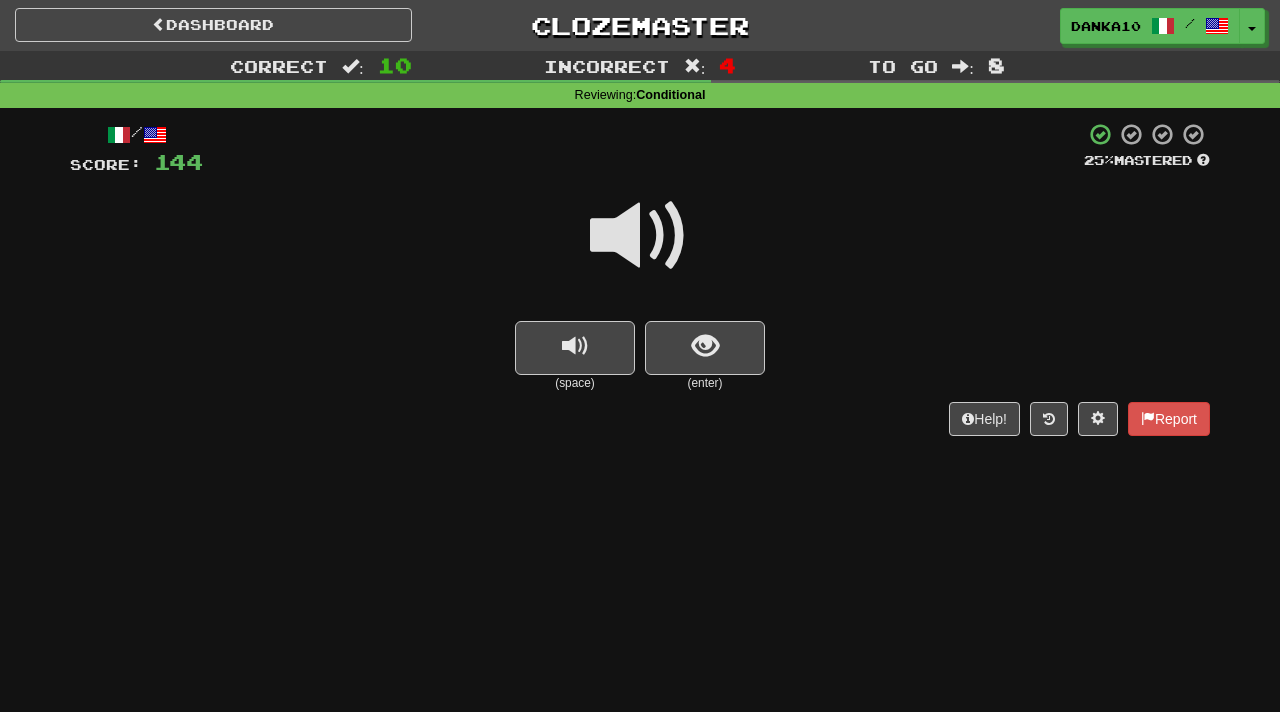 scroll, scrollTop: 0, scrollLeft: 0, axis: both 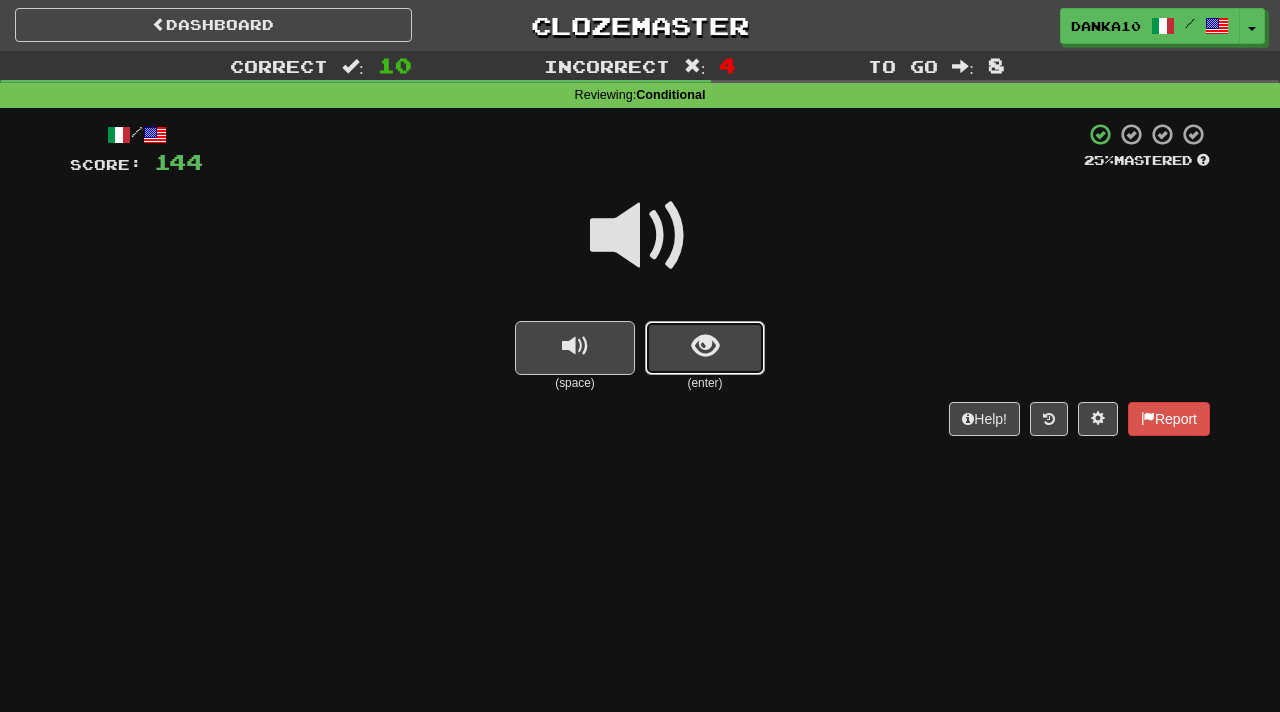 click at bounding box center [705, 348] 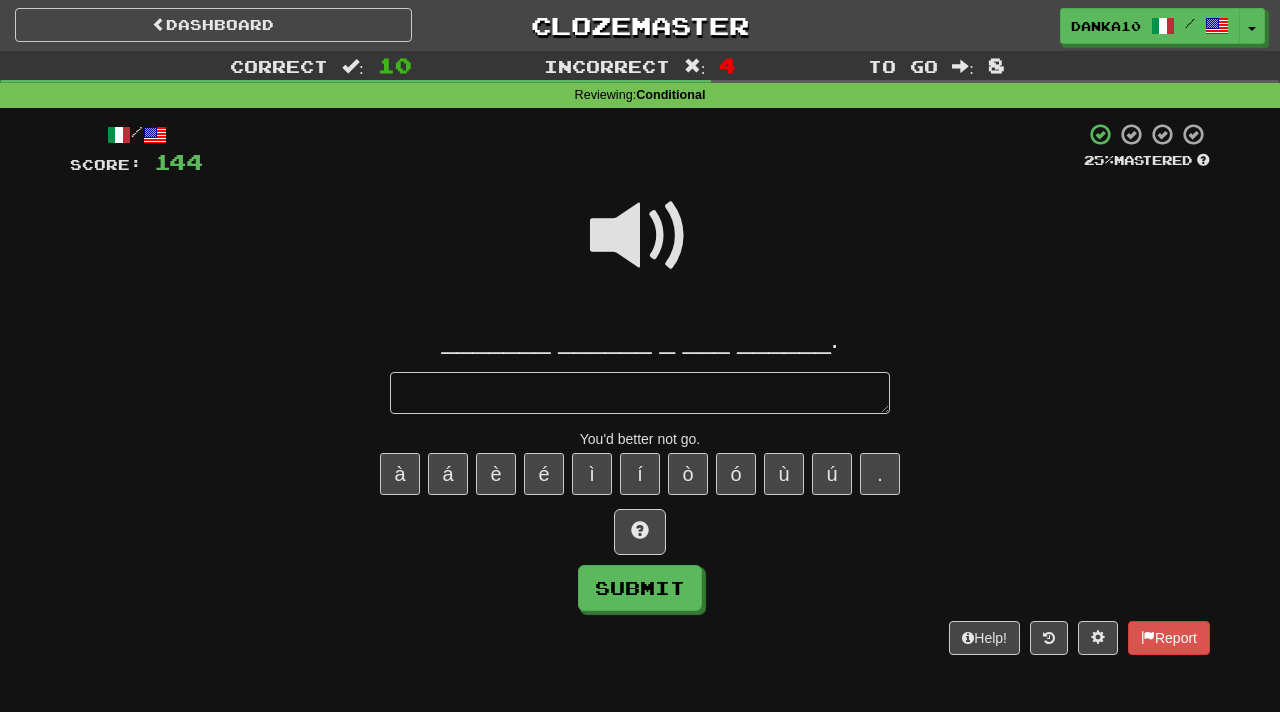 type on "*" 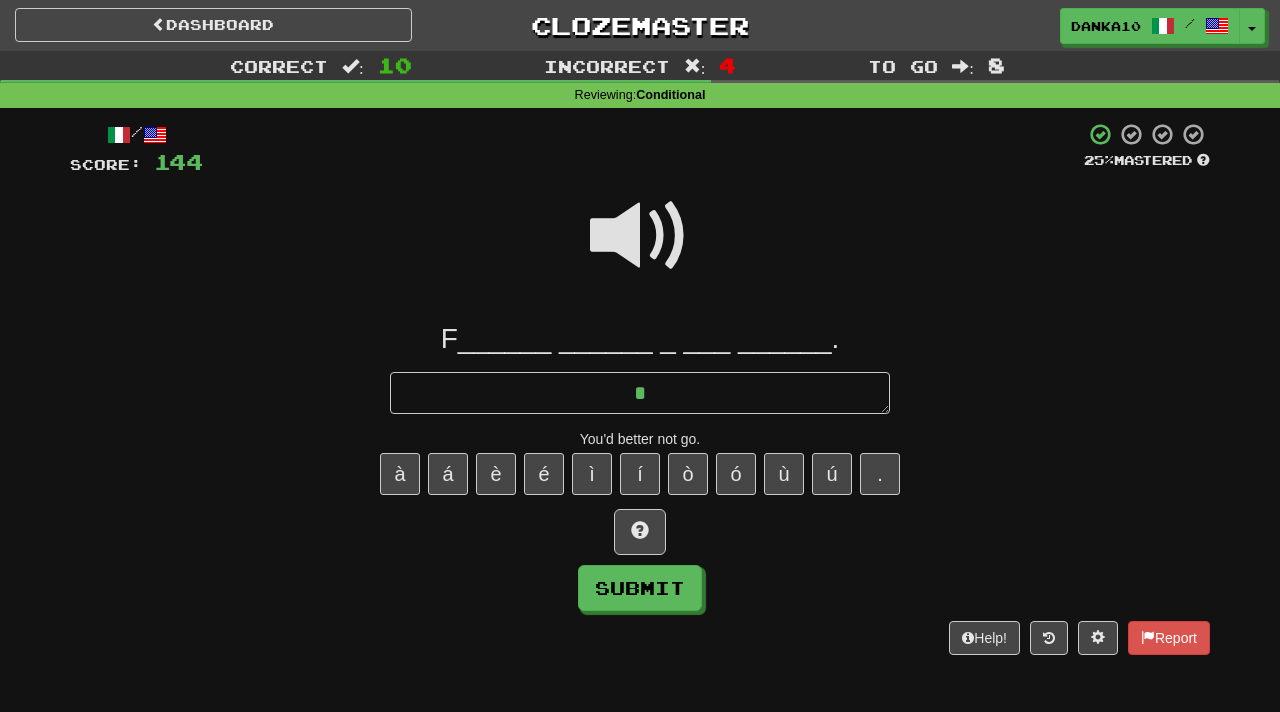 type on "*" 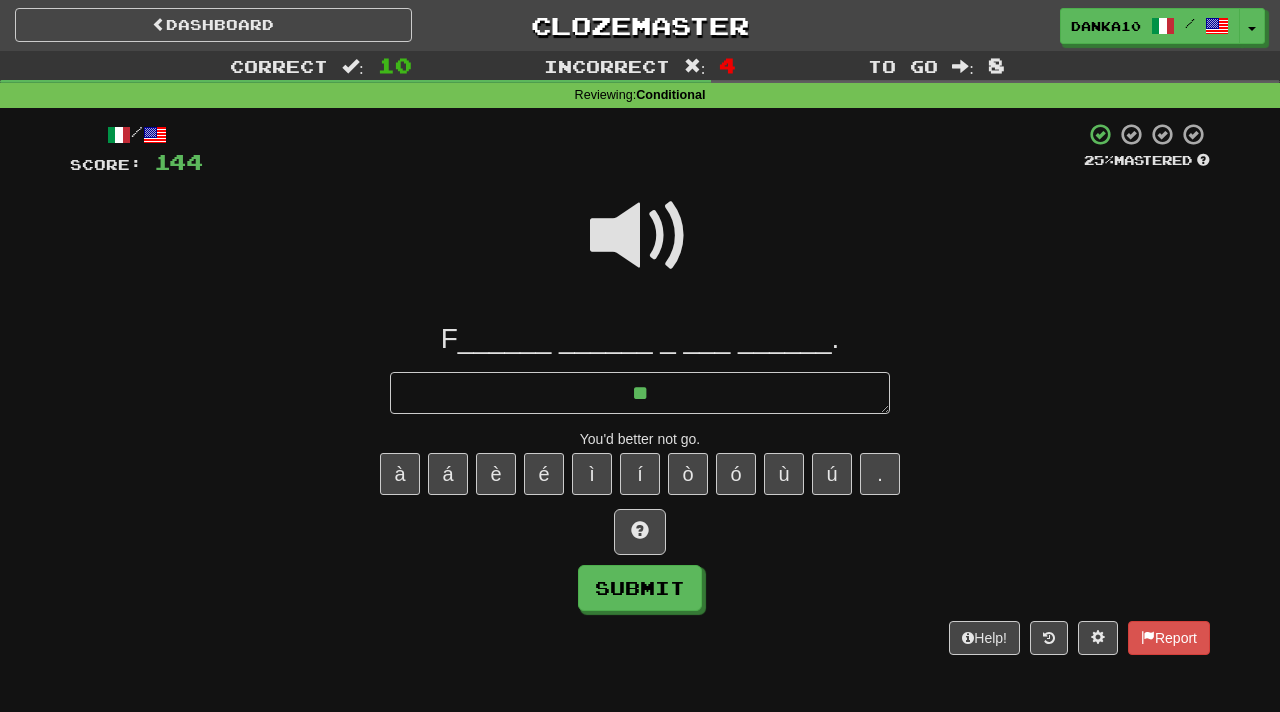 type on "*" 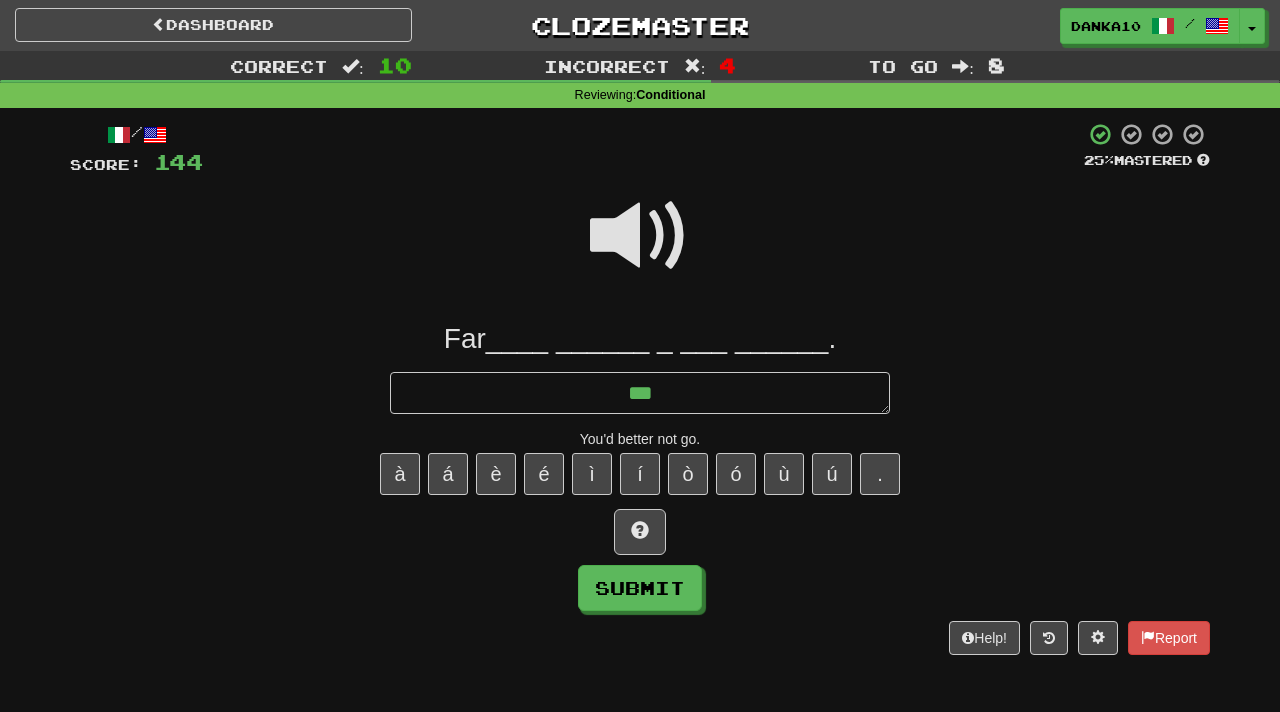 type on "*" 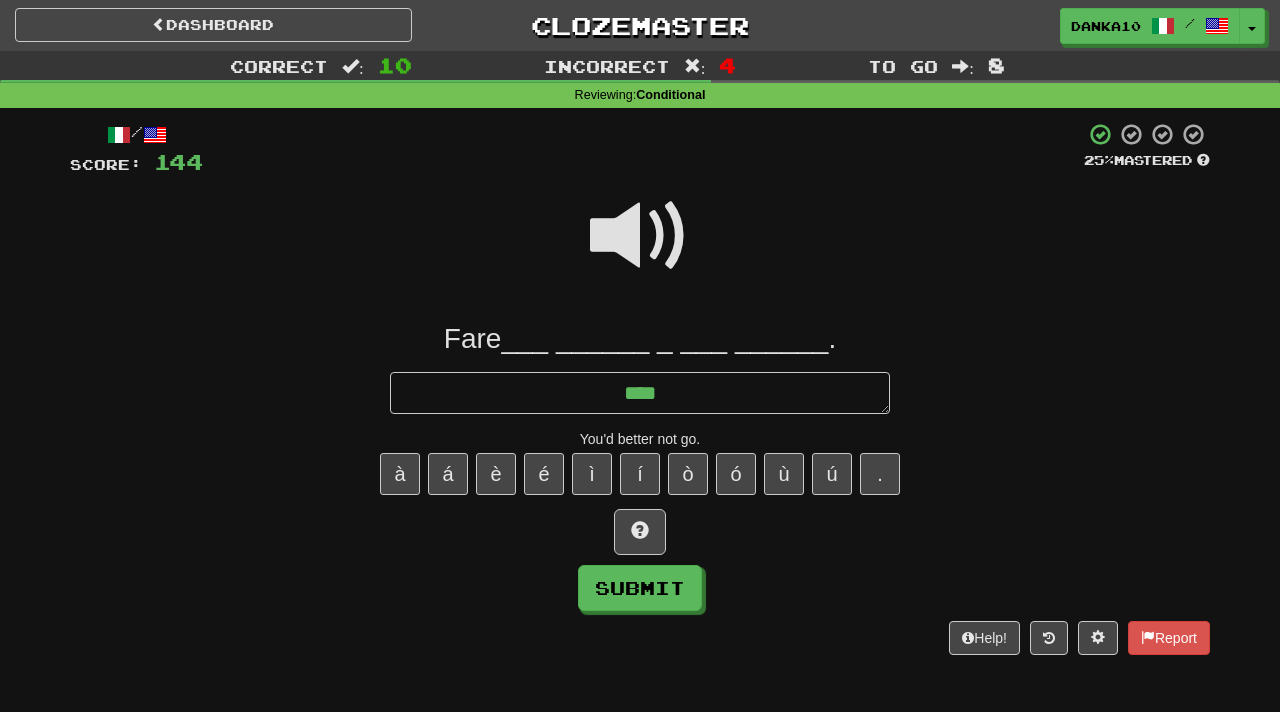 type on "*" 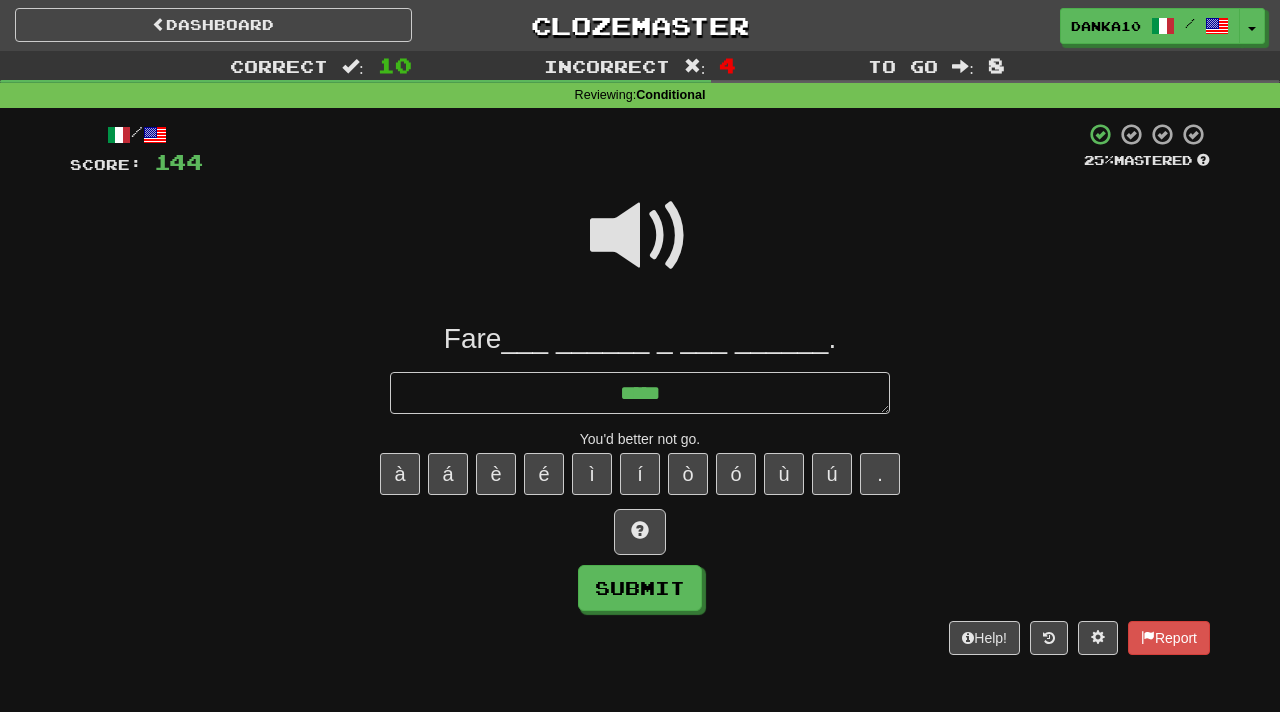 type on "*" 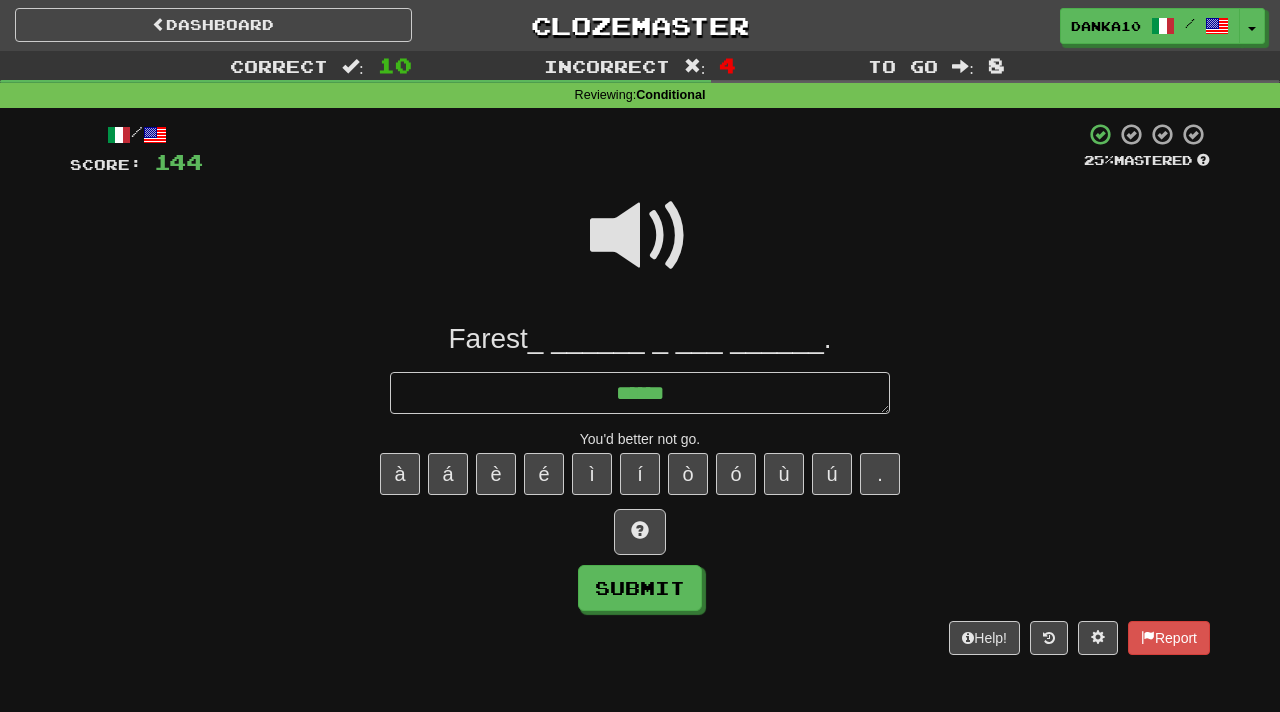 type on "*" 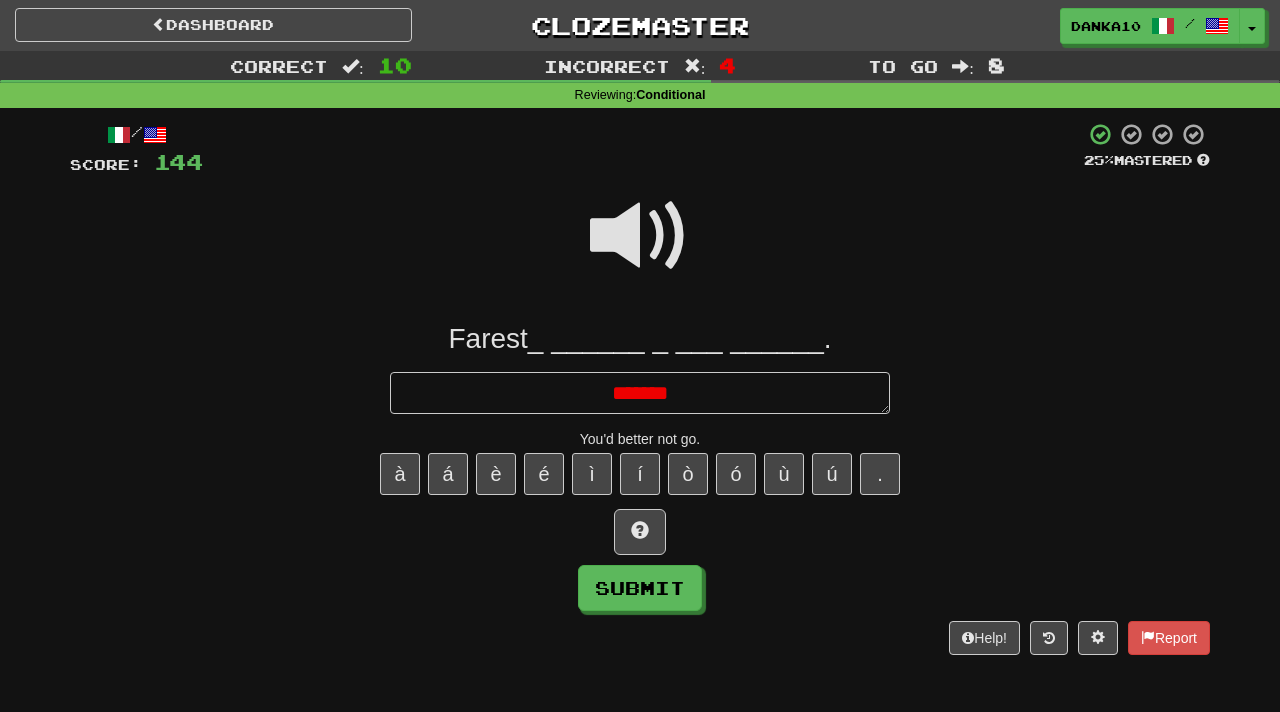 type on "*" 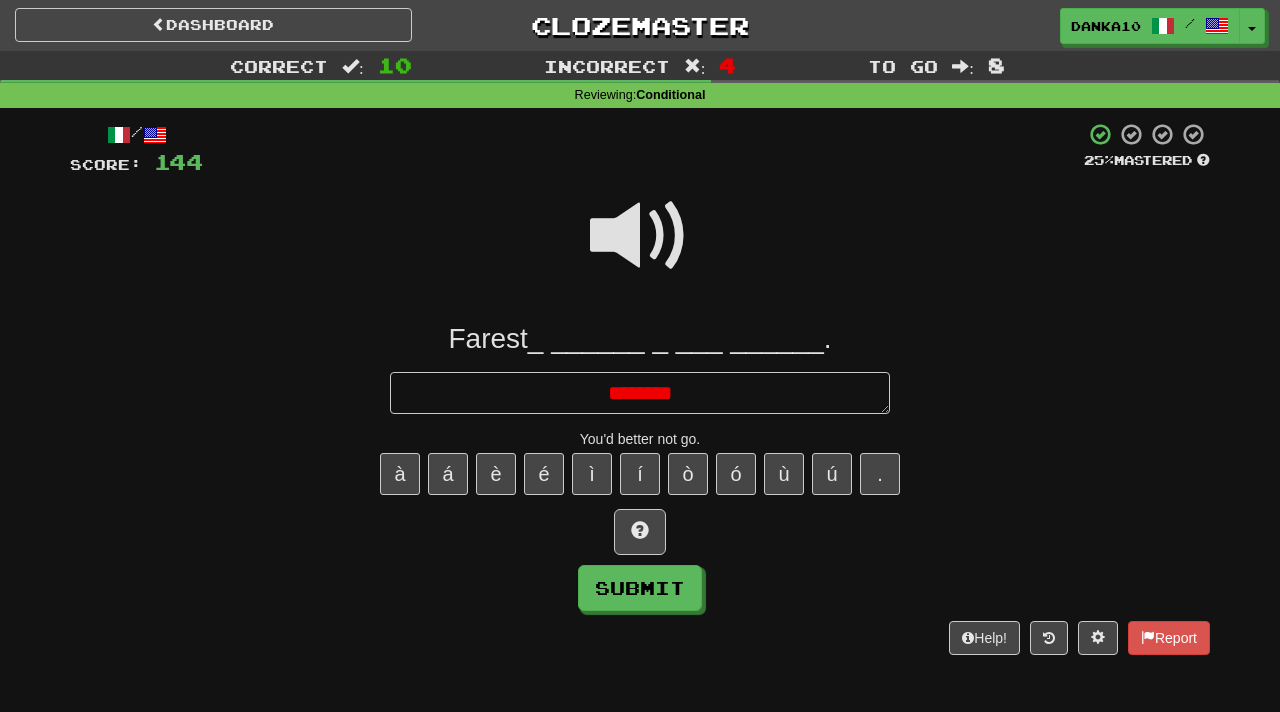 type on "*" 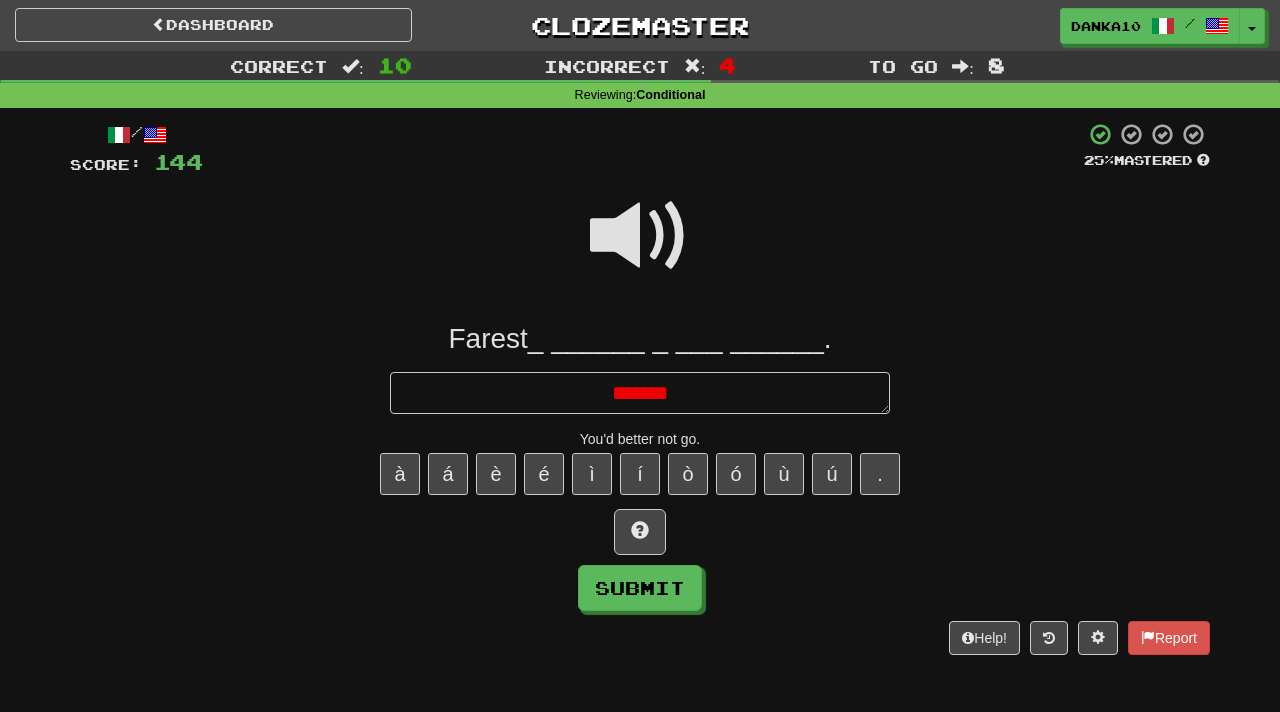 type on "*" 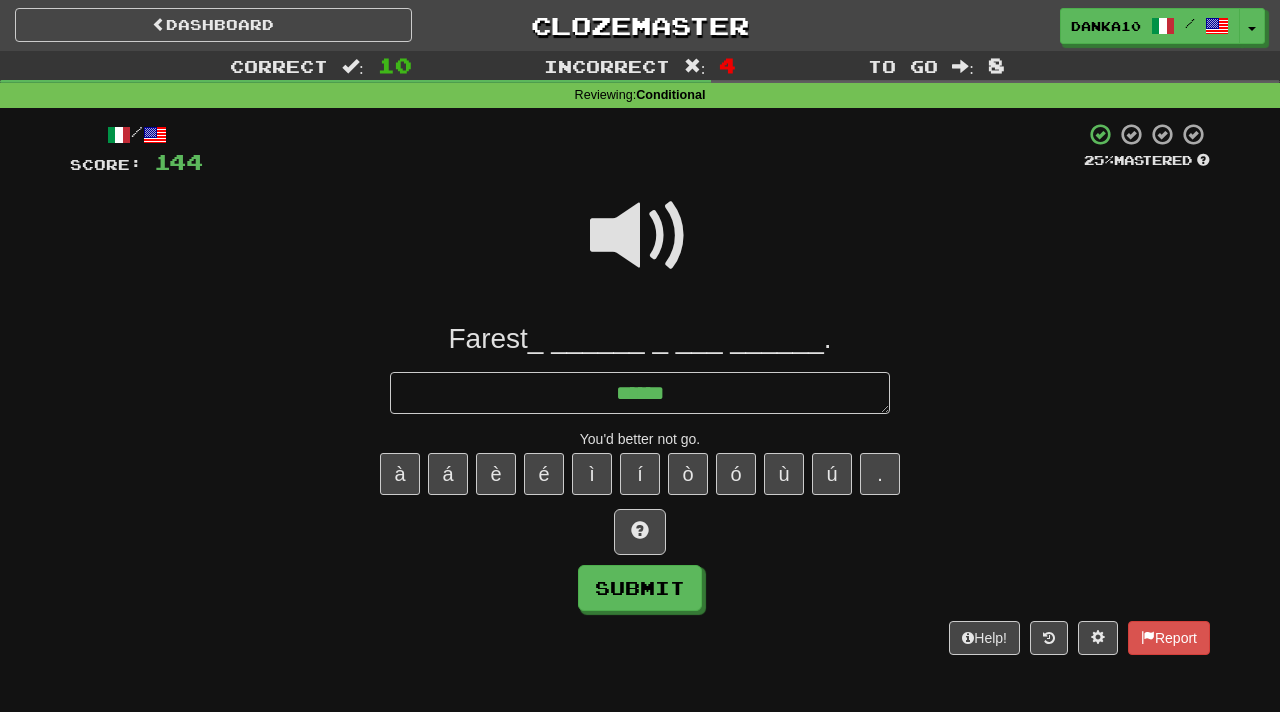 type on "*" 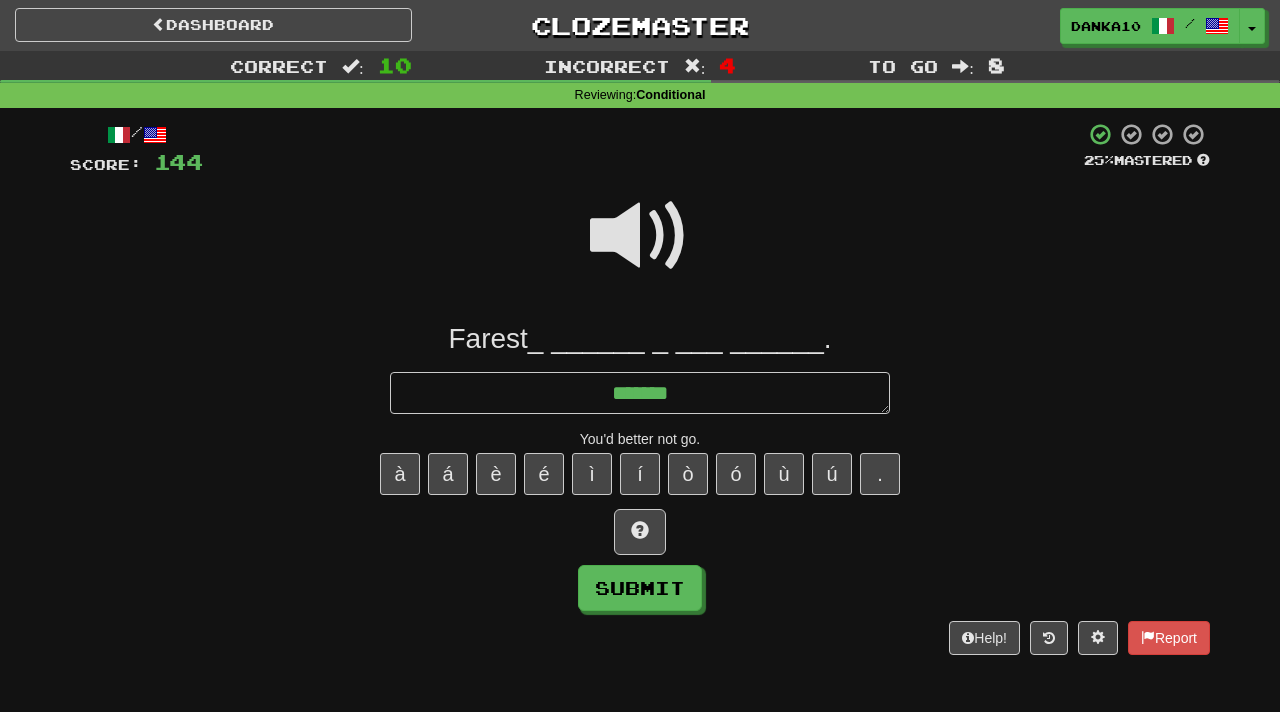 type on "*" 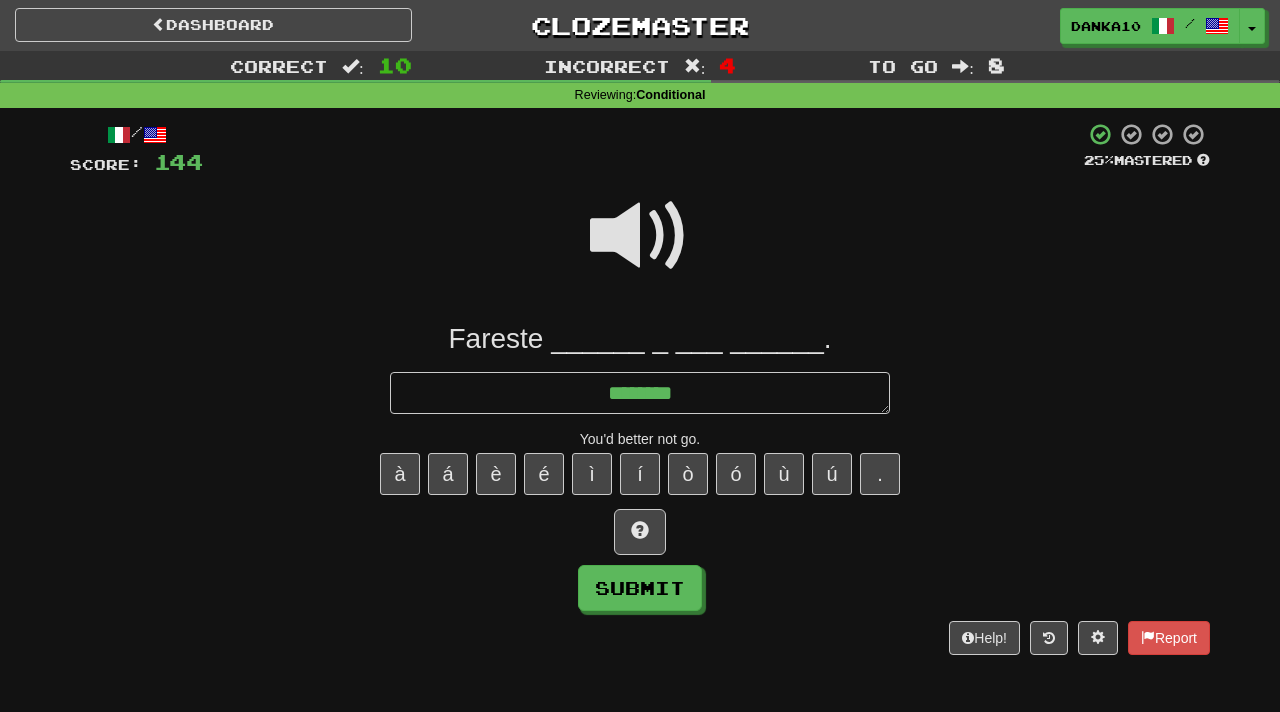 type on "*" 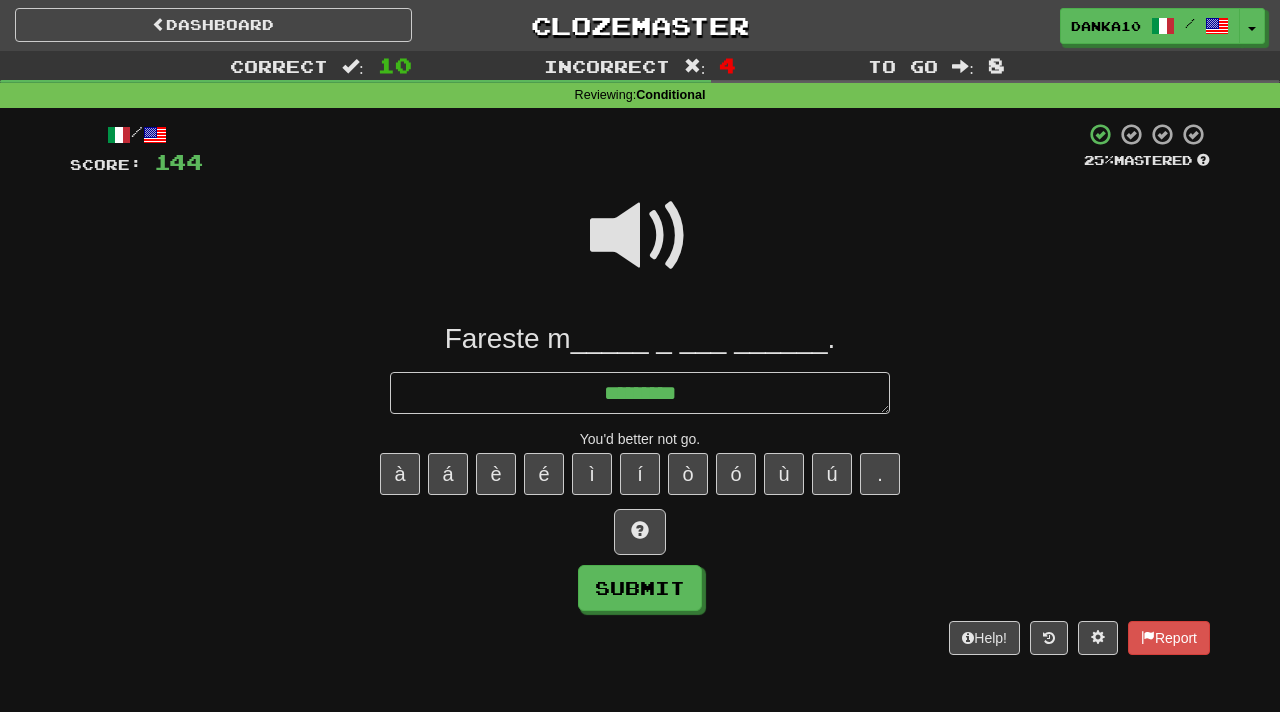 type on "*" 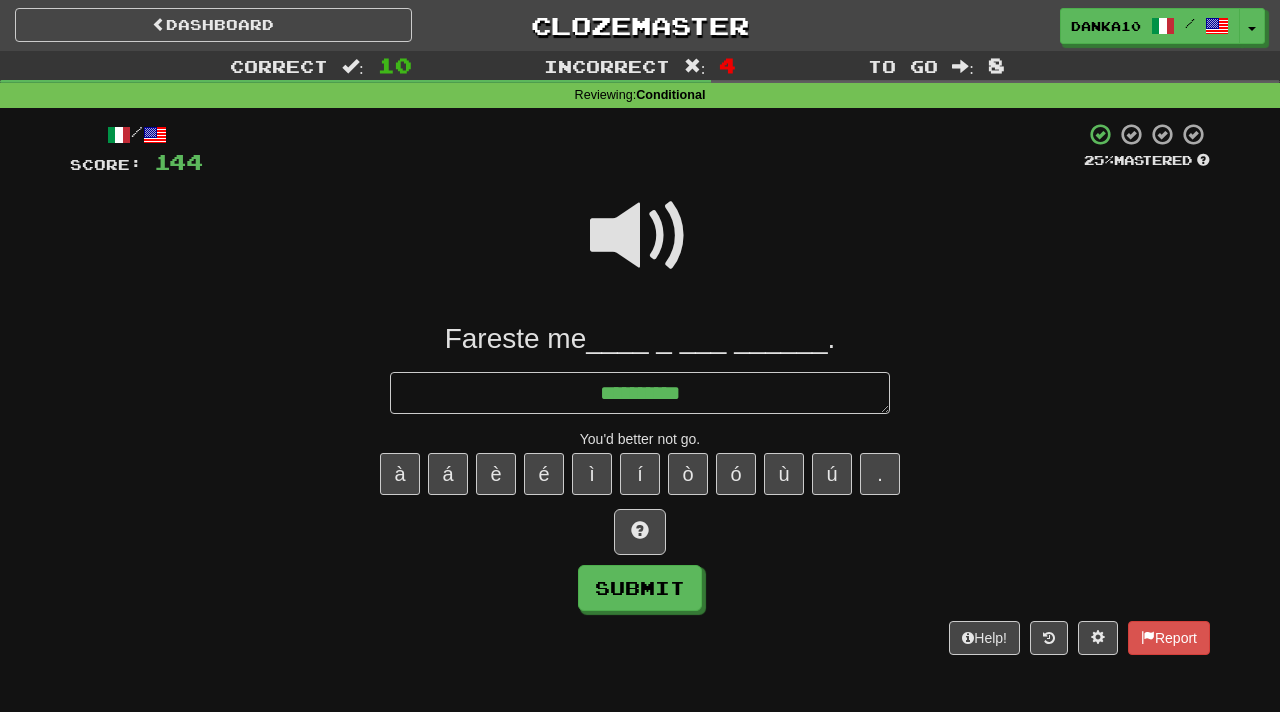 type on "*" 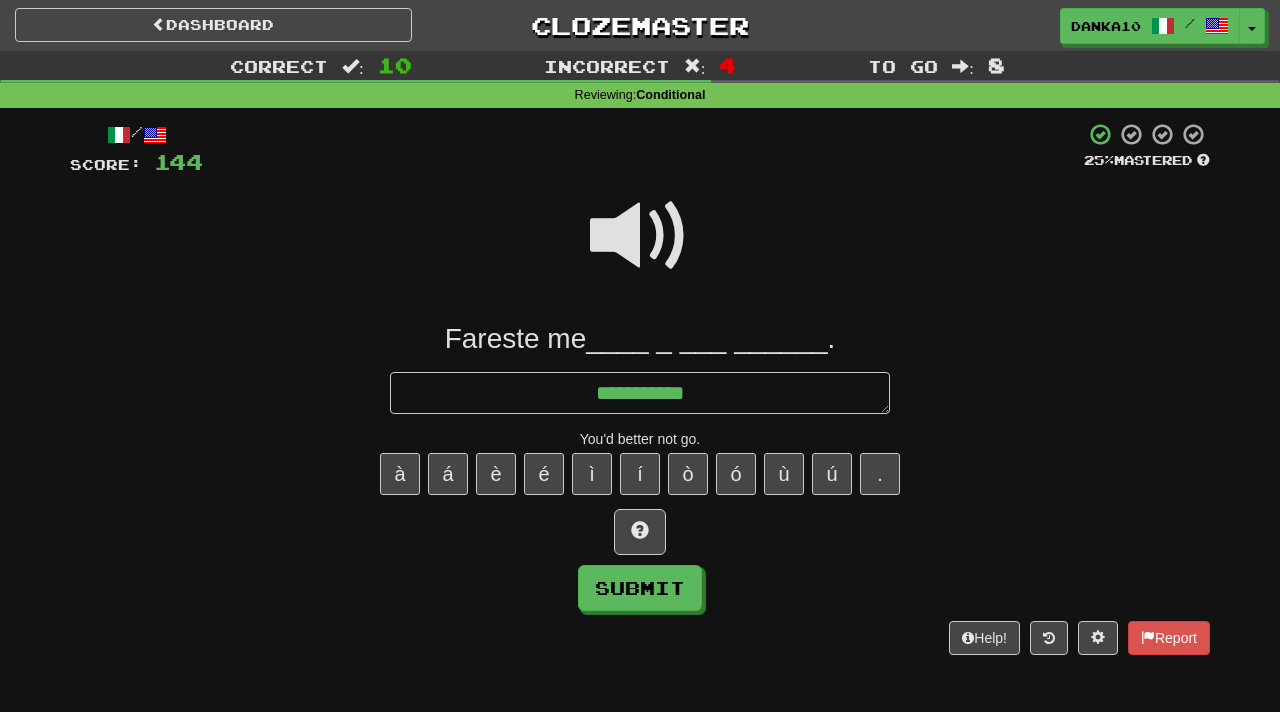 type on "*" 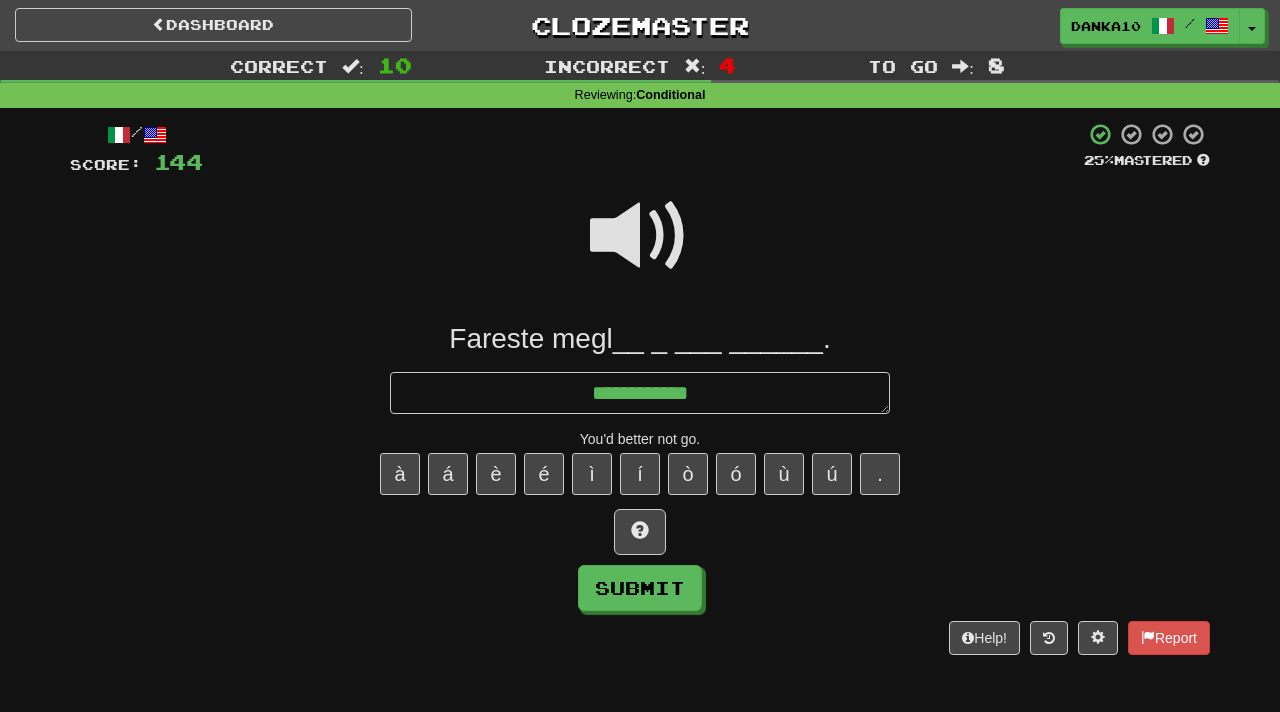 type on "*" 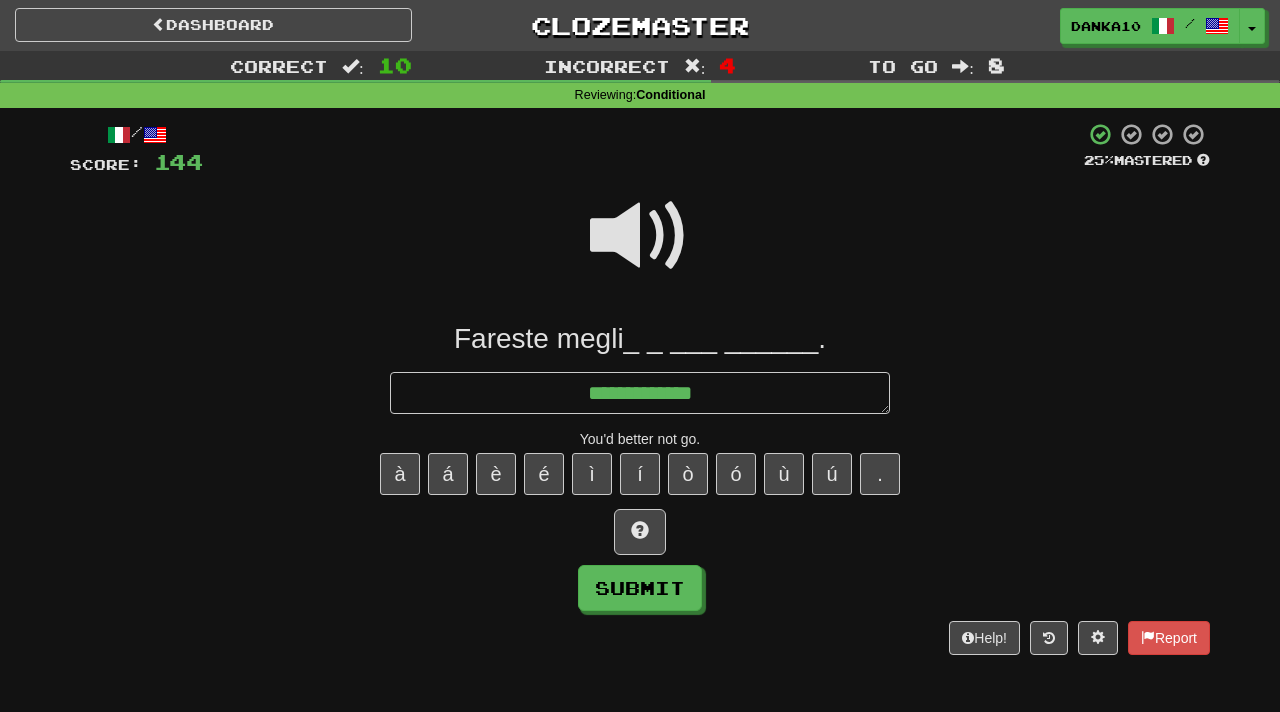 type on "*" 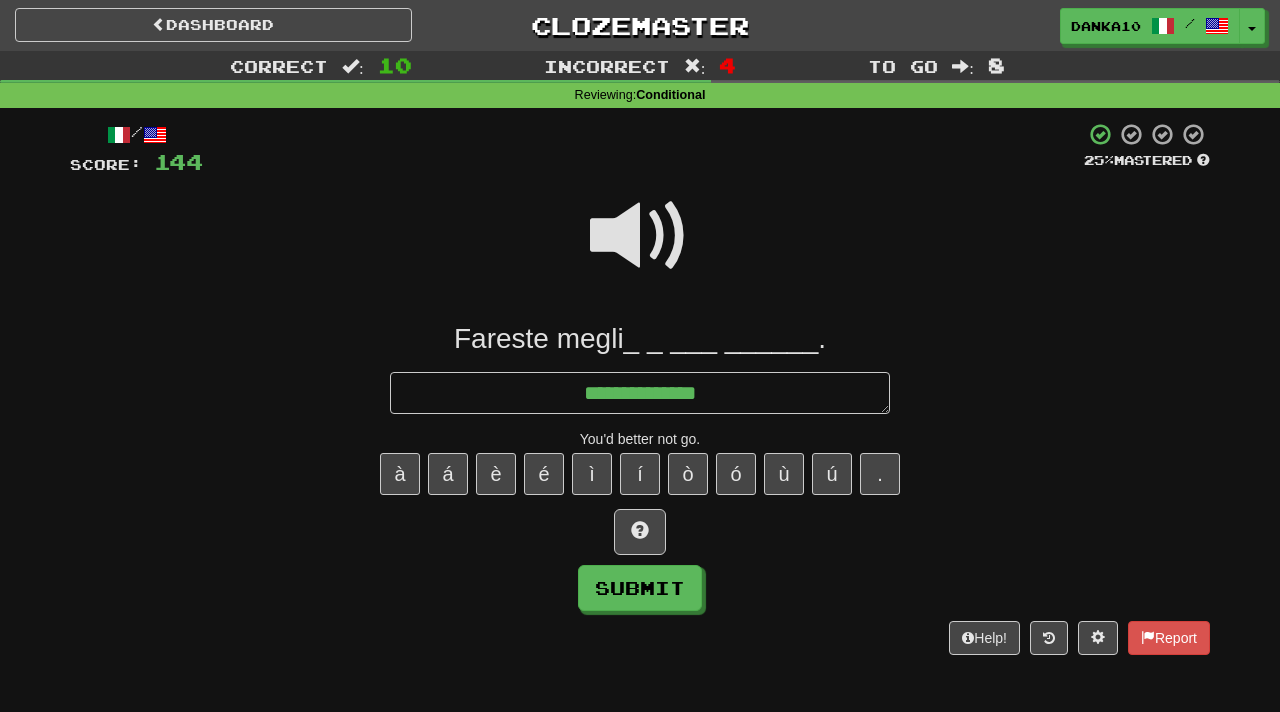 type on "**********" 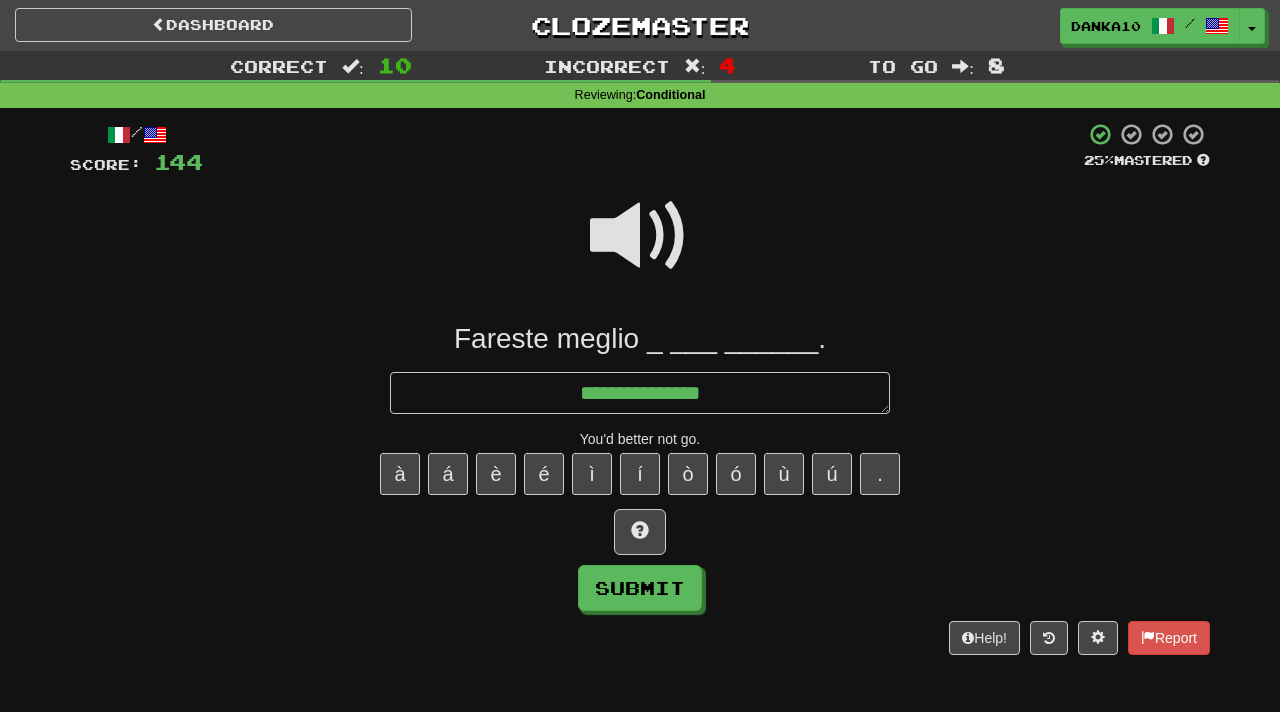type on "*" 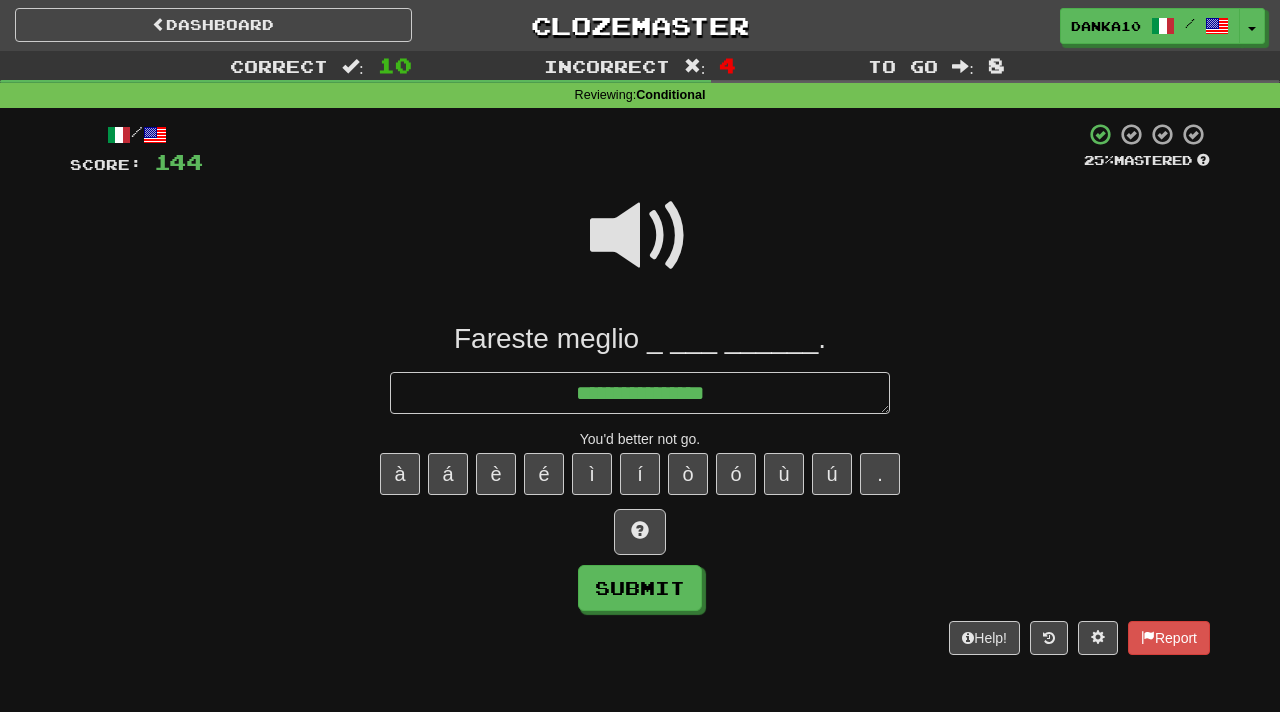 type on "*" 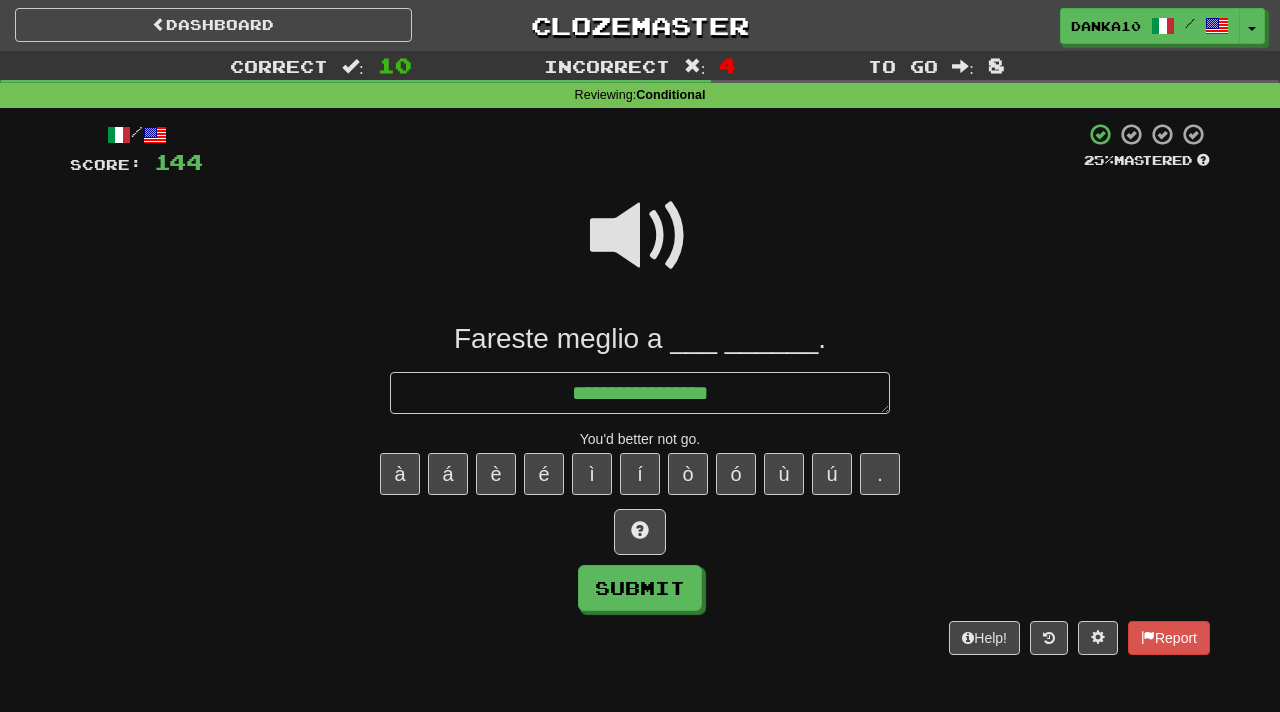 type on "*" 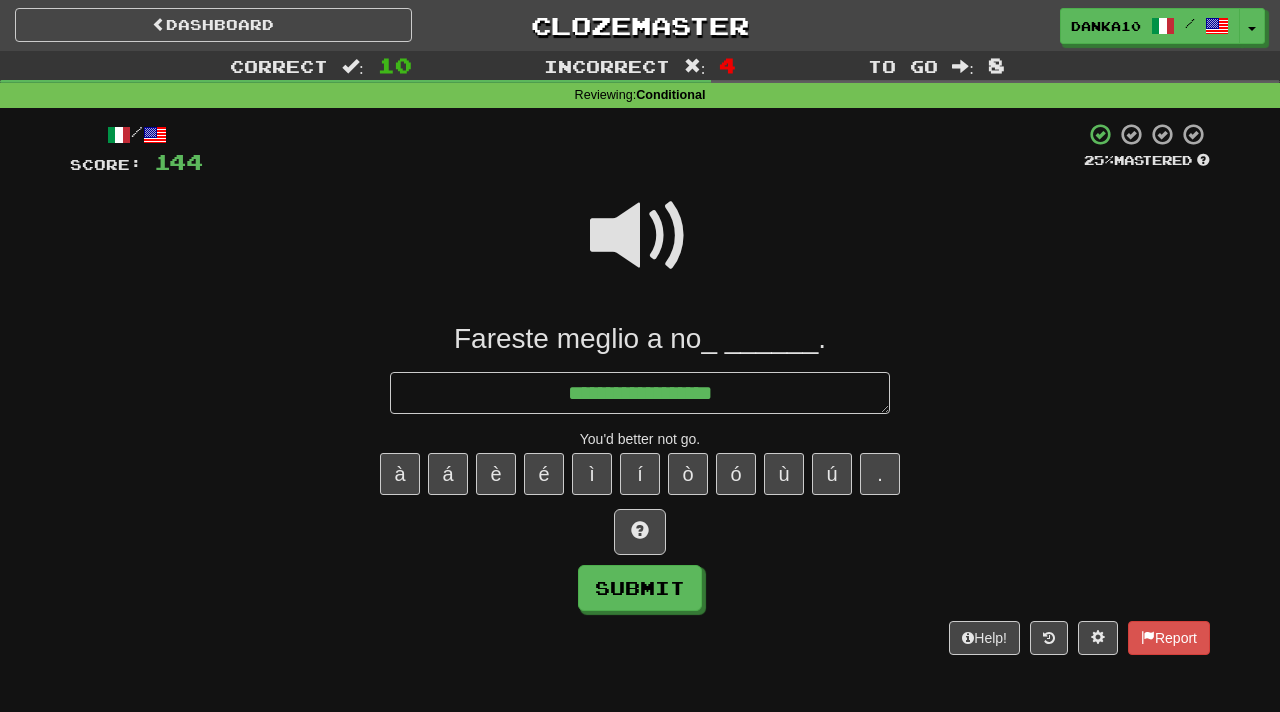 type on "*" 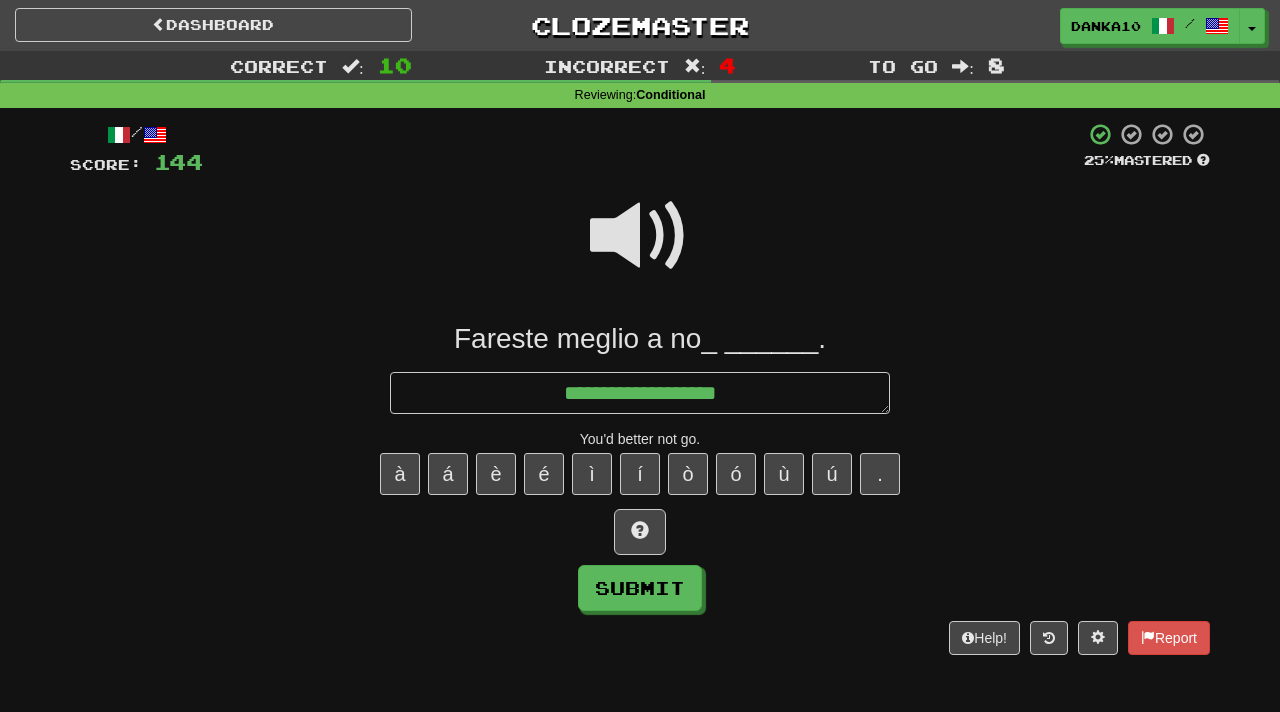 type on "*" 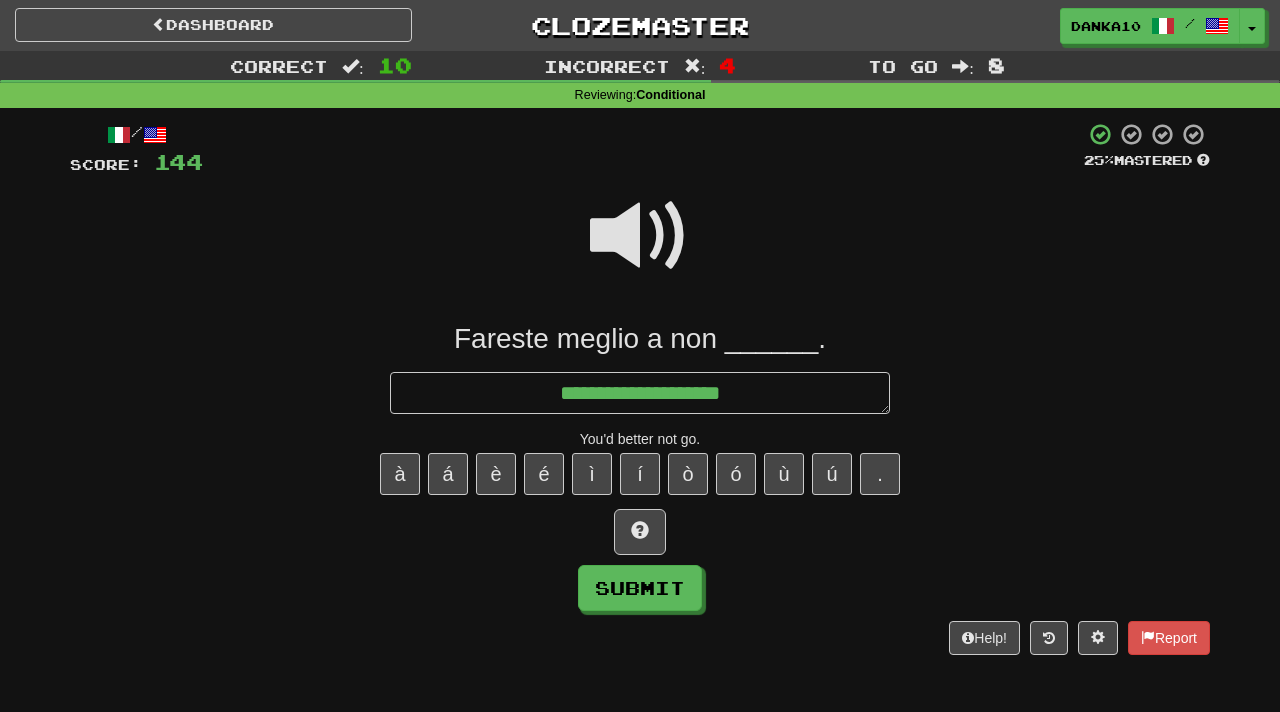 type on "*" 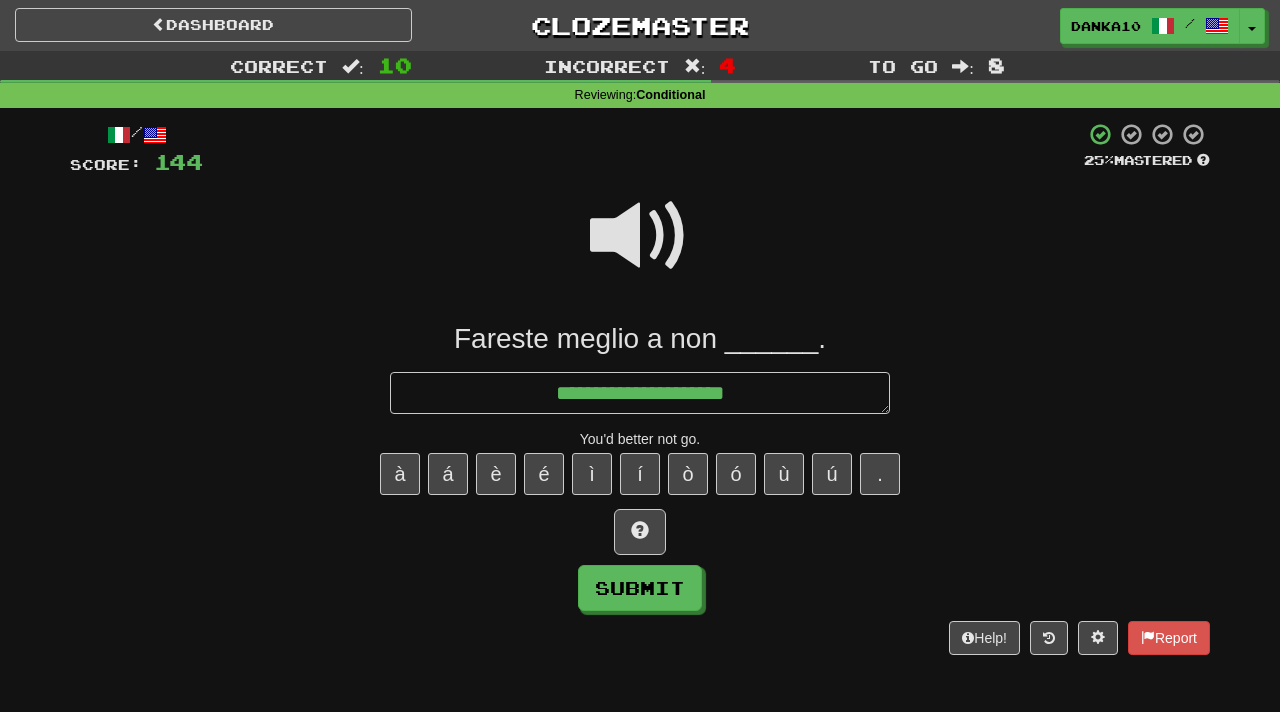 type on "*" 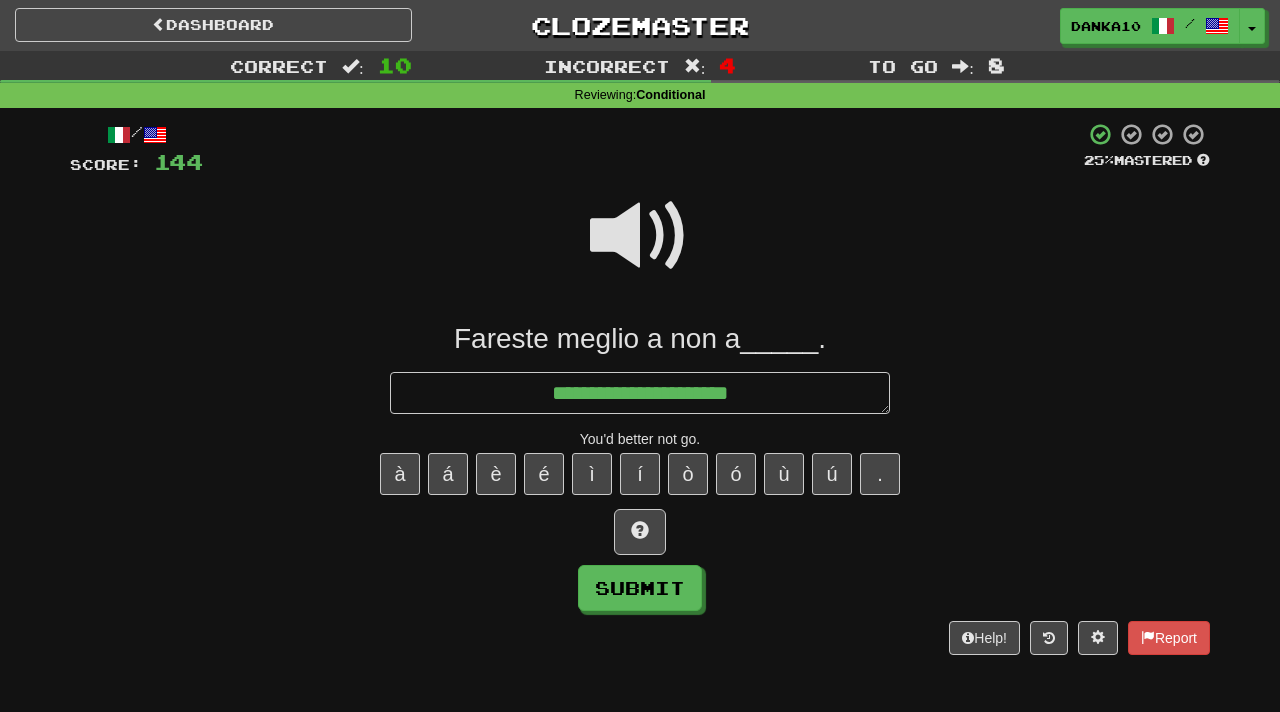 type on "**********" 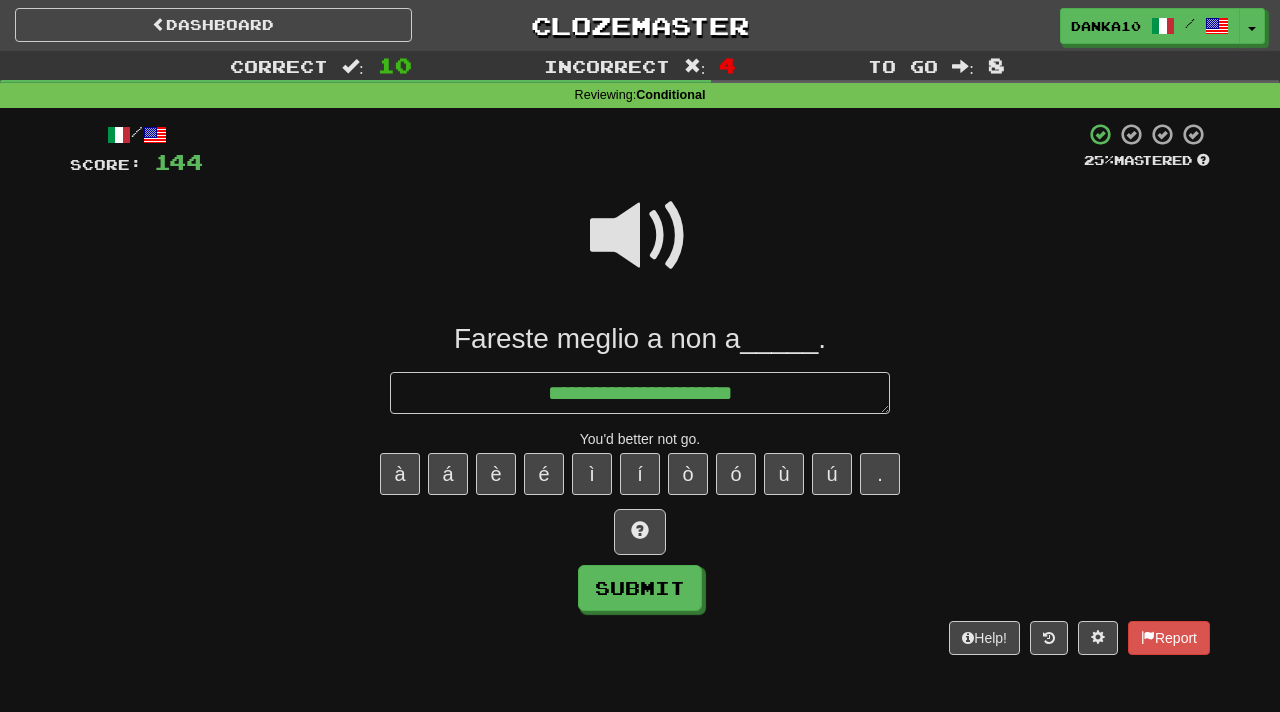 type on "*" 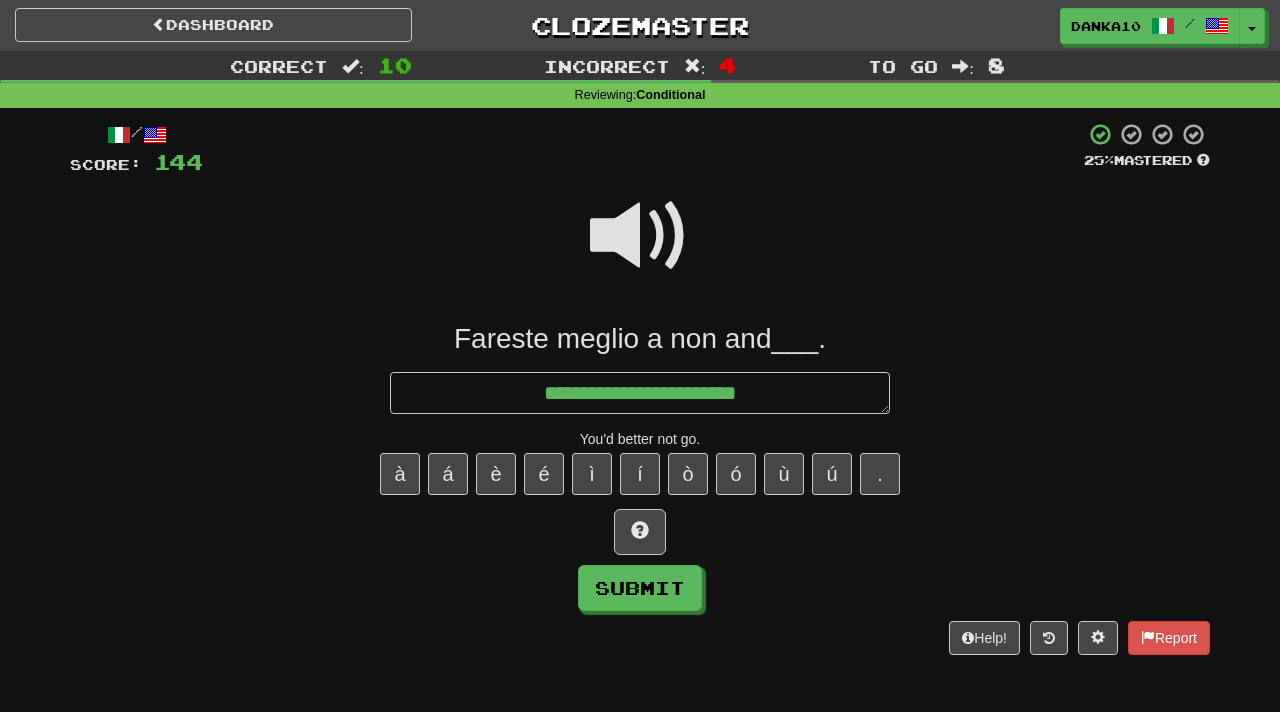 type on "*" 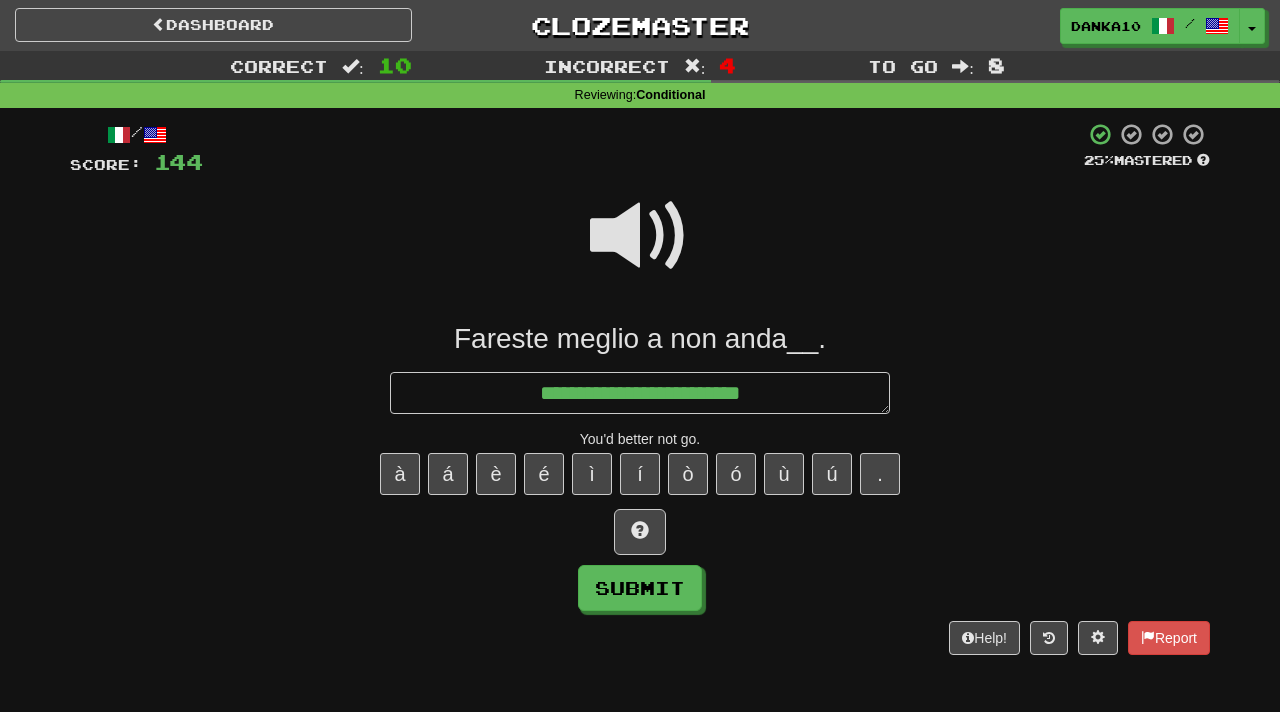 type on "*" 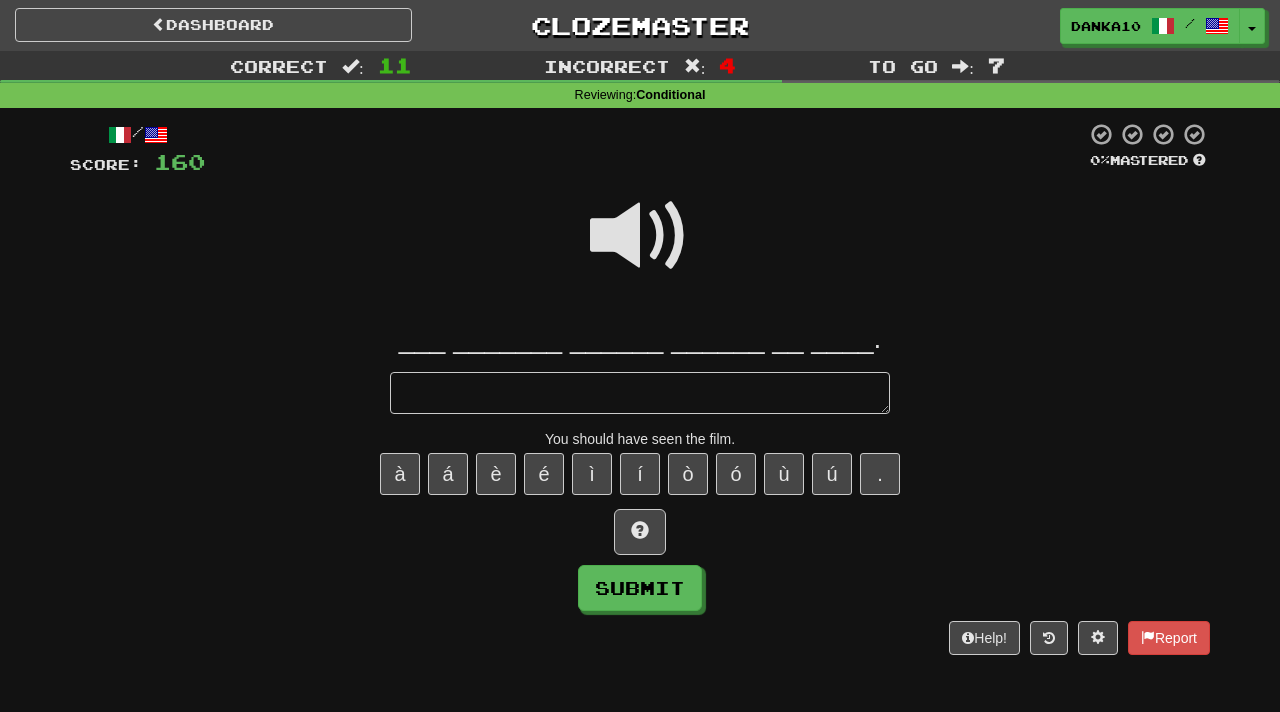 type on "*" 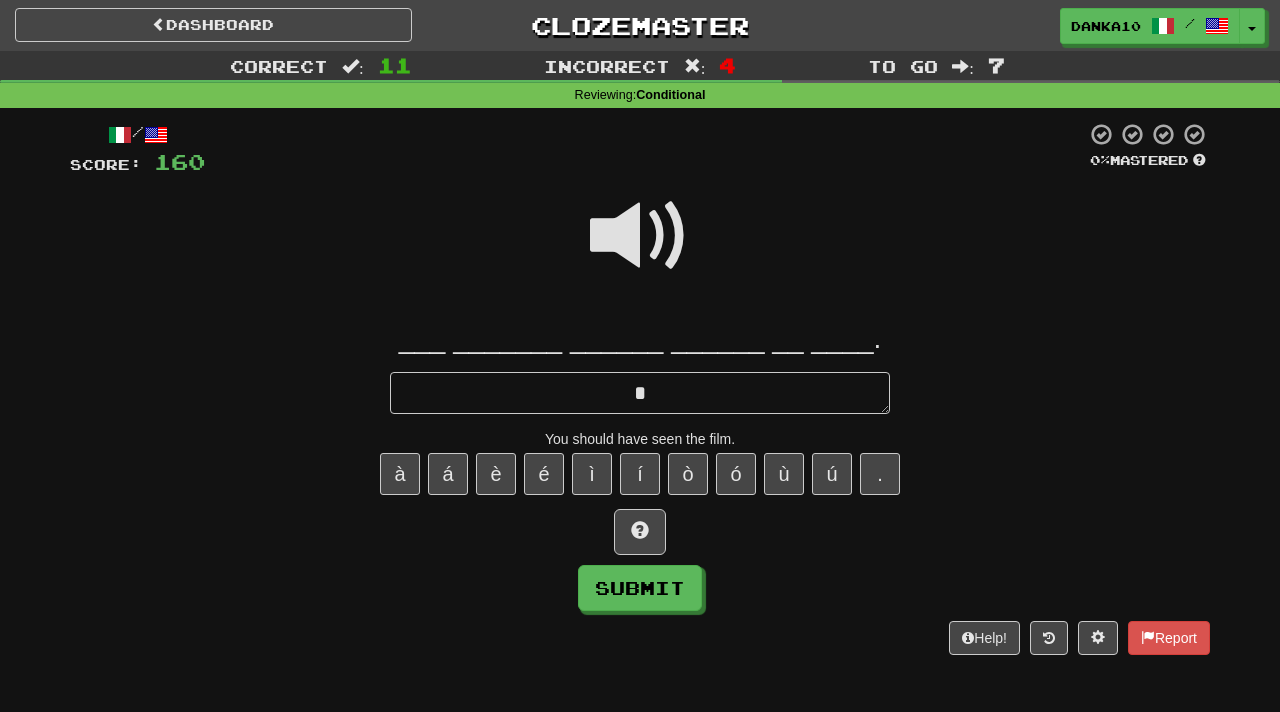 type on "*" 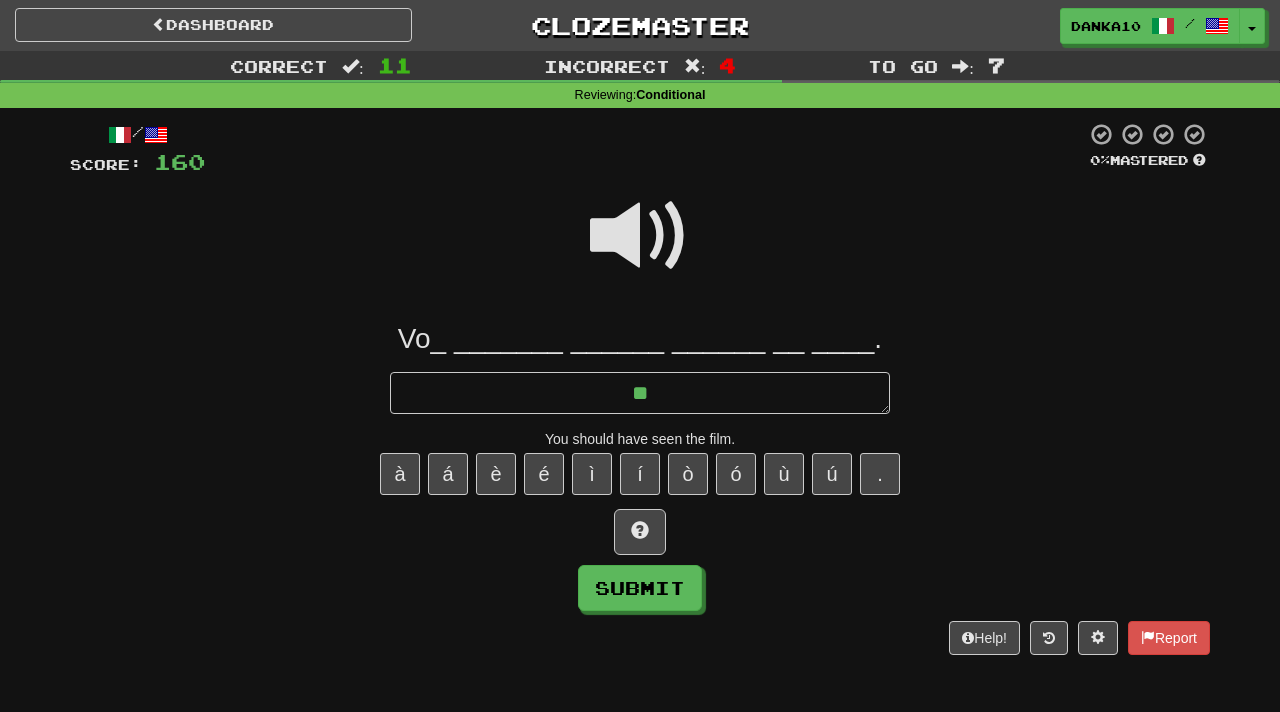 type on "*" 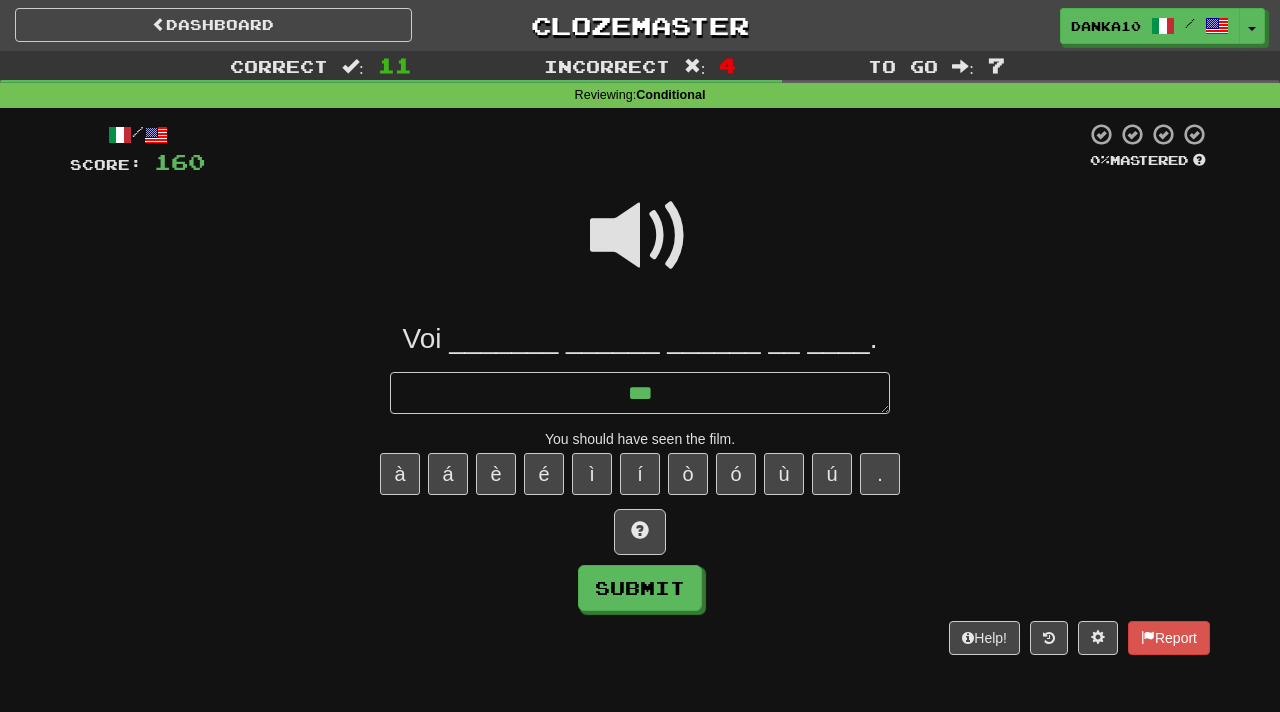 type on "*" 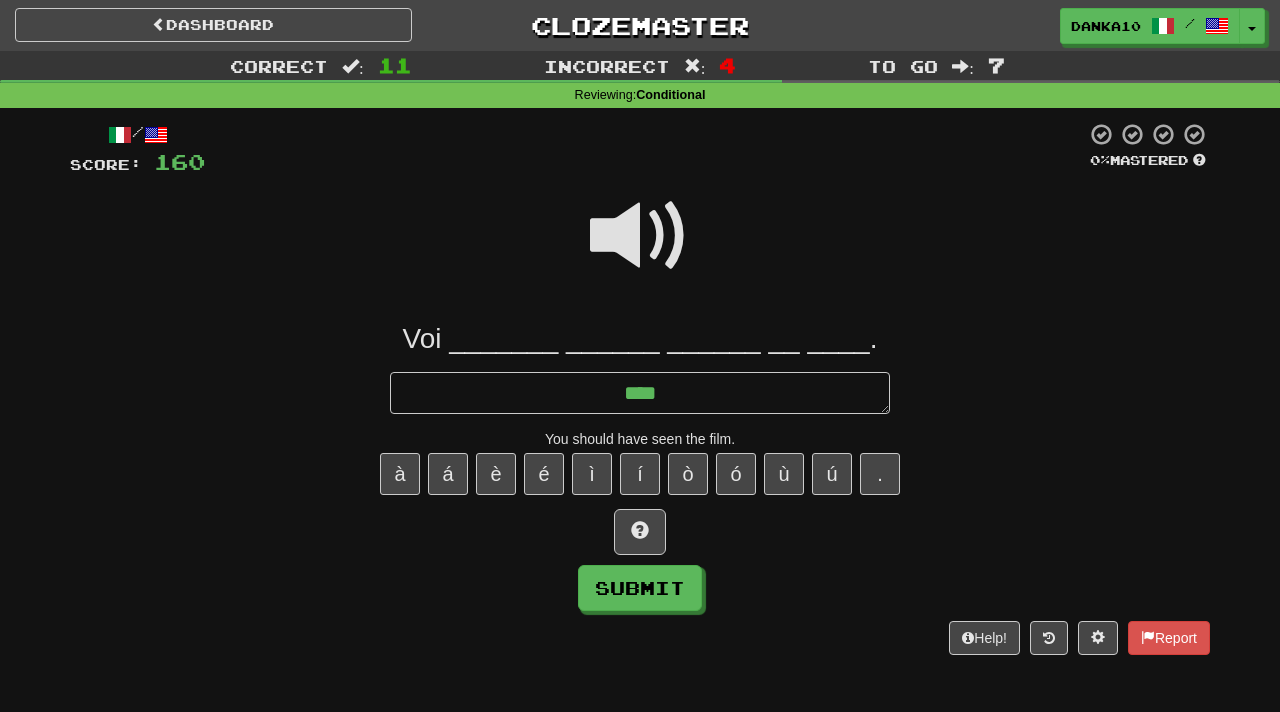 type on "*" 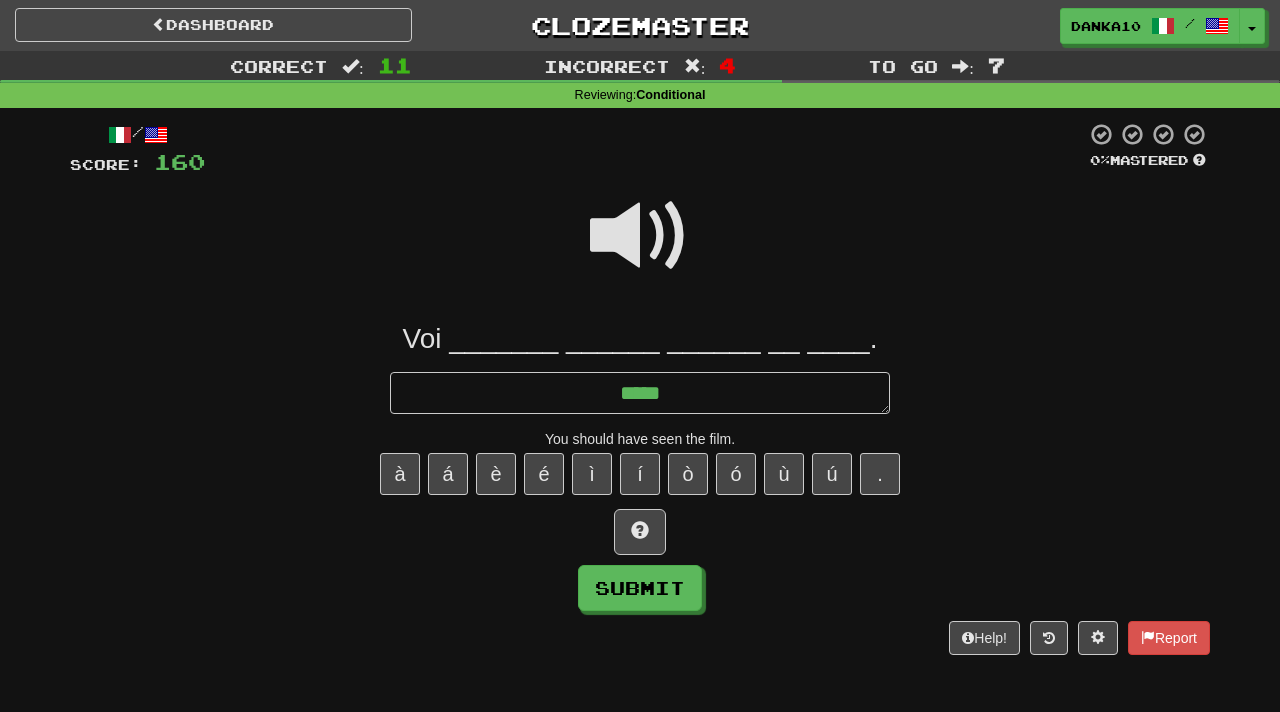 type on "*" 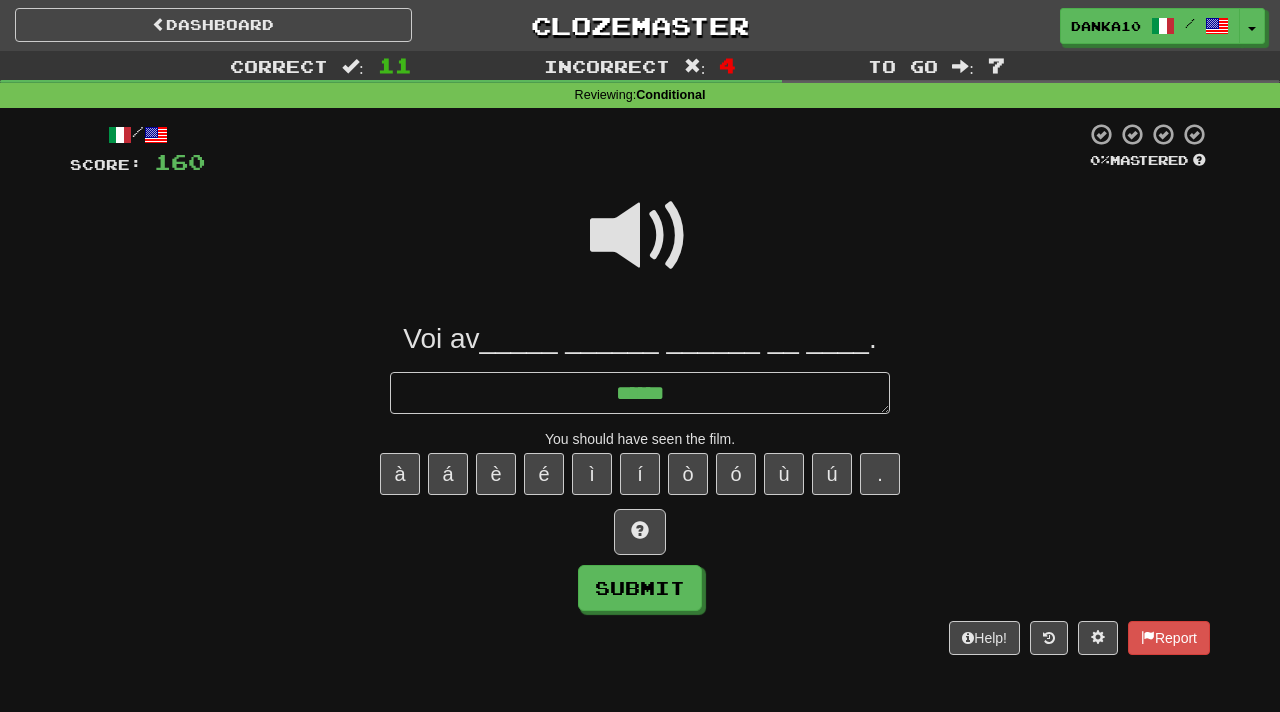 type on "*" 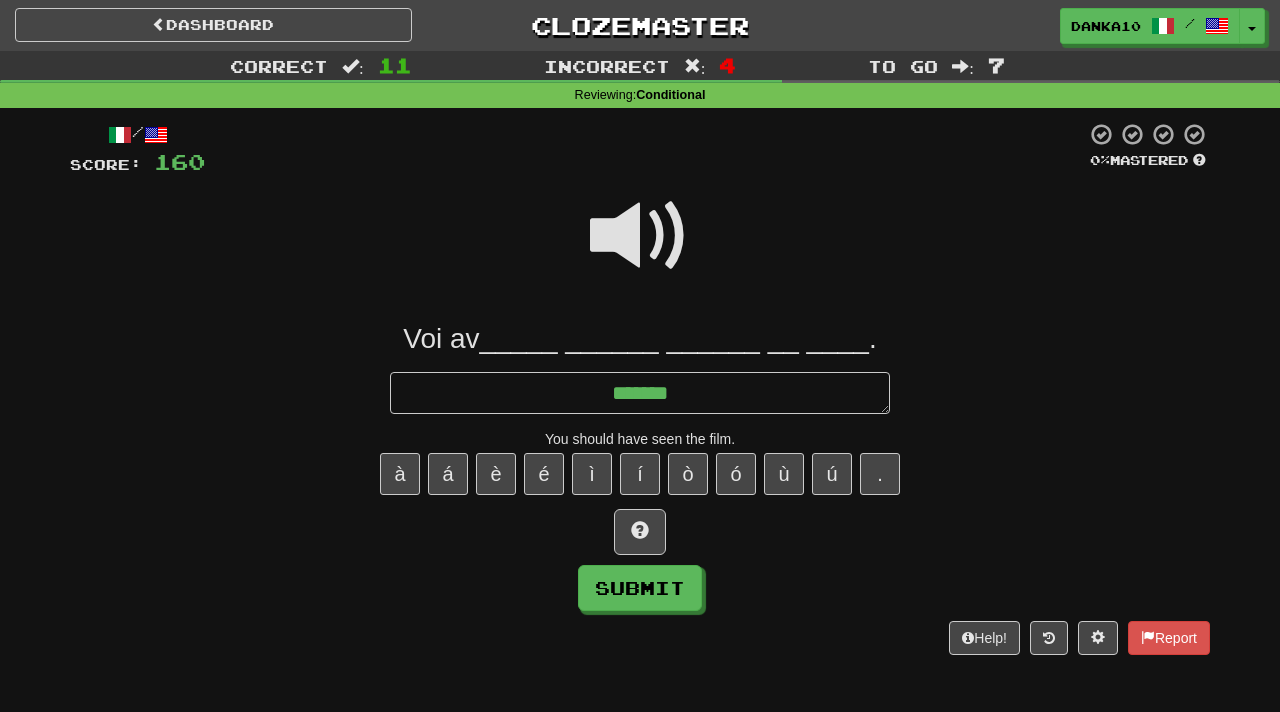 type on "*" 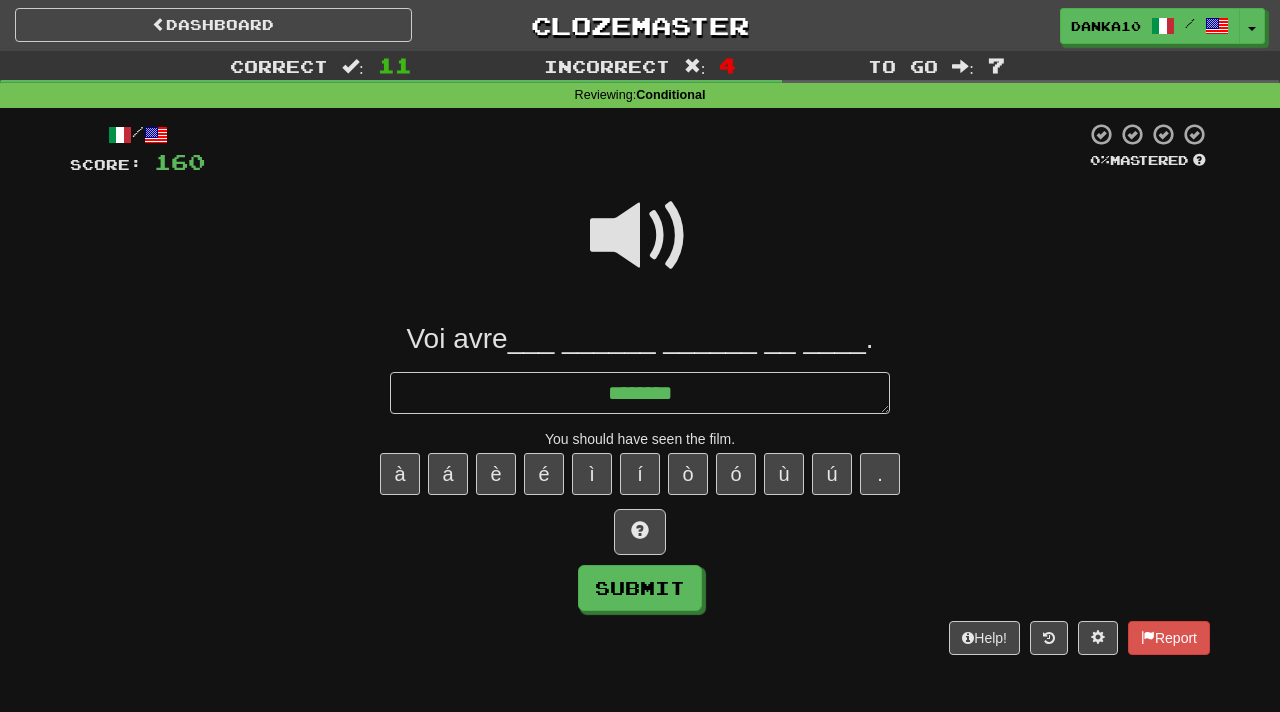 type on "*" 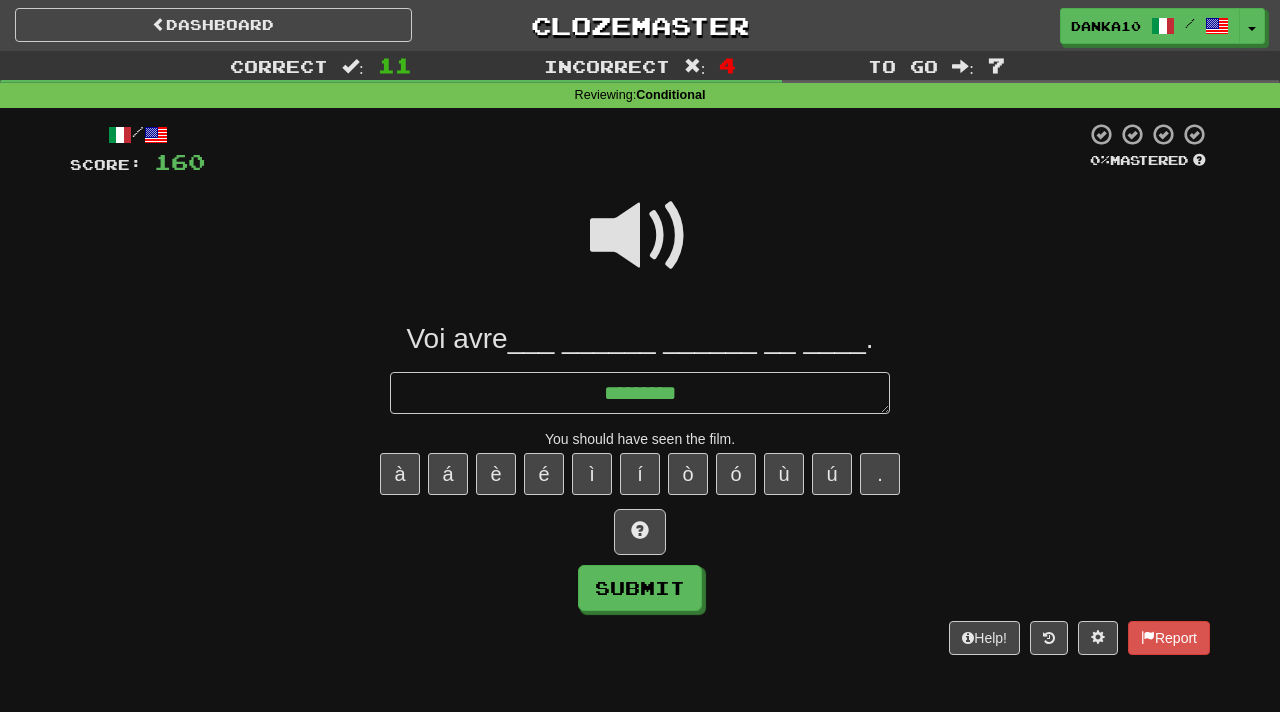 type on "*" 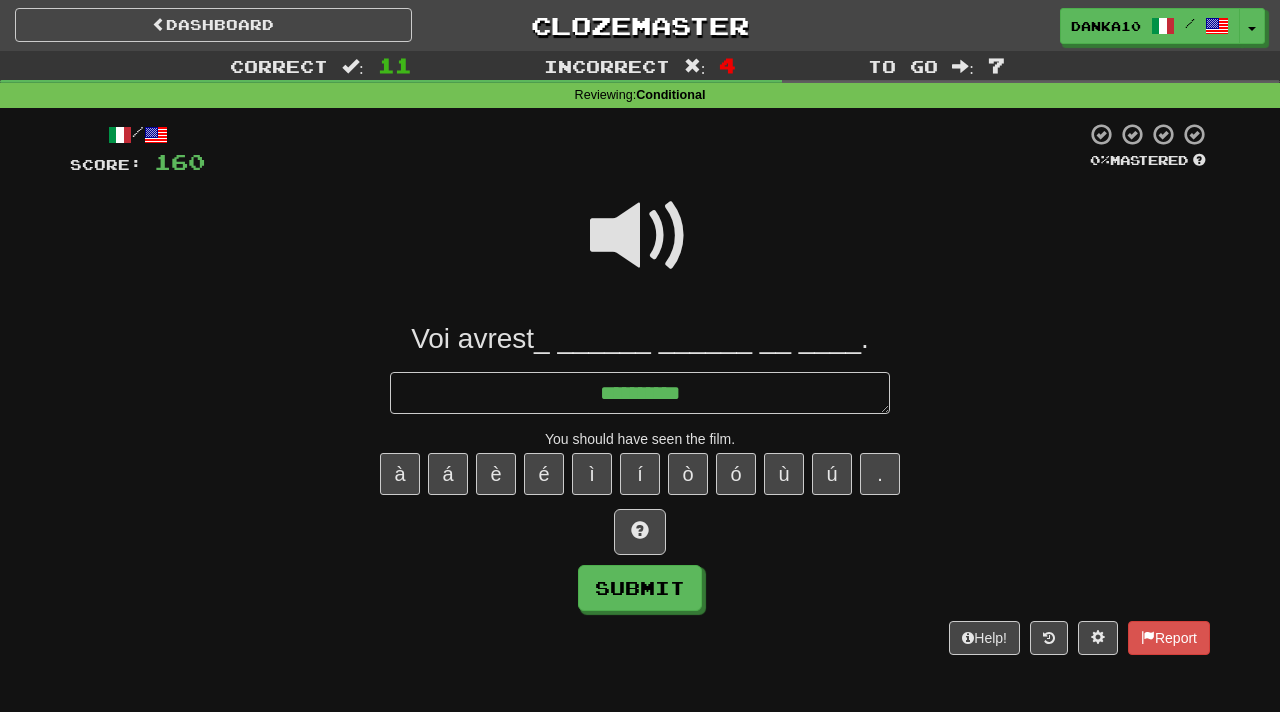 type on "*" 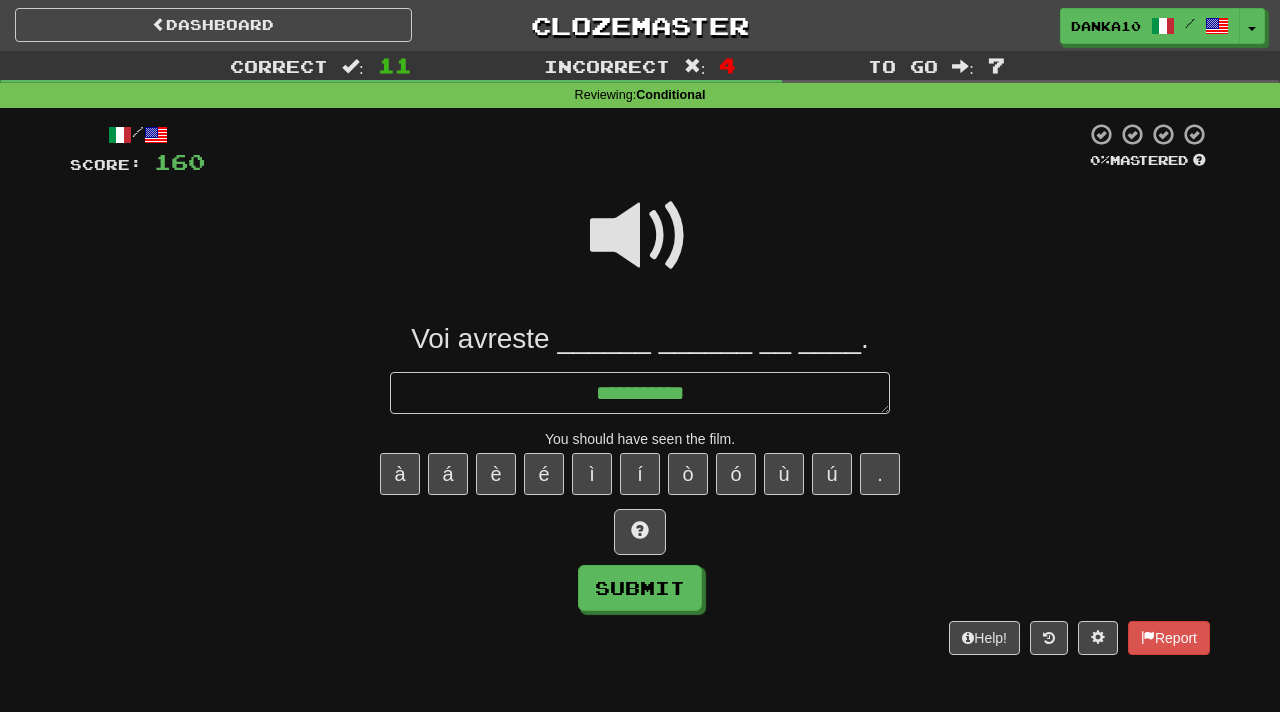 type on "*" 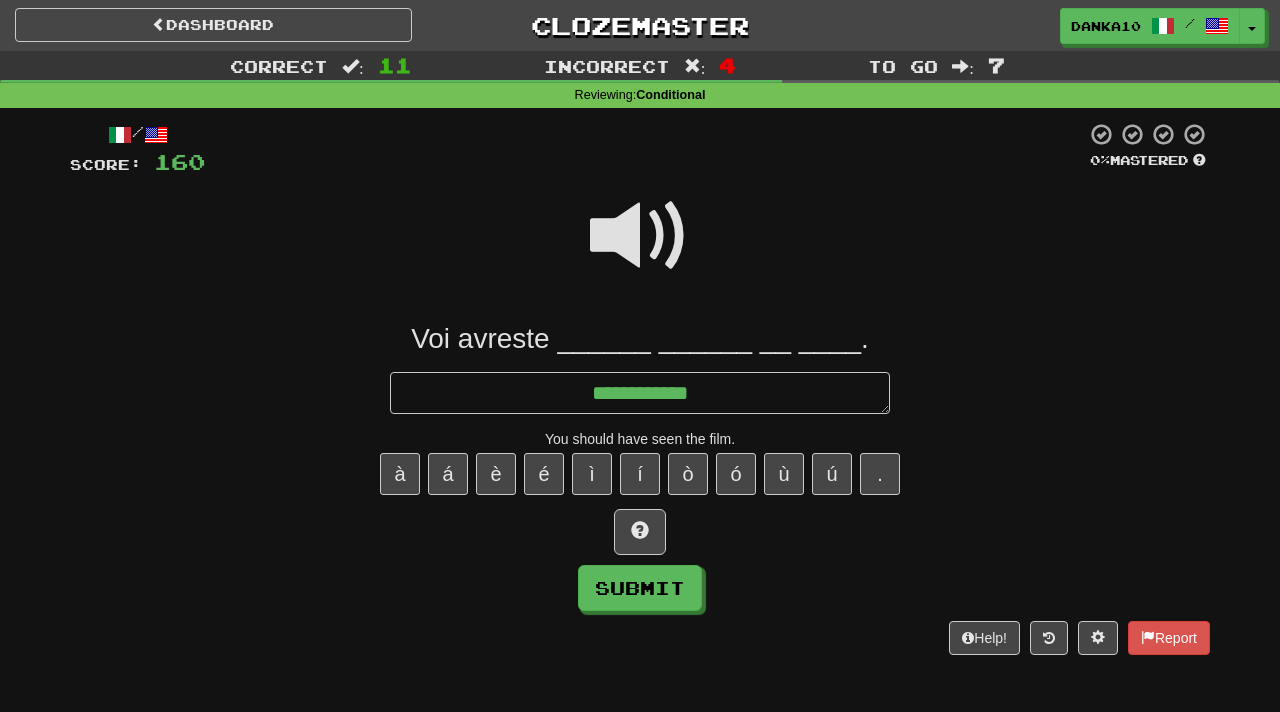 type on "*" 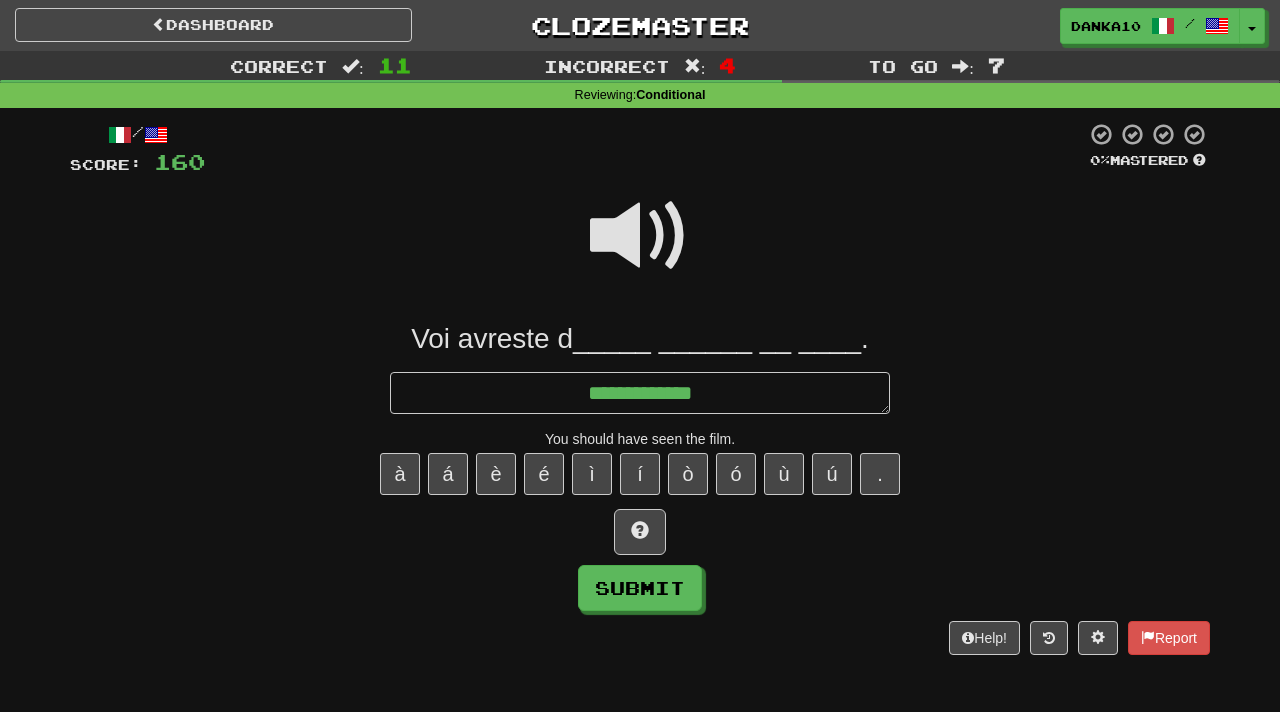 type on "*" 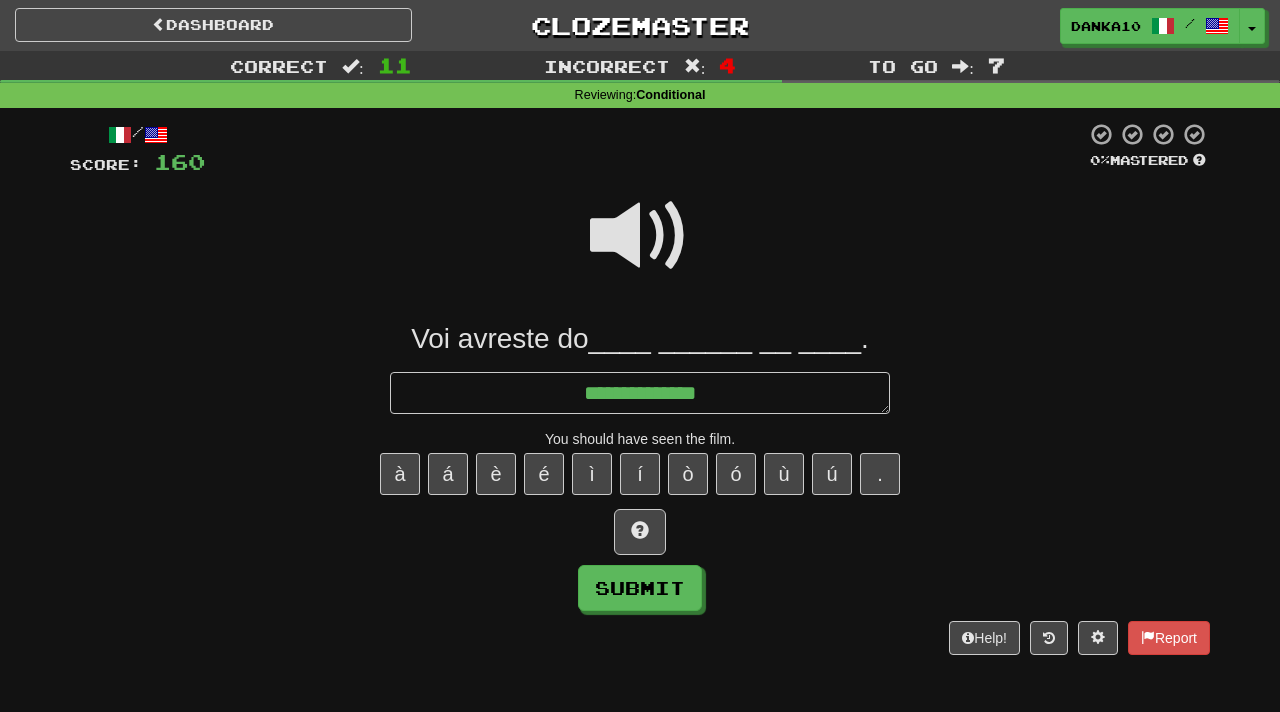 type on "*" 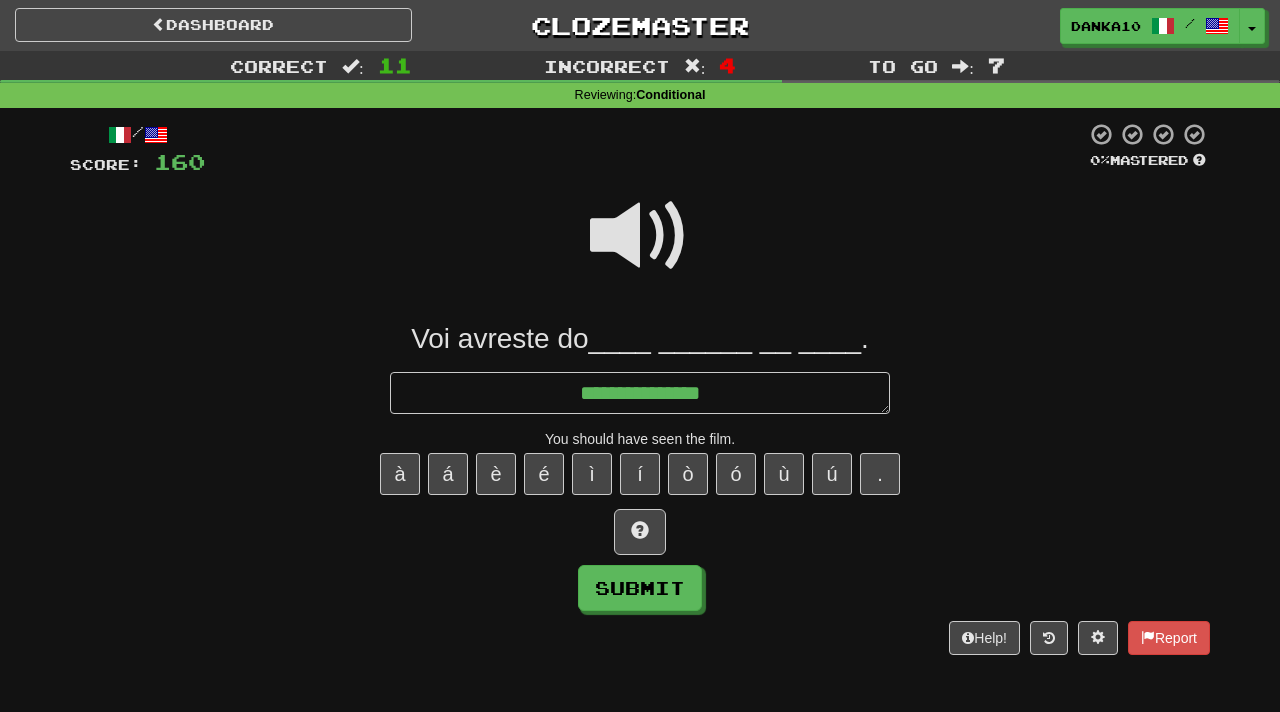 type on "*" 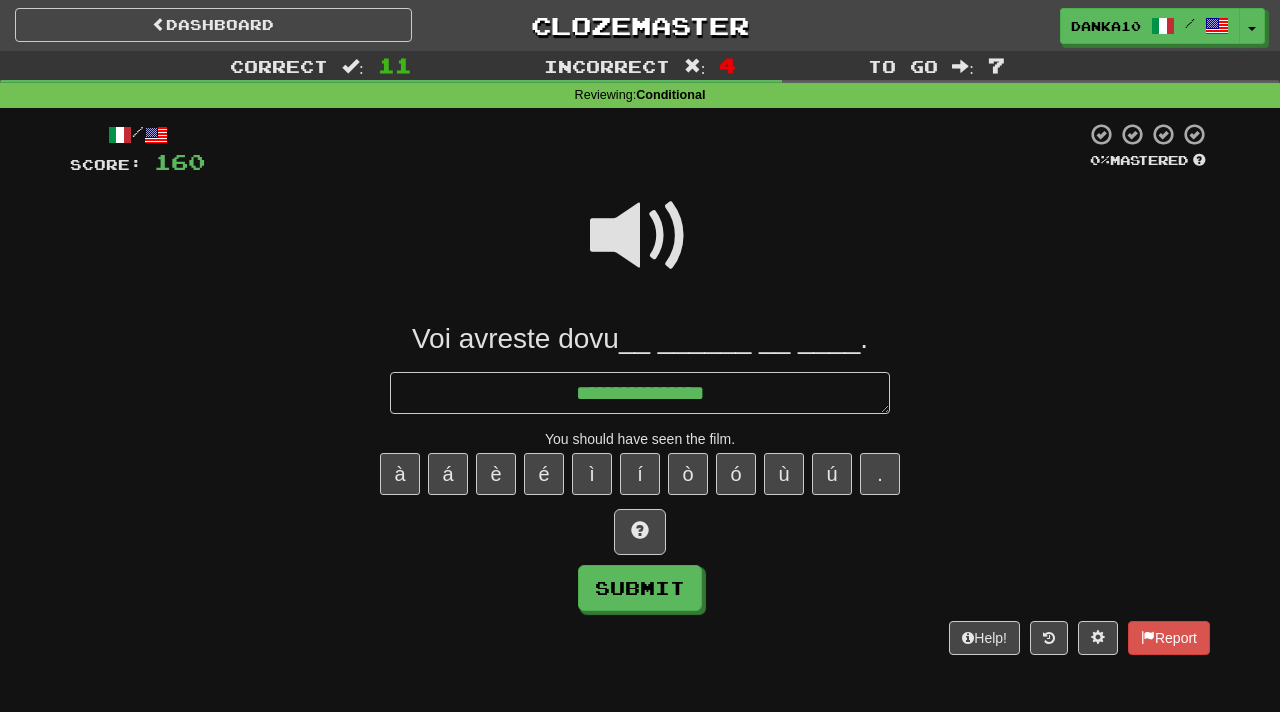 type on "*" 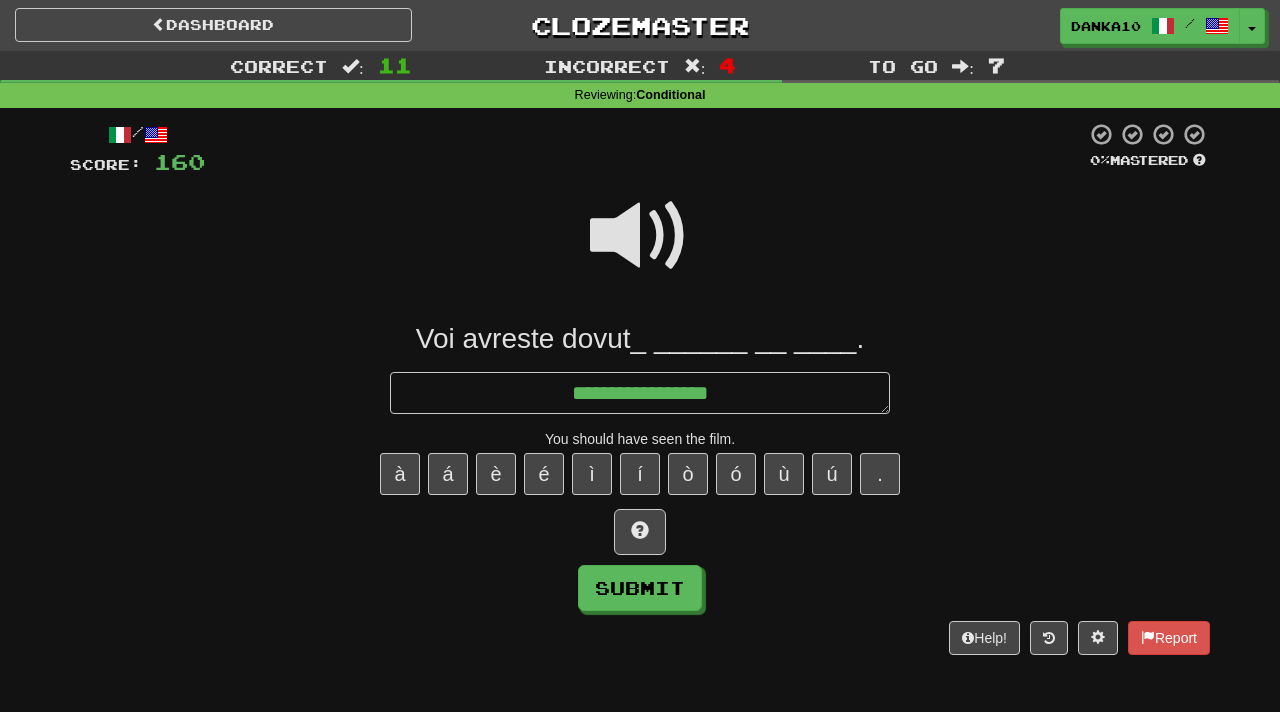 type on "*" 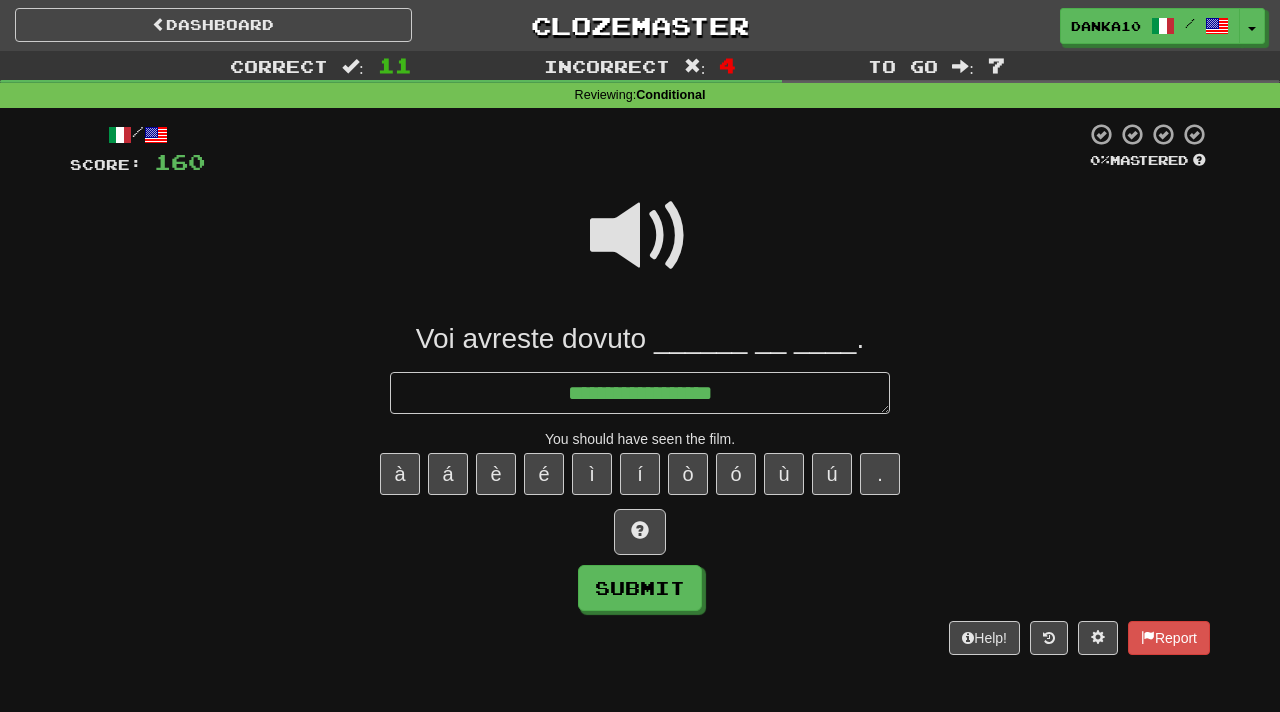 type on "*" 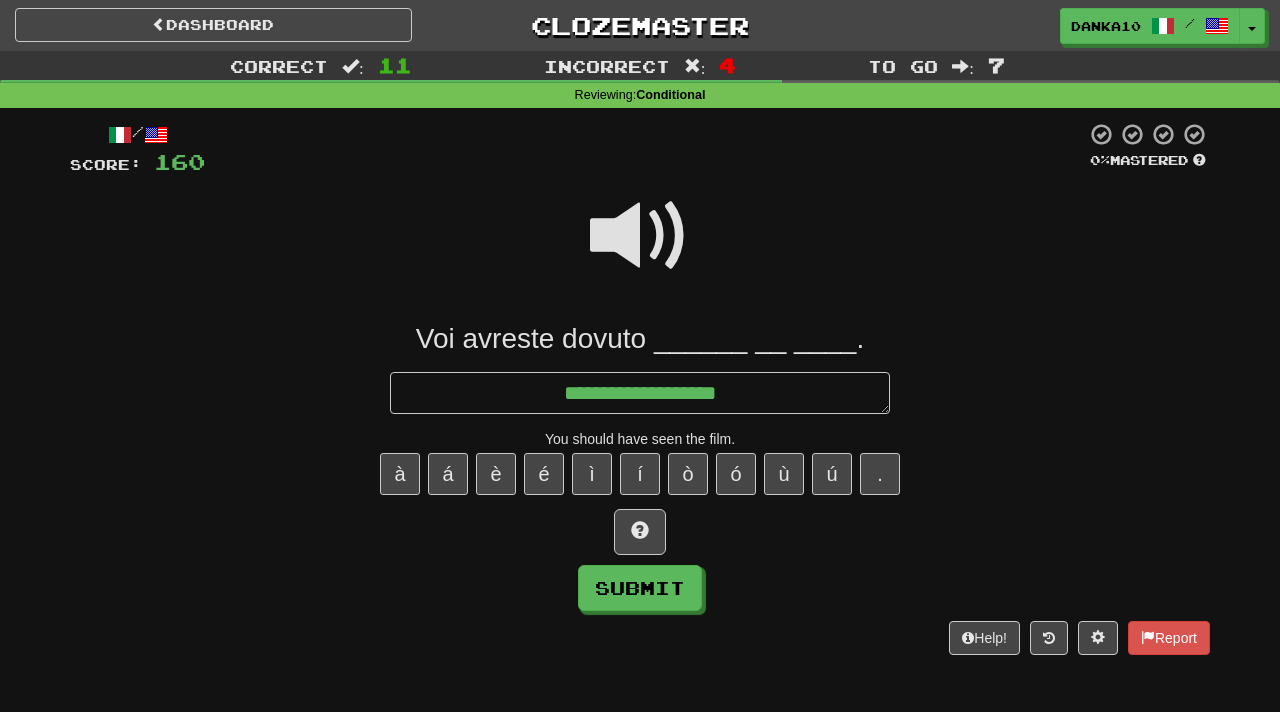 type on "*" 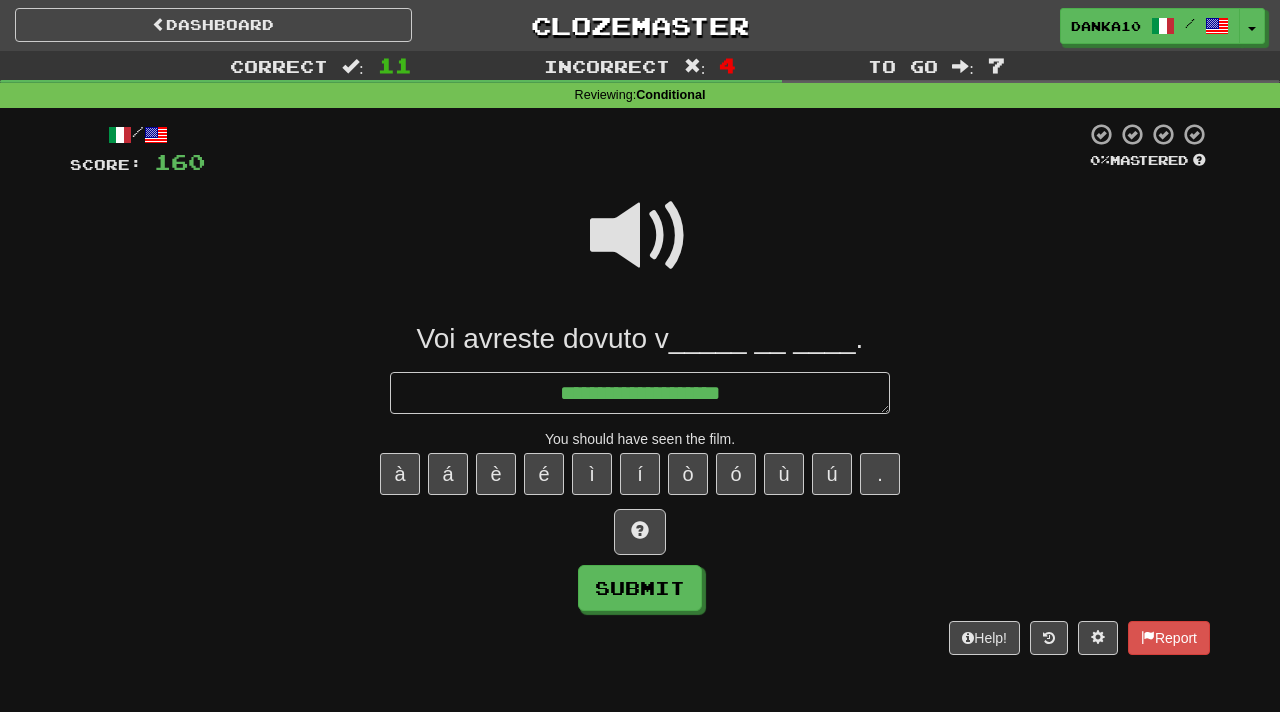 type on "*" 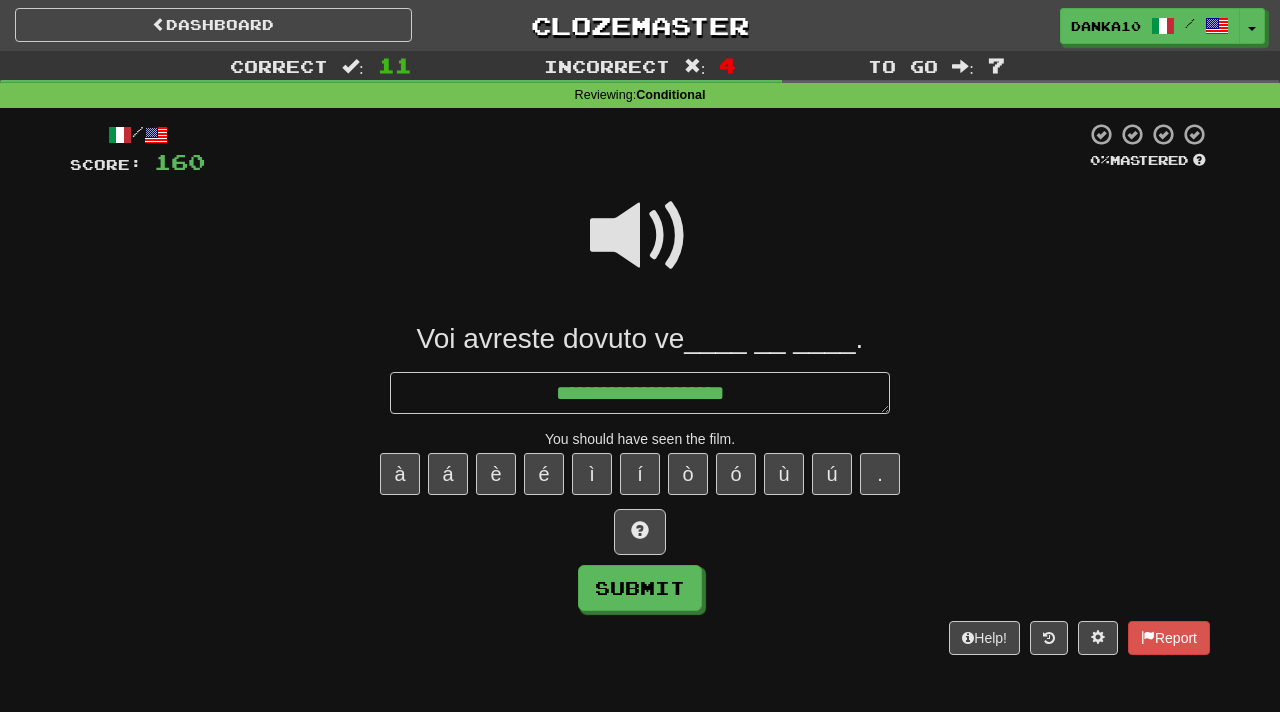 type on "*" 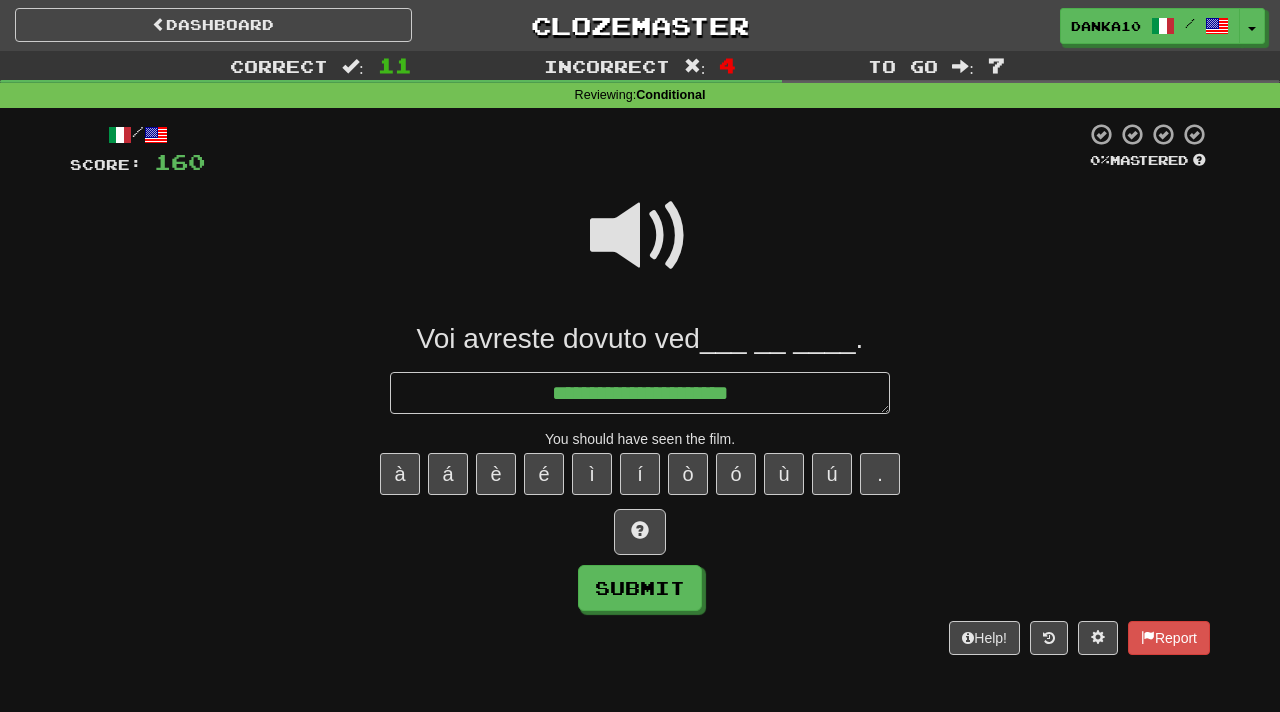type on "*" 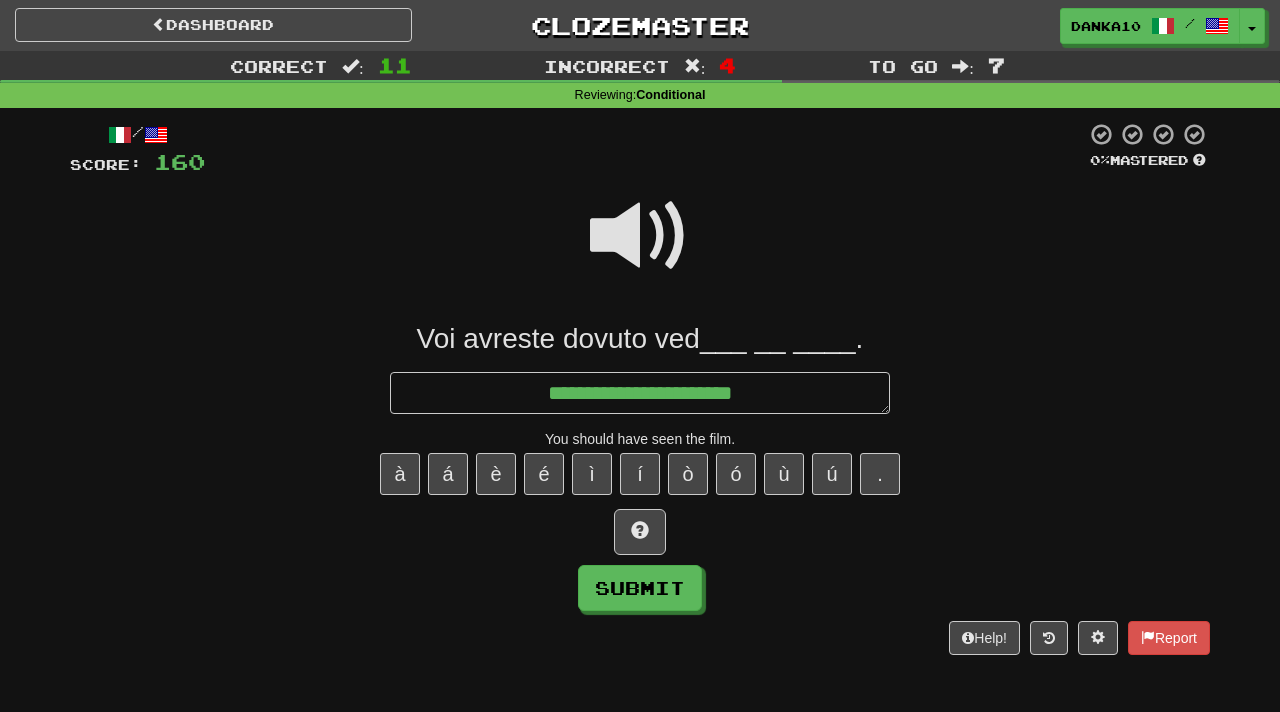 type on "**********" 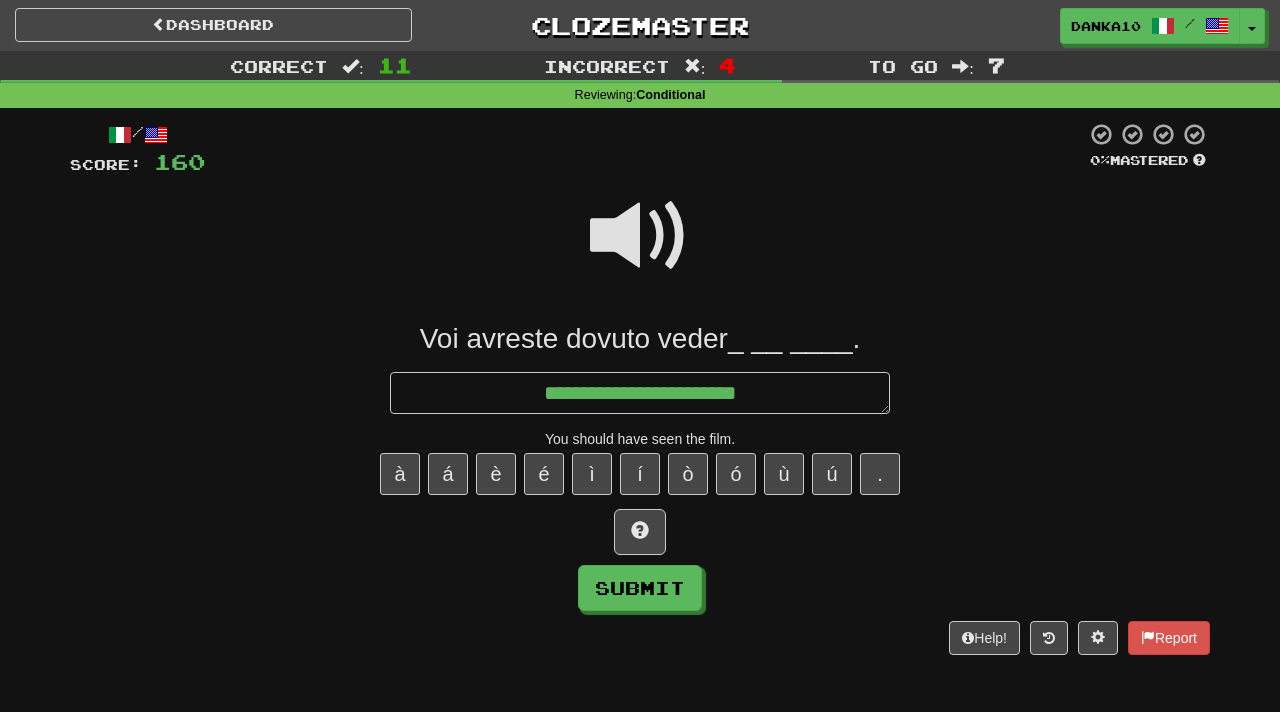type on "*" 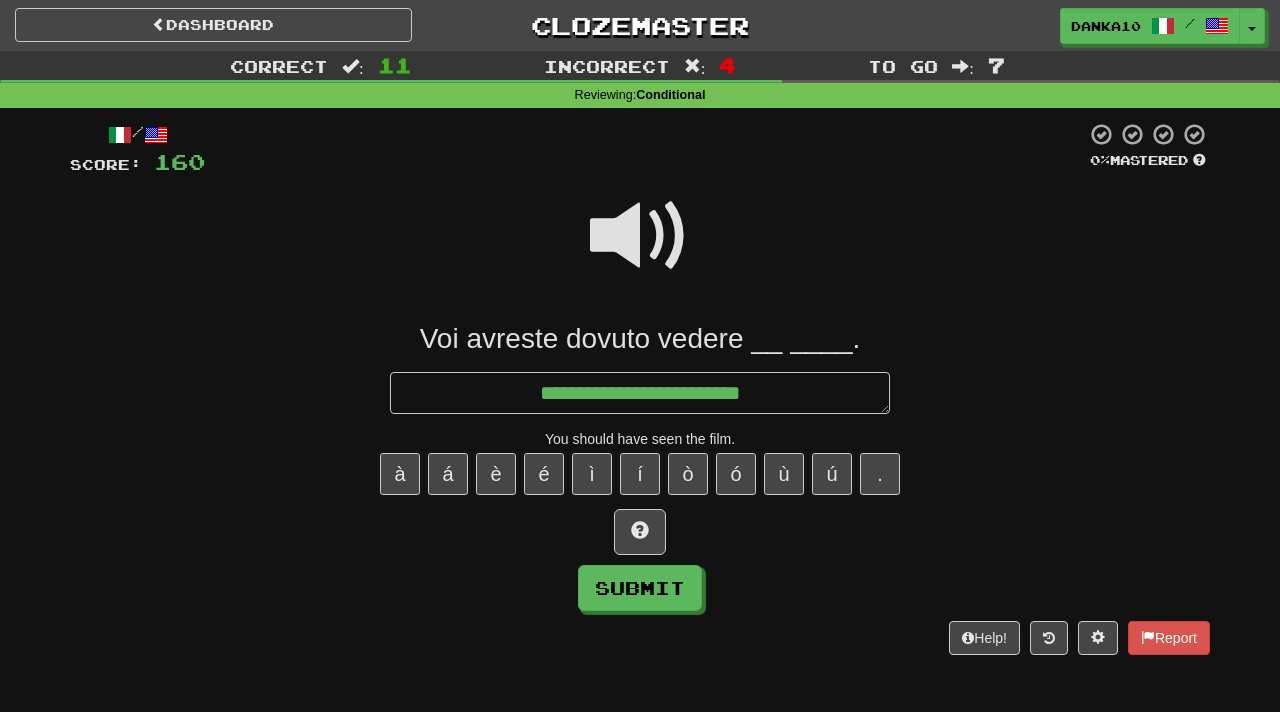 type on "*" 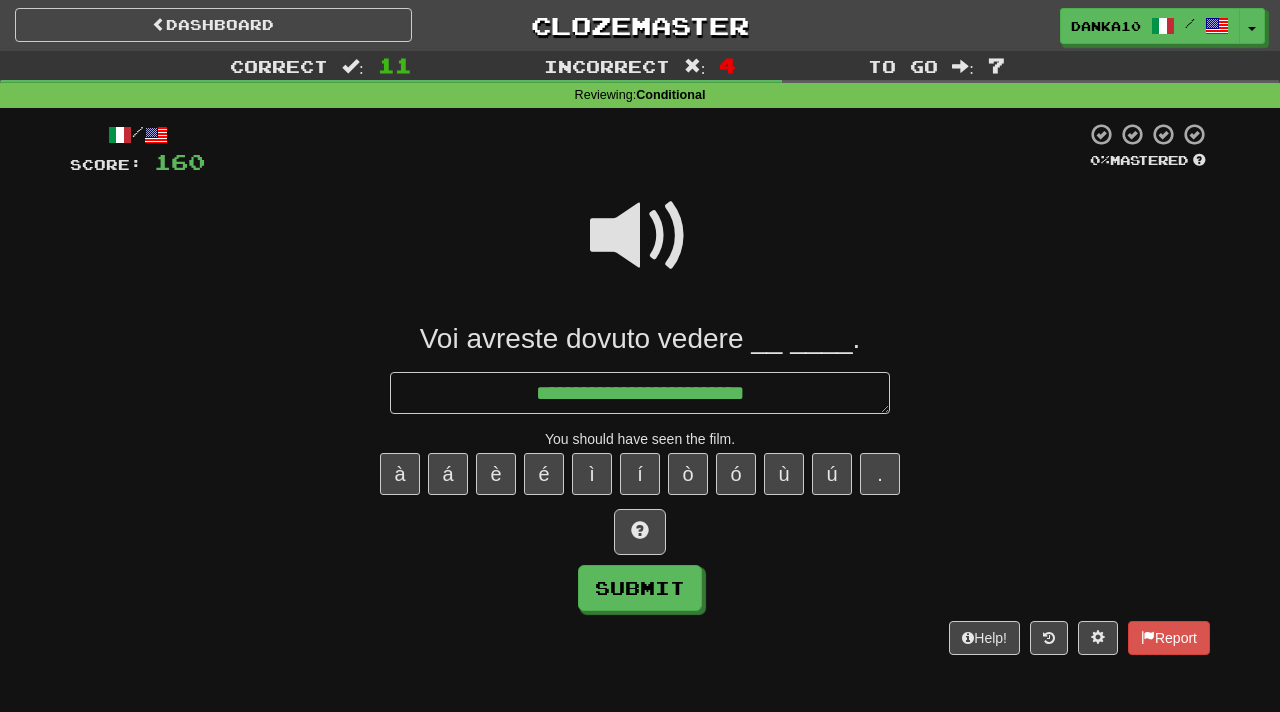 type on "*" 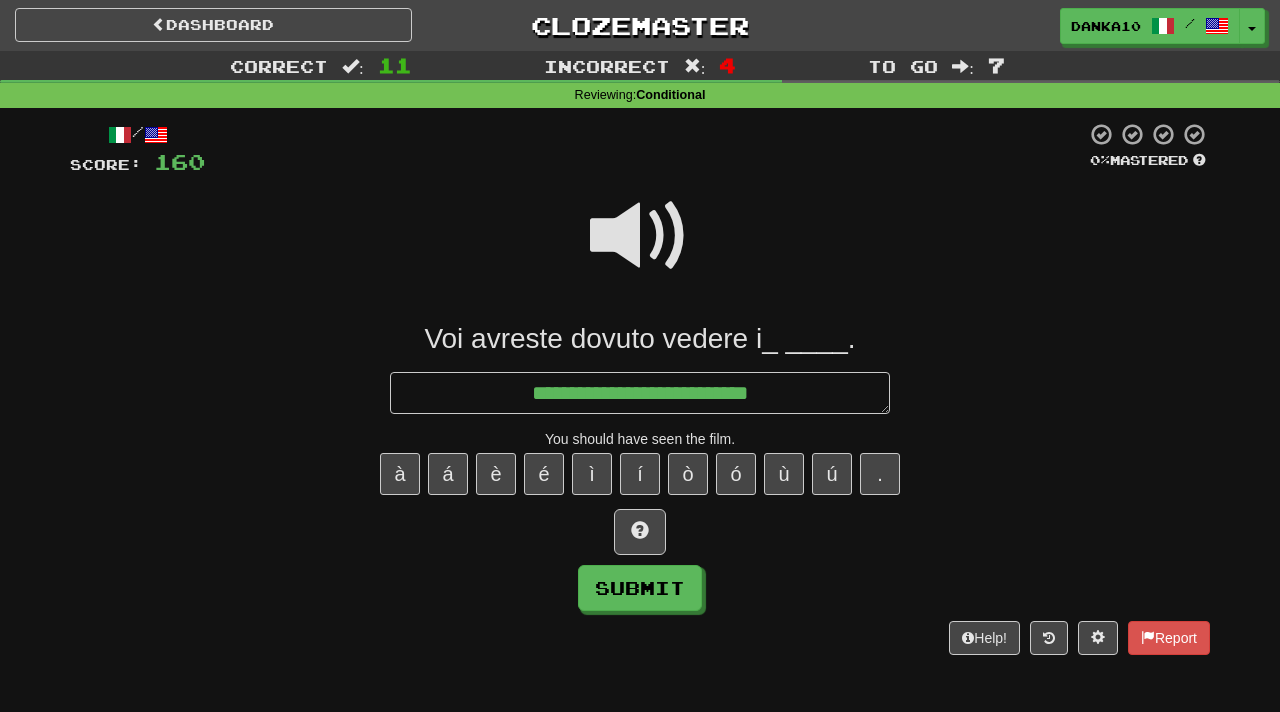 type on "*" 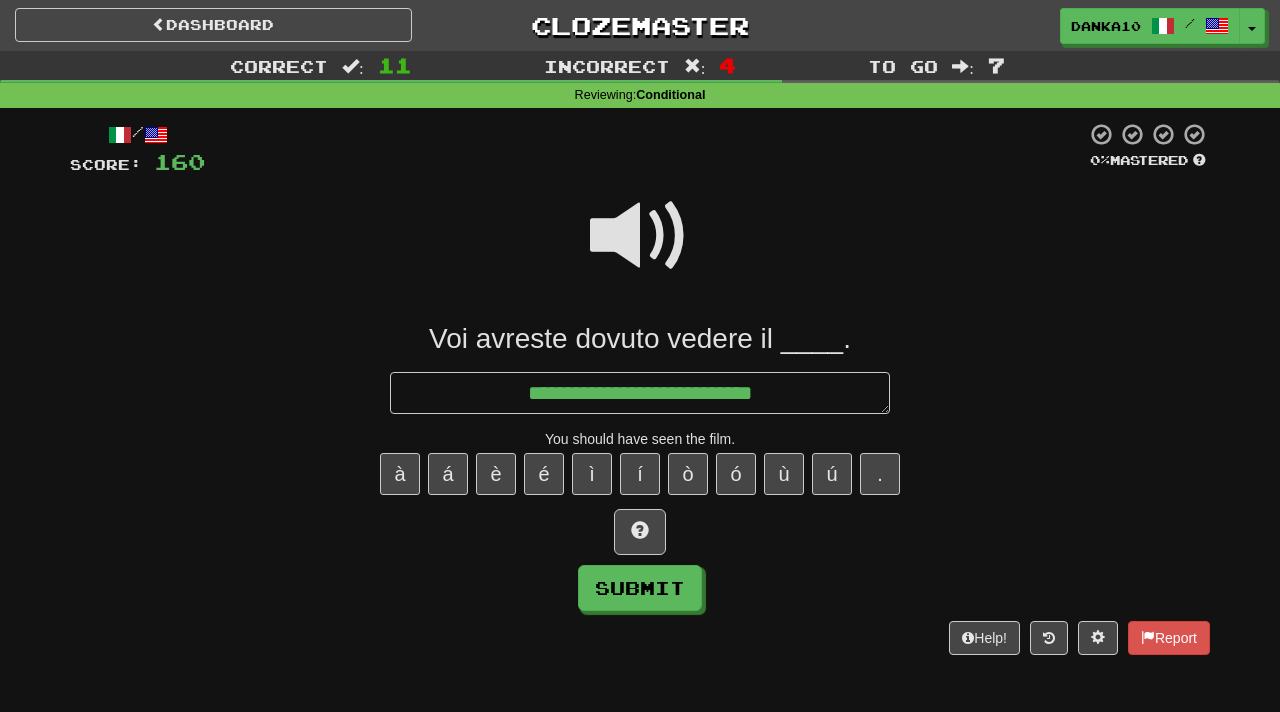 type on "*" 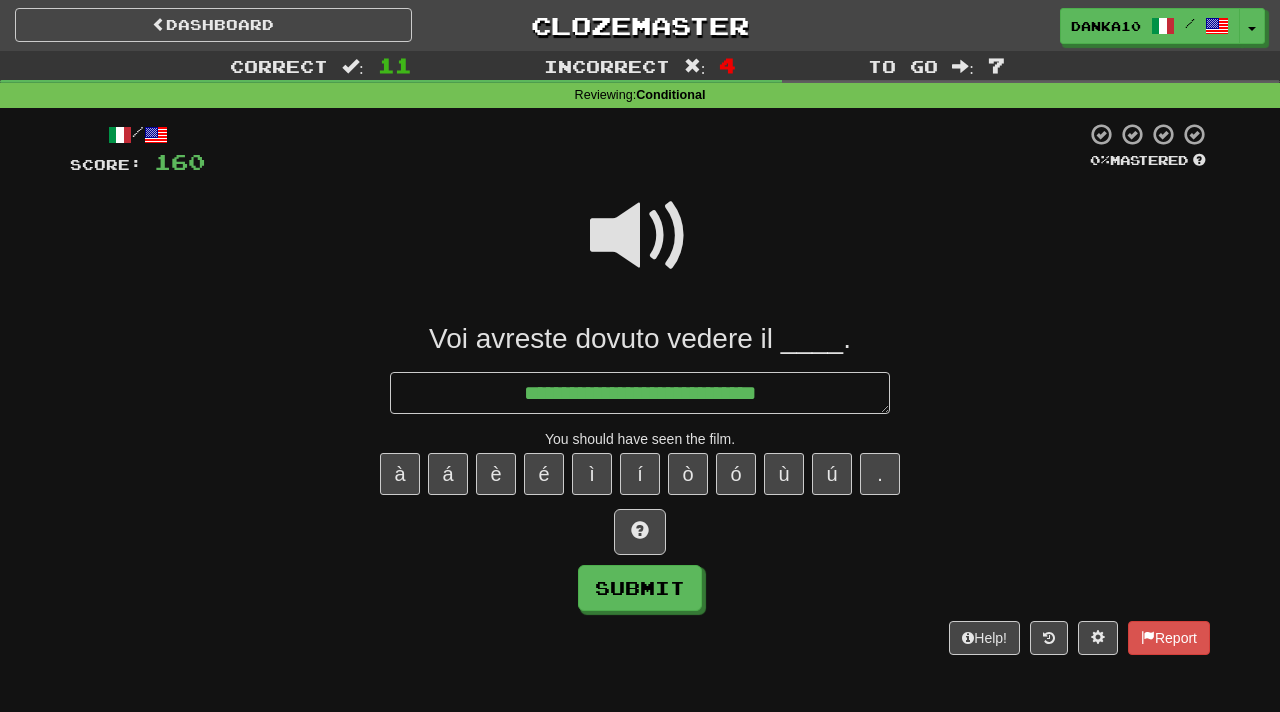 type on "*" 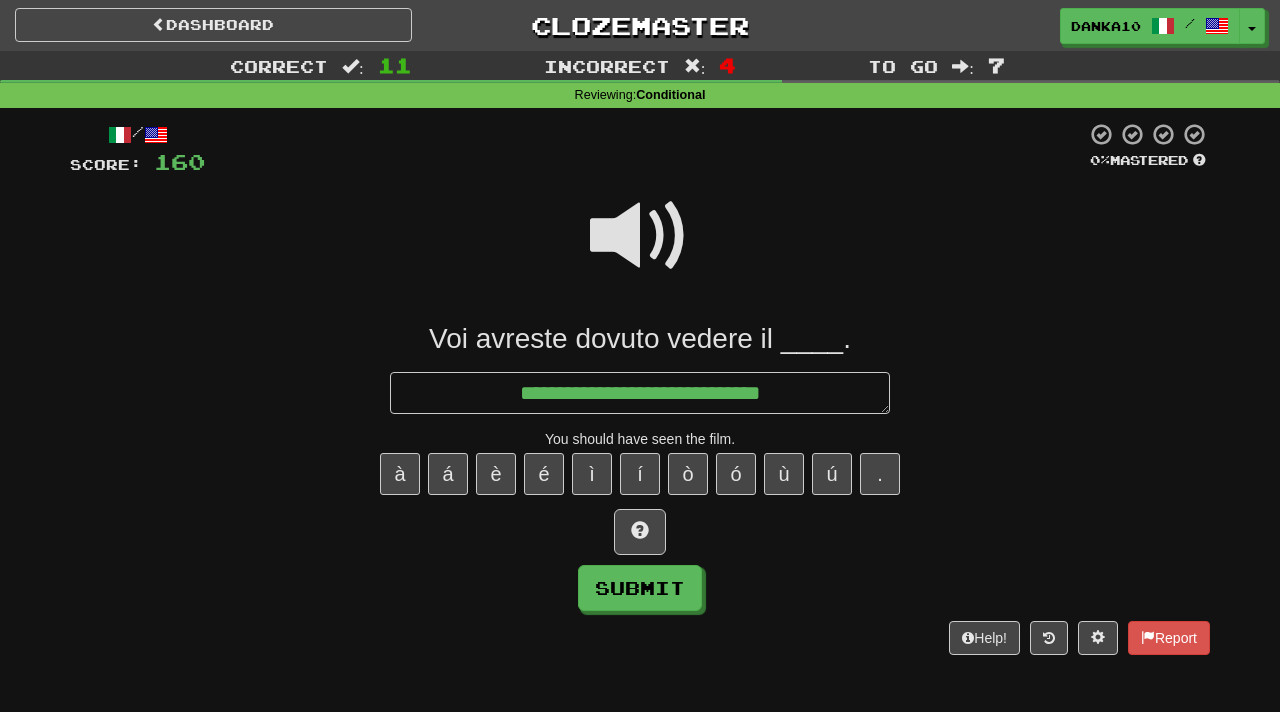 type on "*" 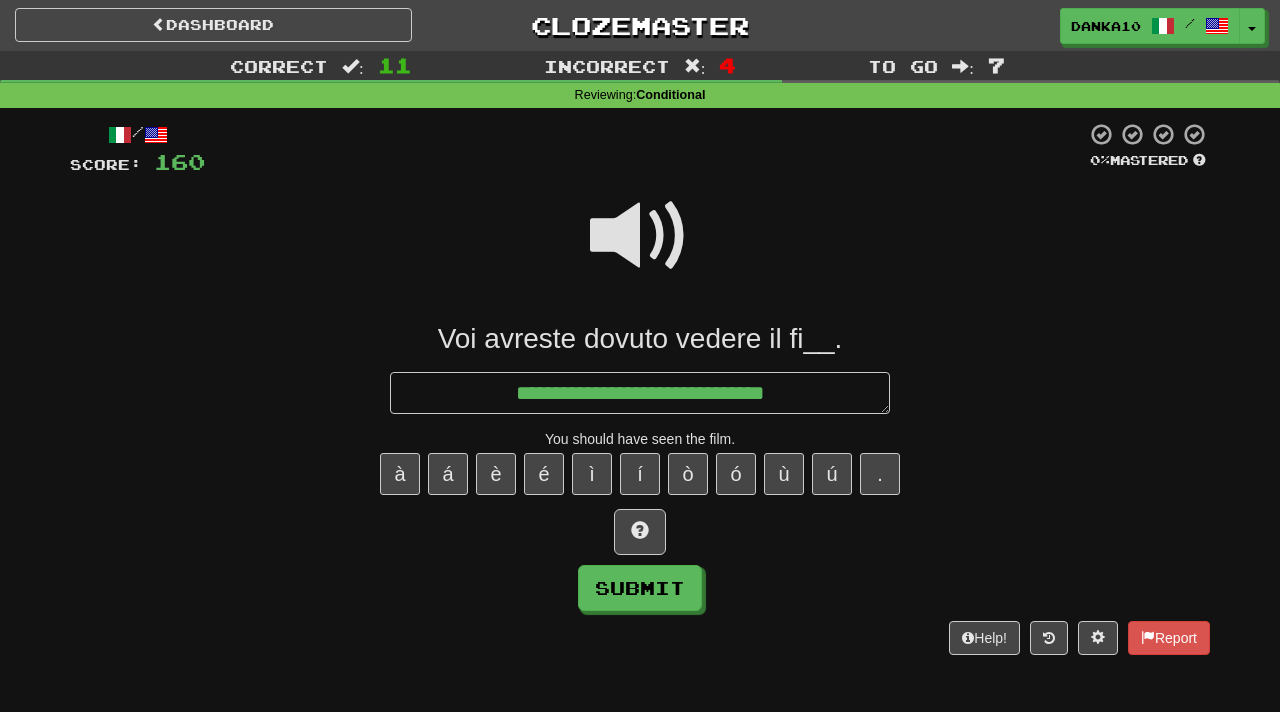 type on "*" 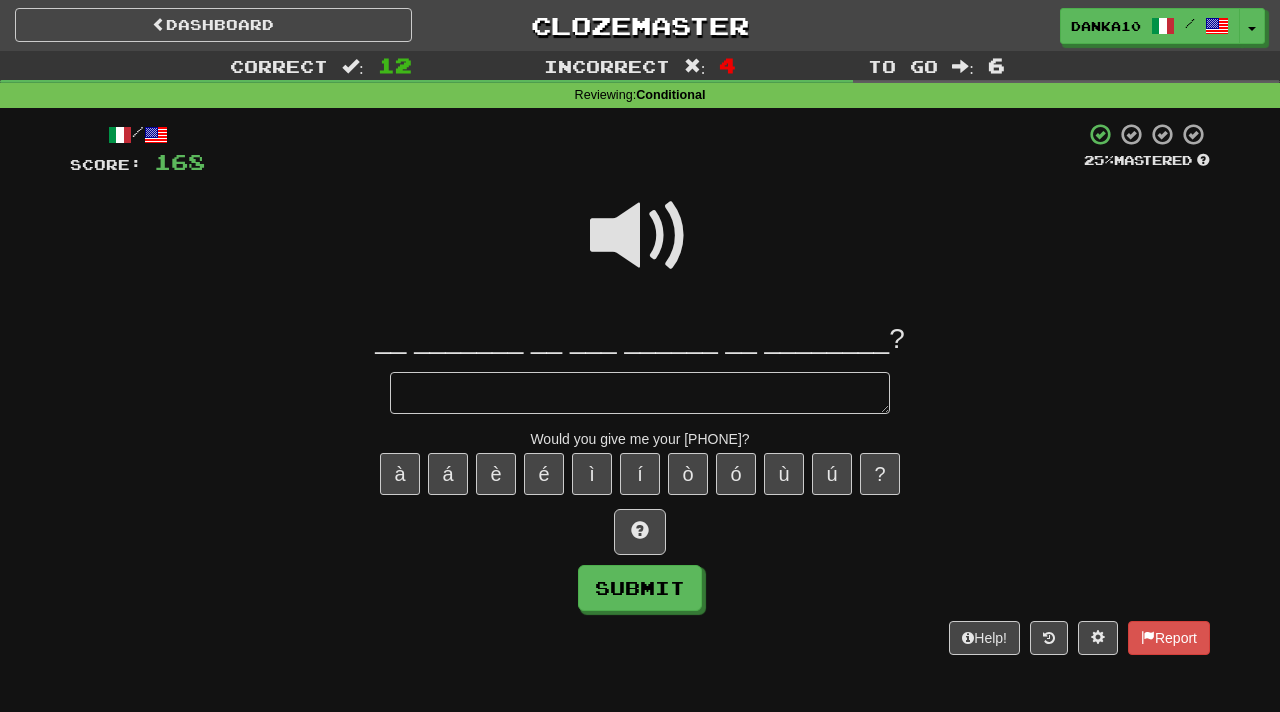 type on "*" 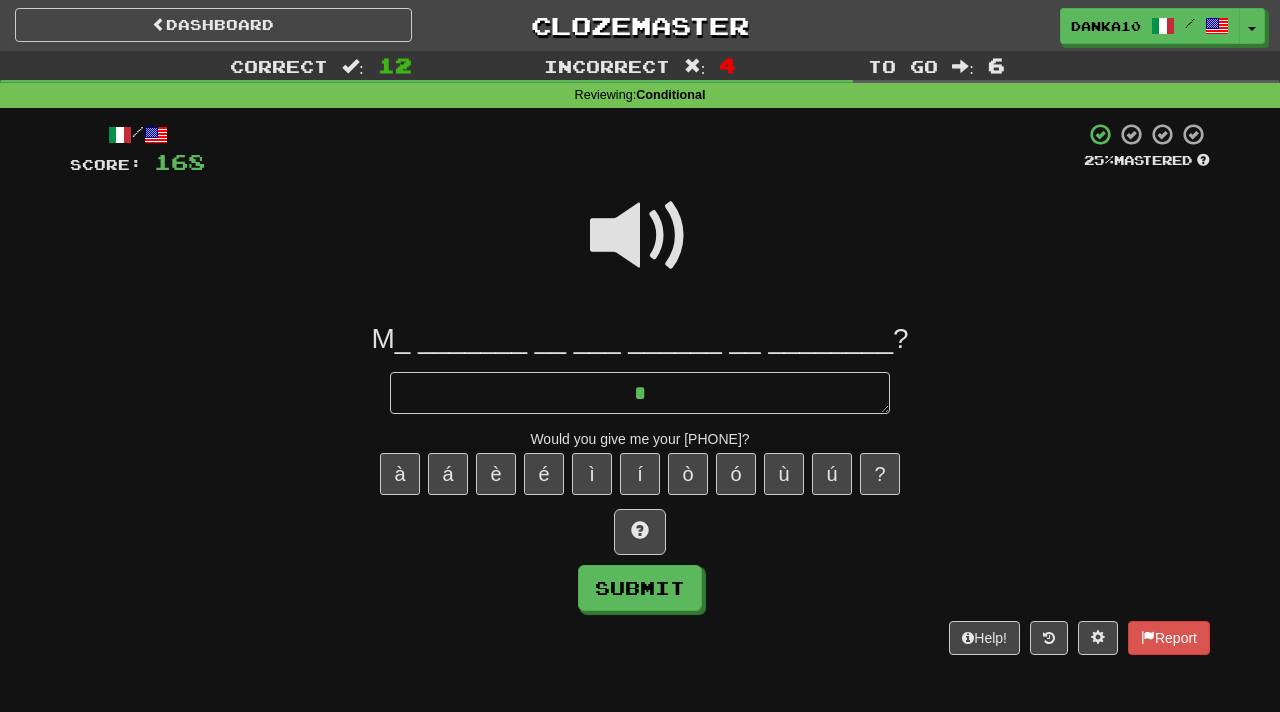 type on "*" 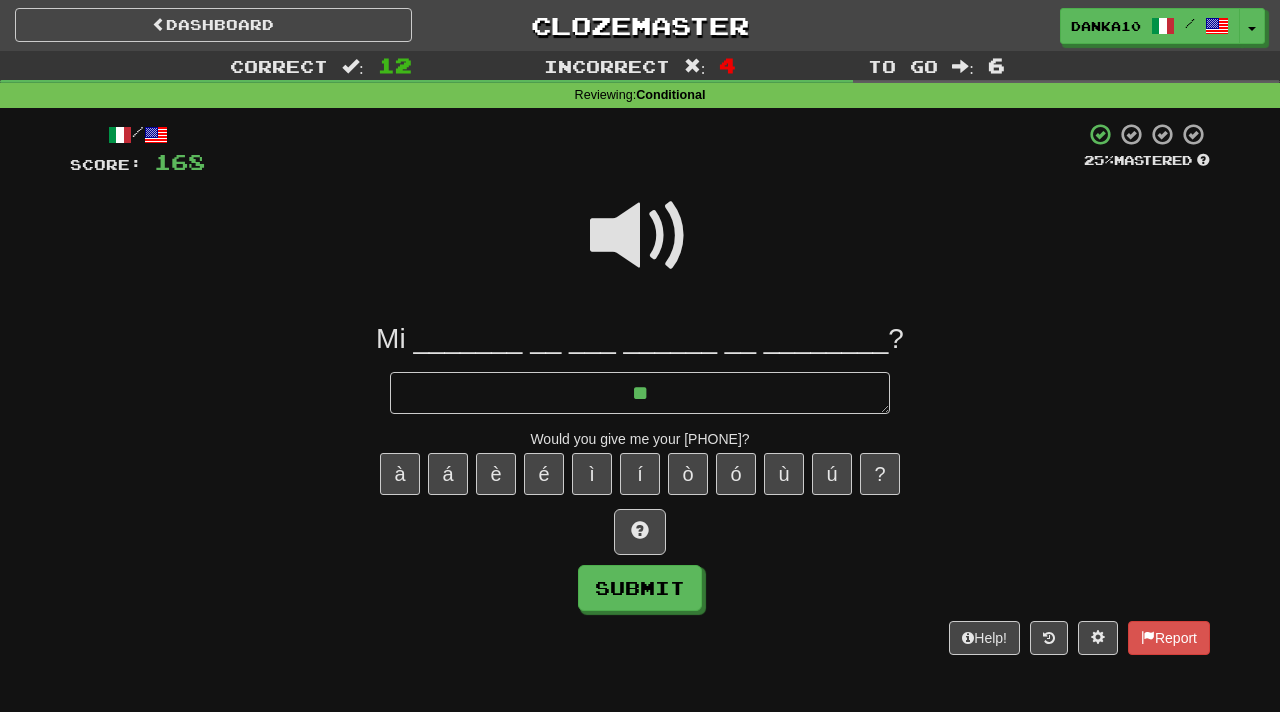 type on "*" 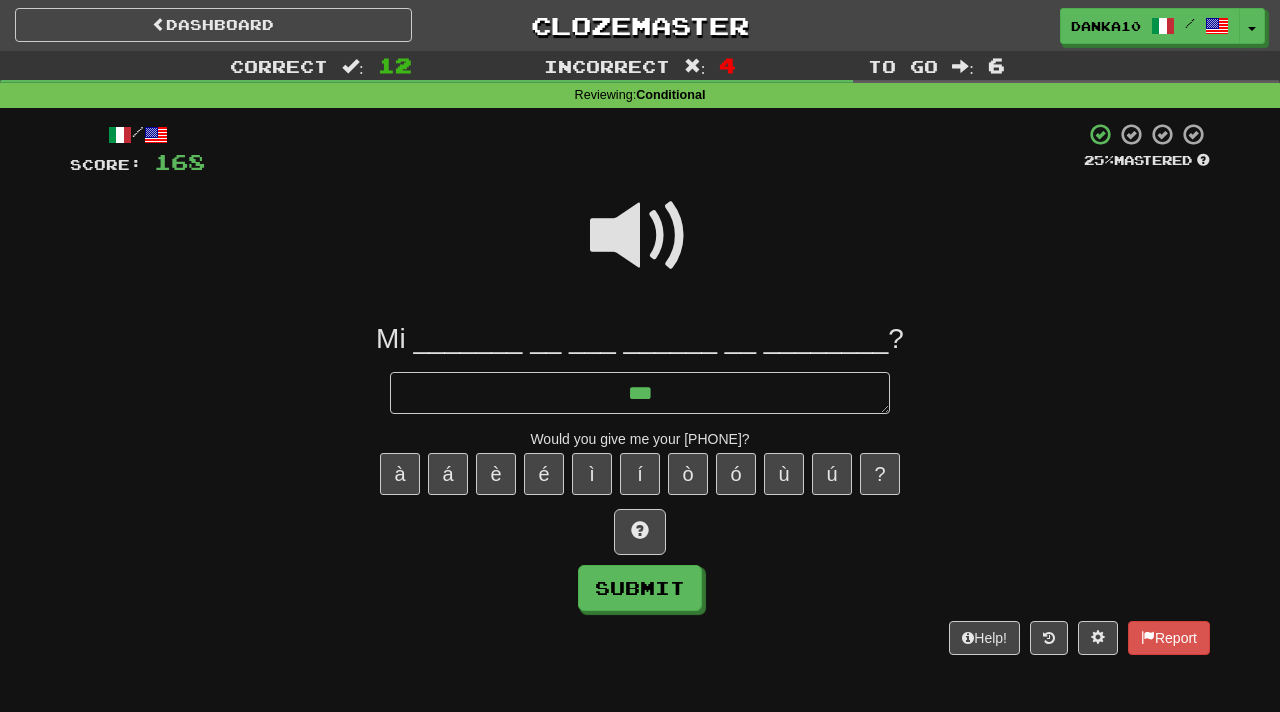 type on "*" 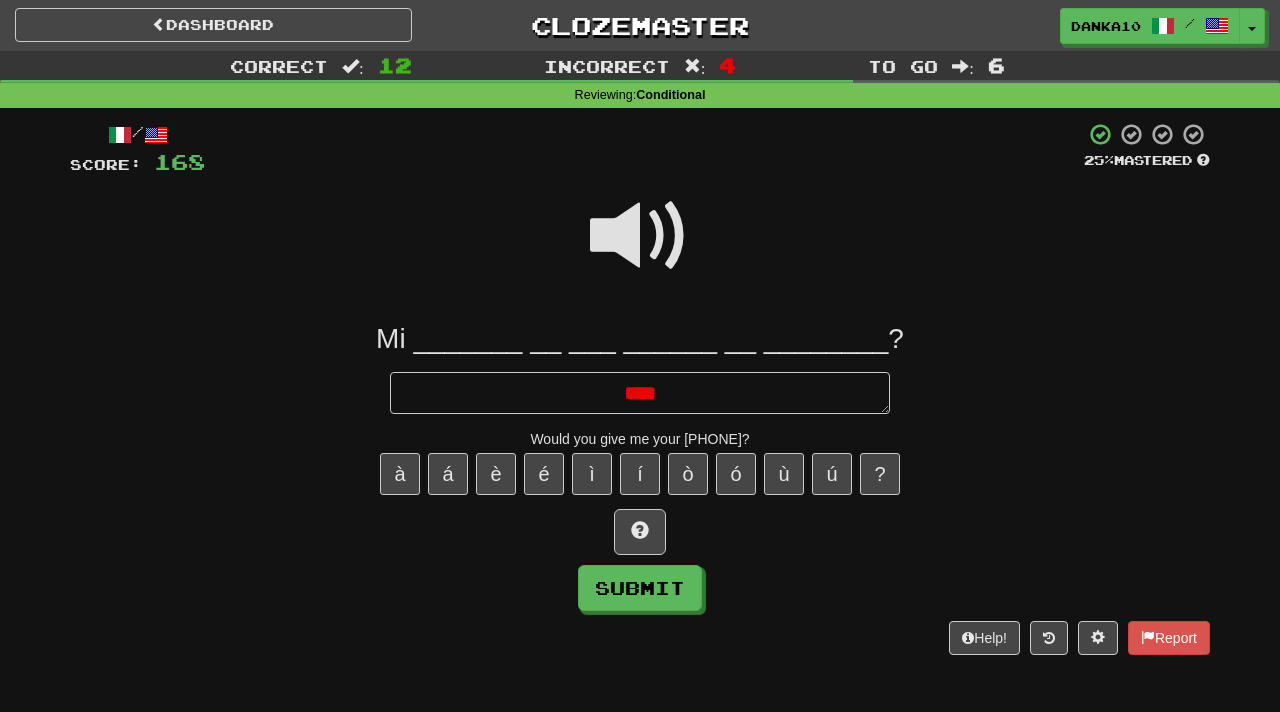 type on "*" 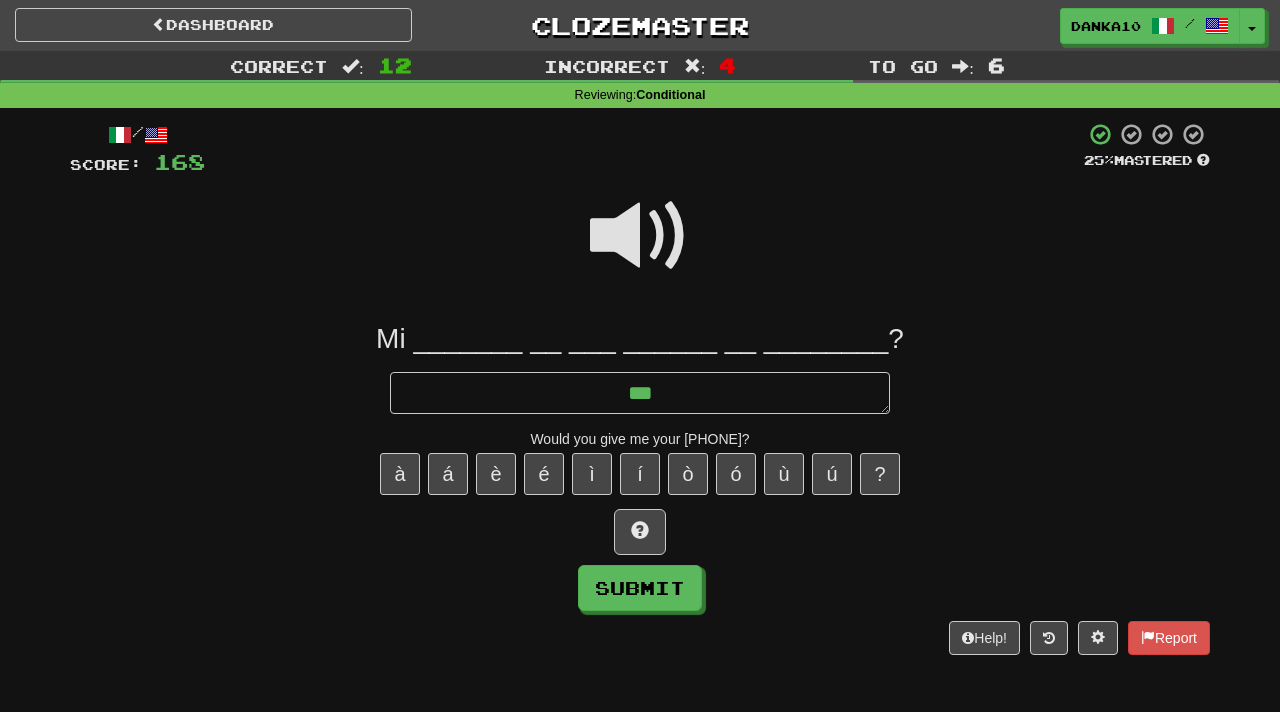 type on "*" 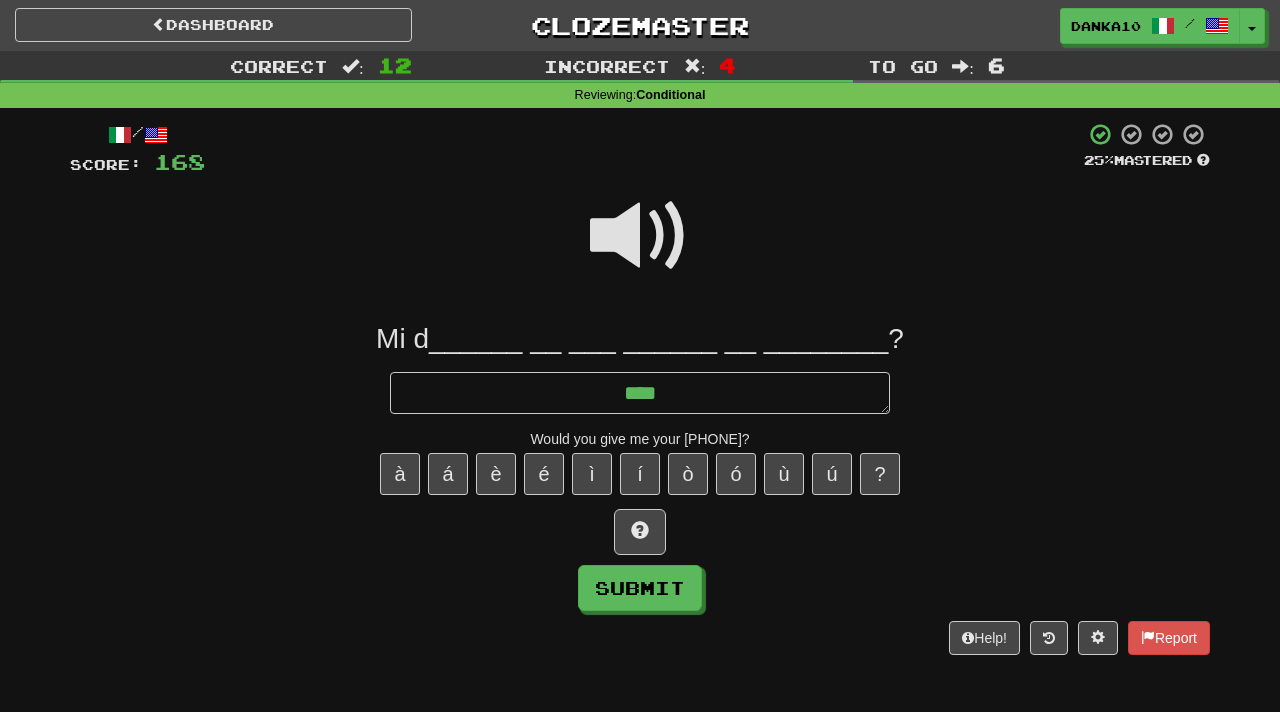 type on "*" 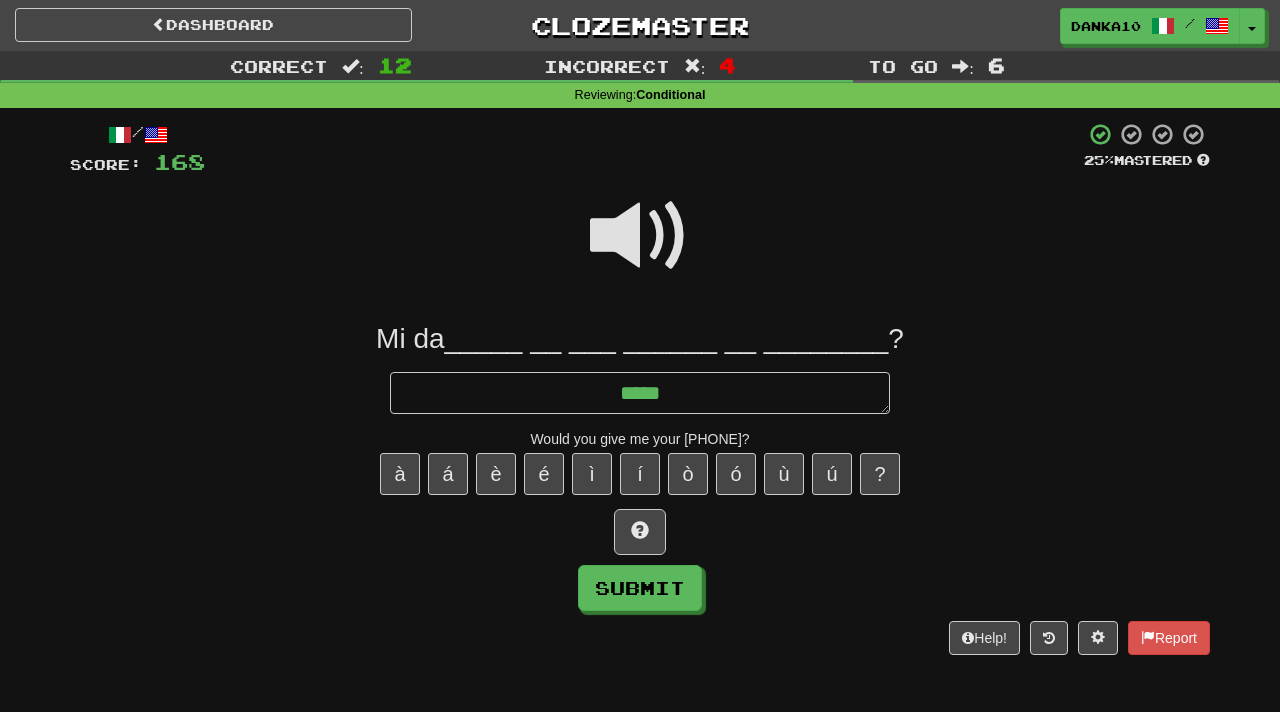 type on "*" 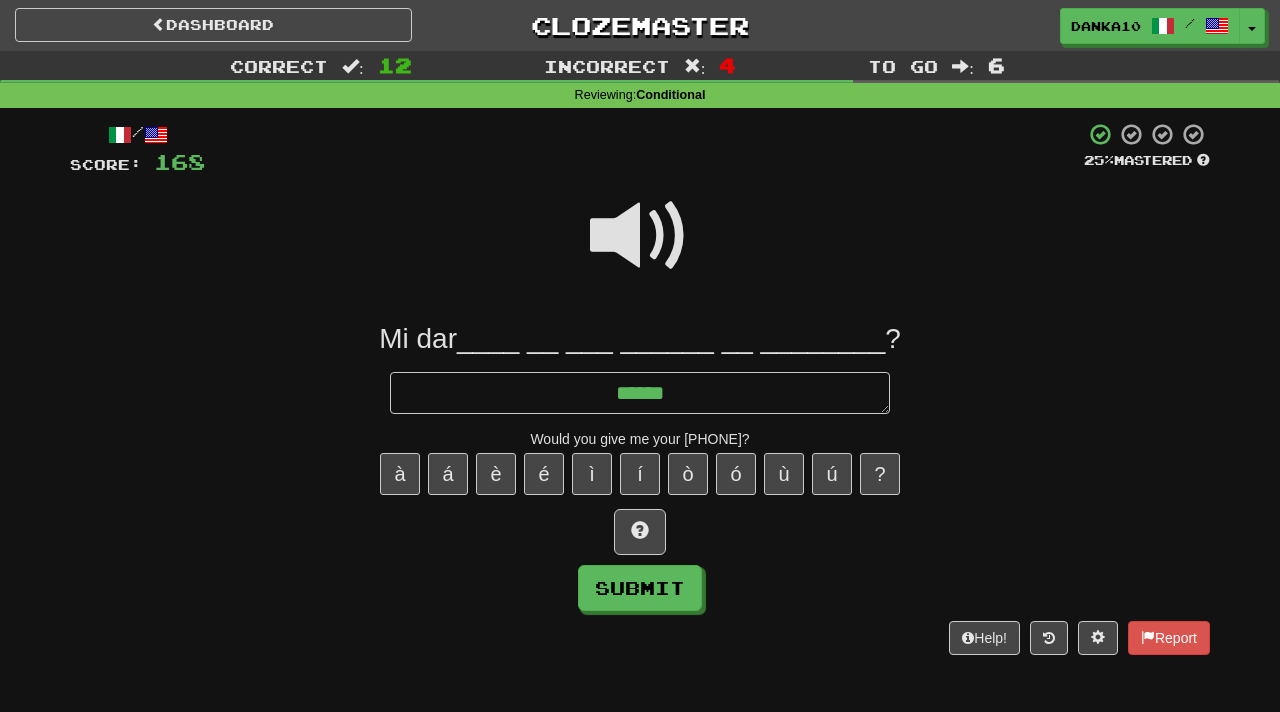 type on "*" 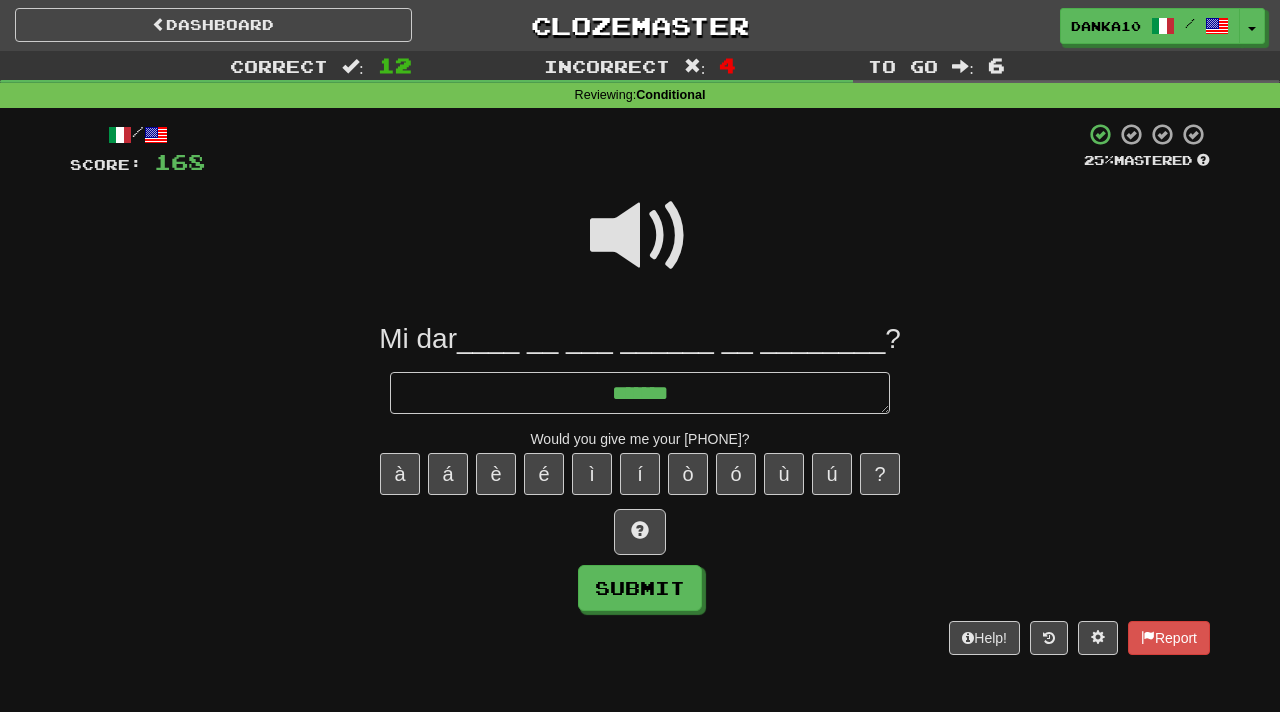 type on "*" 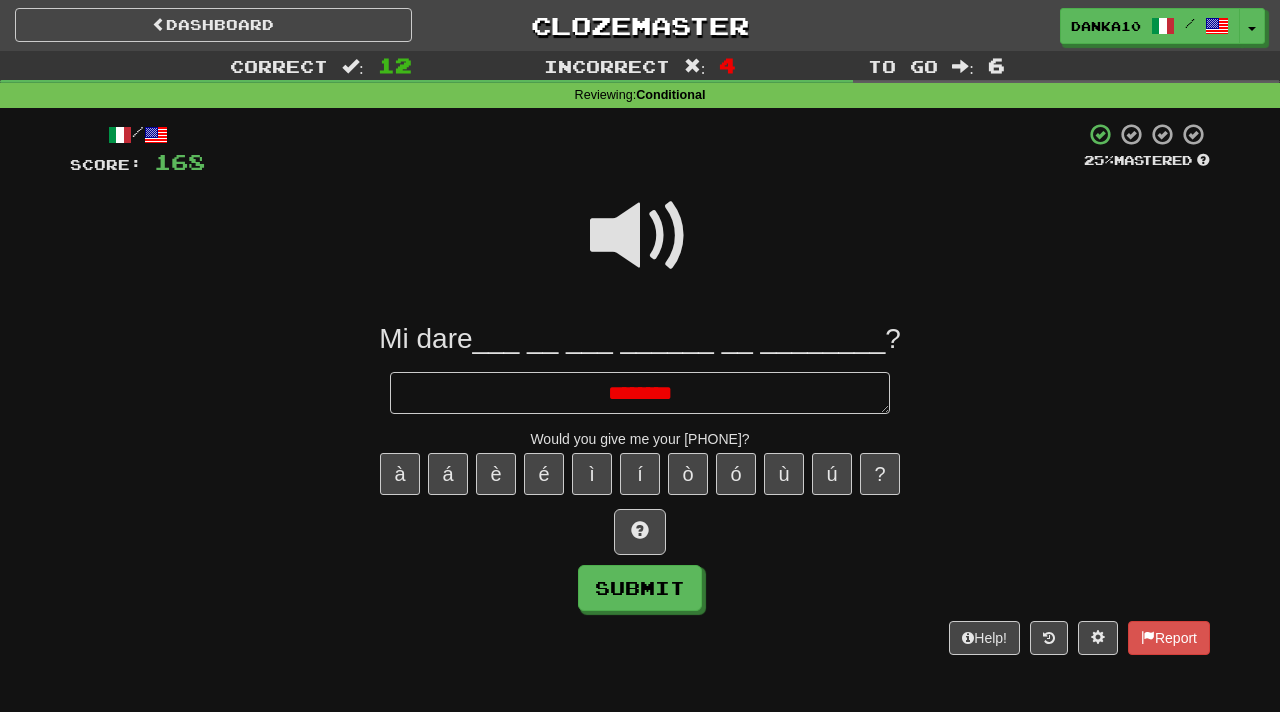 type on "*" 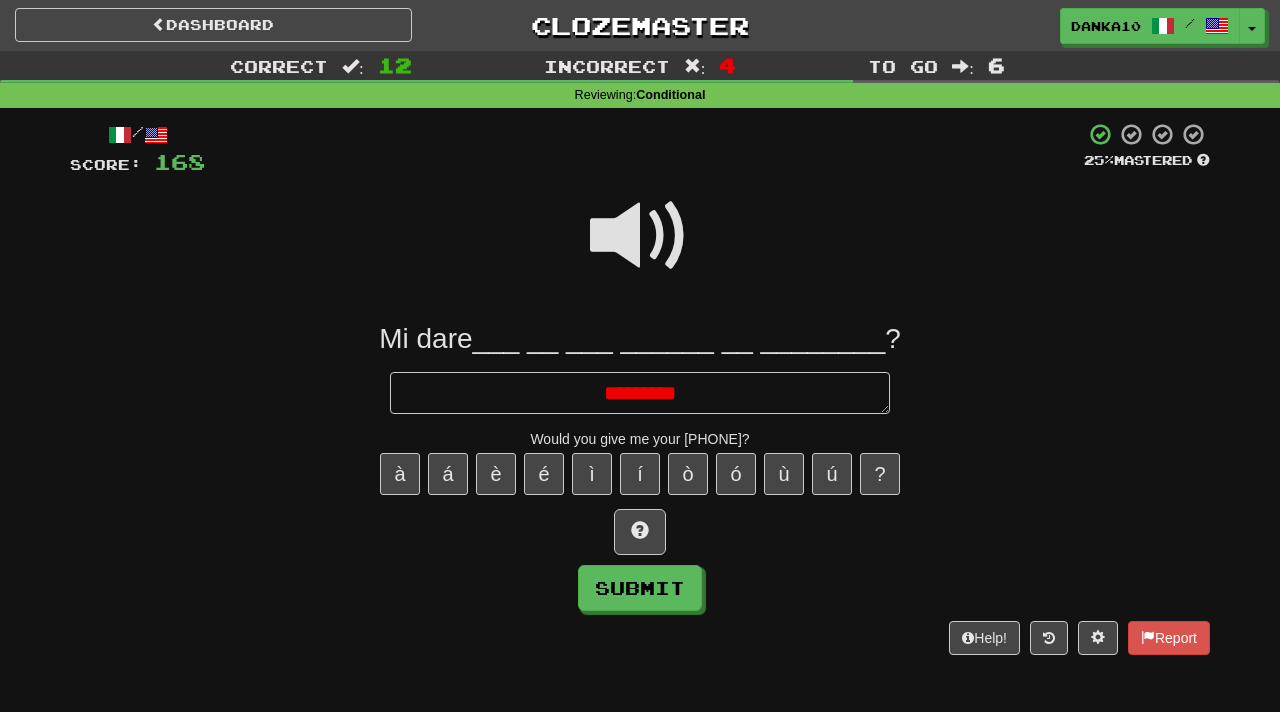 type on "*" 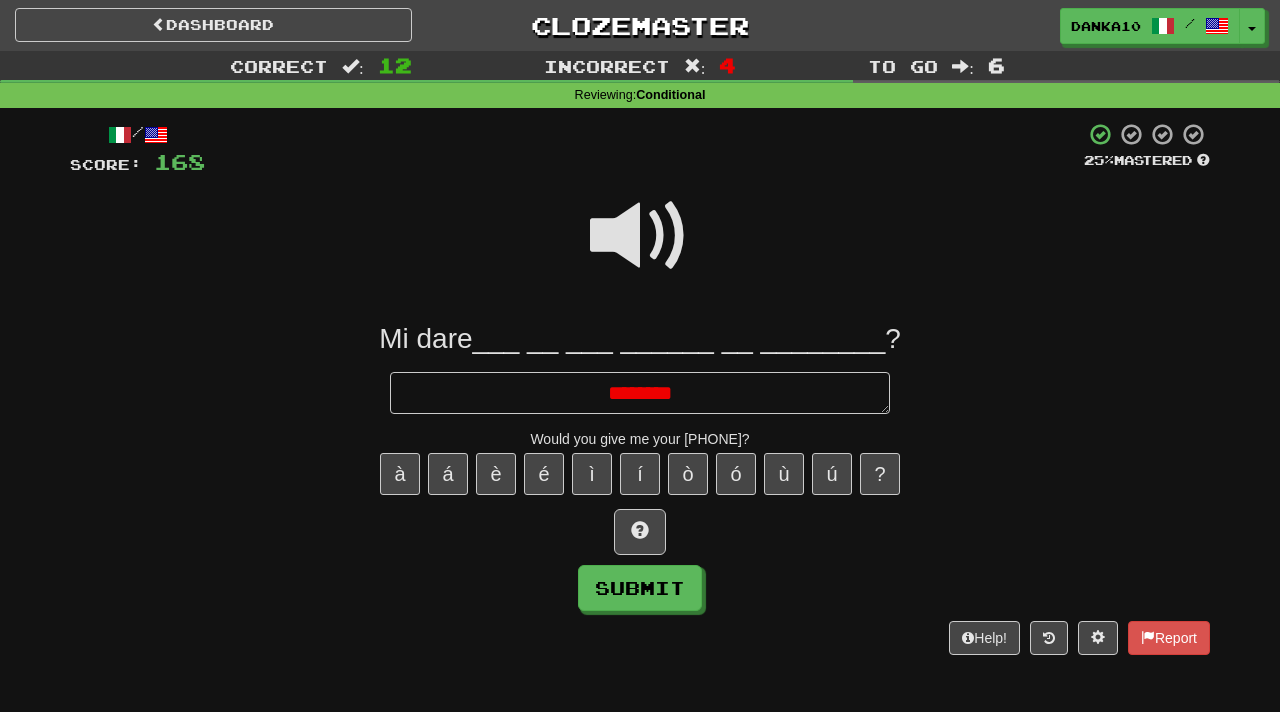 type on "*" 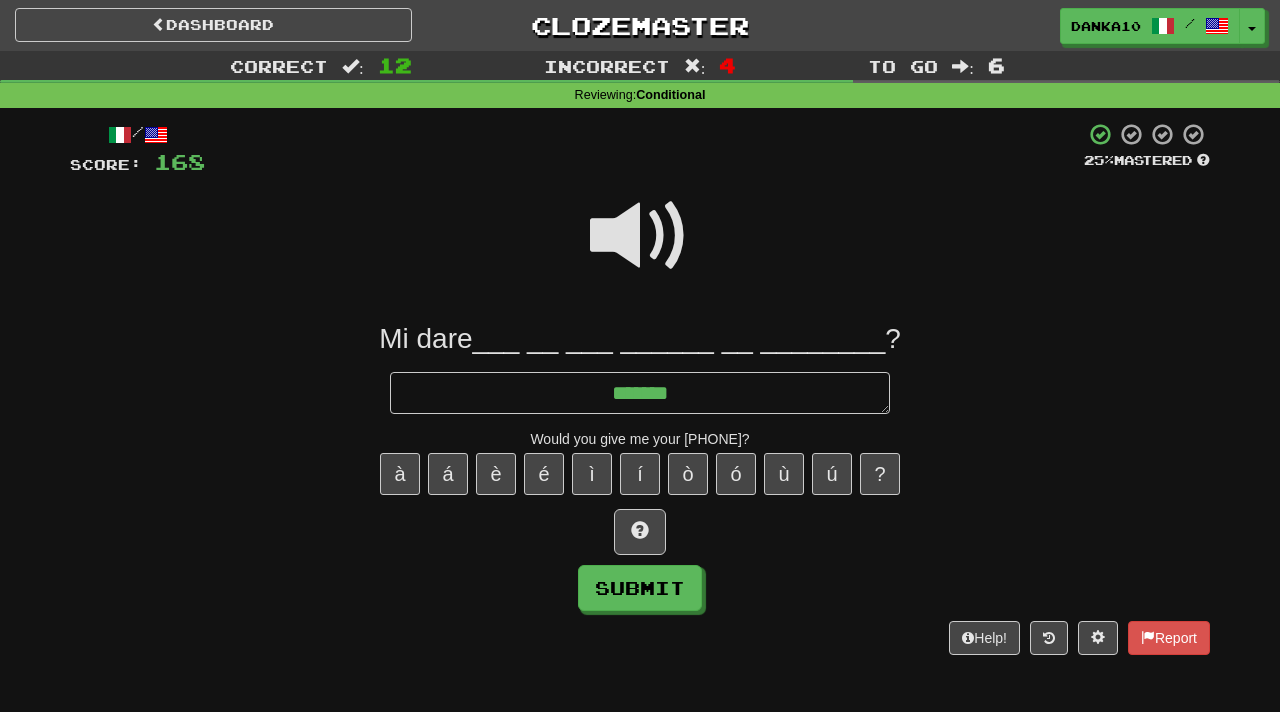type on "*" 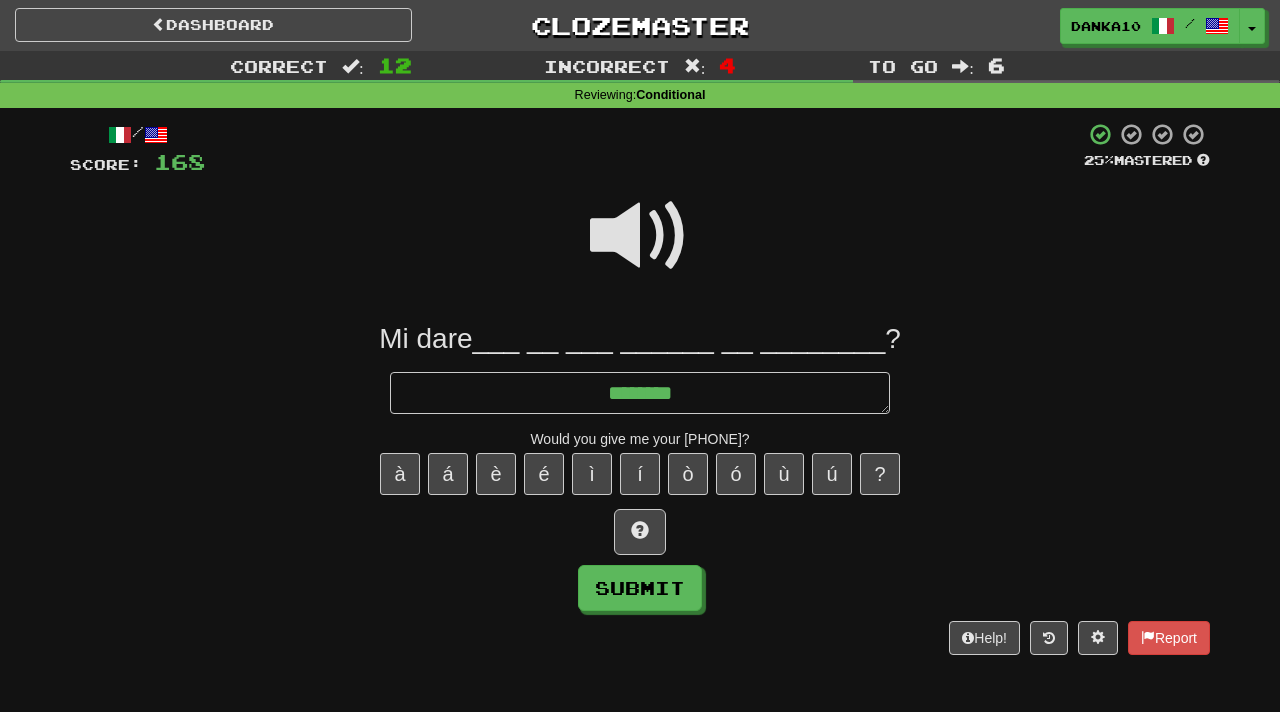 type on "*" 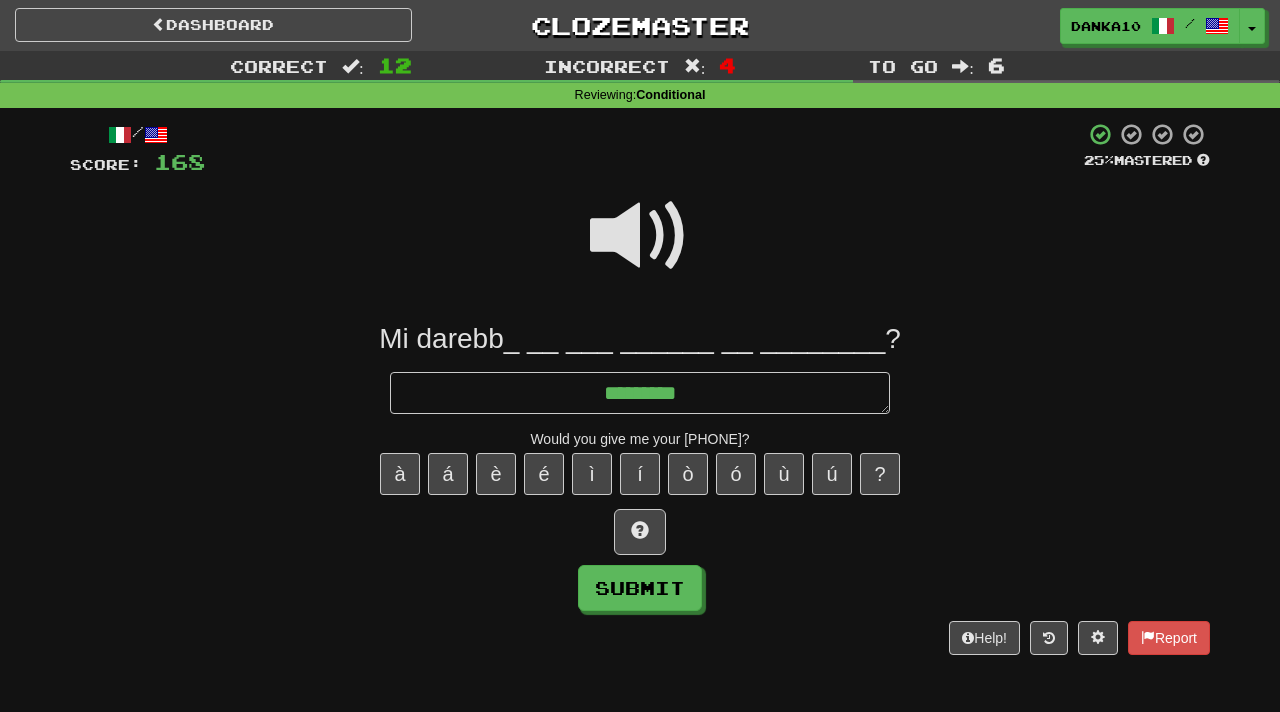 type on "*" 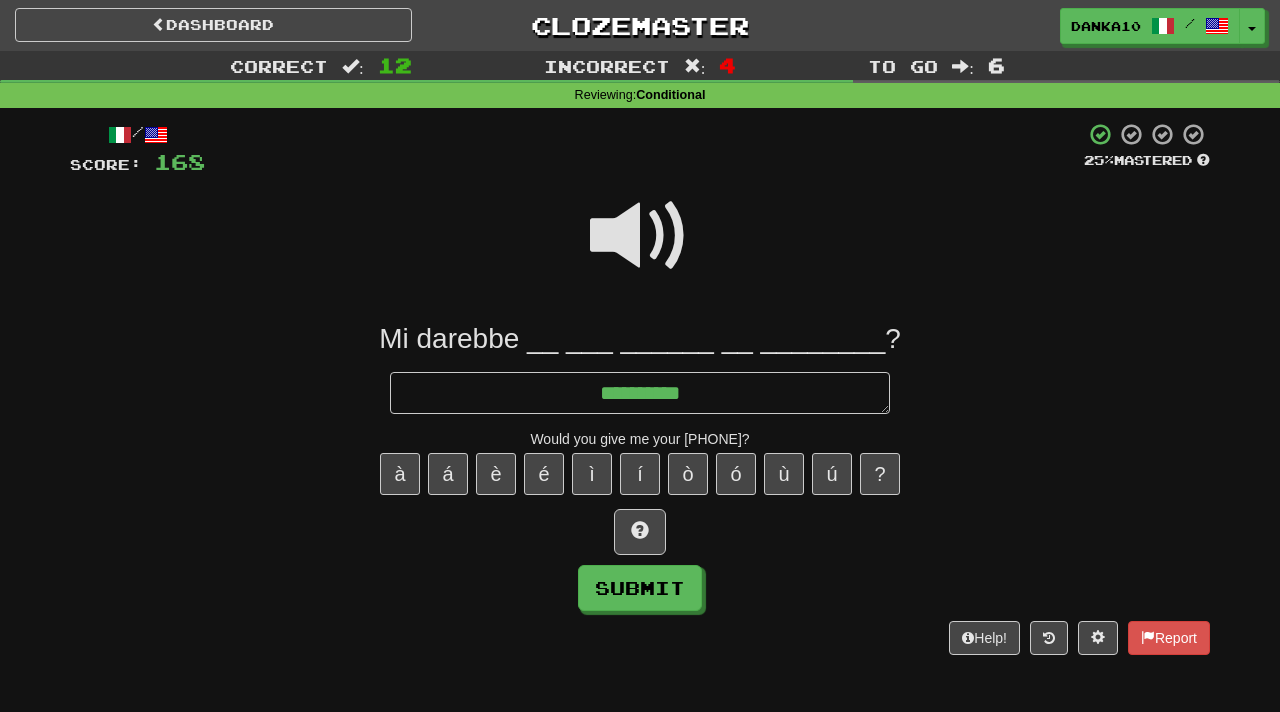 type on "*" 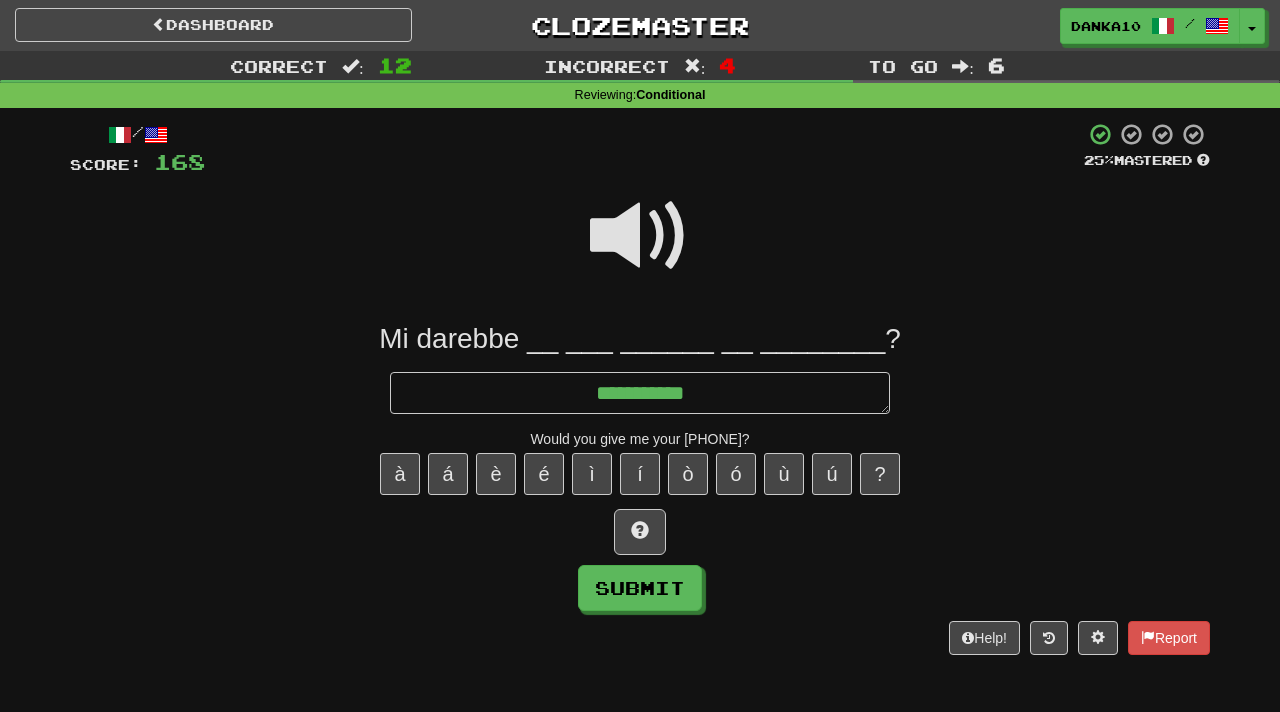 type on "*" 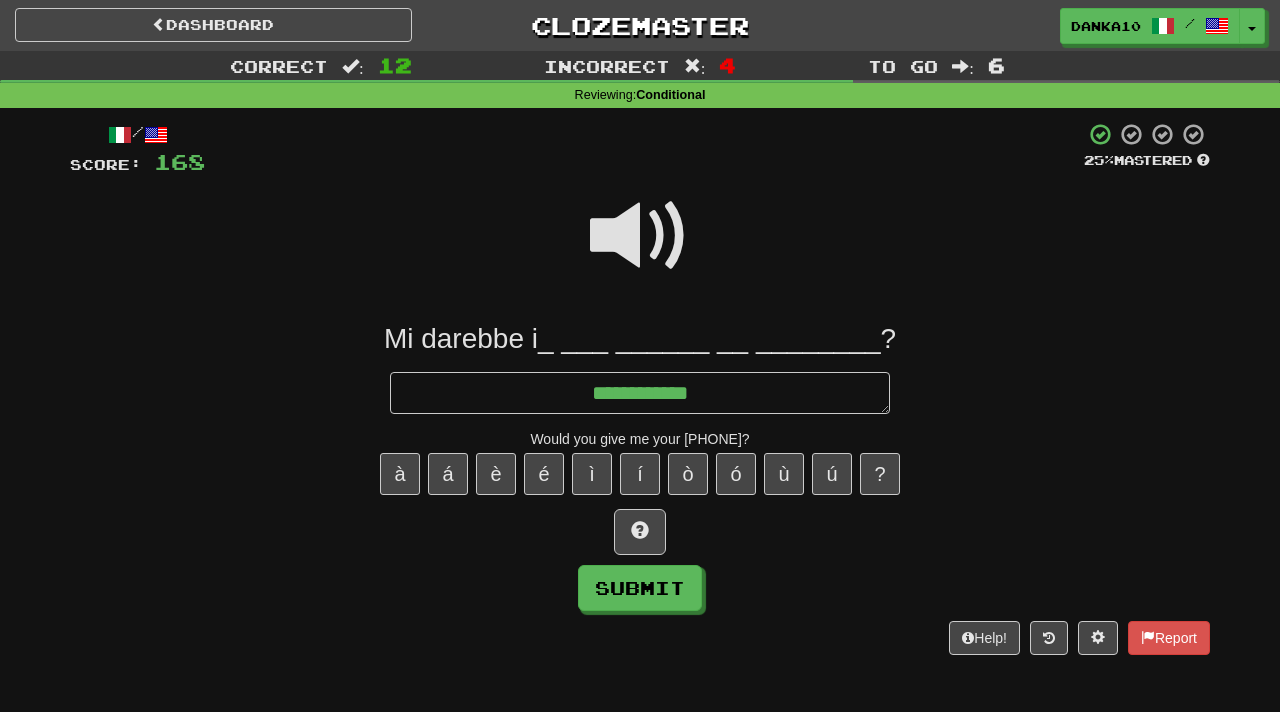 type on "*" 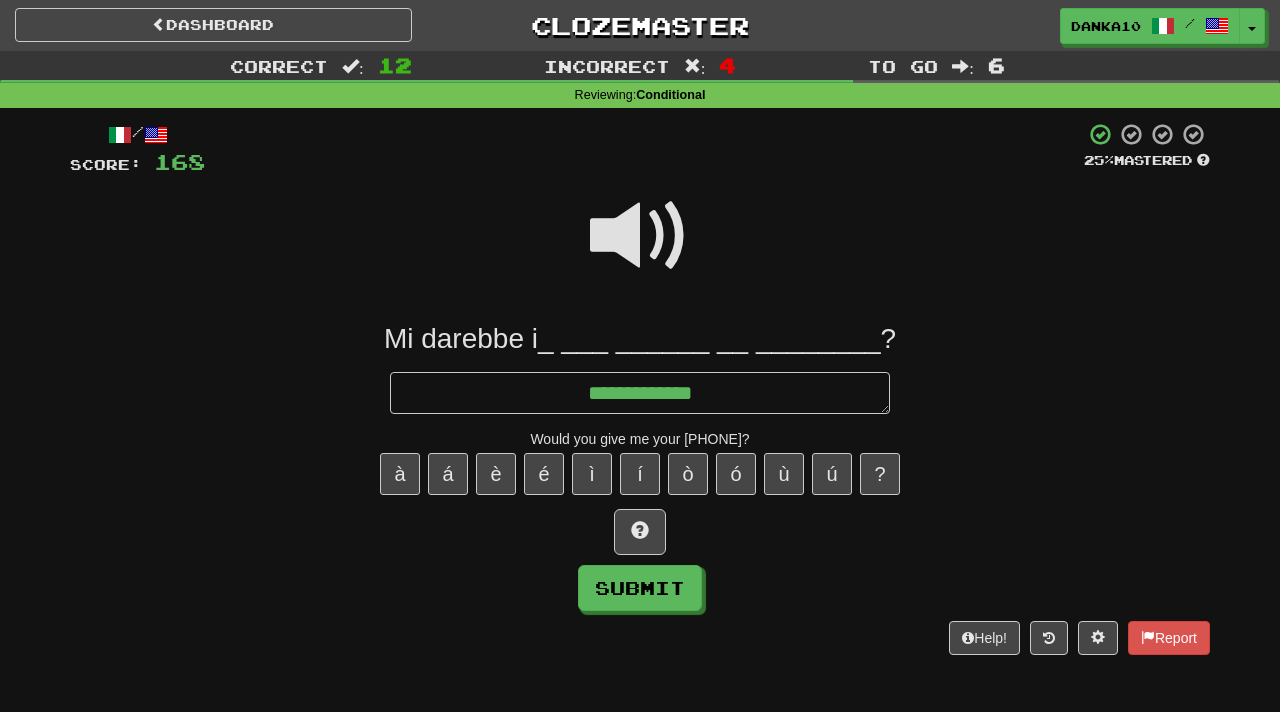 type on "**********" 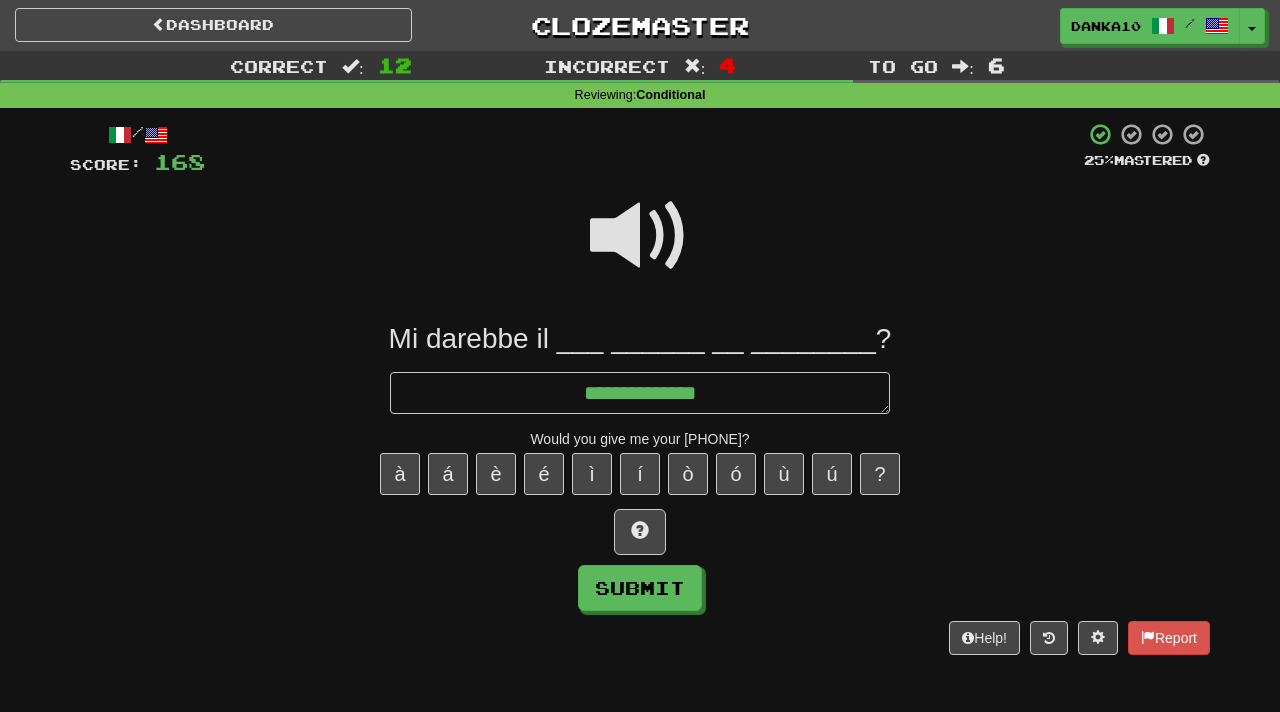type on "*" 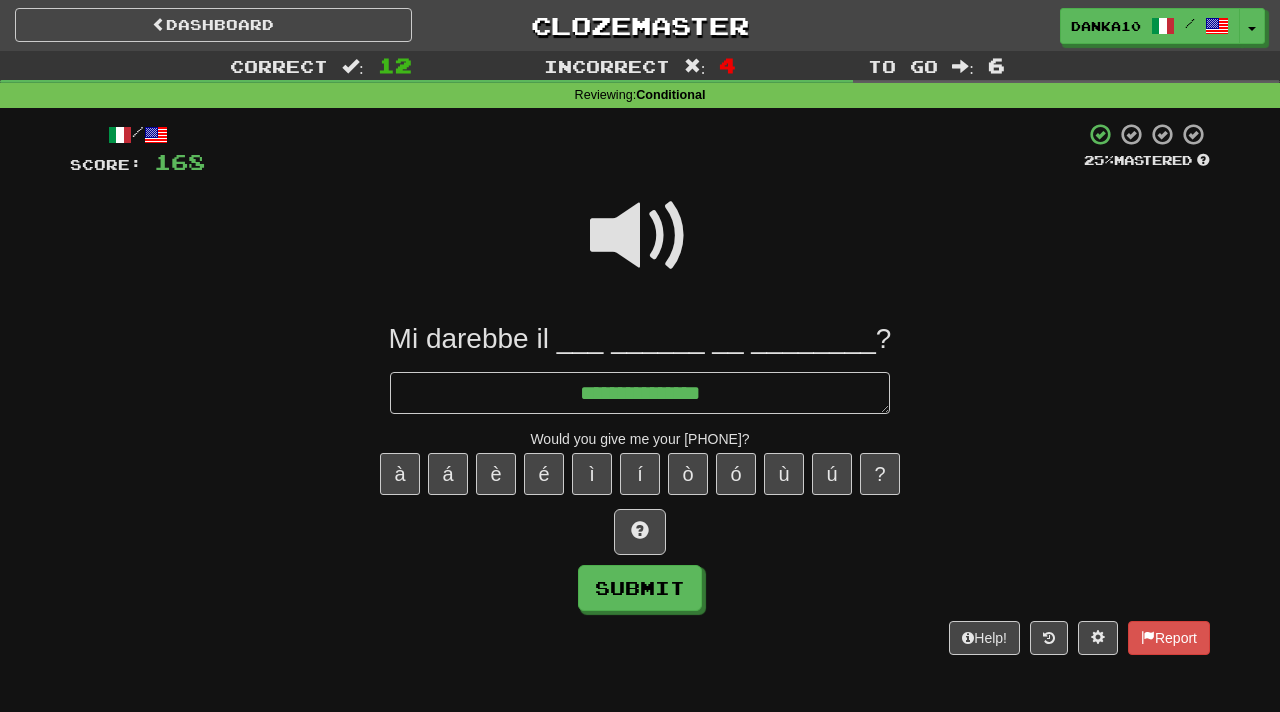 type on "*" 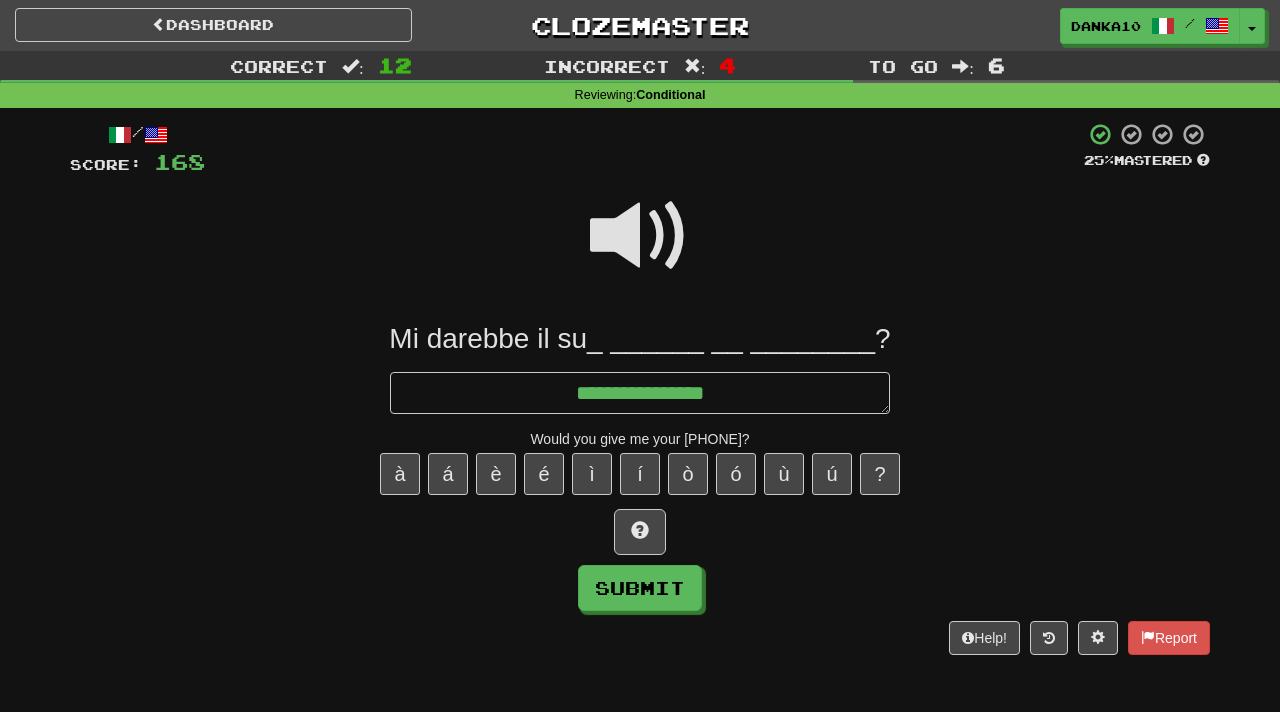 type on "*" 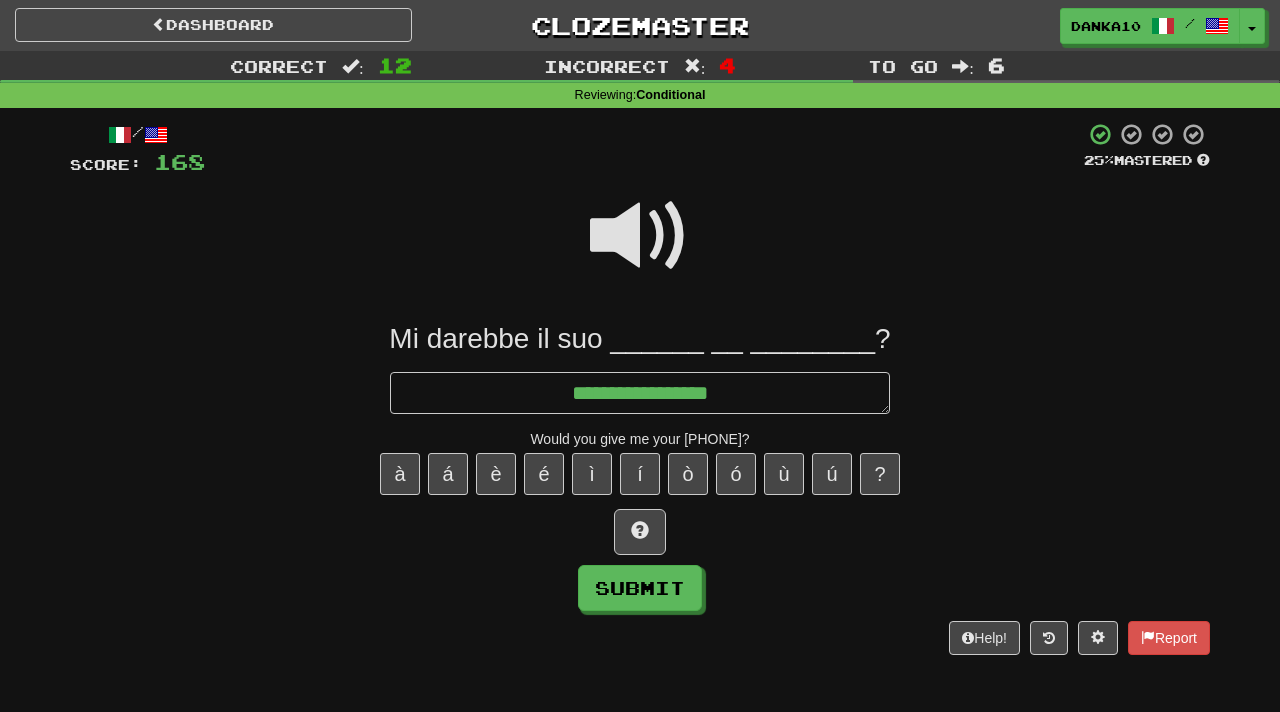 type on "*" 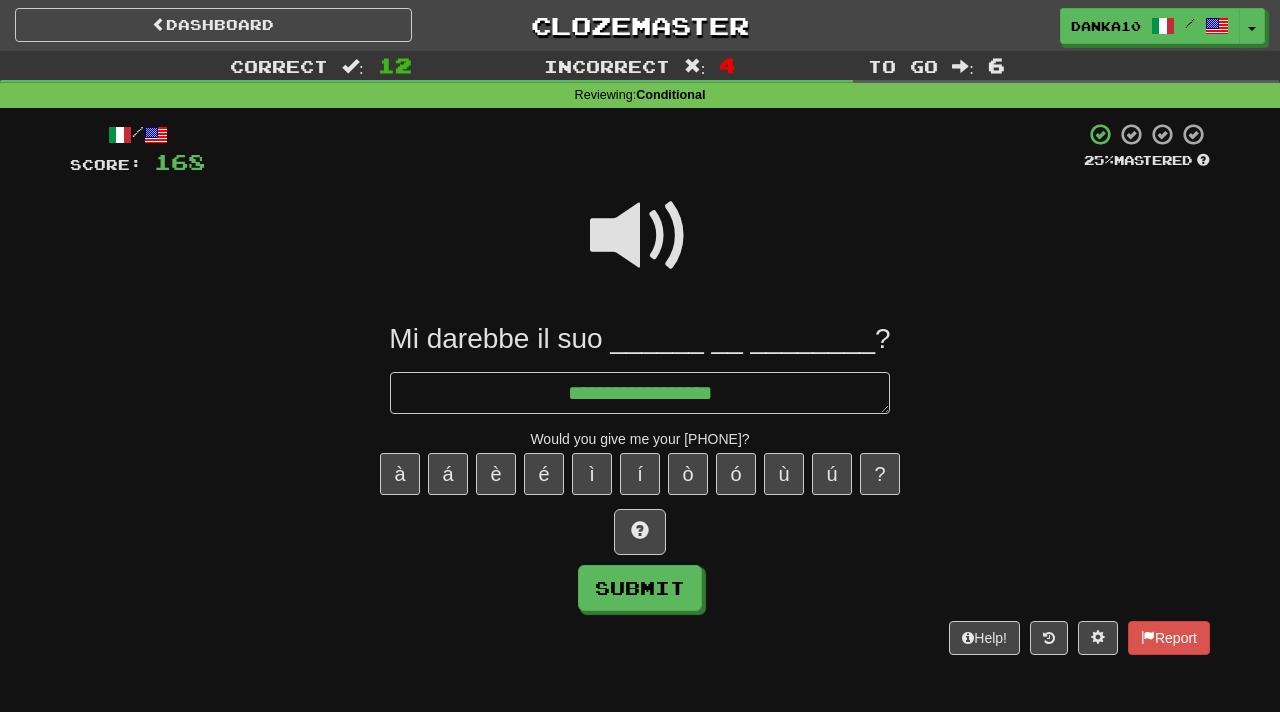 type on "*" 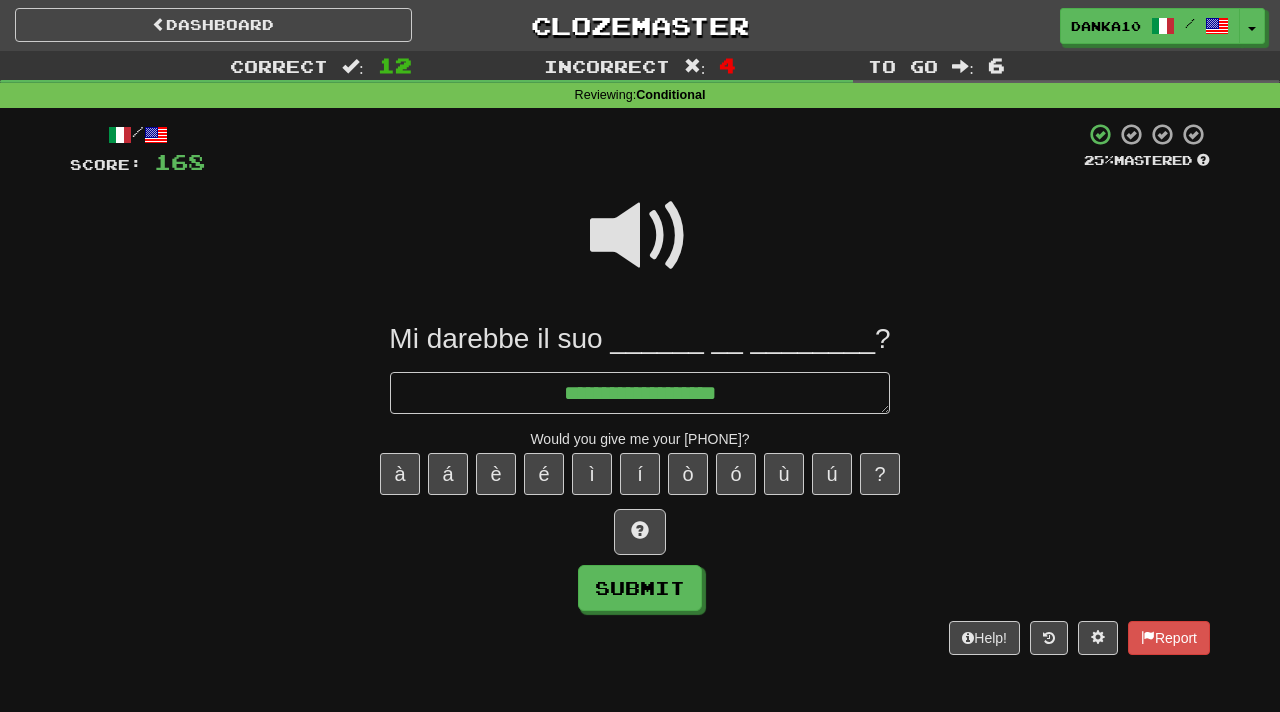 type on "*" 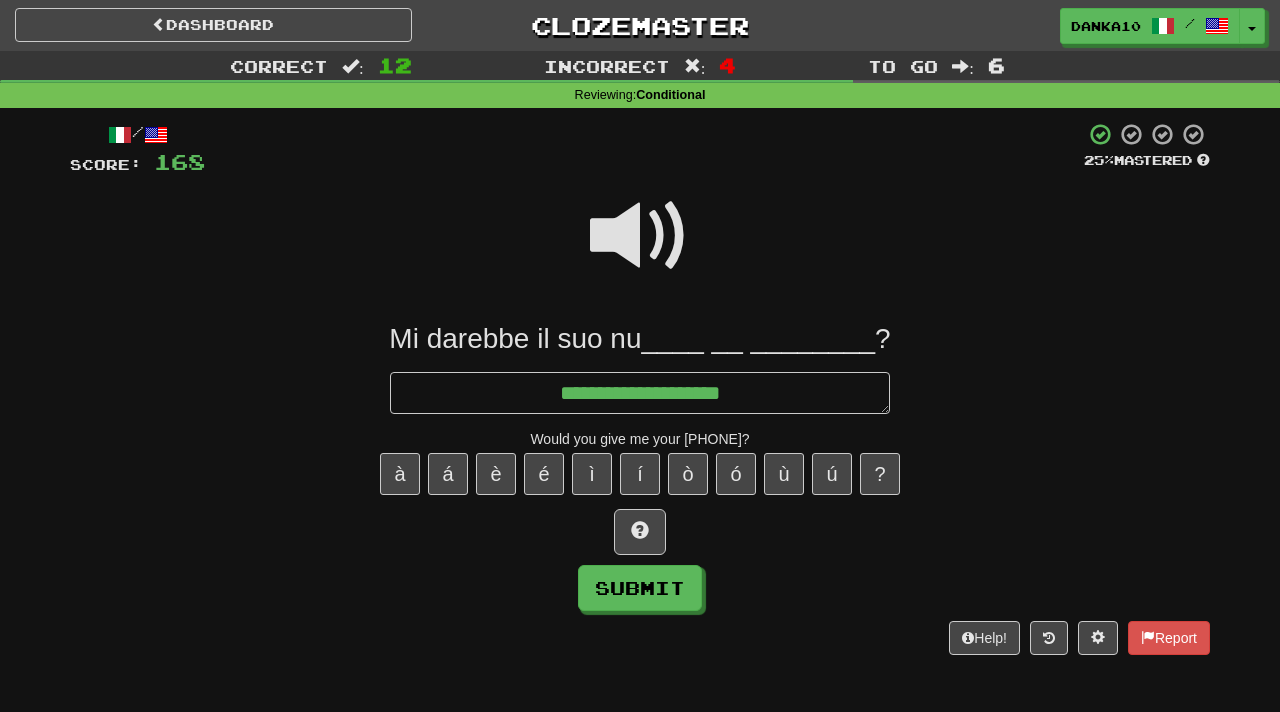 type on "*" 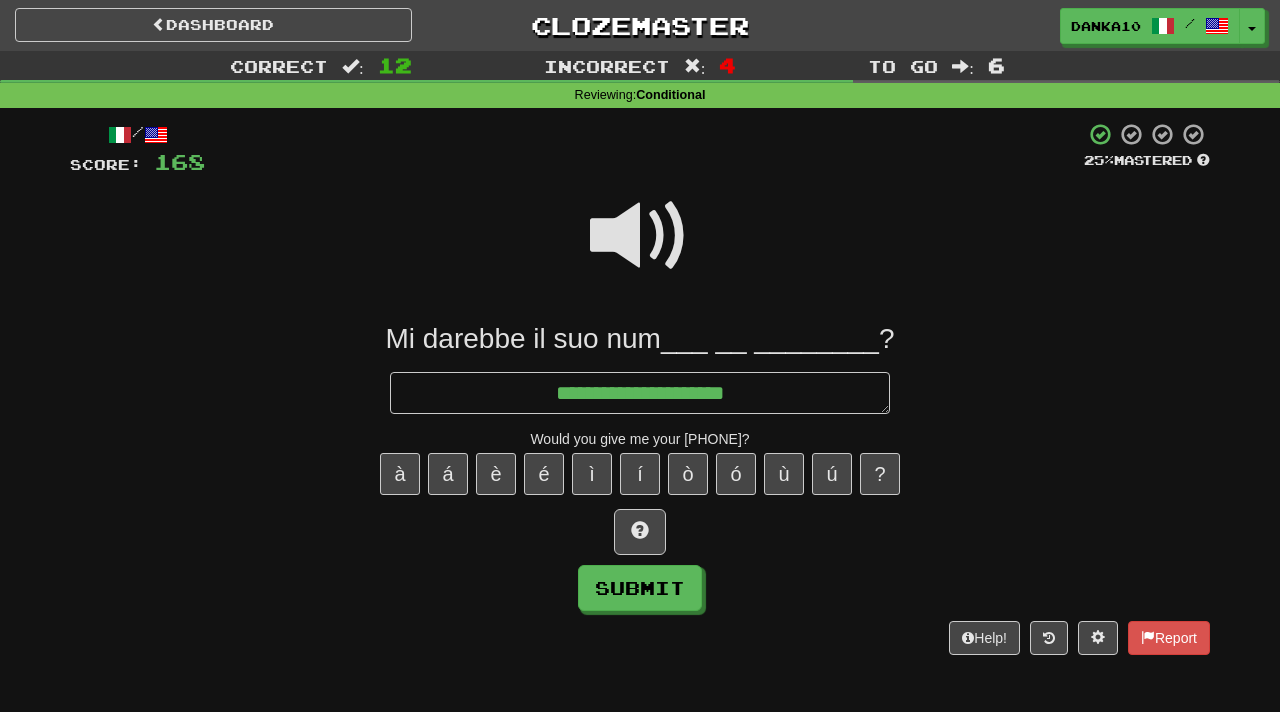 type on "*" 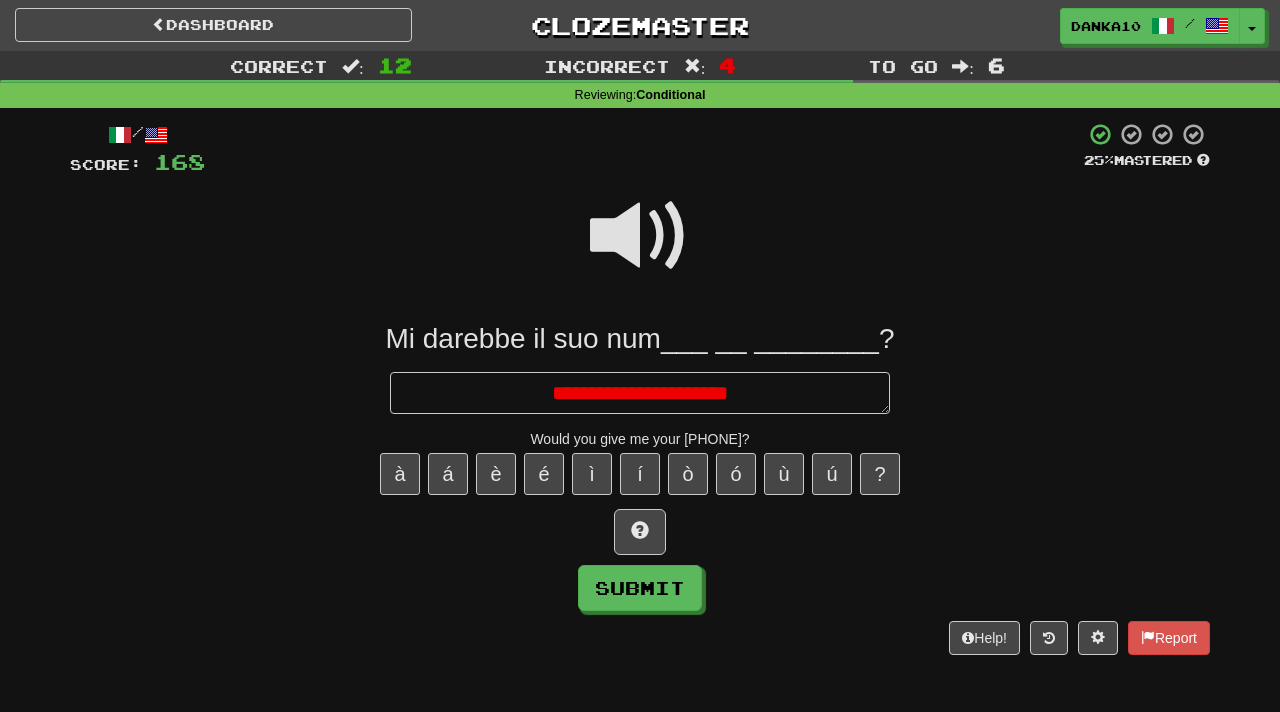 type on "*" 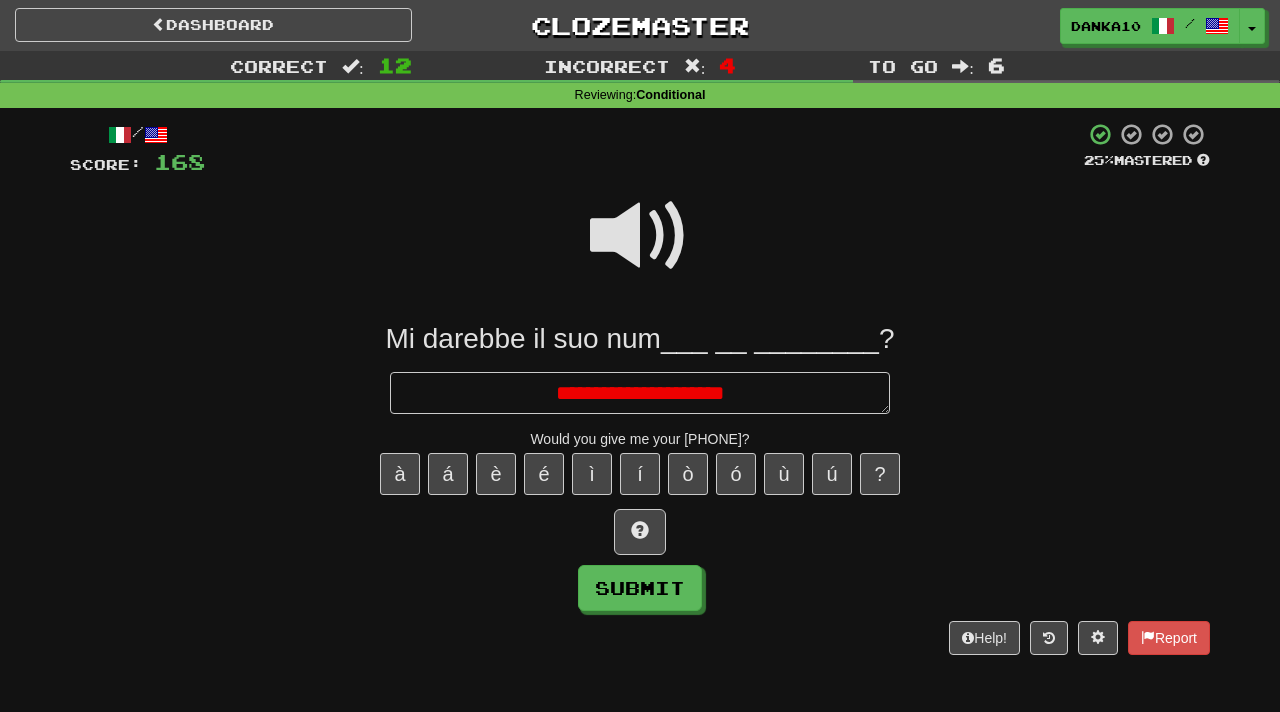 type on "*" 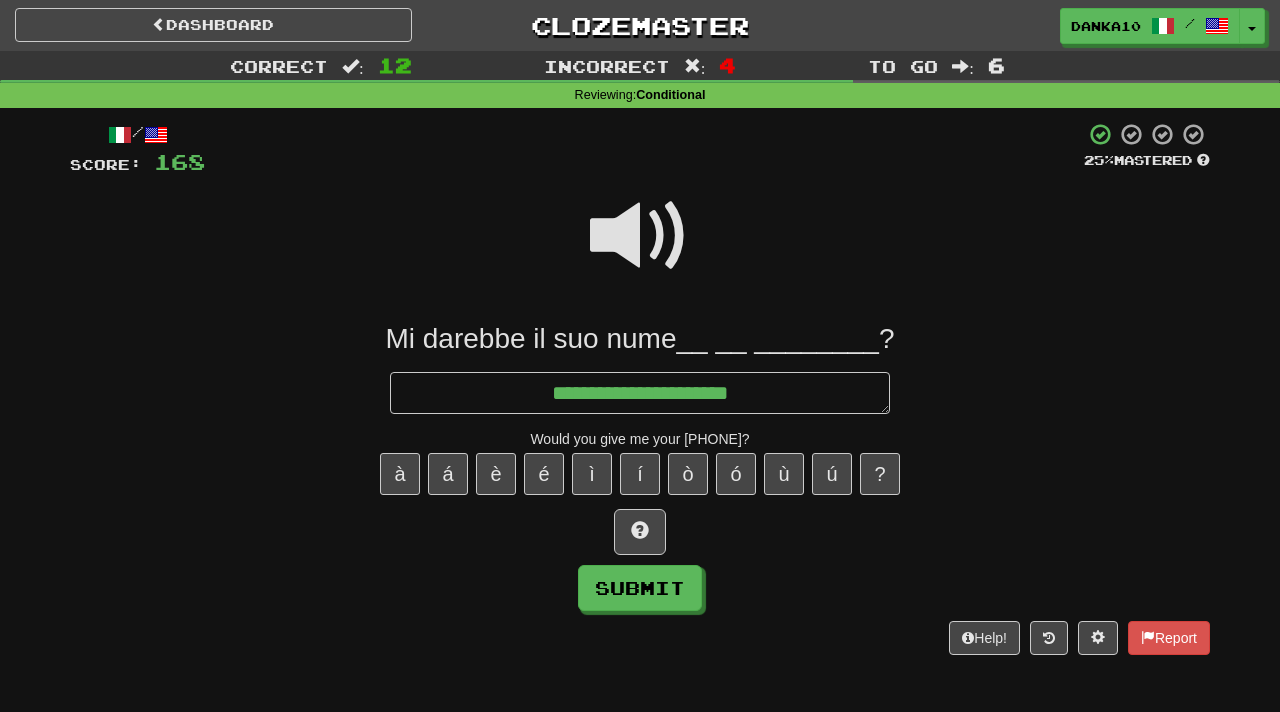type on "**********" 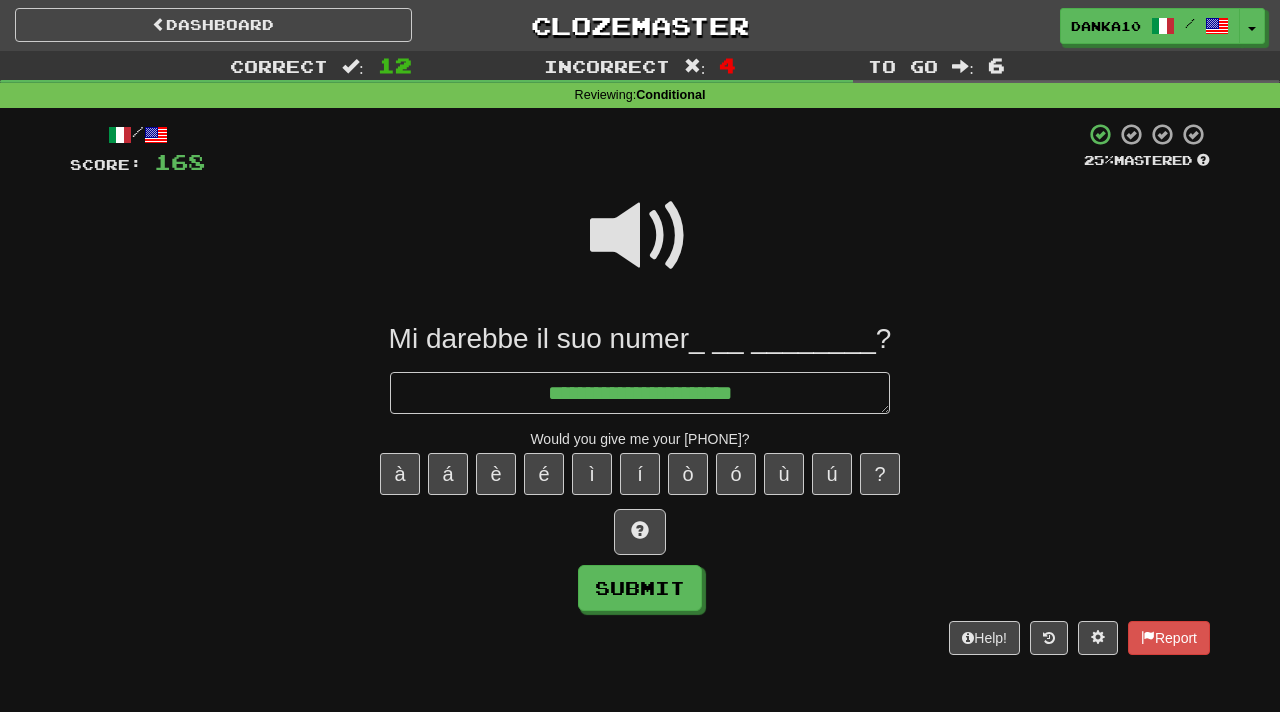 type on "*" 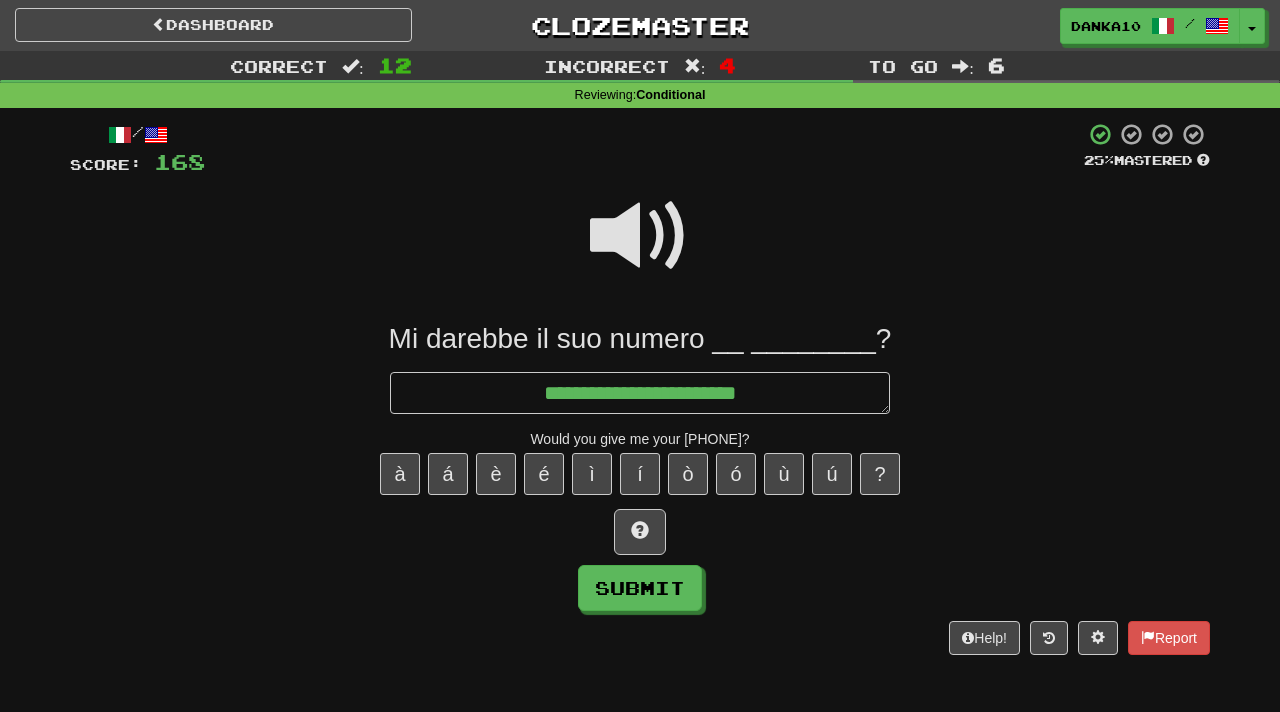 type on "*" 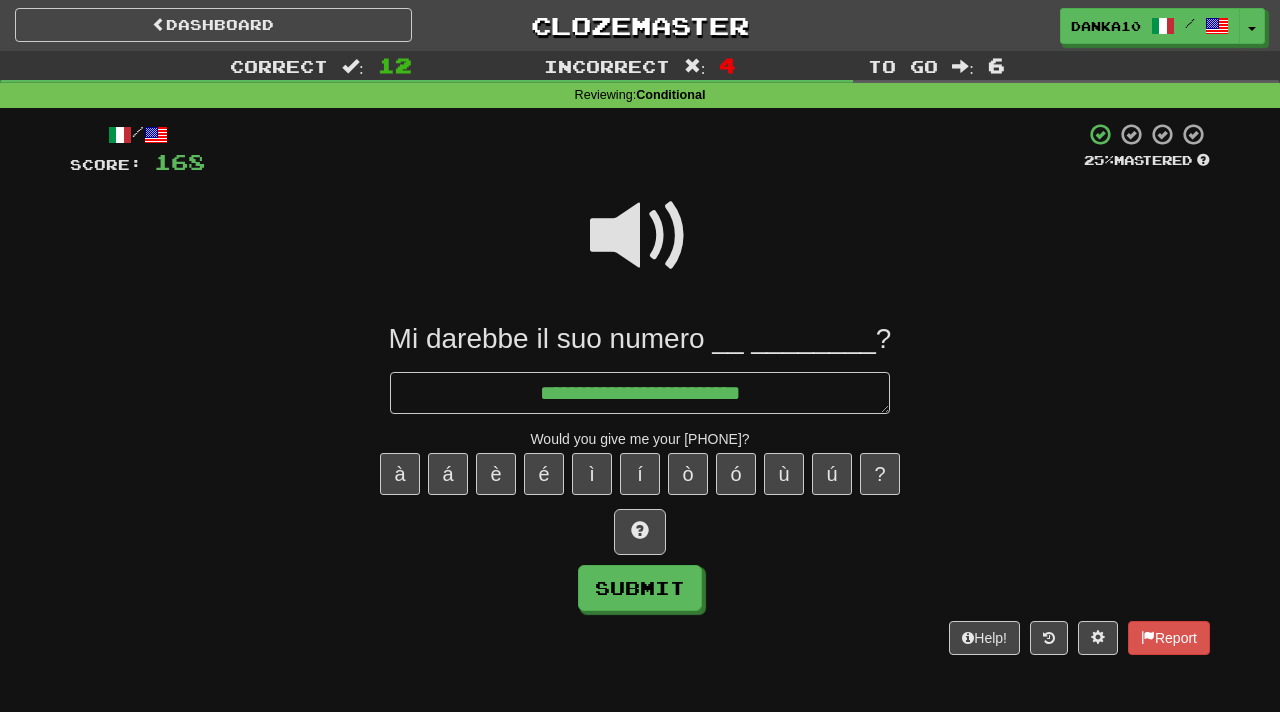type on "*" 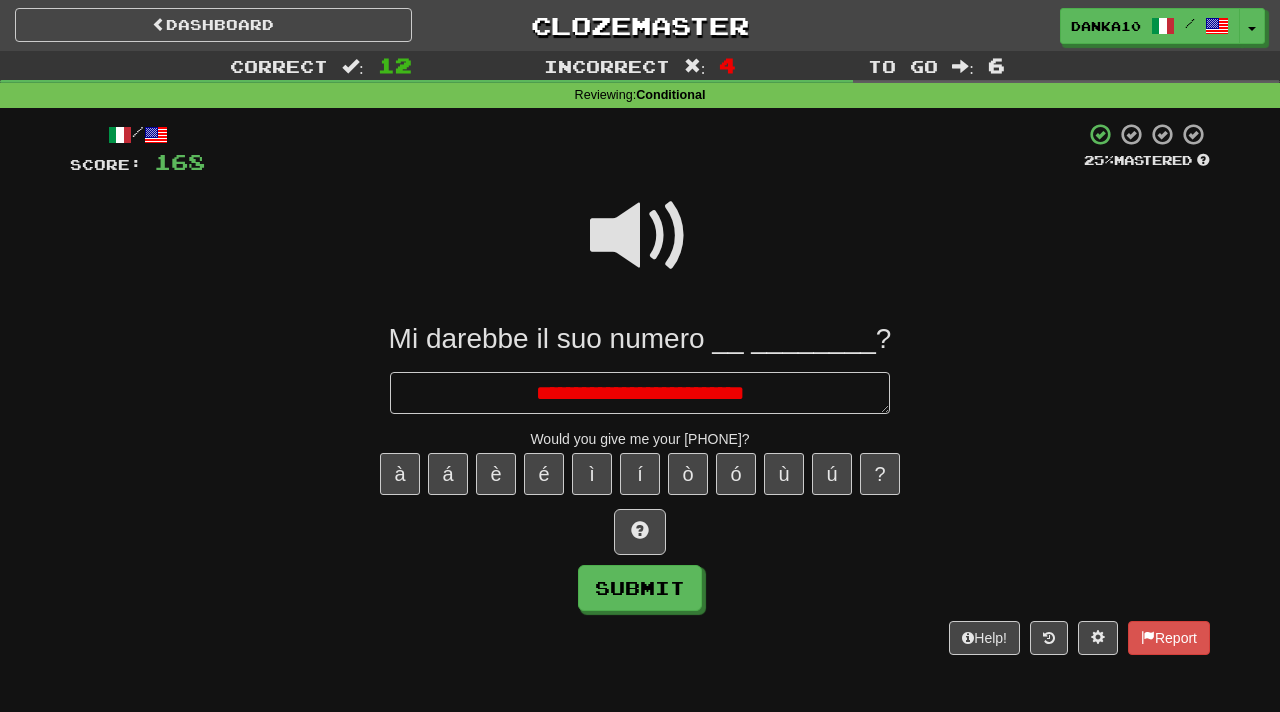 type on "*" 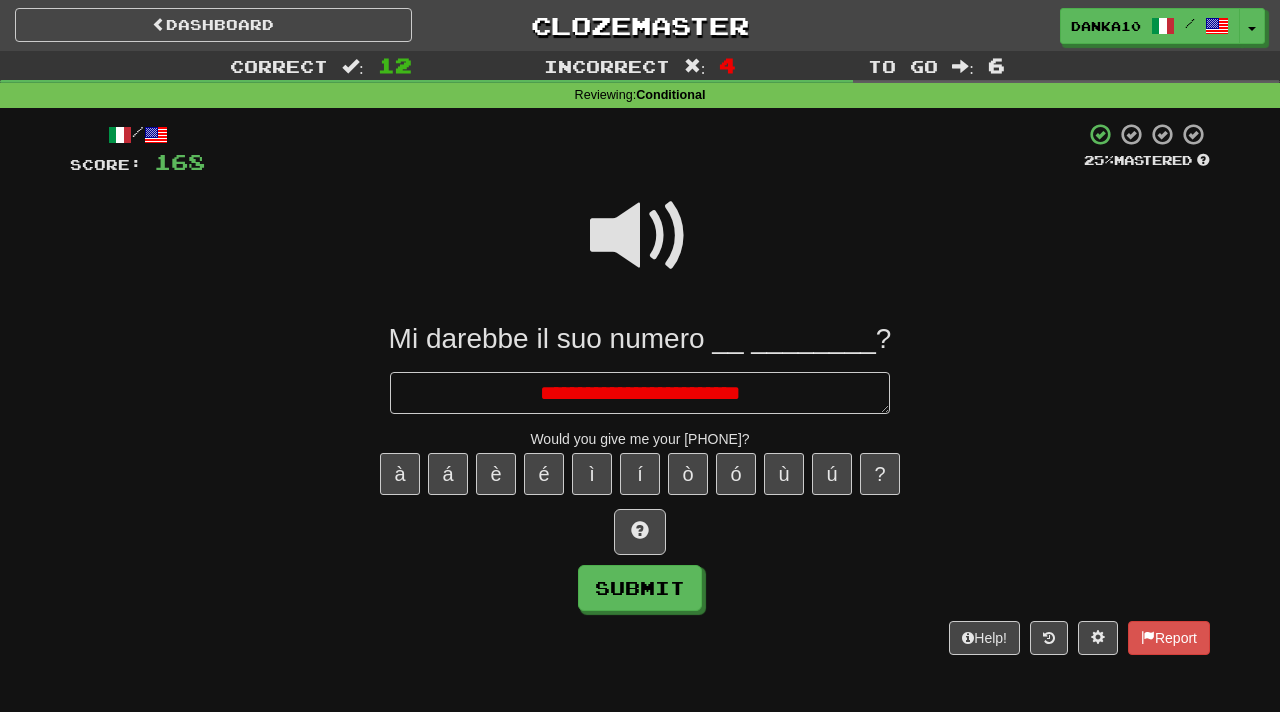 type on "*" 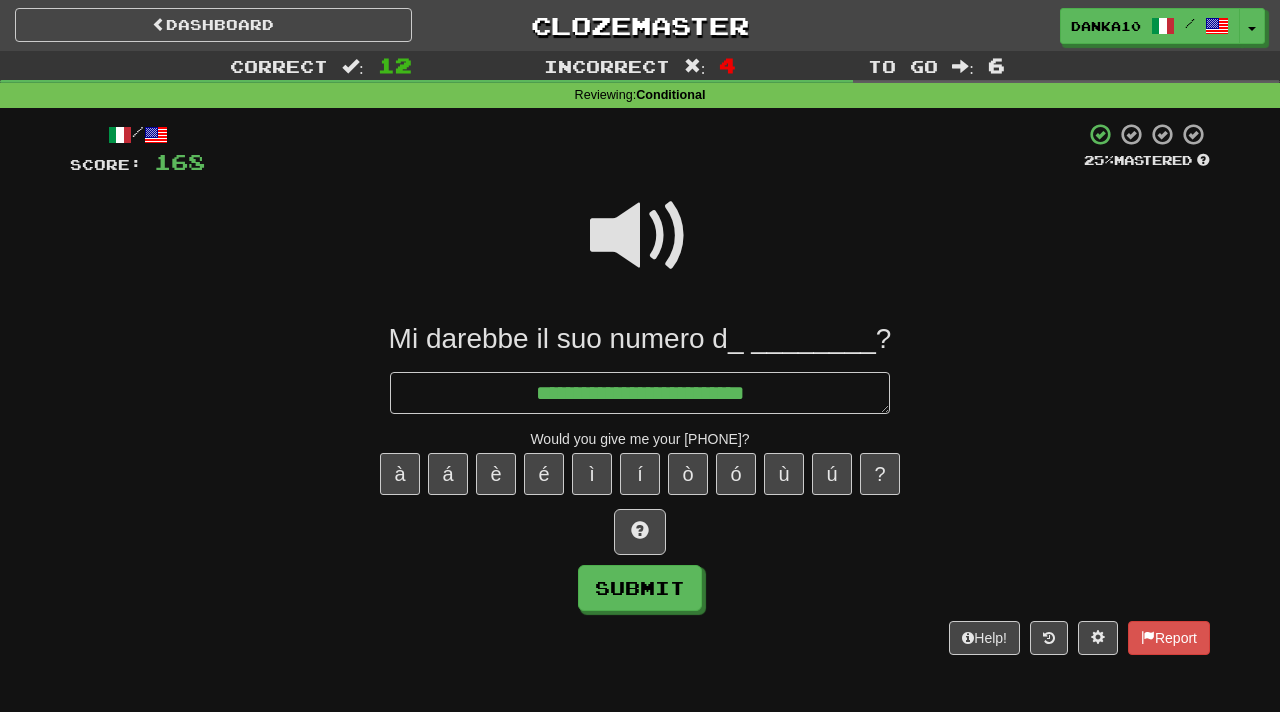 type on "*" 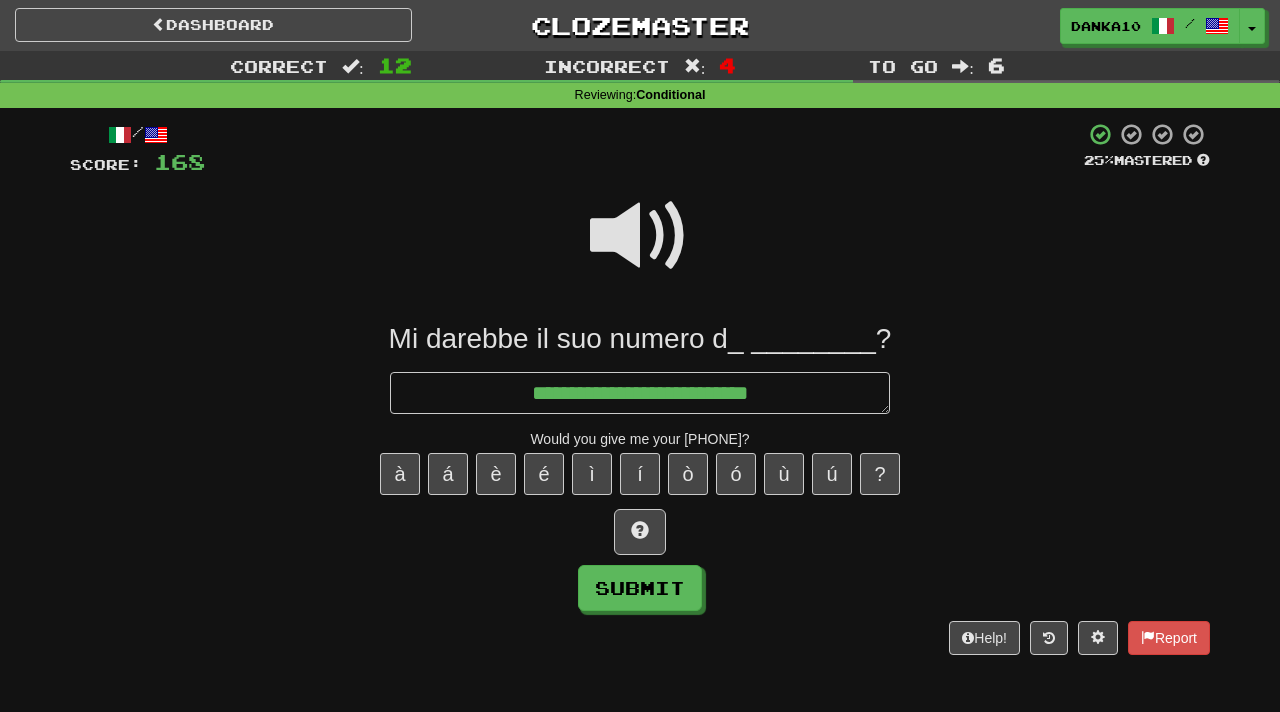 type on "*" 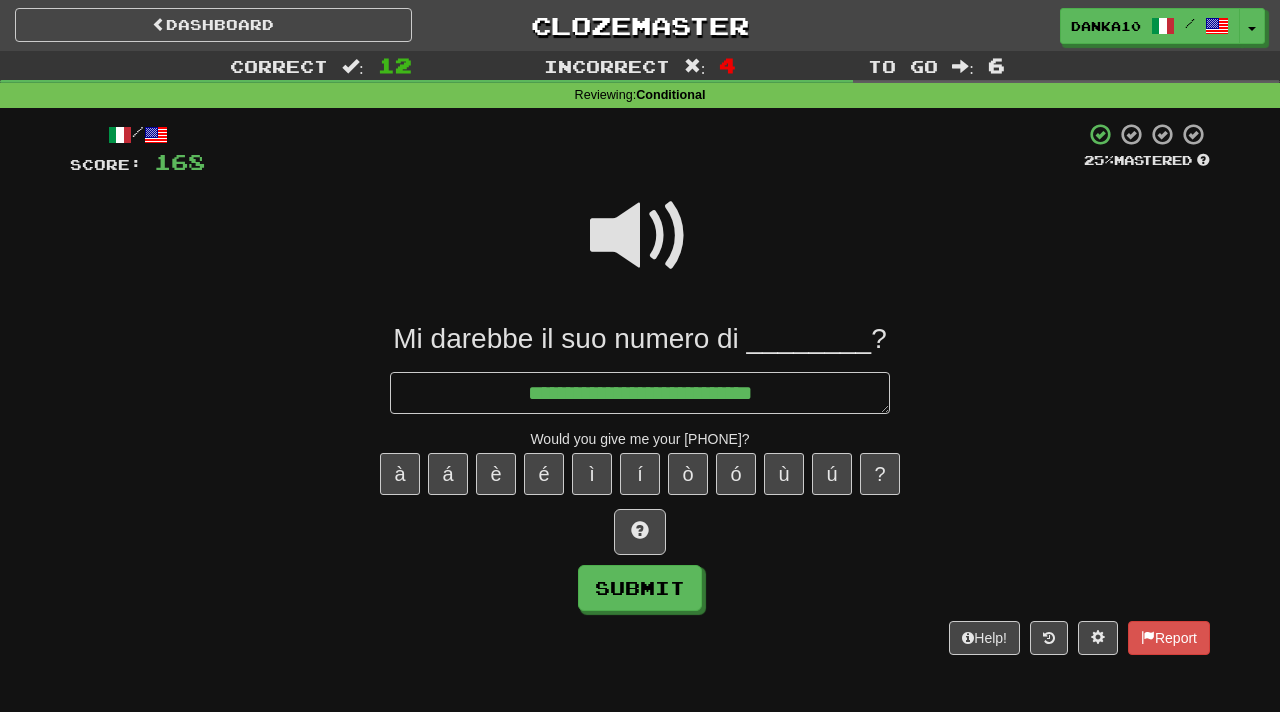 type on "*" 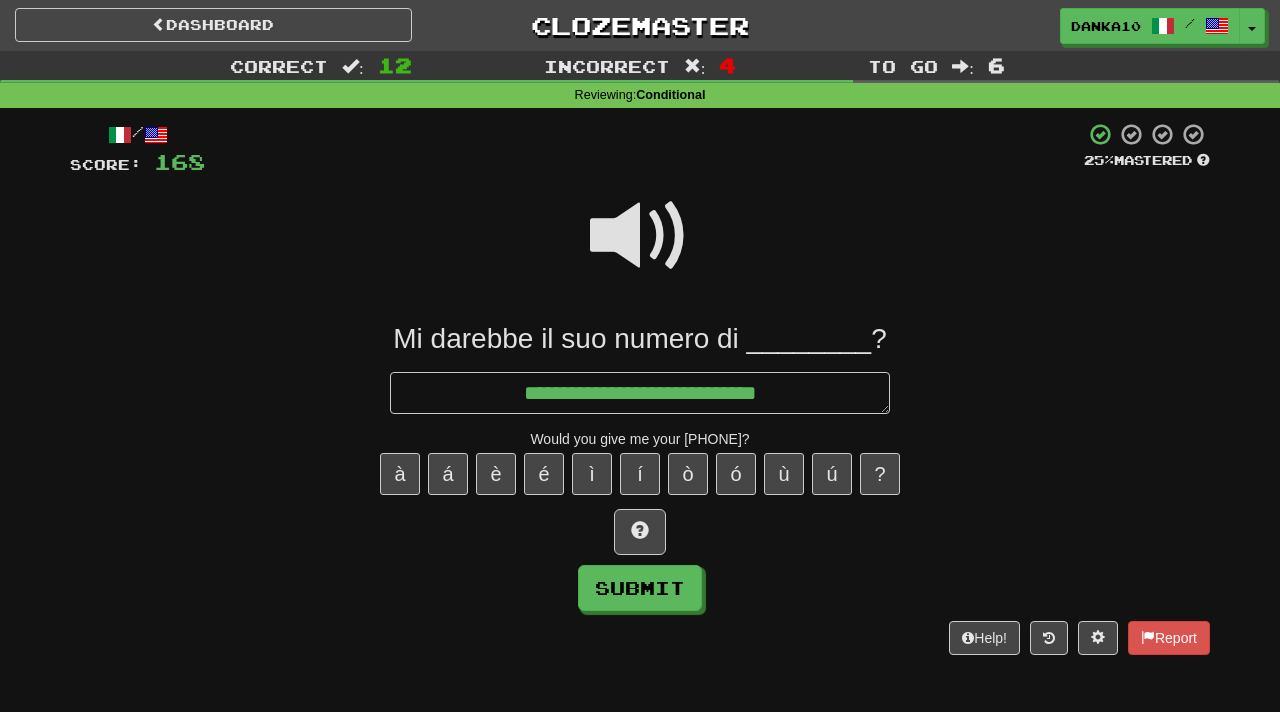 type on "**********" 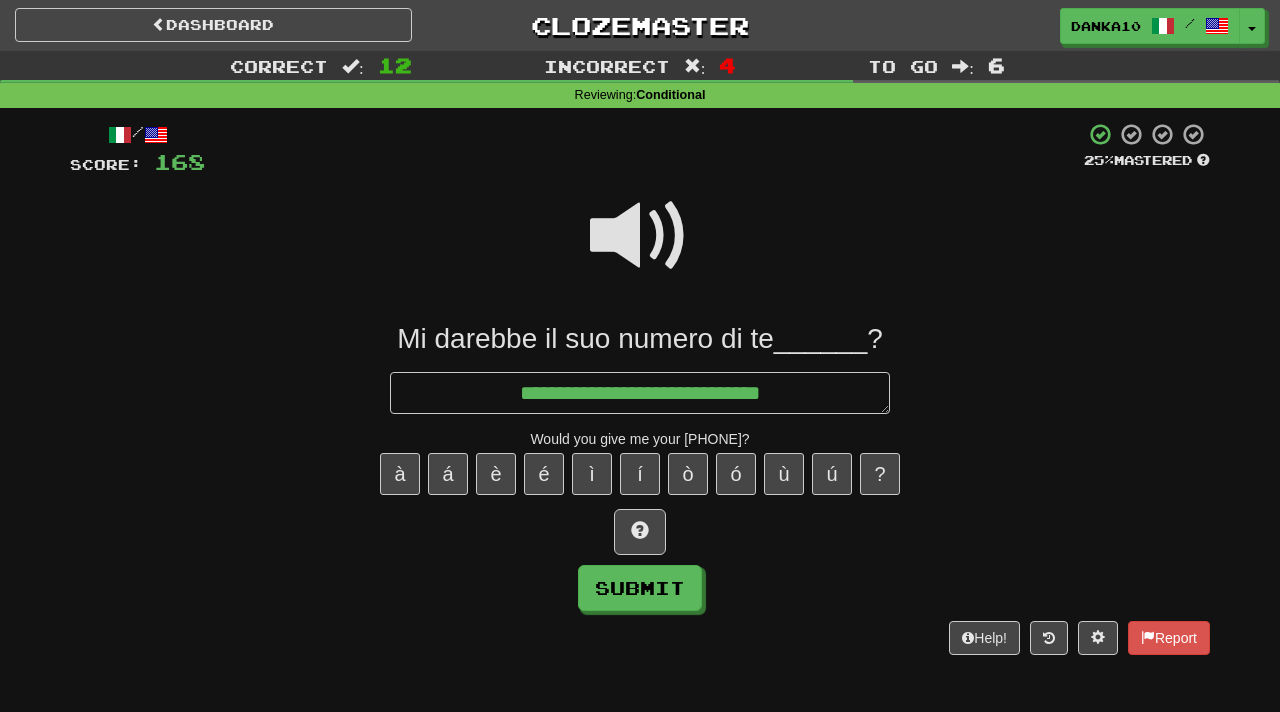 type on "*" 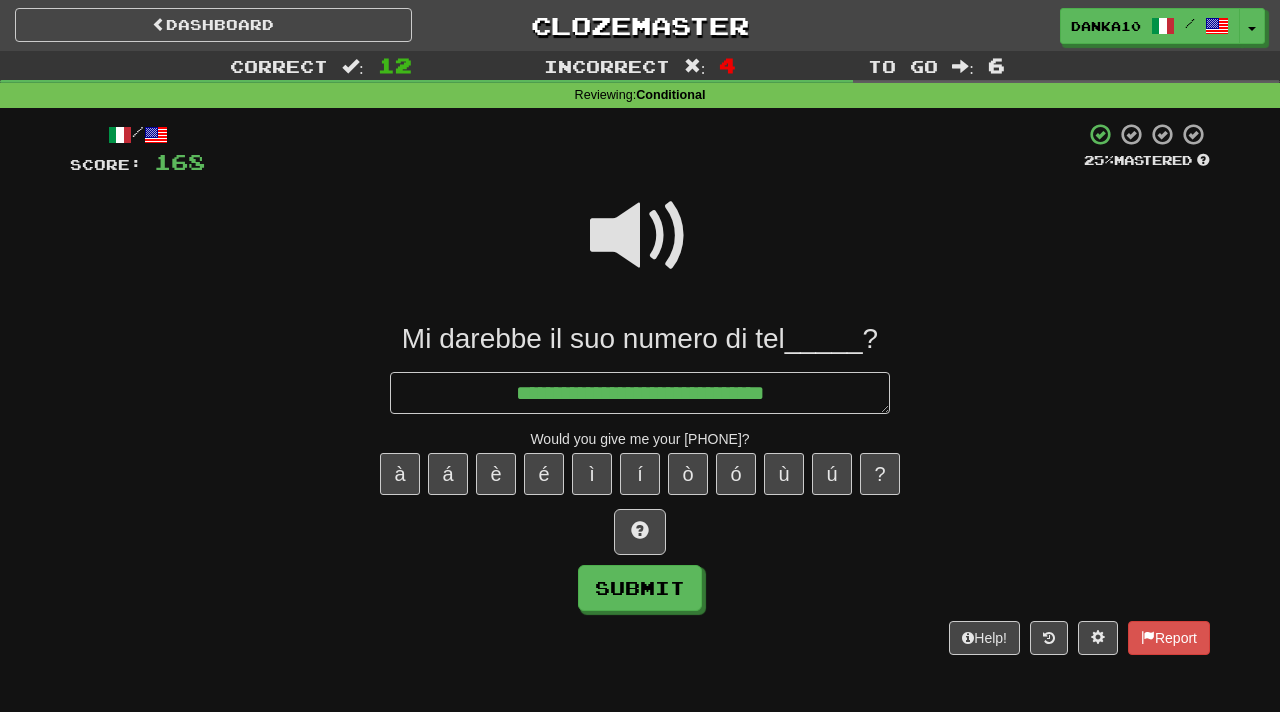 type on "*" 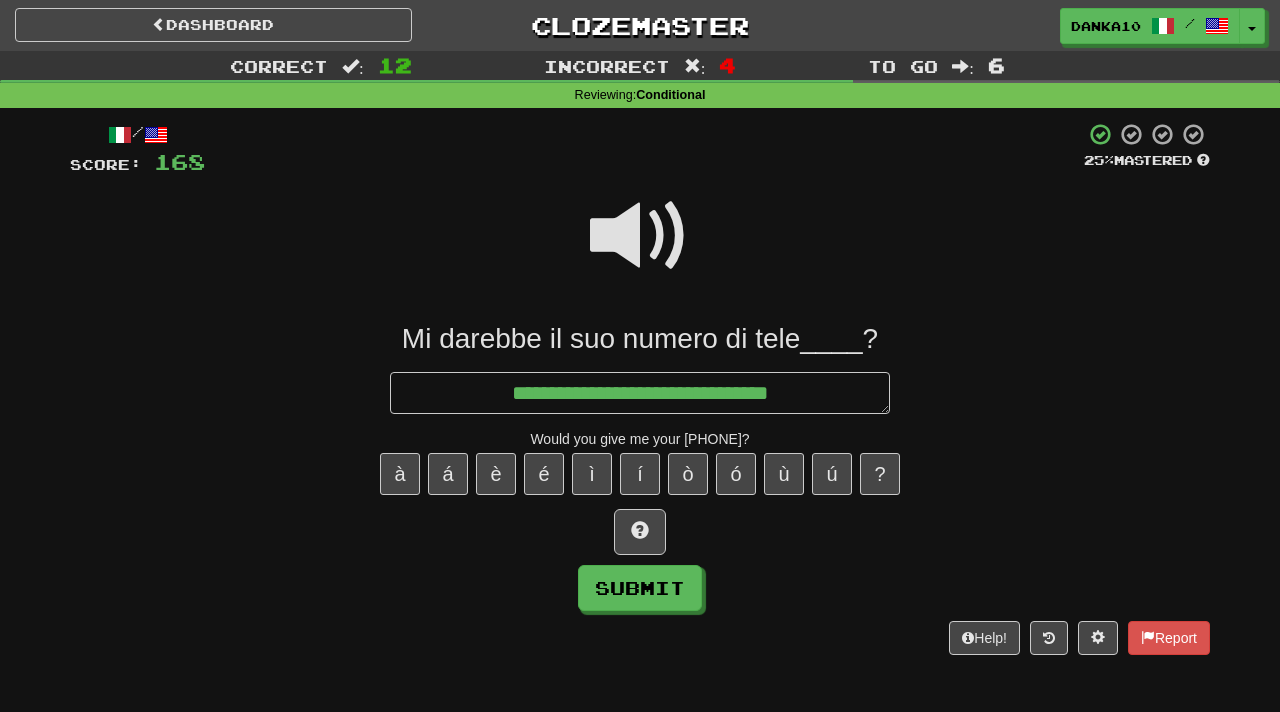 type on "*" 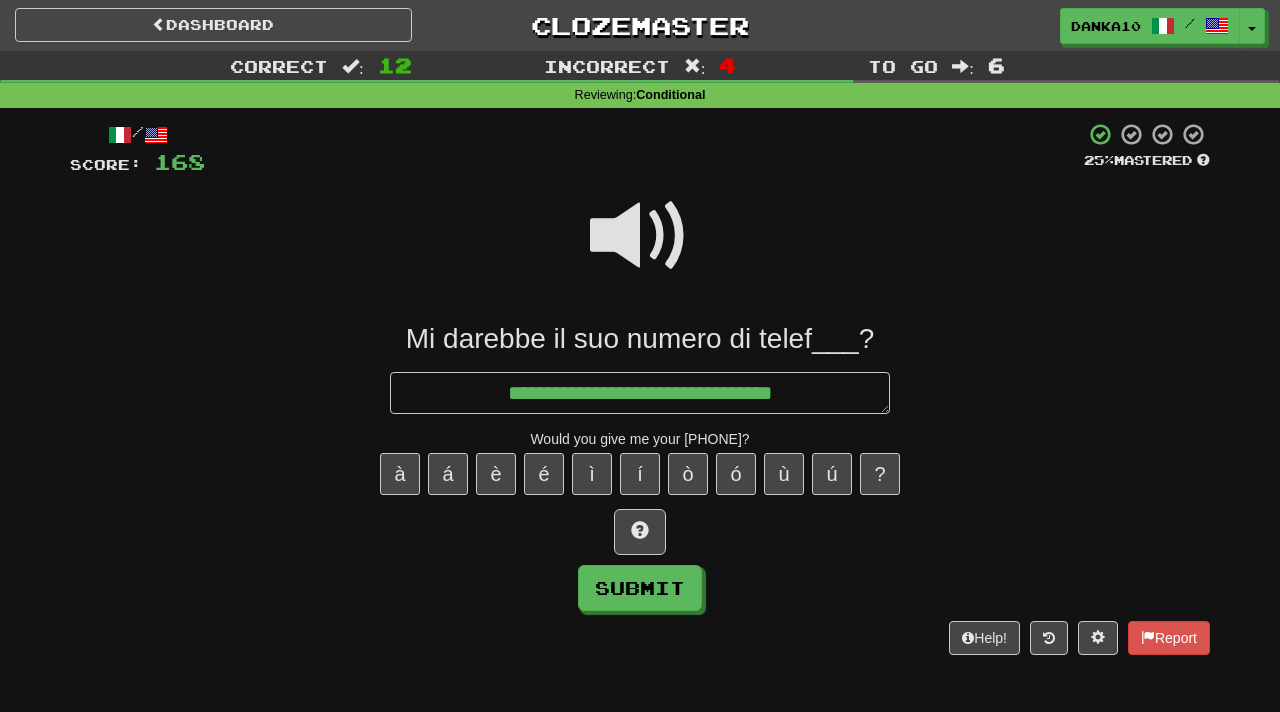 type on "*" 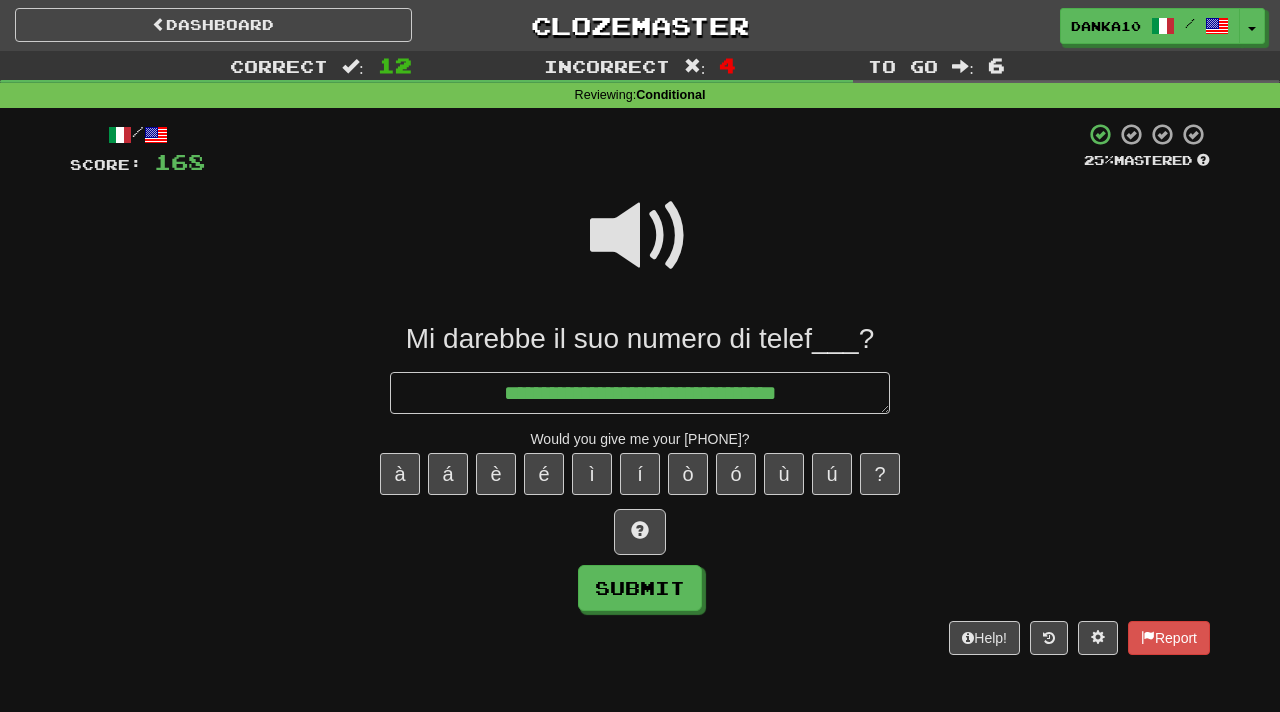 type on "**********" 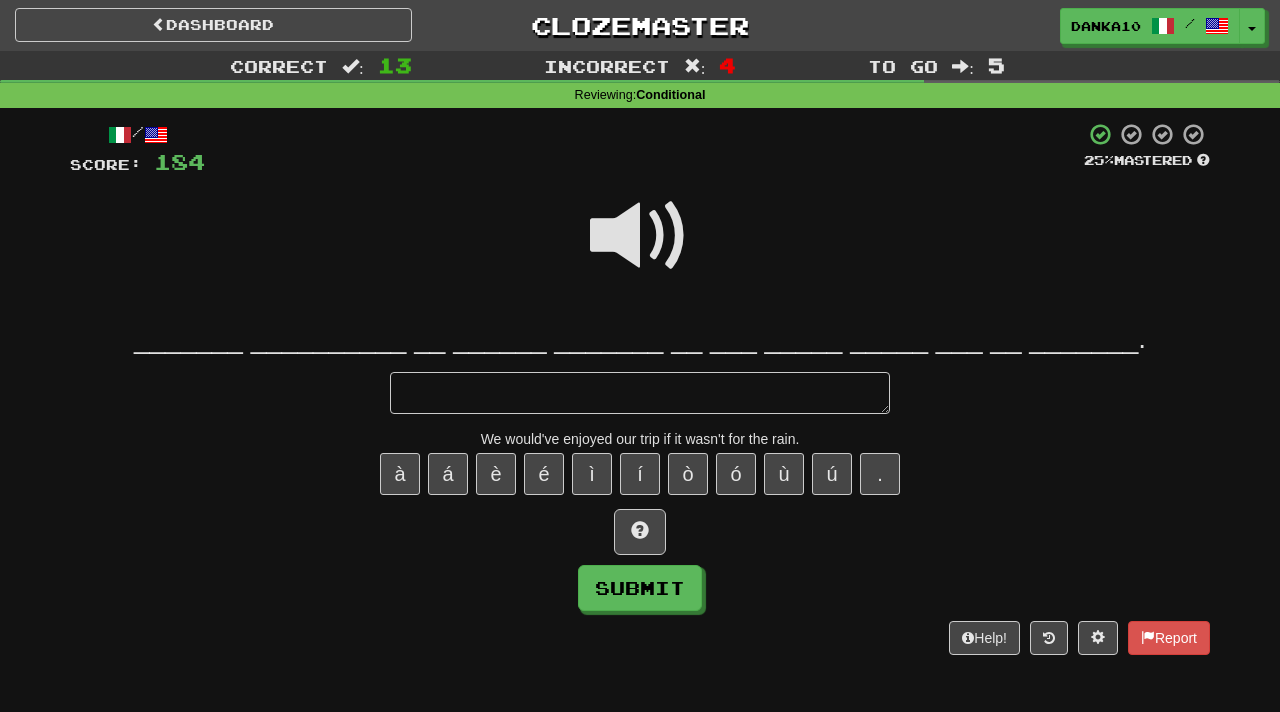type 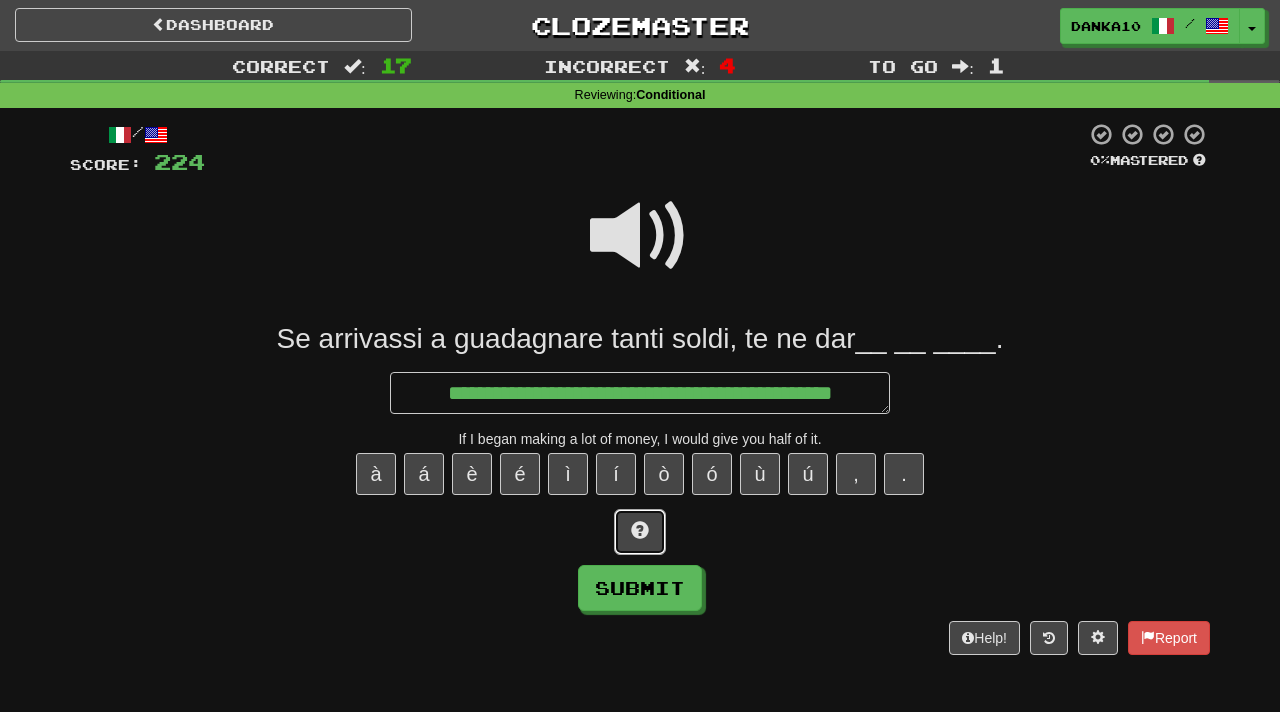 click at bounding box center [640, 530] 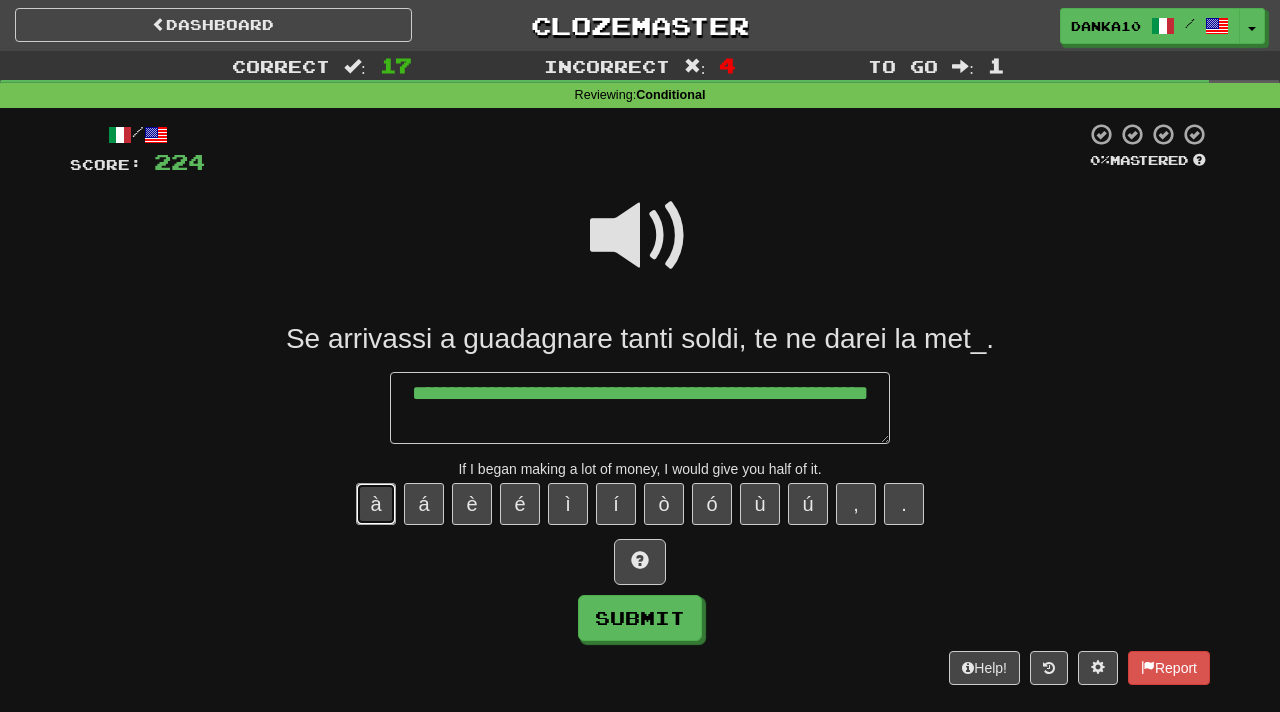 click on "à" at bounding box center [376, 504] 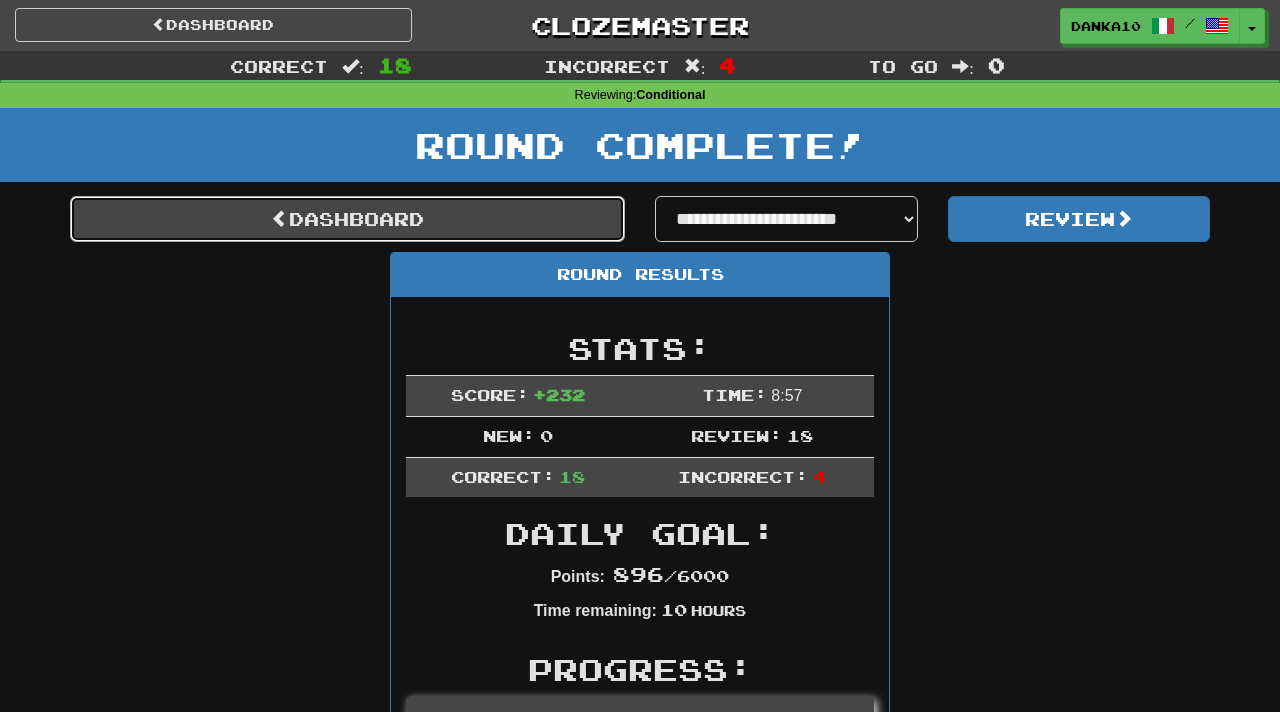 click on "Dashboard" at bounding box center [347, 219] 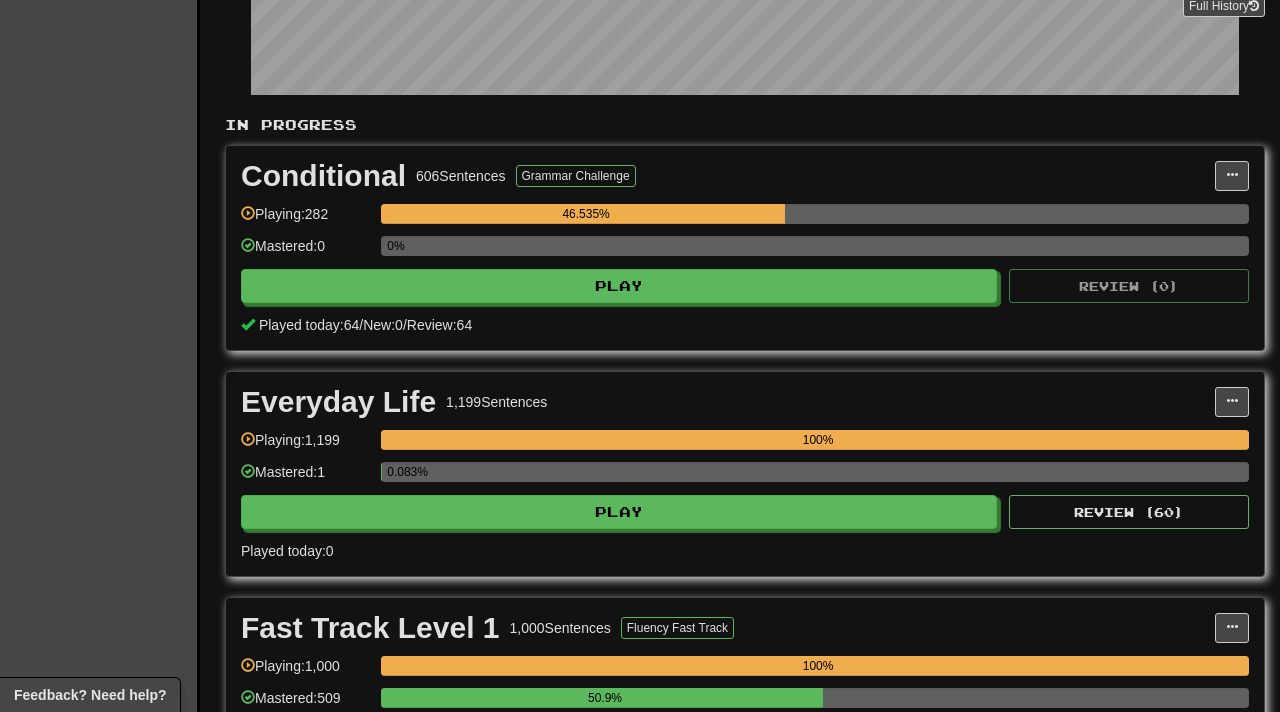 scroll, scrollTop: 358, scrollLeft: 0, axis: vertical 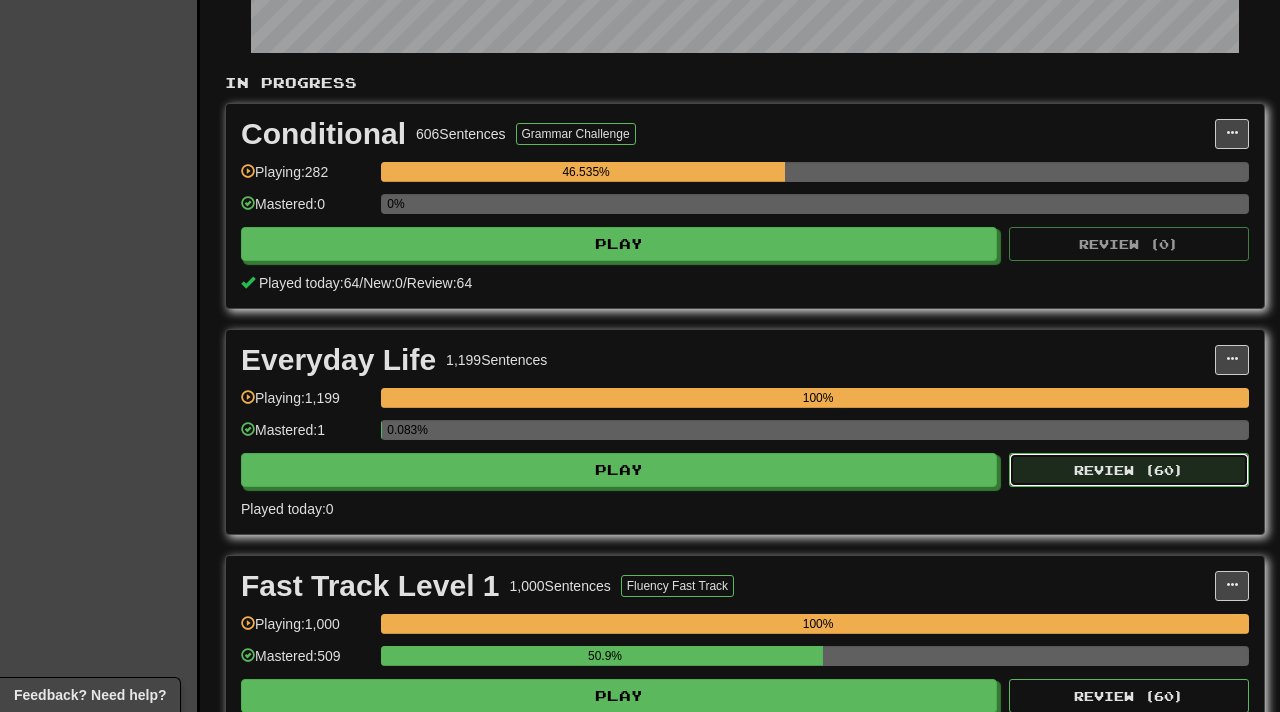 click on "Review ( 60 )" at bounding box center (1129, 470) 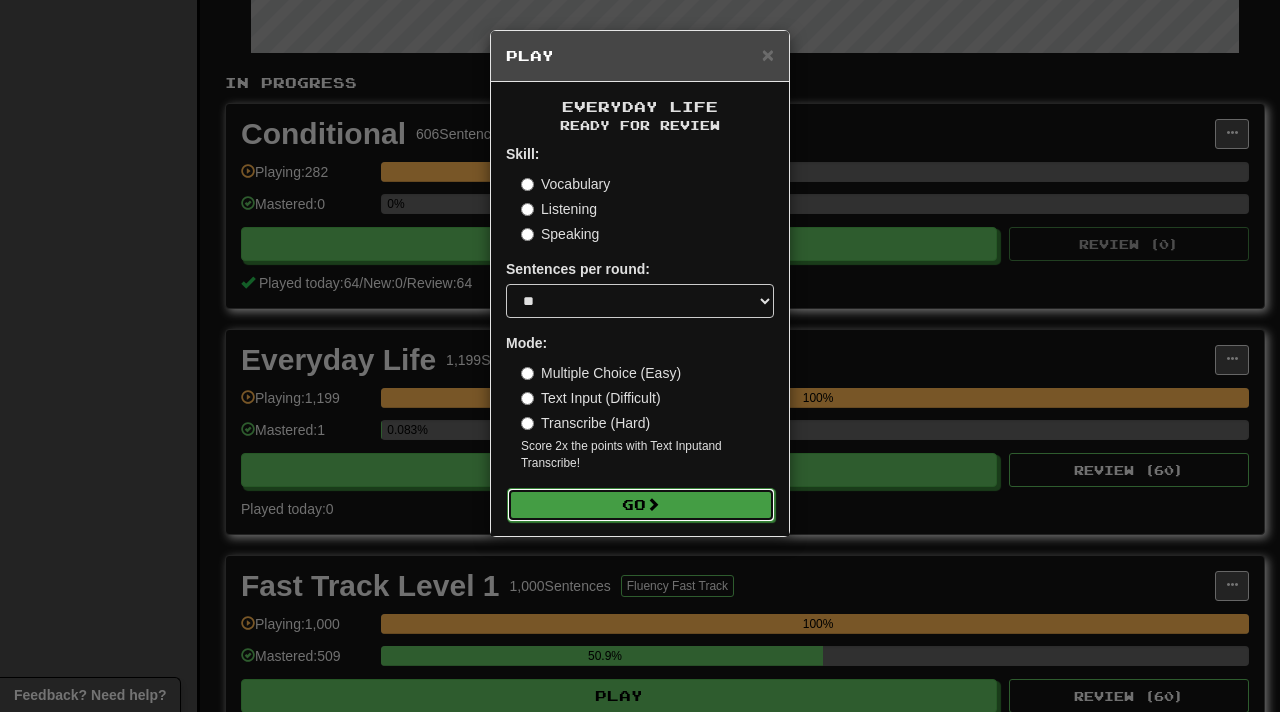 click on "Go" at bounding box center (641, 505) 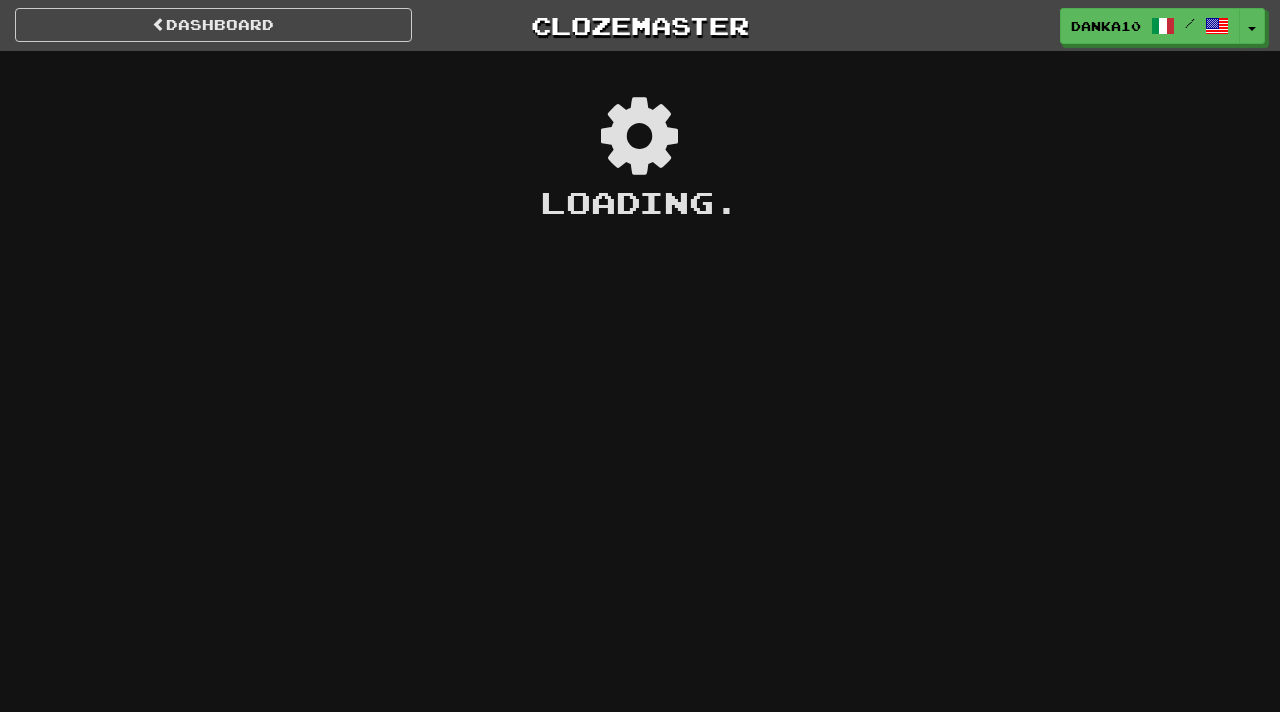 scroll, scrollTop: 0, scrollLeft: 0, axis: both 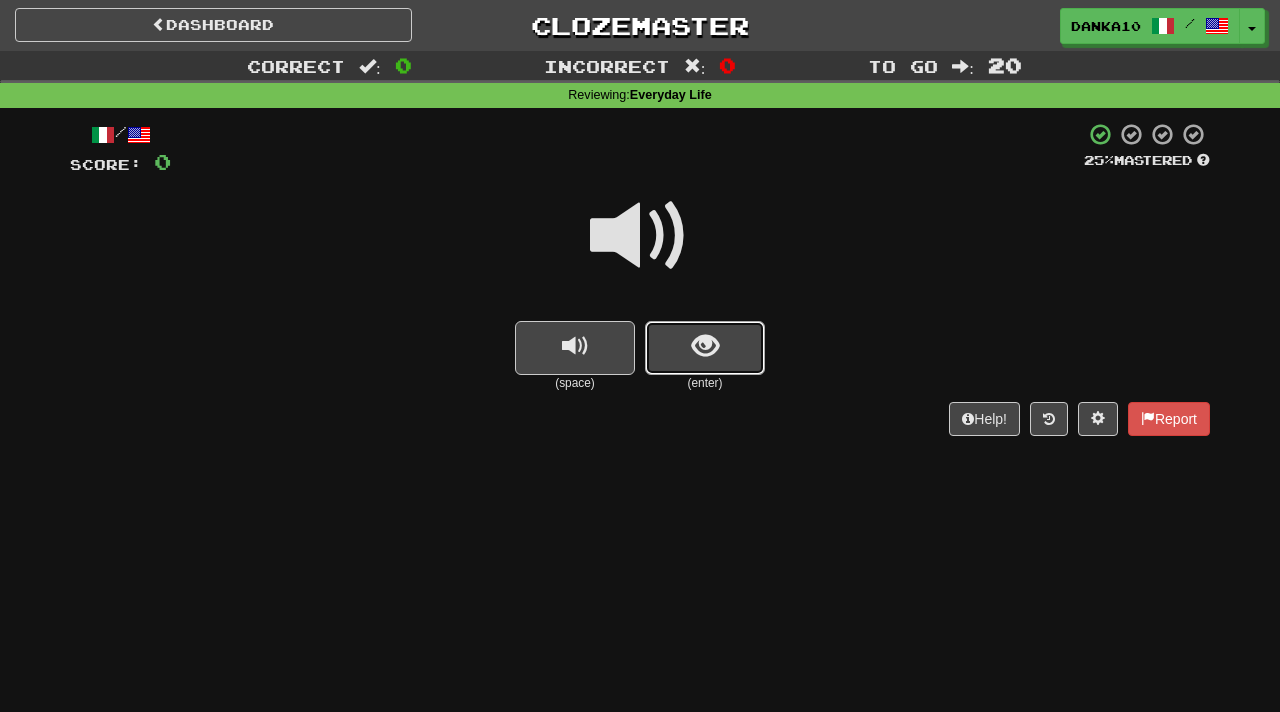 click at bounding box center [705, 348] 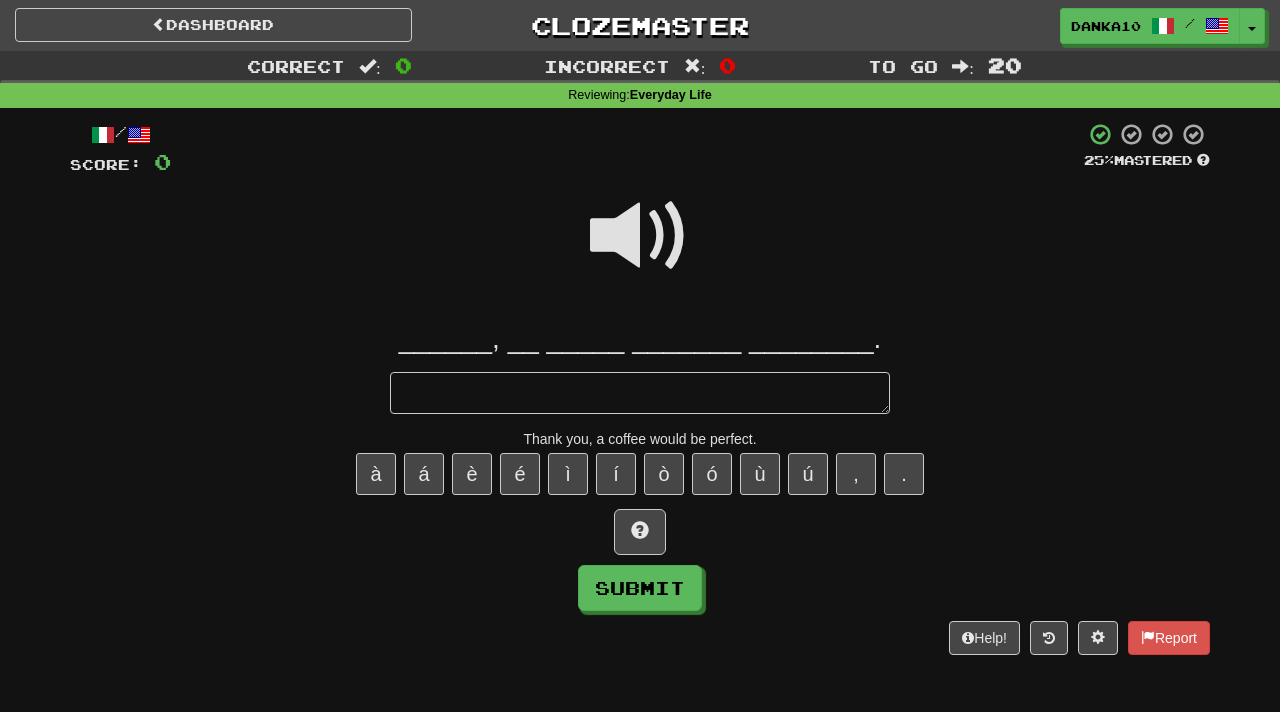 type on "*" 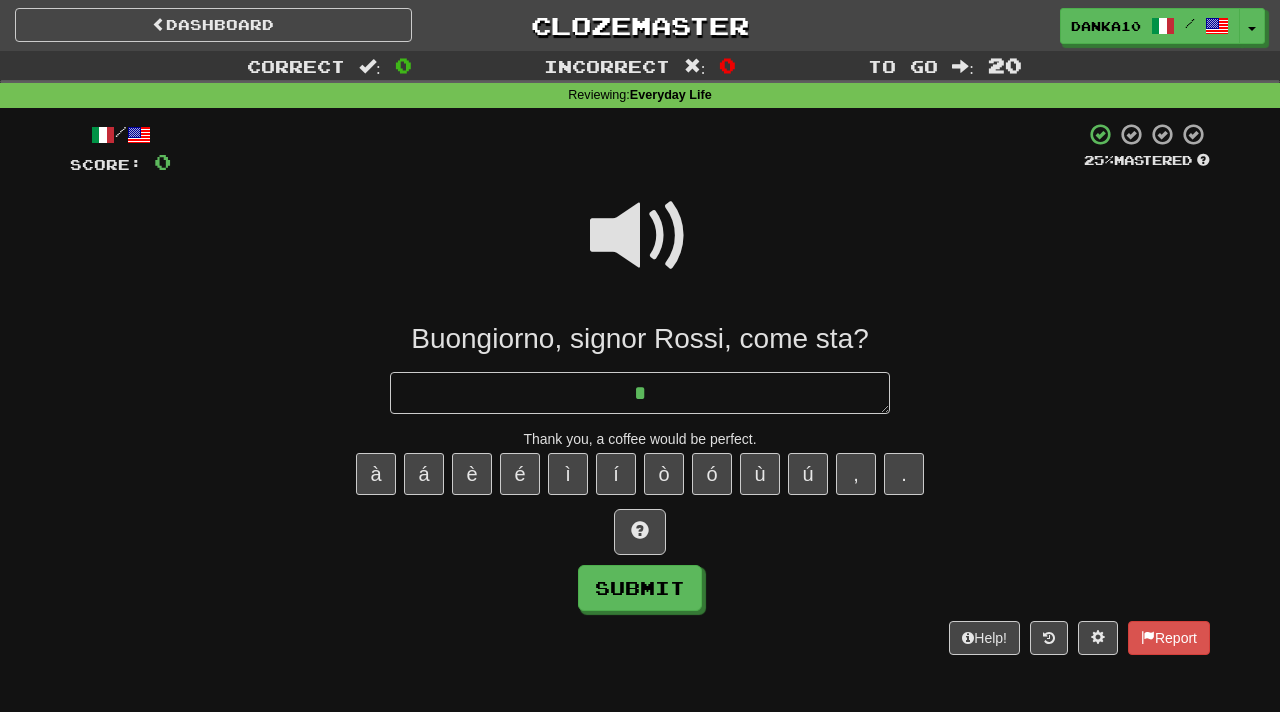 type on "*" 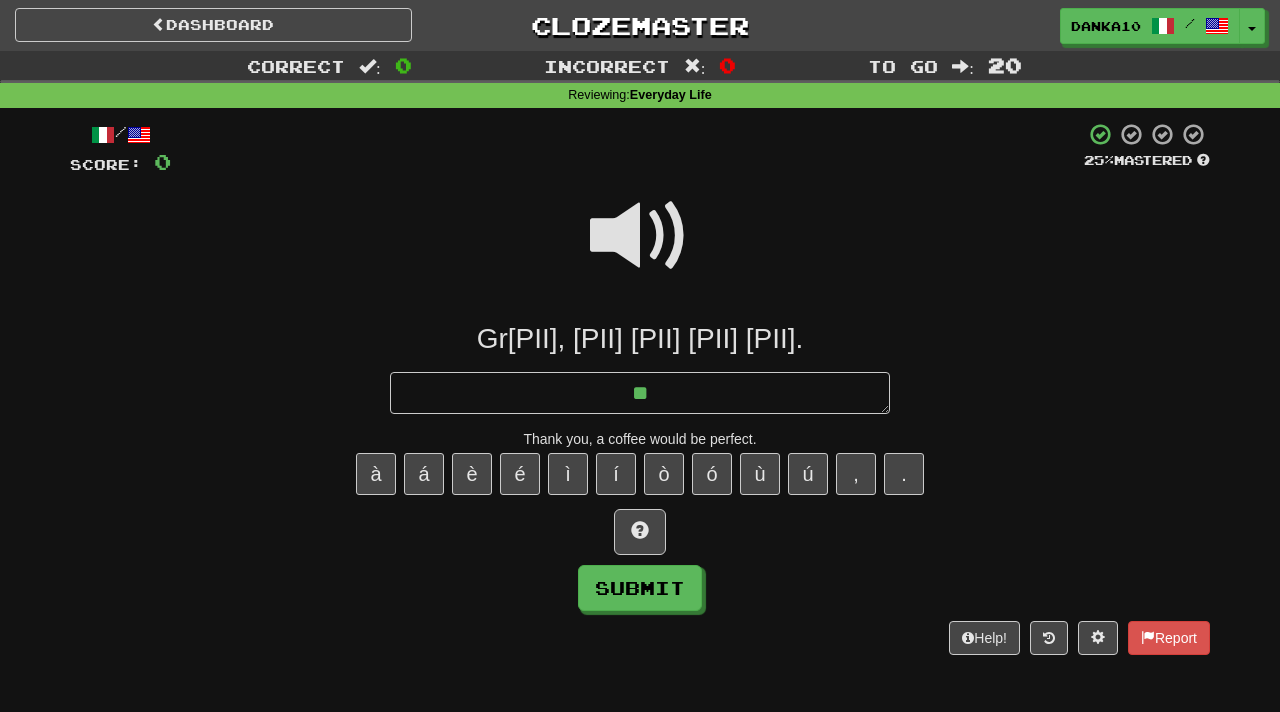 type on "*" 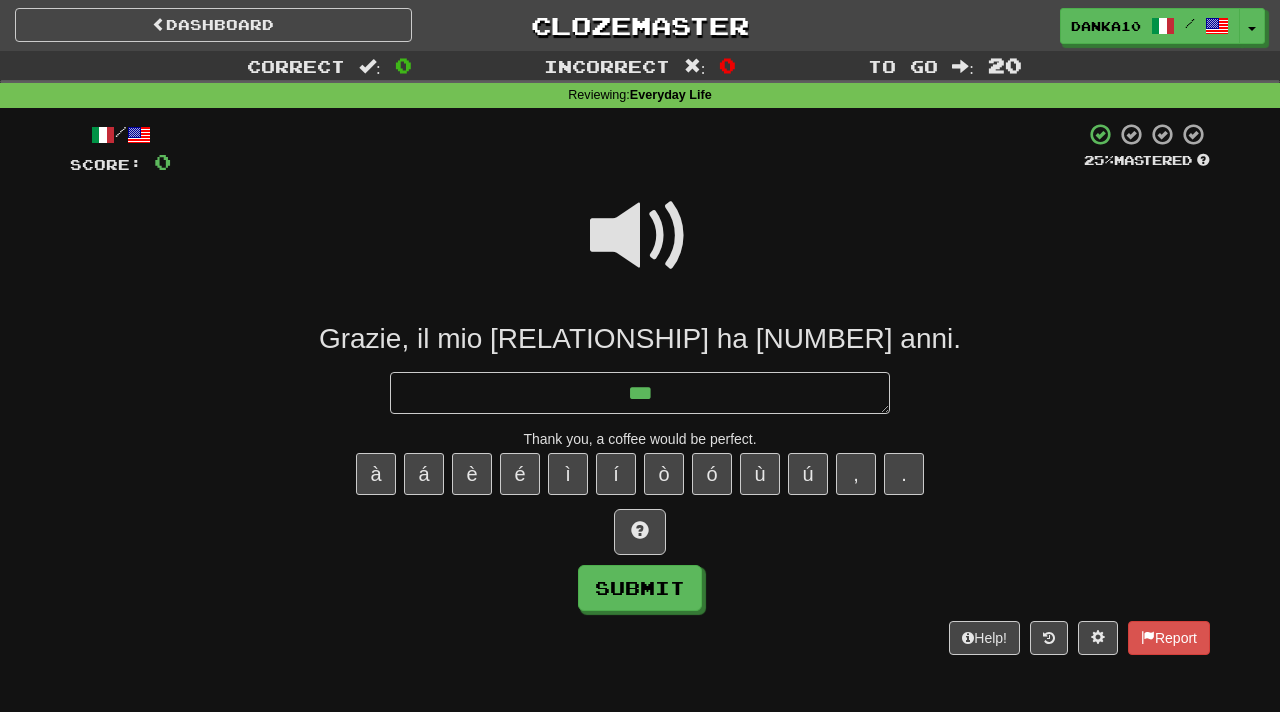 type on "*" 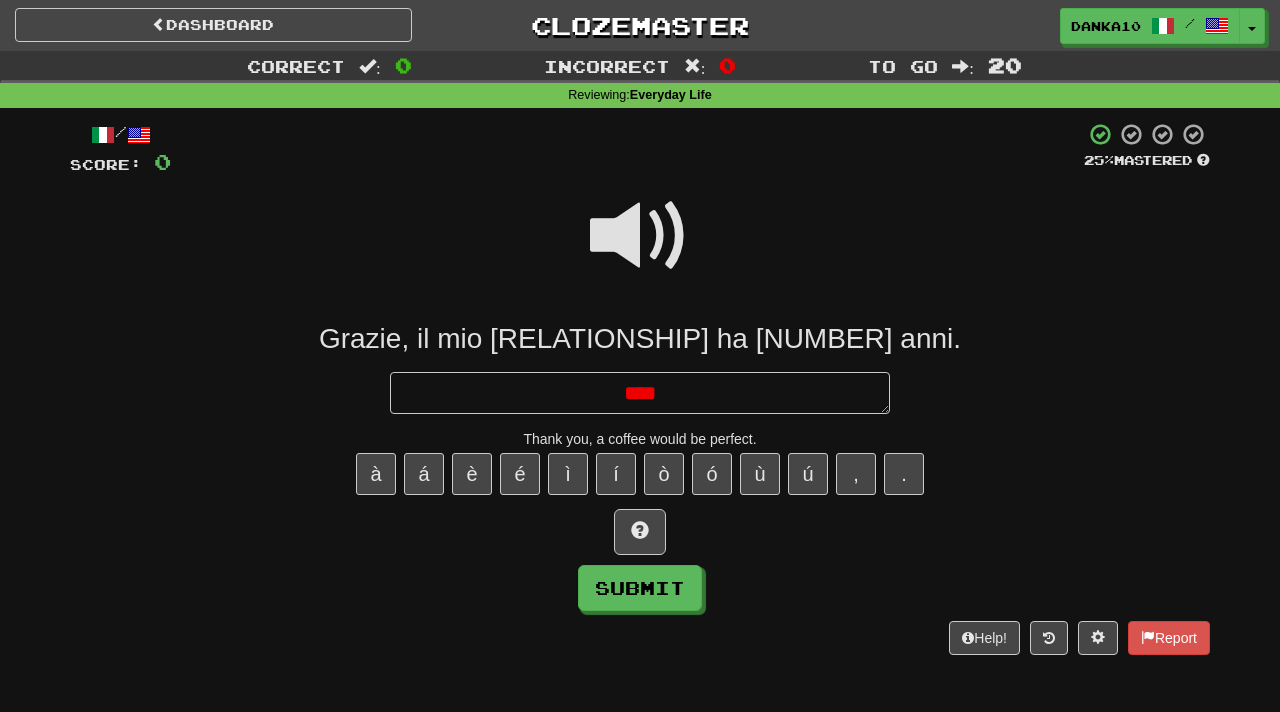 type on "*" 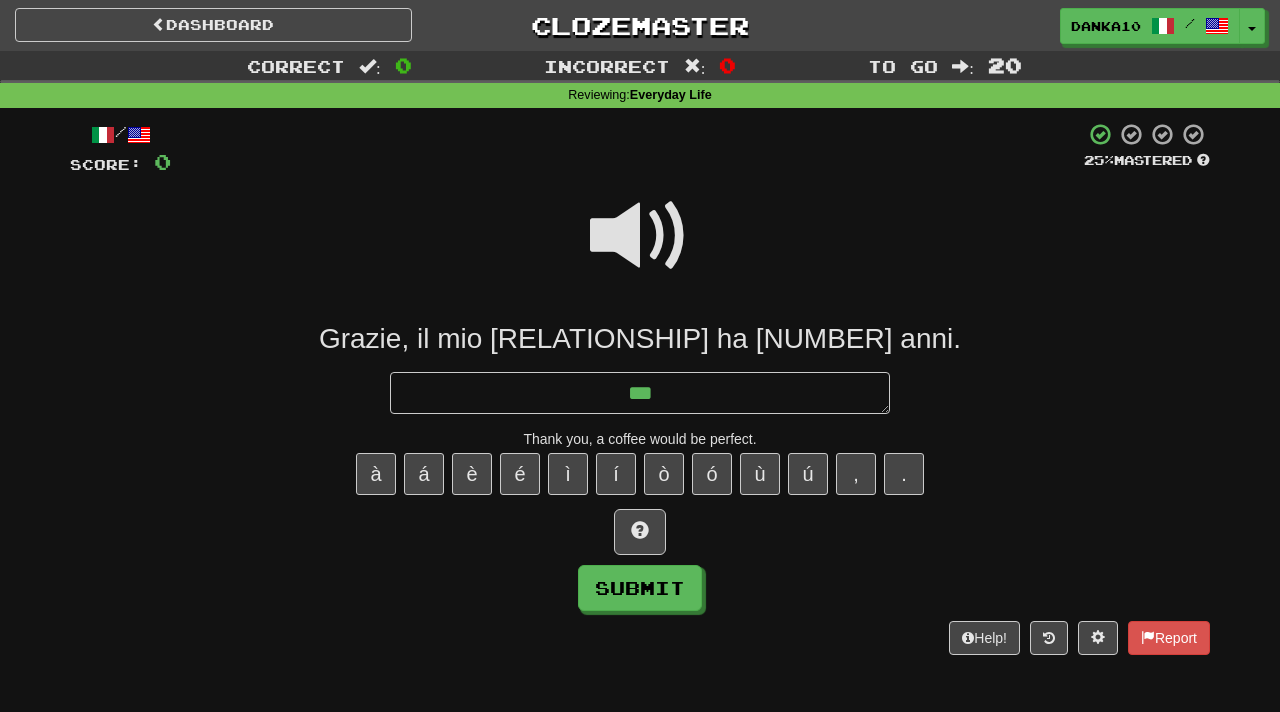 type on "*" 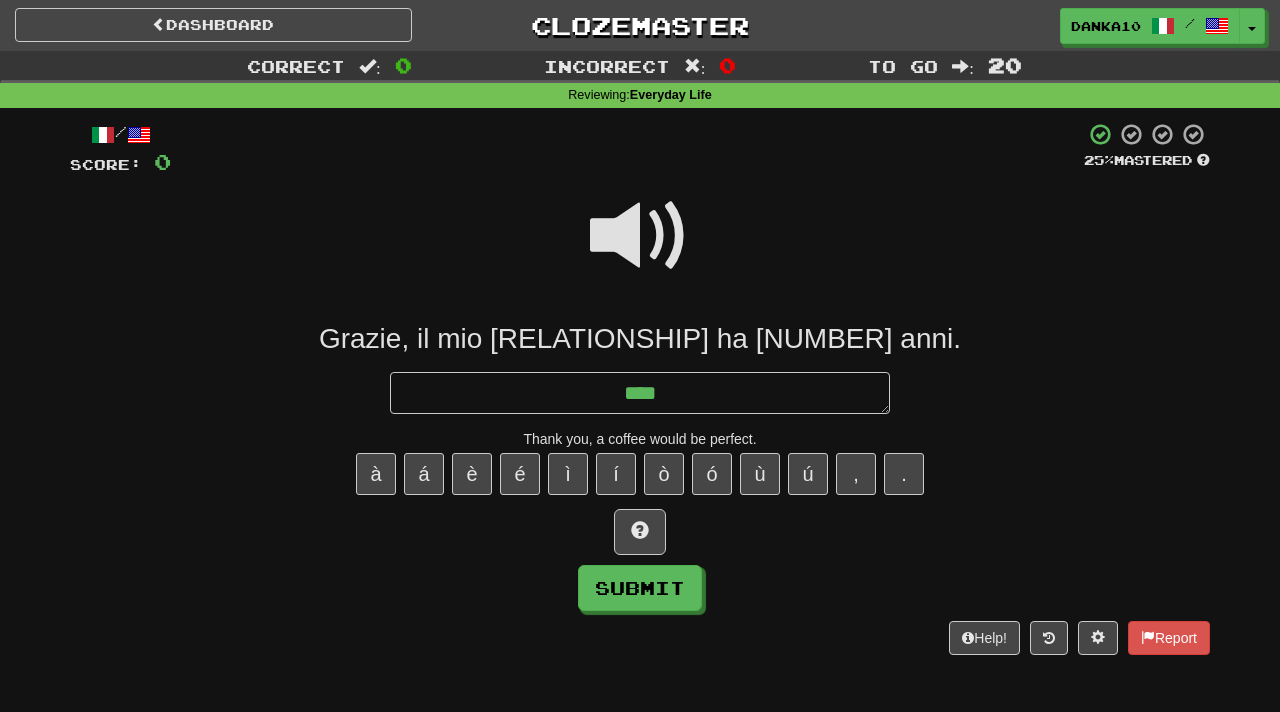 type on "*" 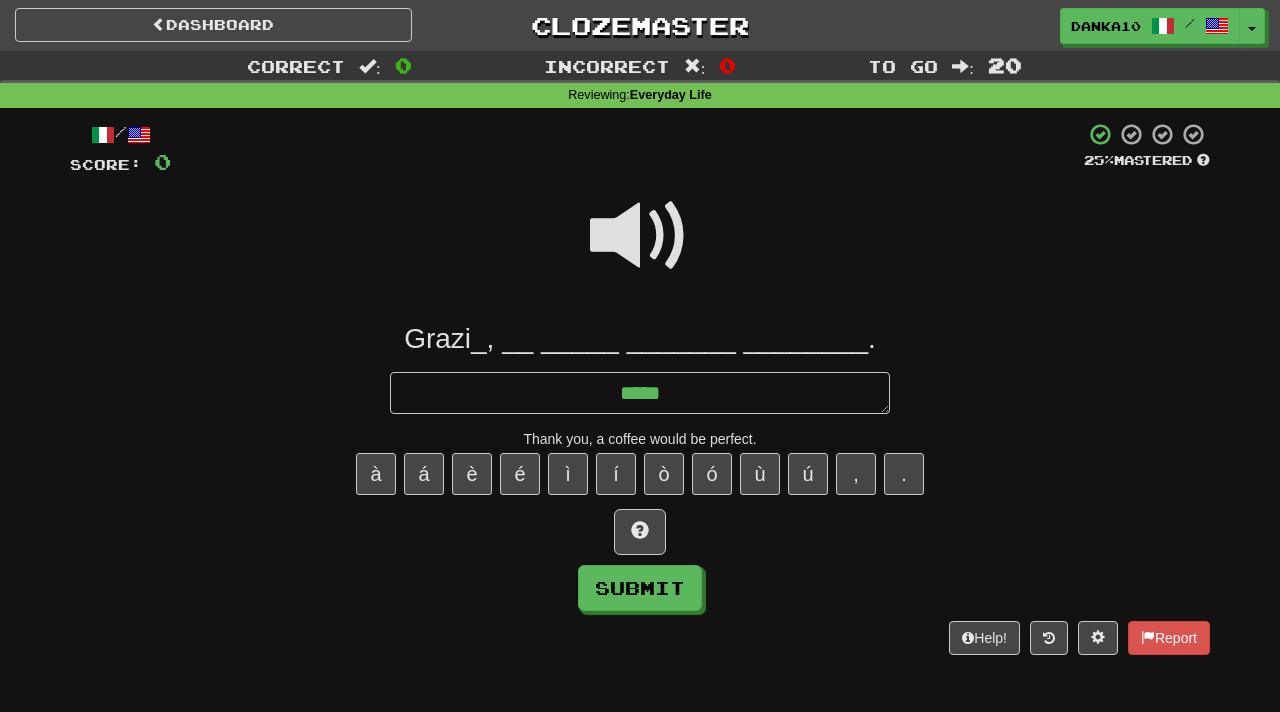 type on "*" 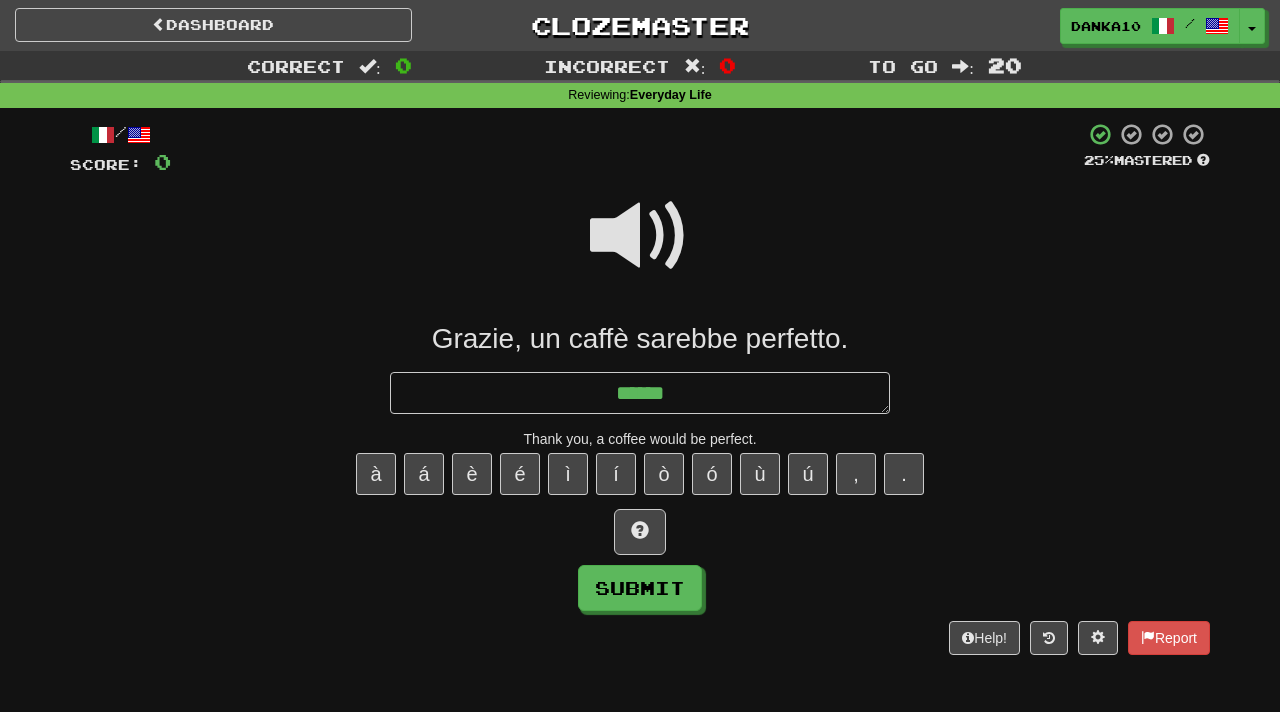 type on "*" 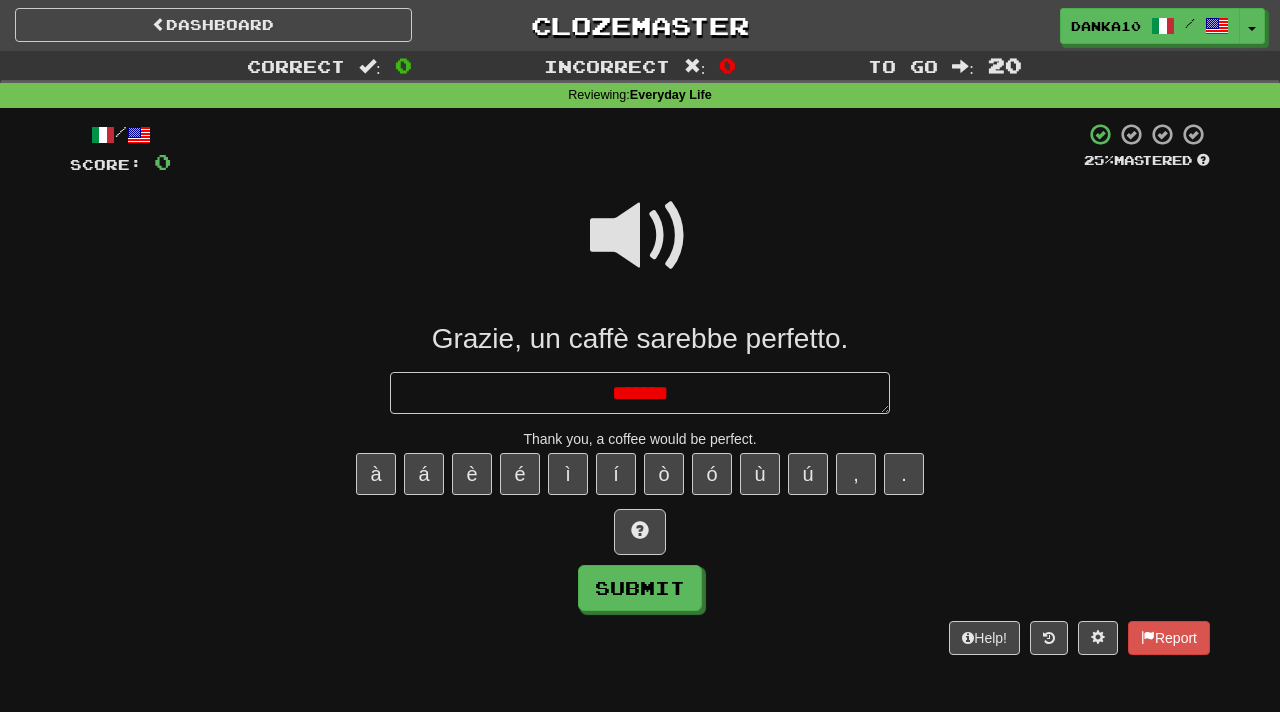 type on "*" 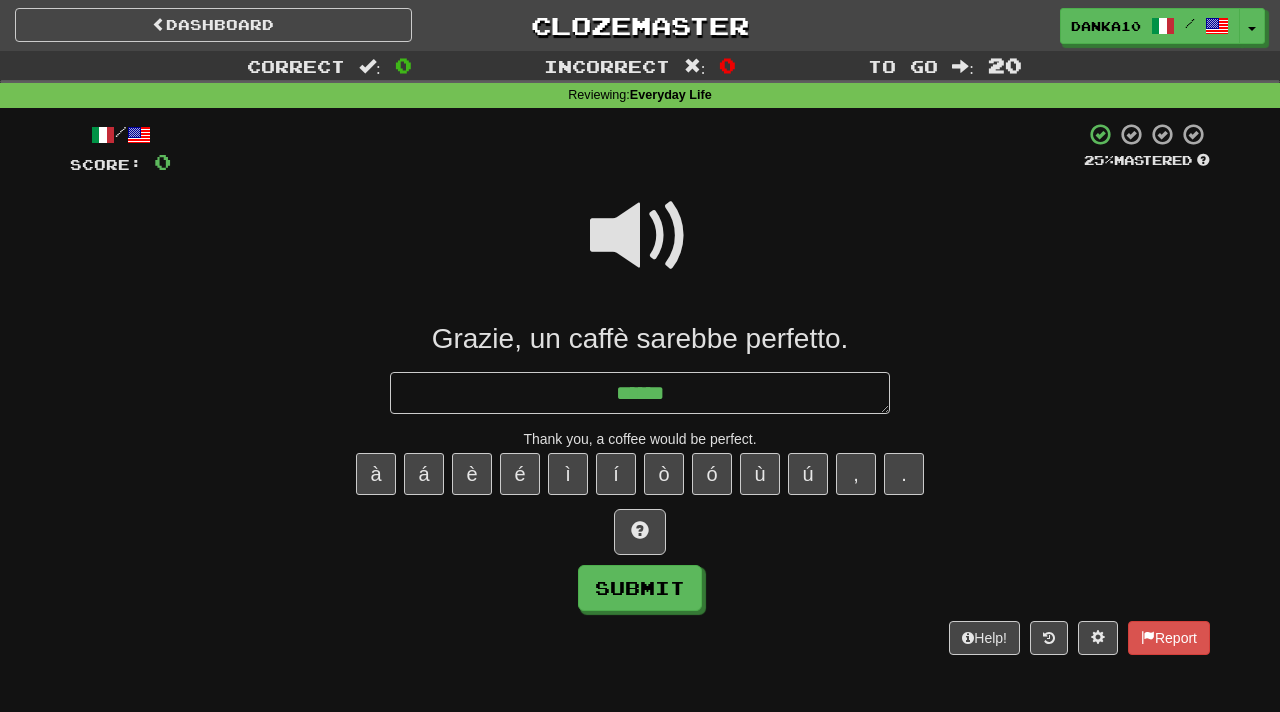 type on "*" 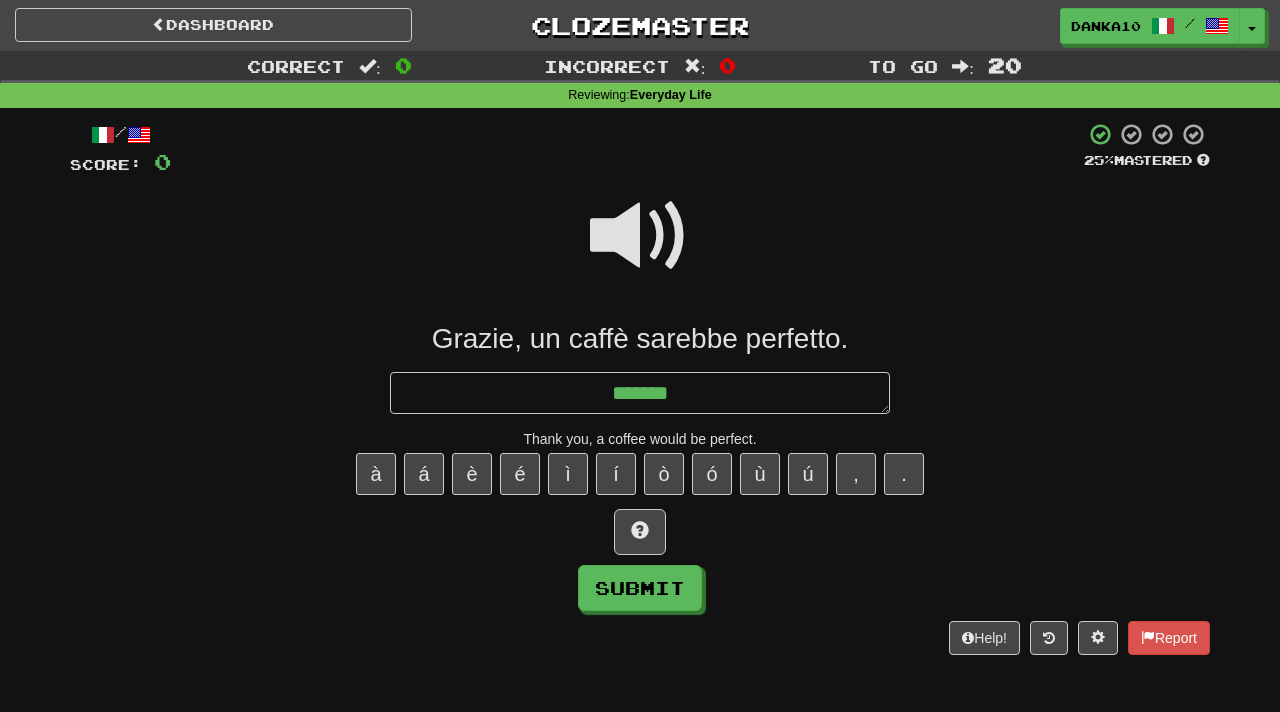 type on "*******" 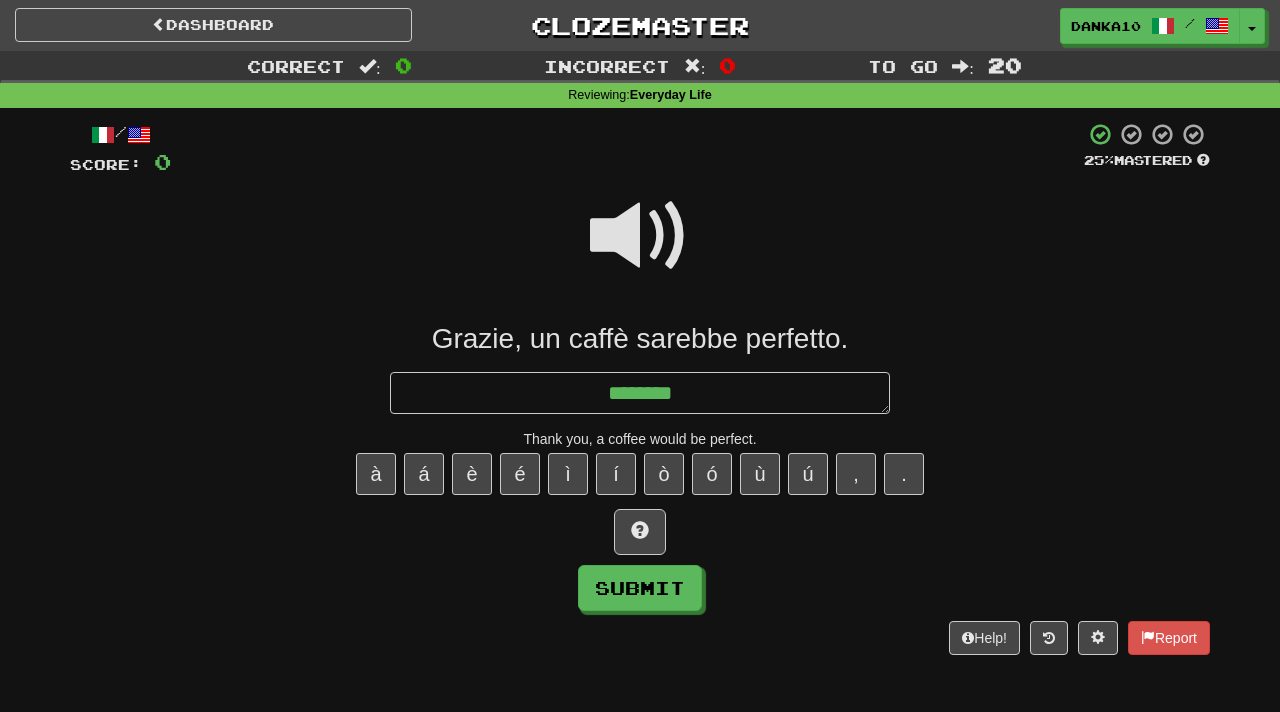 type on "*" 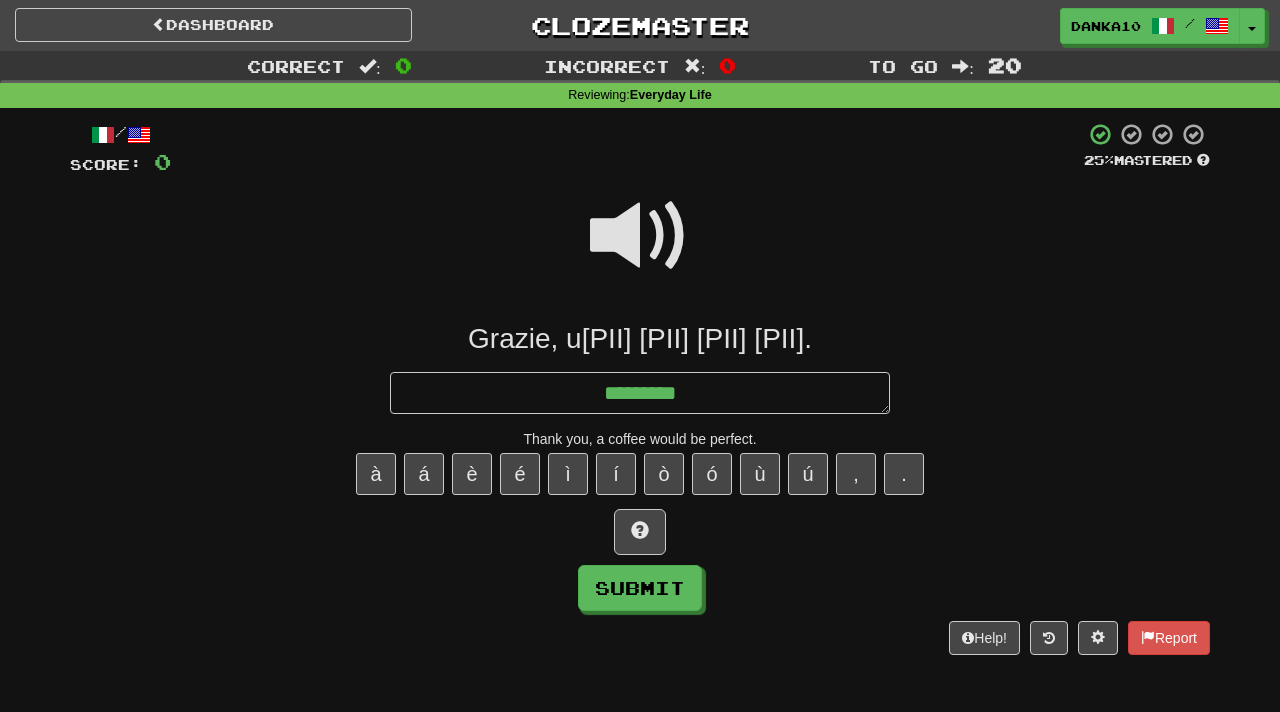 type on "*" 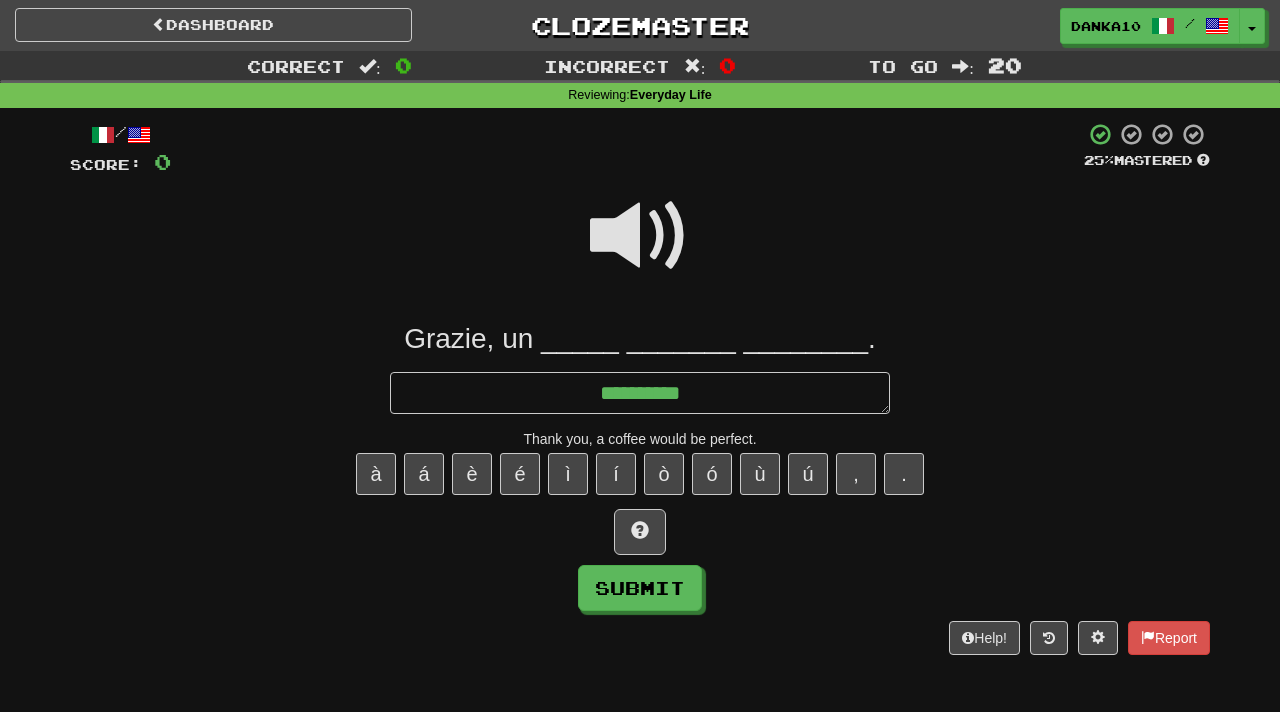 type on "*" 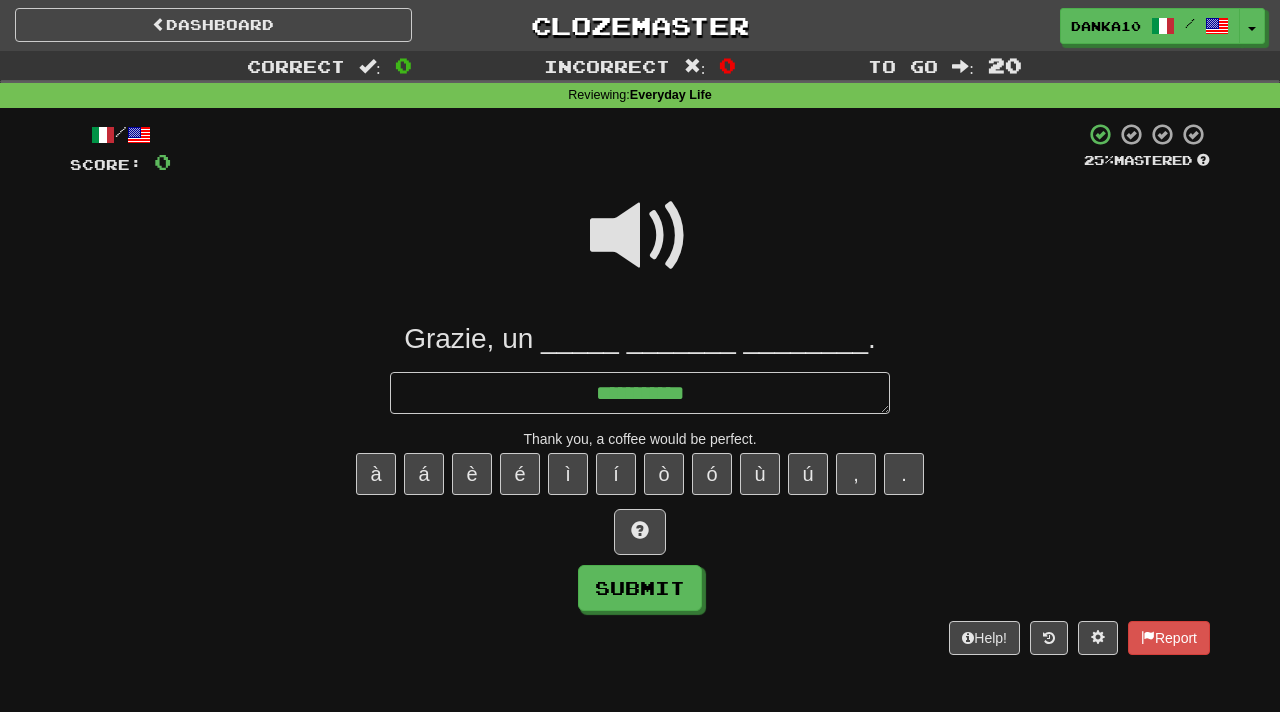 type on "*" 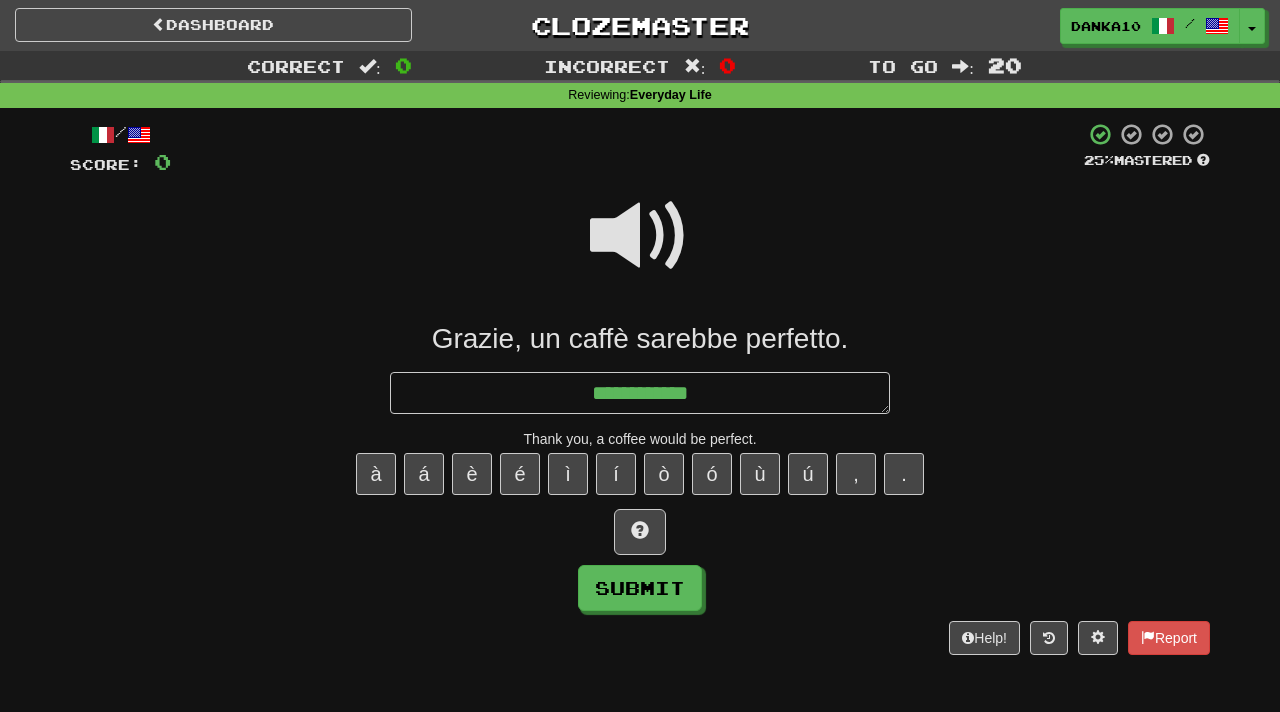 type on "*" 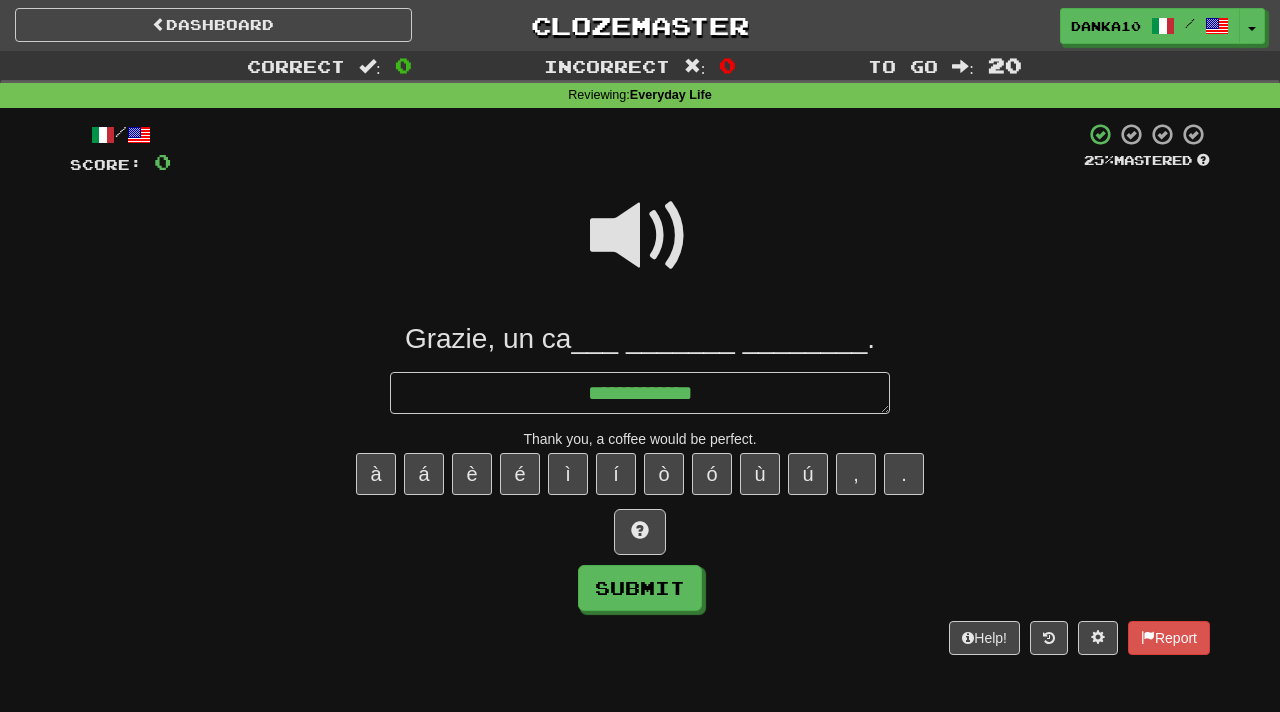 type on "*" 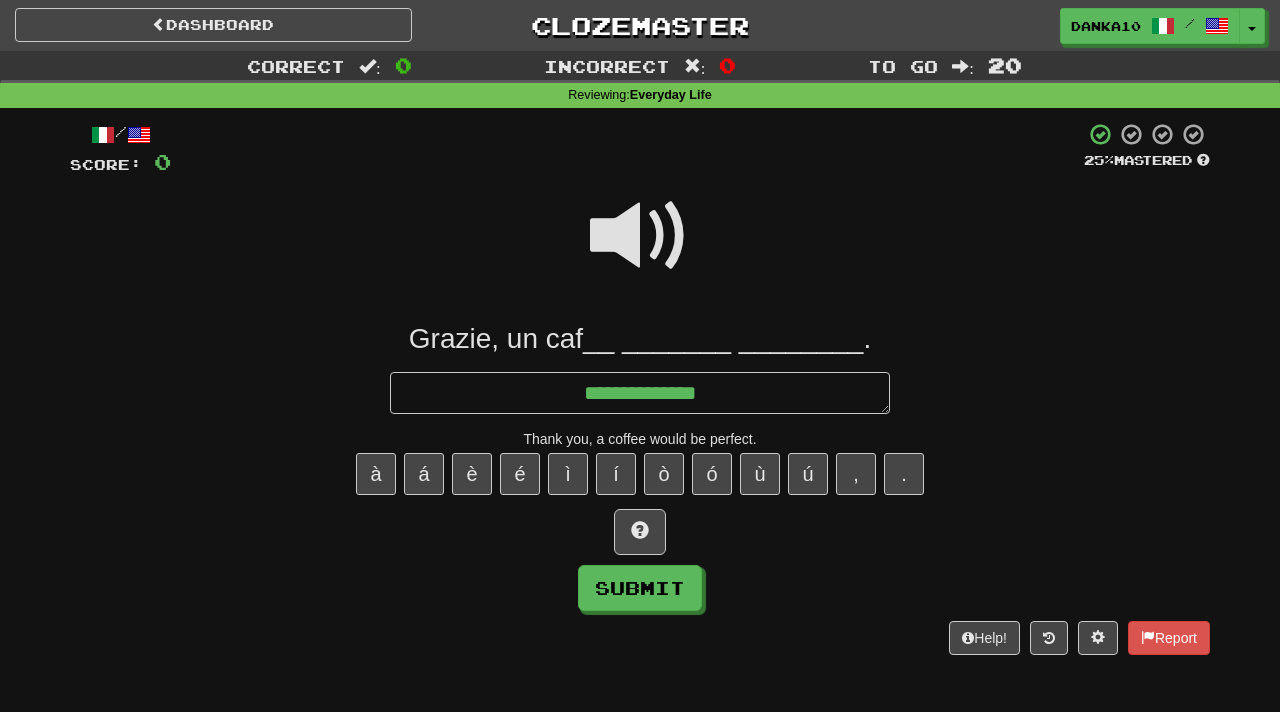 type on "*" 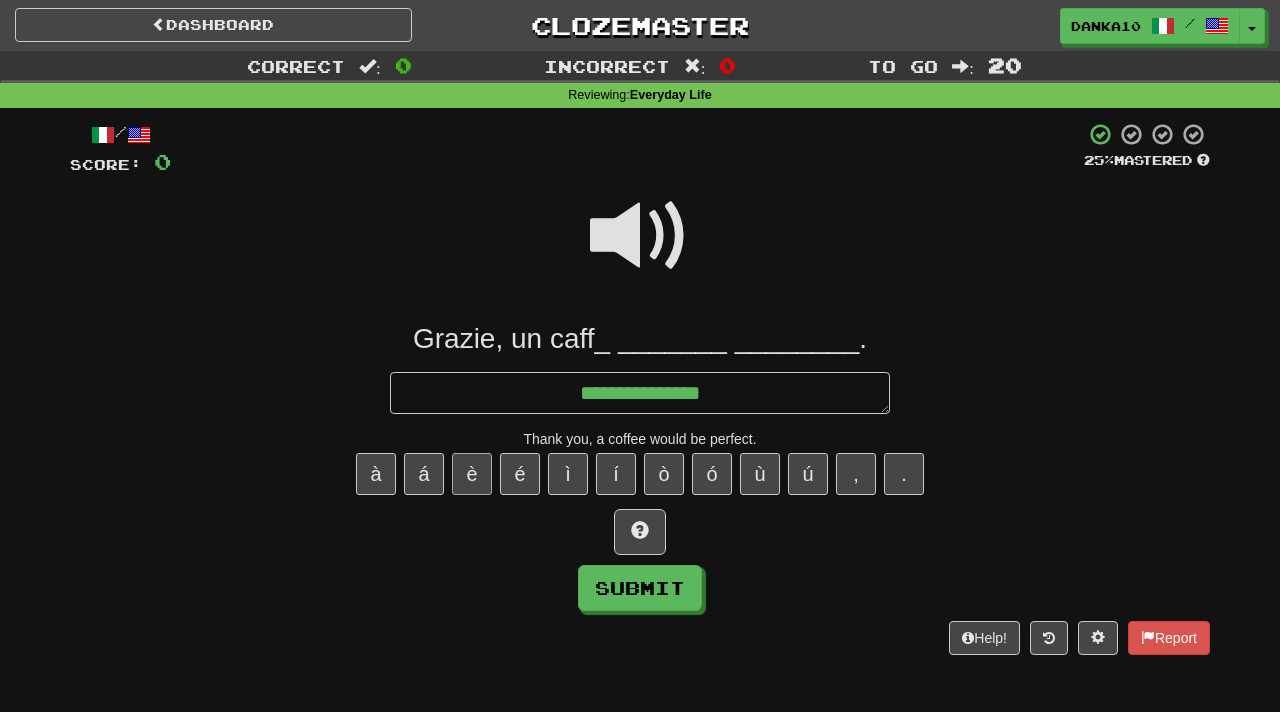 type on "**********" 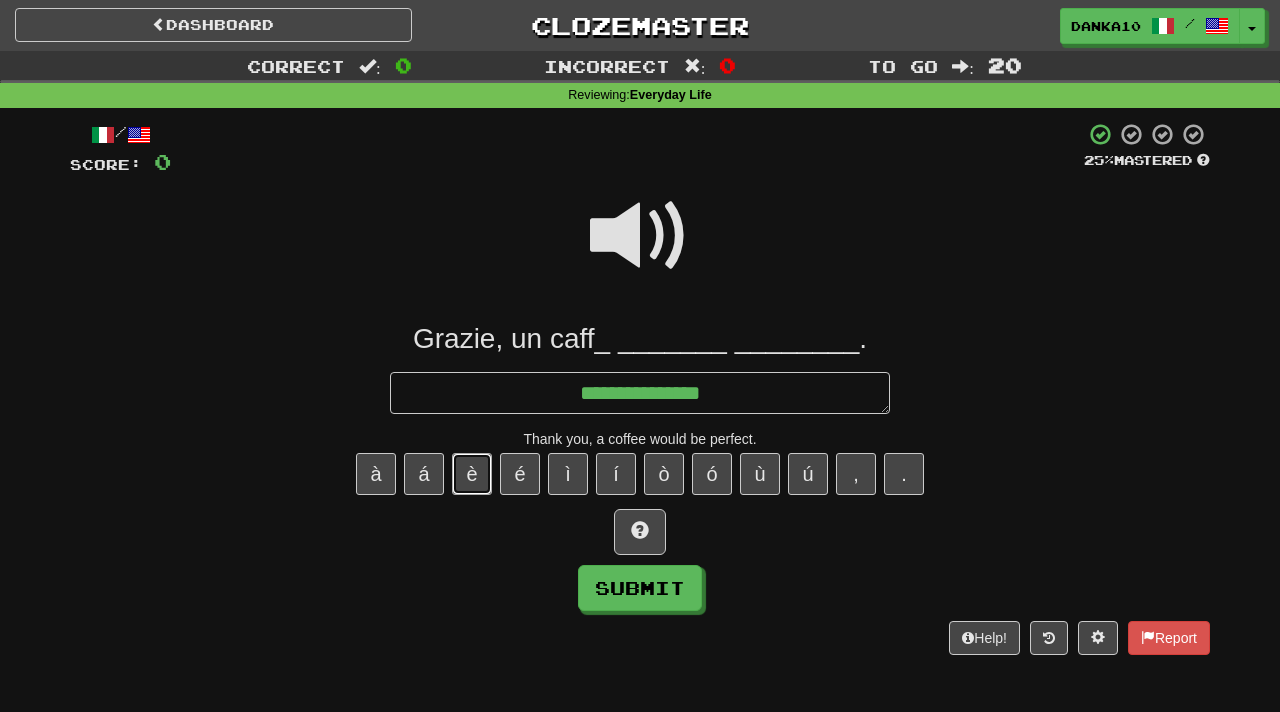 click on "è" at bounding box center [472, 474] 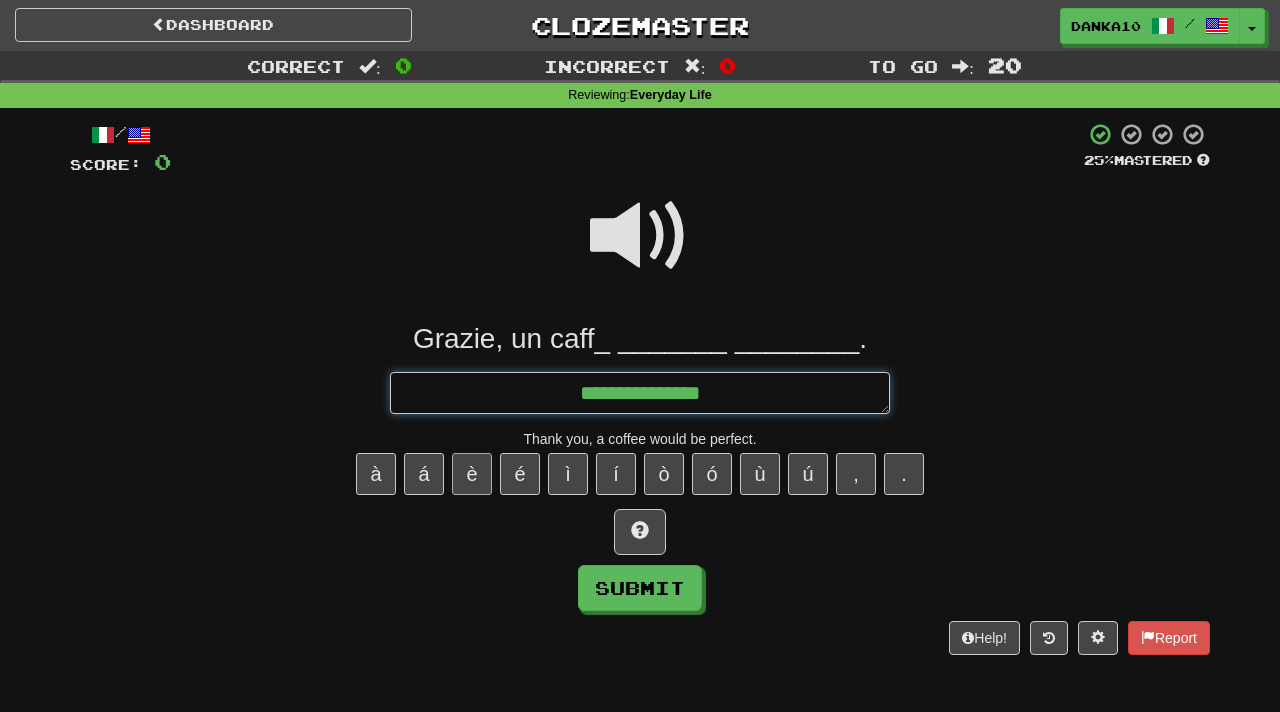 type on "*" 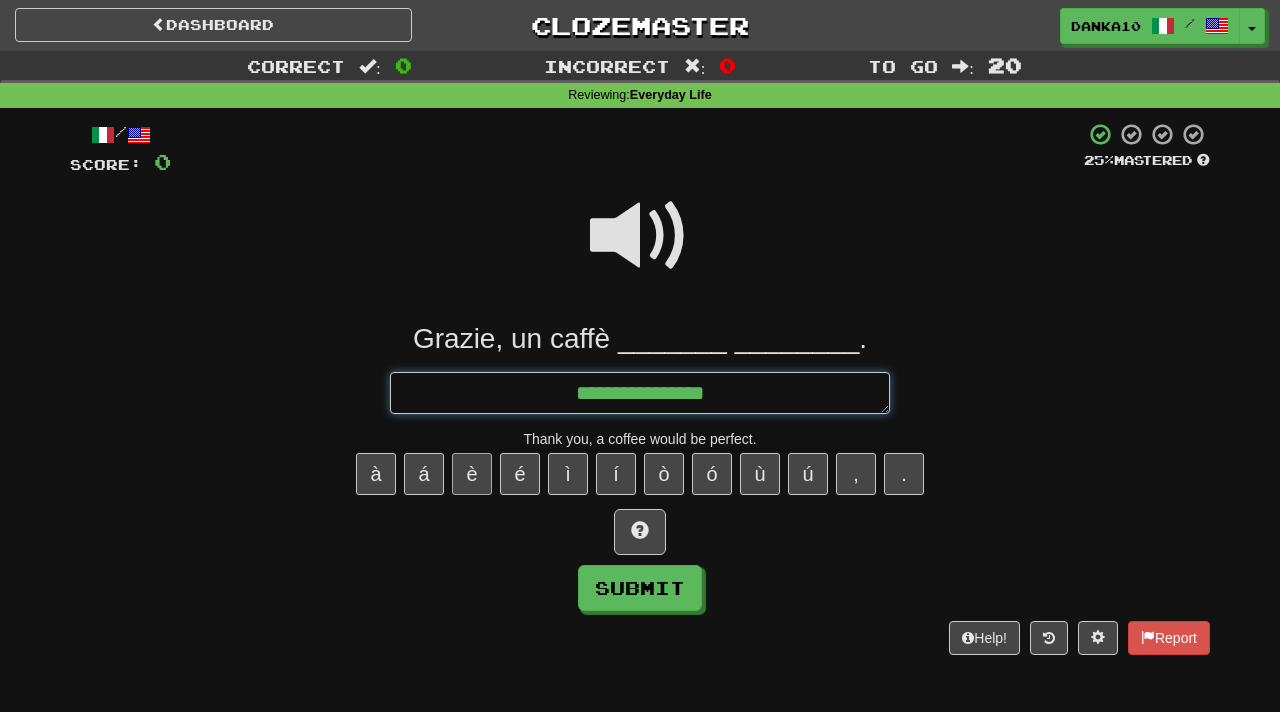 type on "*" 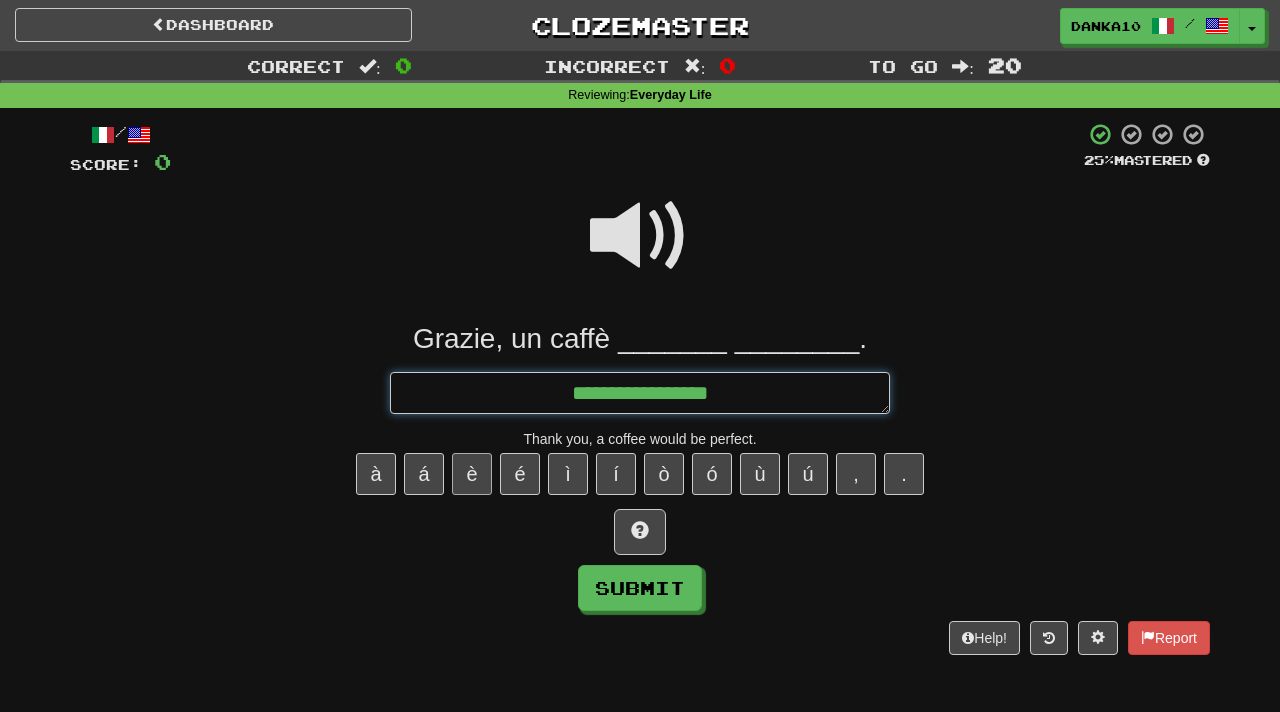 type on "*" 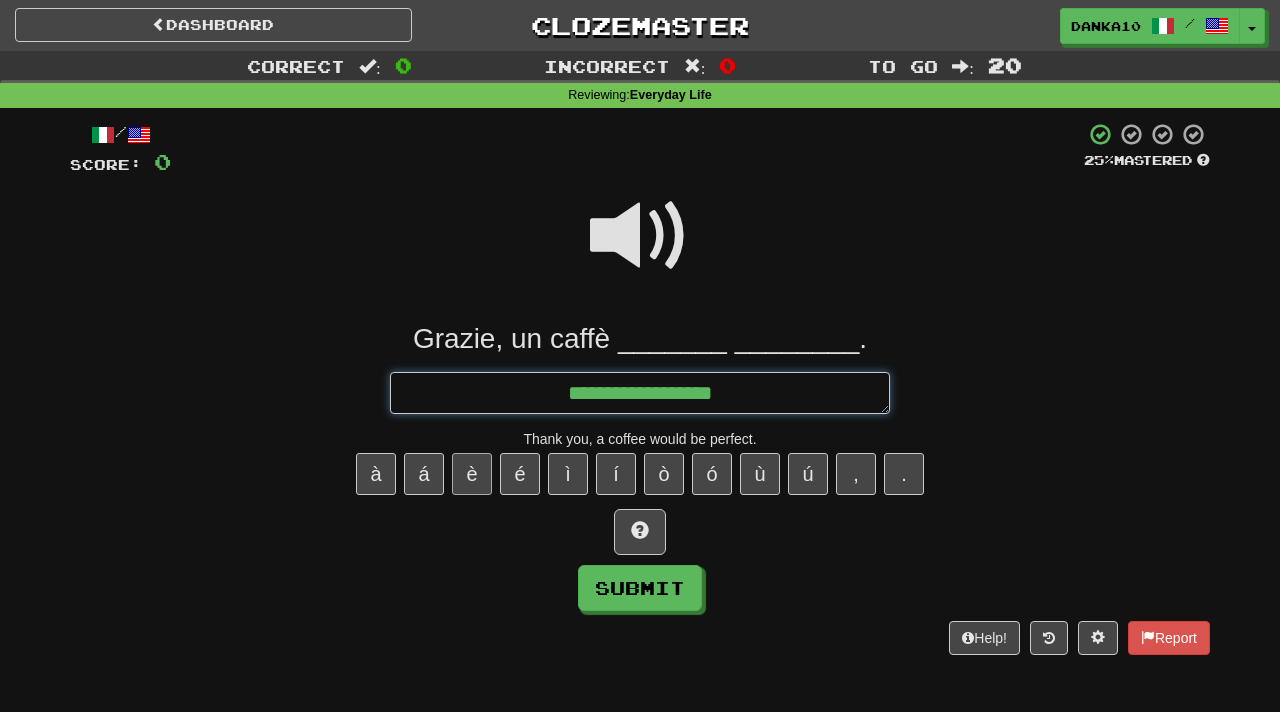 type on "*" 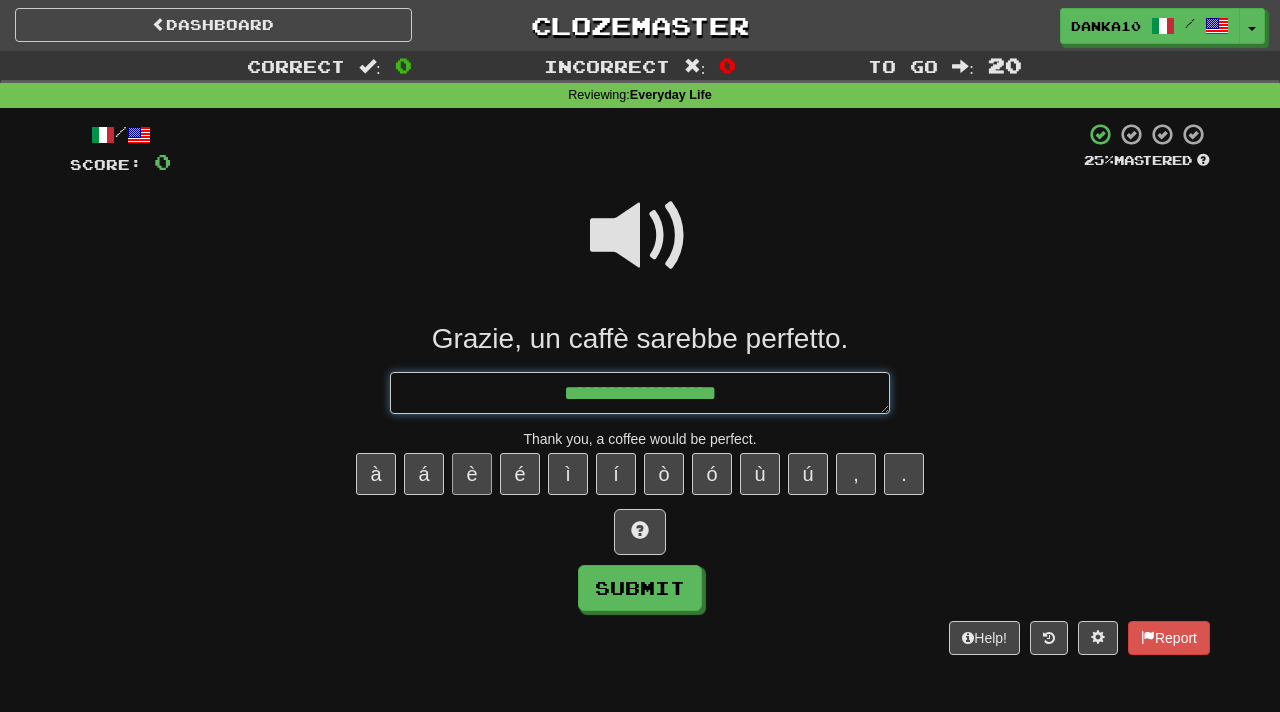 type on "*" 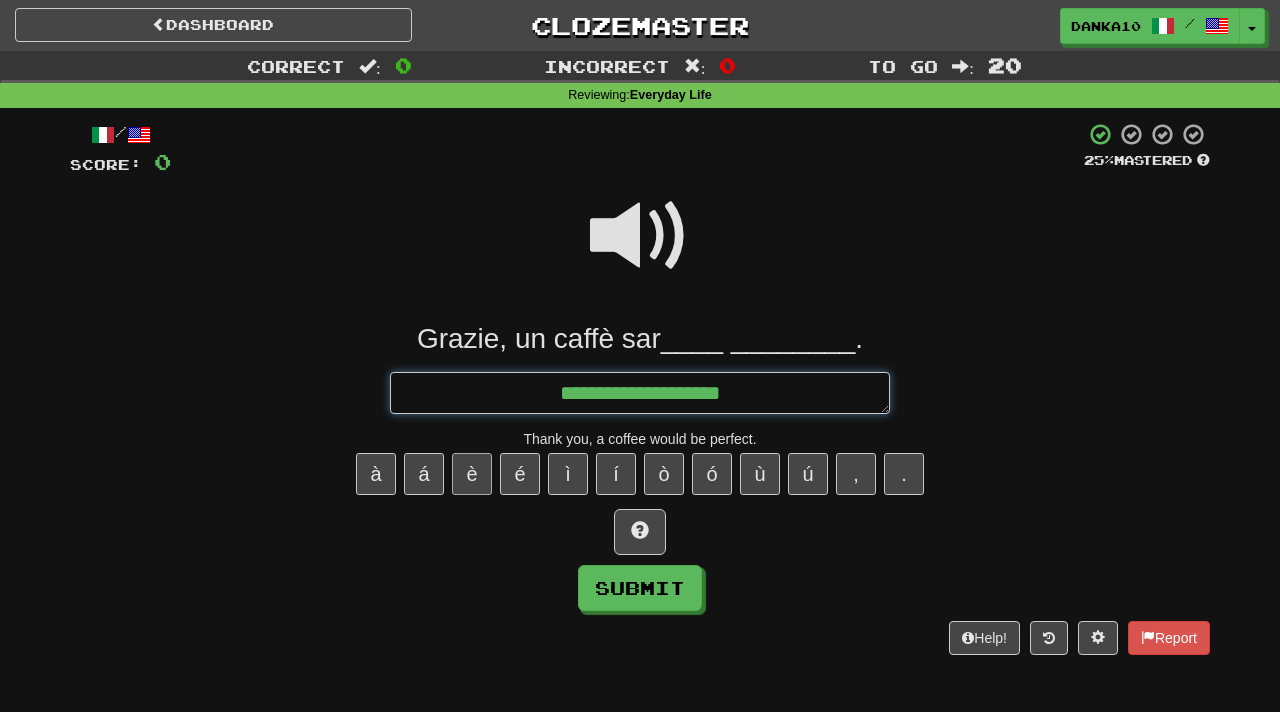 type on "*" 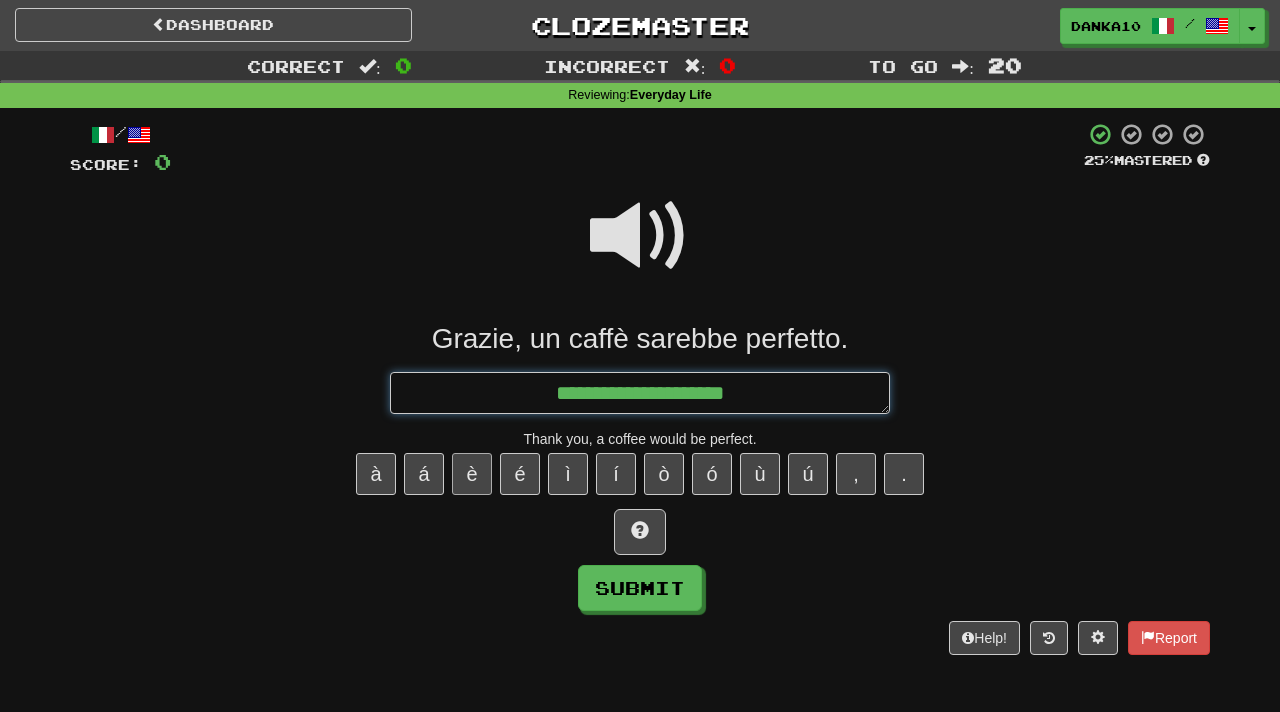 type on "*" 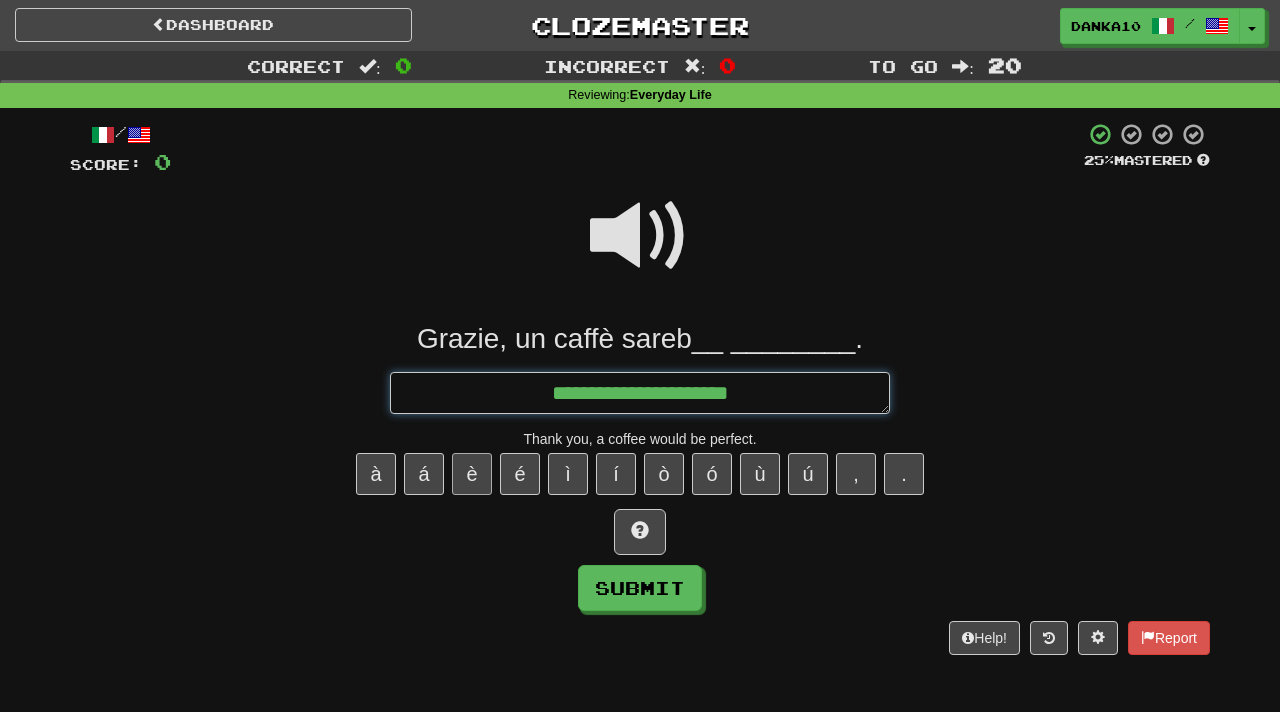 type on "*" 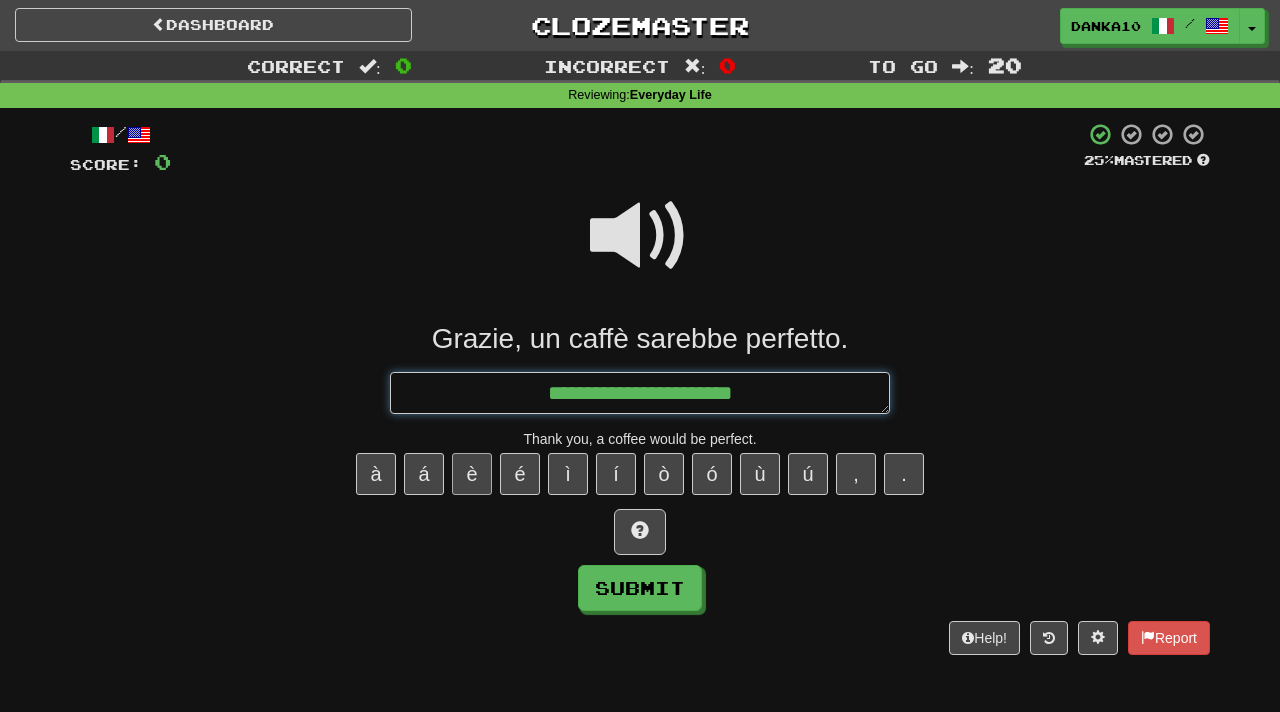 type on "*" 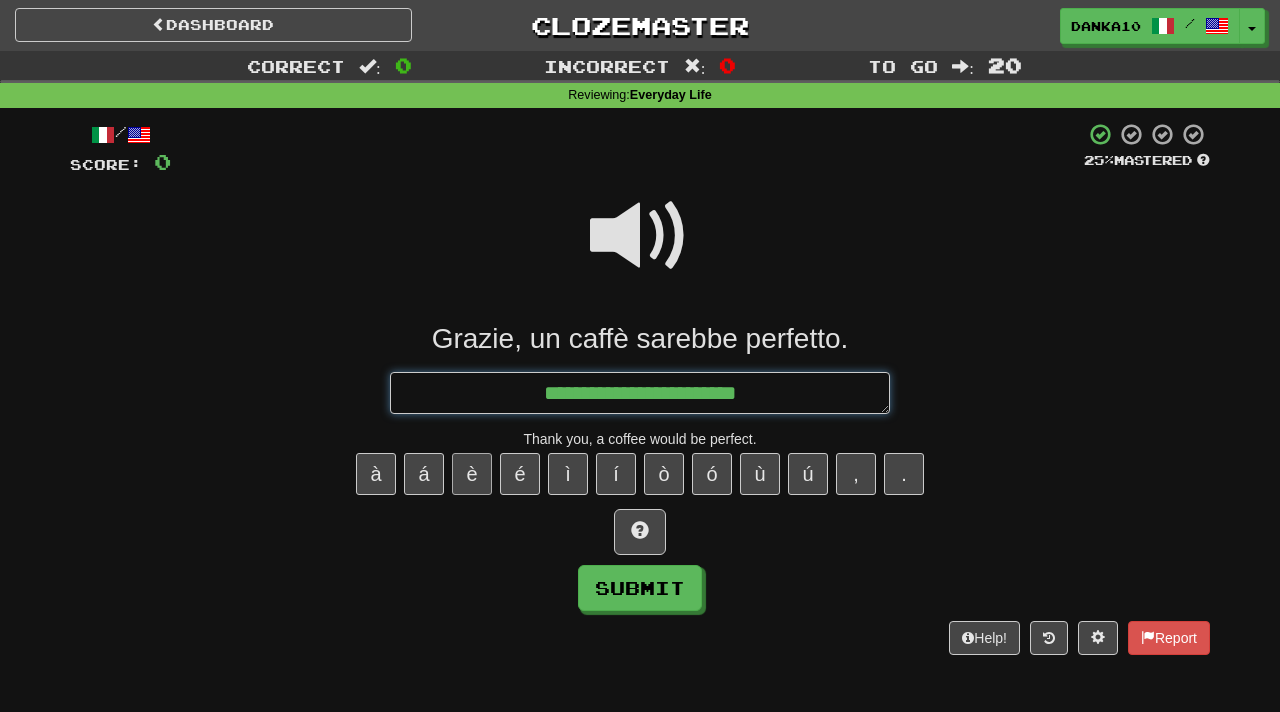 type on "*" 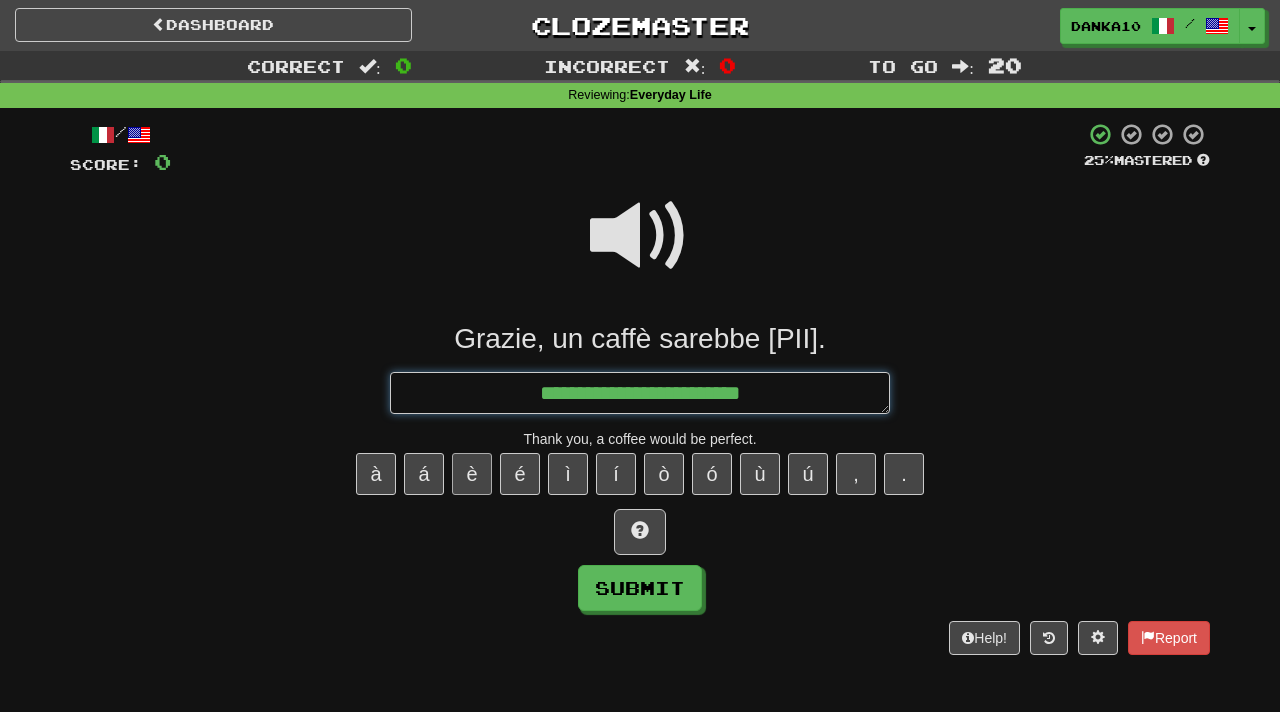 type on "*" 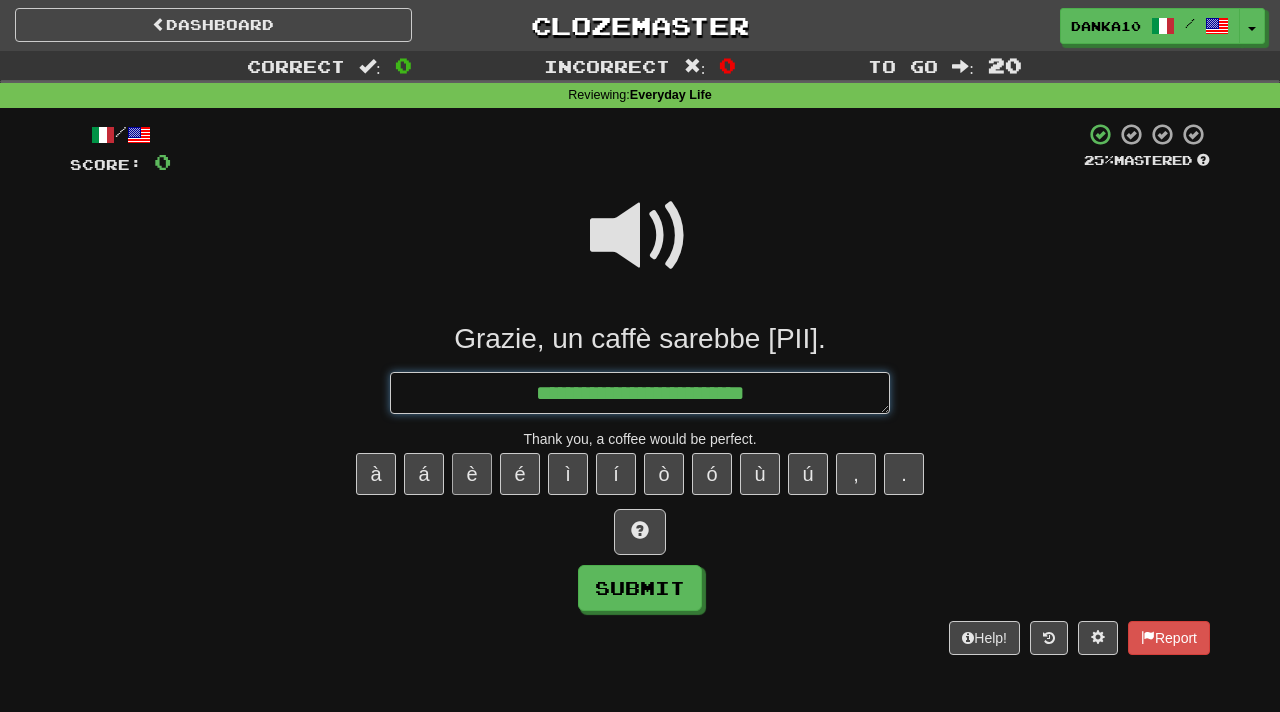 type on "*" 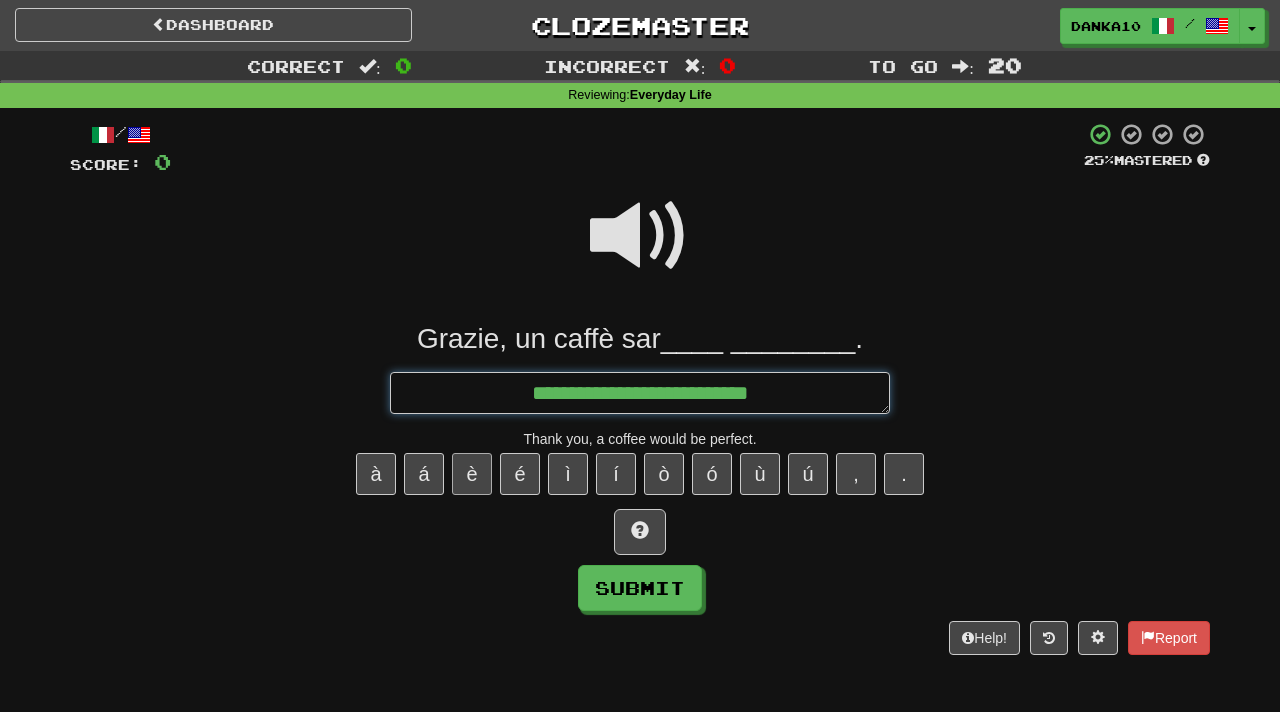 type on "*" 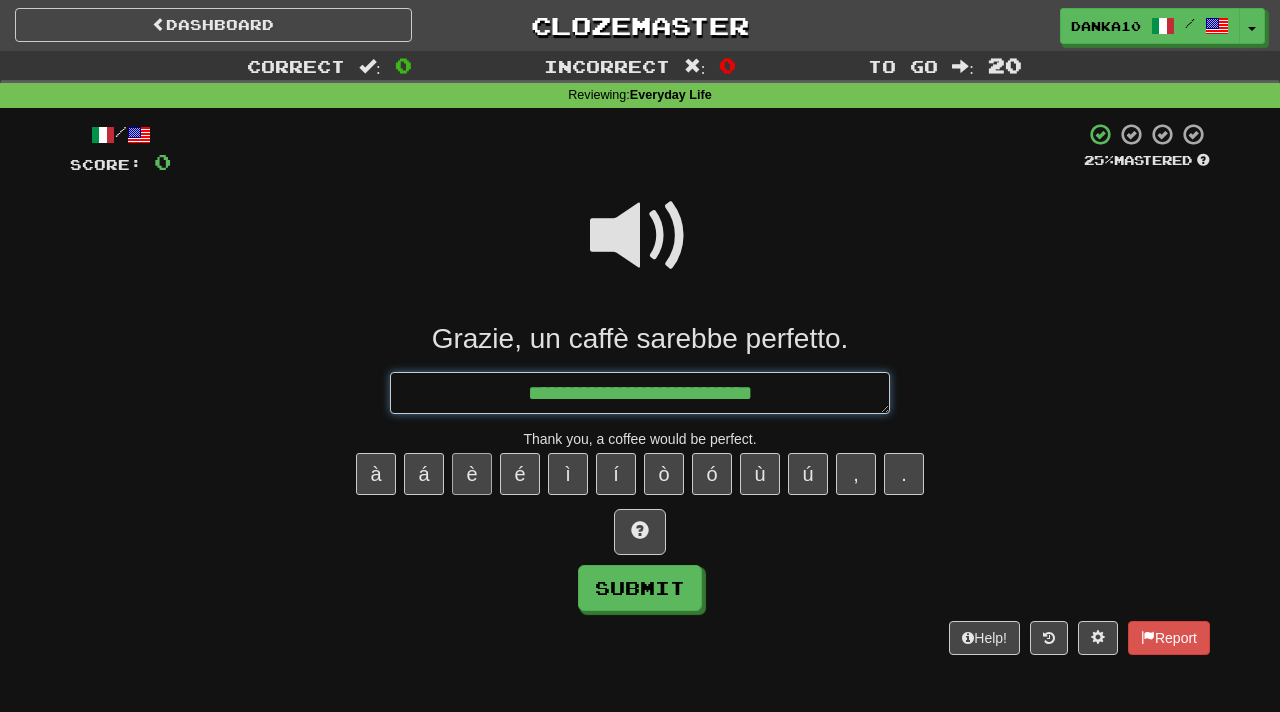 type on "*" 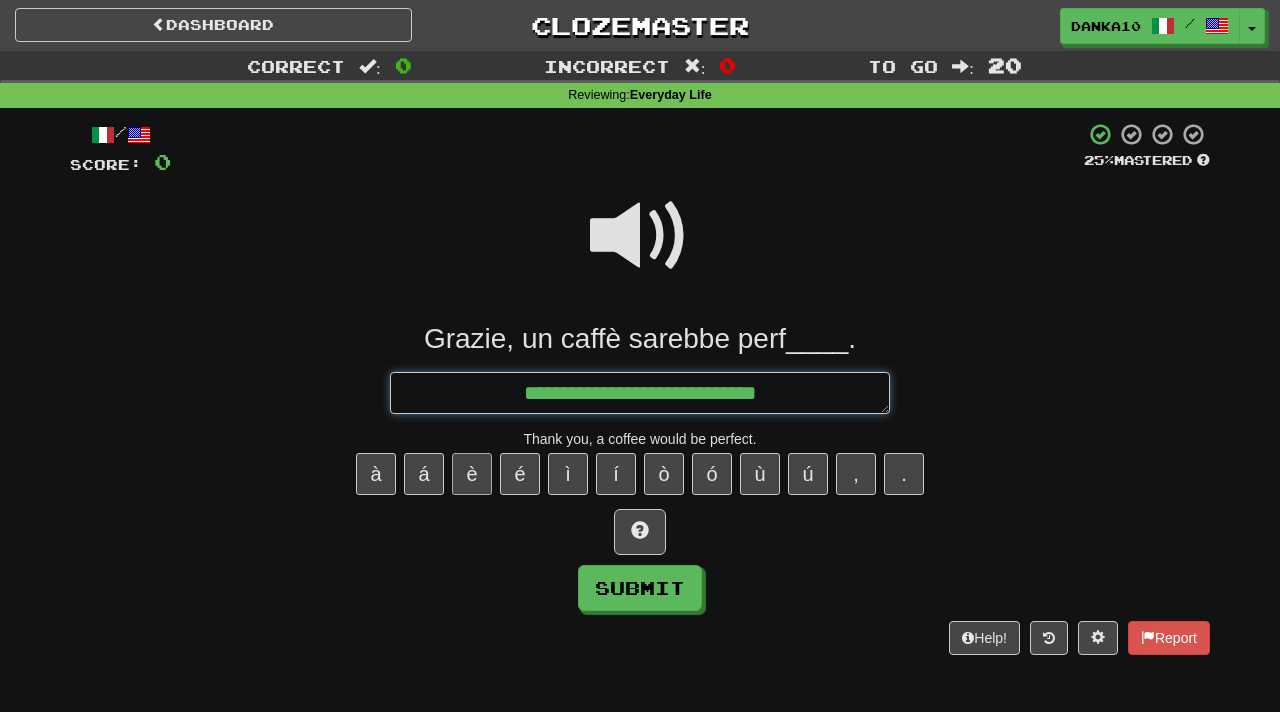 type on "*" 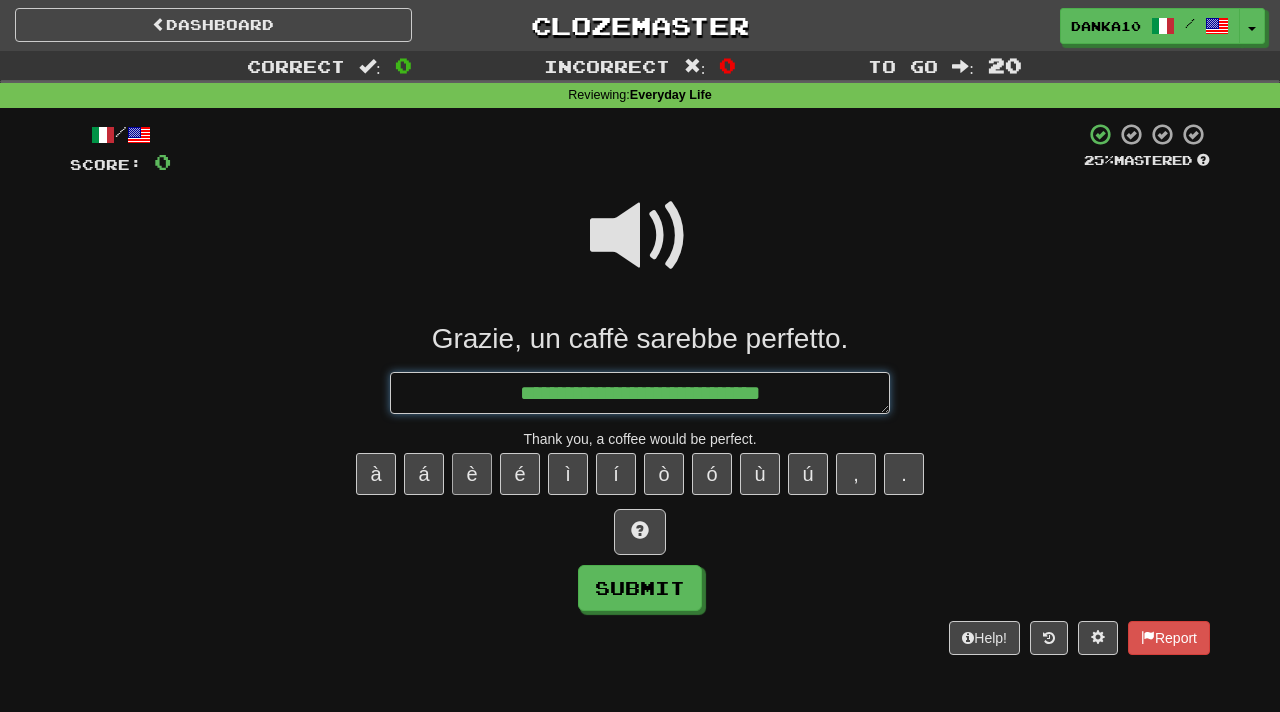 type on "*" 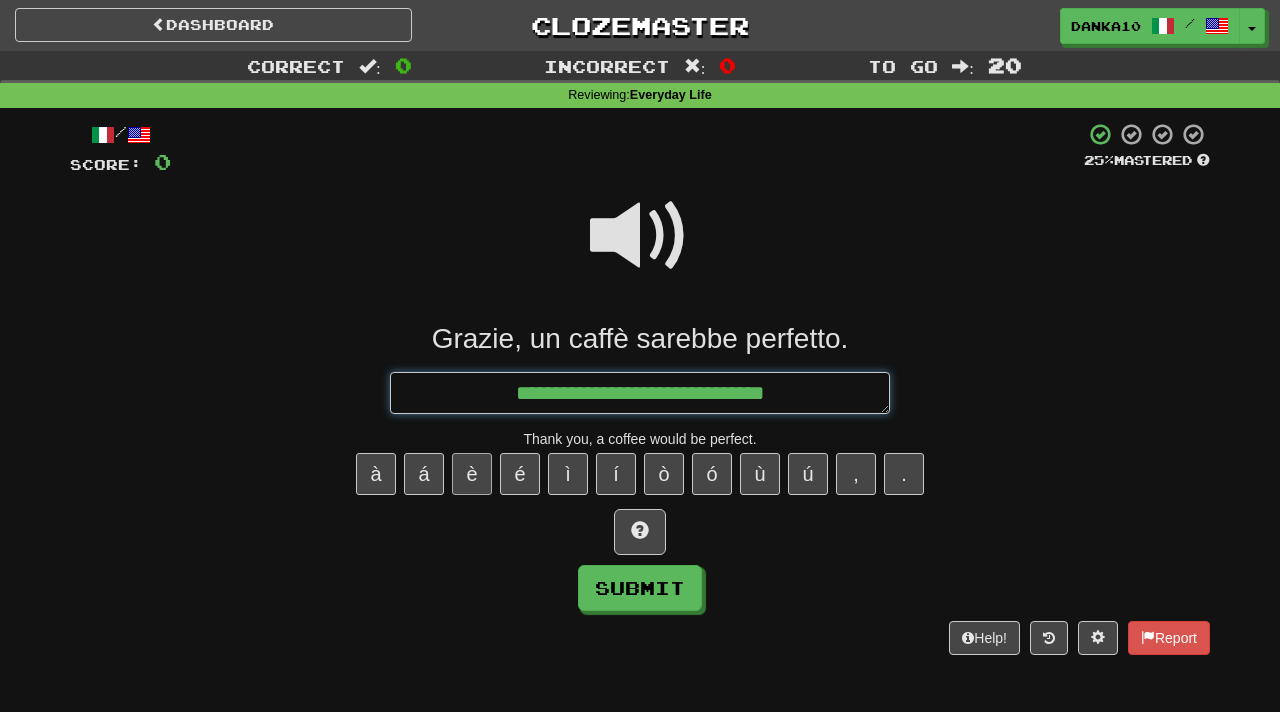 type on "*" 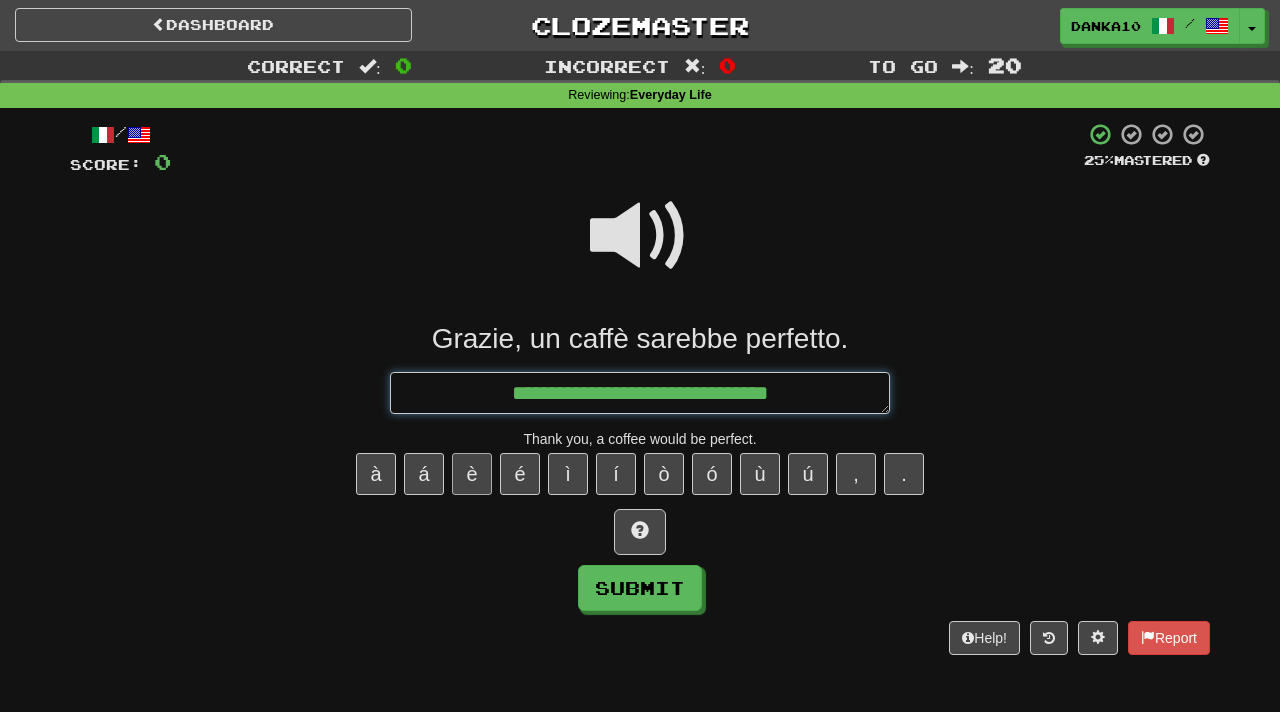type on "*" 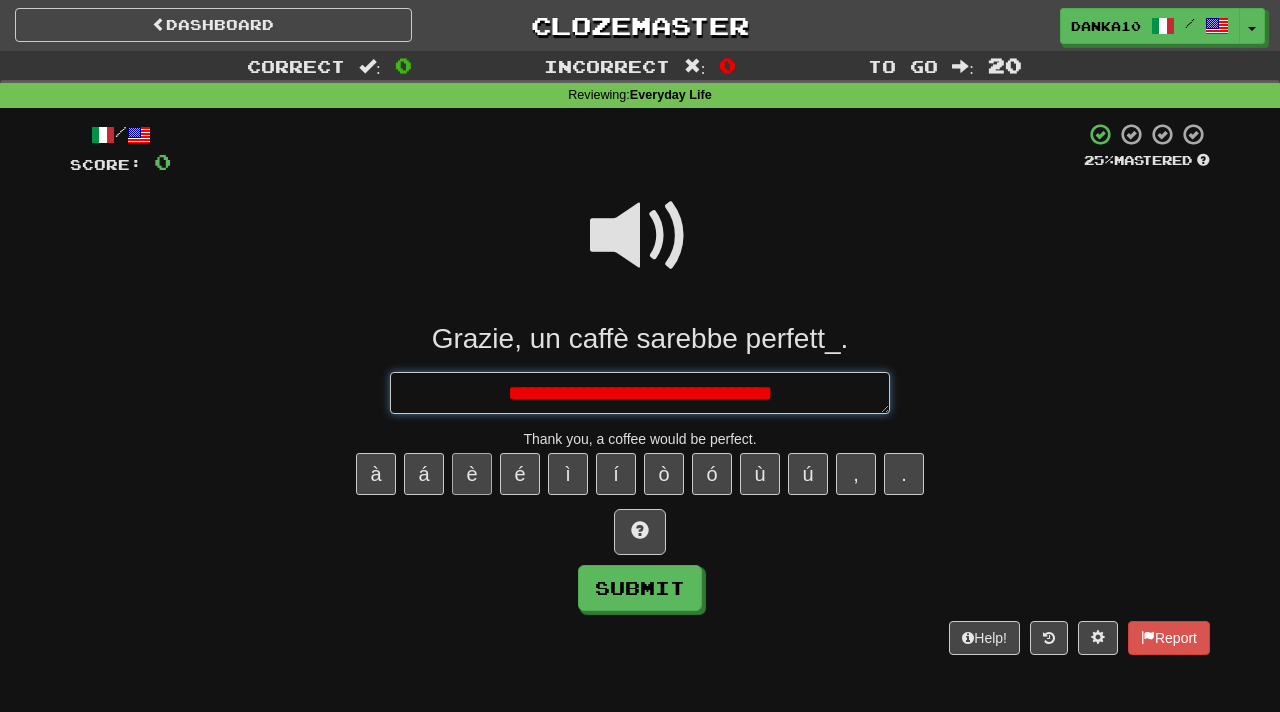 type on "*" 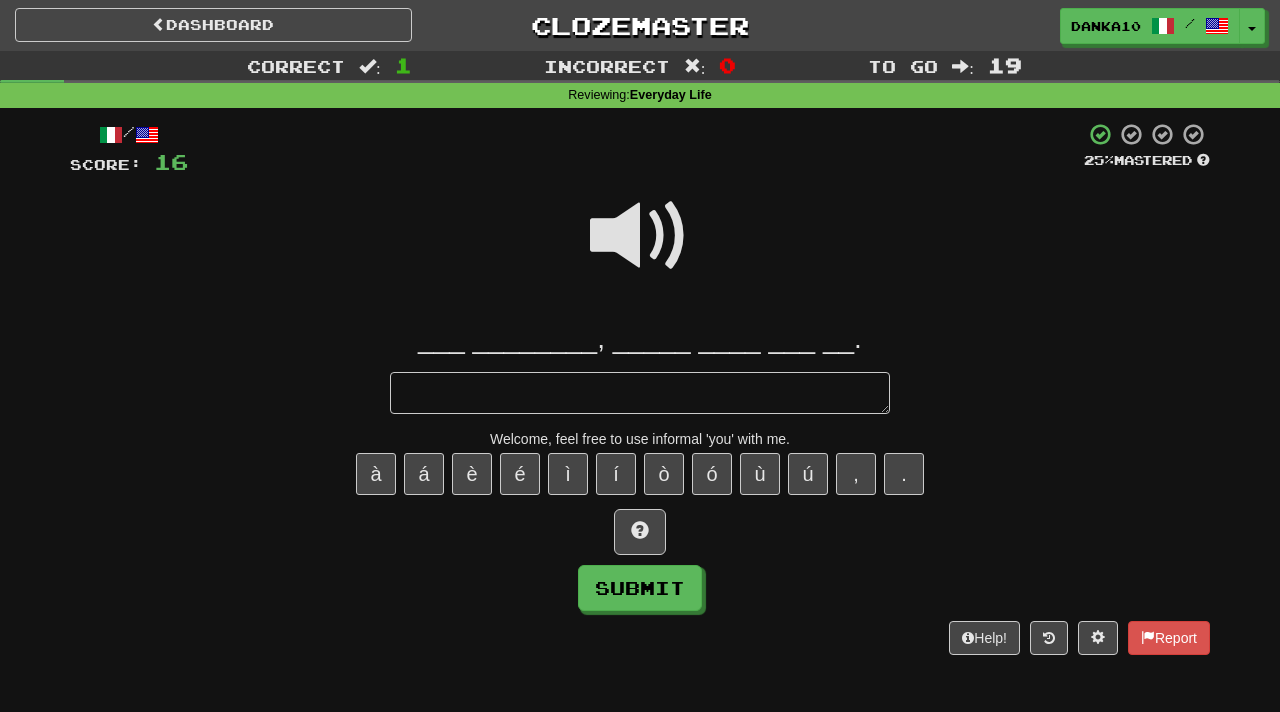 type on "*" 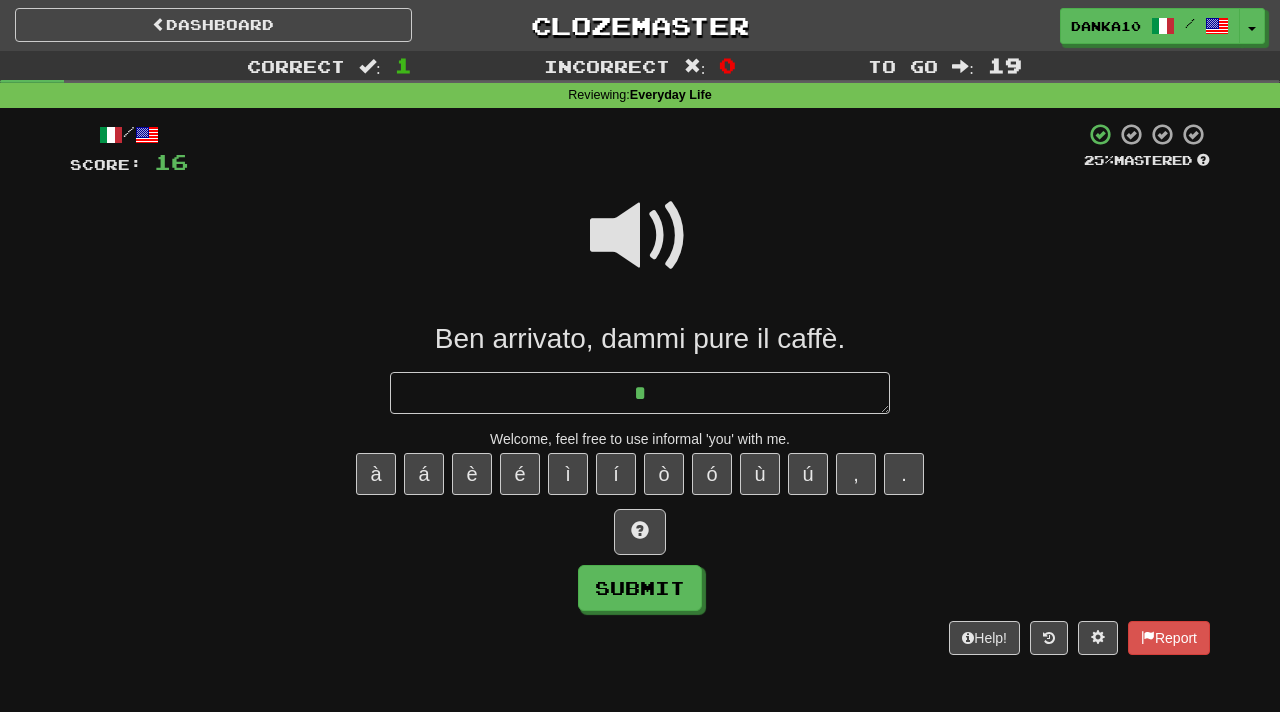 type on "*" 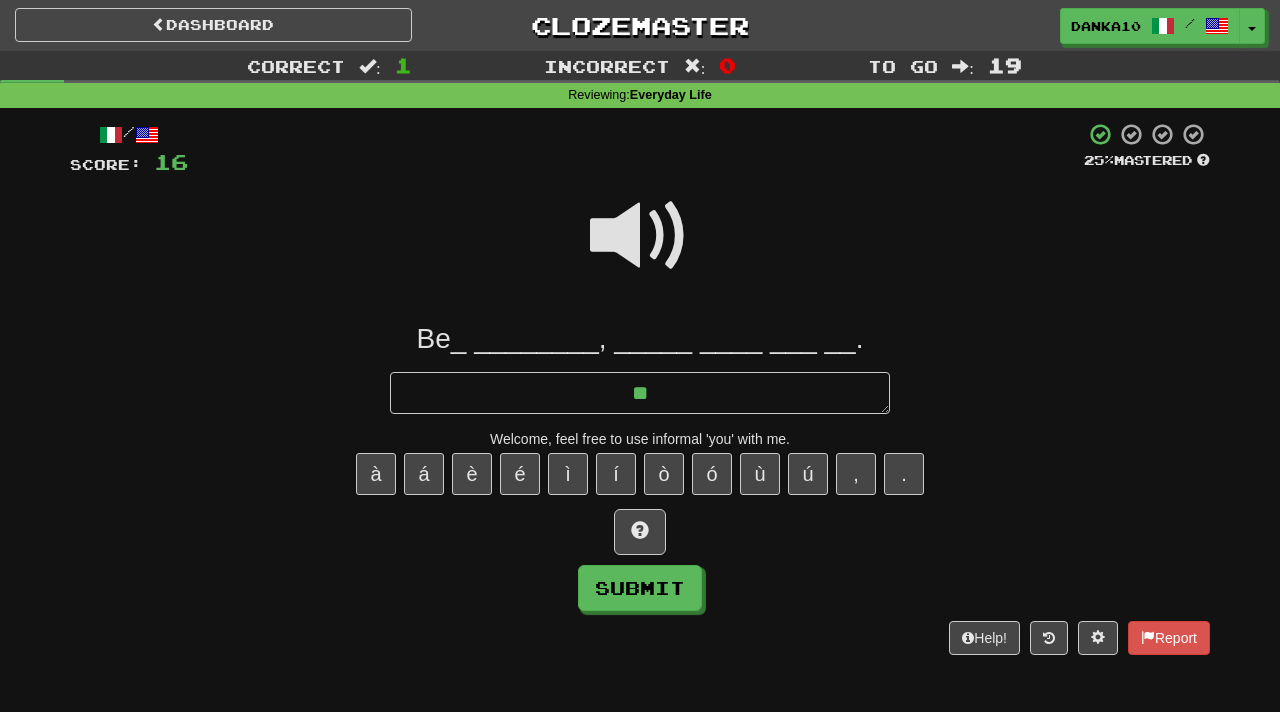 type on "*" 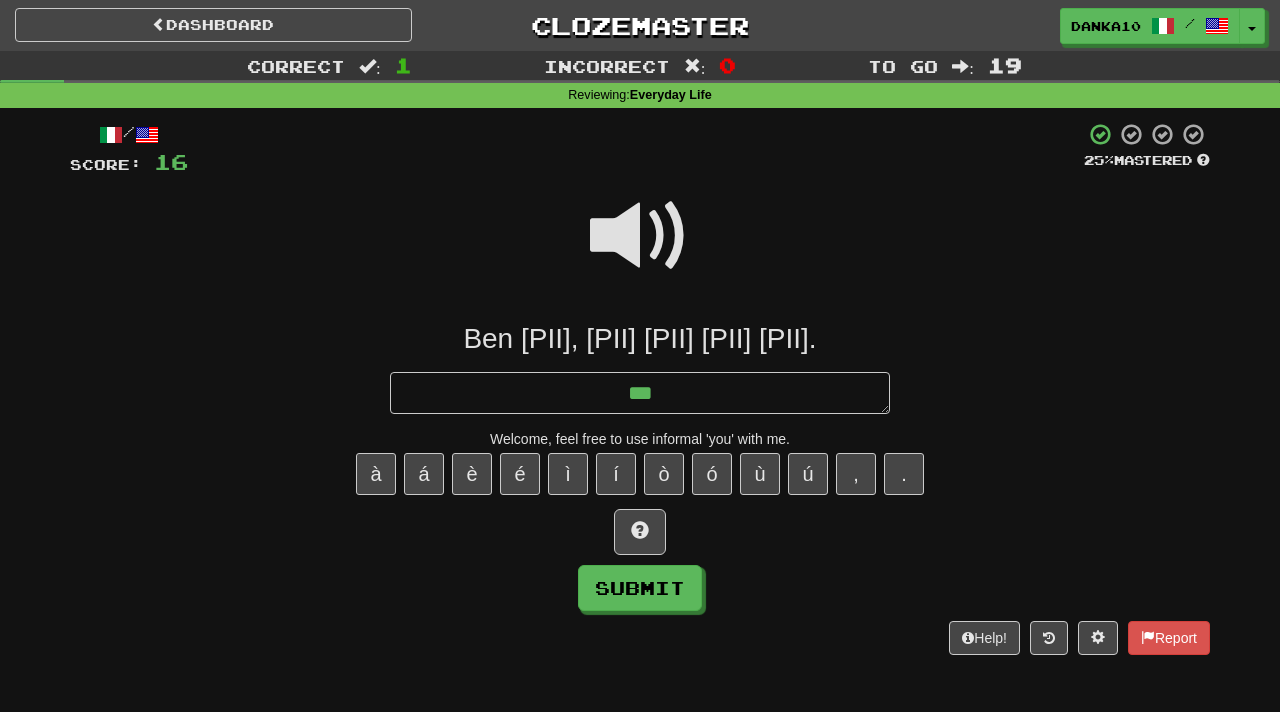 type on "*" 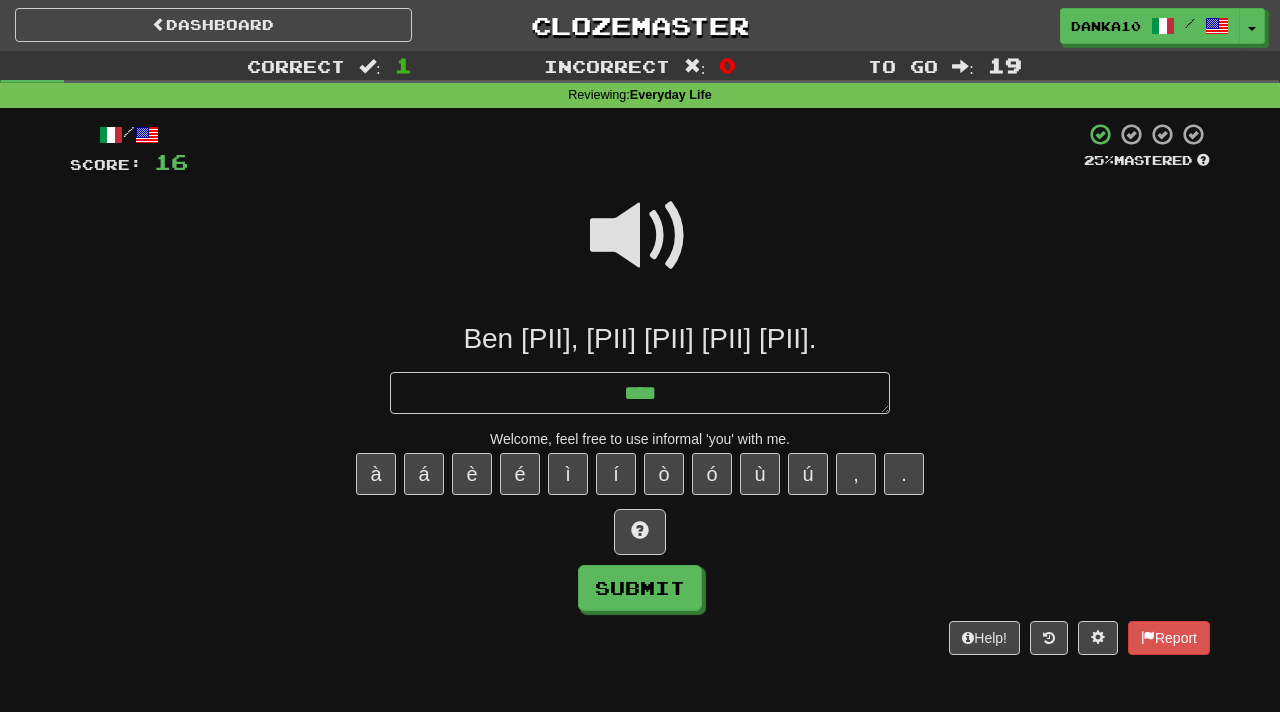 type on "*" 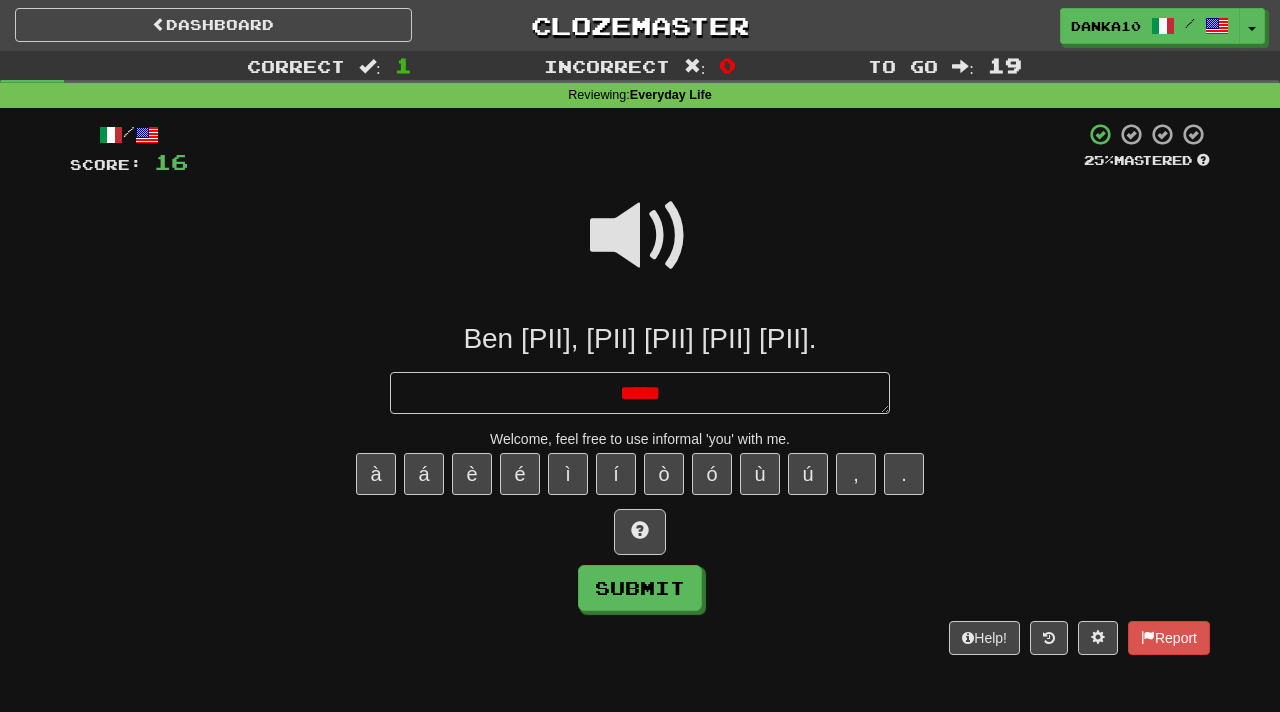 type on "*" 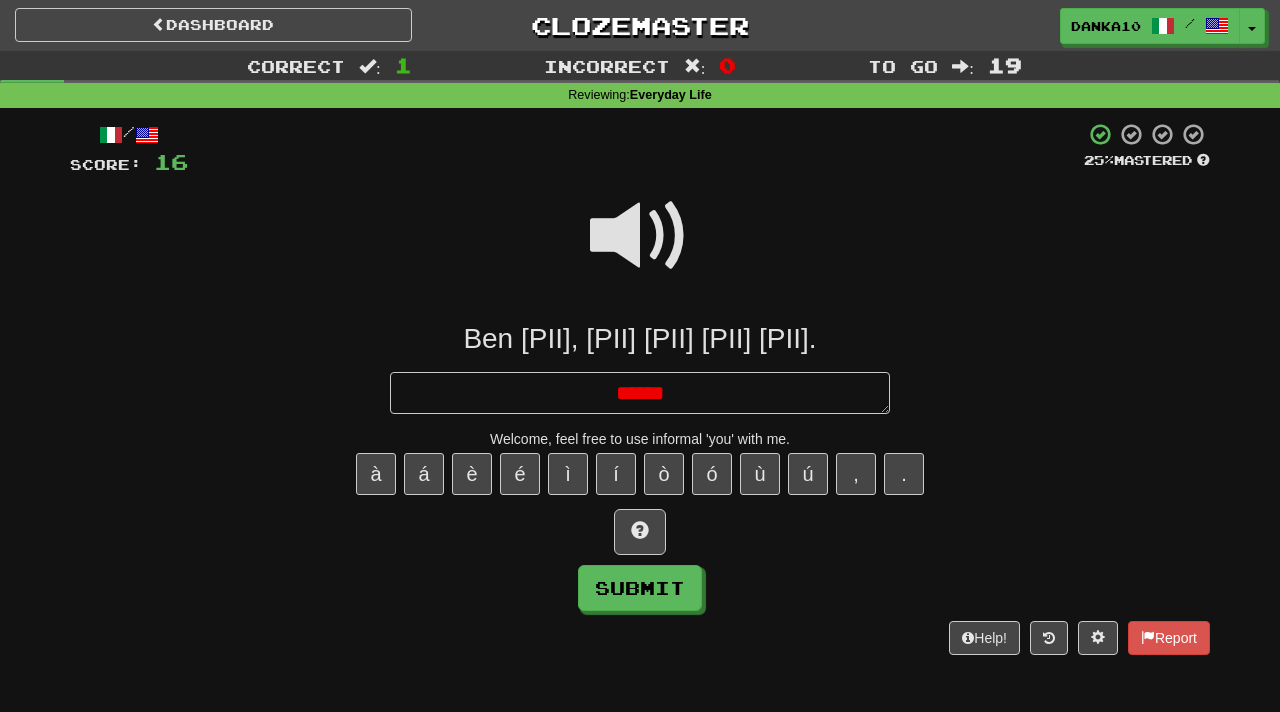 type on "*" 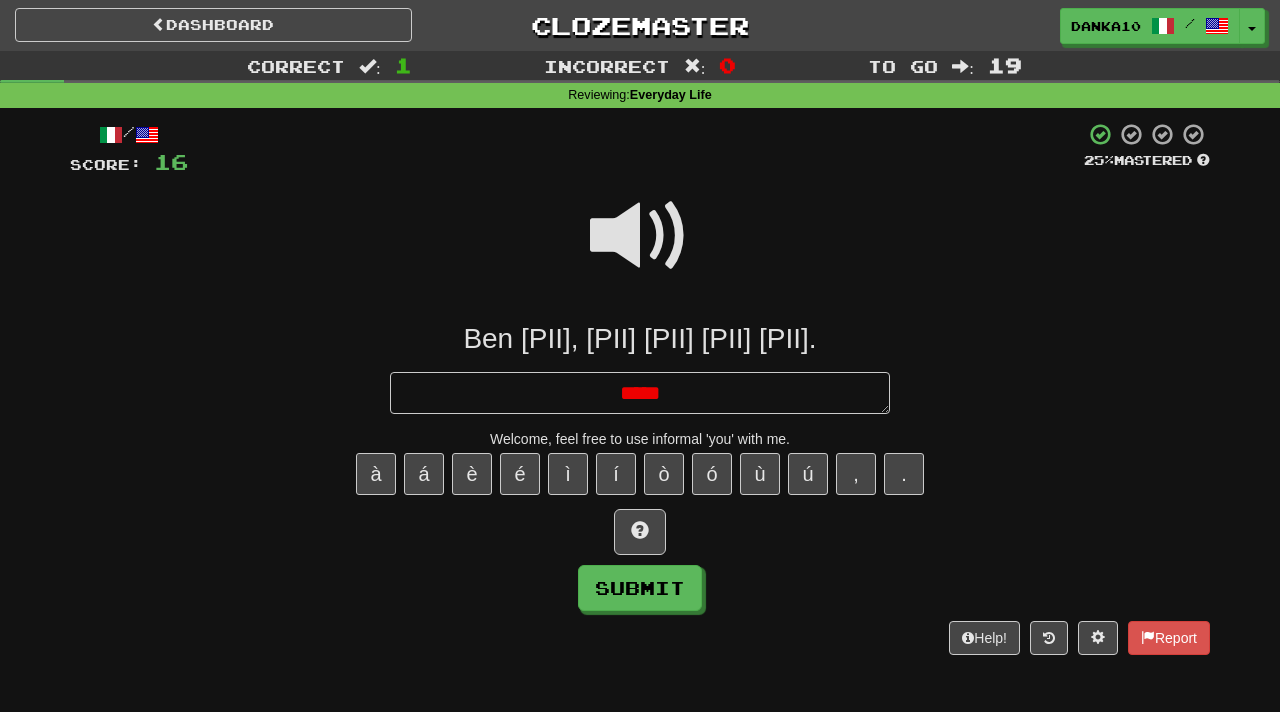 type on "*" 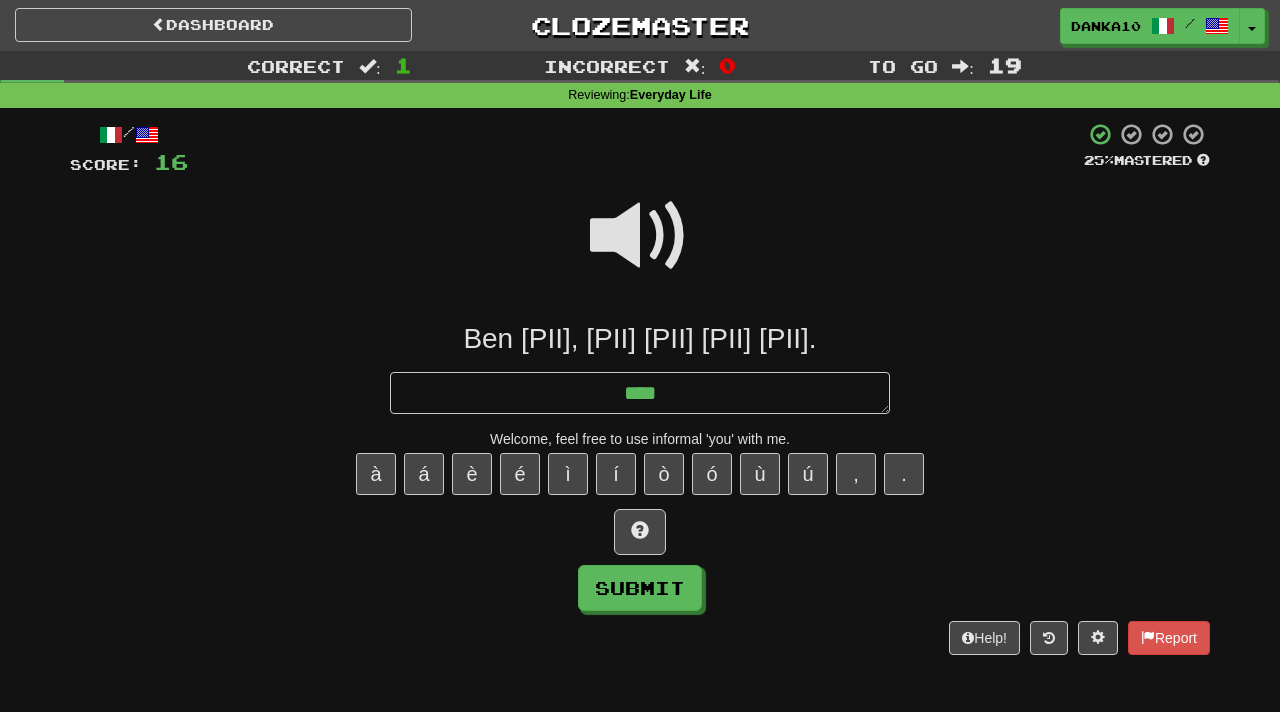 type on "*" 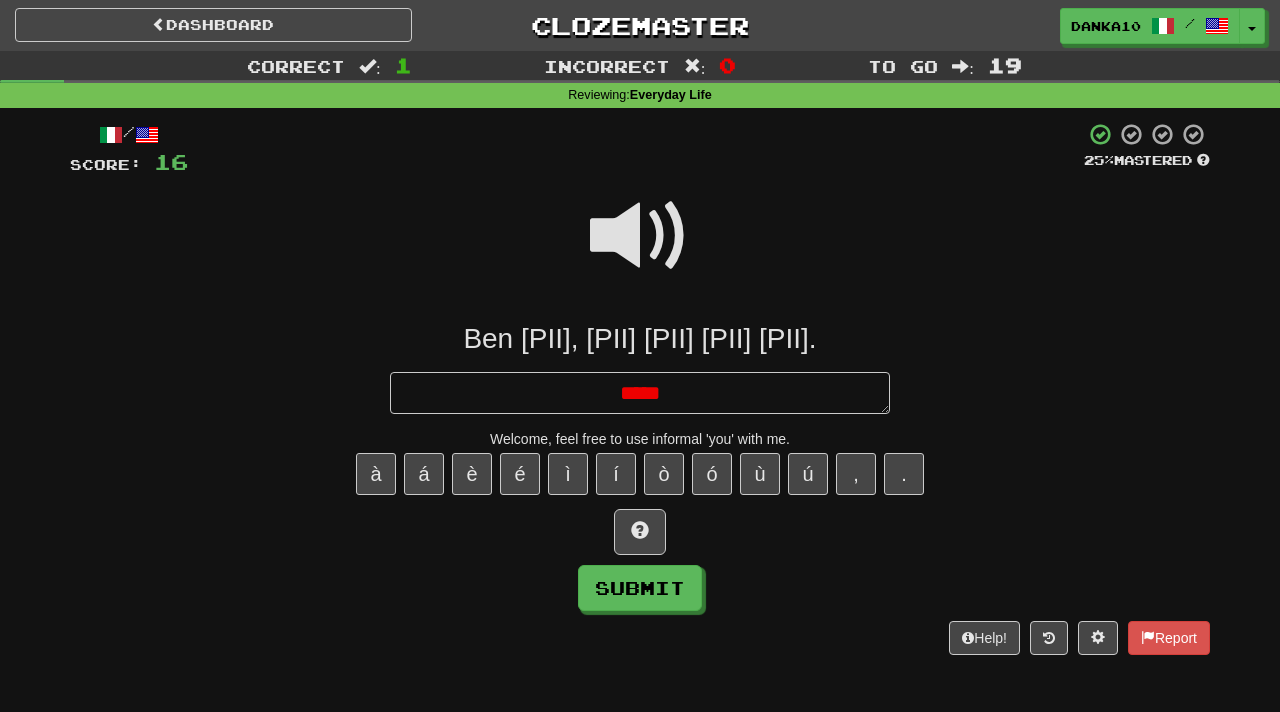 type on "*" 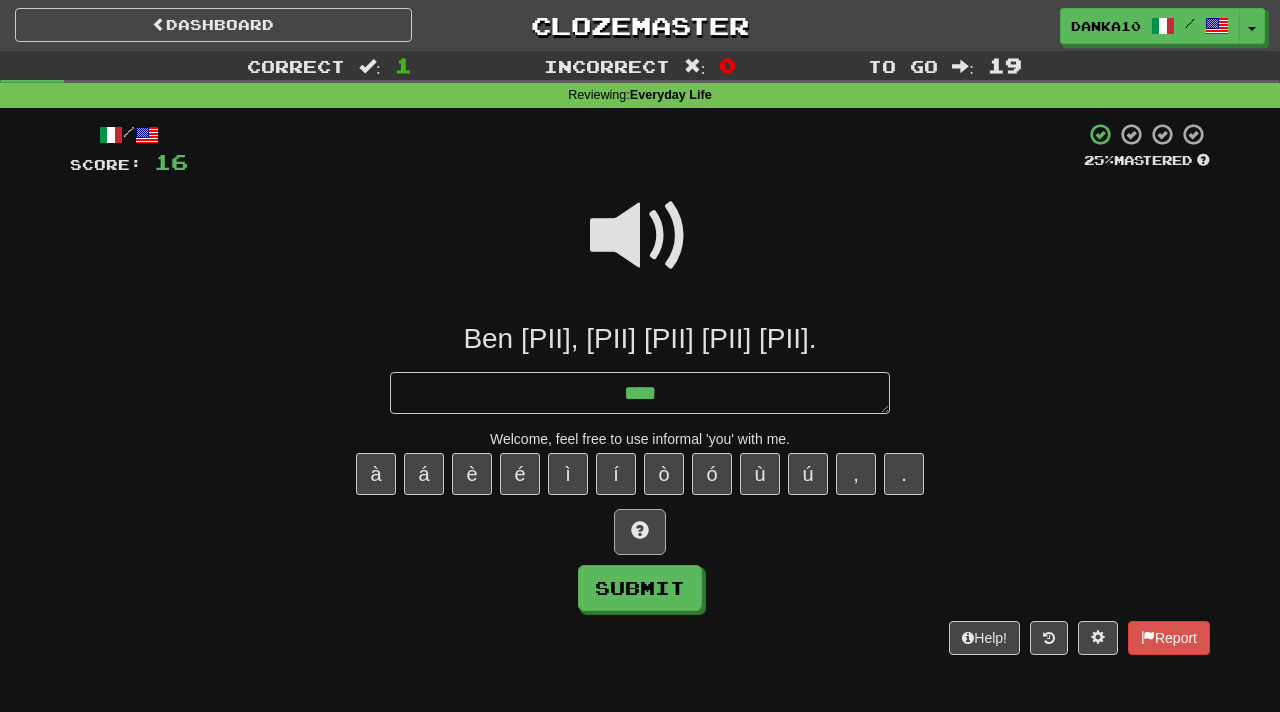 type on "***" 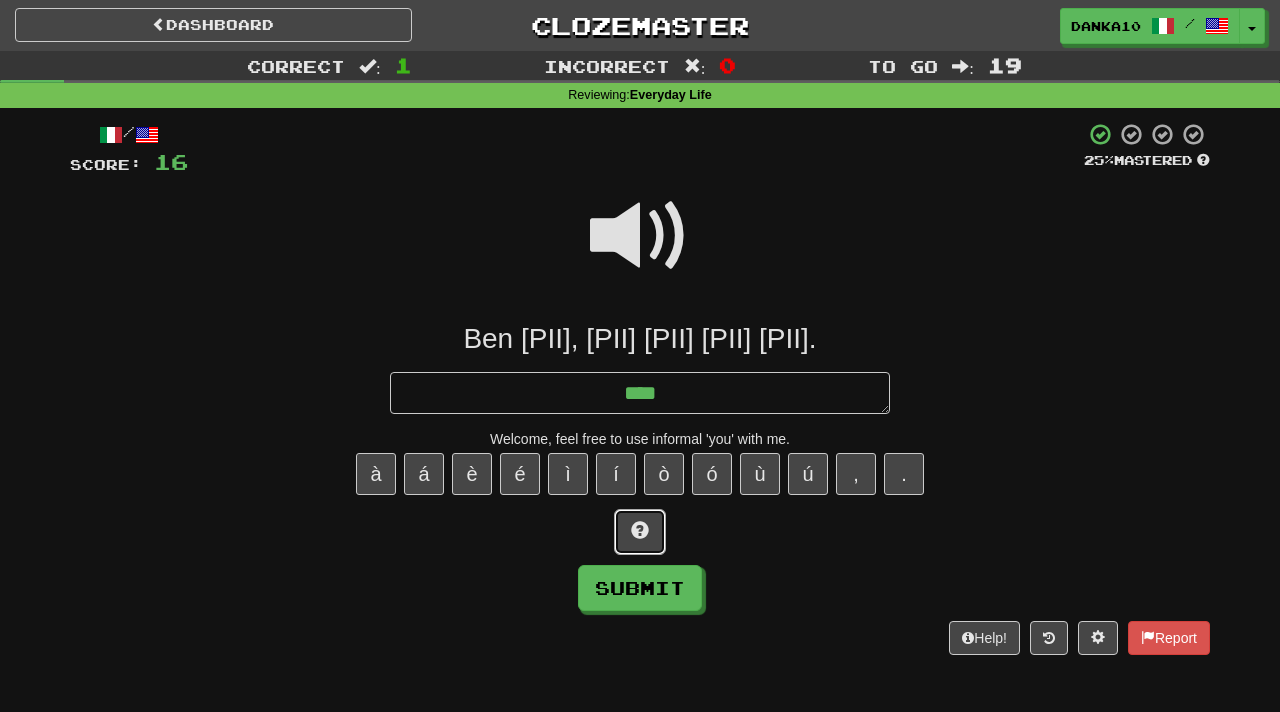 click at bounding box center (640, 532) 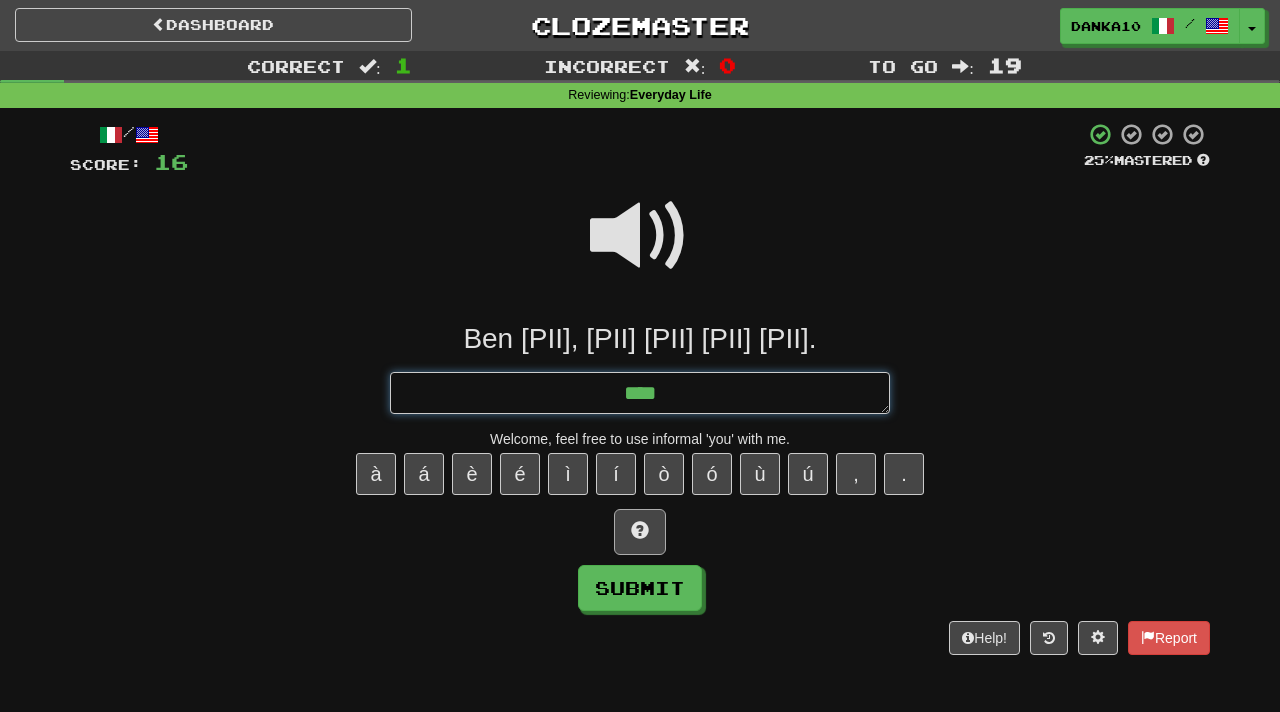 type on "*" 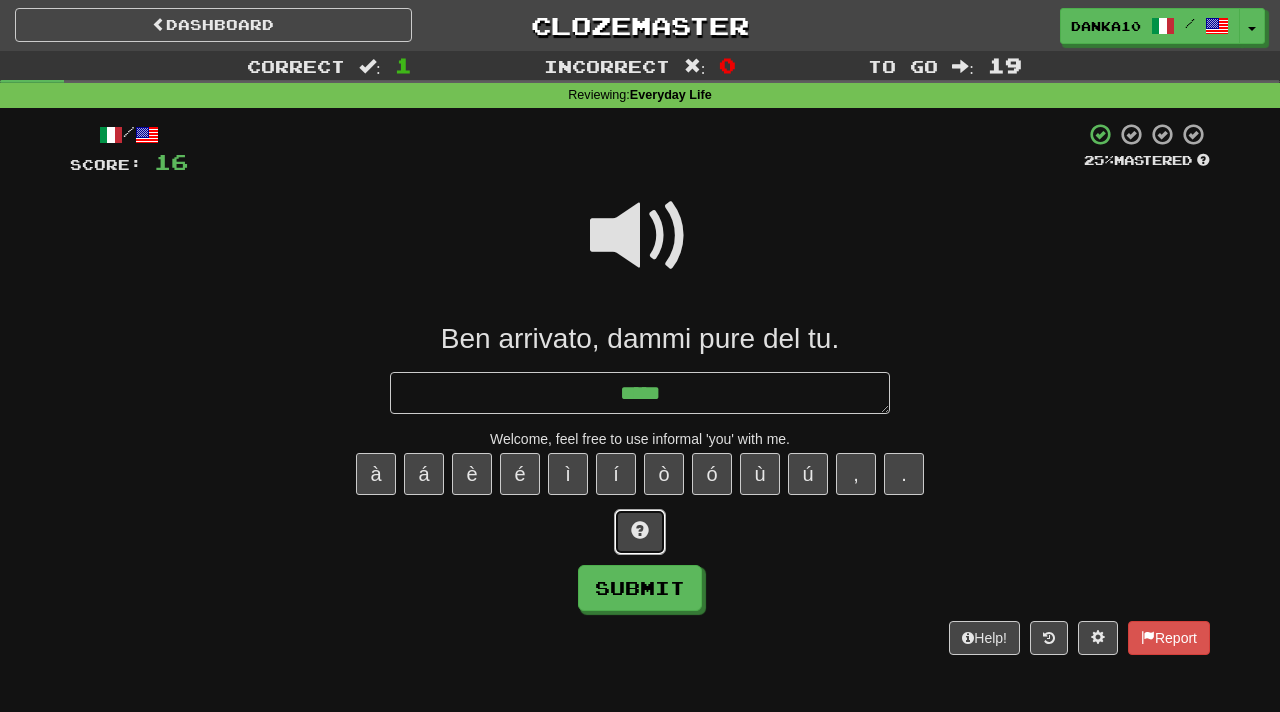 click at bounding box center [640, 532] 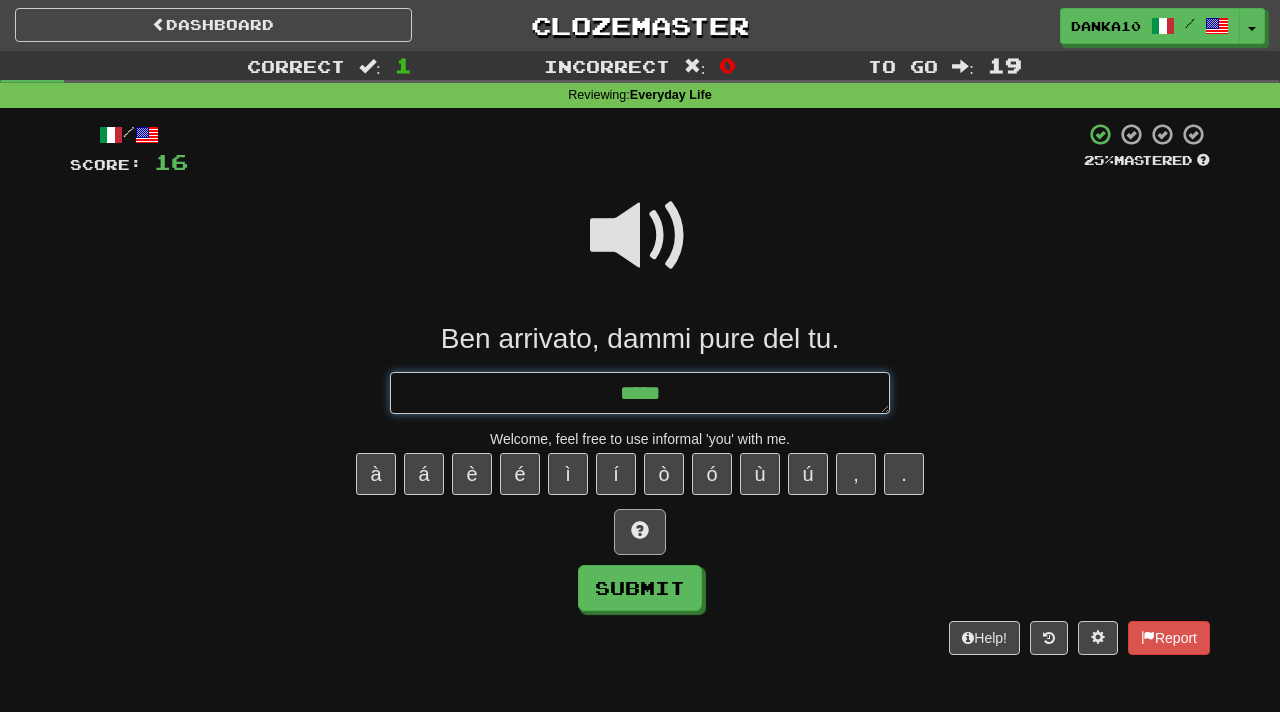 type on "*" 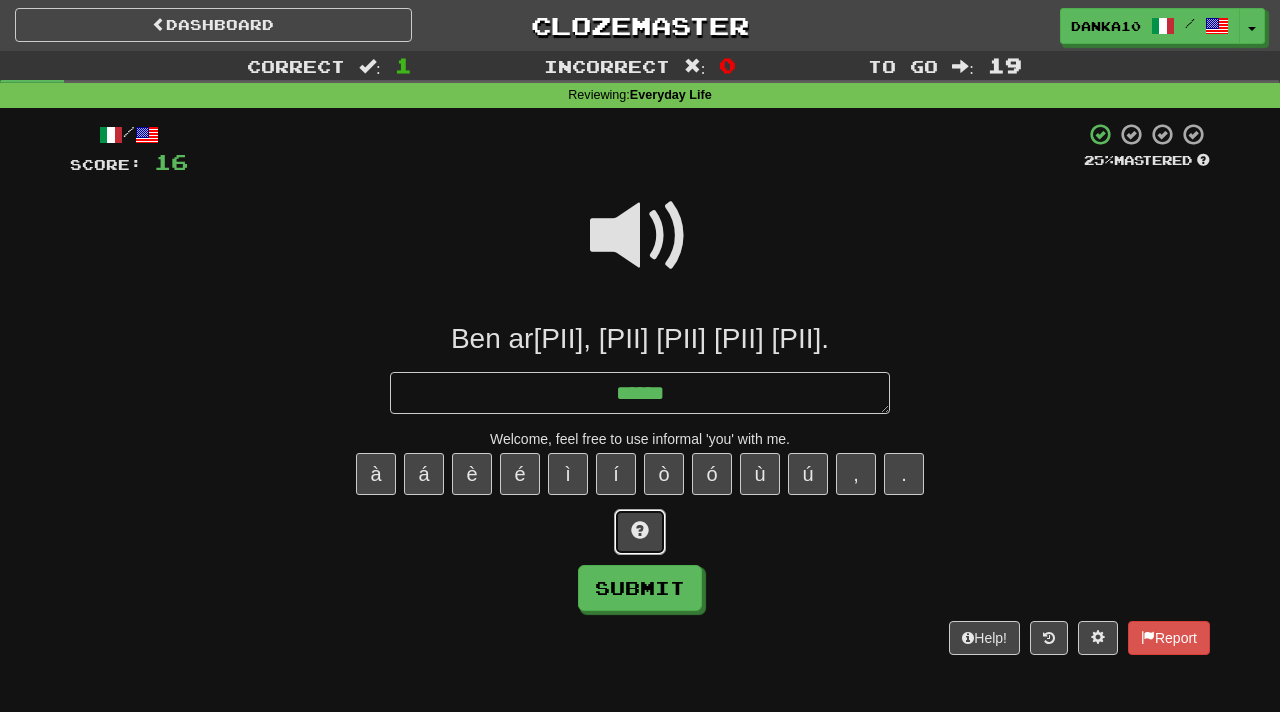 click at bounding box center (640, 532) 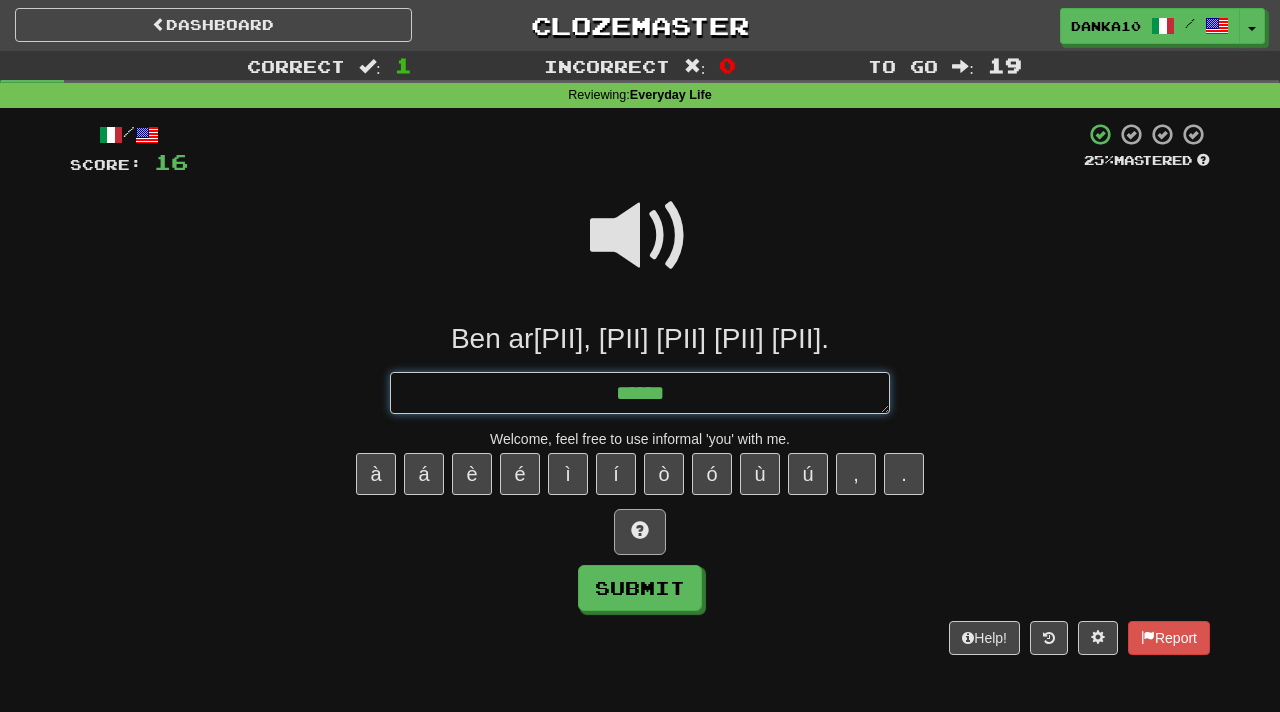 type on "*" 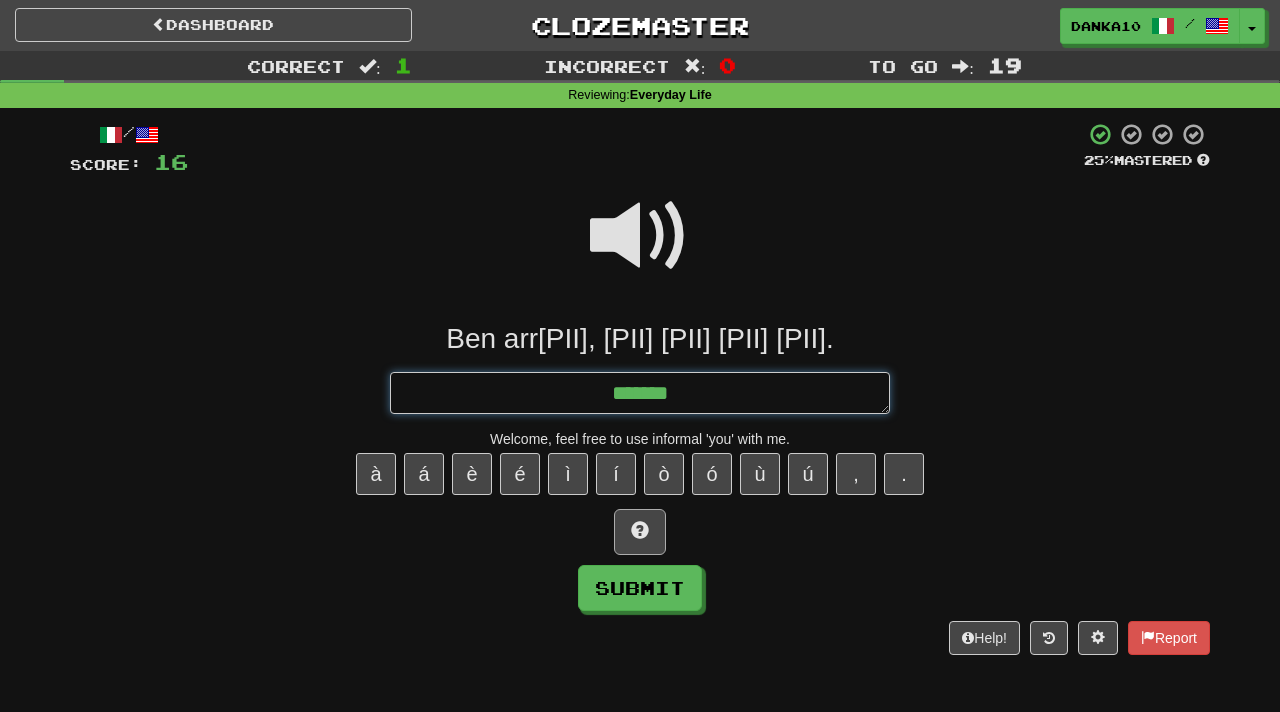 type on "*" 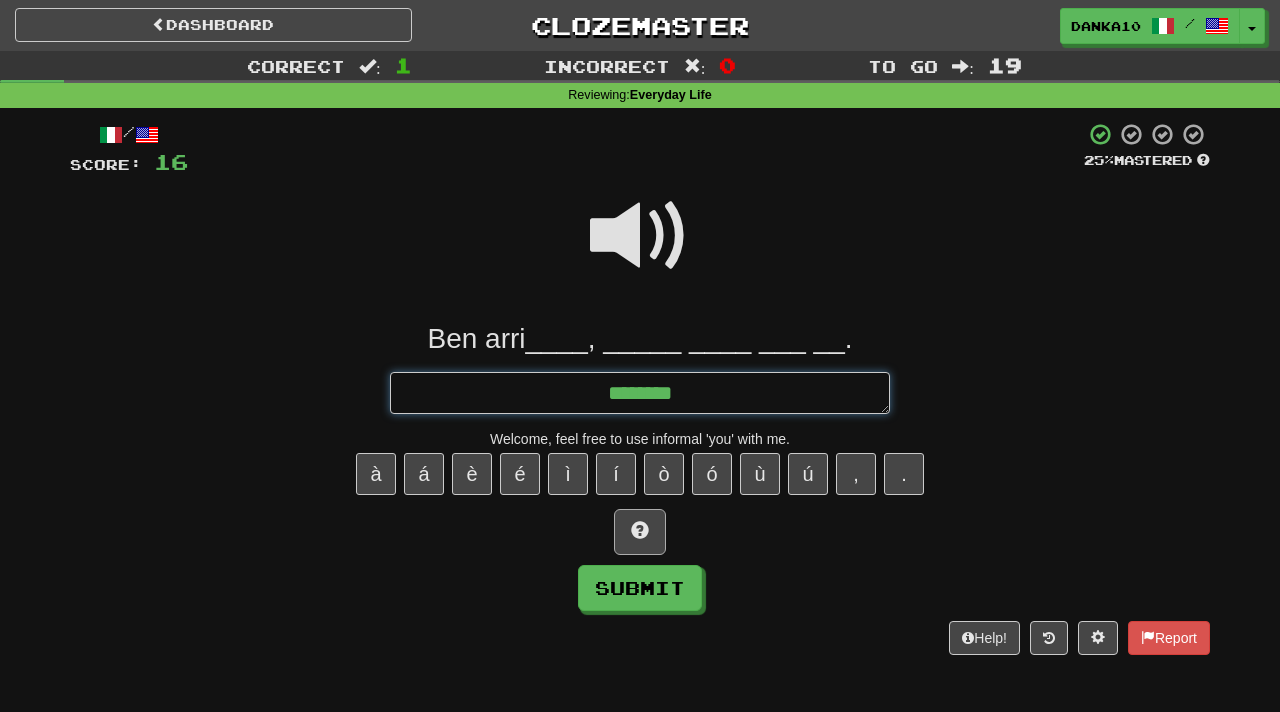 type on "*" 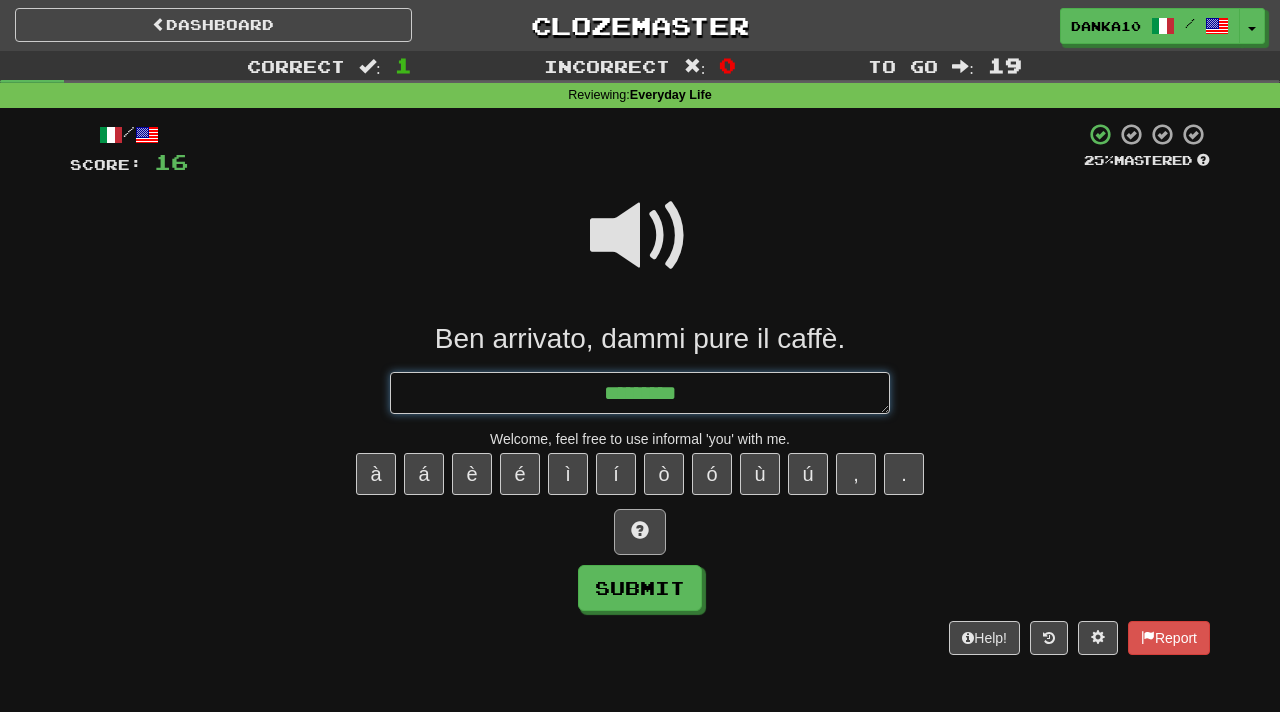 type on "*" 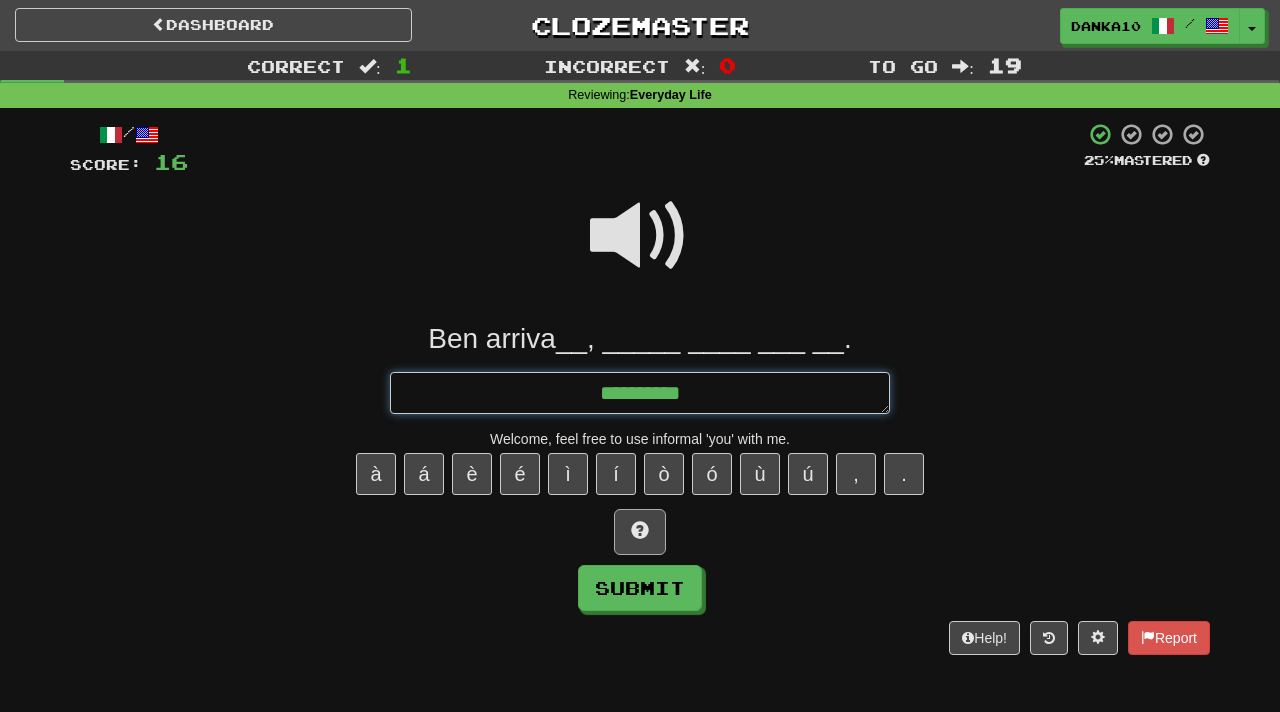 type on "*" 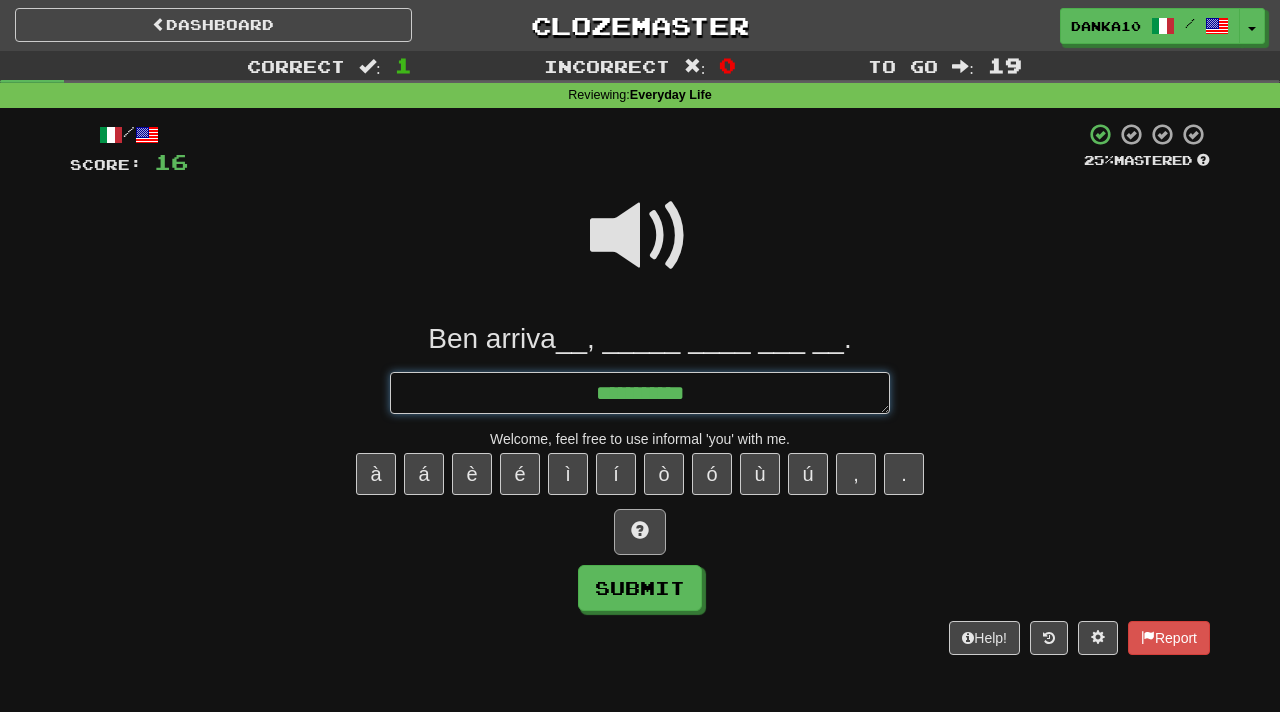 type on "*" 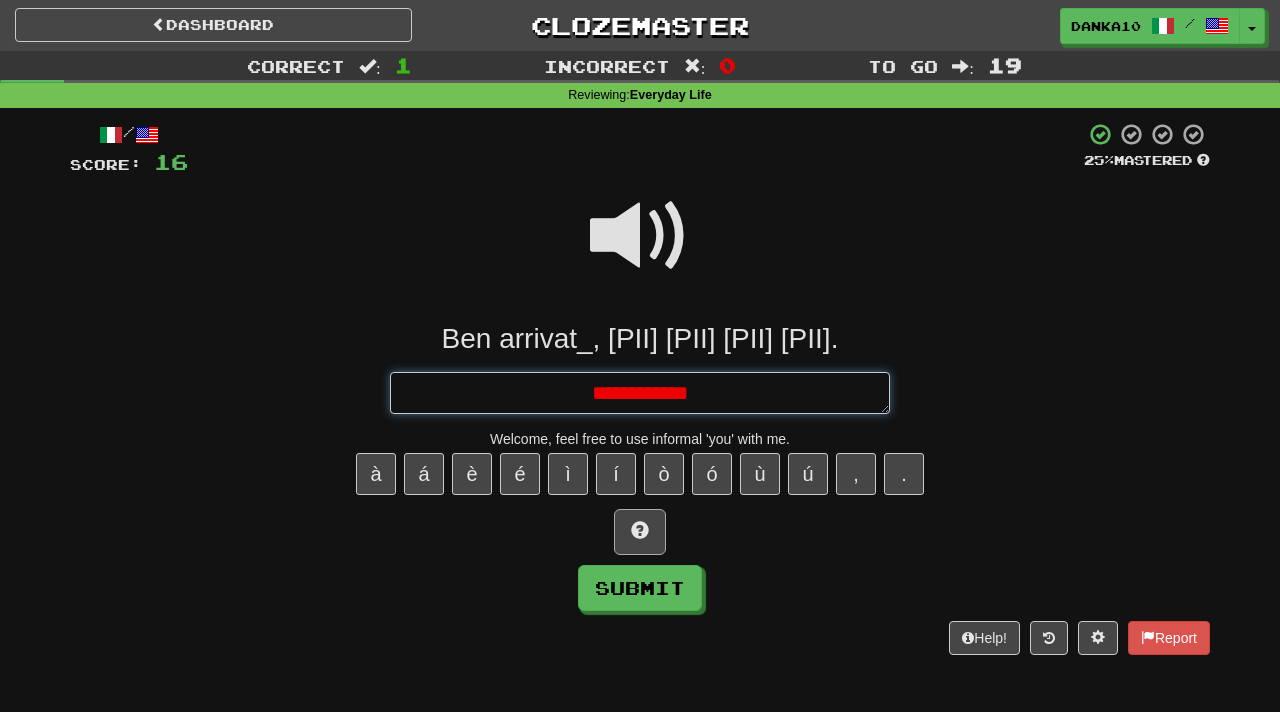 type on "*" 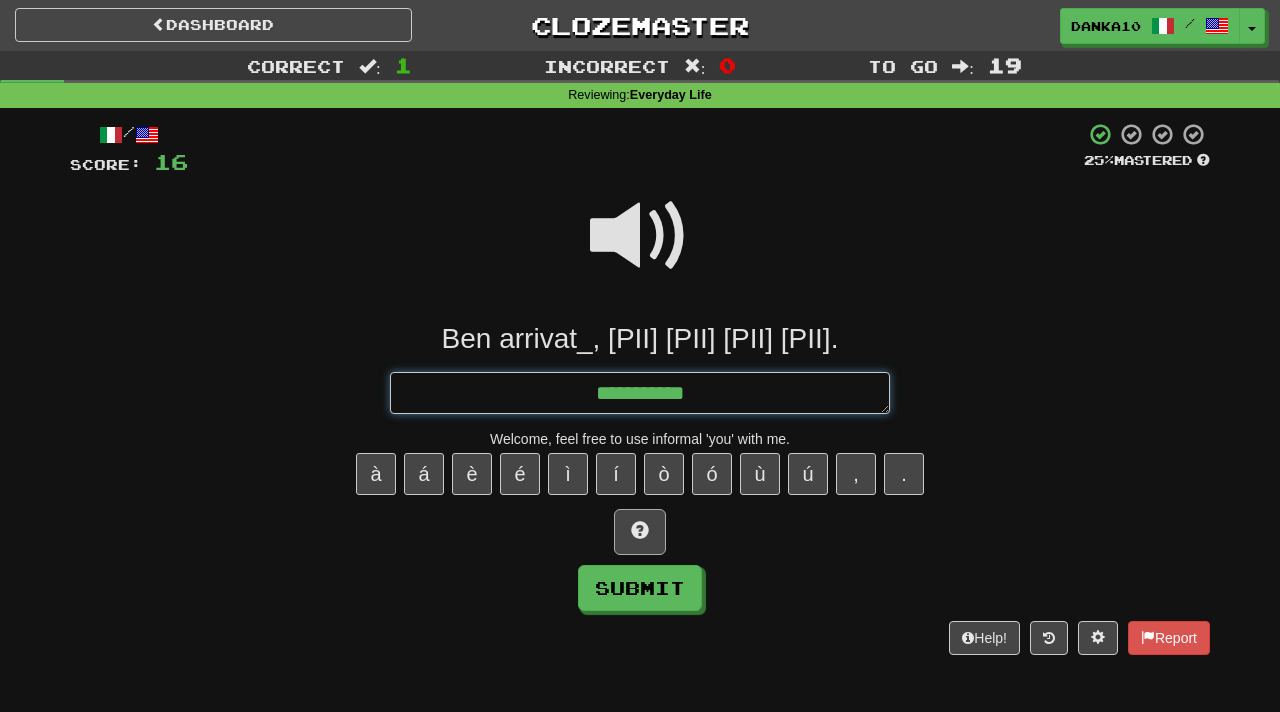 type on "*" 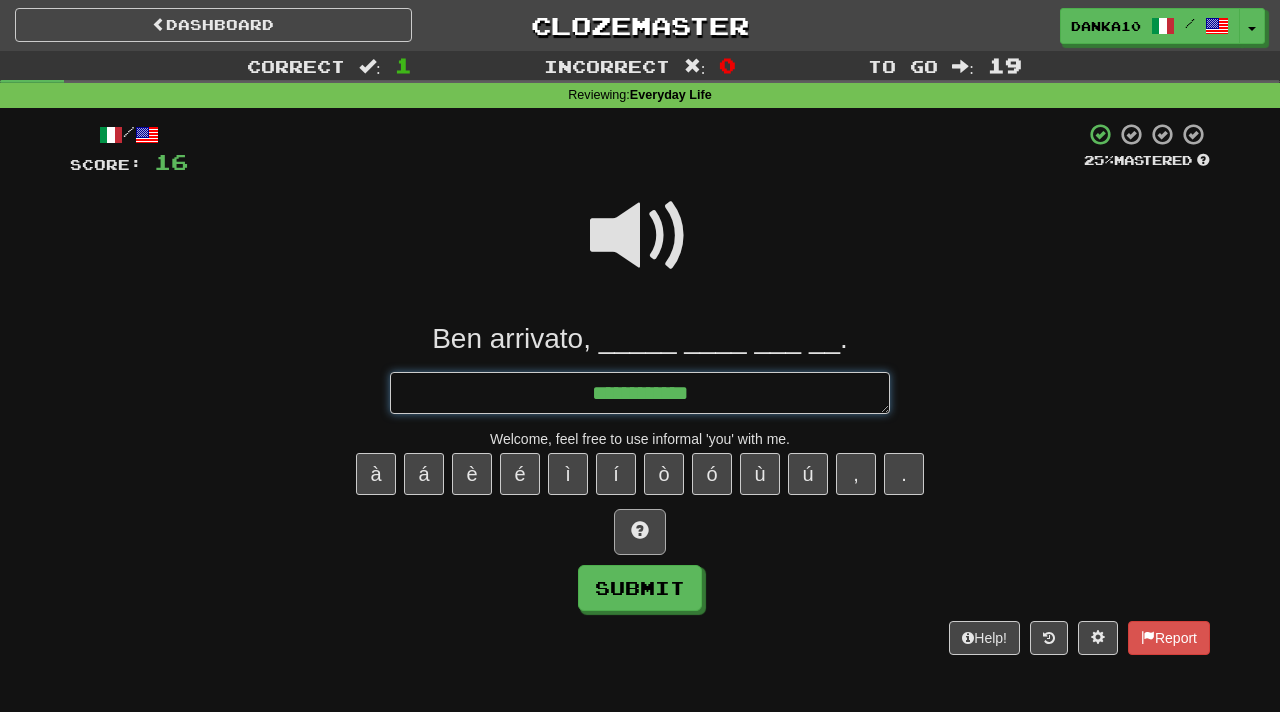 type on "*" 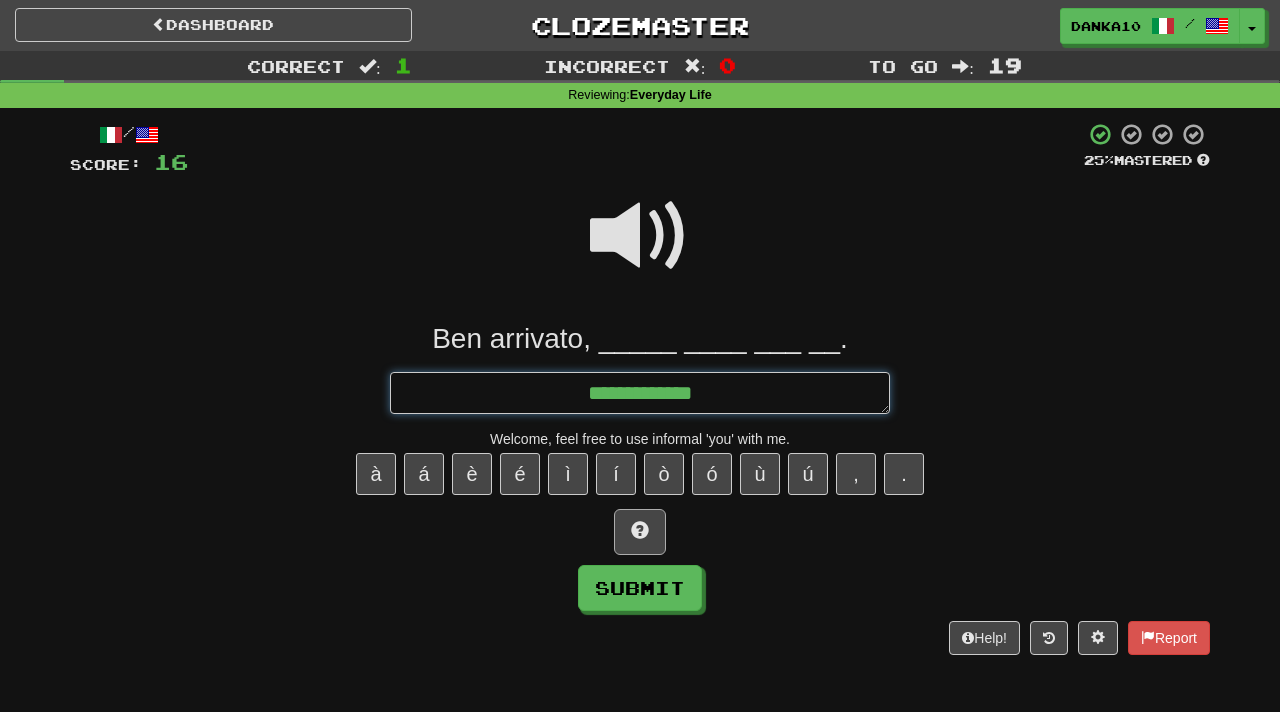 type on "*" 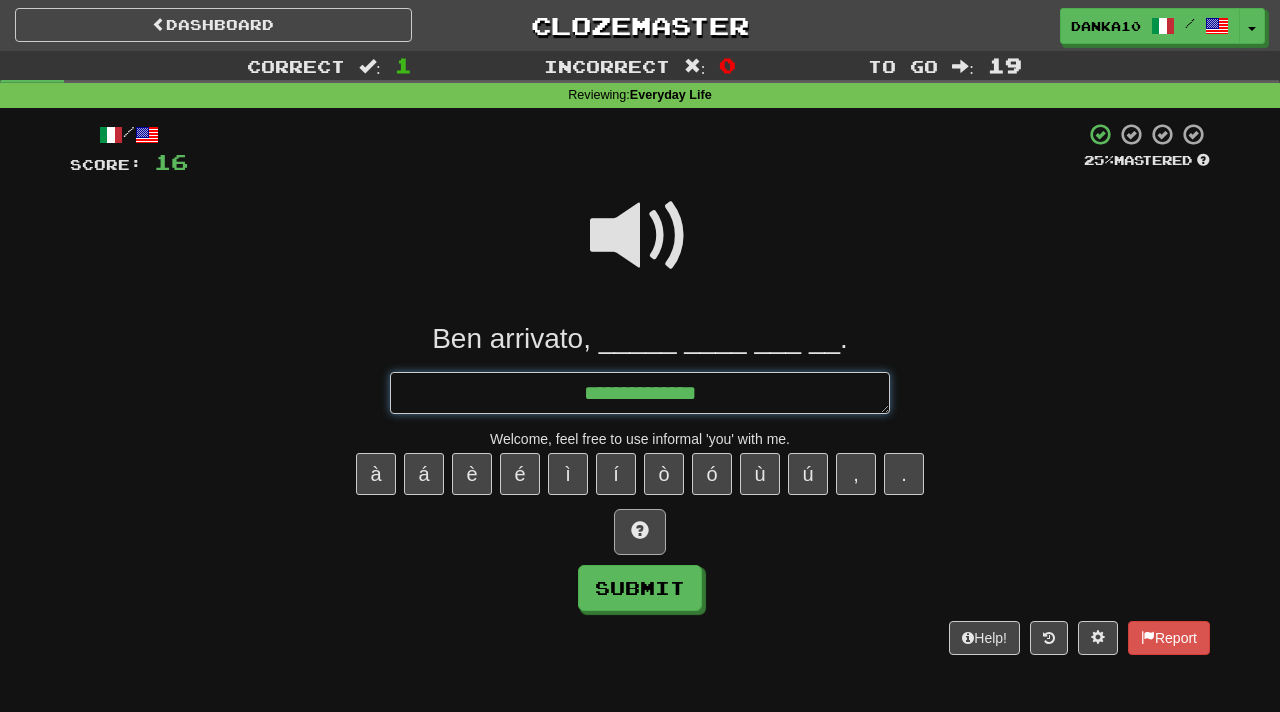 type on "*" 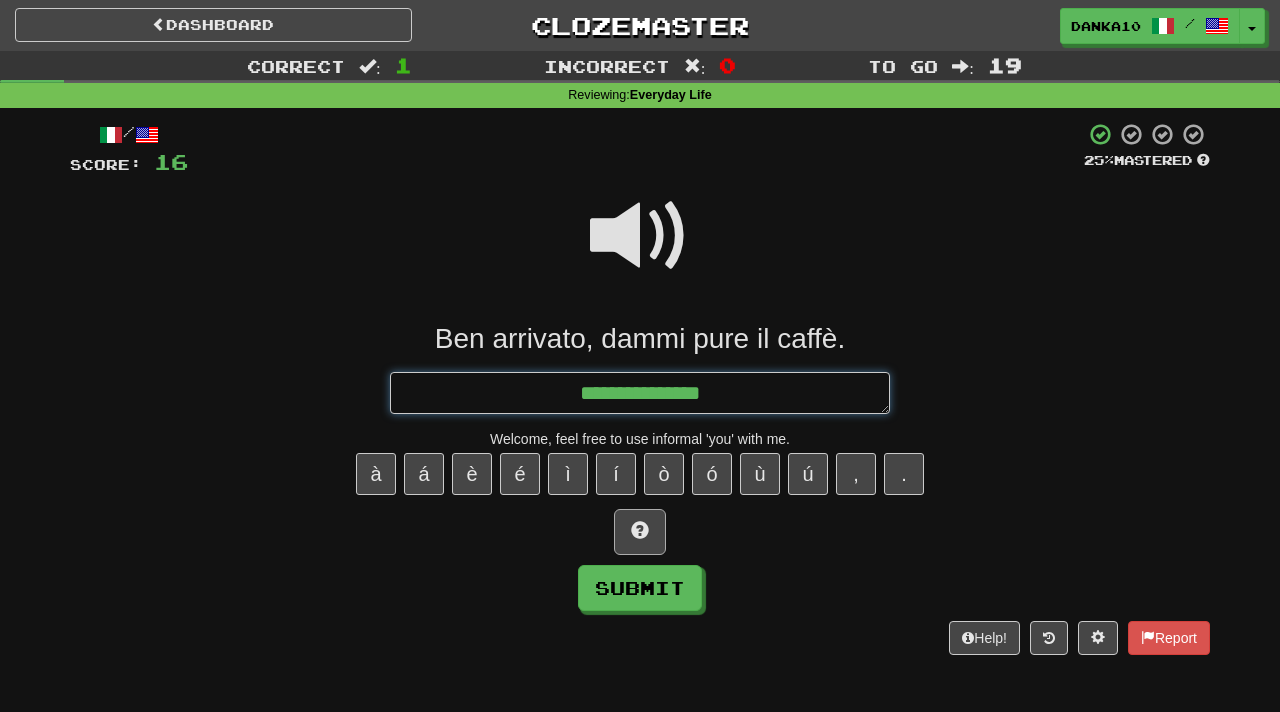 type on "*" 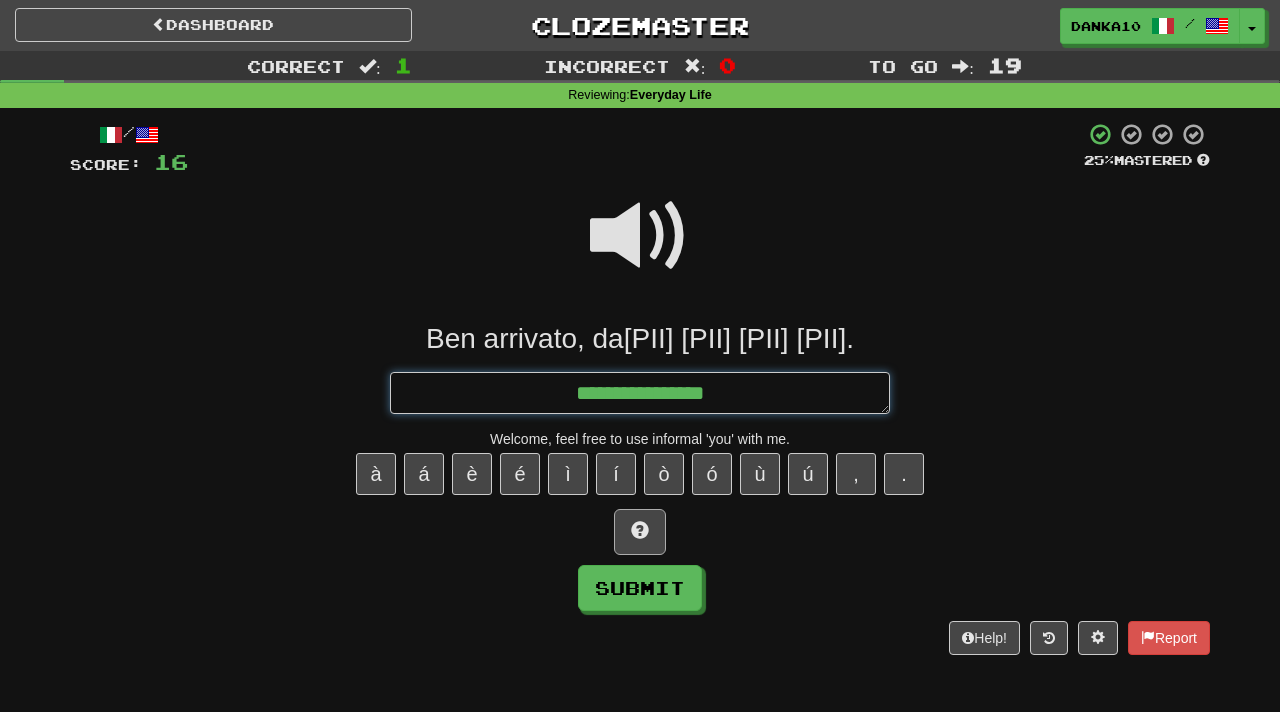 type on "*" 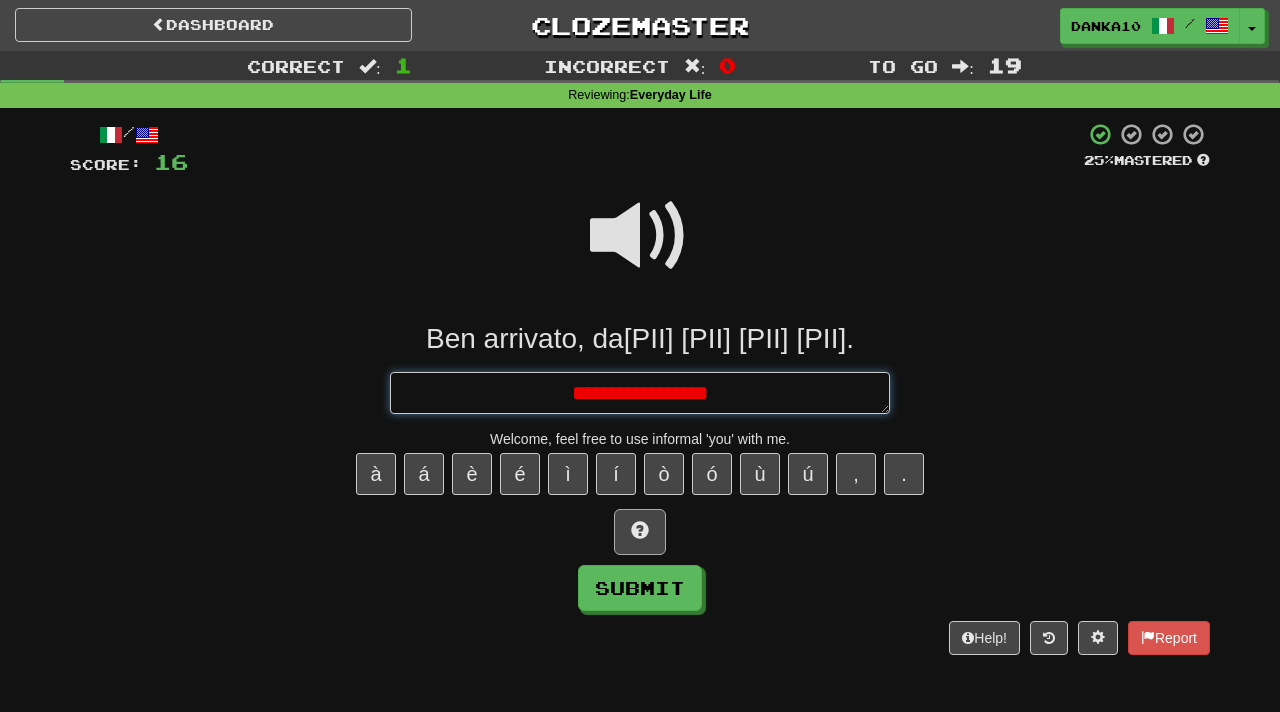 type on "*" 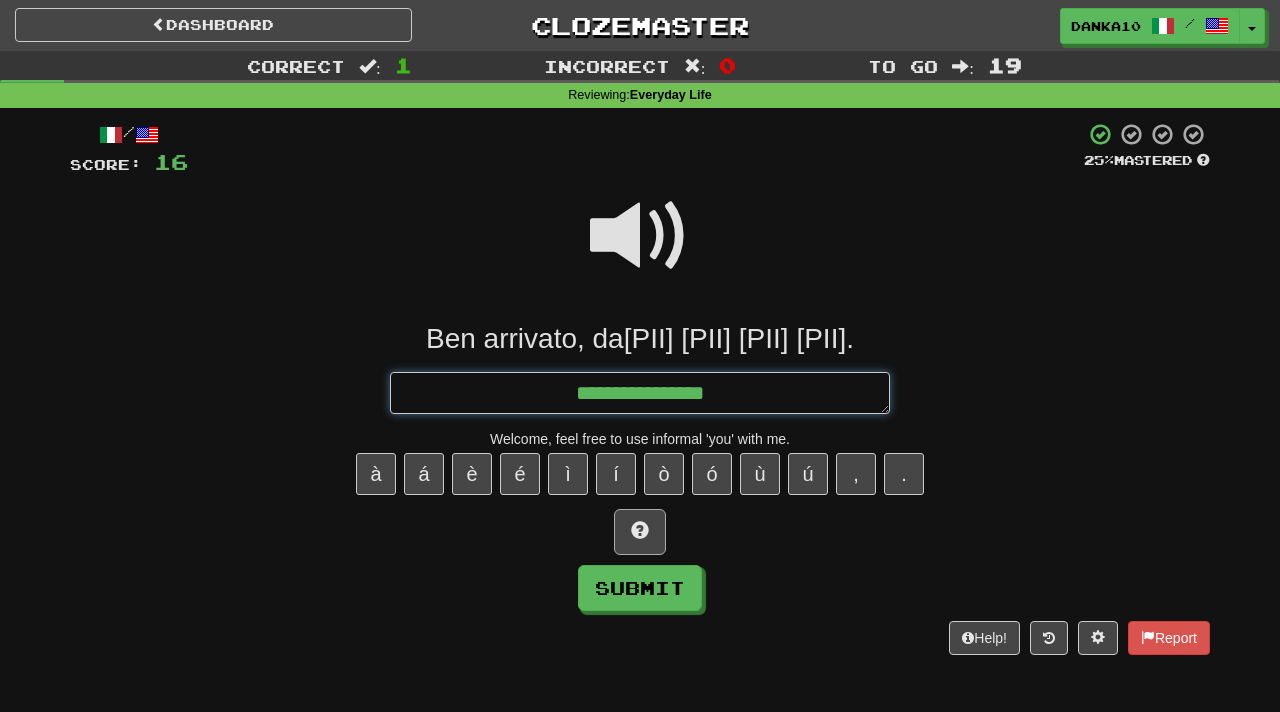 type on "**********" 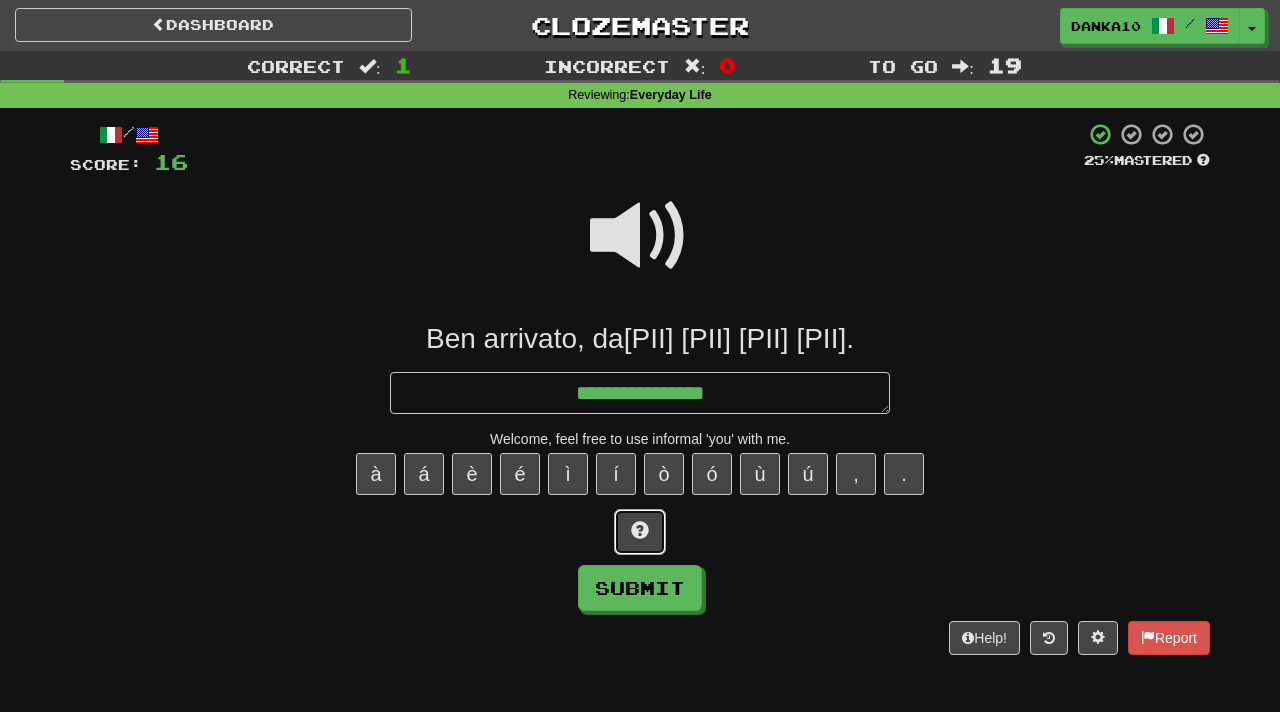 click at bounding box center [640, 532] 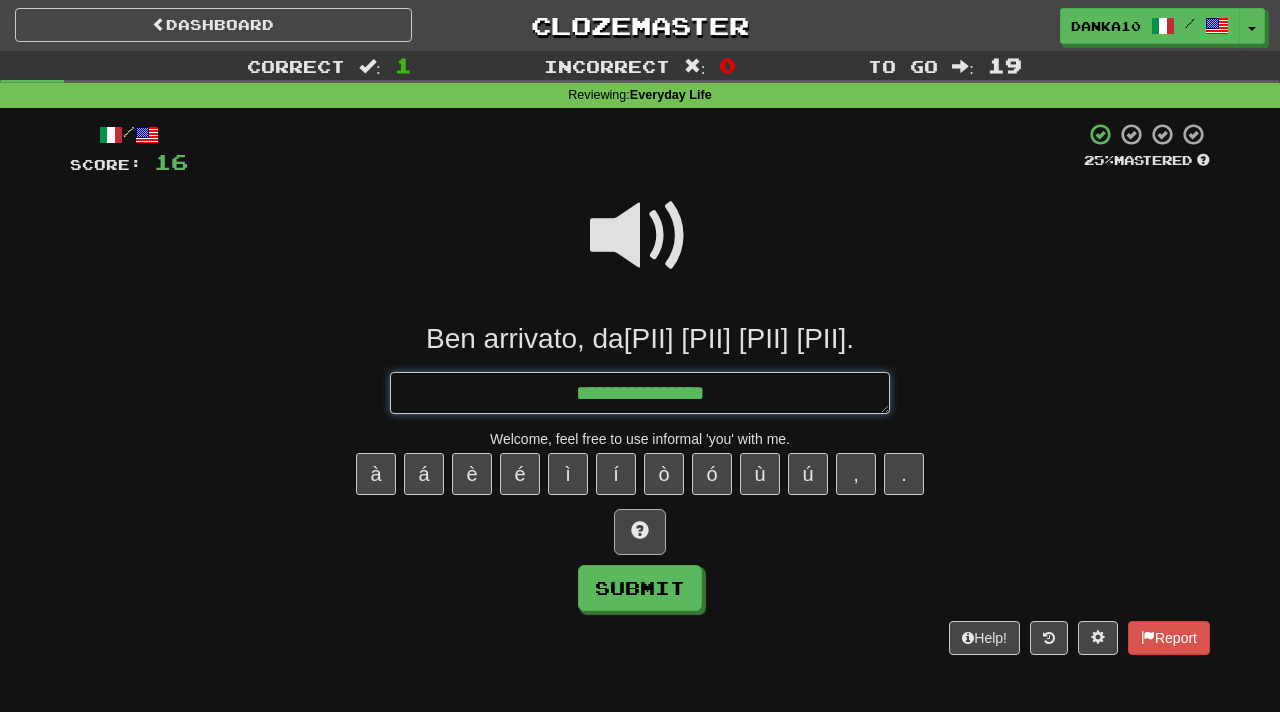type on "*" 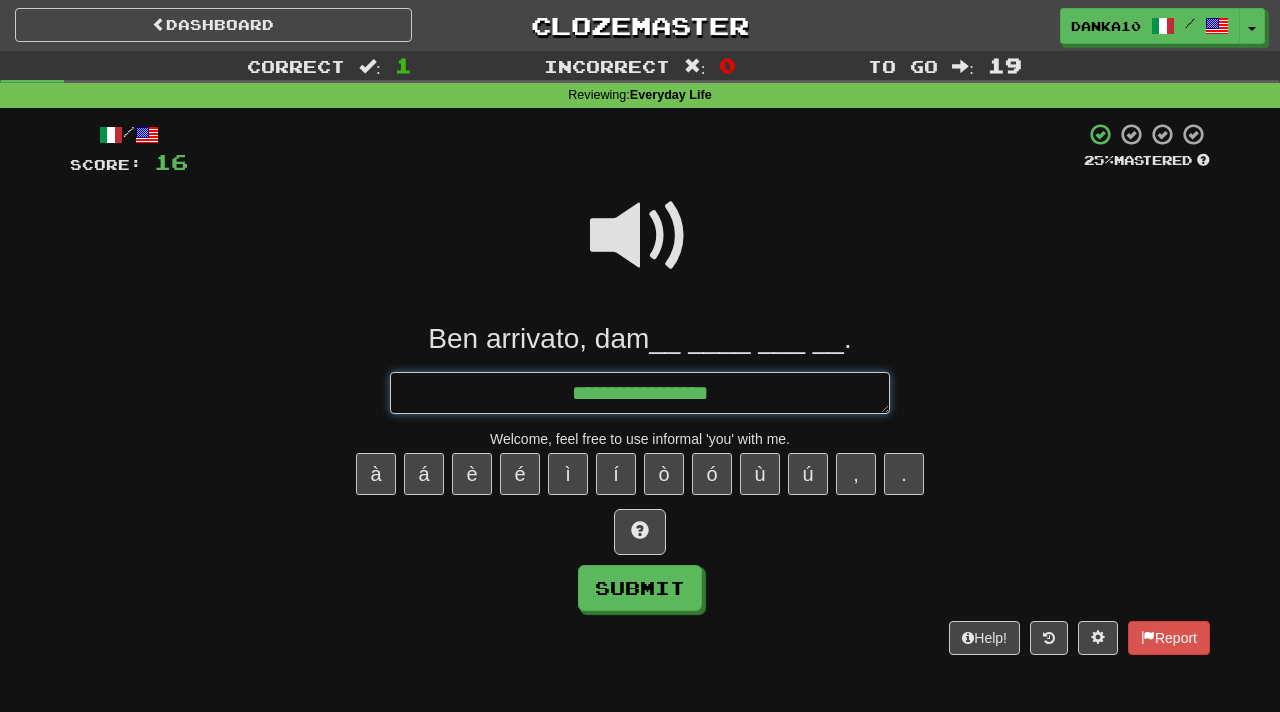 type on "*" 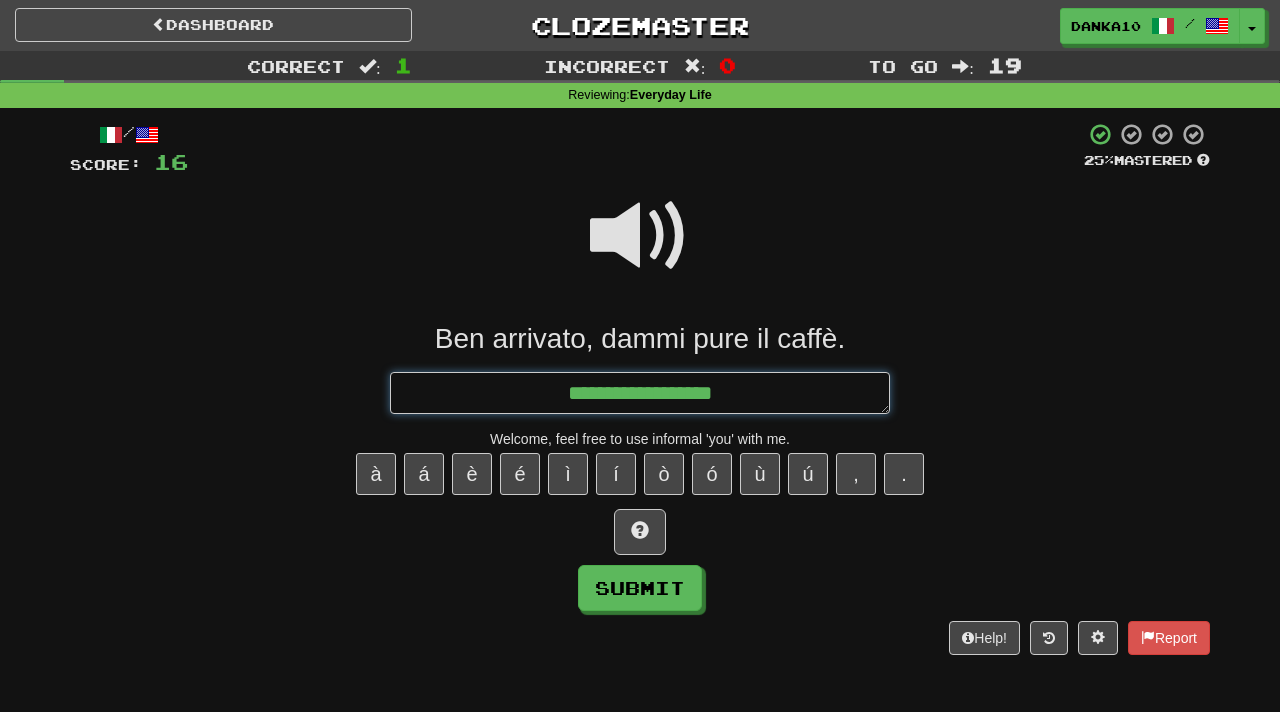 type on "*" 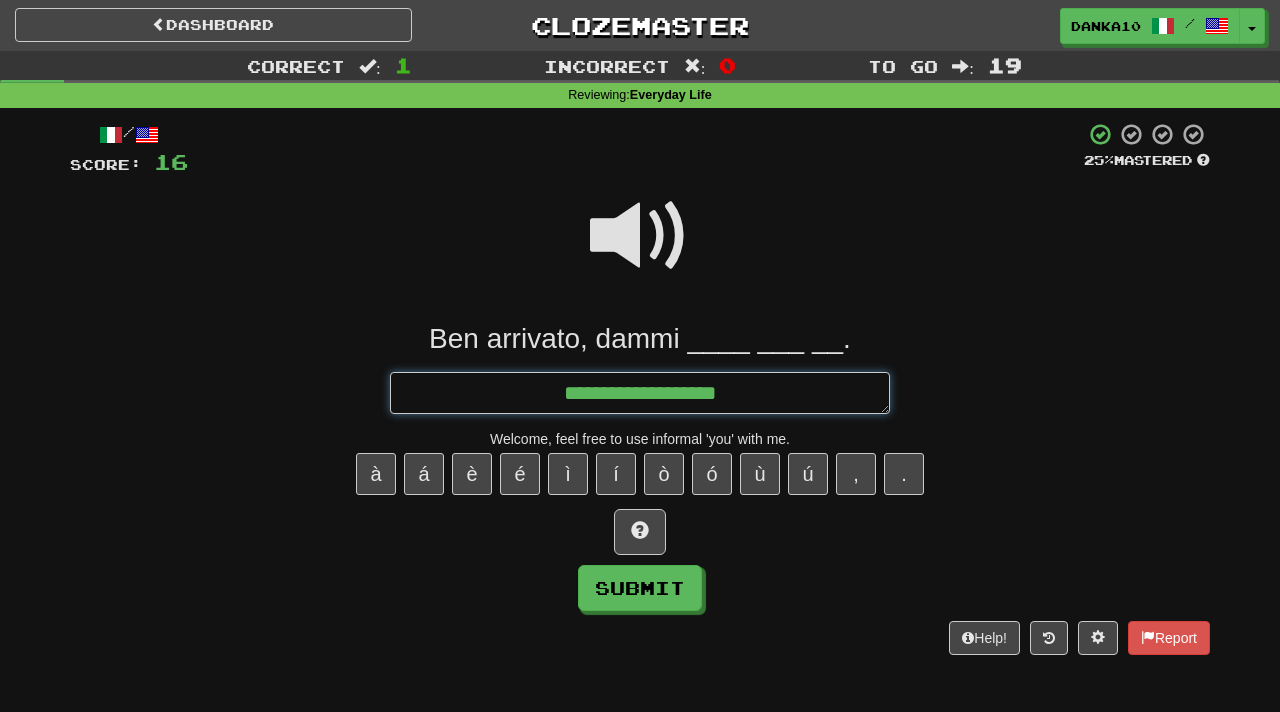 type on "*" 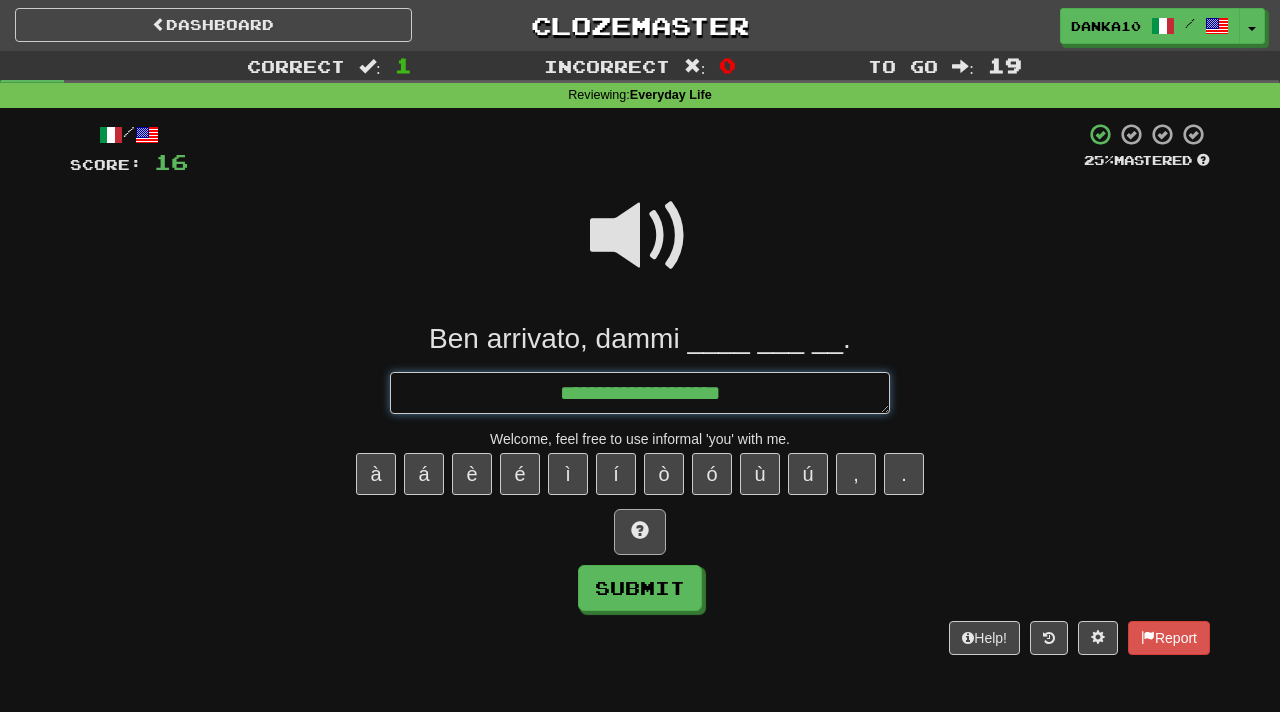type on "**********" 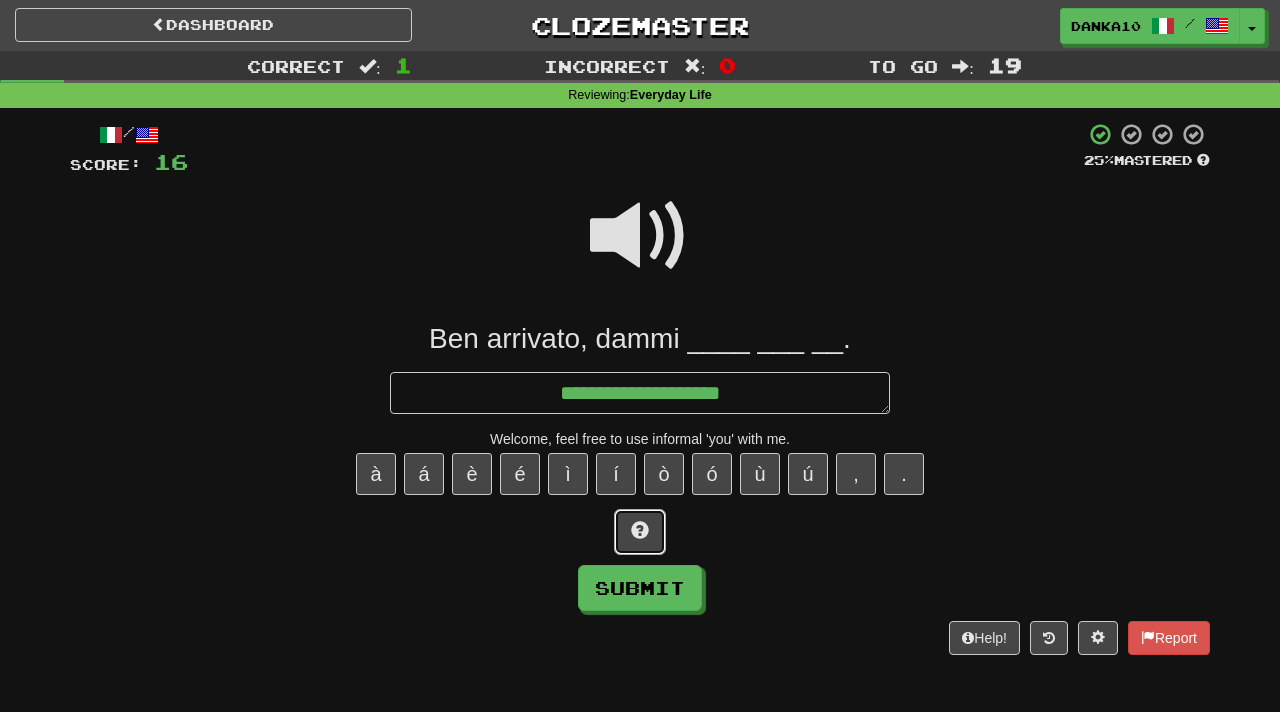 click at bounding box center (640, 530) 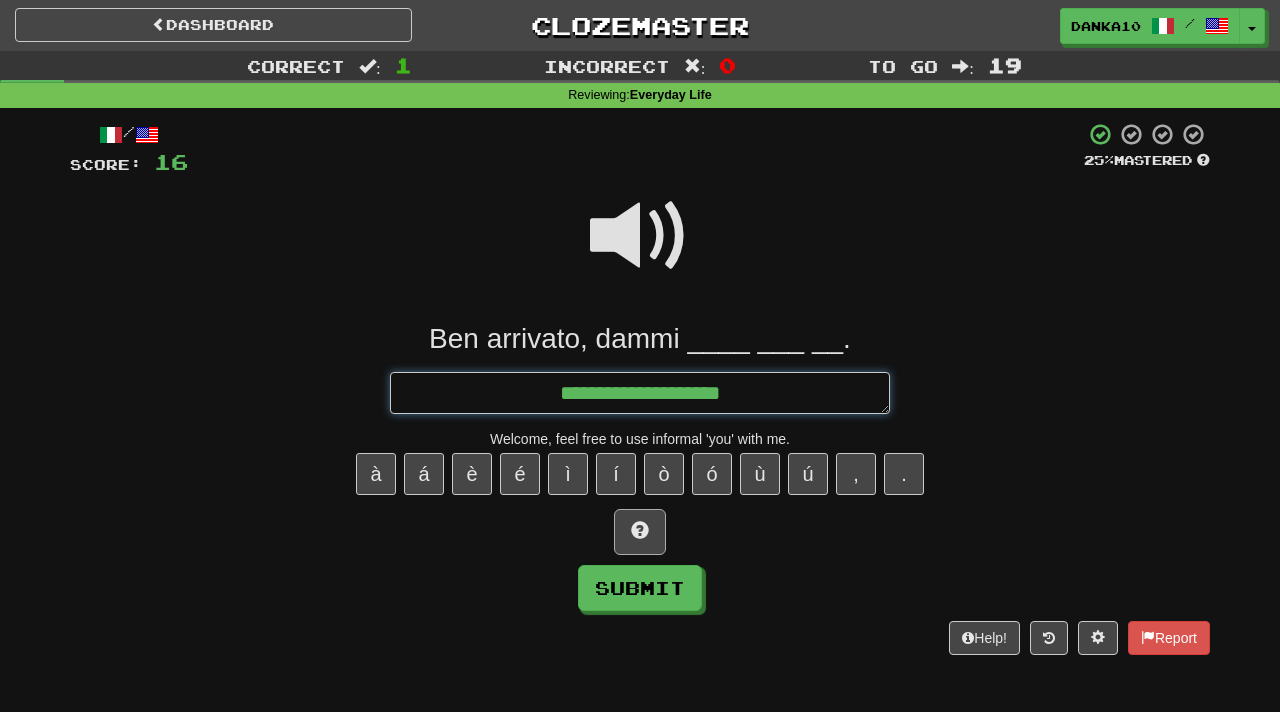 type on "*" 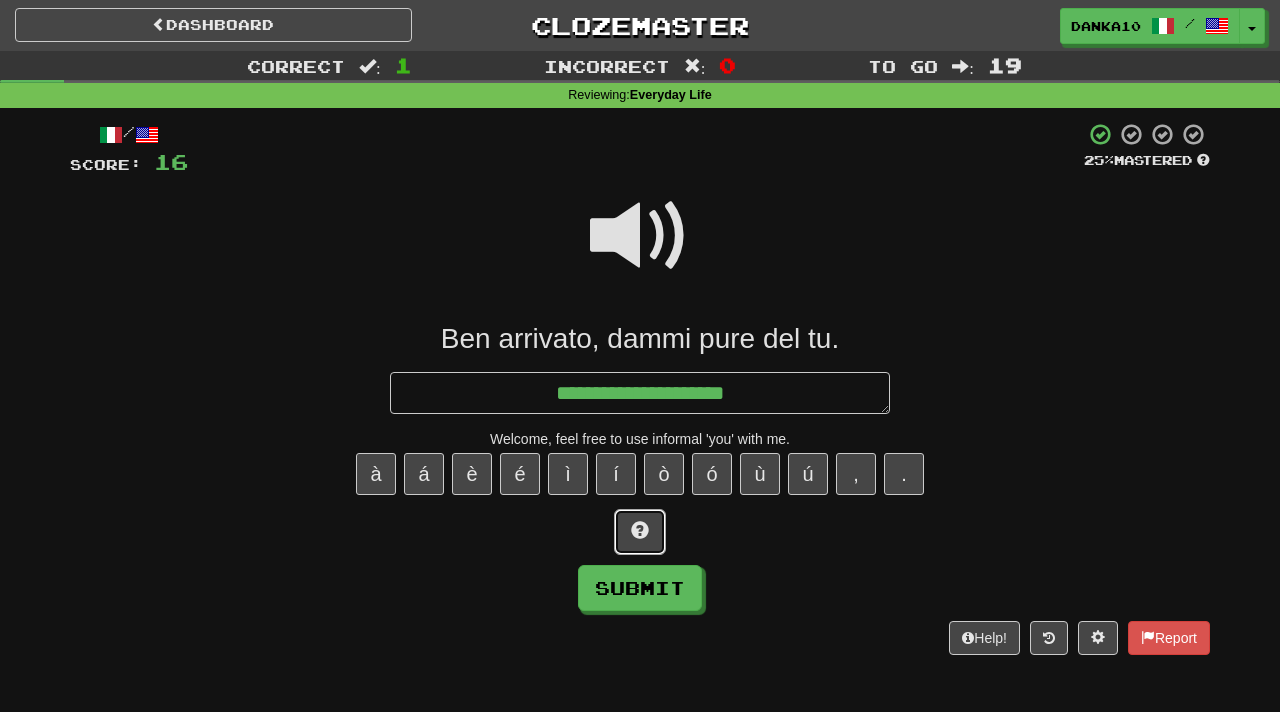 click at bounding box center (640, 530) 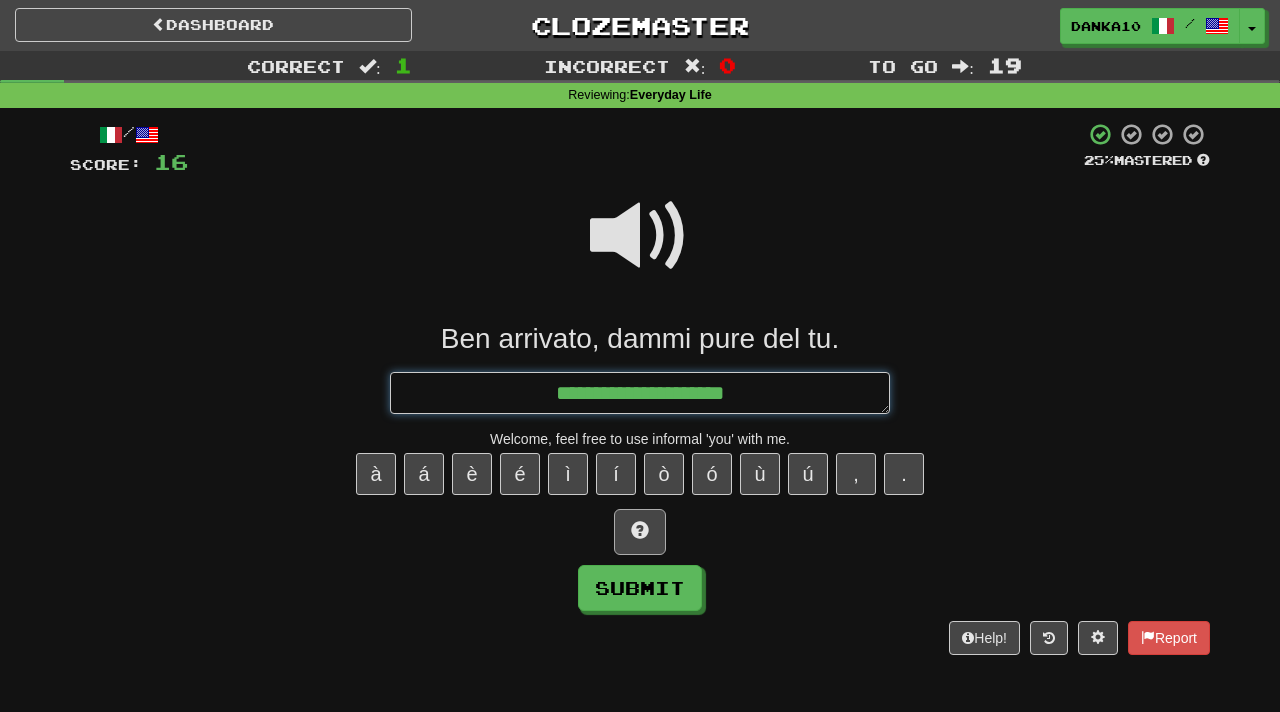 type on "*" 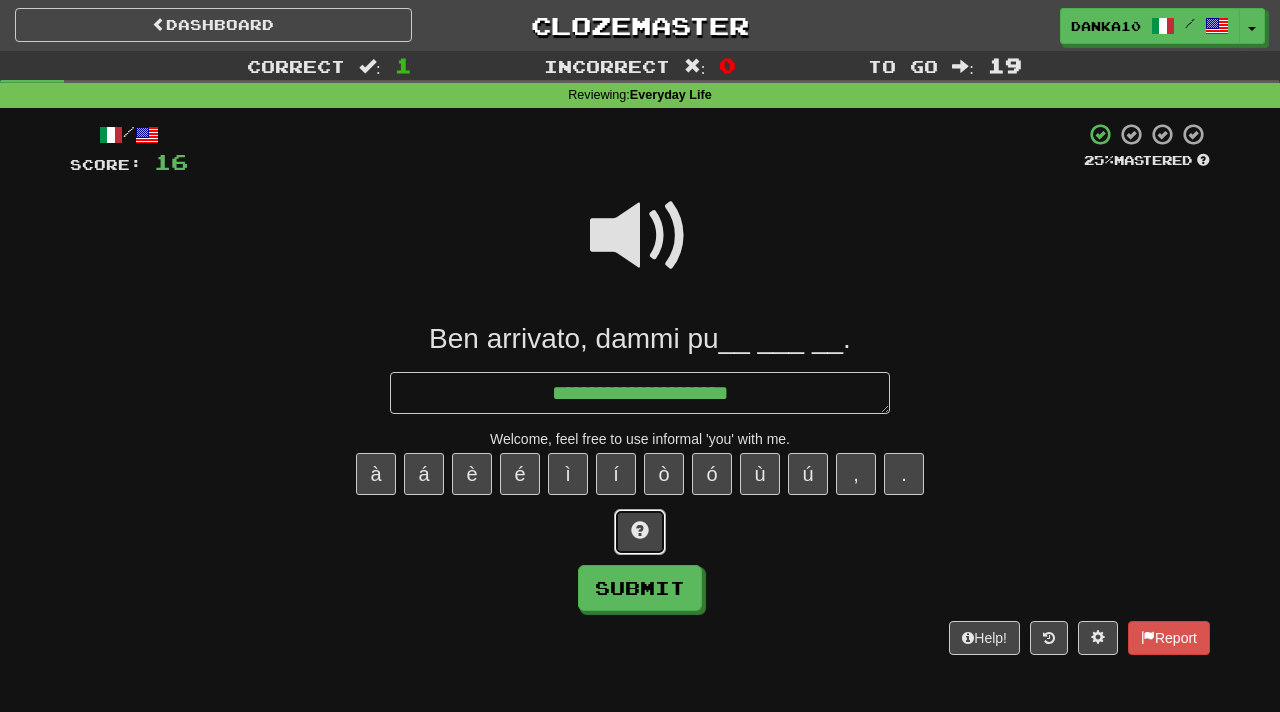 click at bounding box center (640, 530) 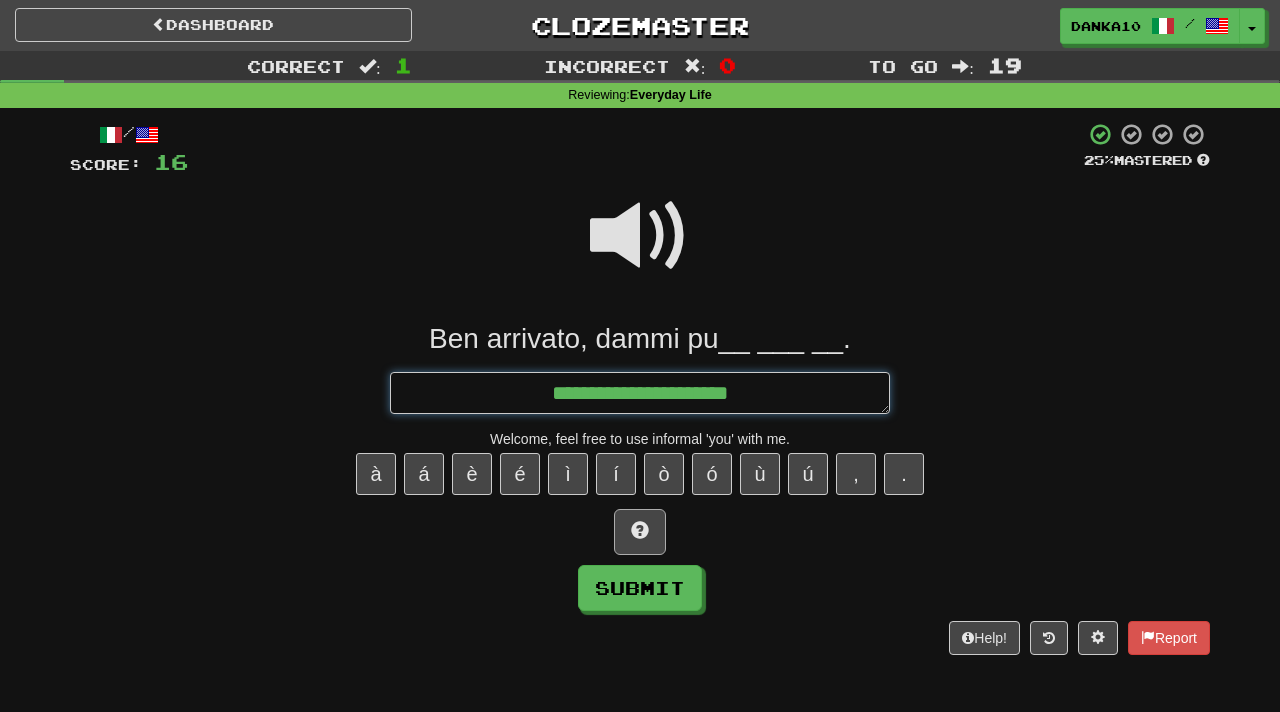 type on "*" 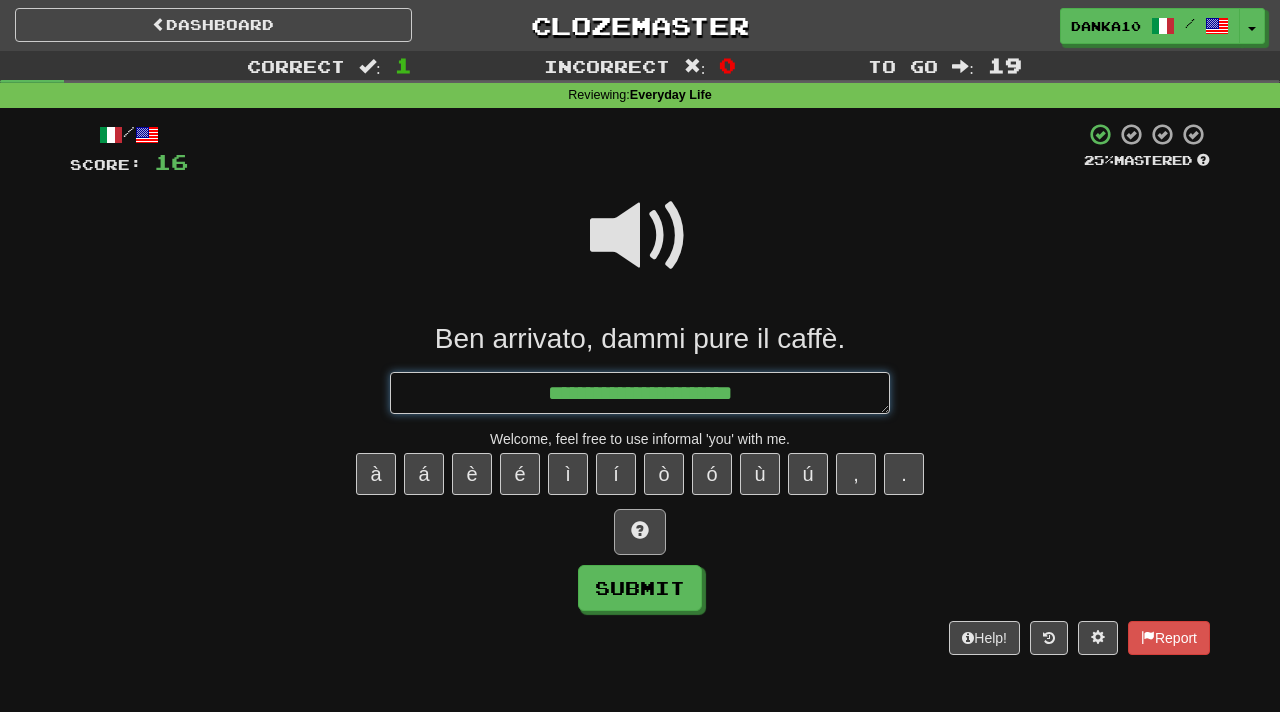 type on "*" 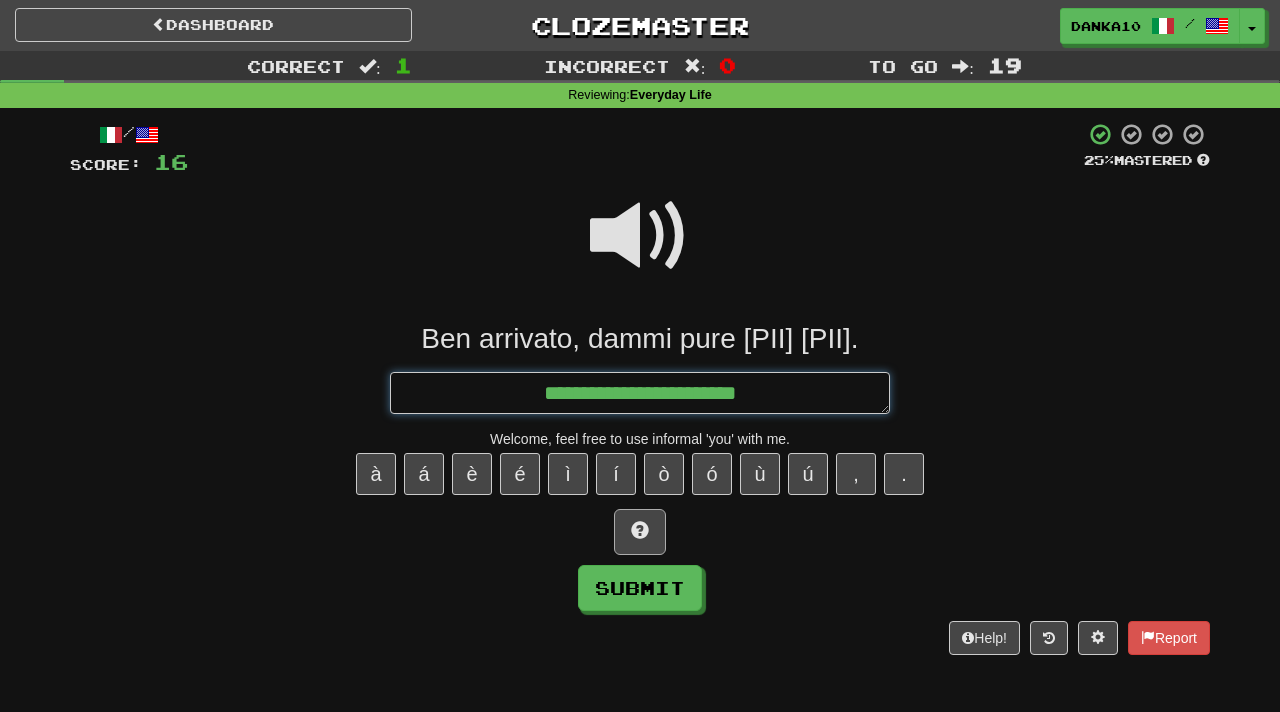 type on "*" 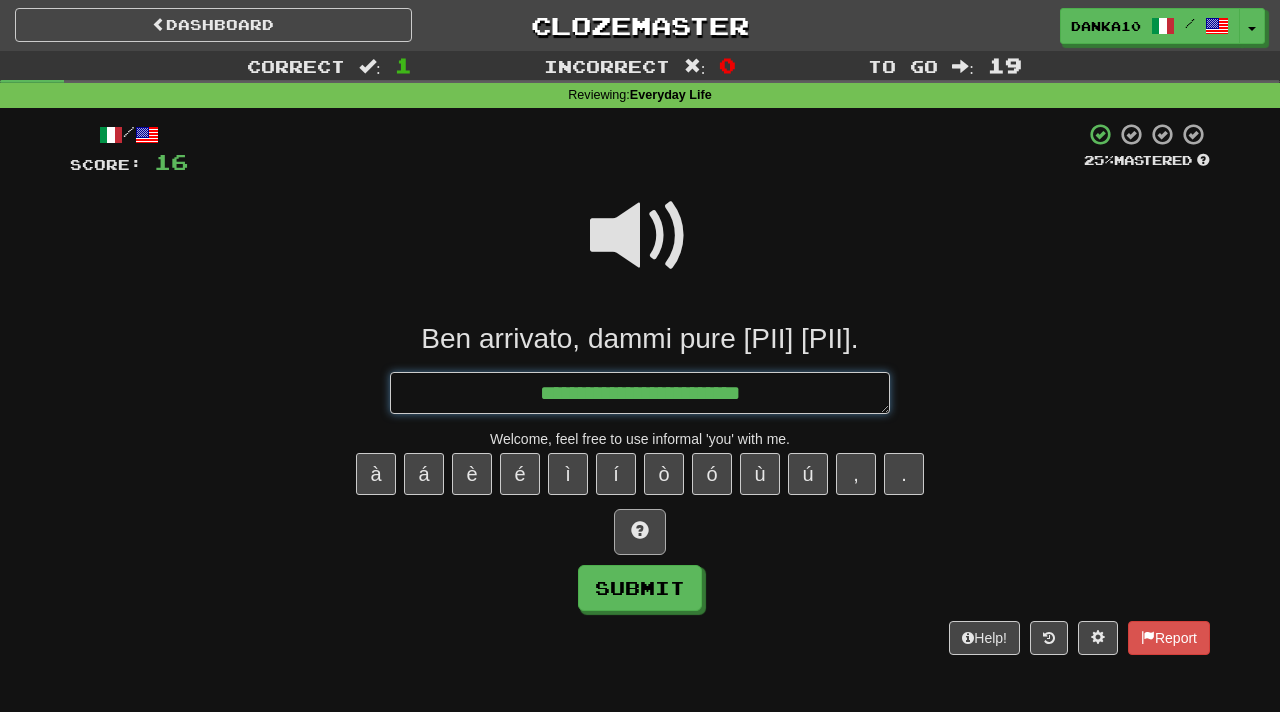 type on "*" 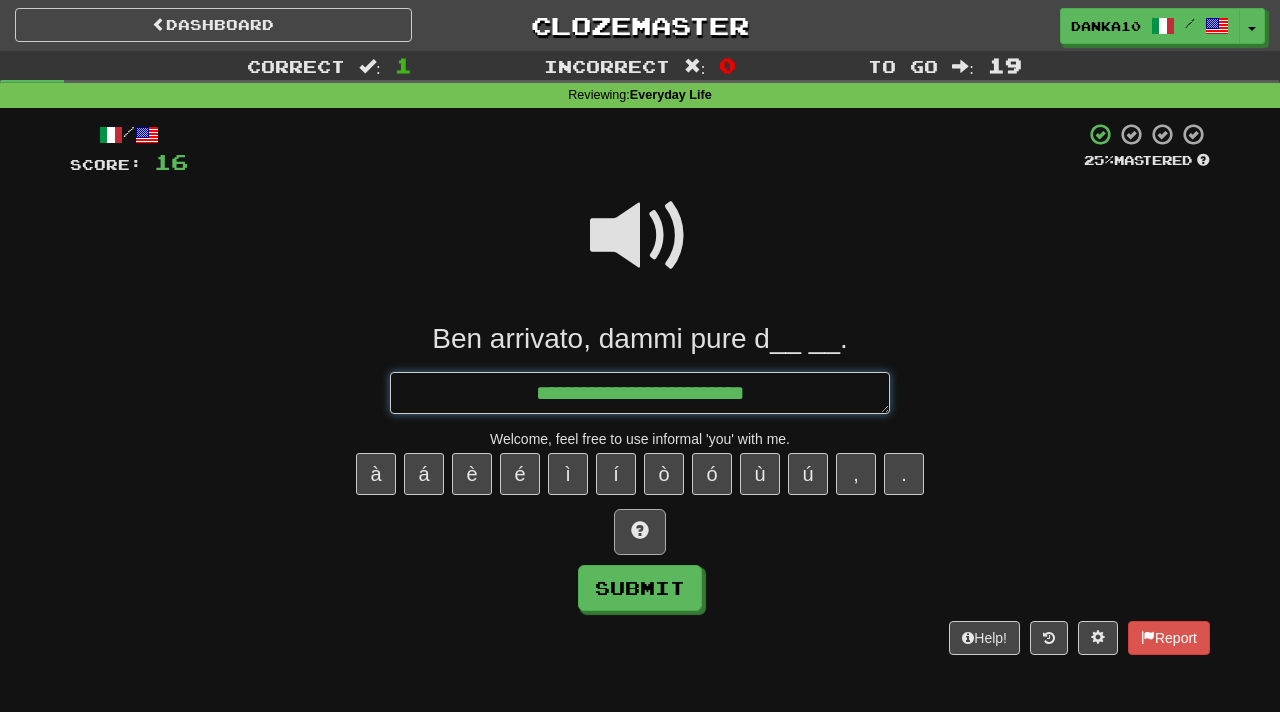 type on "*" 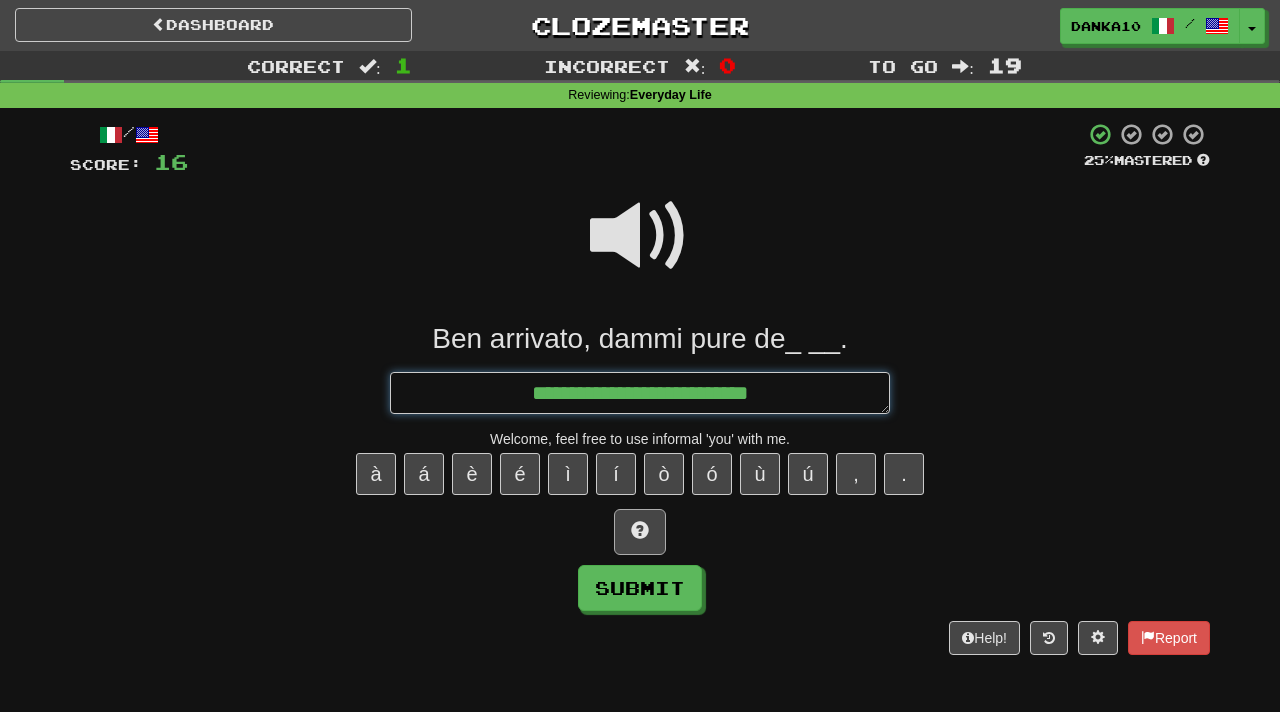 type on "*" 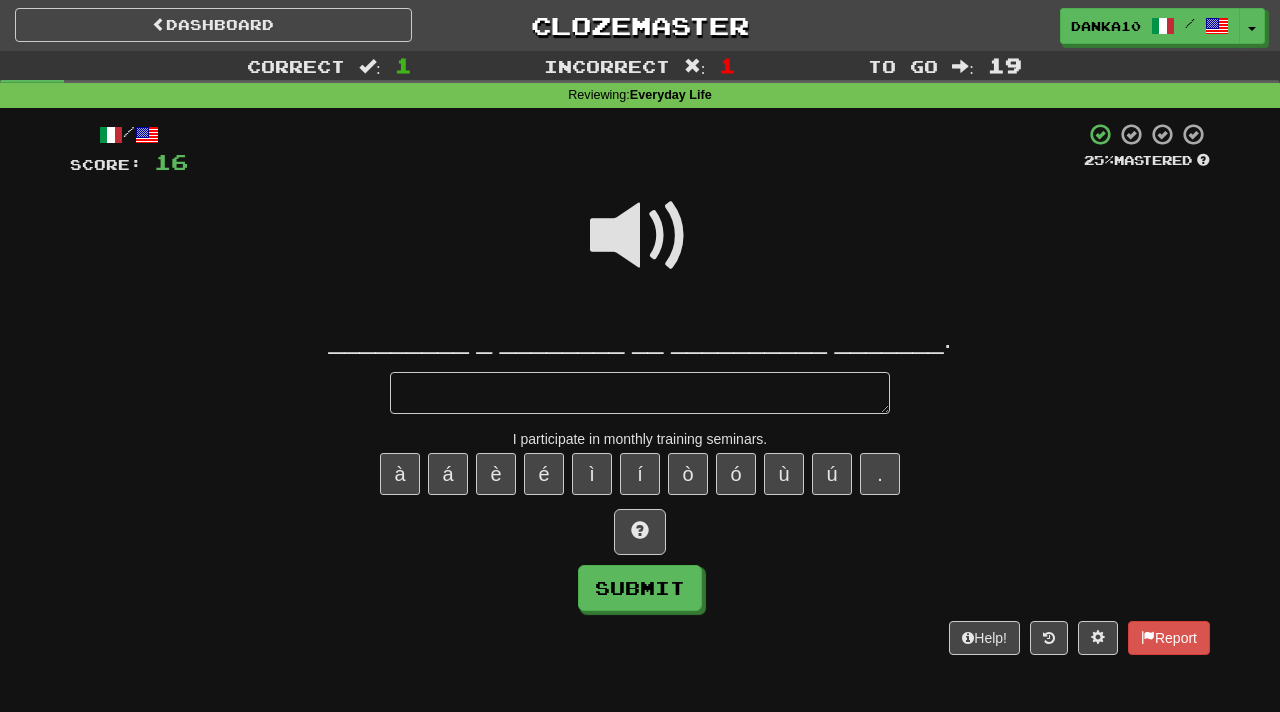 type on "*" 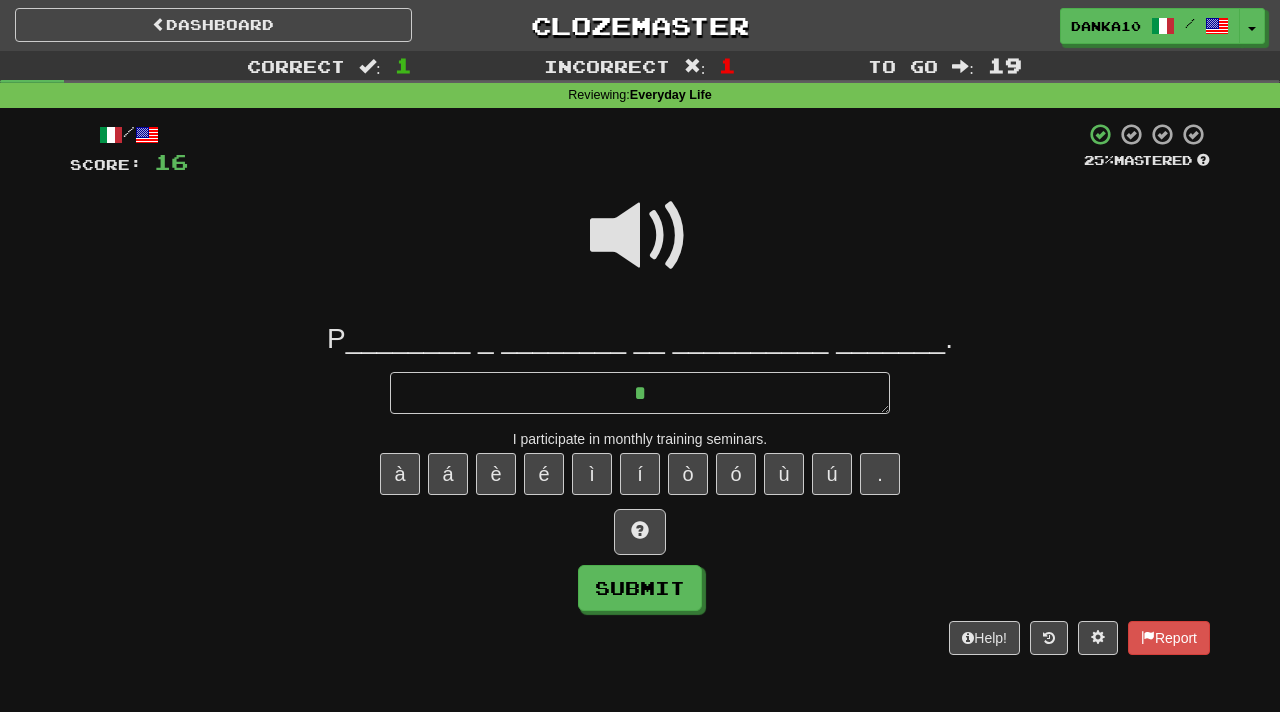 type on "*" 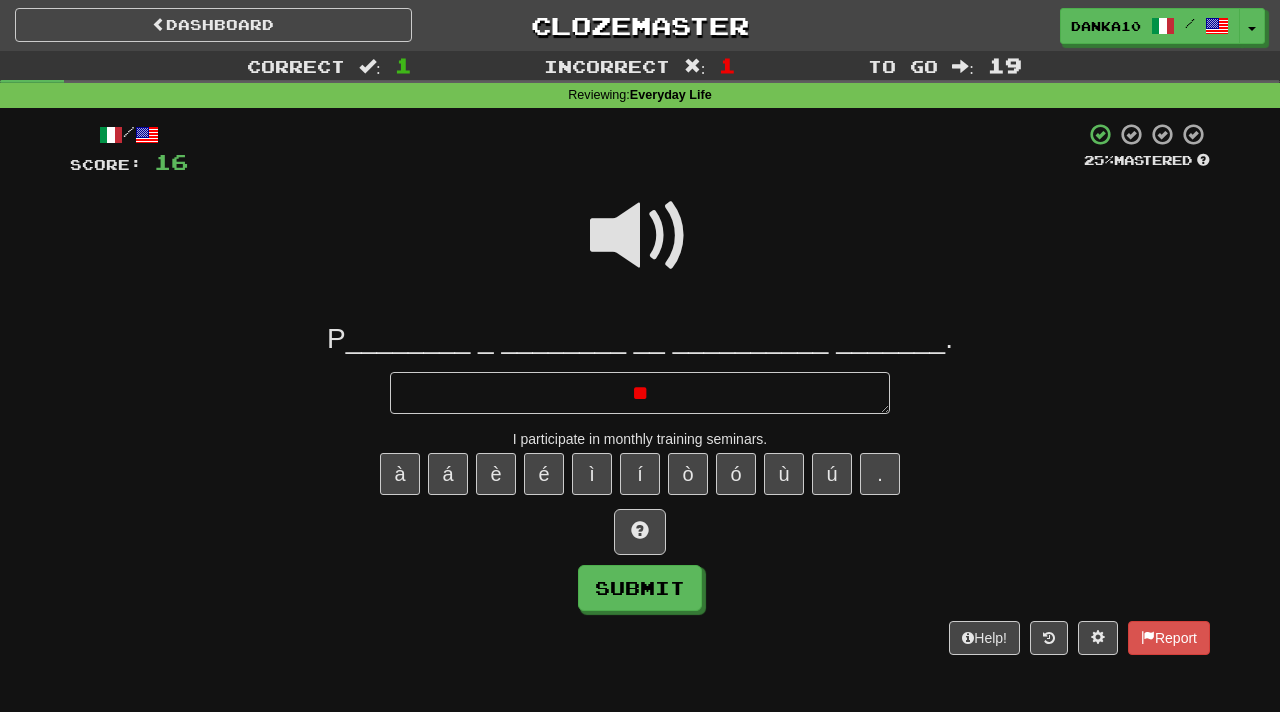 type on "*" 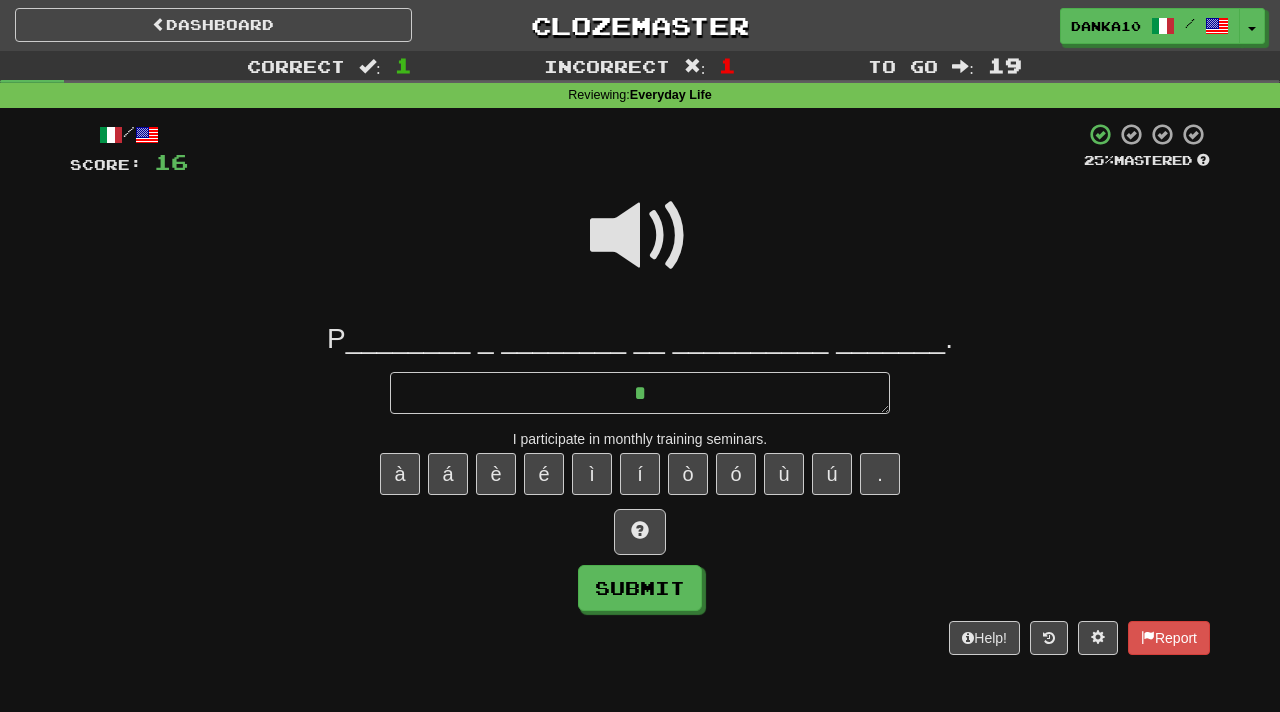 type on "*" 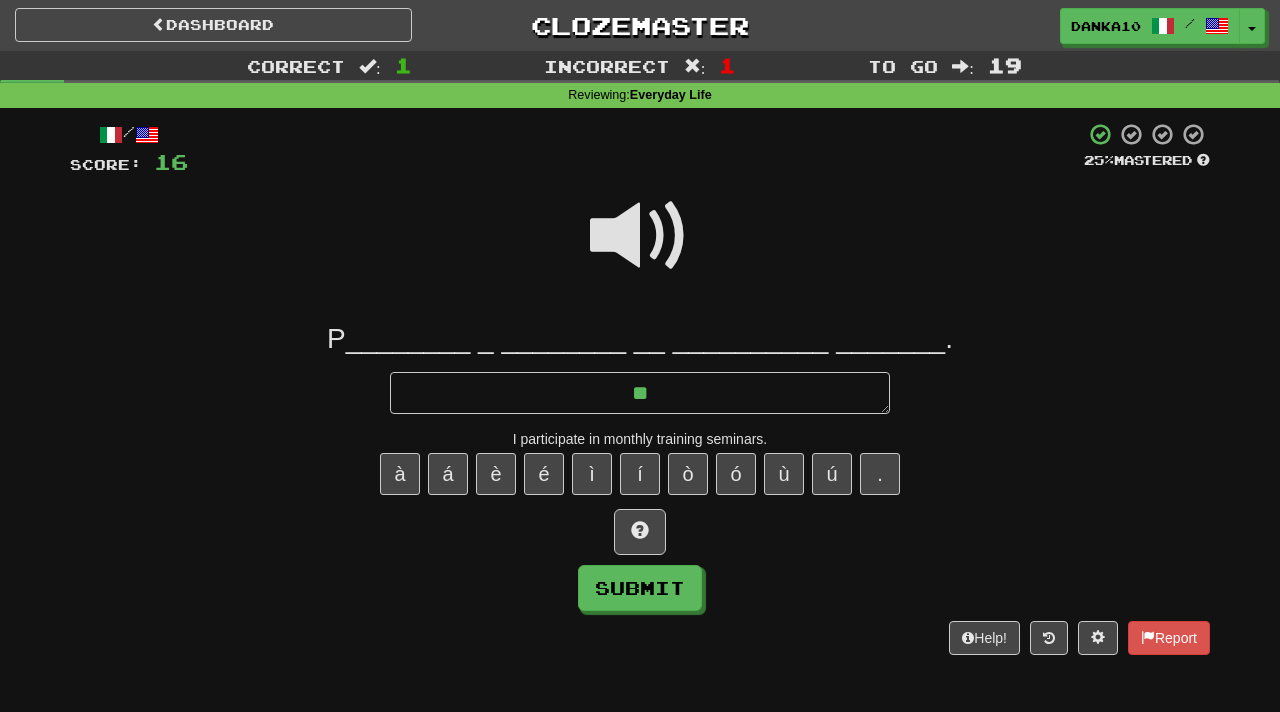 type on "*" 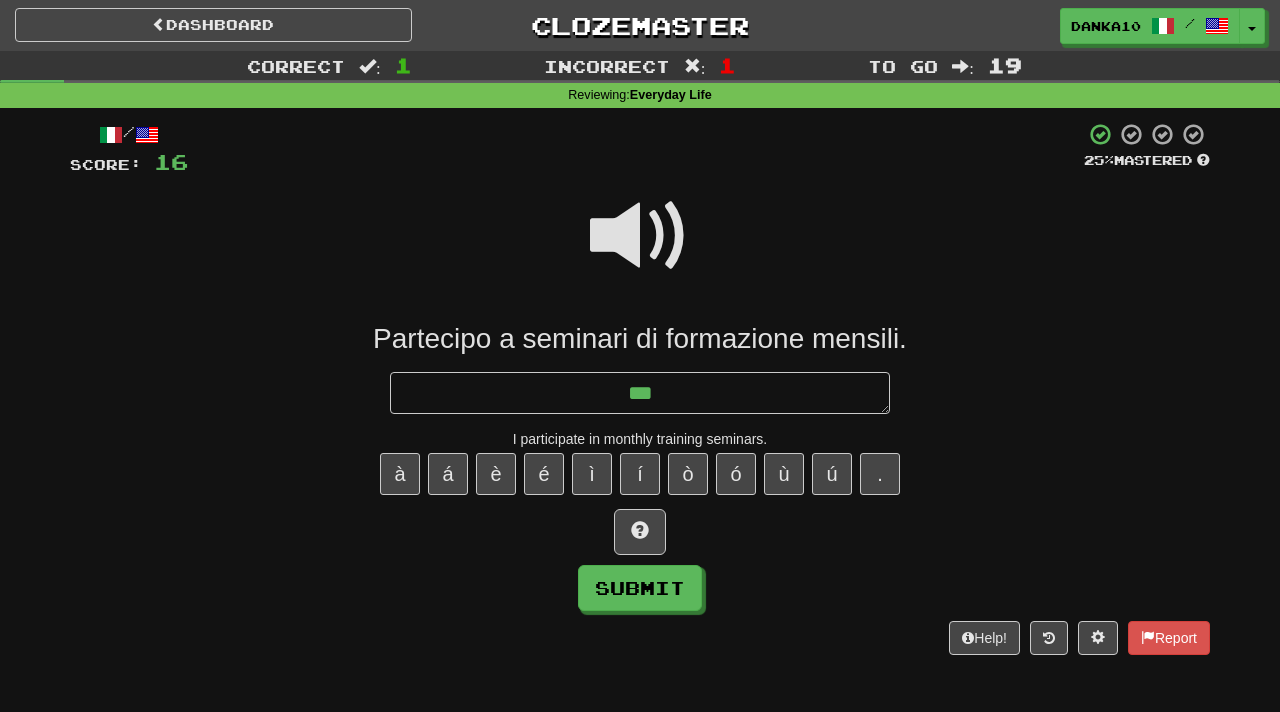 type on "*" 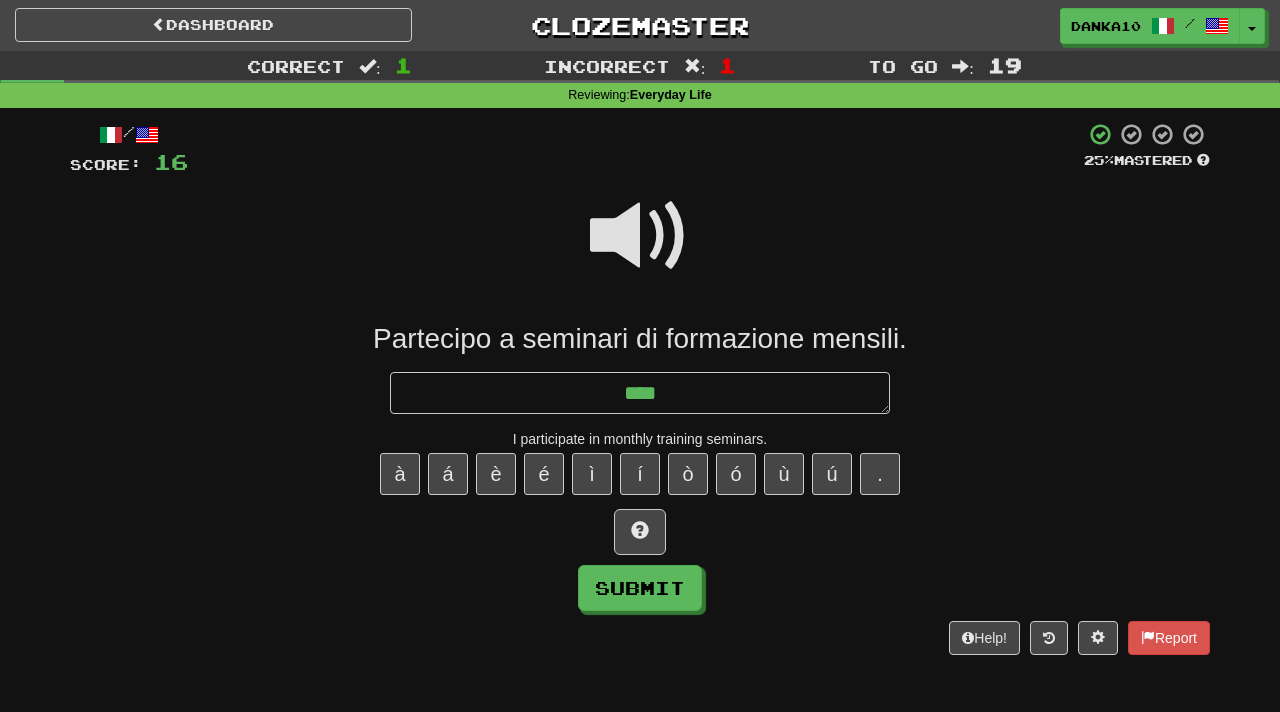 type on "*****" 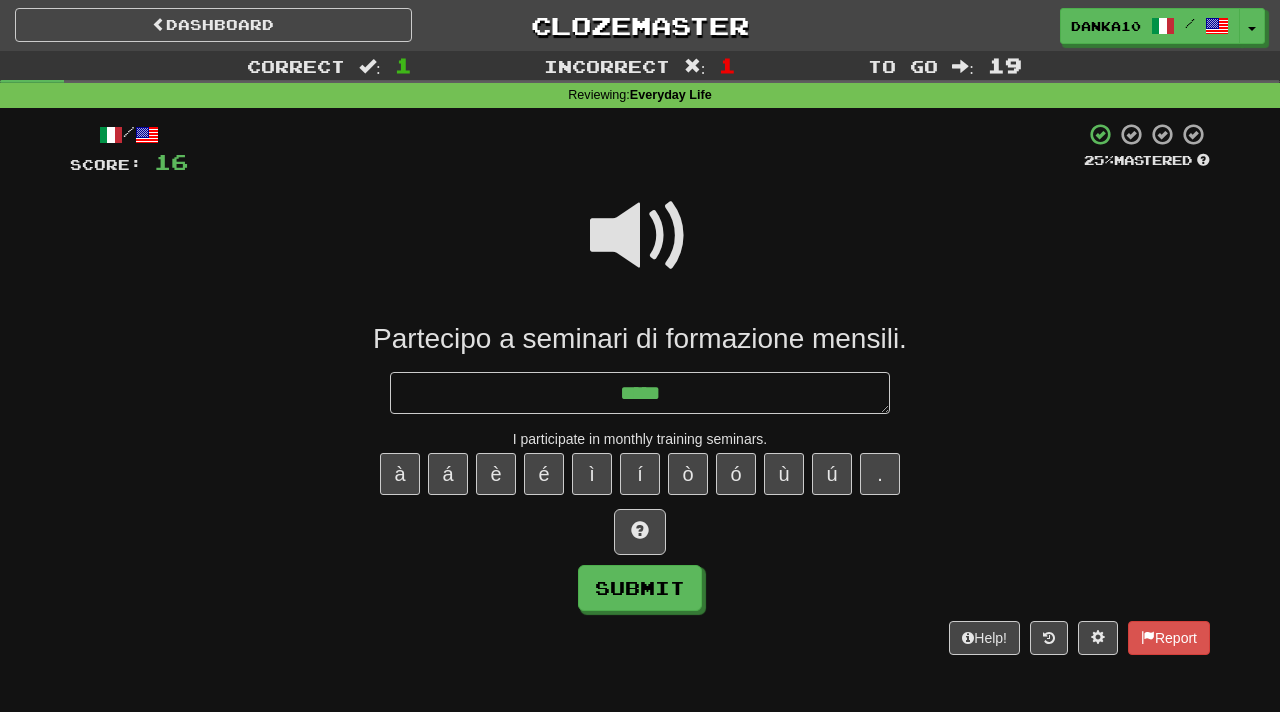 type on "*" 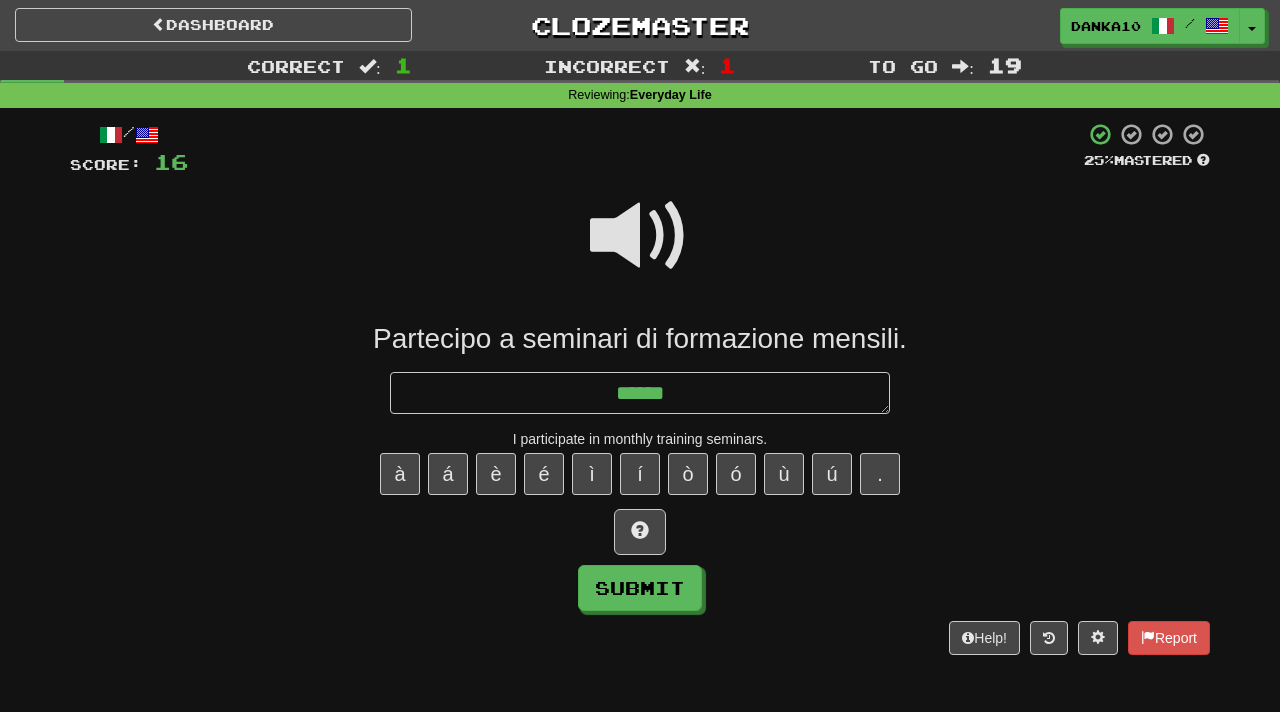 type on "*******" 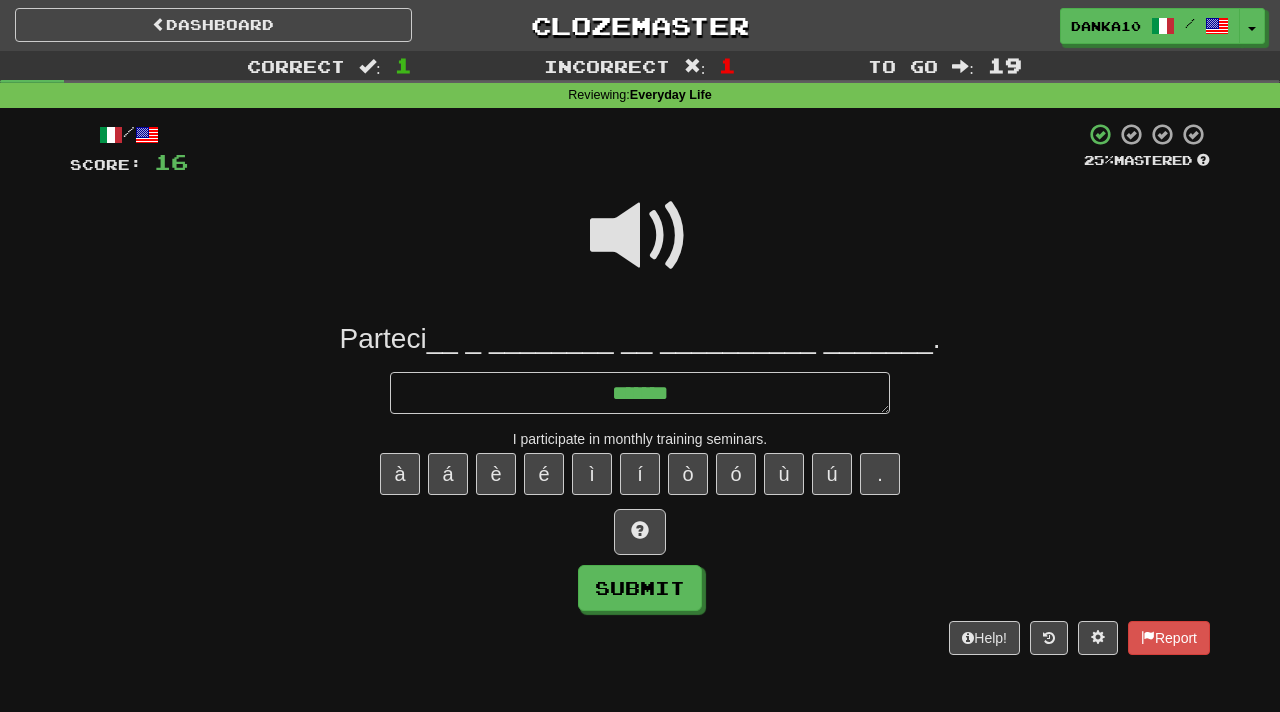 type on "*" 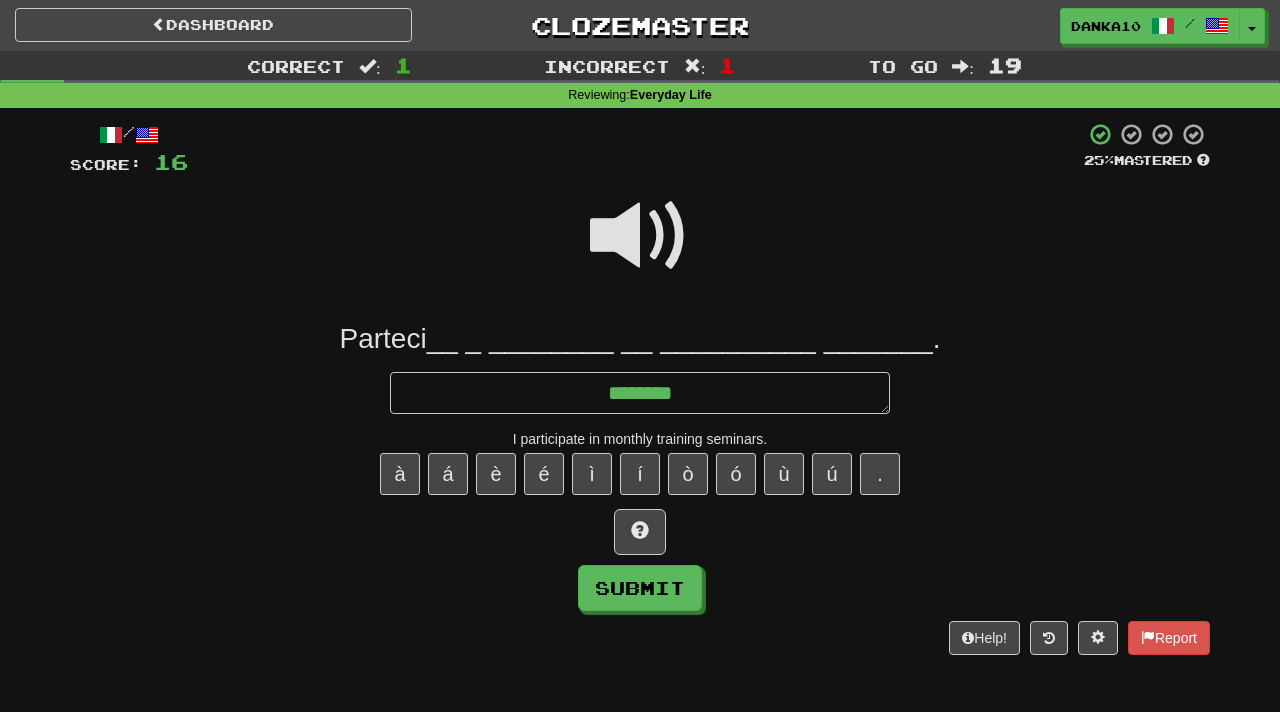 type on "*" 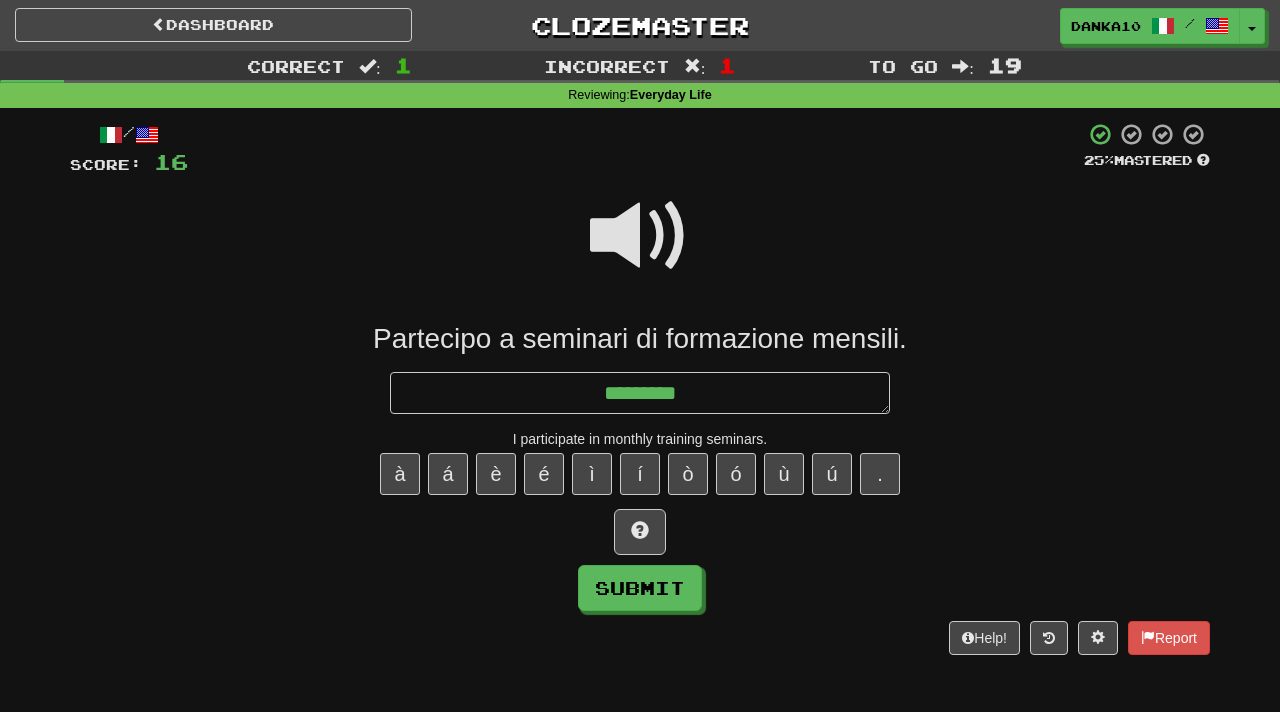 type on "*" 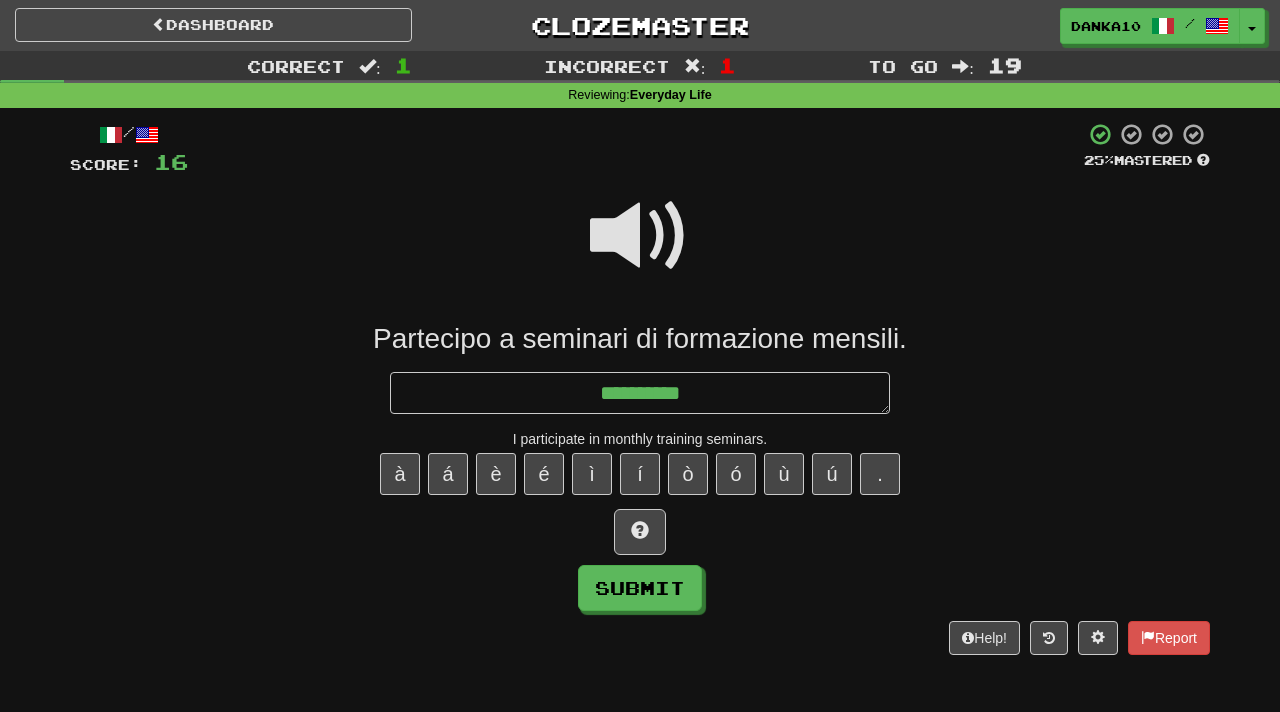 type on "*" 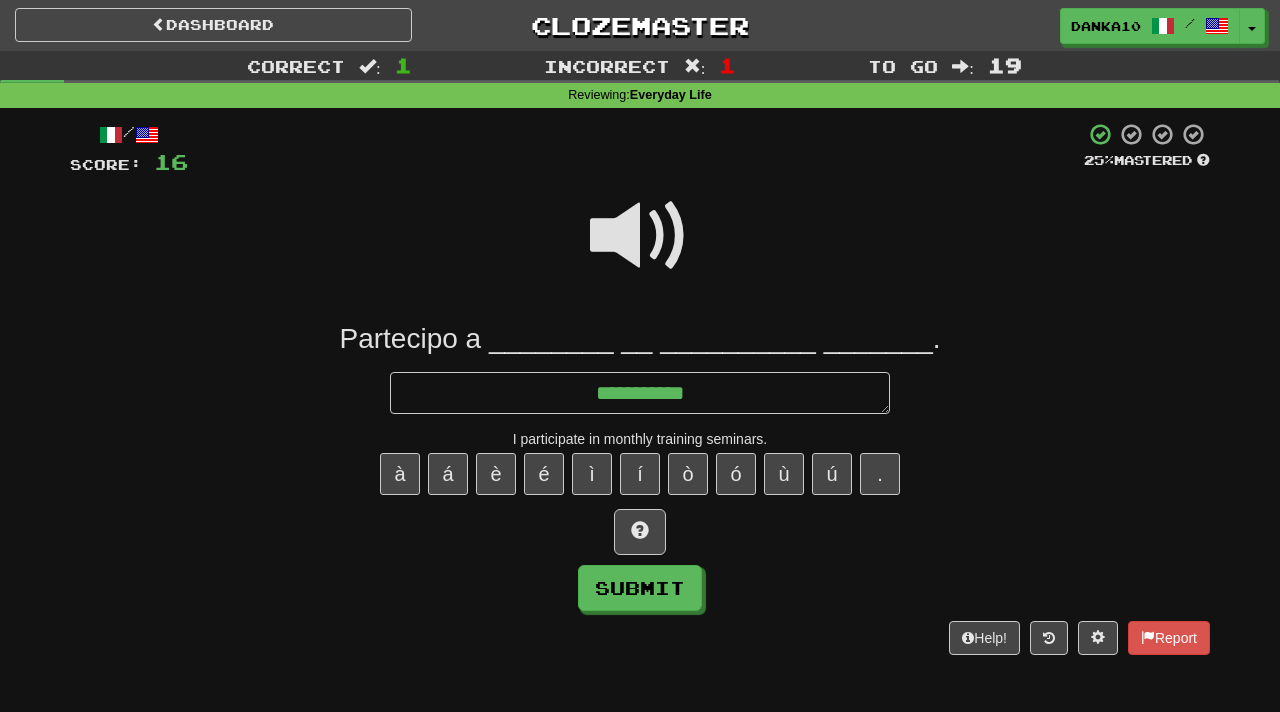 type on "*" 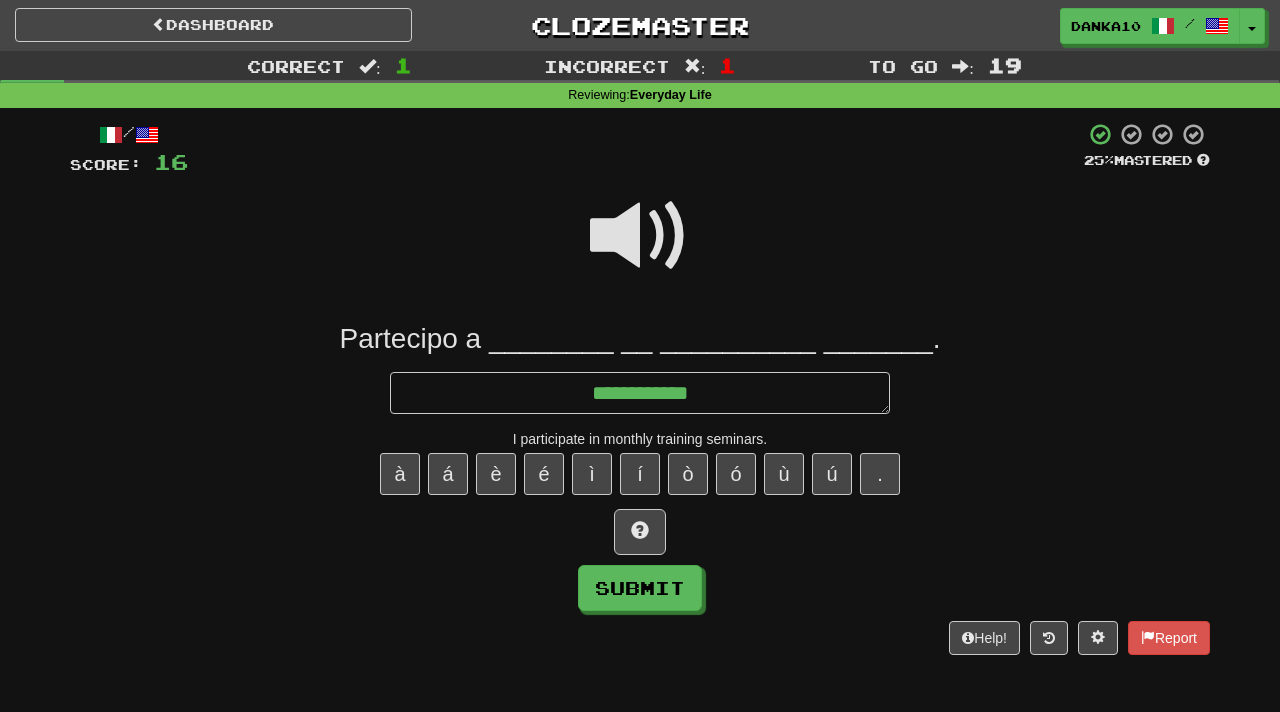 type on "*" 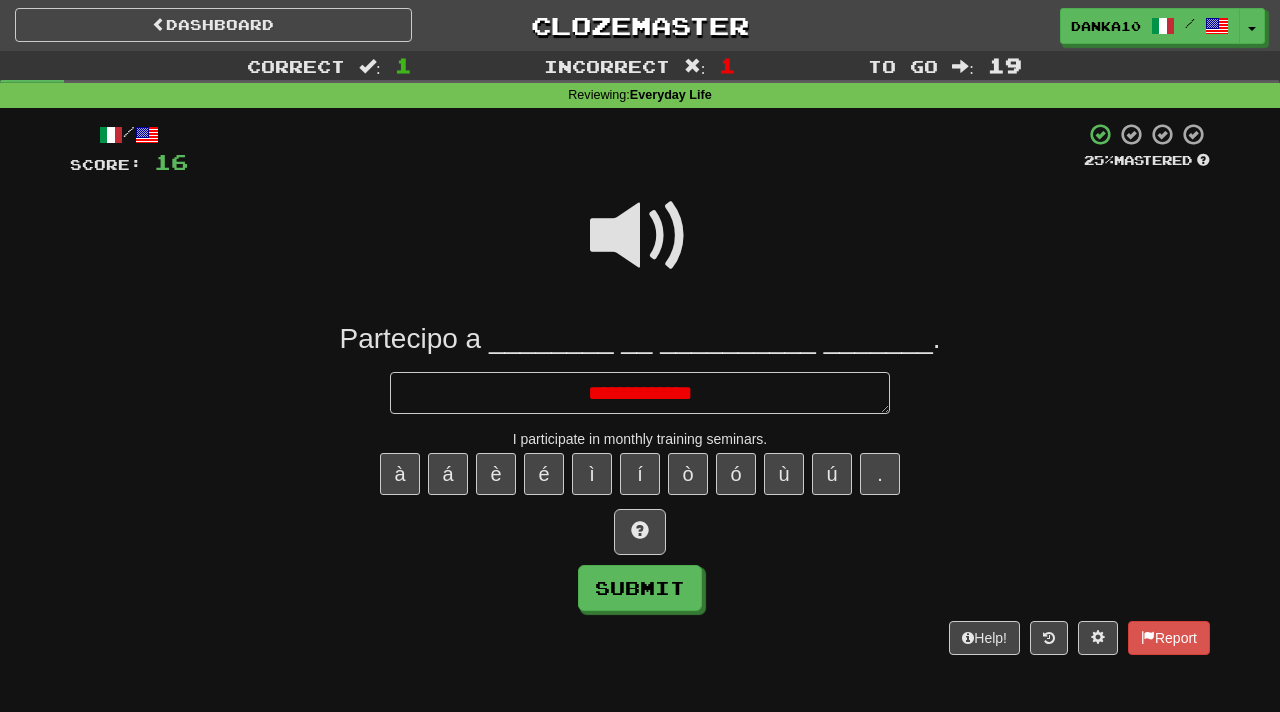type on "*" 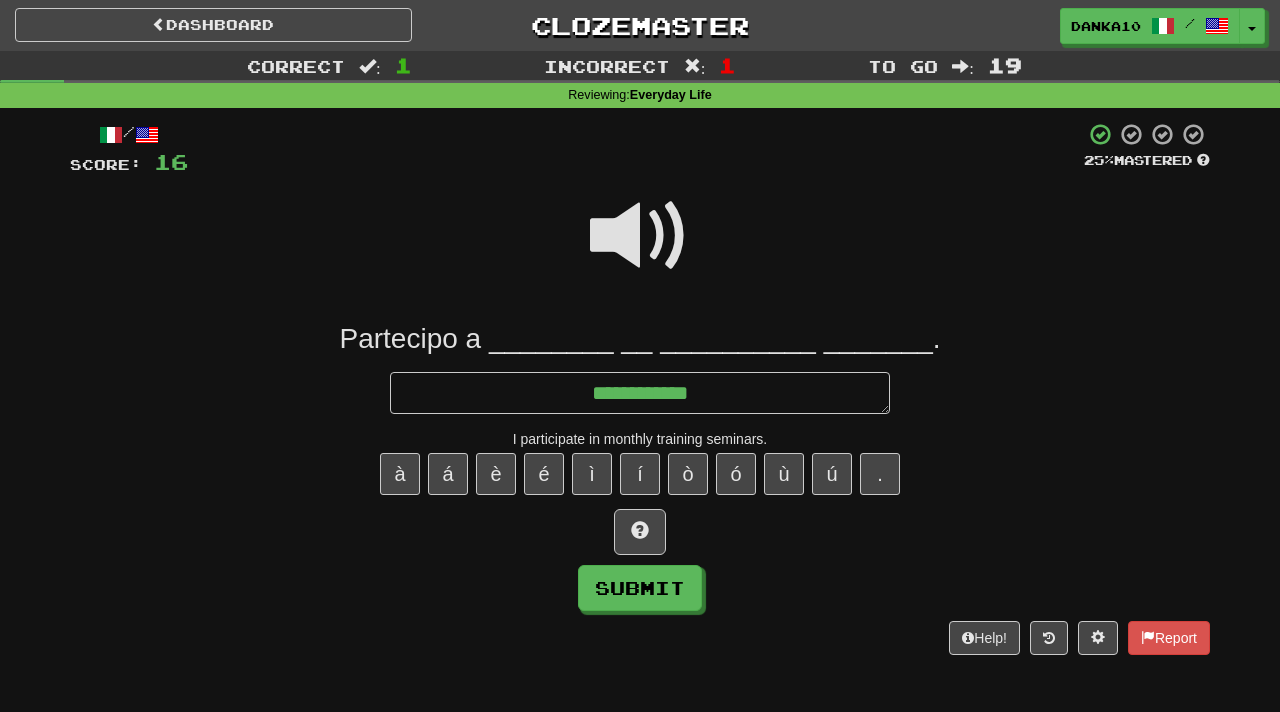 type on "*" 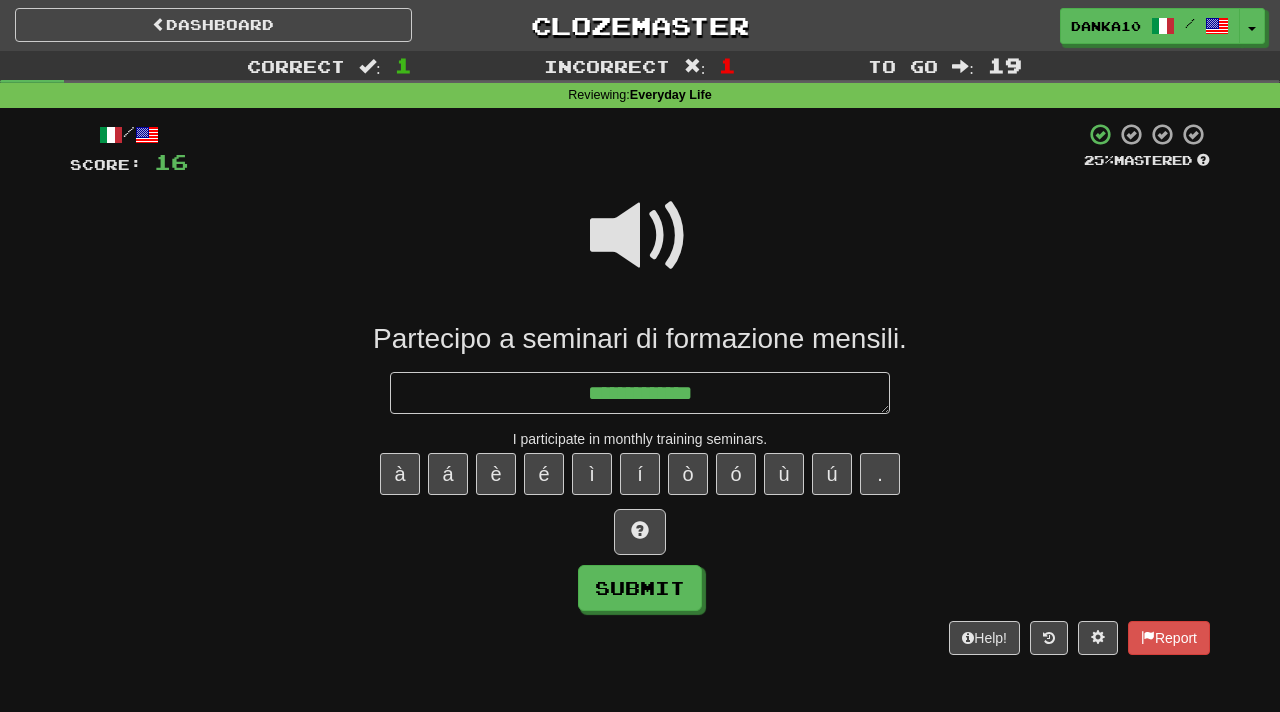 type on "*" 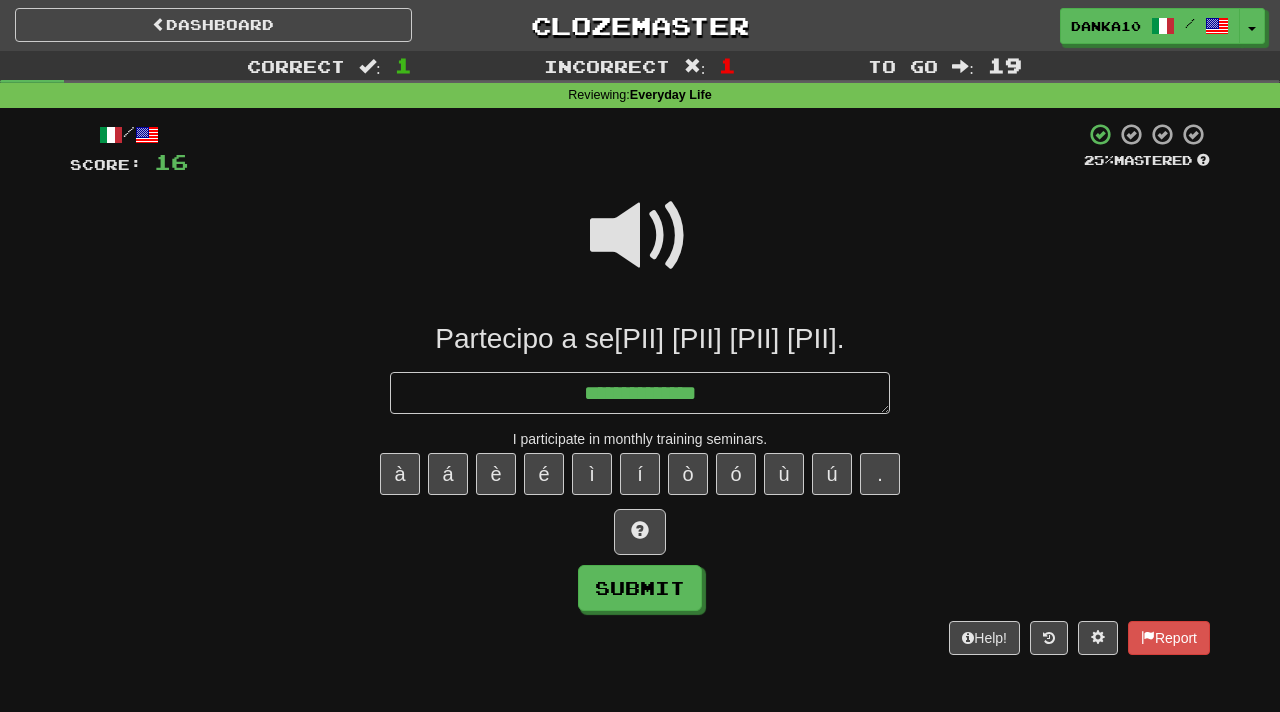 type on "*" 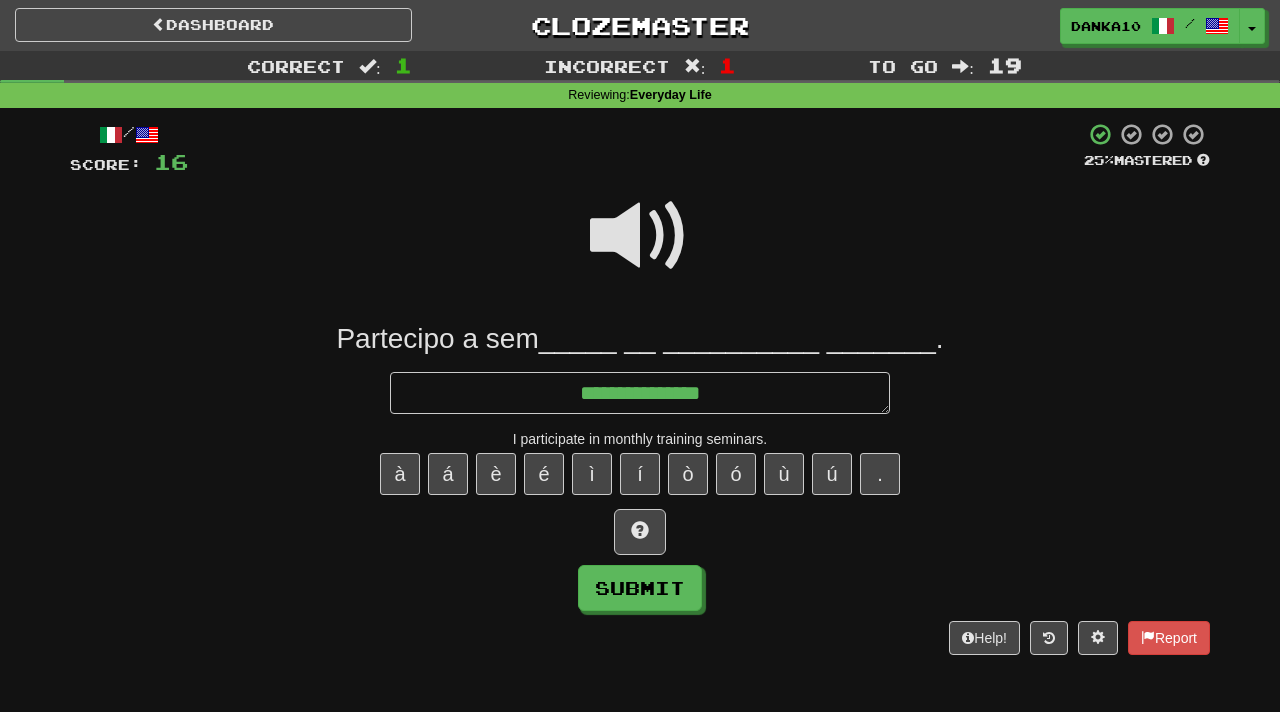 type on "*" 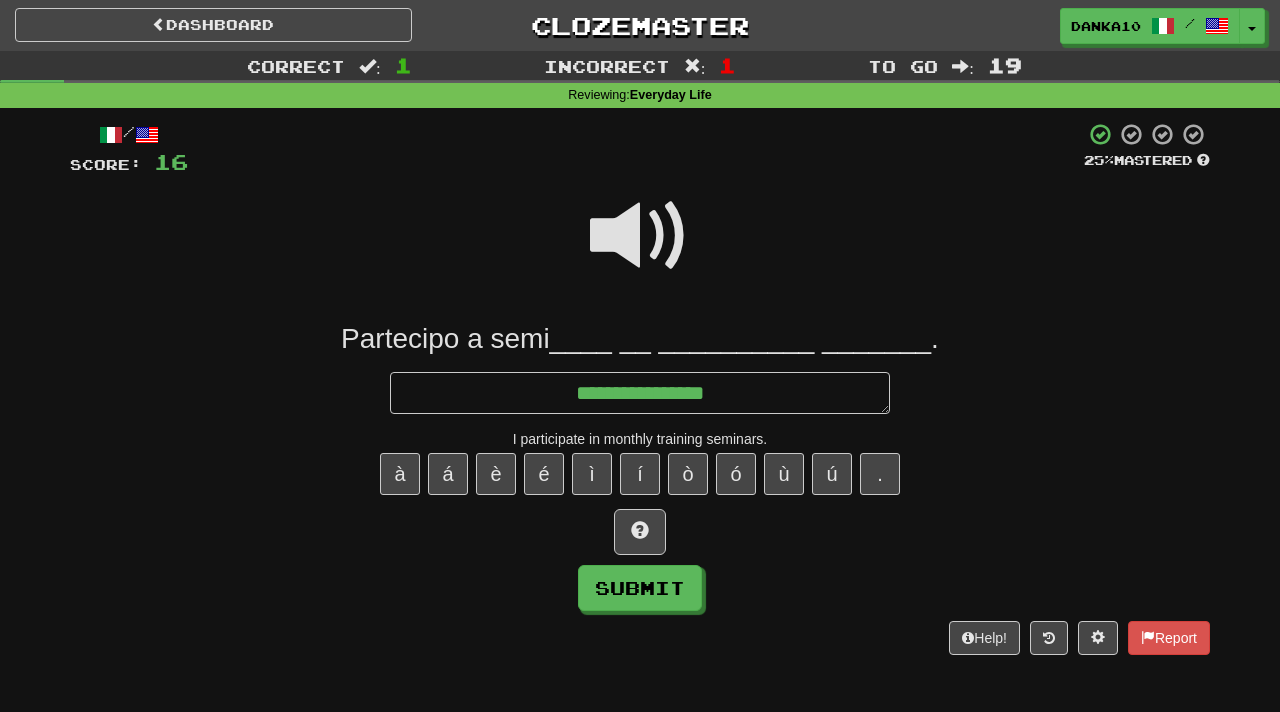 type on "*" 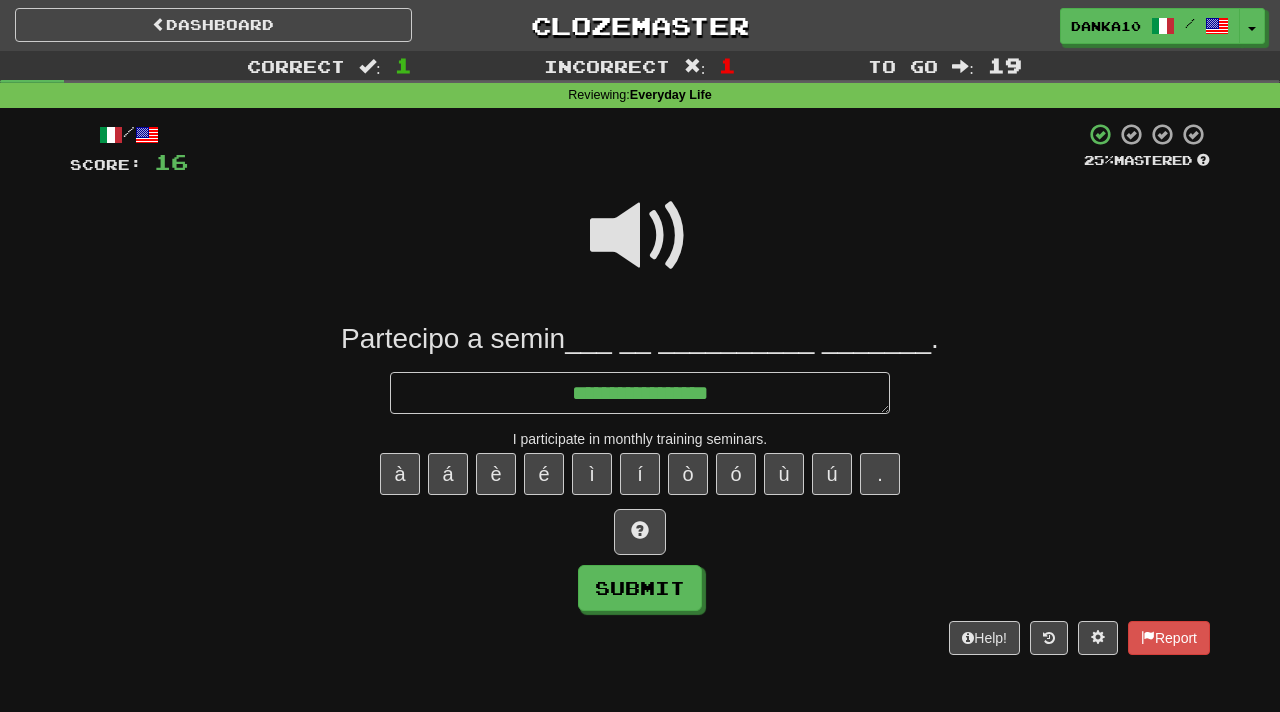 type on "*" 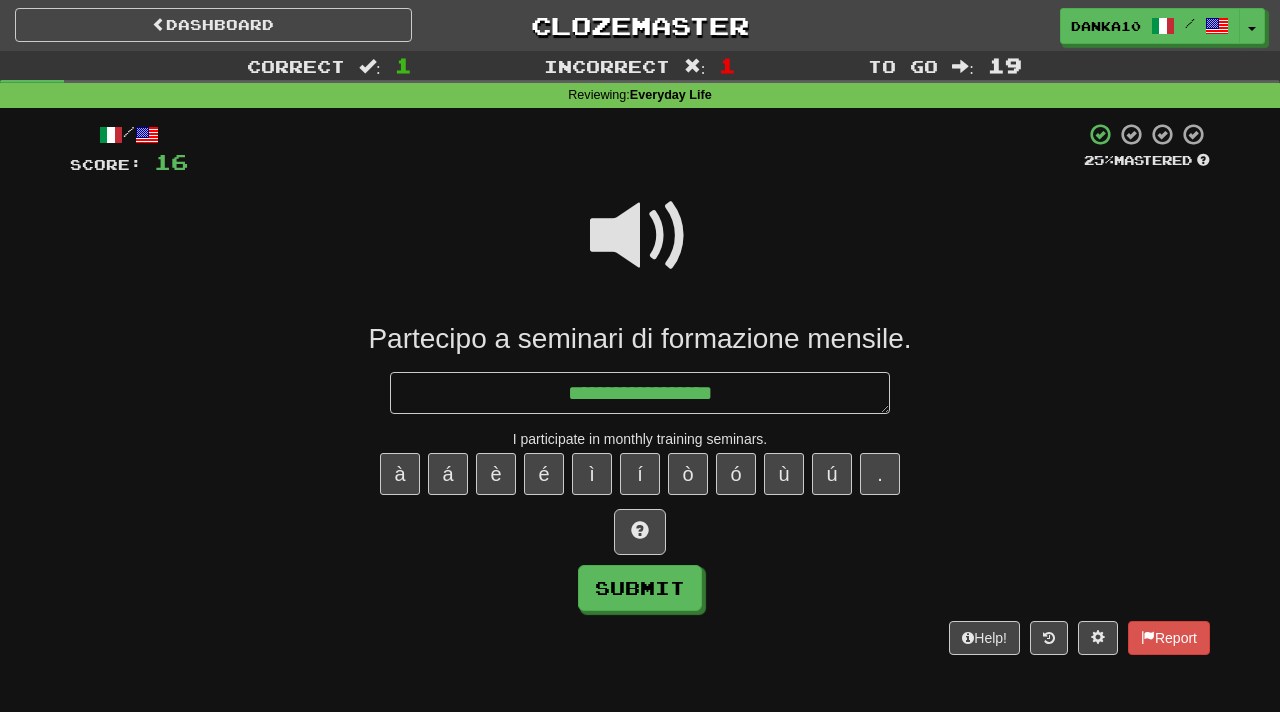 type on "*" 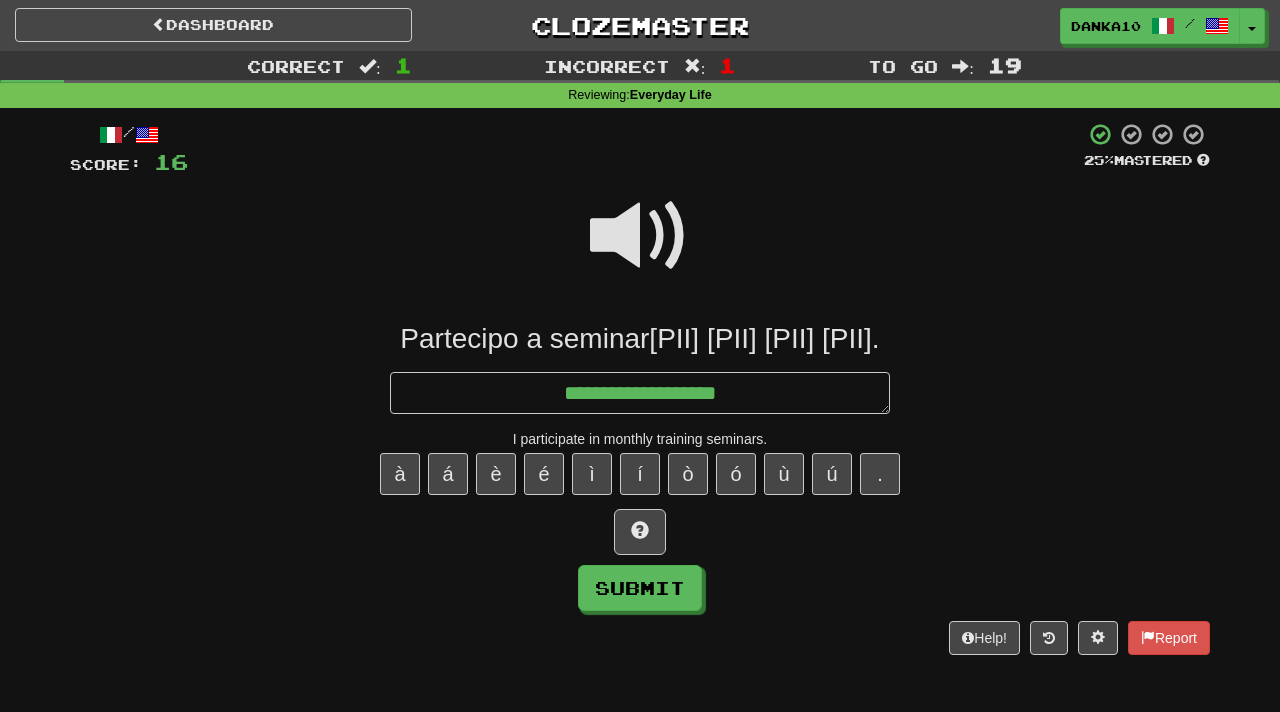 type on "*" 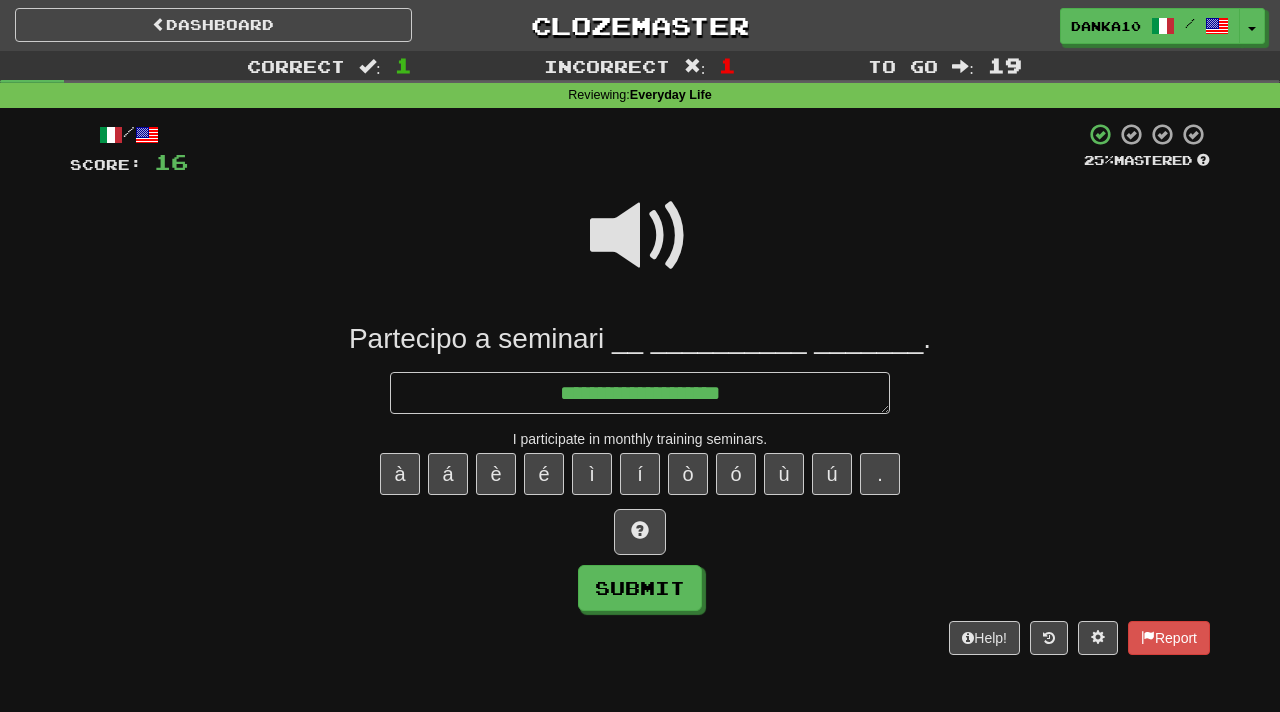 type on "*" 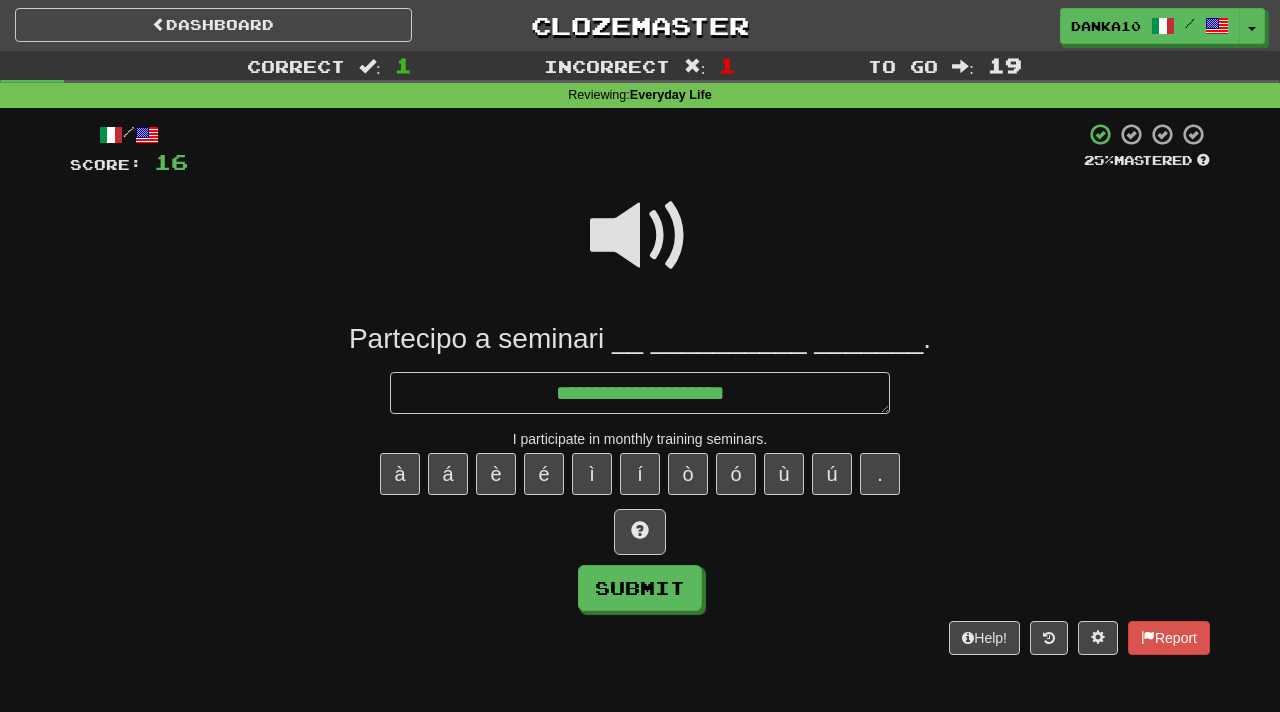 type on "*" 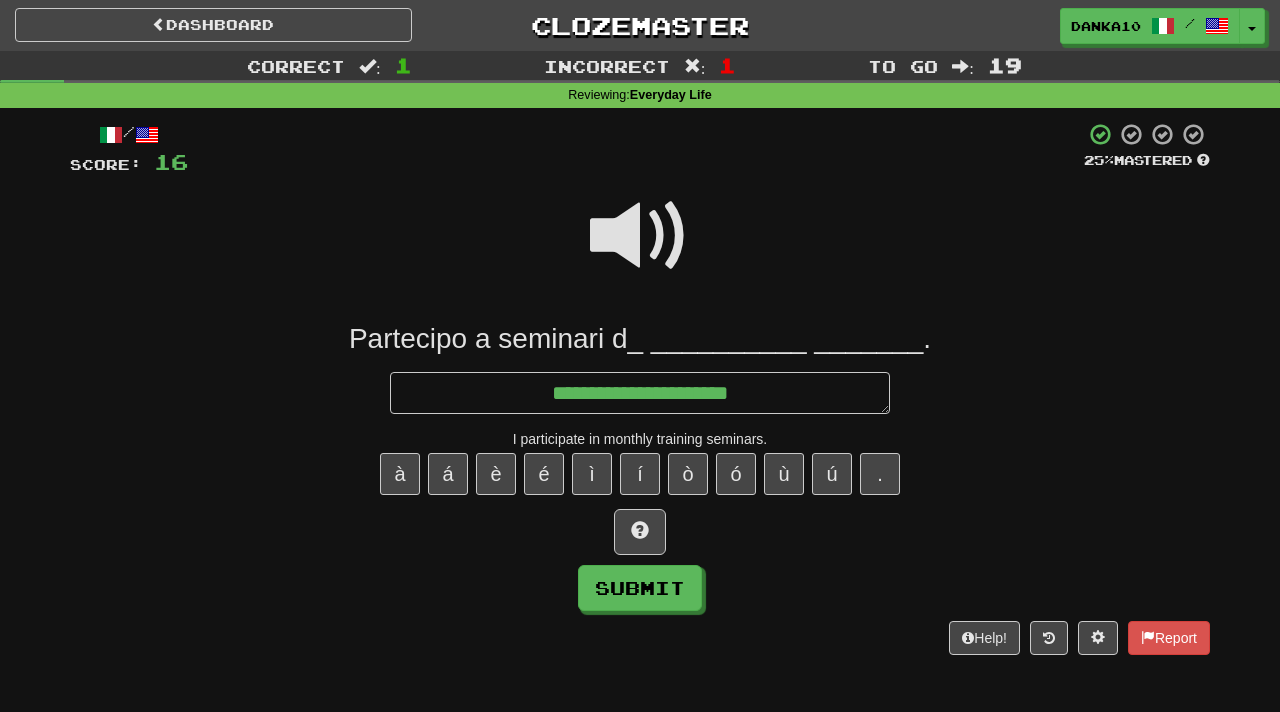 type on "*" 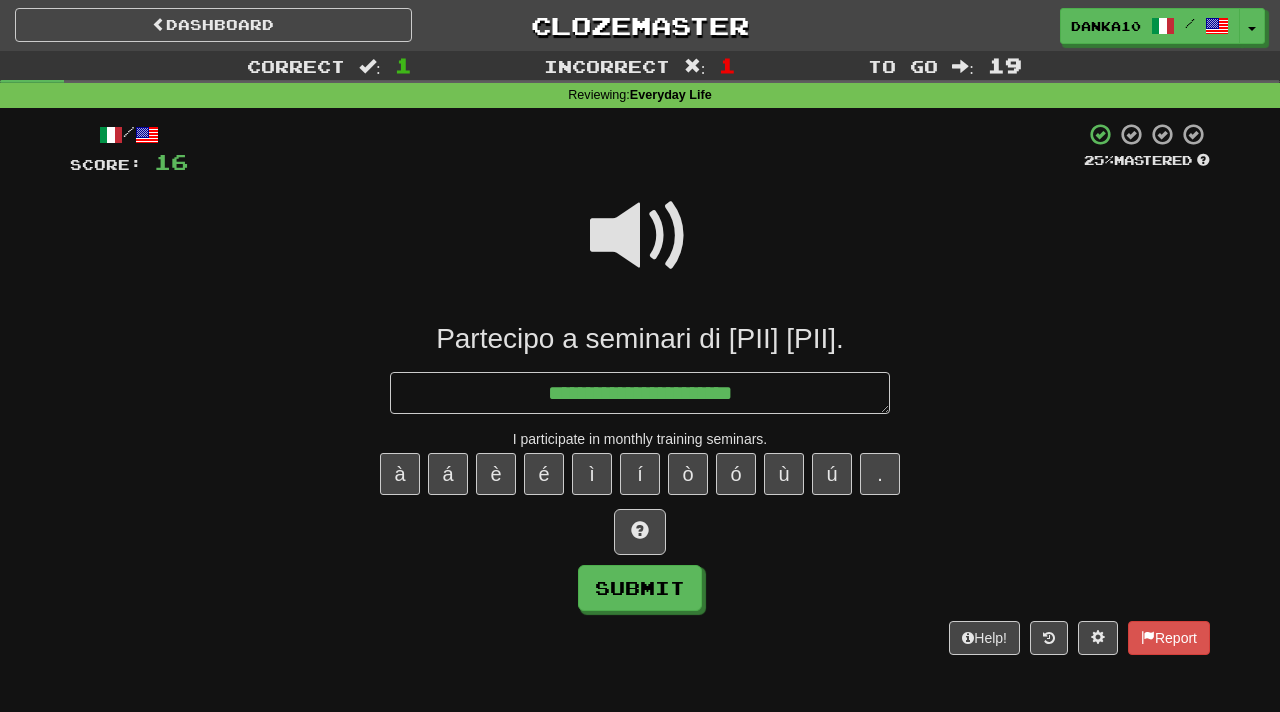 type 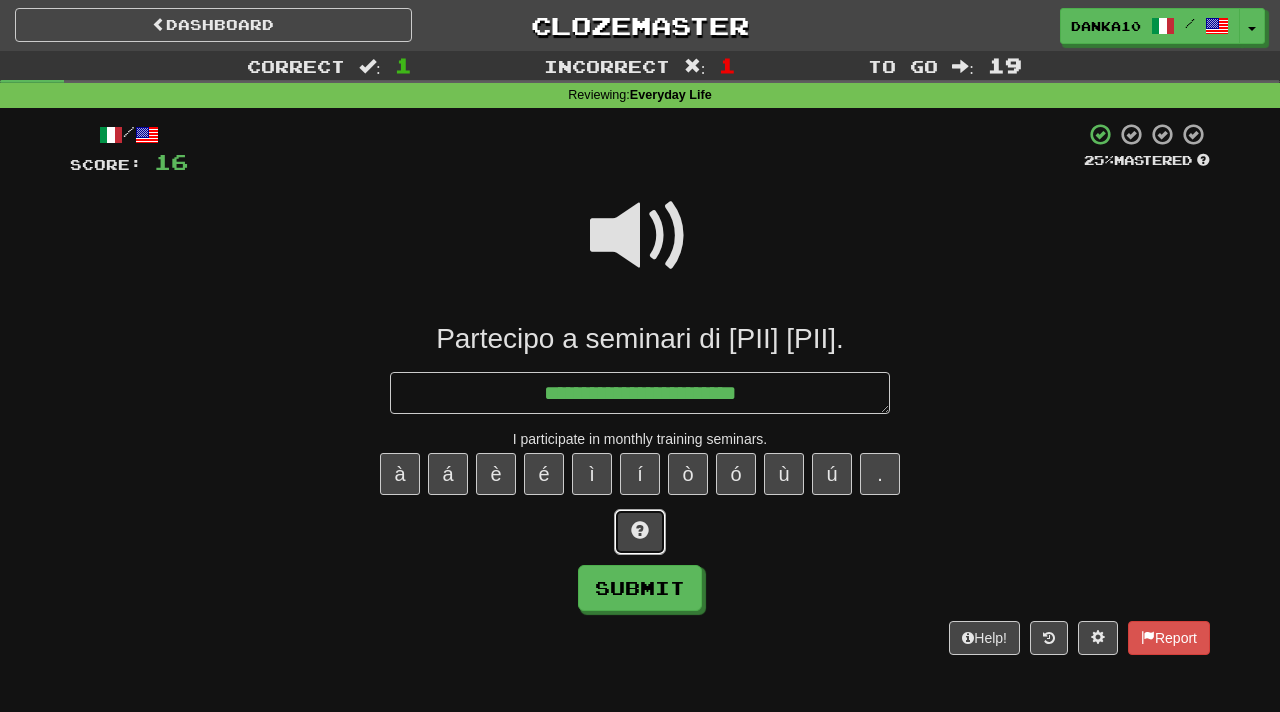click at bounding box center (640, 532) 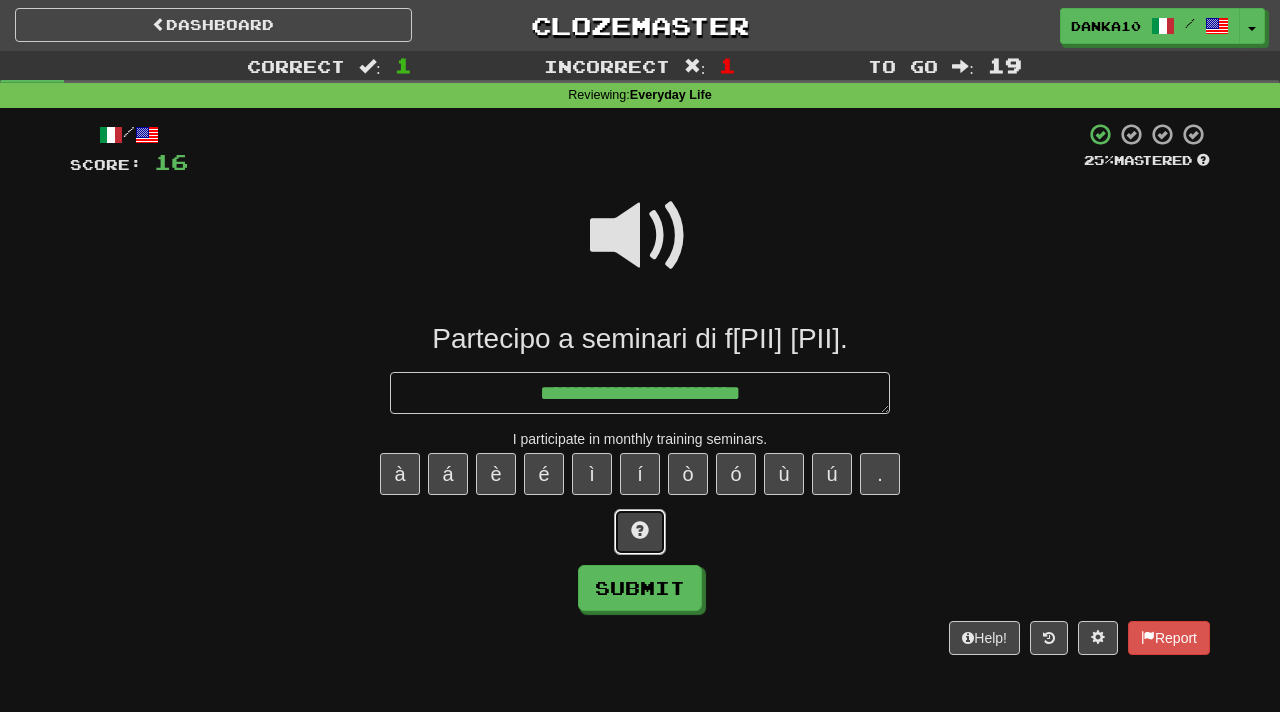 click at bounding box center [640, 532] 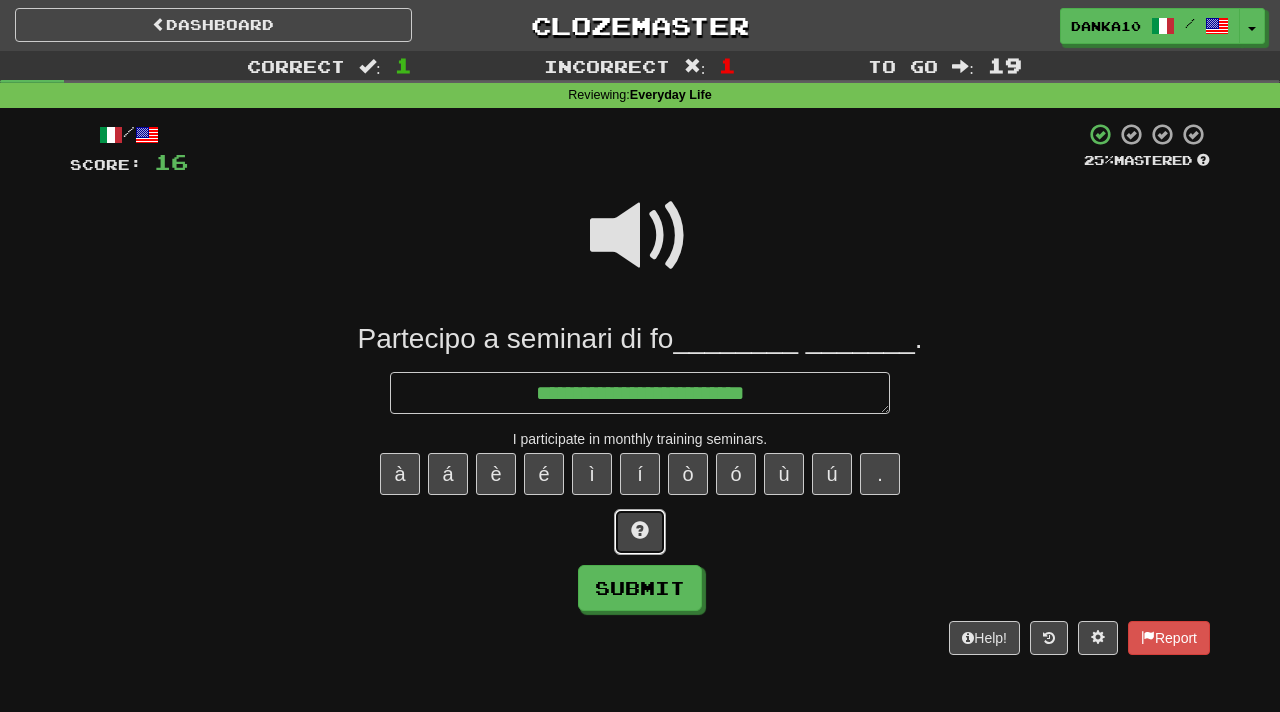 click at bounding box center (640, 532) 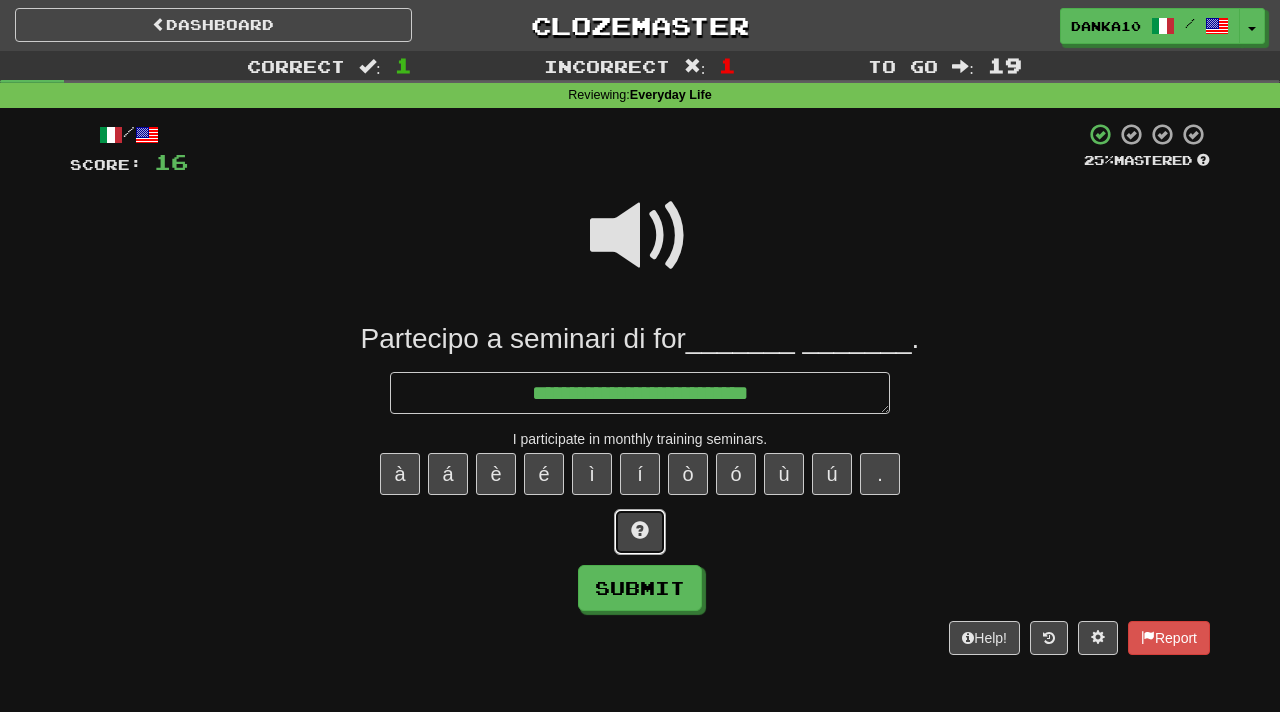 click at bounding box center (640, 532) 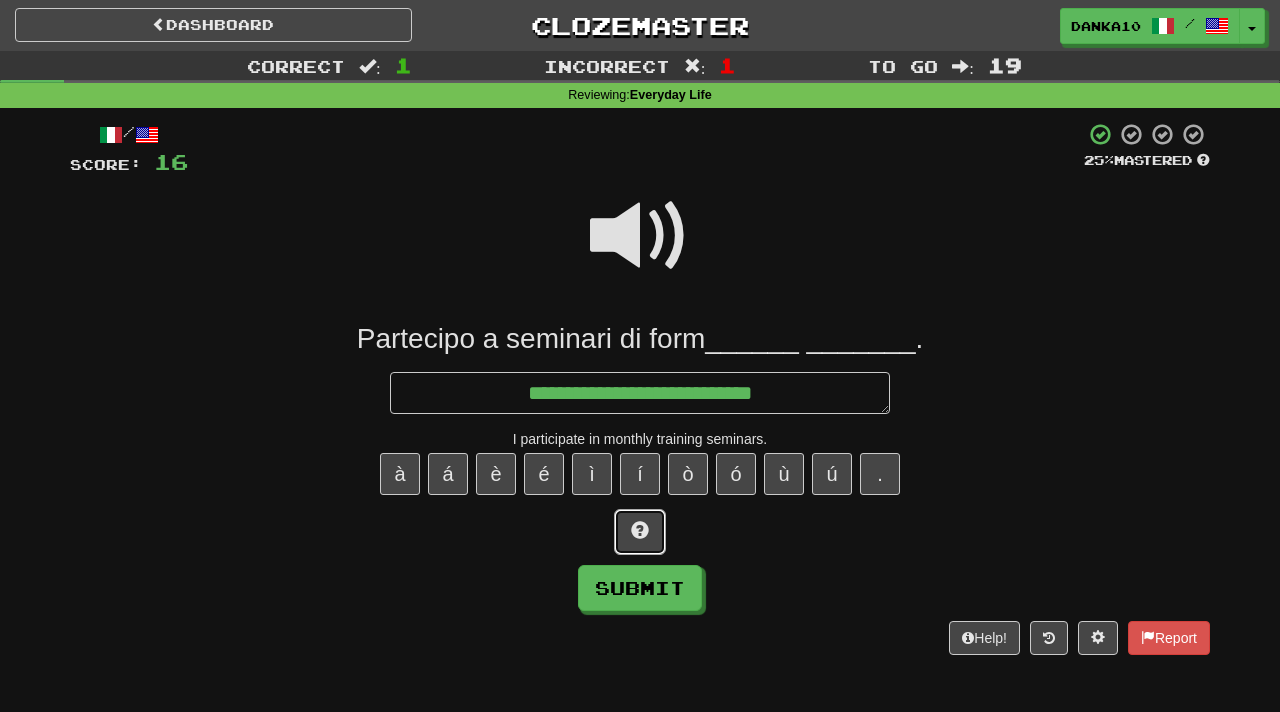 click at bounding box center (640, 532) 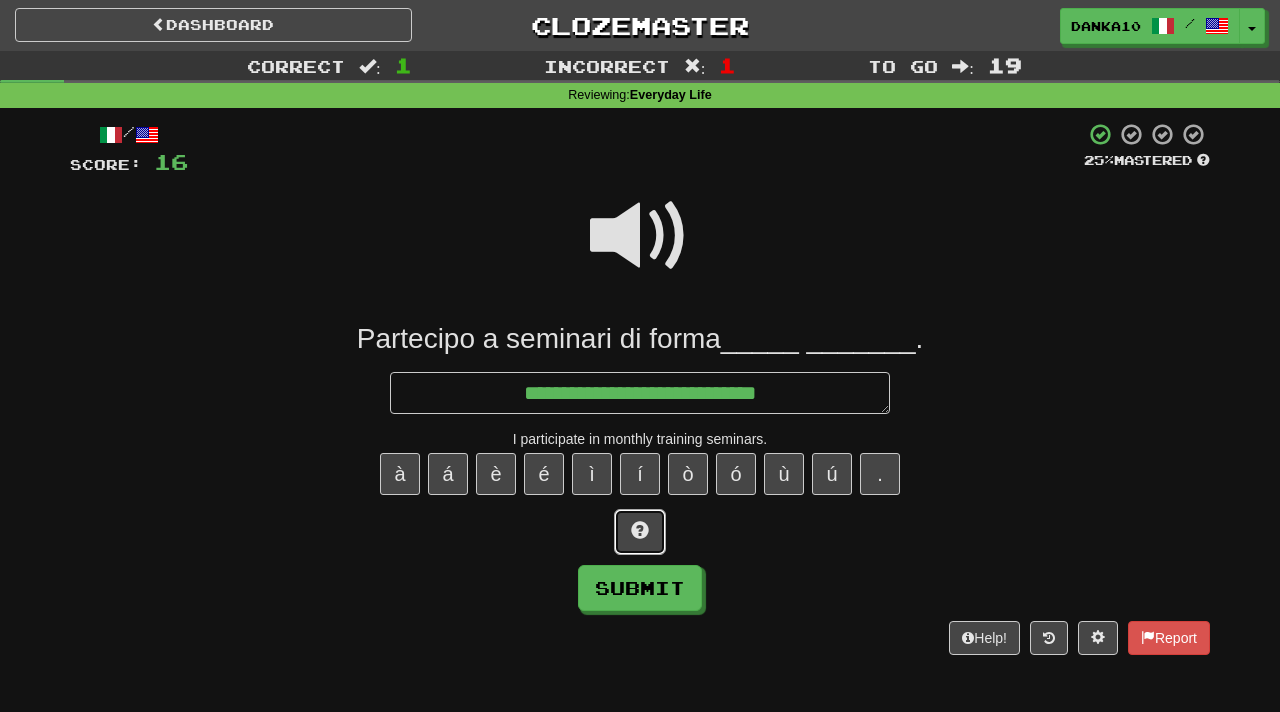 click at bounding box center [640, 532] 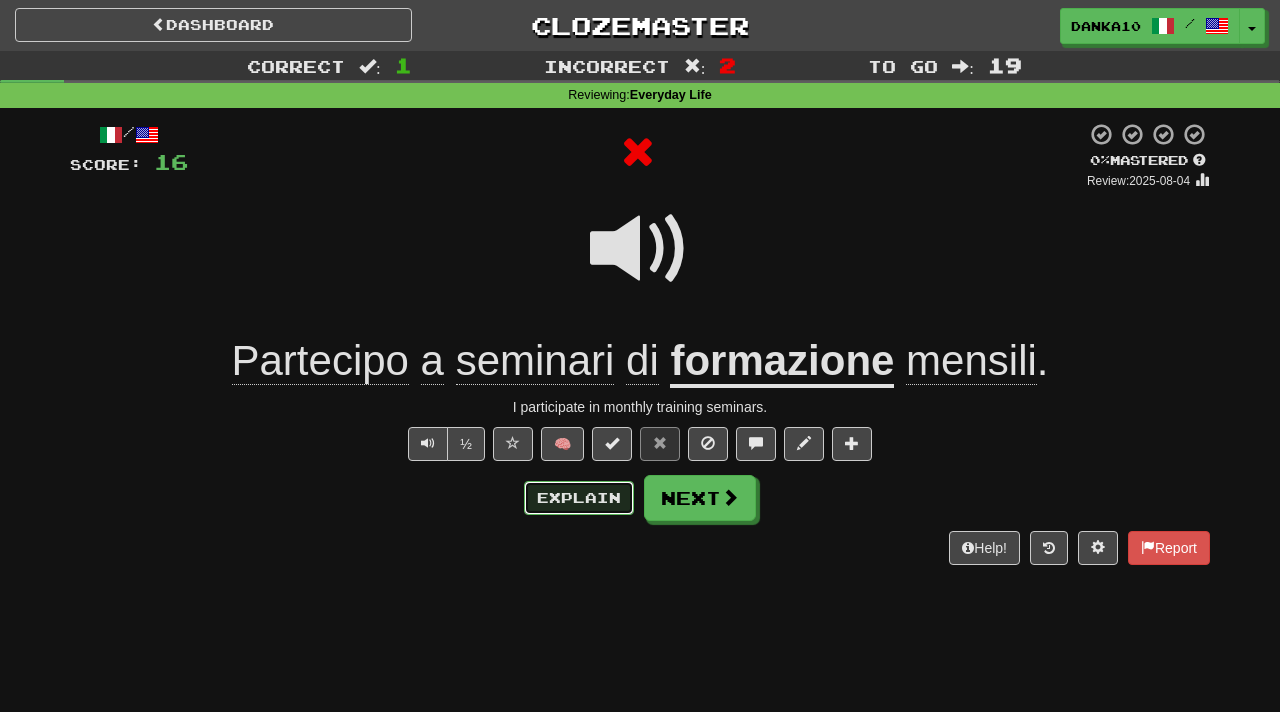 click on "Explain" at bounding box center (579, 498) 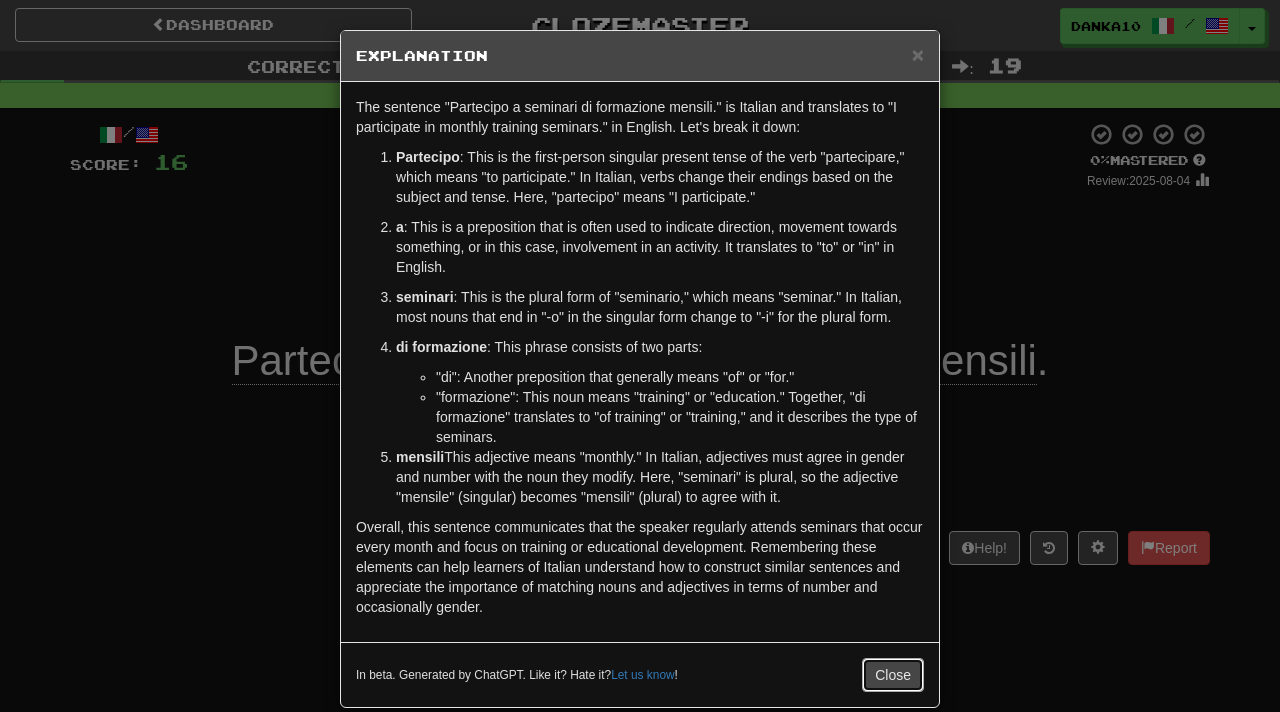click on "Close" at bounding box center [893, 675] 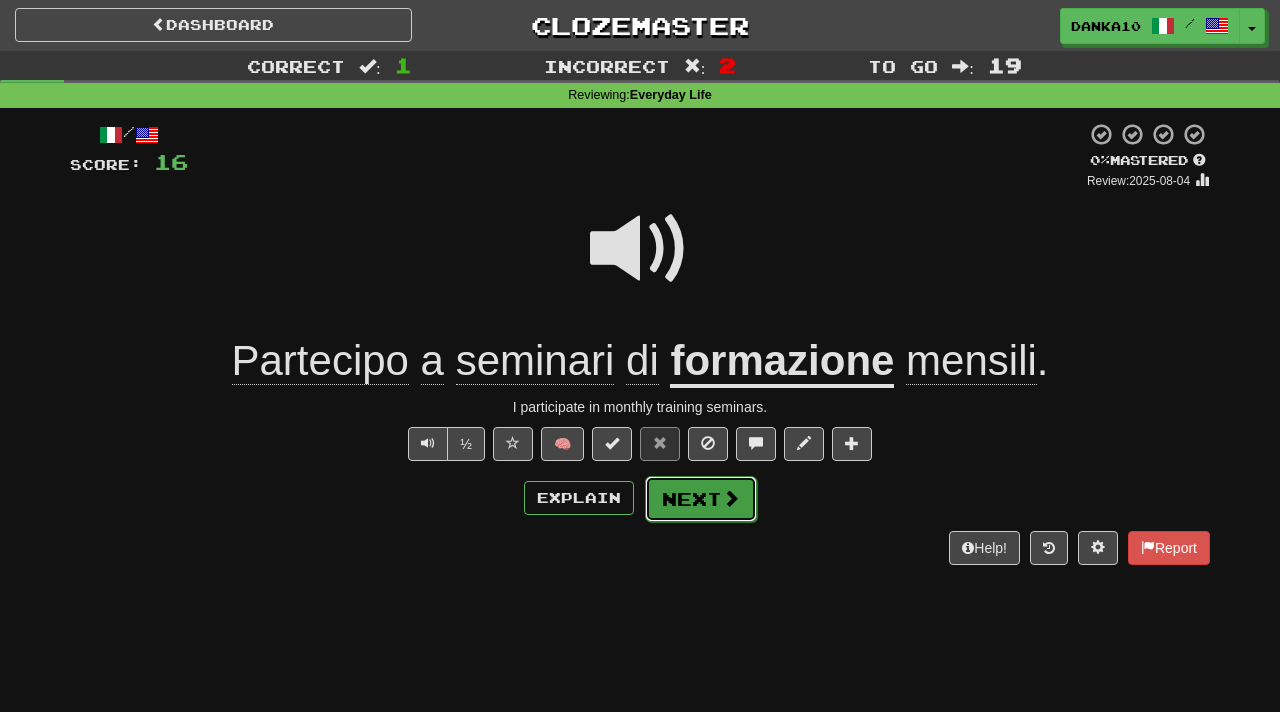 click on "Next" at bounding box center [701, 499] 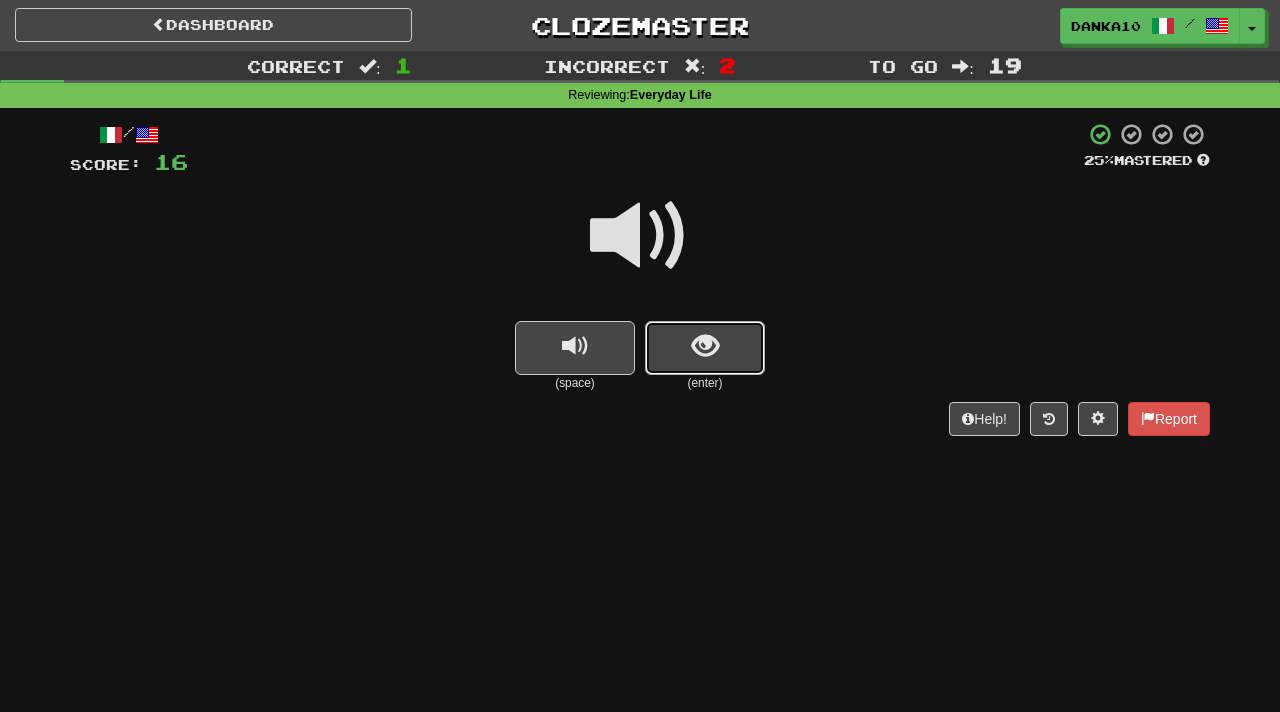 click at bounding box center [705, 348] 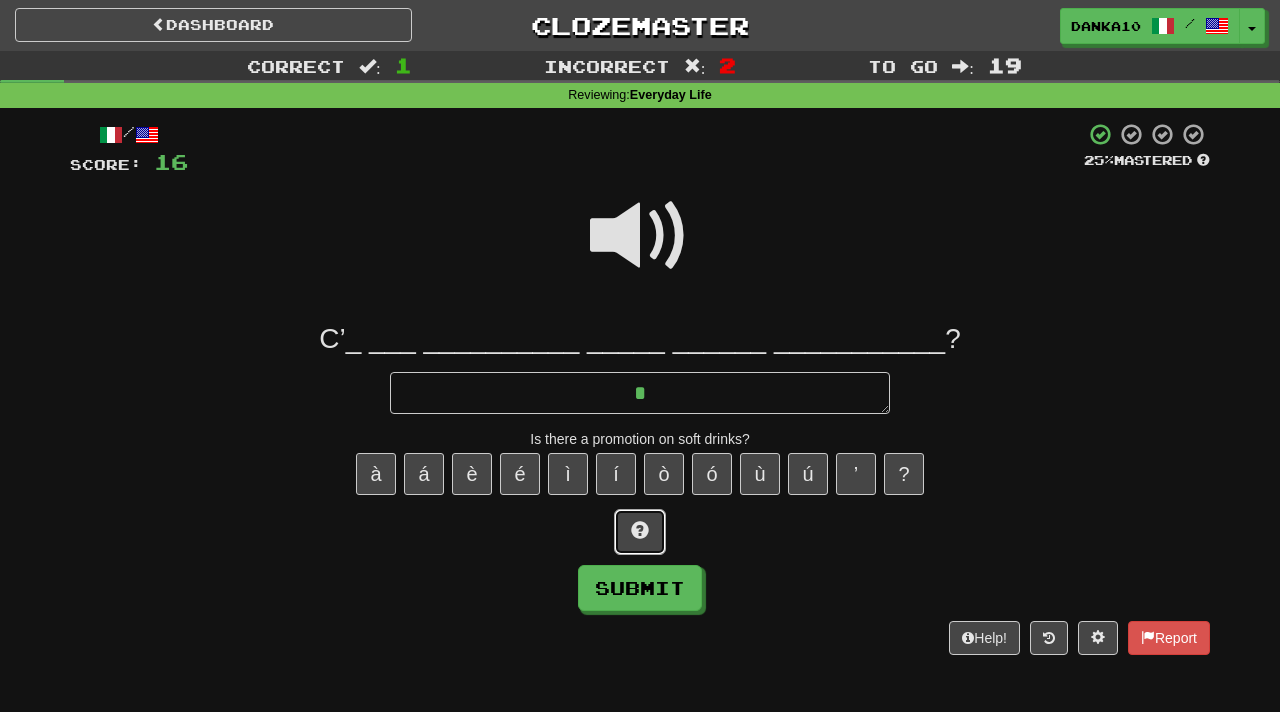 click at bounding box center (640, 532) 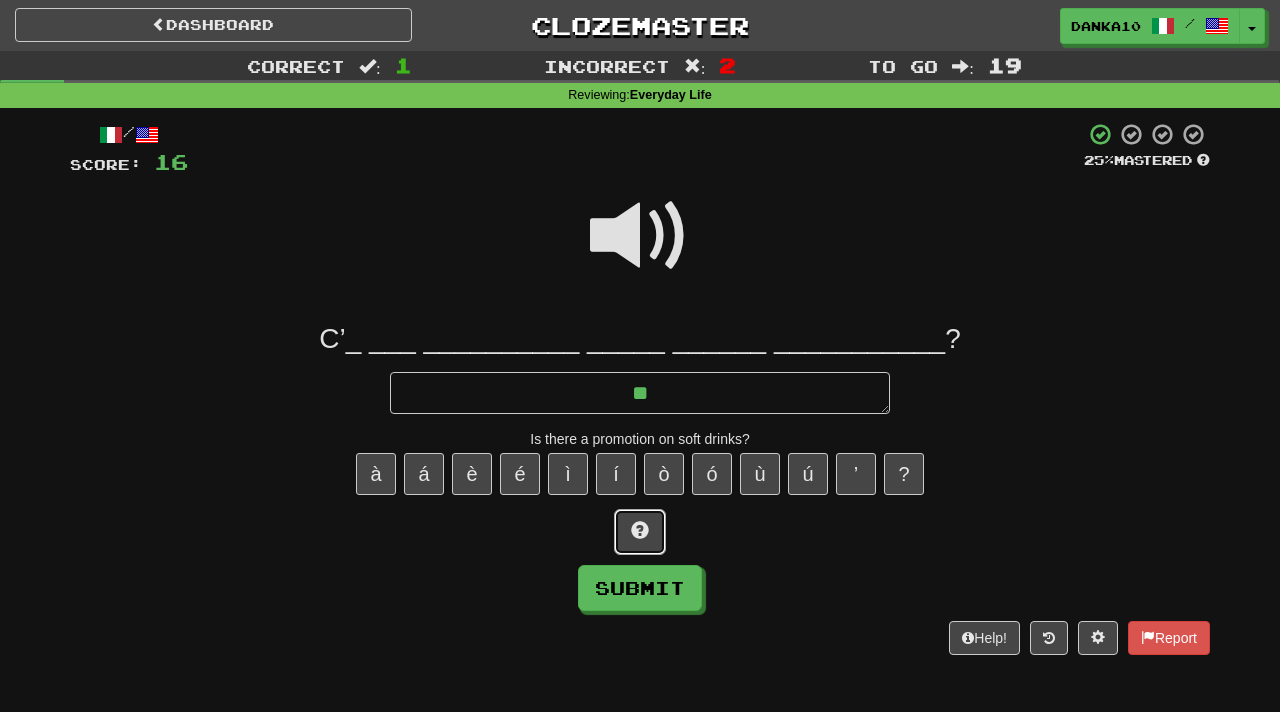 click at bounding box center [640, 532] 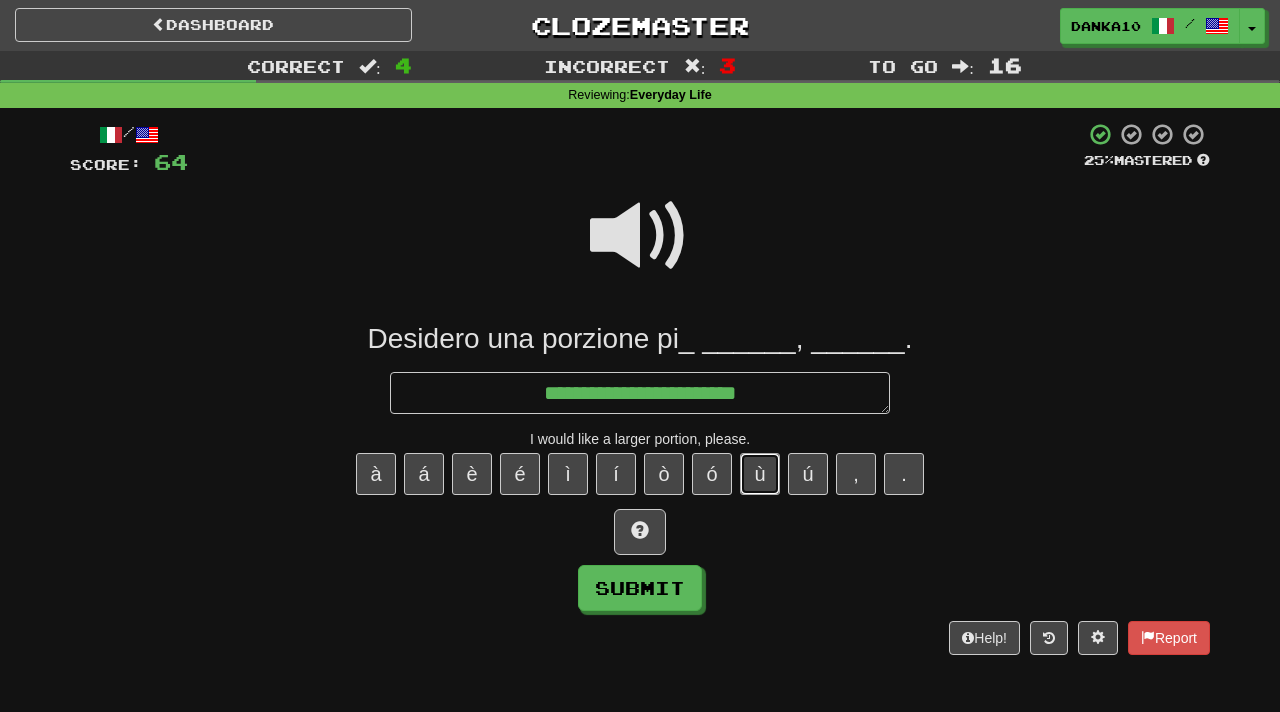 click on "ù" at bounding box center [760, 474] 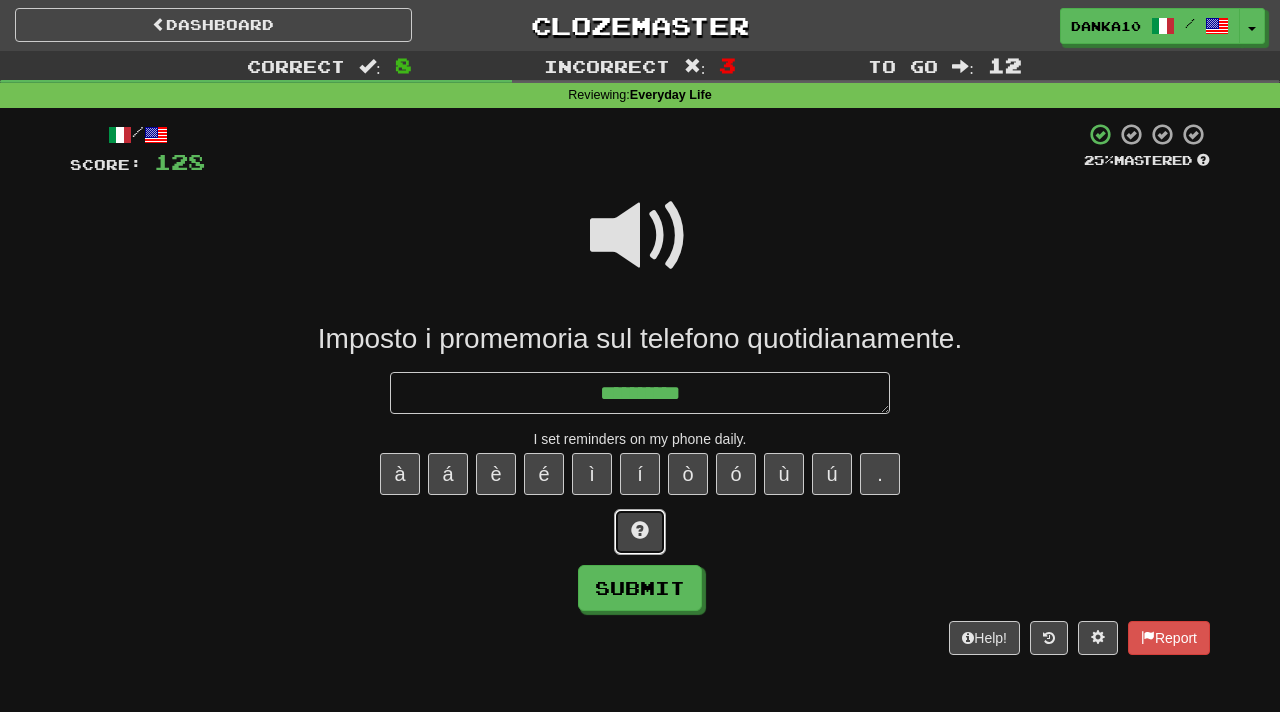 click at bounding box center [640, 532] 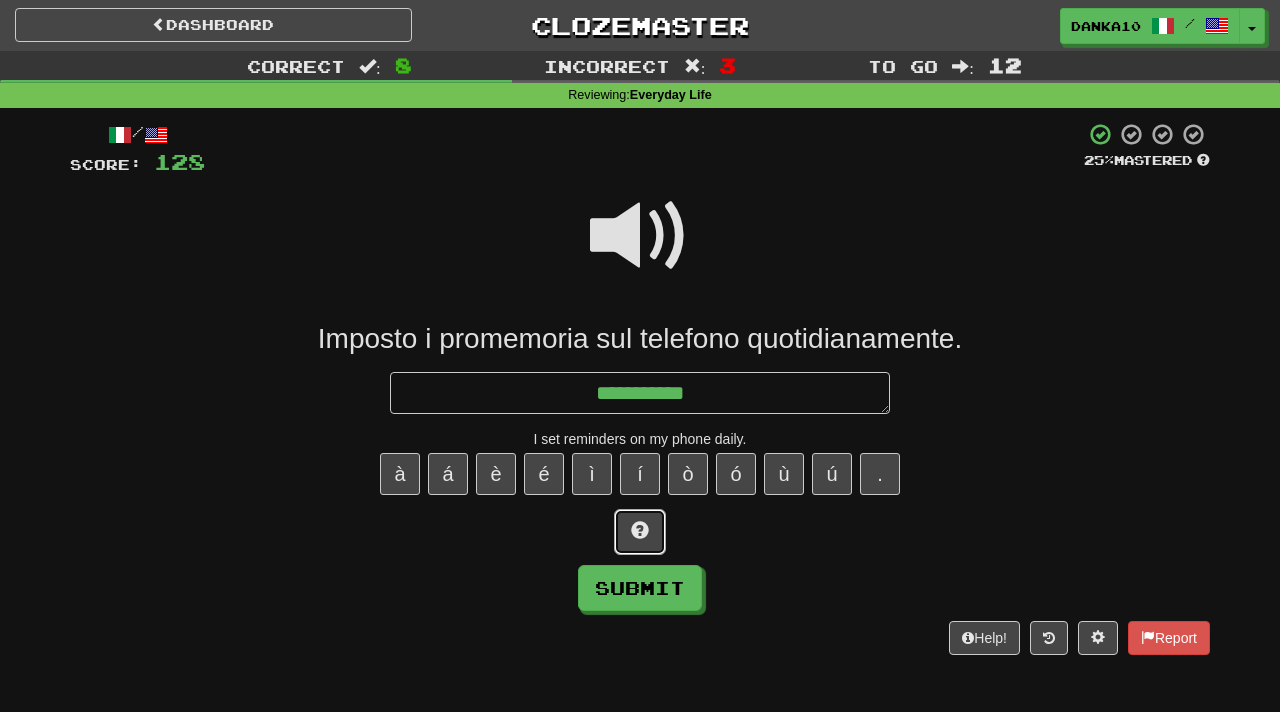 click at bounding box center [640, 532] 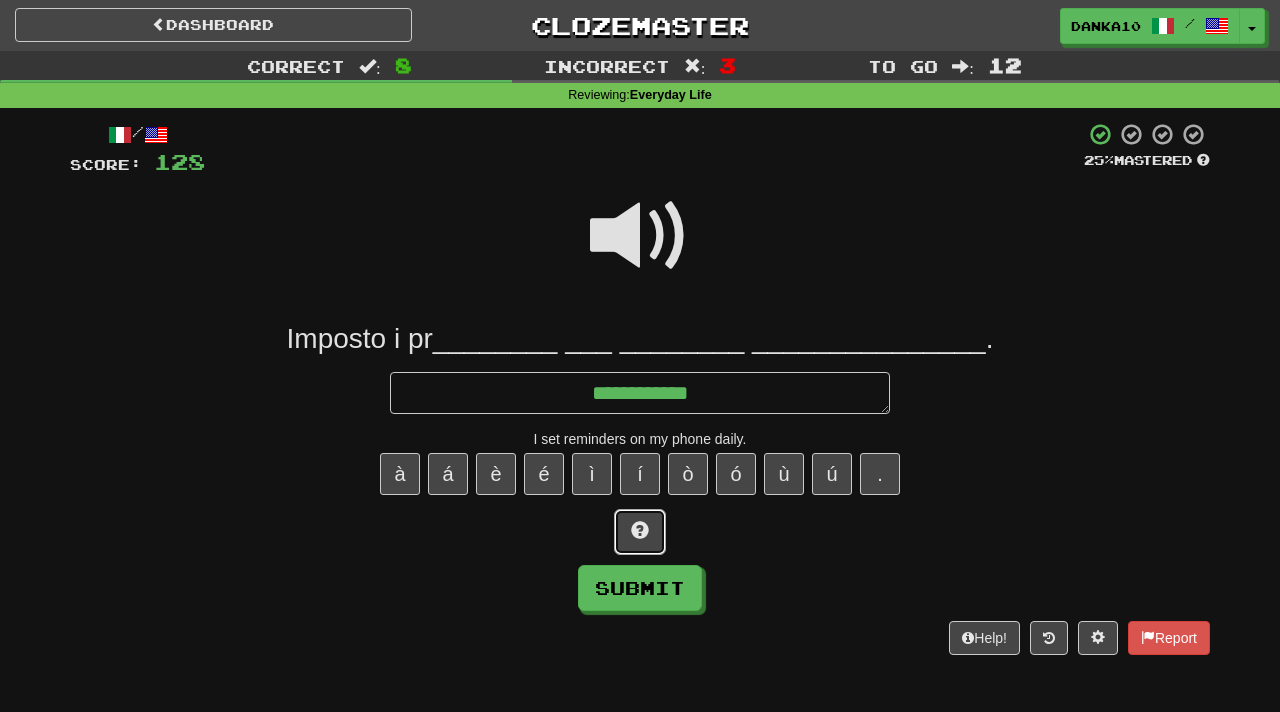 click at bounding box center [640, 532] 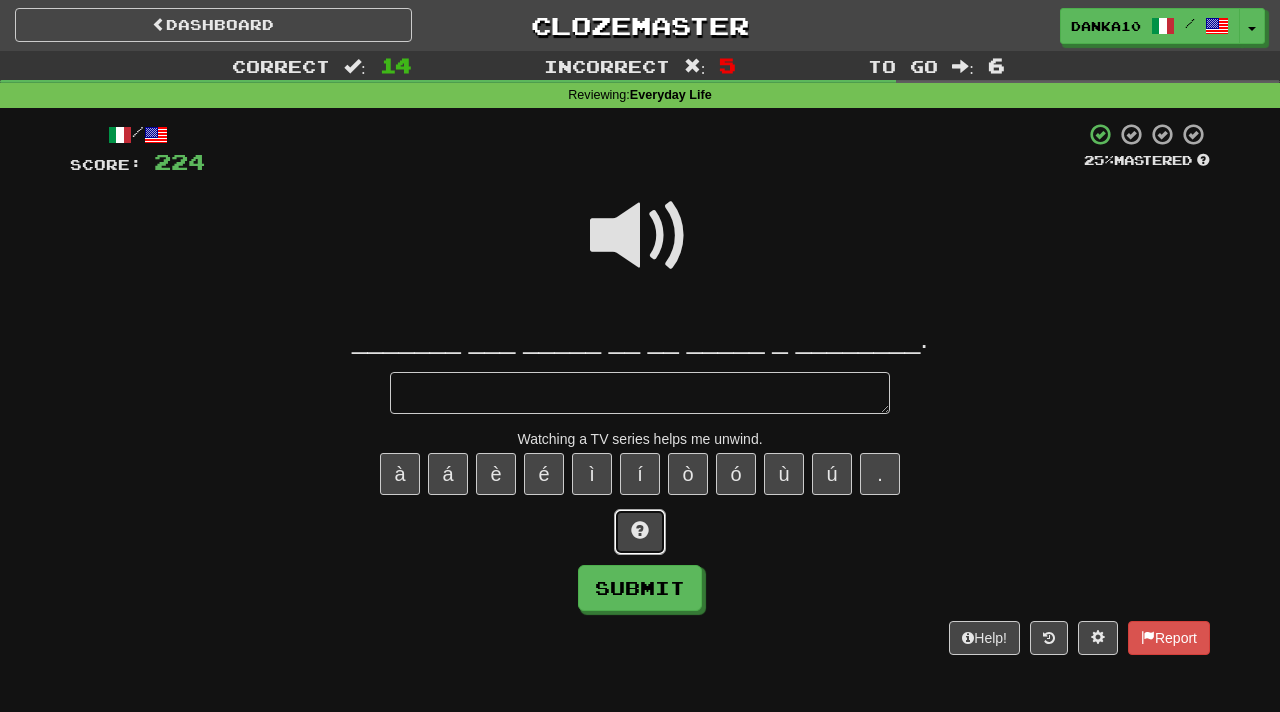 click at bounding box center (640, 530) 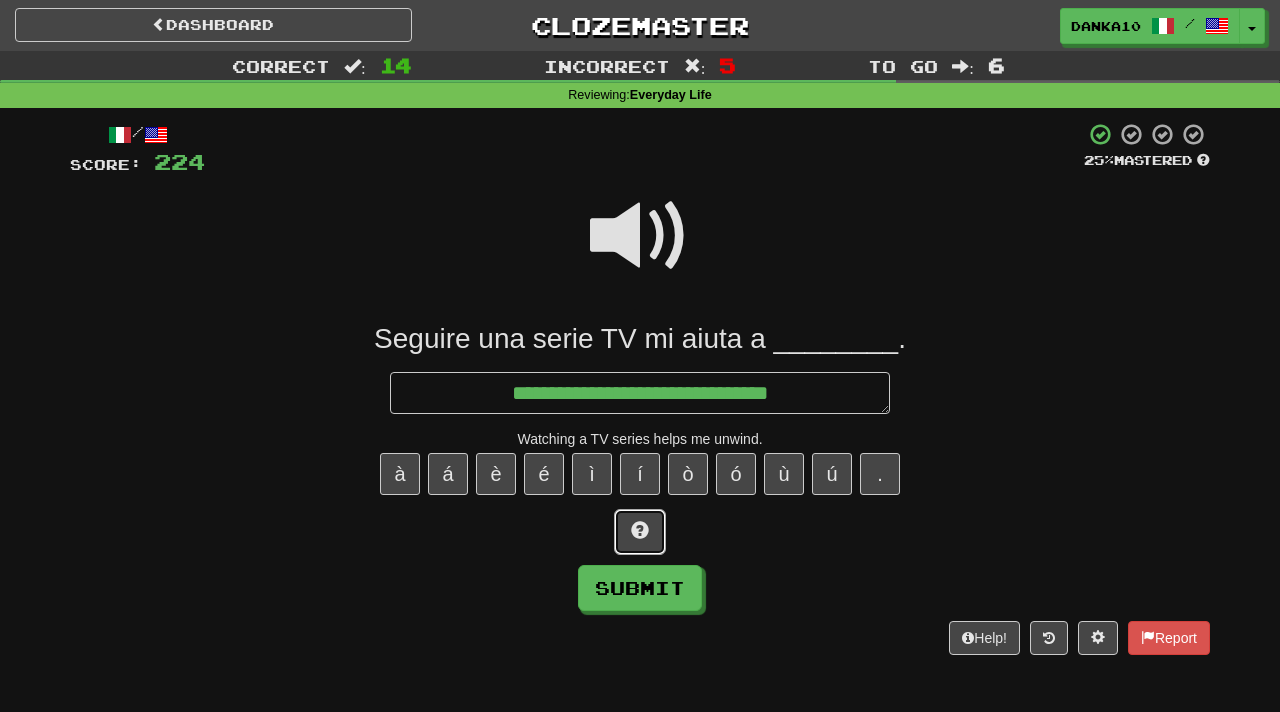 click at bounding box center [640, 530] 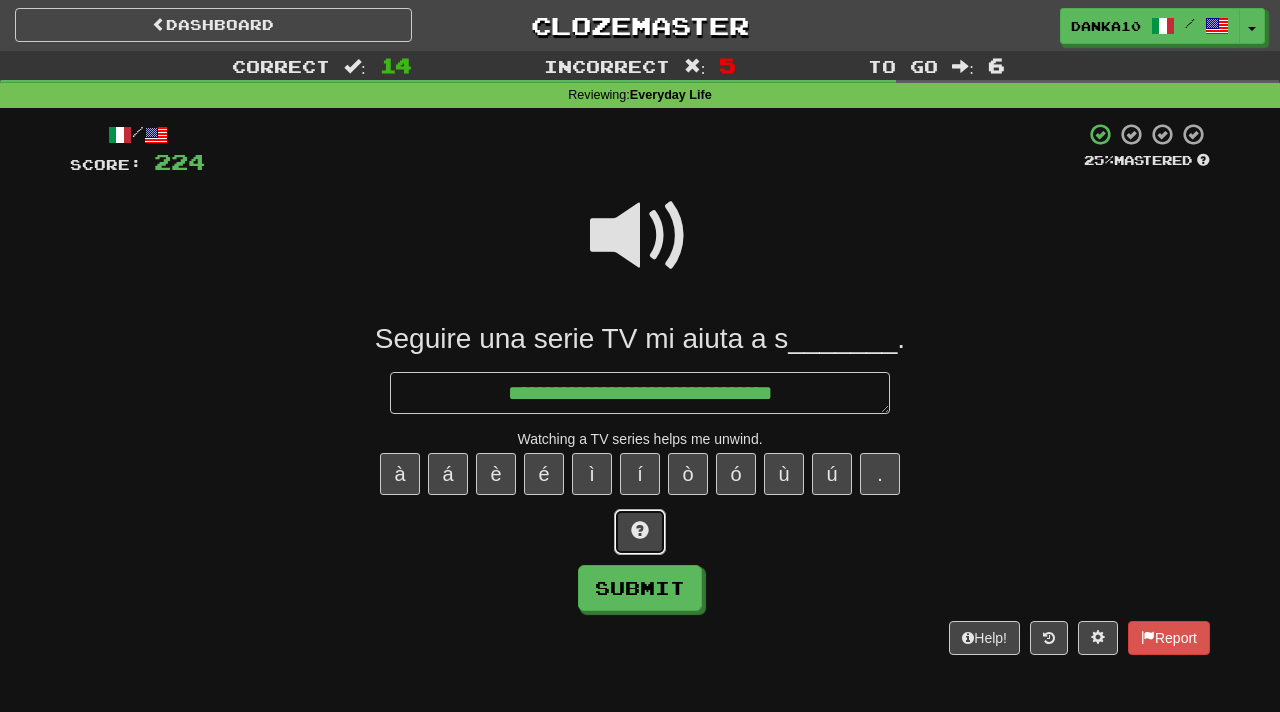 click at bounding box center (640, 530) 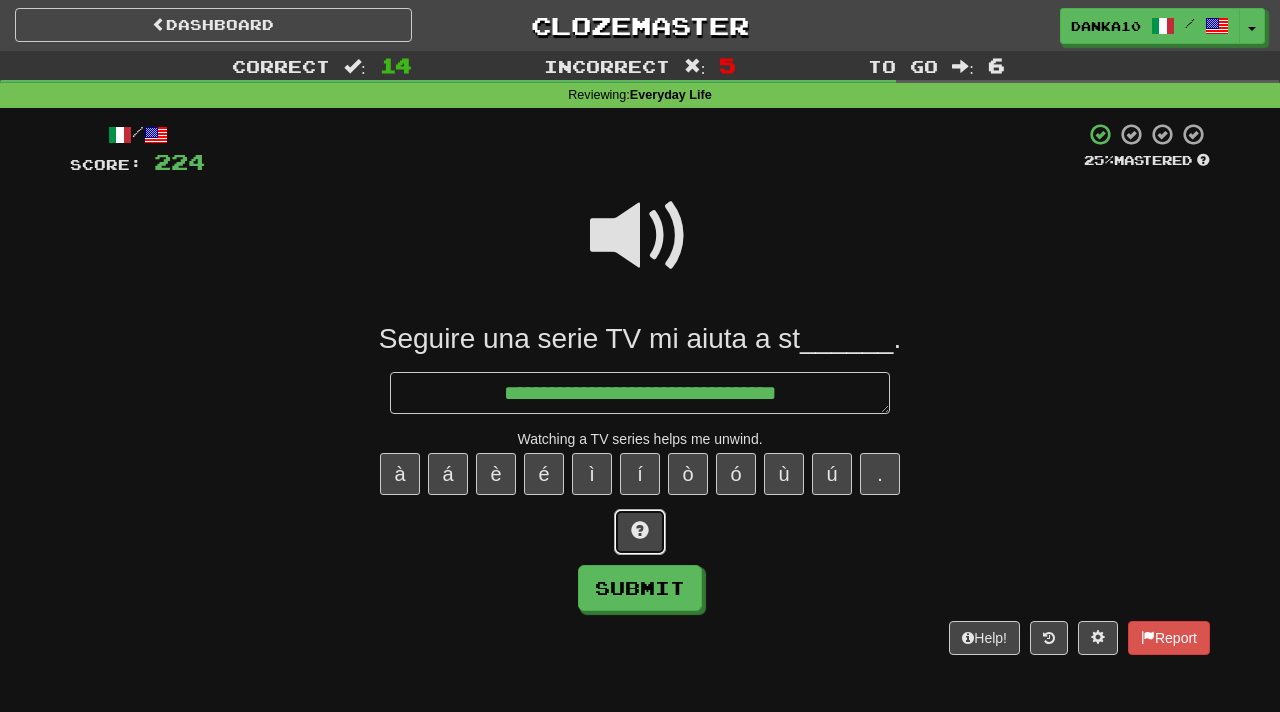 click at bounding box center [640, 530] 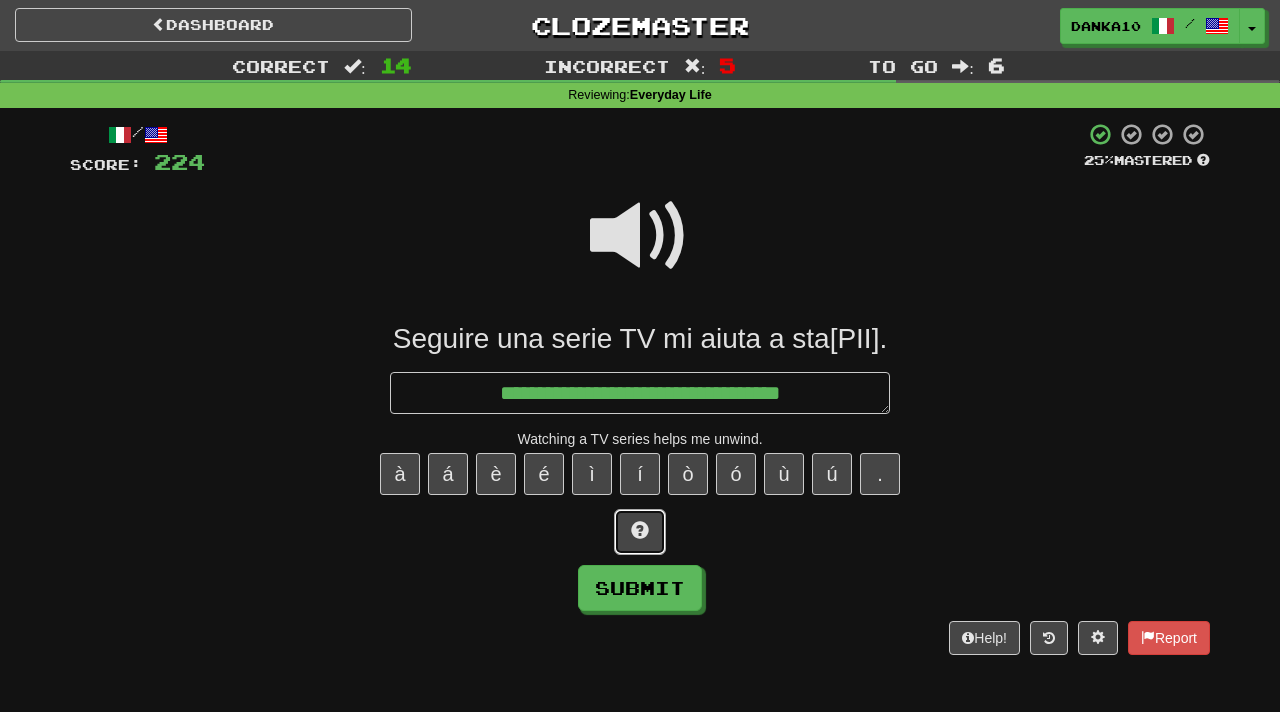 click at bounding box center (640, 530) 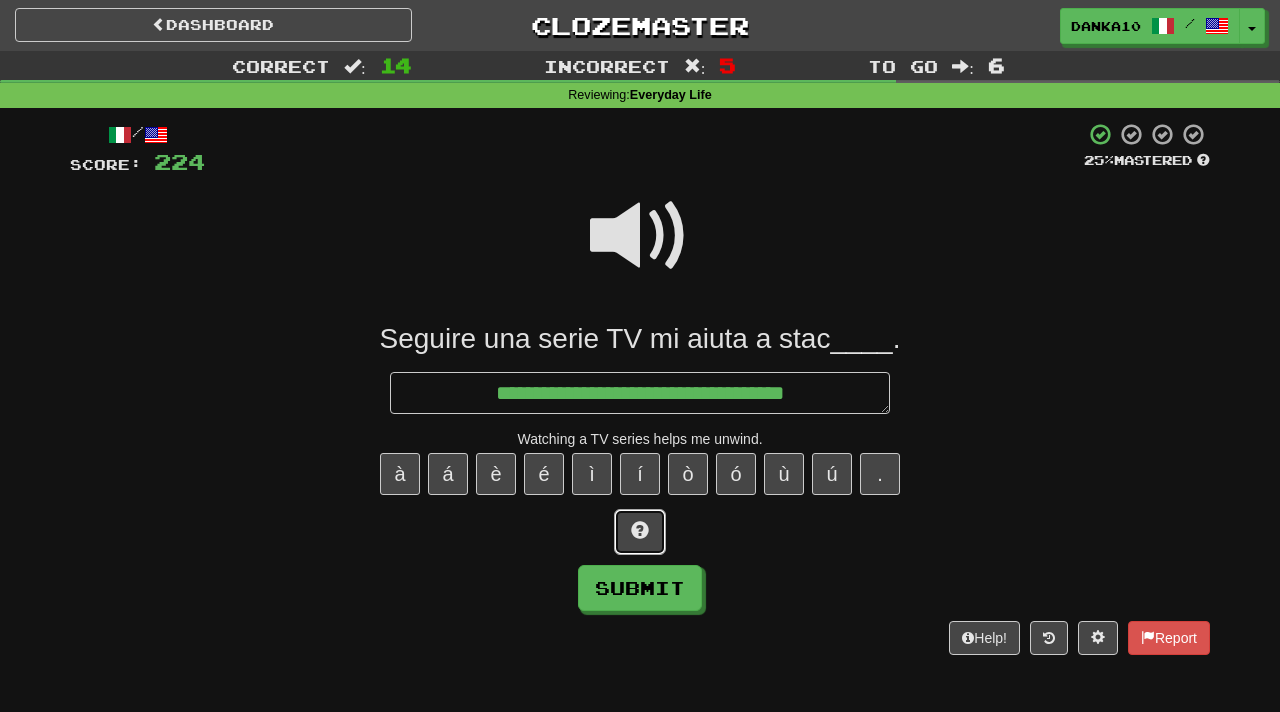 click at bounding box center (640, 530) 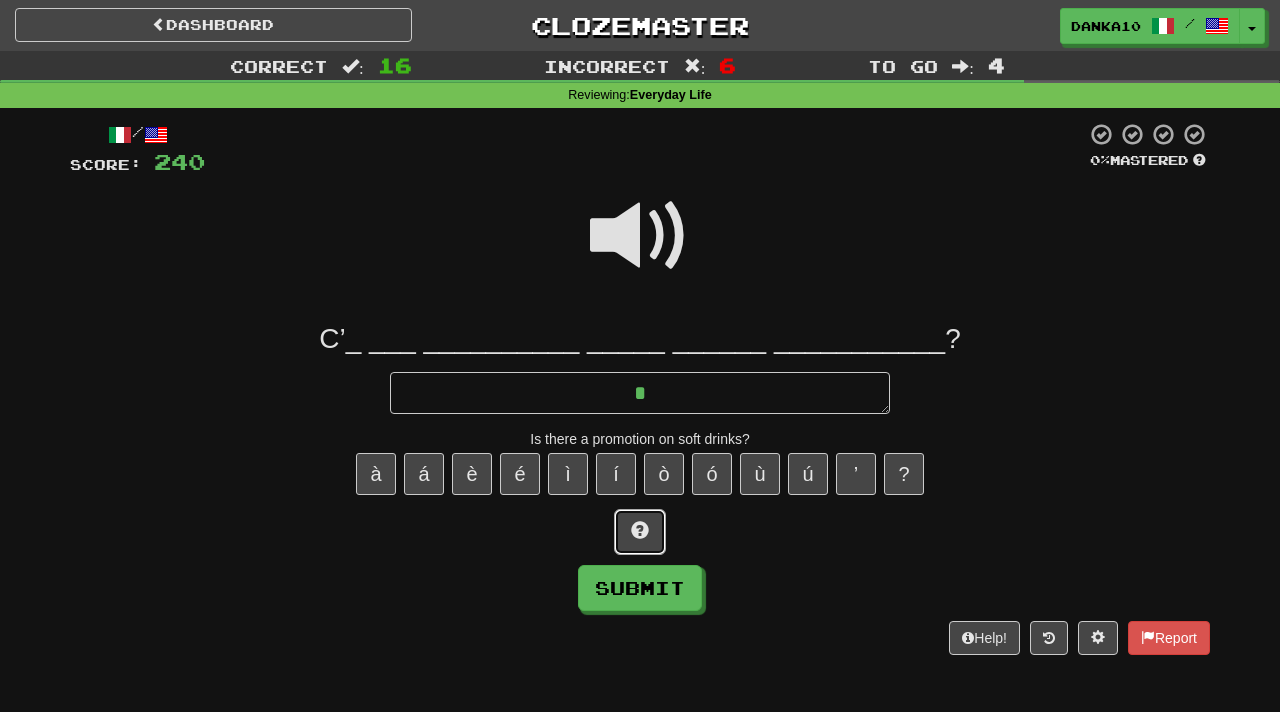 click at bounding box center (640, 532) 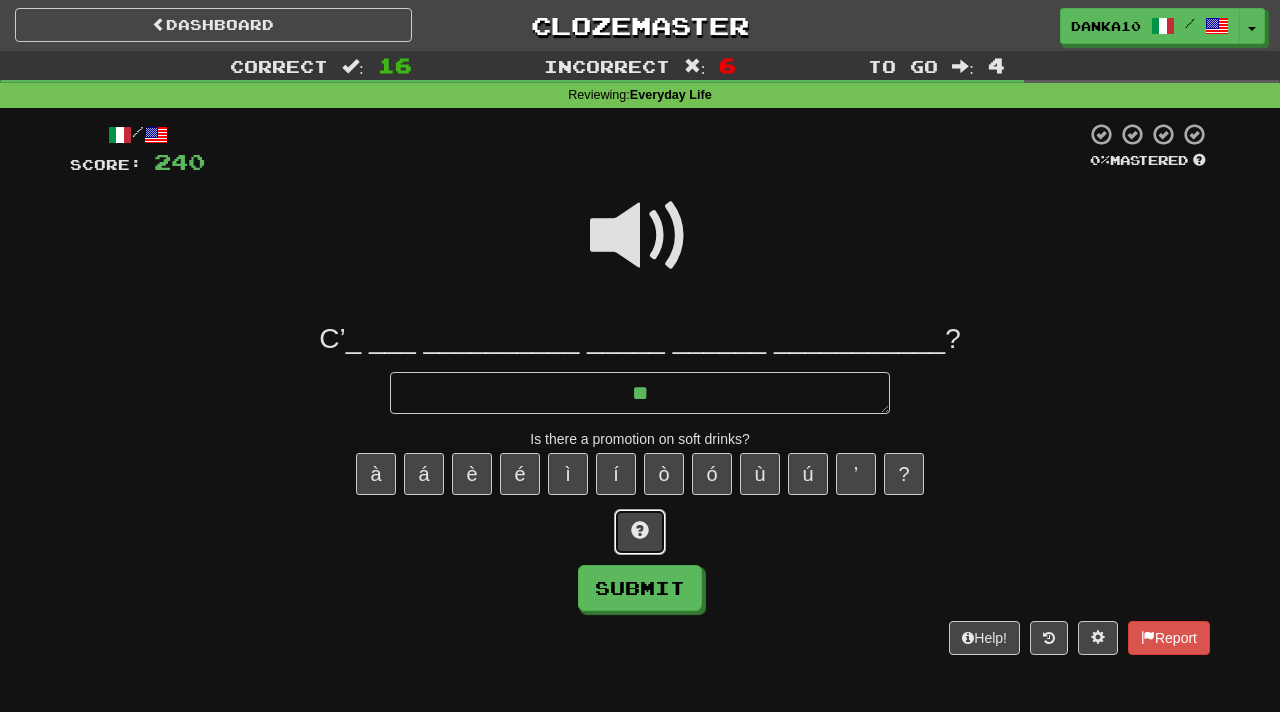 click at bounding box center [640, 532] 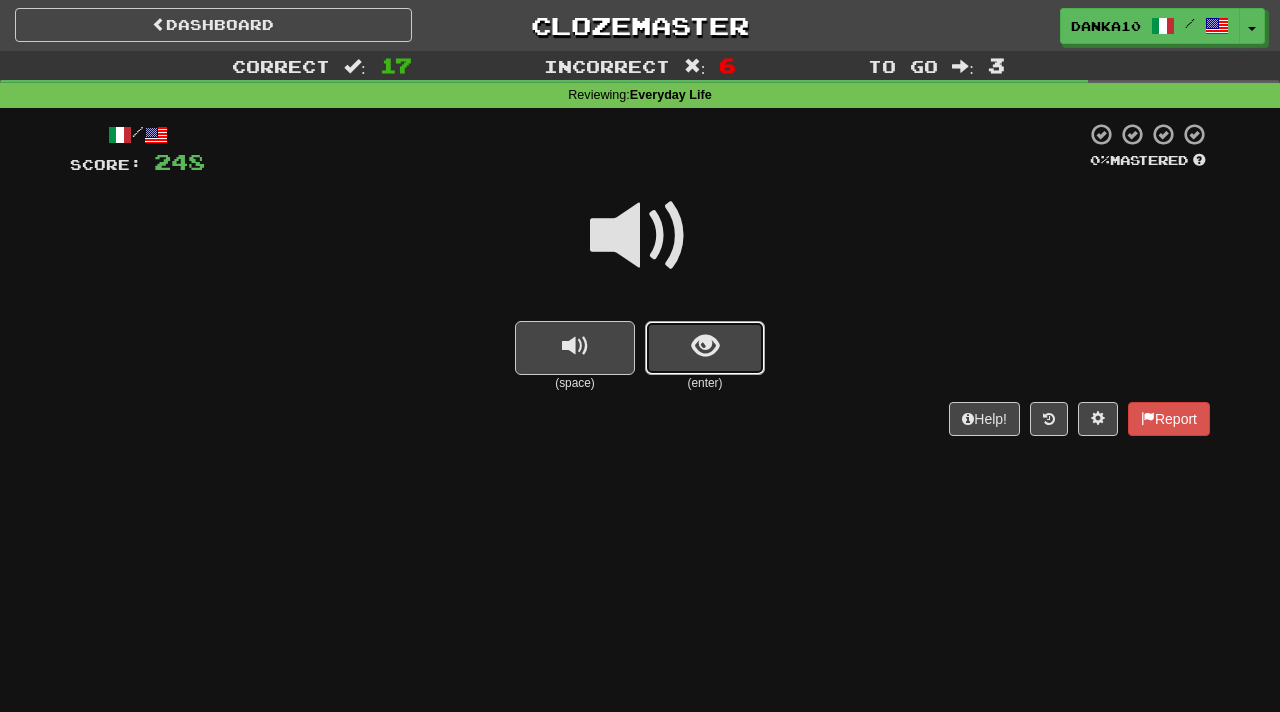 click at bounding box center [705, 348] 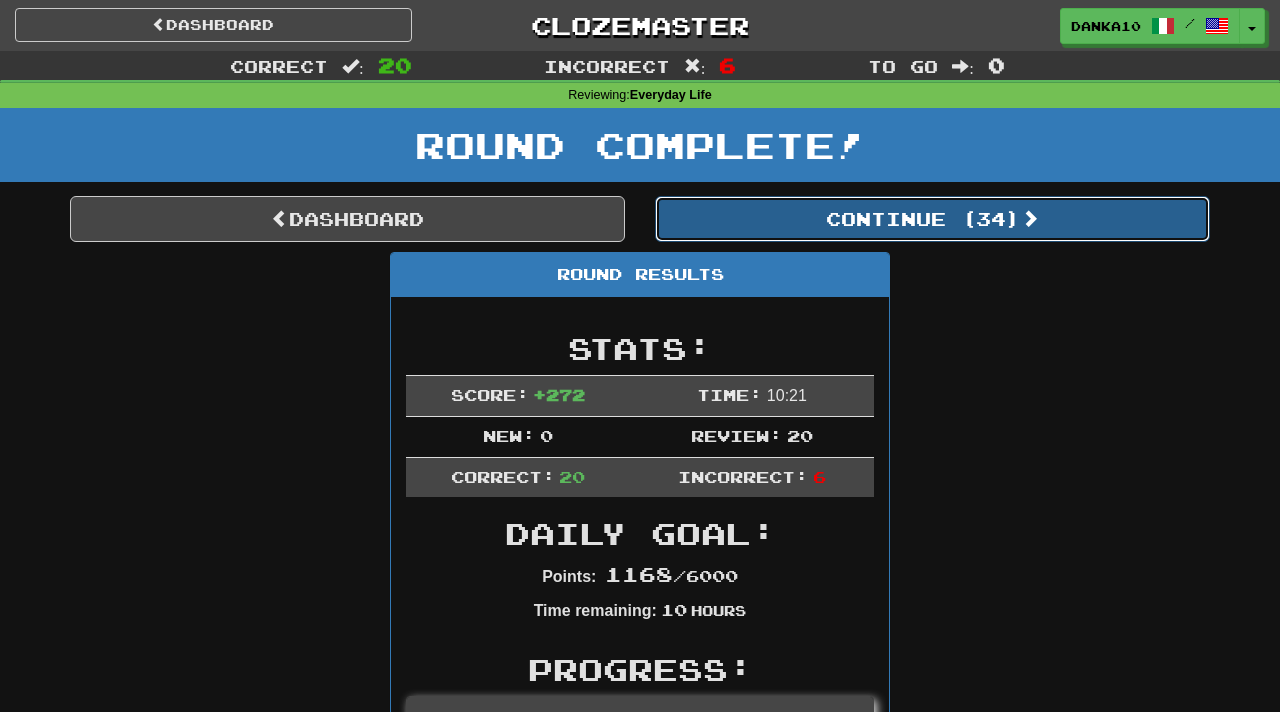 click on "Continue ( 34 )" at bounding box center [932, 219] 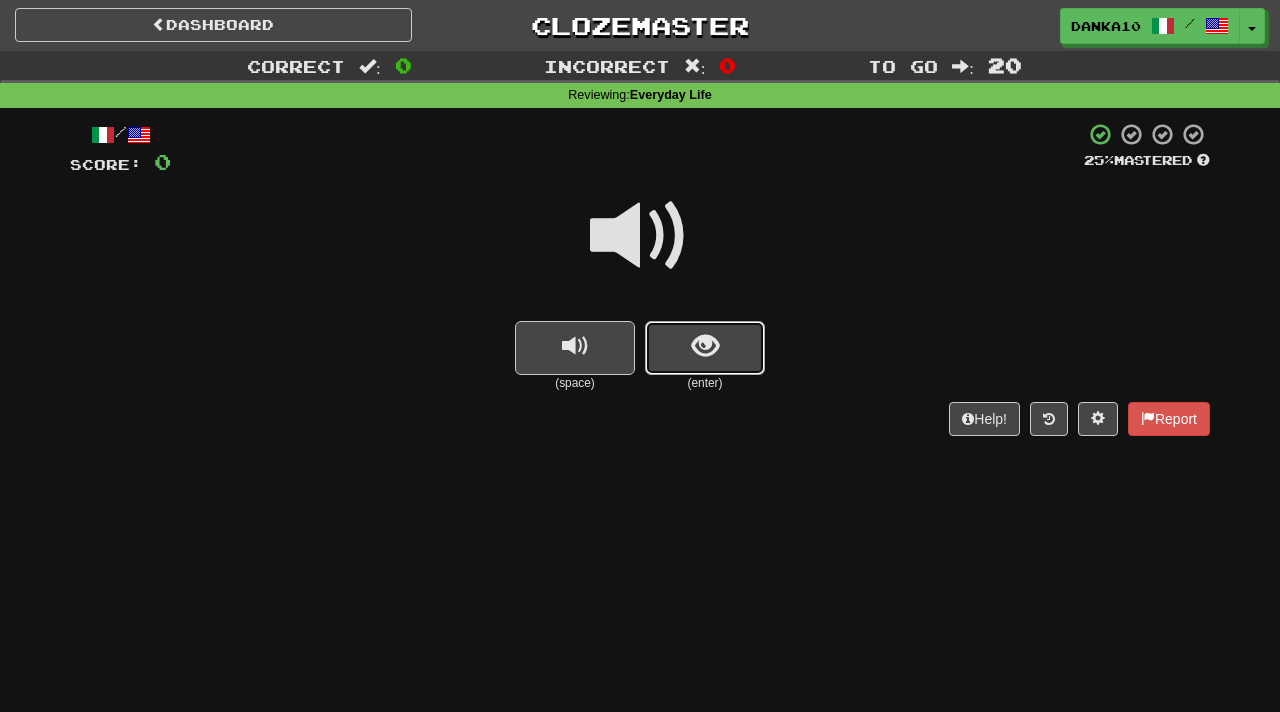 click at bounding box center (705, 348) 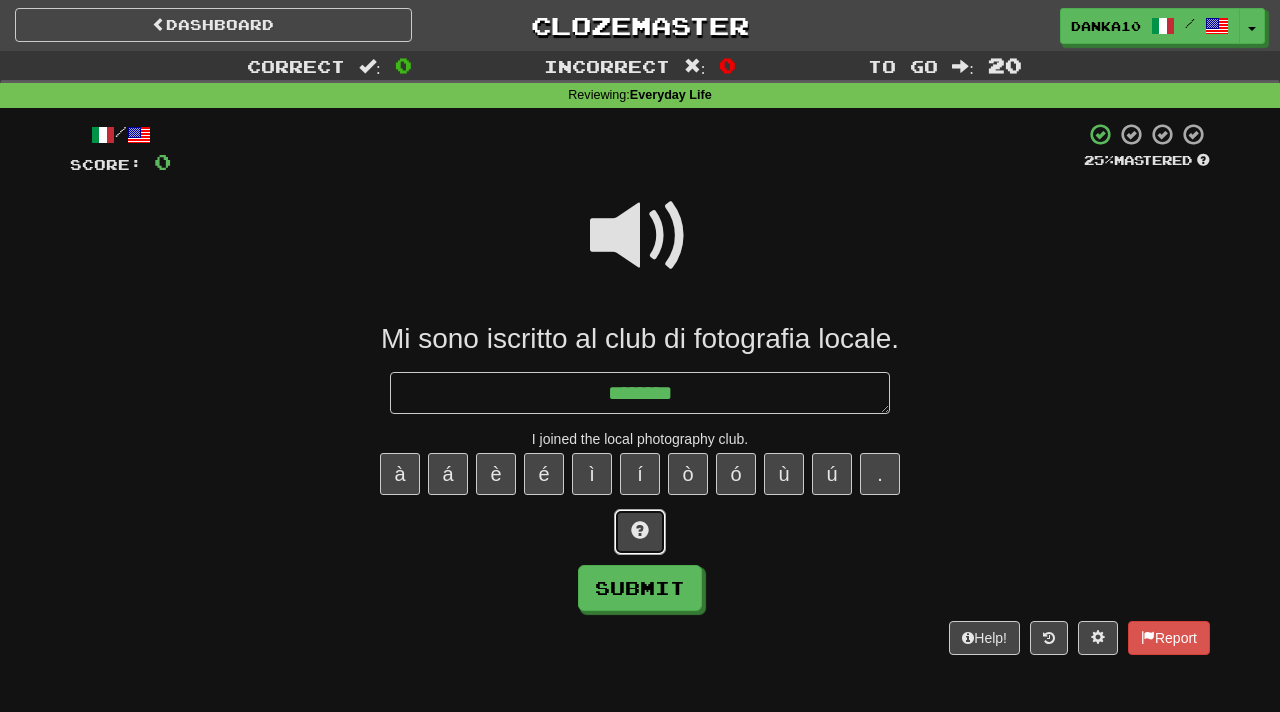 click at bounding box center [640, 530] 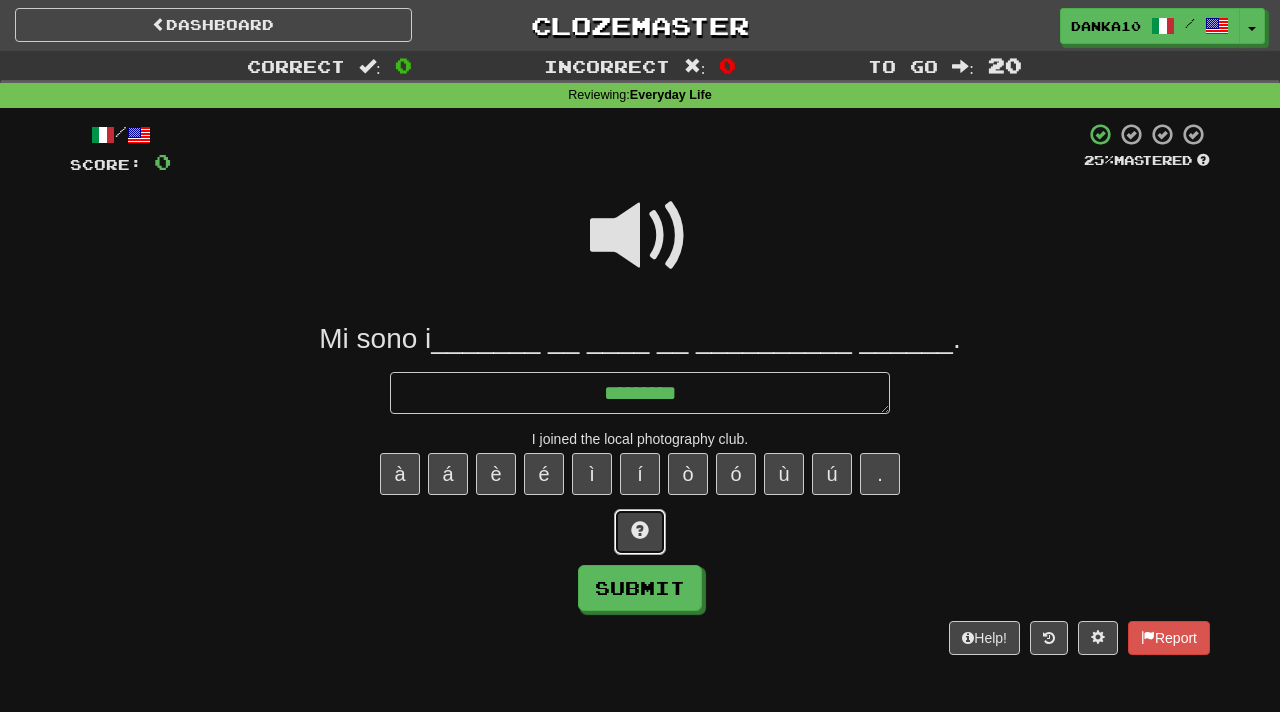 click at bounding box center [640, 530] 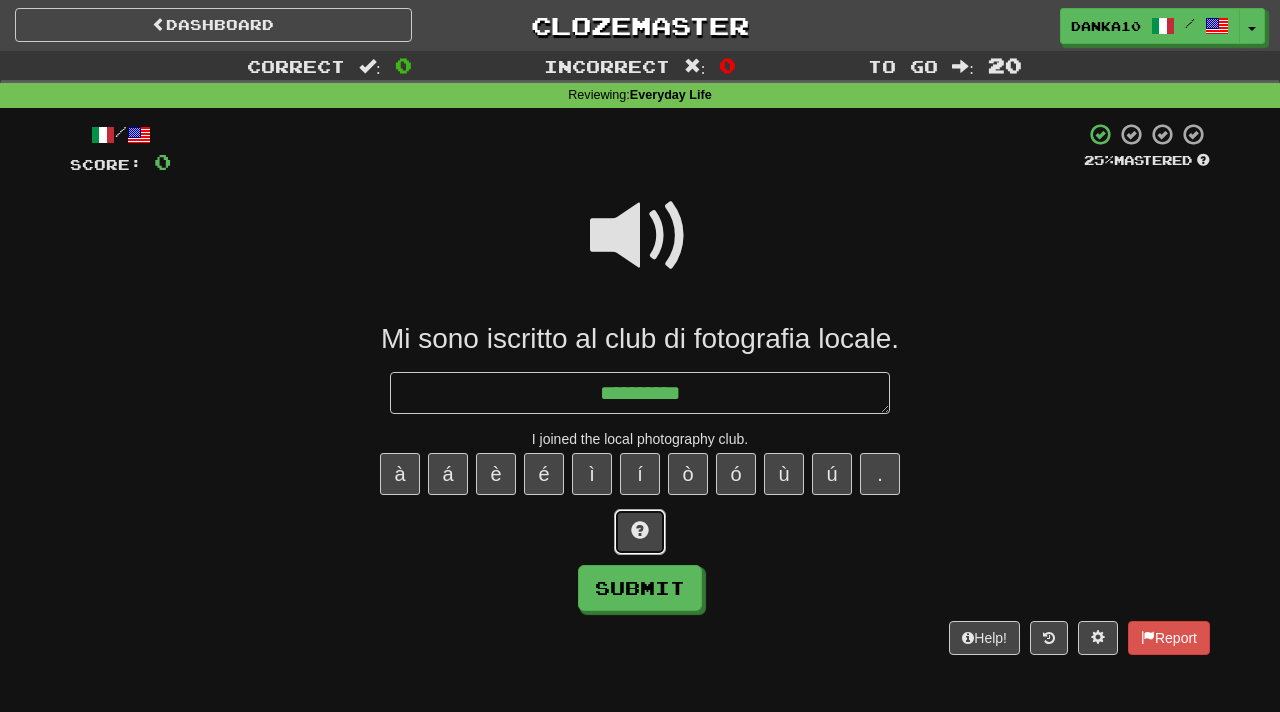 click at bounding box center (640, 530) 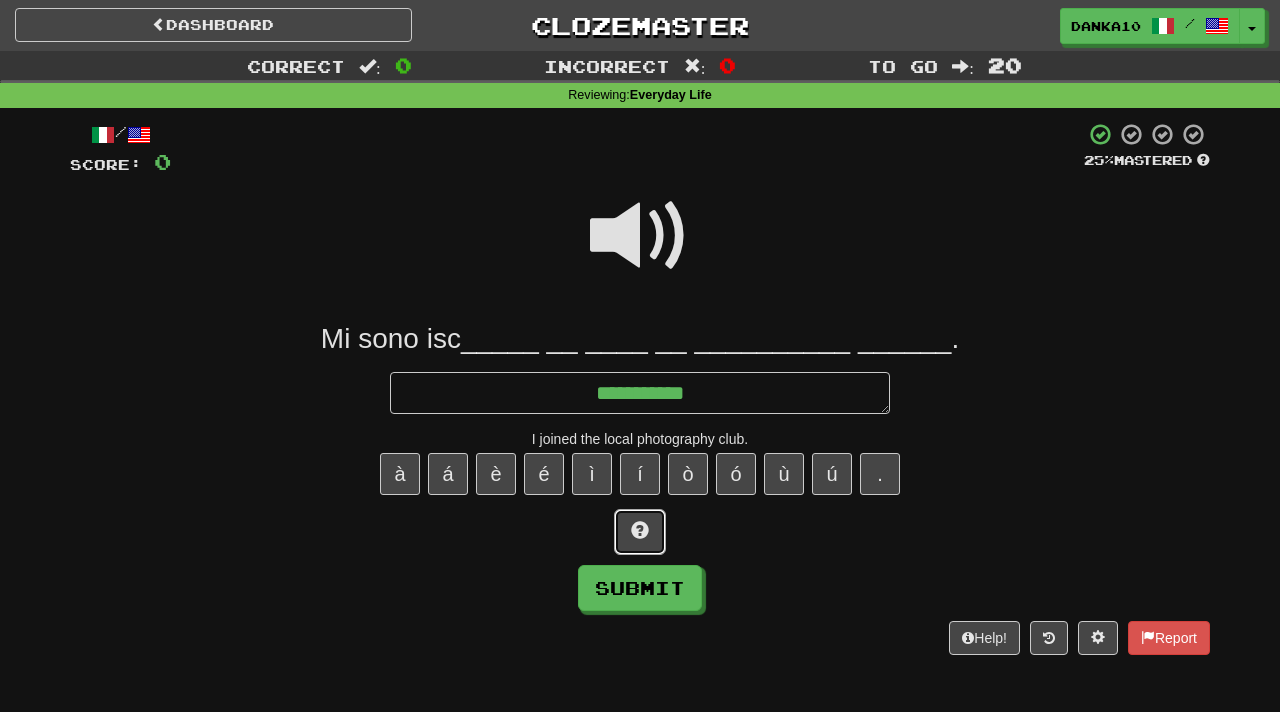 click at bounding box center [640, 530] 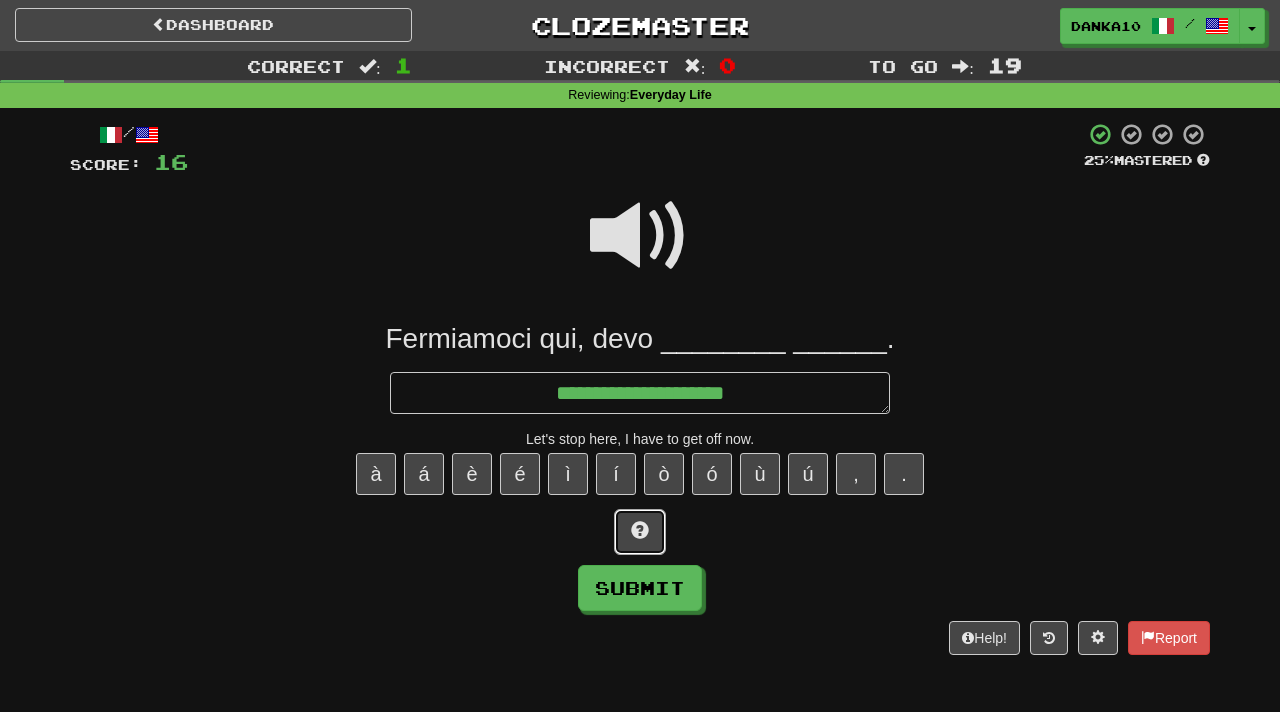 click at bounding box center (640, 530) 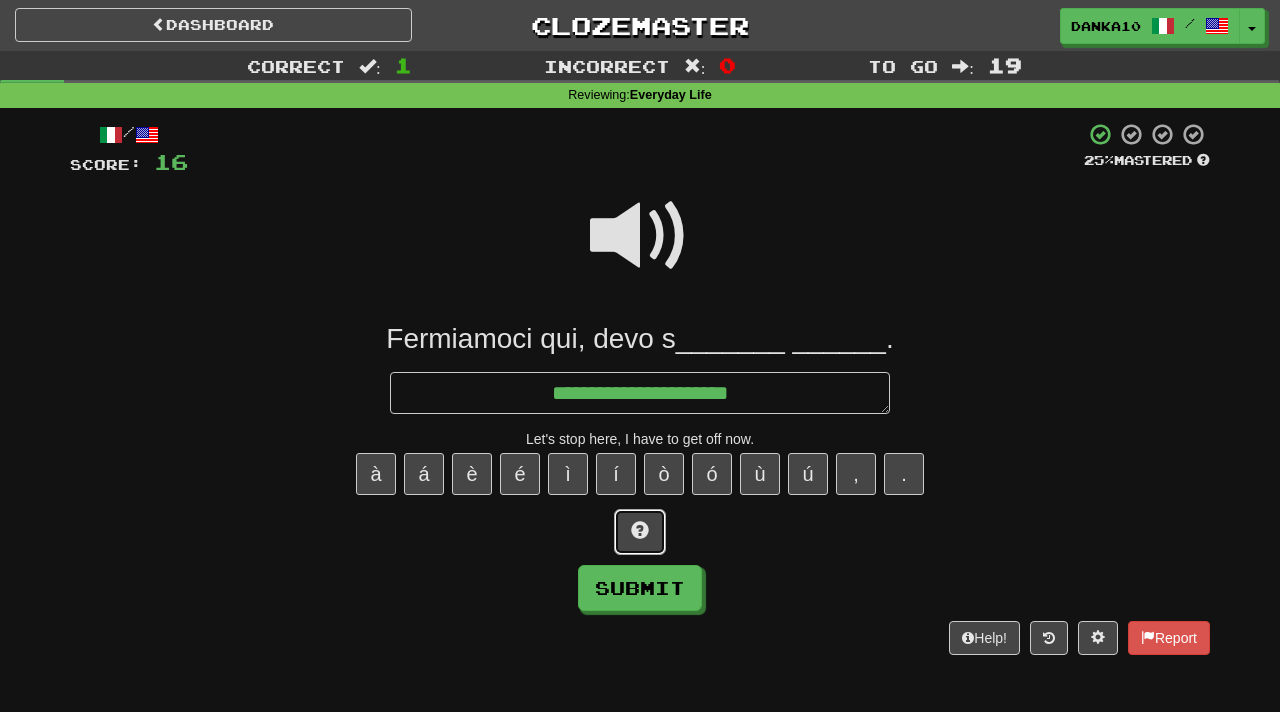click at bounding box center (640, 530) 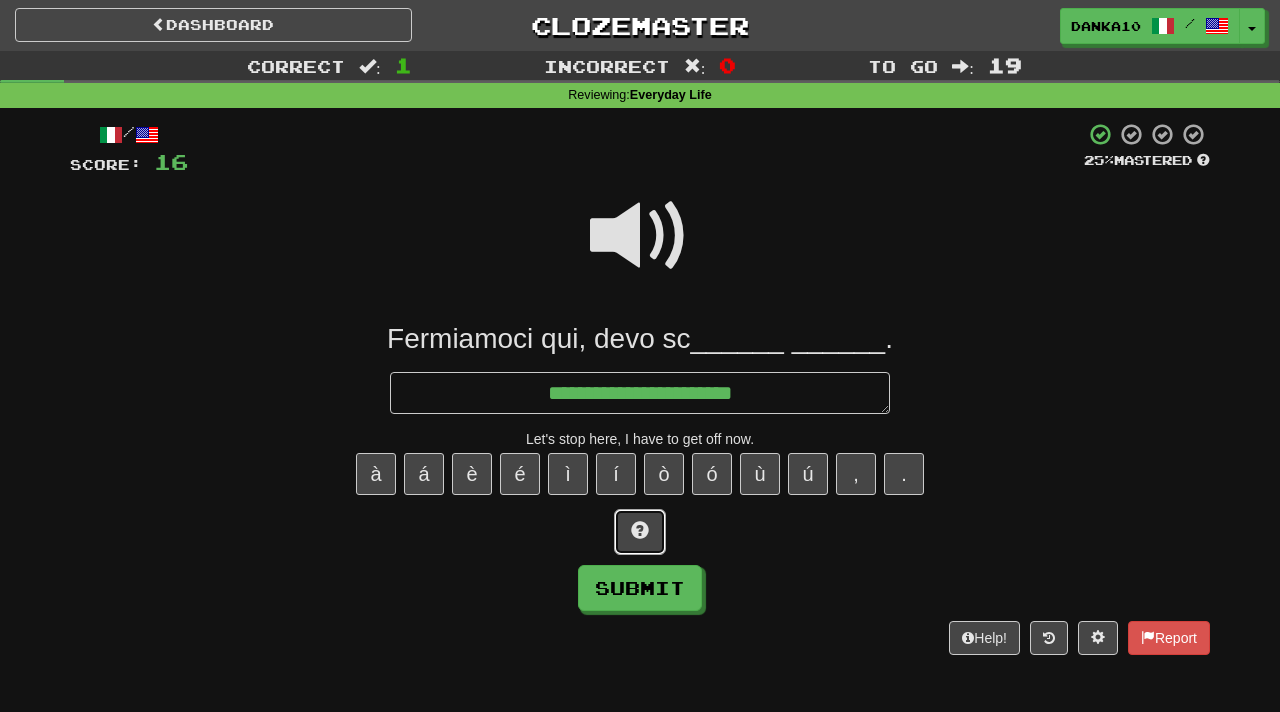 click at bounding box center (640, 530) 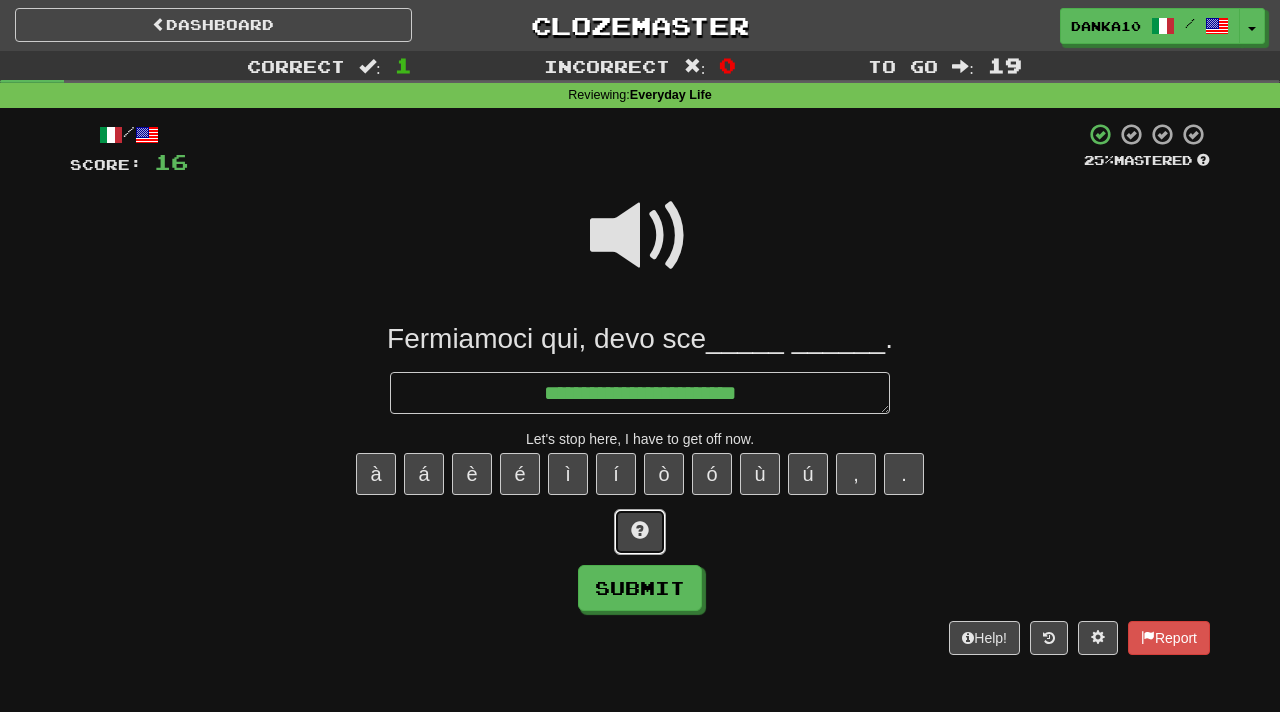 click at bounding box center (640, 530) 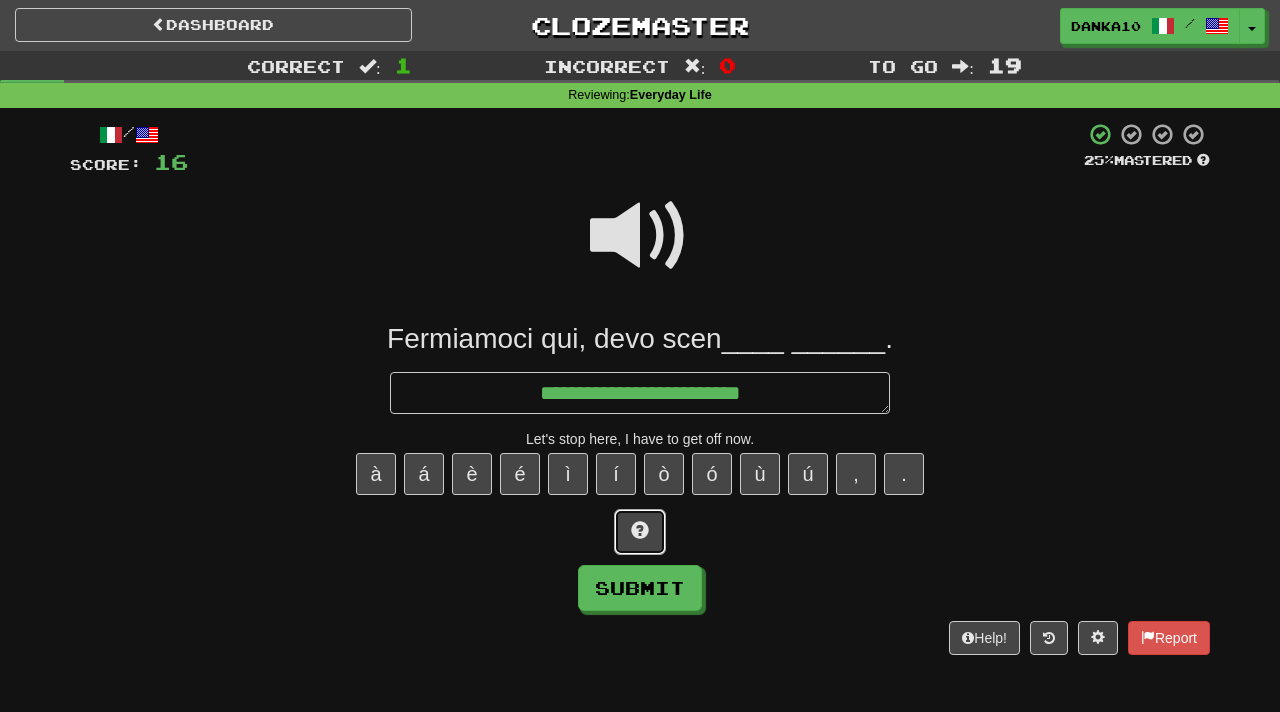 click at bounding box center (640, 530) 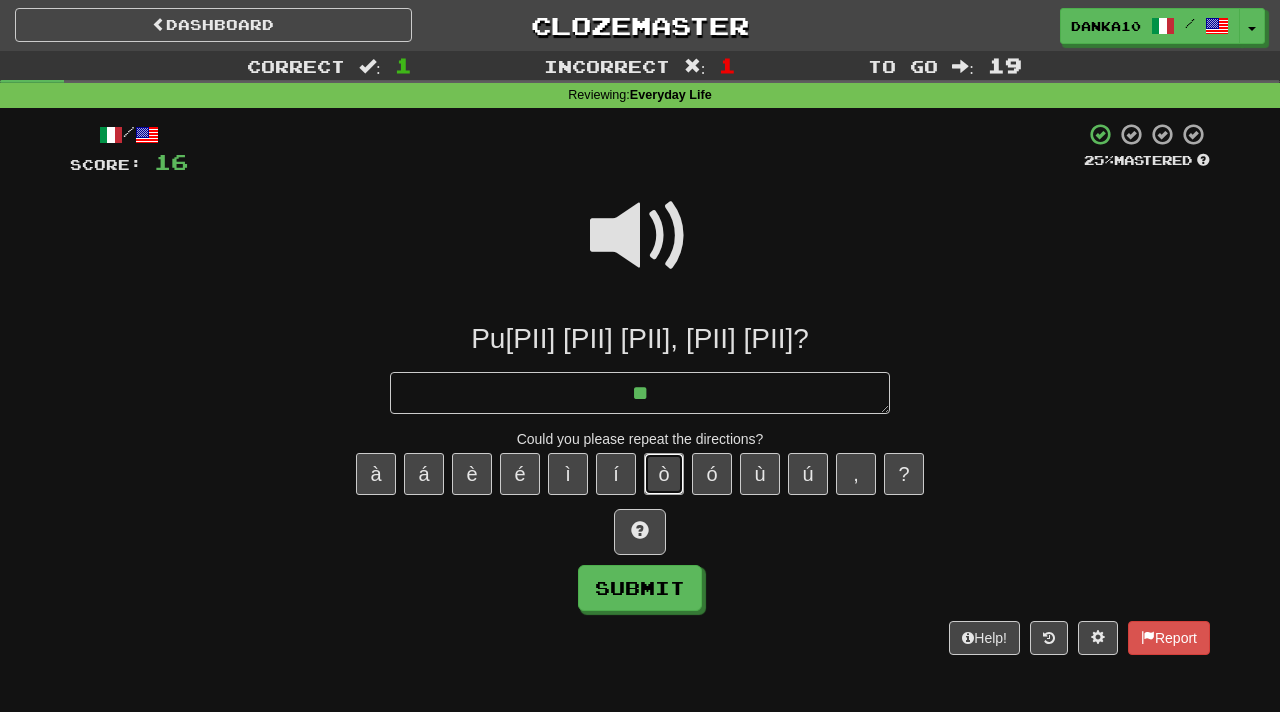 click on "ò" at bounding box center (664, 474) 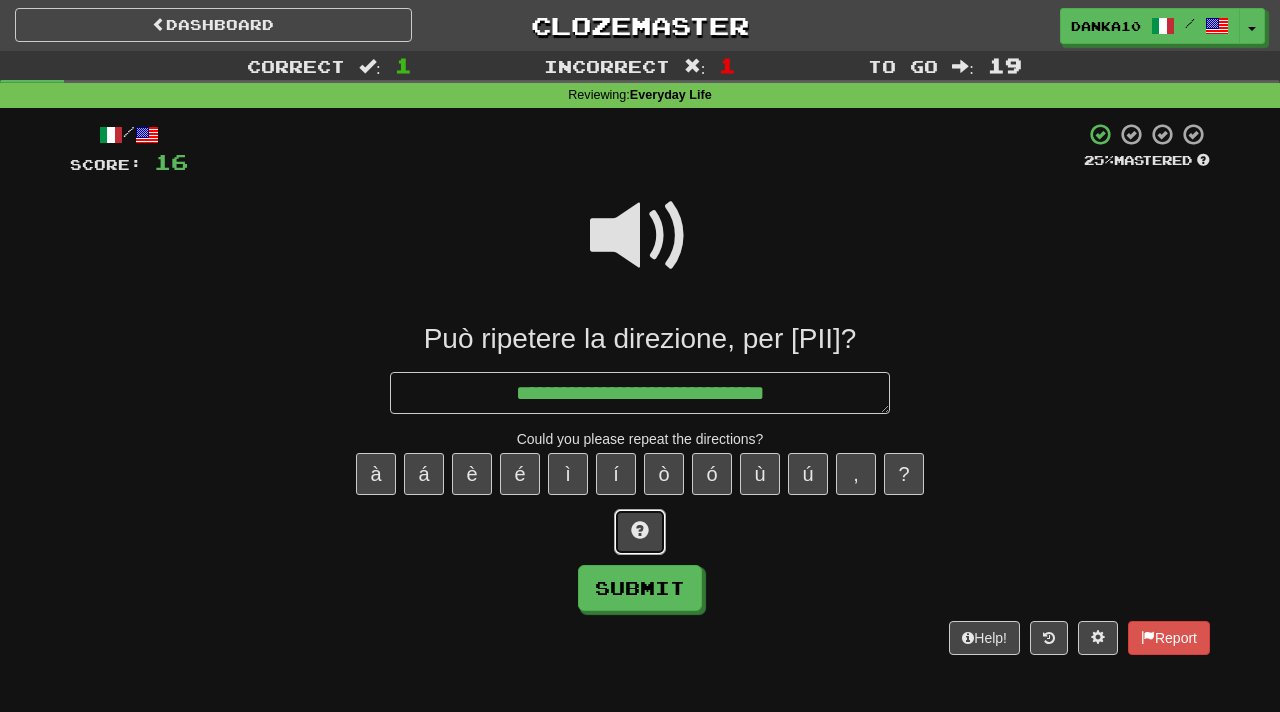 click at bounding box center [640, 532] 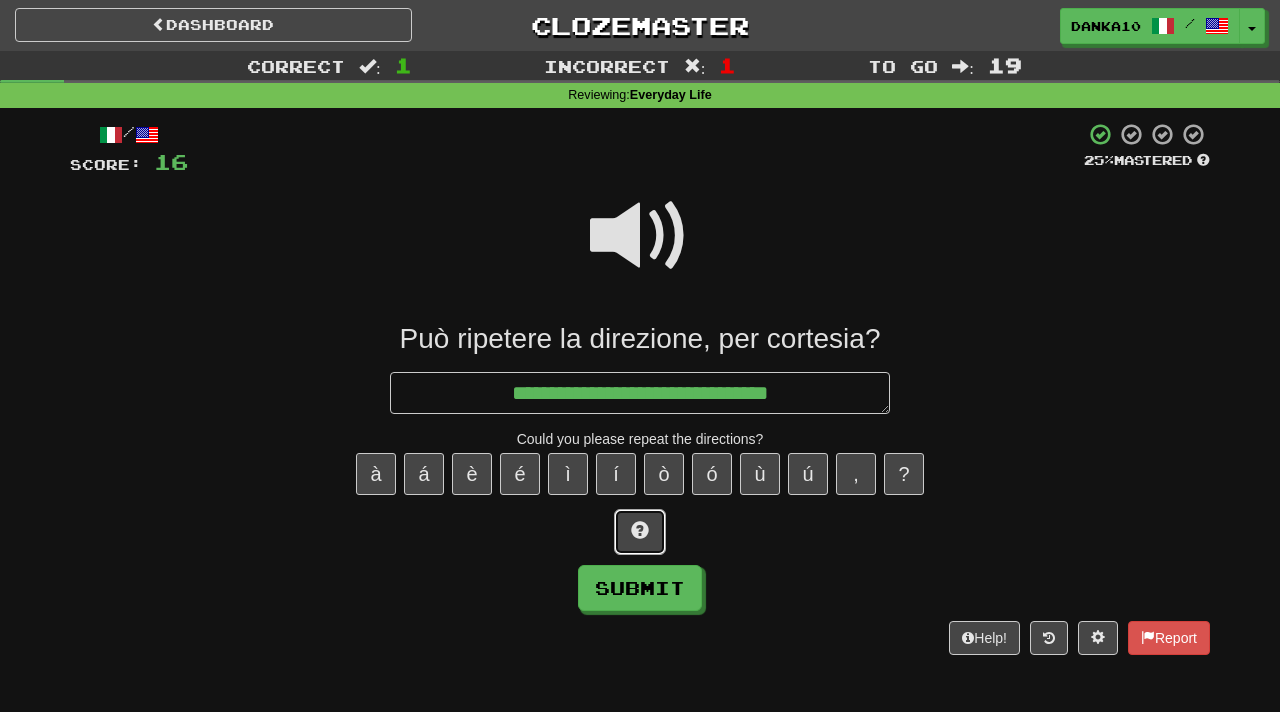 click at bounding box center [640, 532] 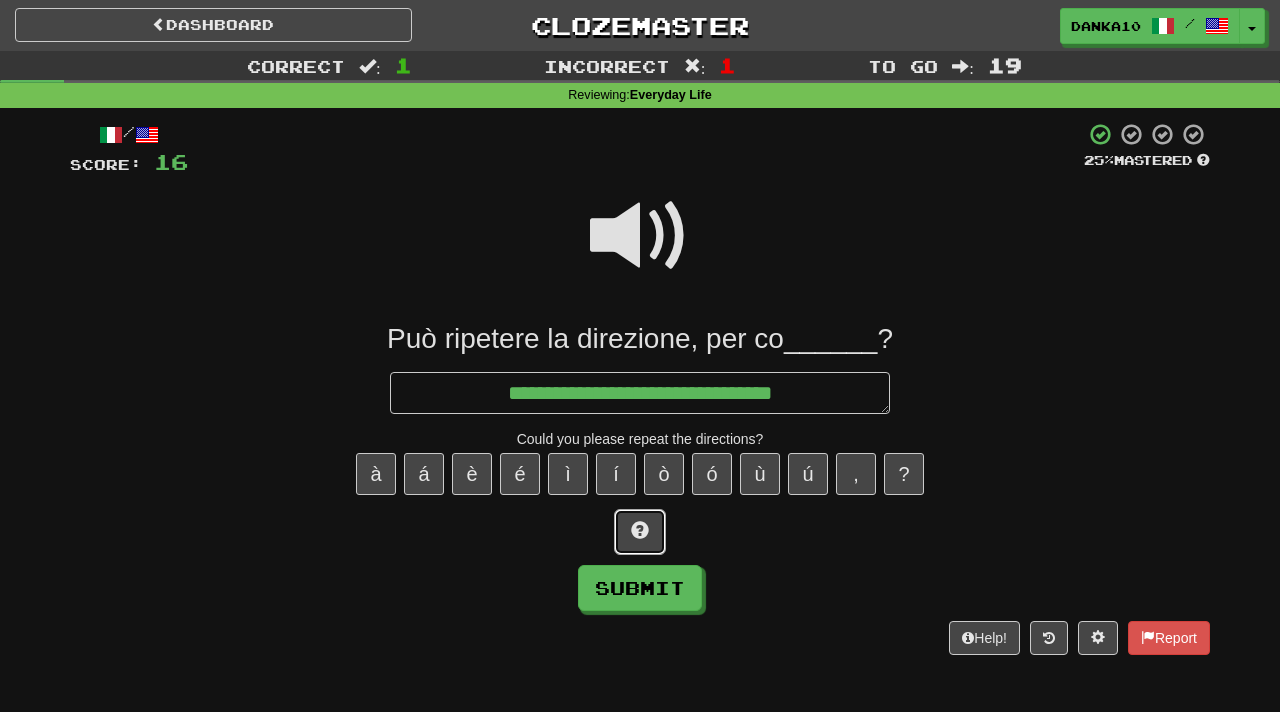 click at bounding box center [640, 532] 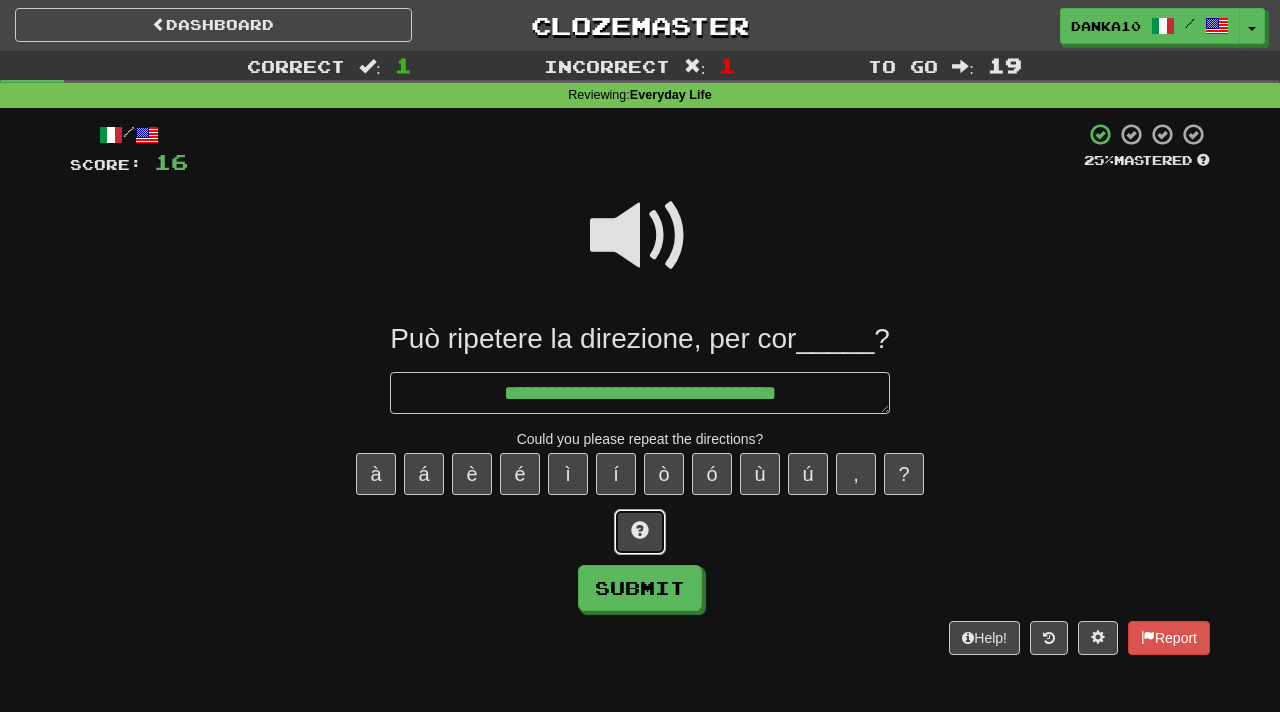 click at bounding box center [640, 532] 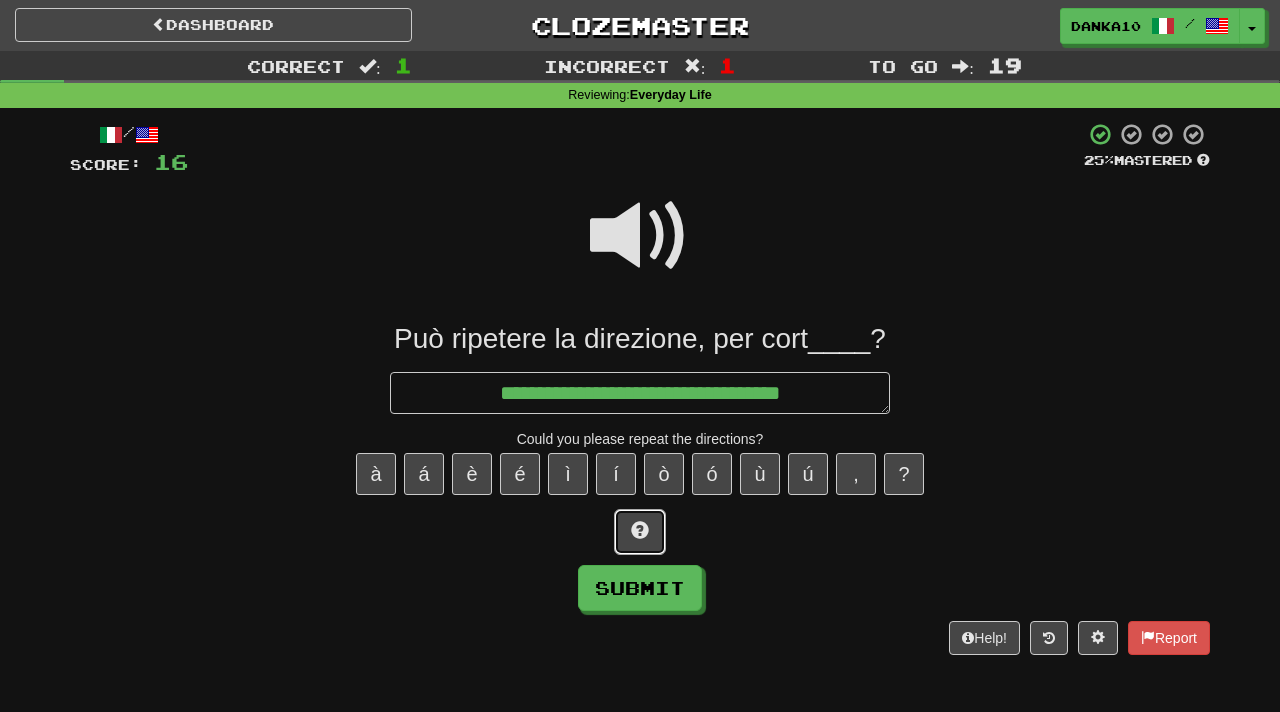 click at bounding box center (640, 532) 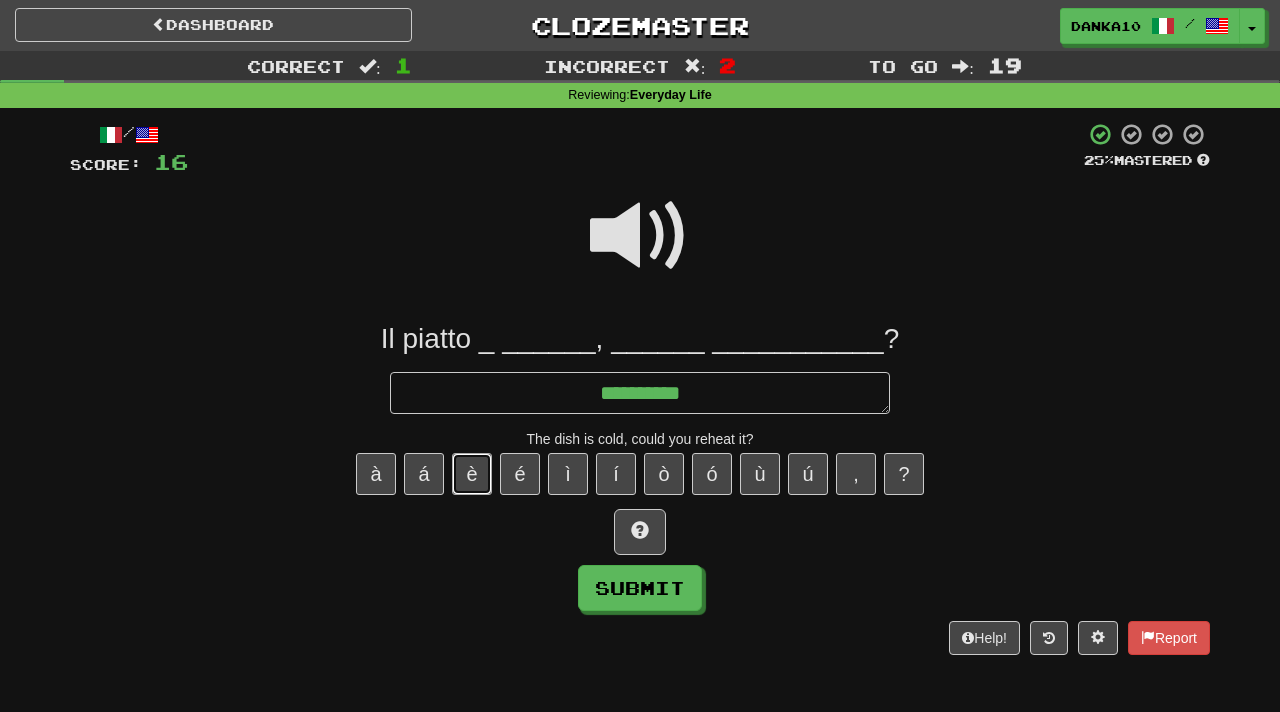 click on "è" at bounding box center (472, 474) 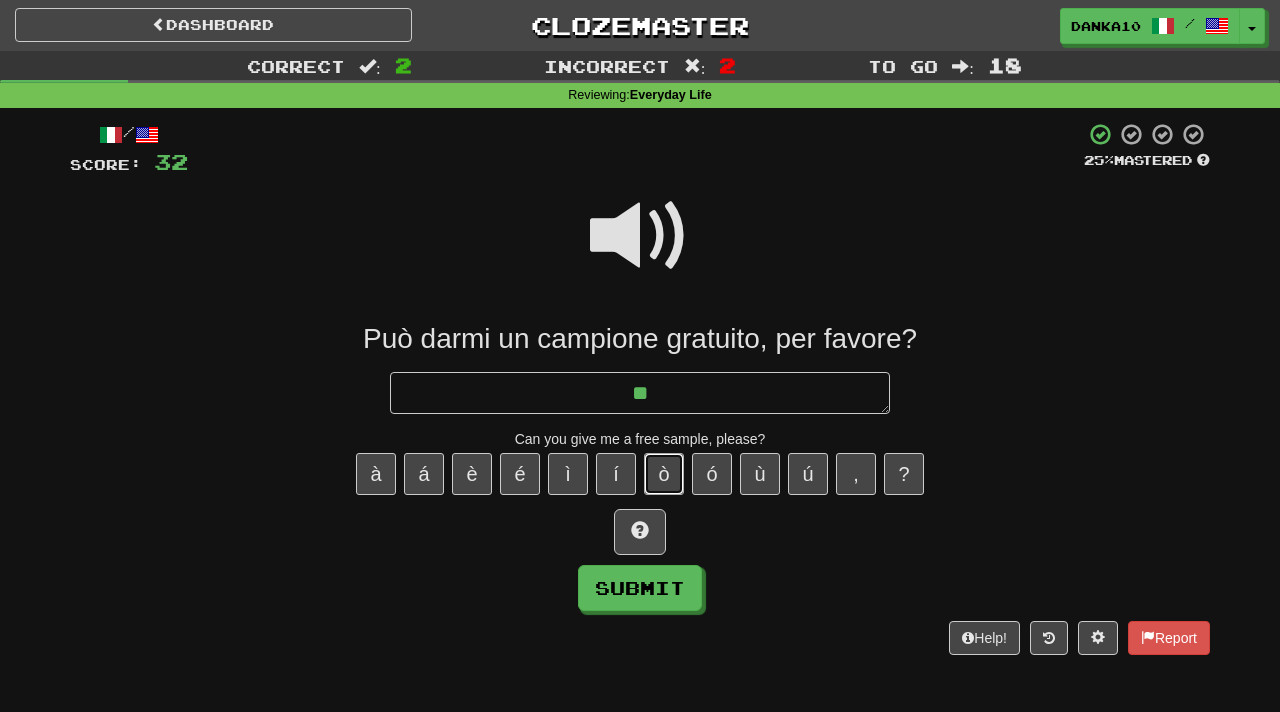 click on "ò" at bounding box center (664, 474) 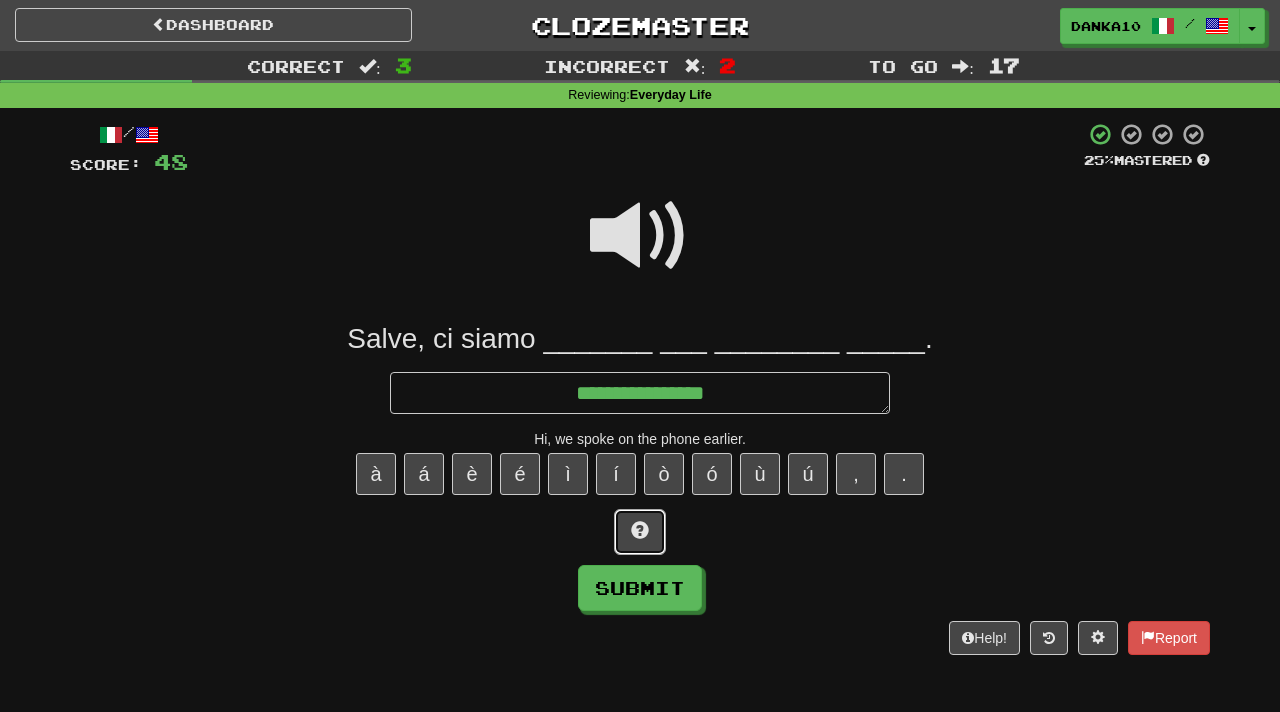 click at bounding box center (640, 530) 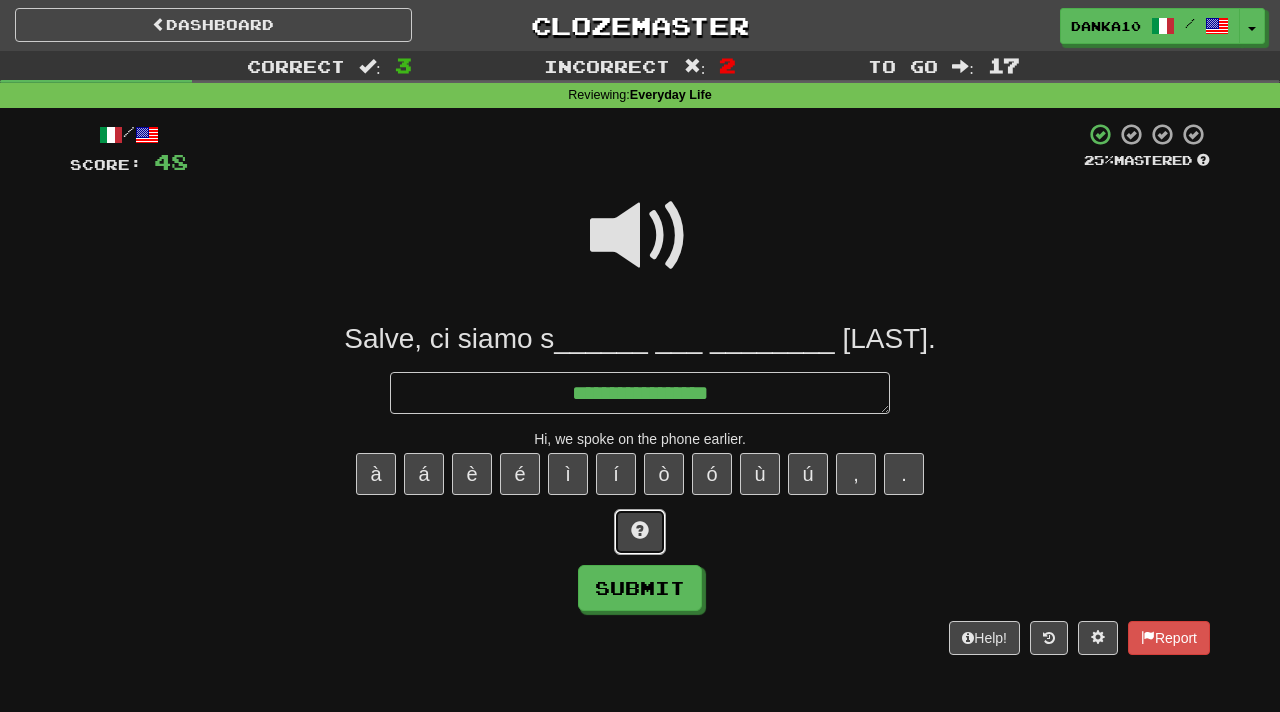 click at bounding box center [640, 530] 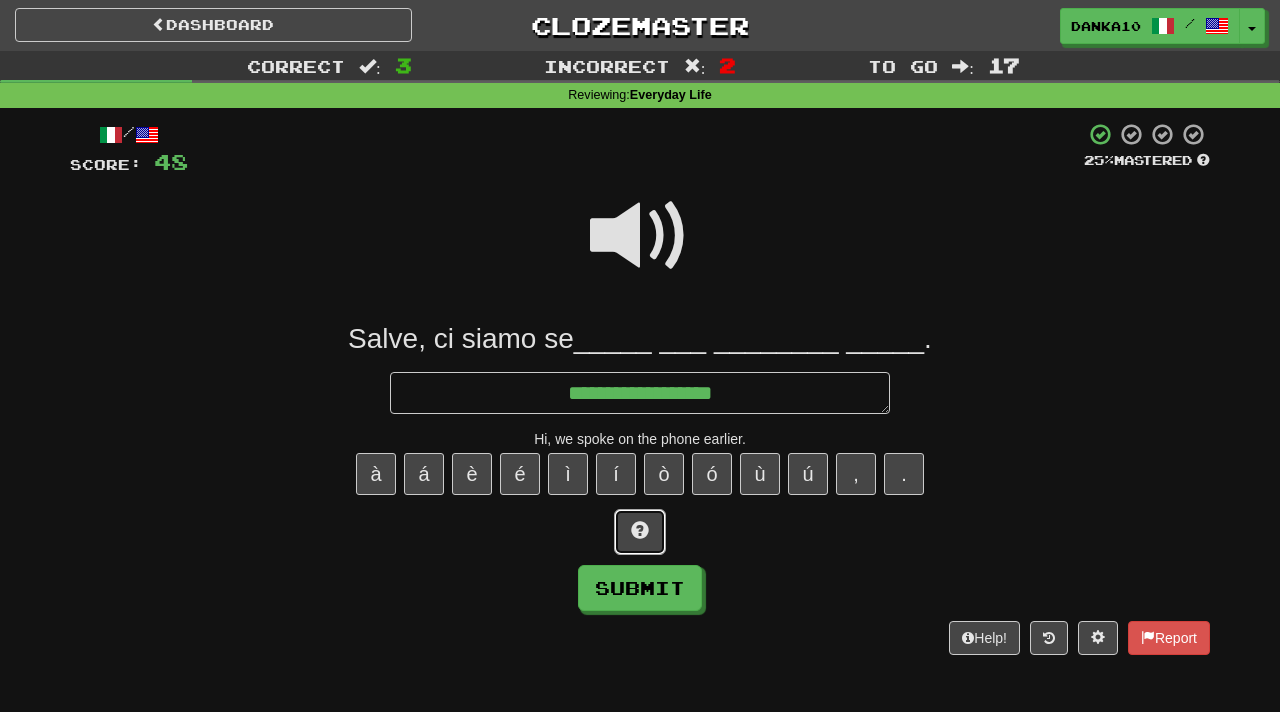 click at bounding box center (640, 530) 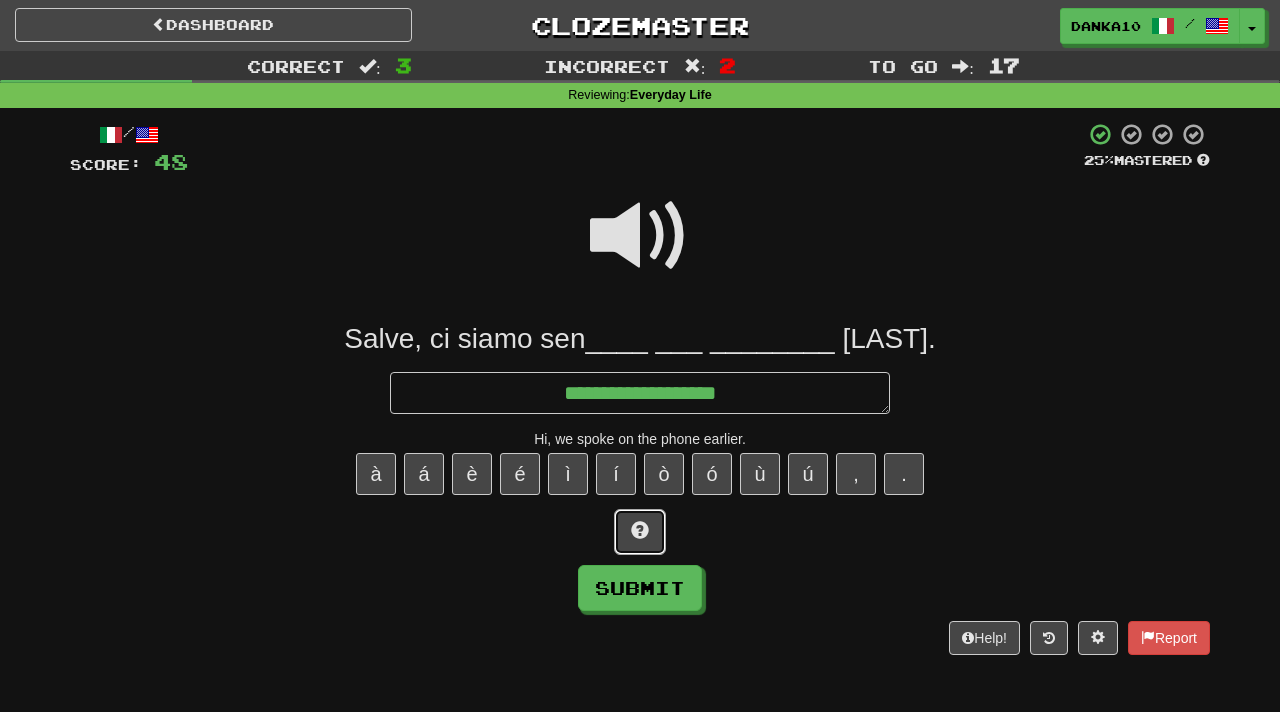 click at bounding box center [640, 530] 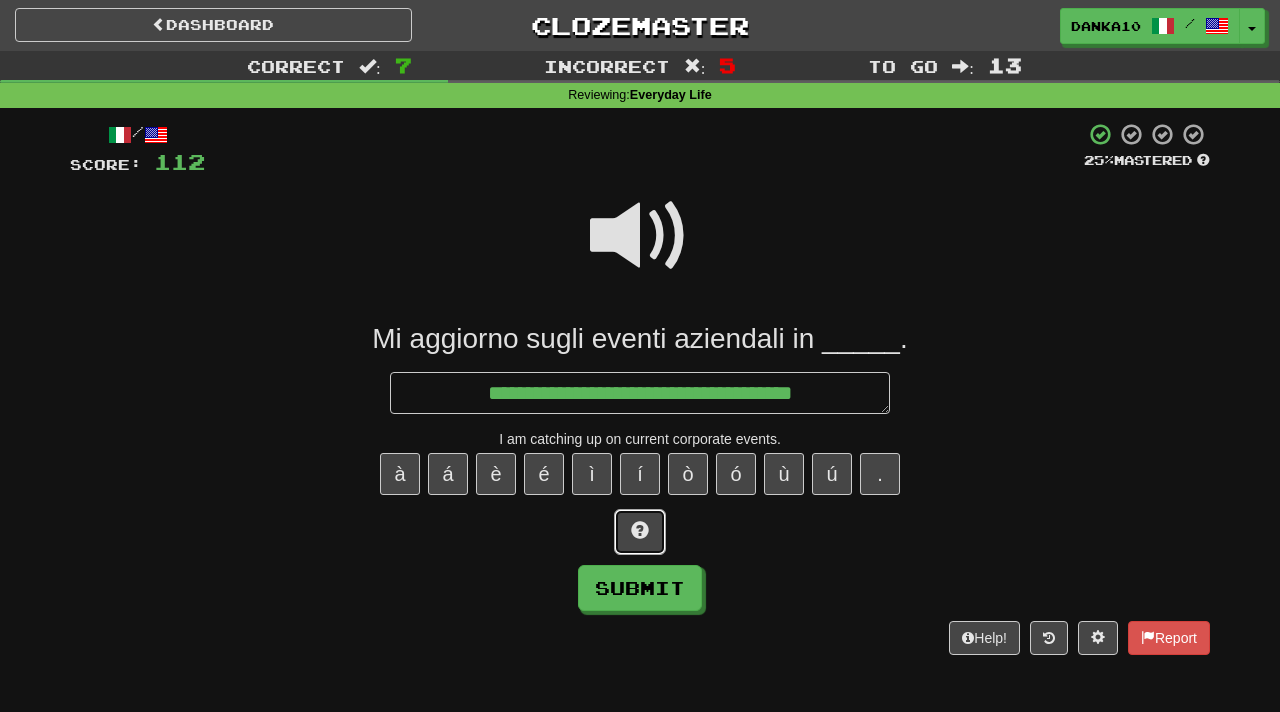 click at bounding box center (640, 532) 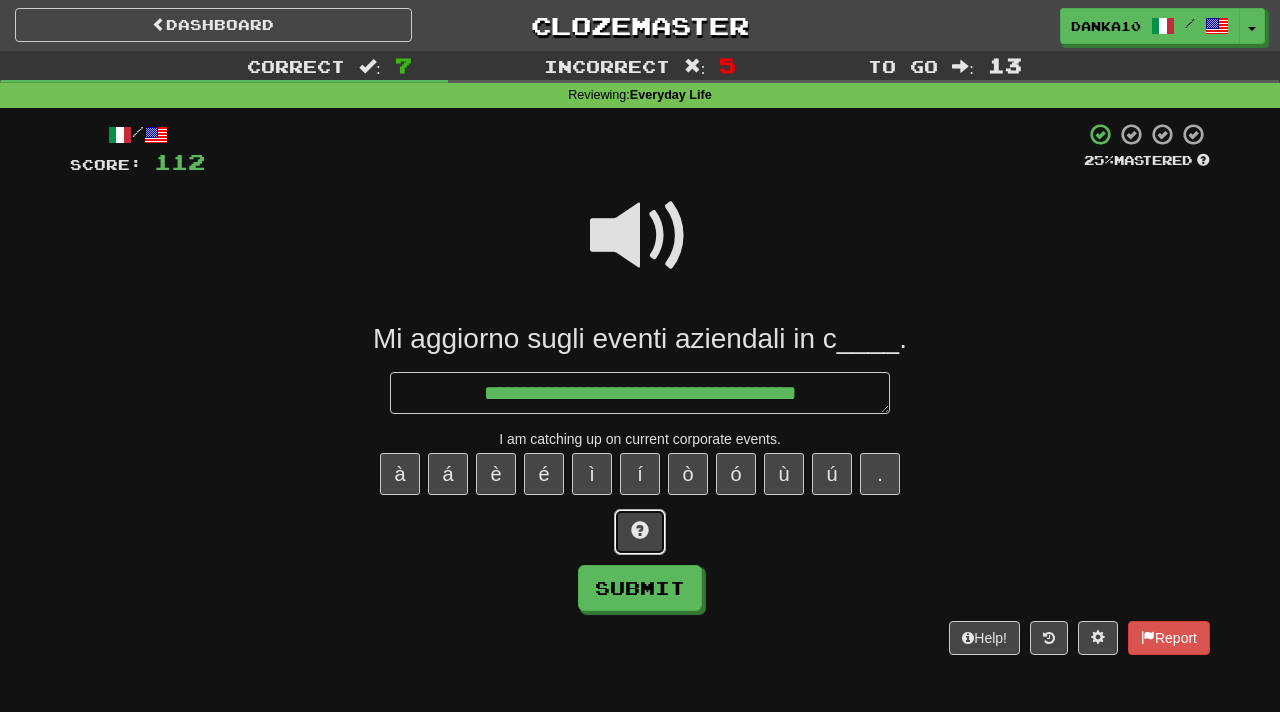 click at bounding box center [640, 532] 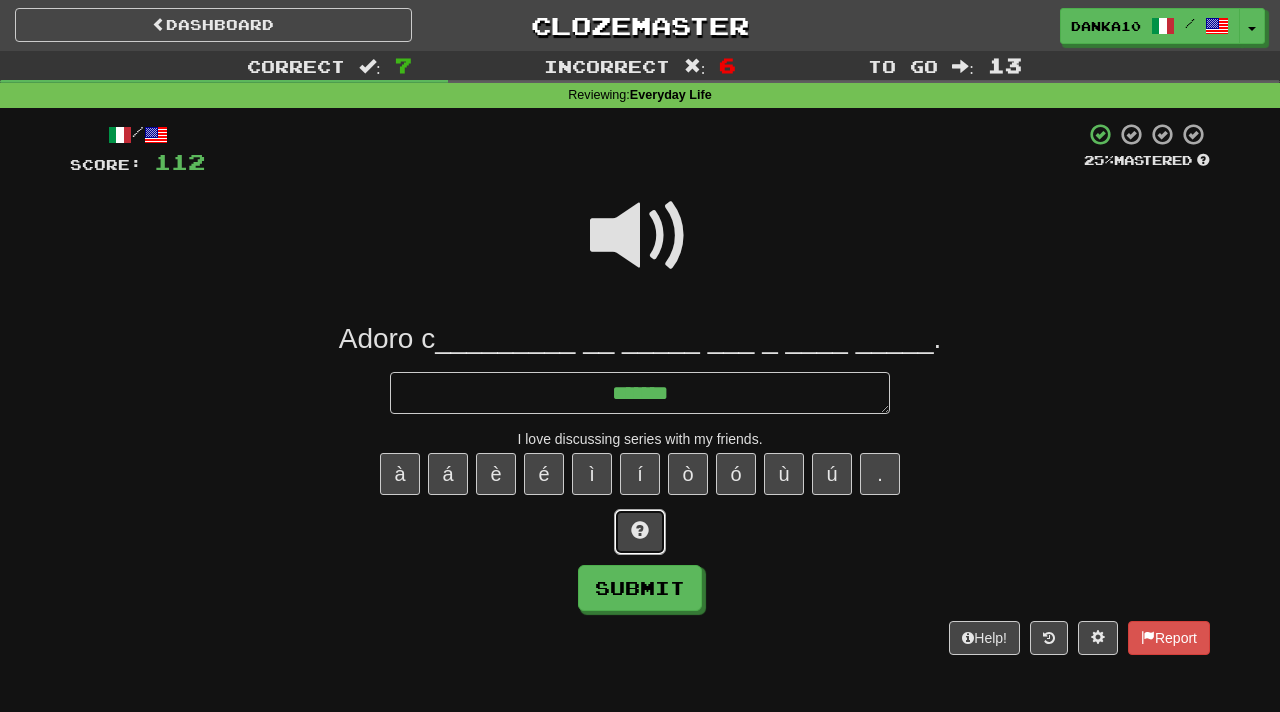 click at bounding box center [640, 532] 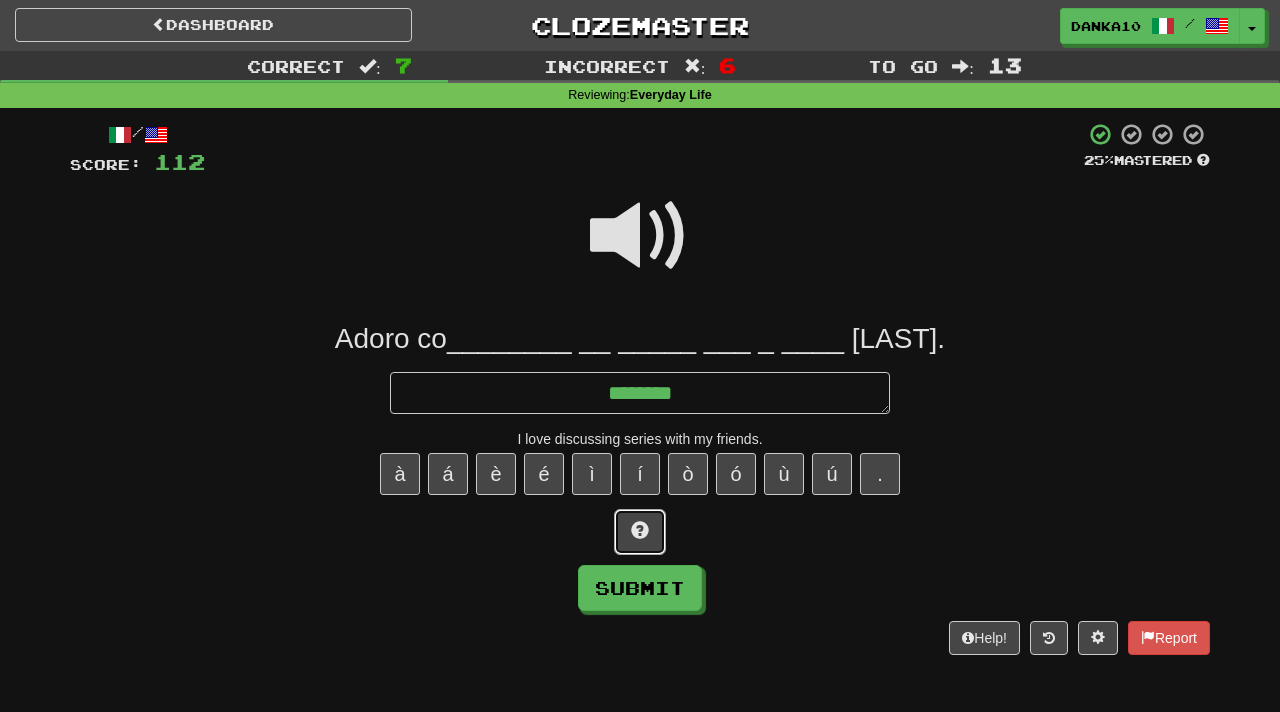 click at bounding box center (640, 532) 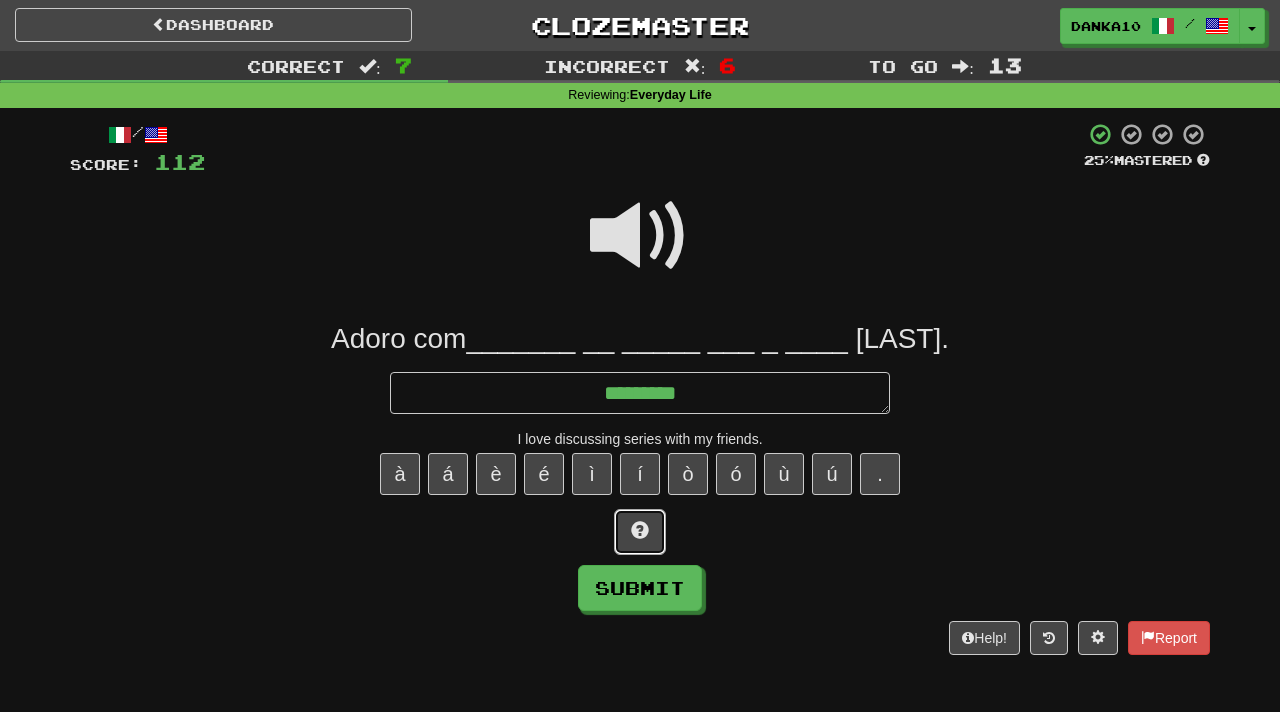 click at bounding box center [640, 532] 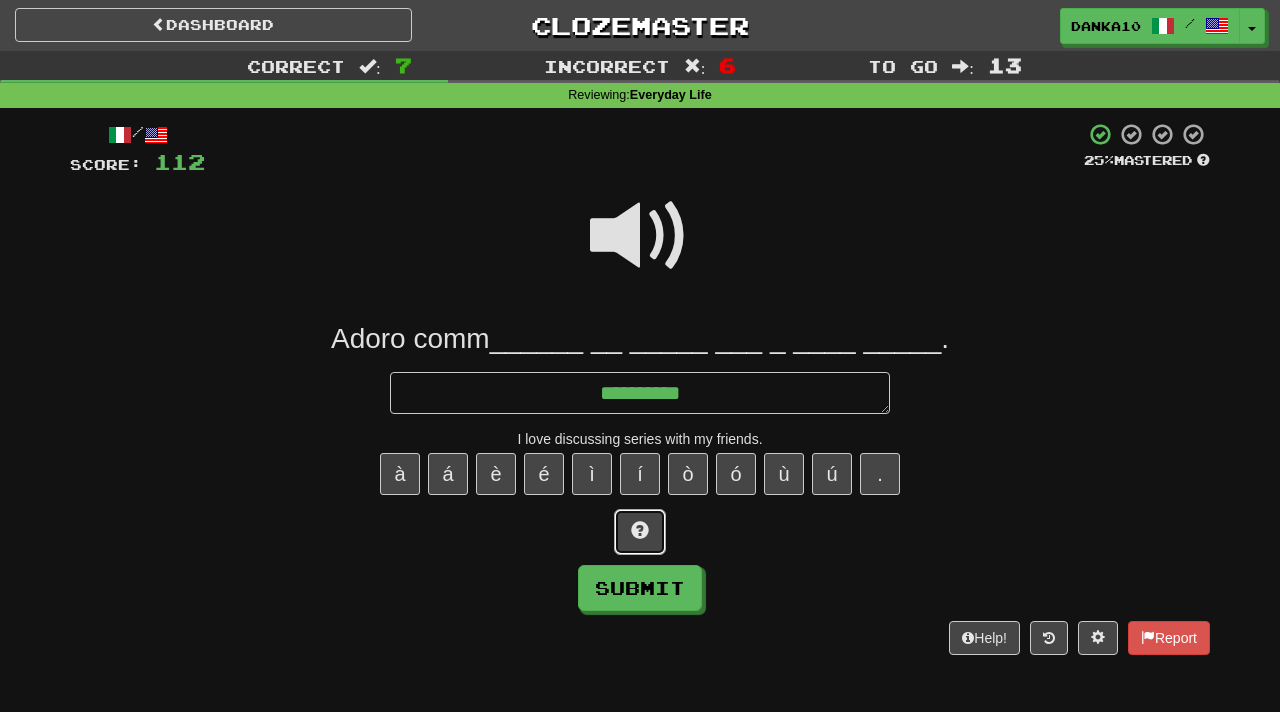 click at bounding box center [640, 532] 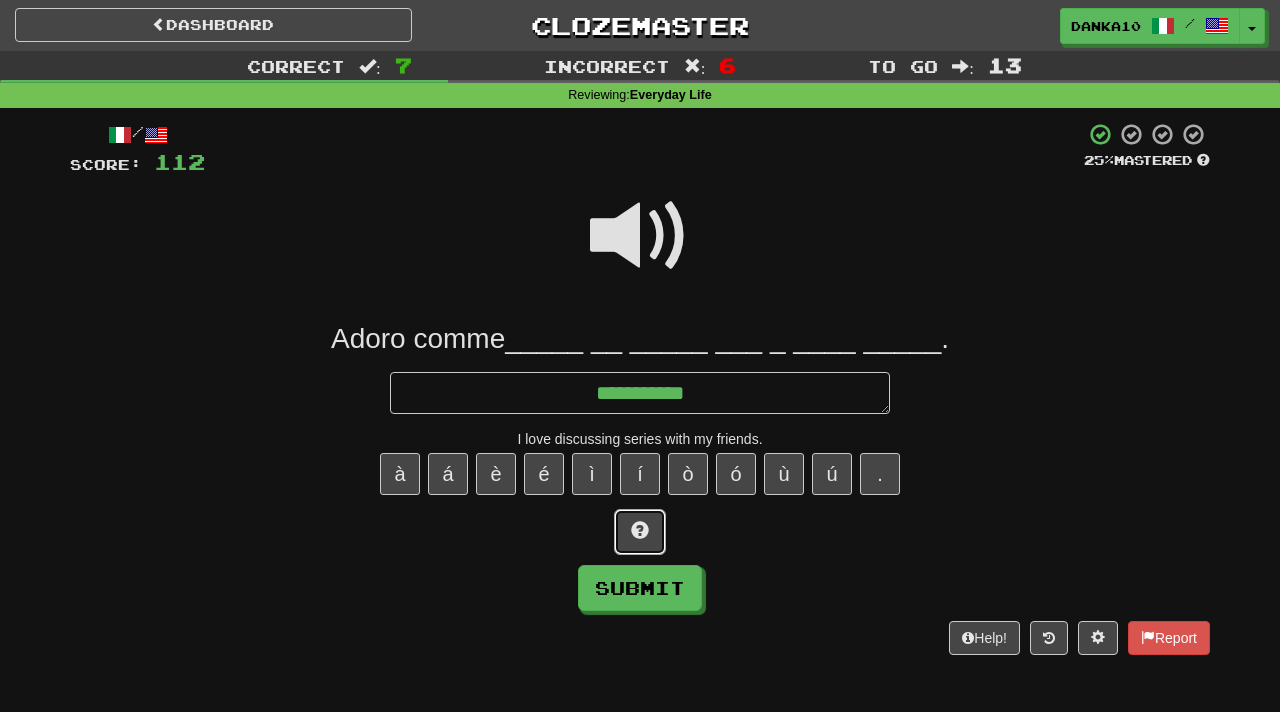 click at bounding box center [640, 532] 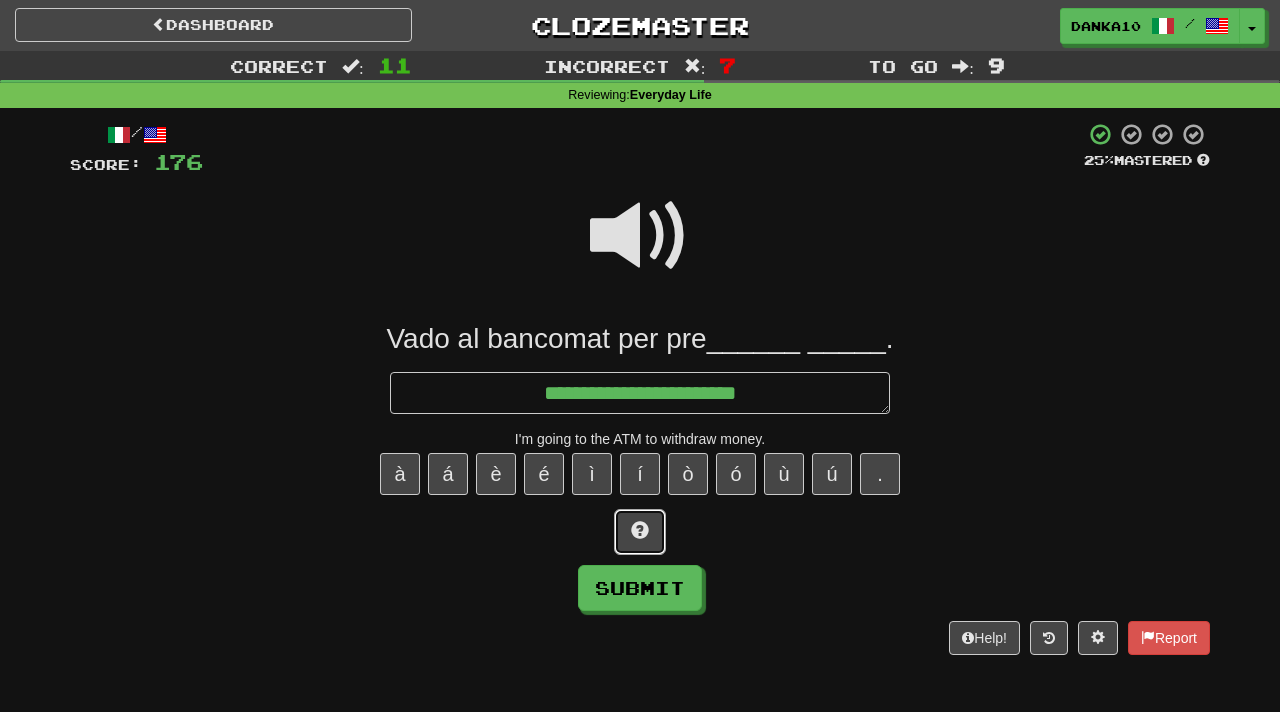 click at bounding box center [640, 532] 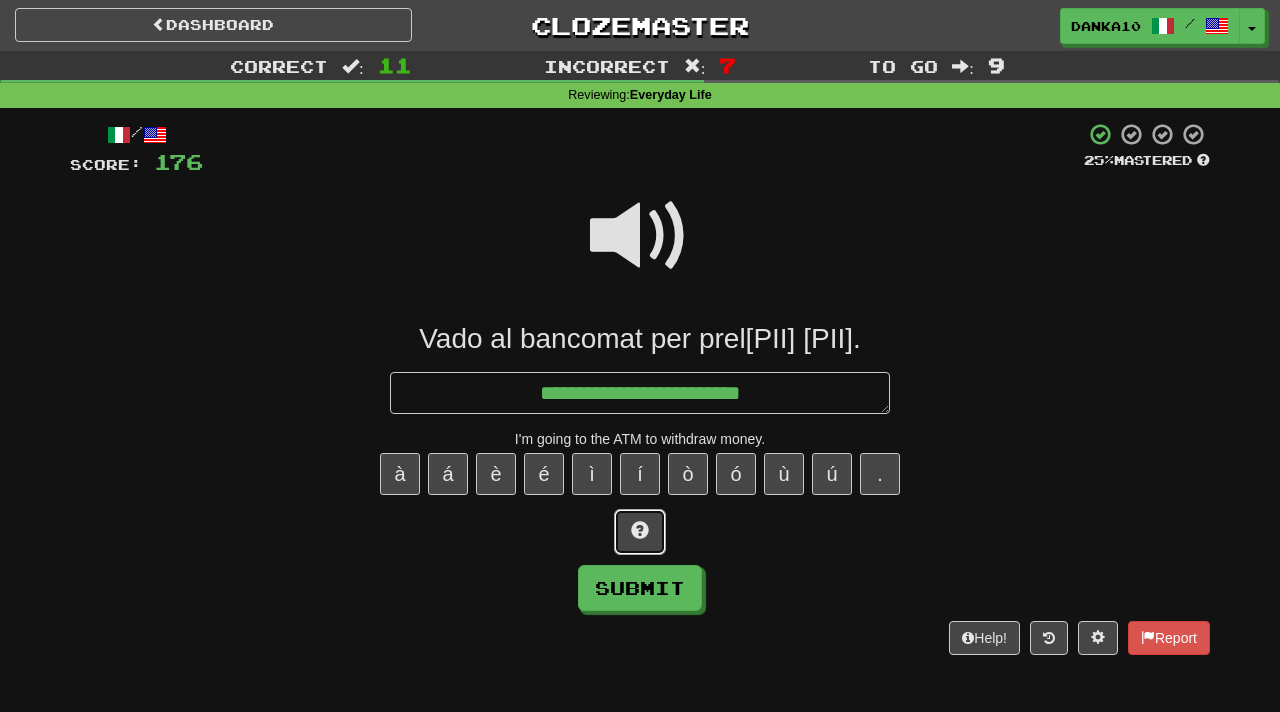 click at bounding box center (640, 532) 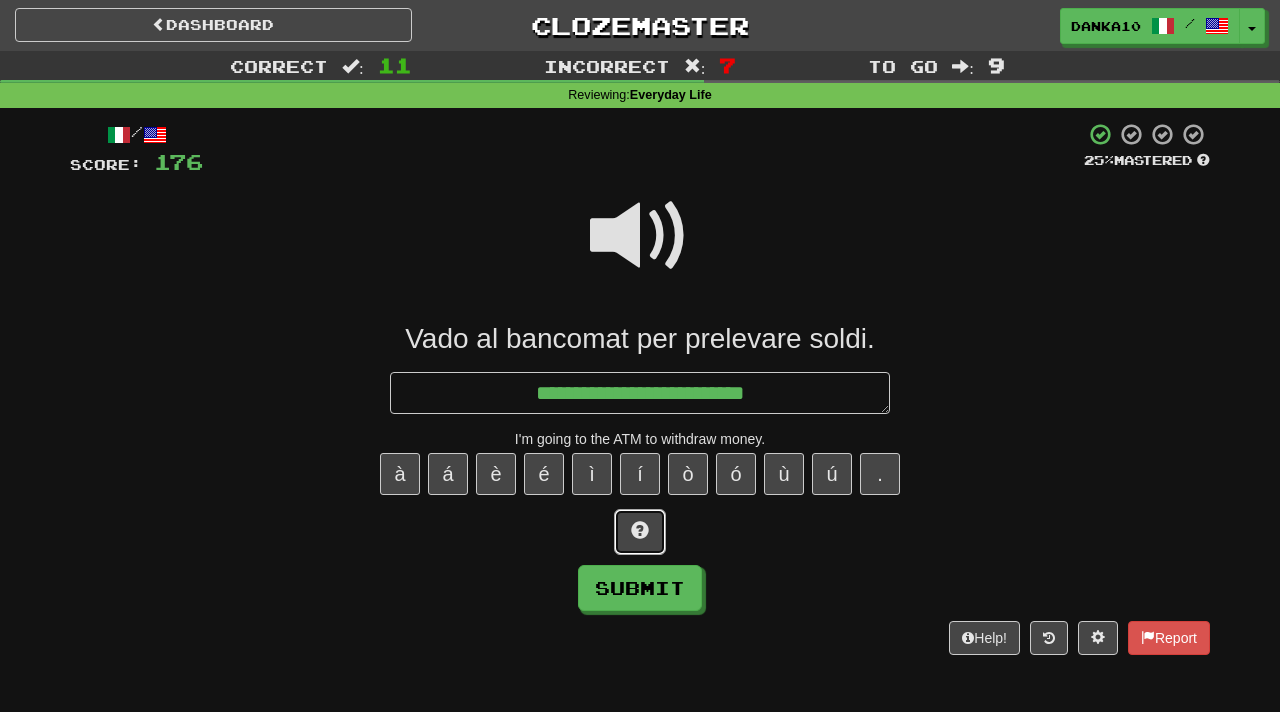 click at bounding box center (640, 532) 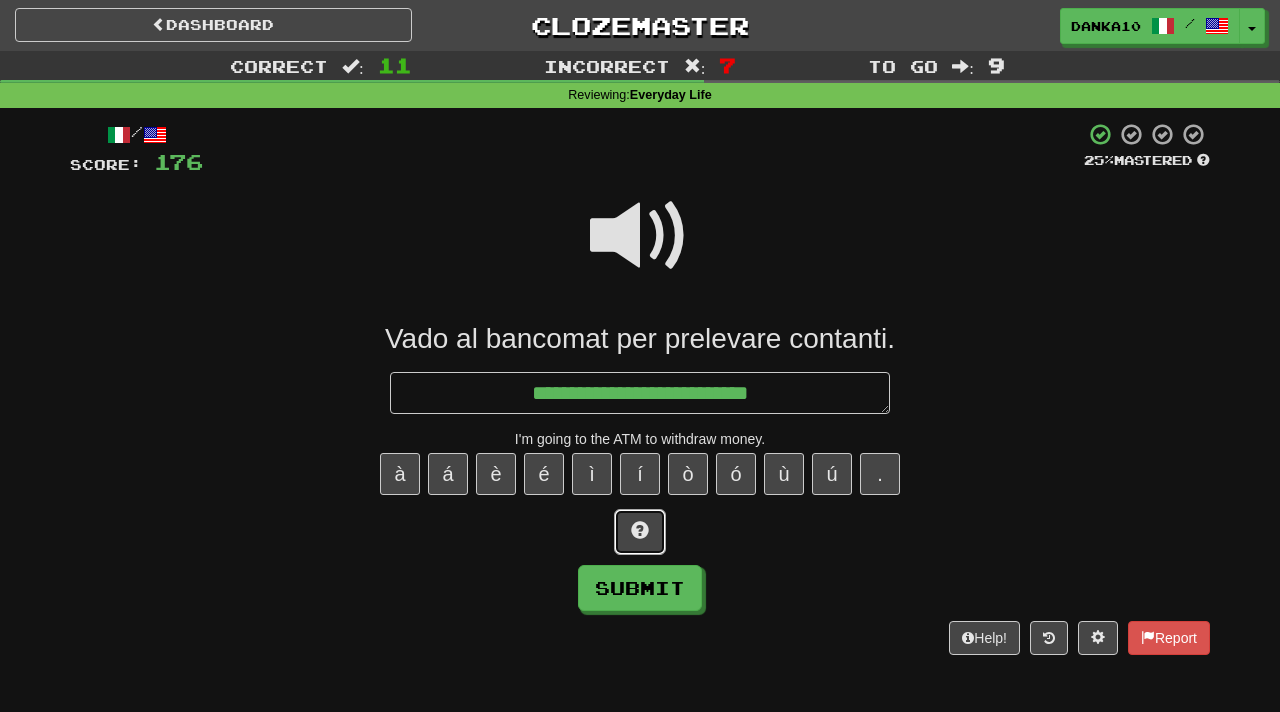 click at bounding box center (640, 532) 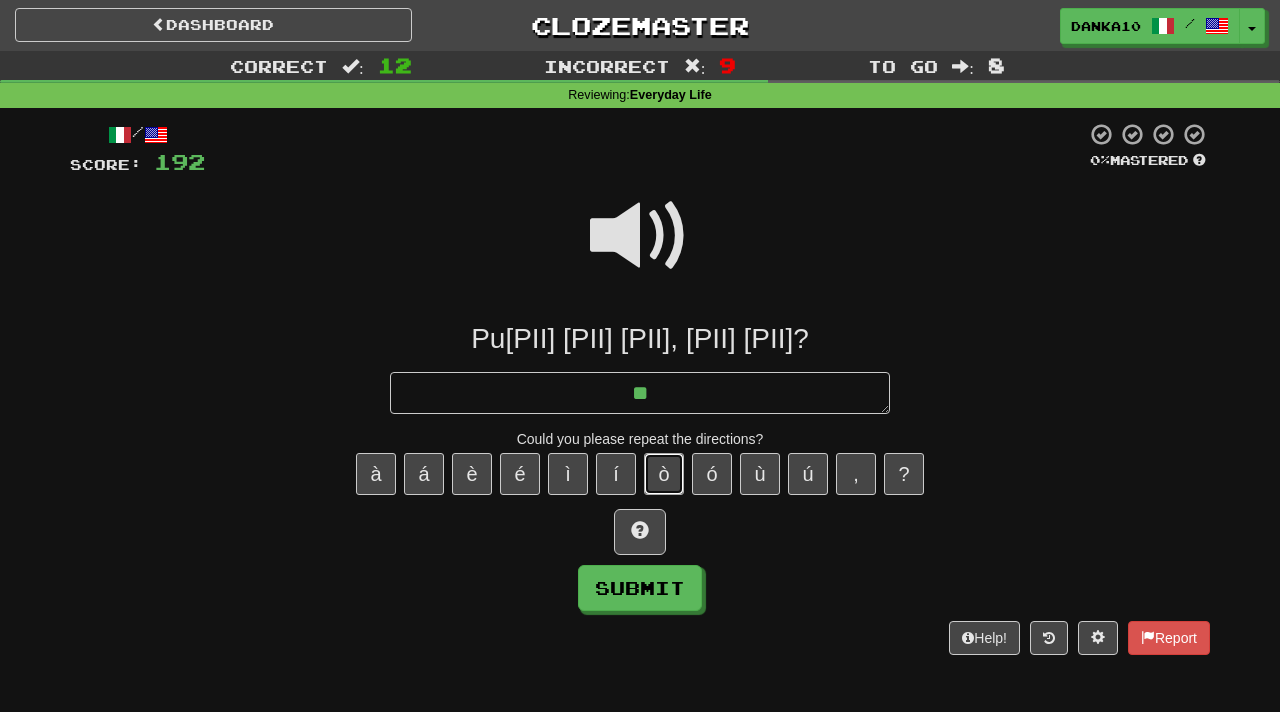 click on "ò" at bounding box center [664, 474] 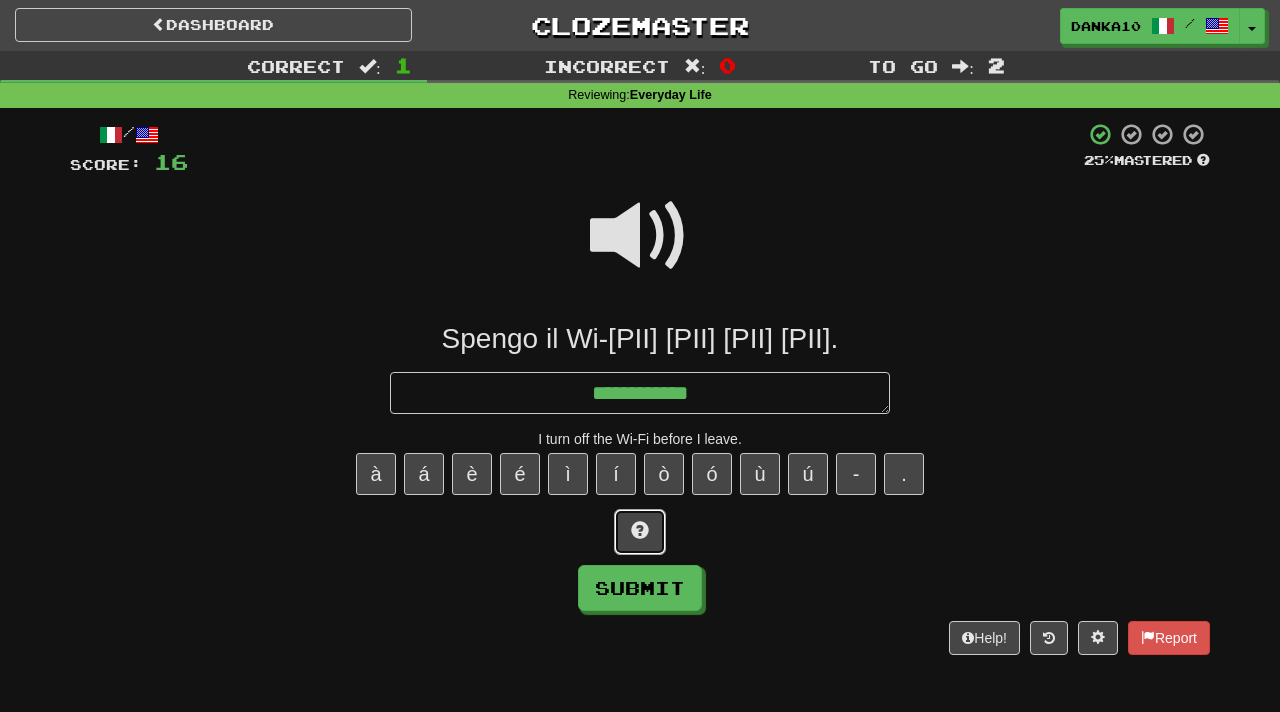 click at bounding box center [640, 530] 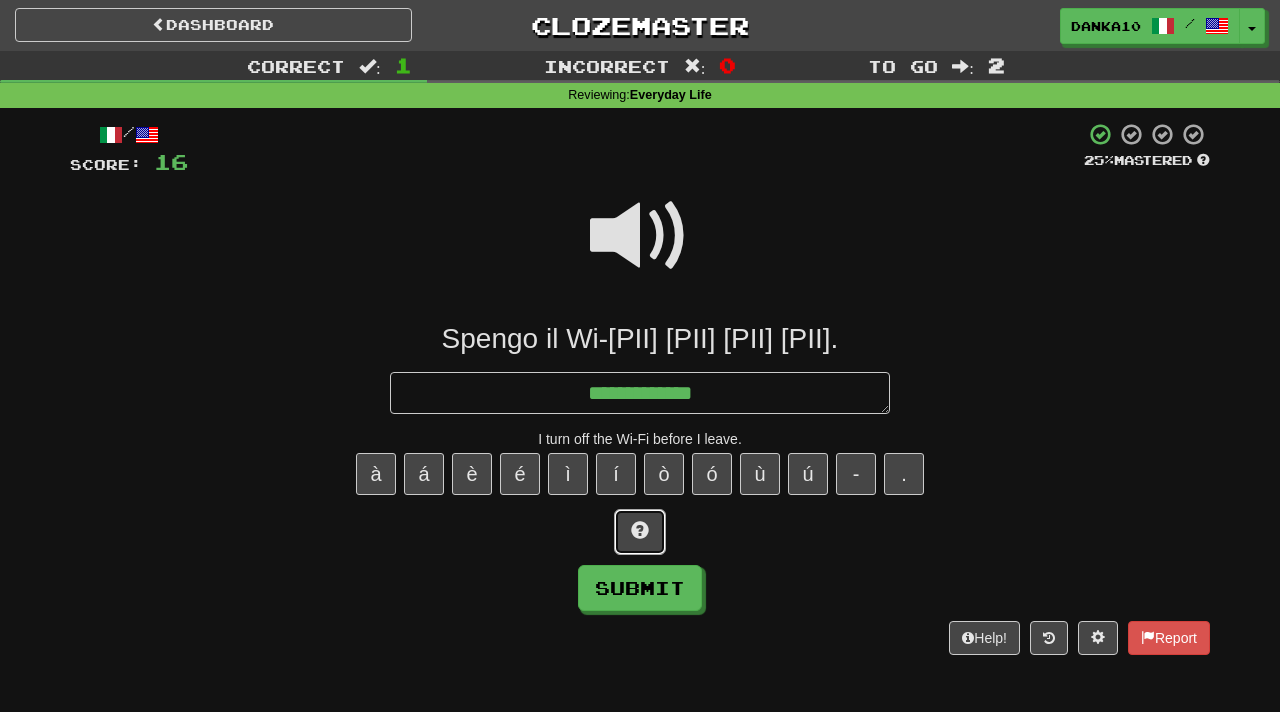 click at bounding box center (640, 530) 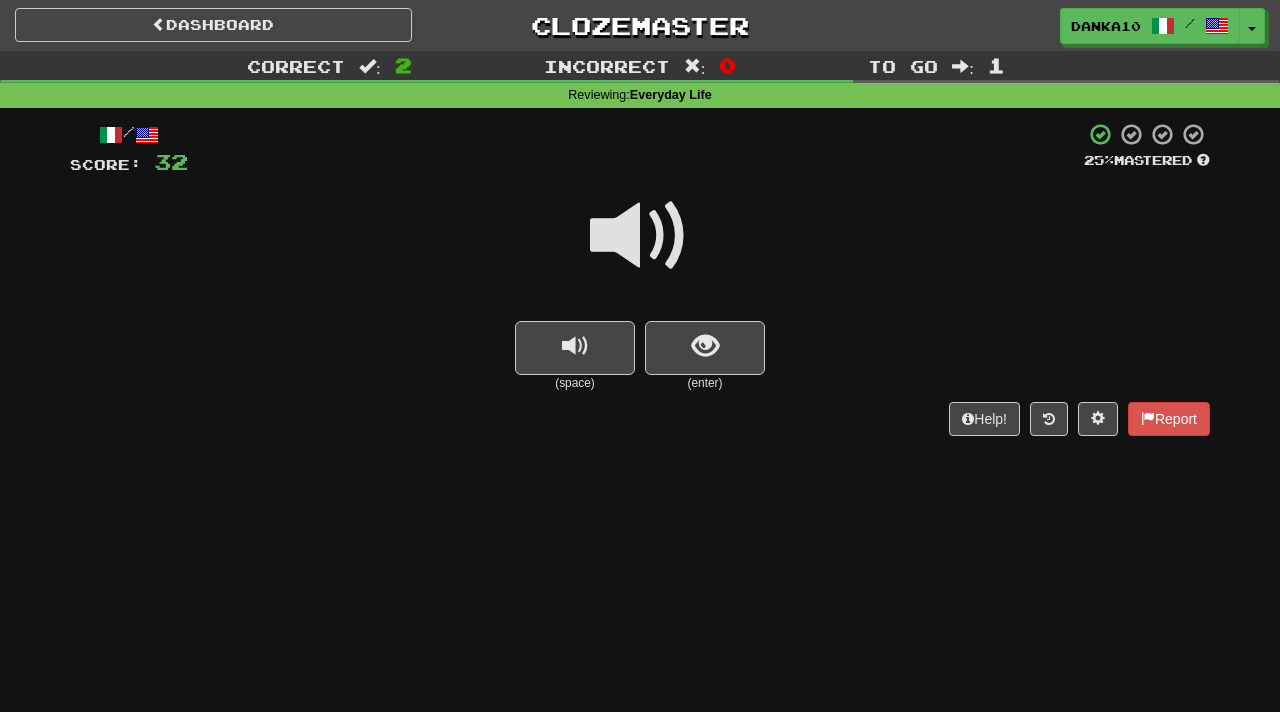 click at bounding box center [640, 236] 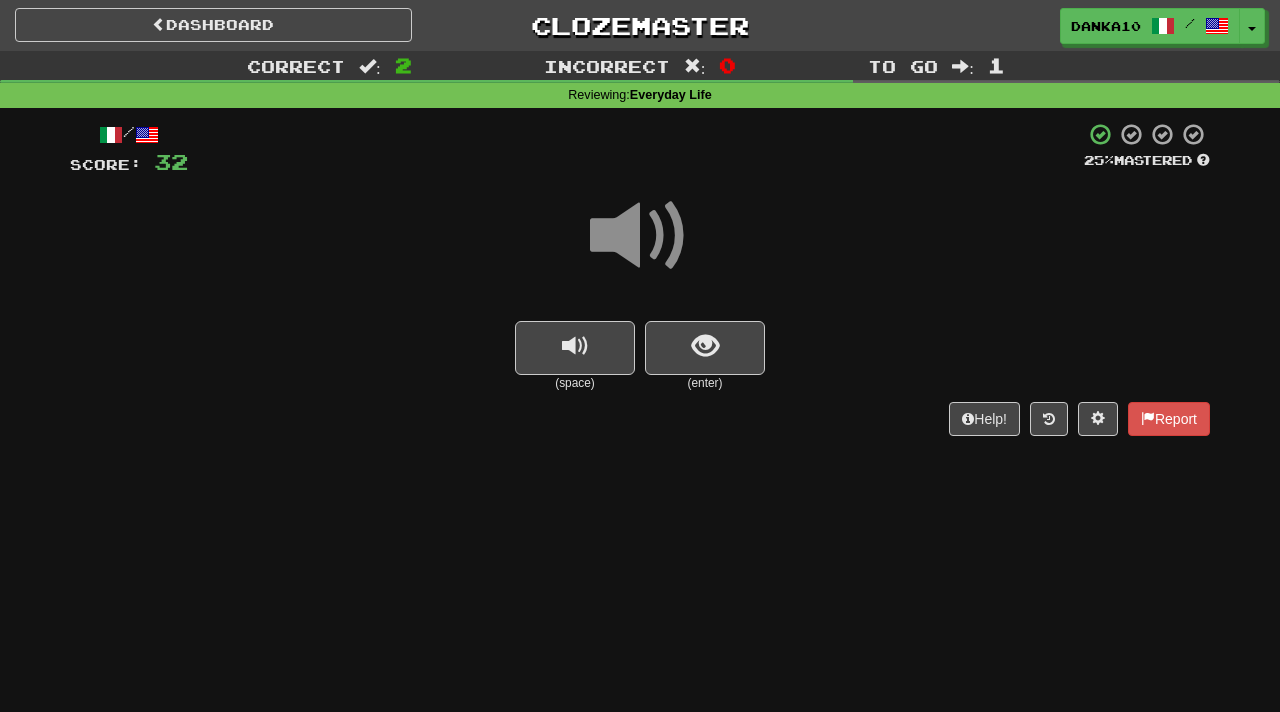 click at bounding box center (640, 236) 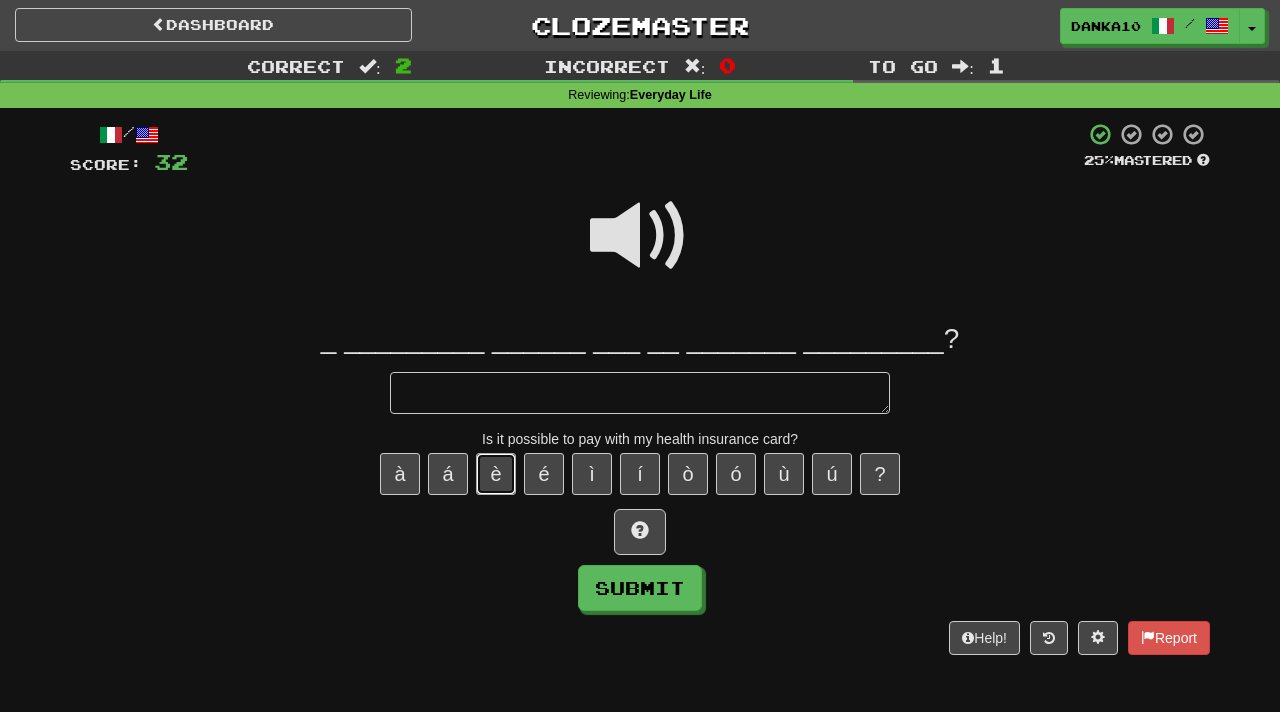 click on "è" at bounding box center [496, 474] 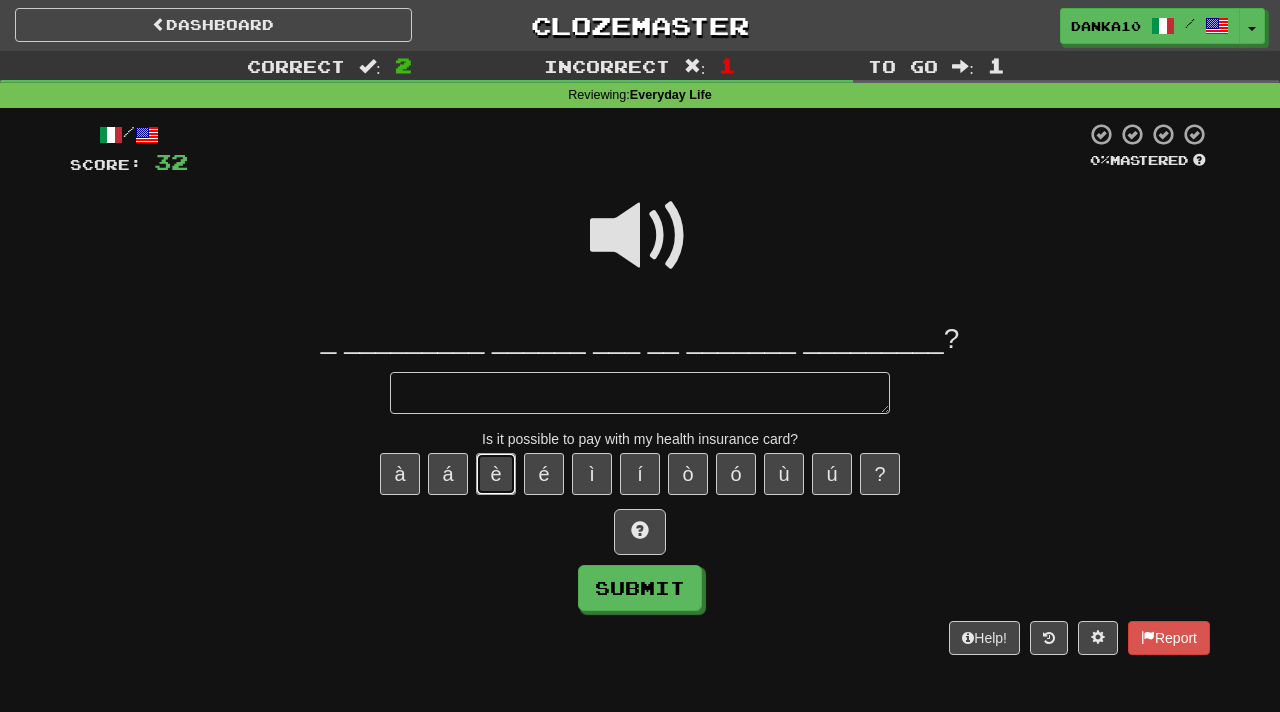 click on "è" at bounding box center [496, 474] 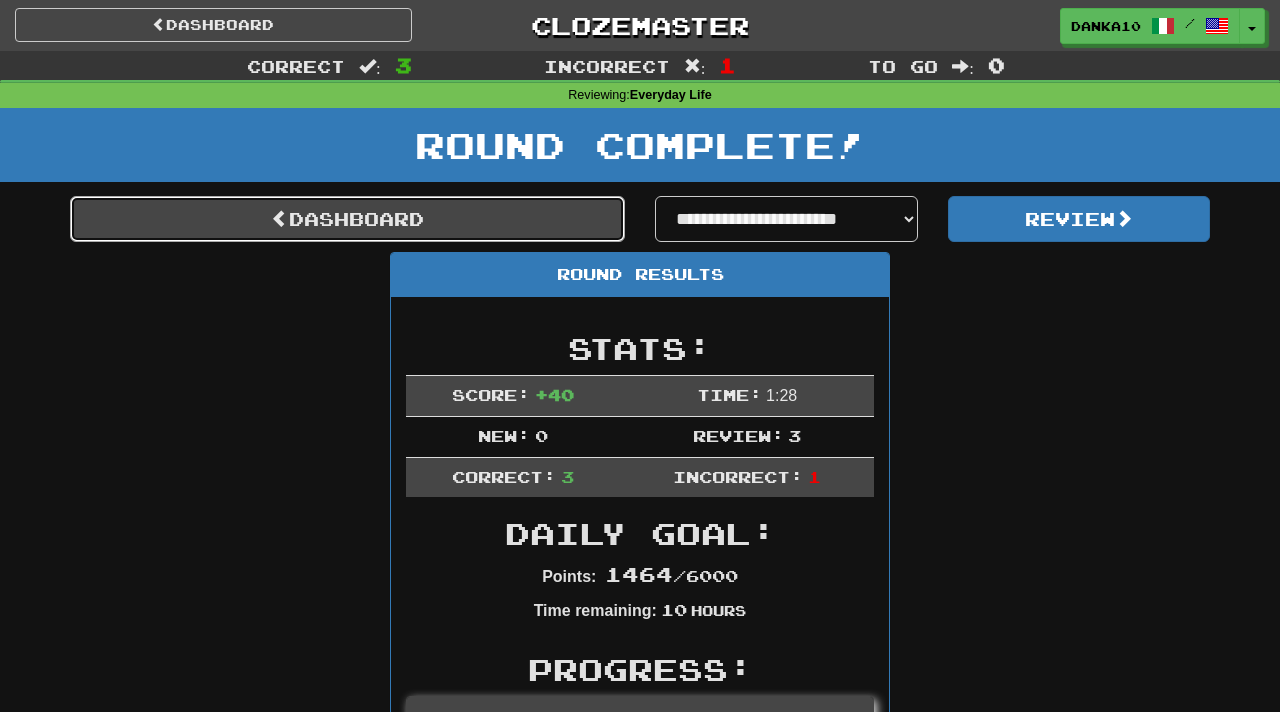 click on "Dashboard" at bounding box center (347, 219) 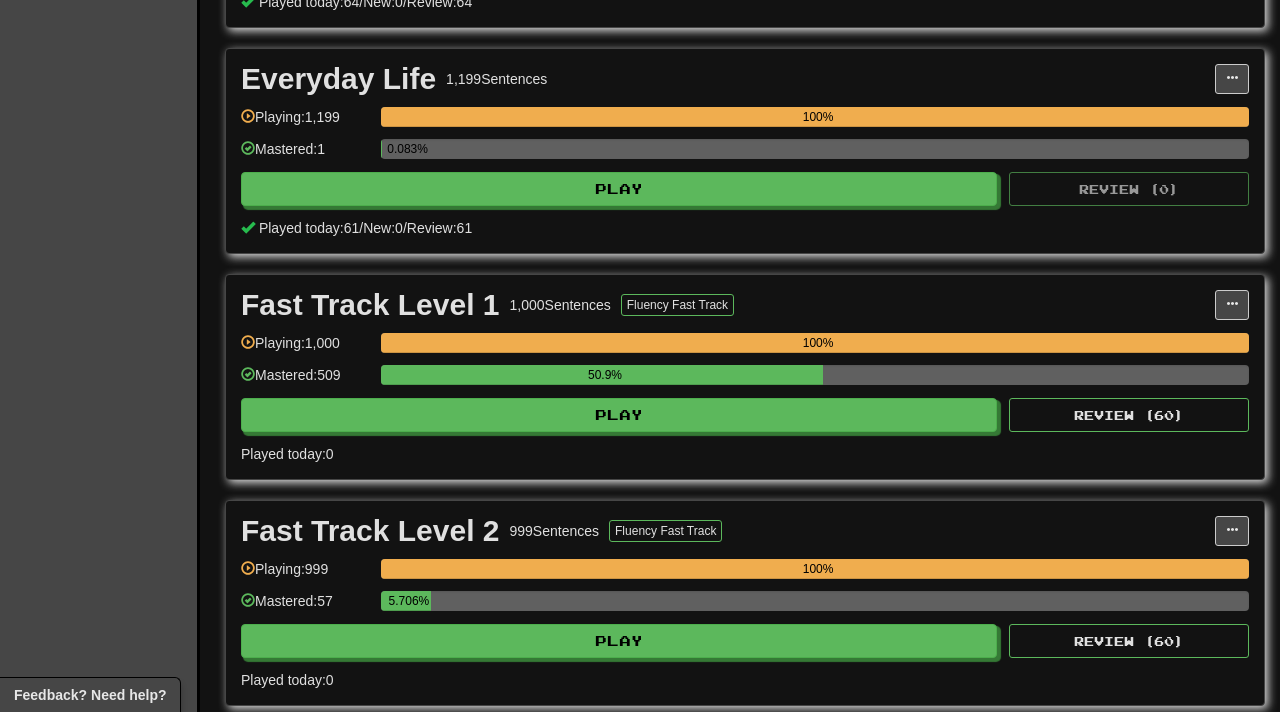 scroll, scrollTop: 641, scrollLeft: 0, axis: vertical 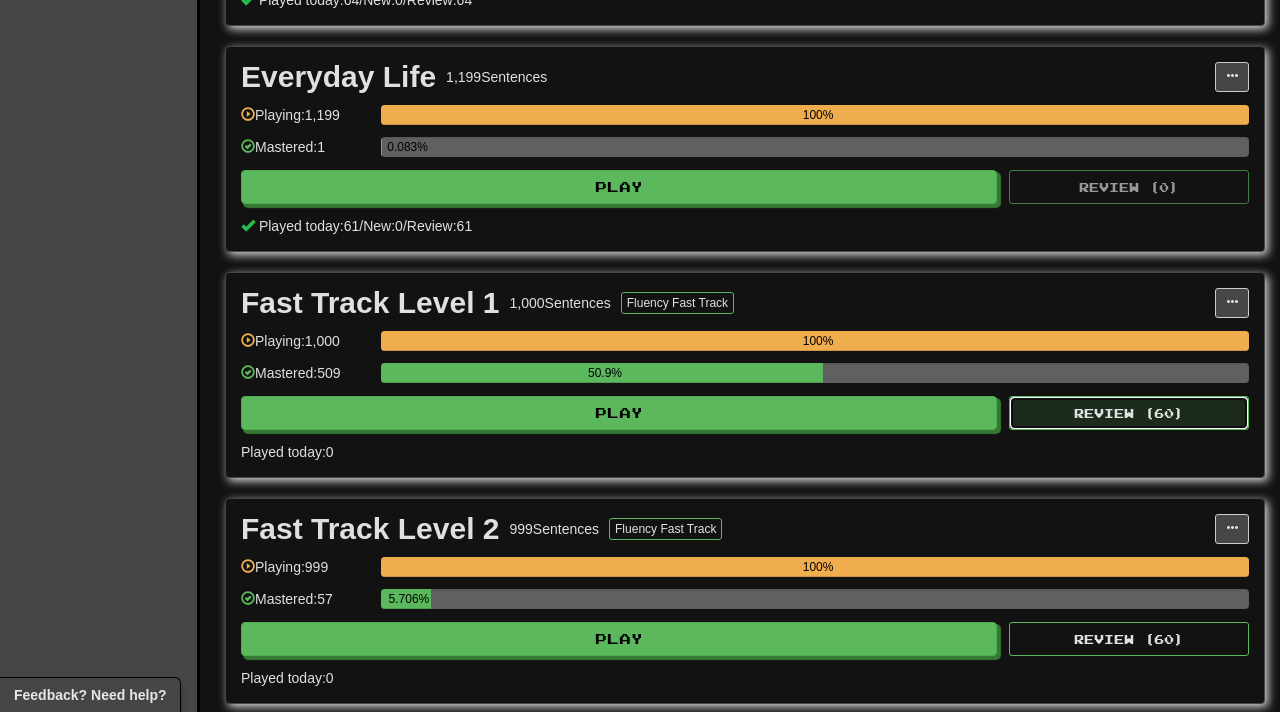 click on "Review ( 60 )" at bounding box center (1129, 413) 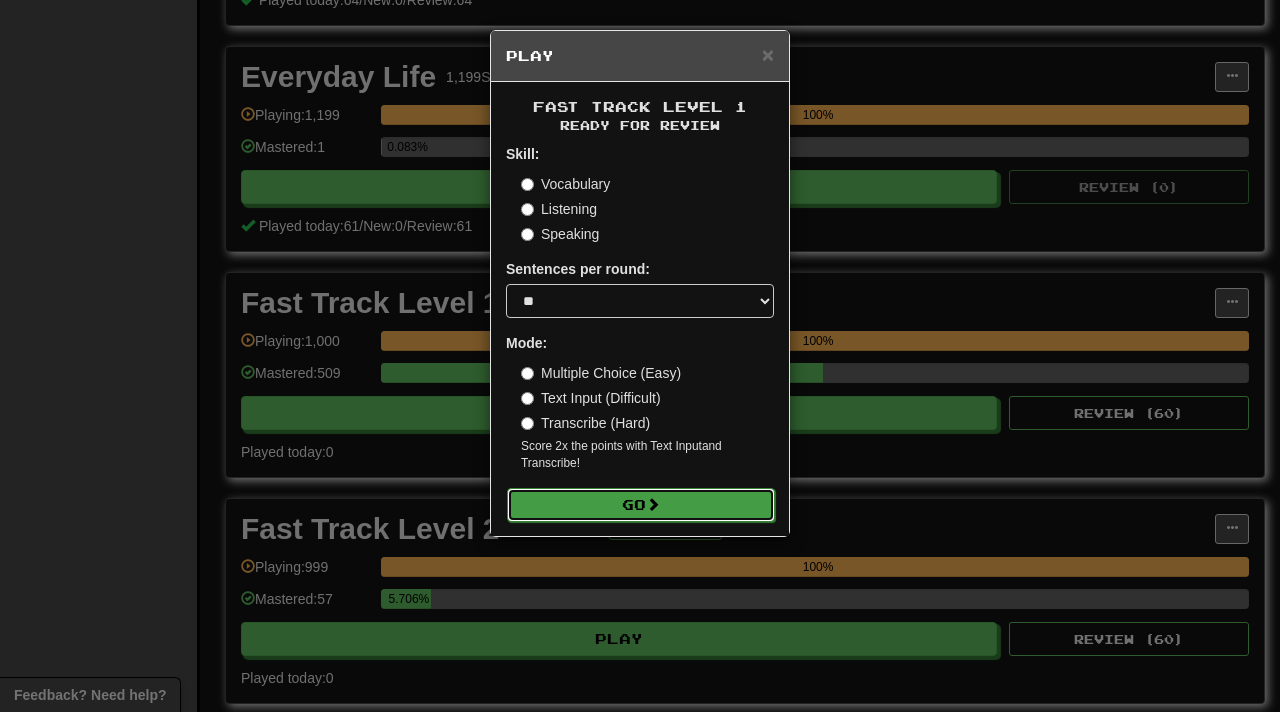 click on "Go" at bounding box center [641, 505] 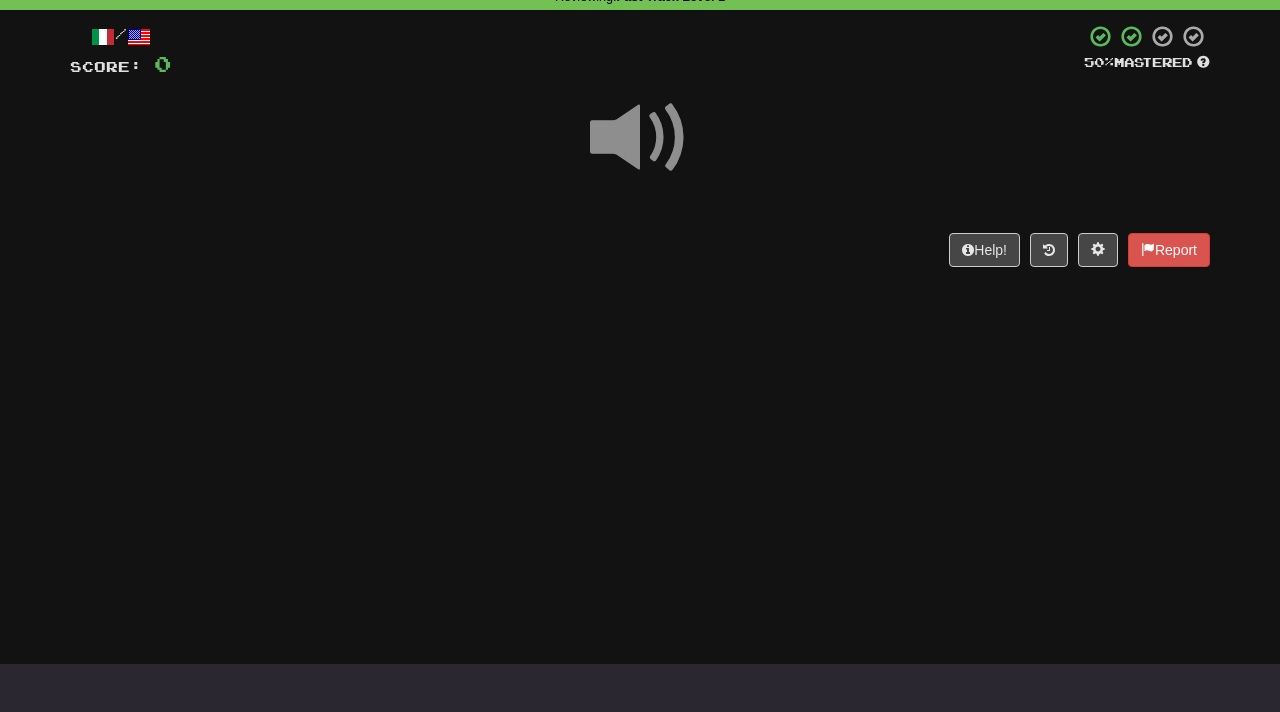 scroll, scrollTop: 134, scrollLeft: 0, axis: vertical 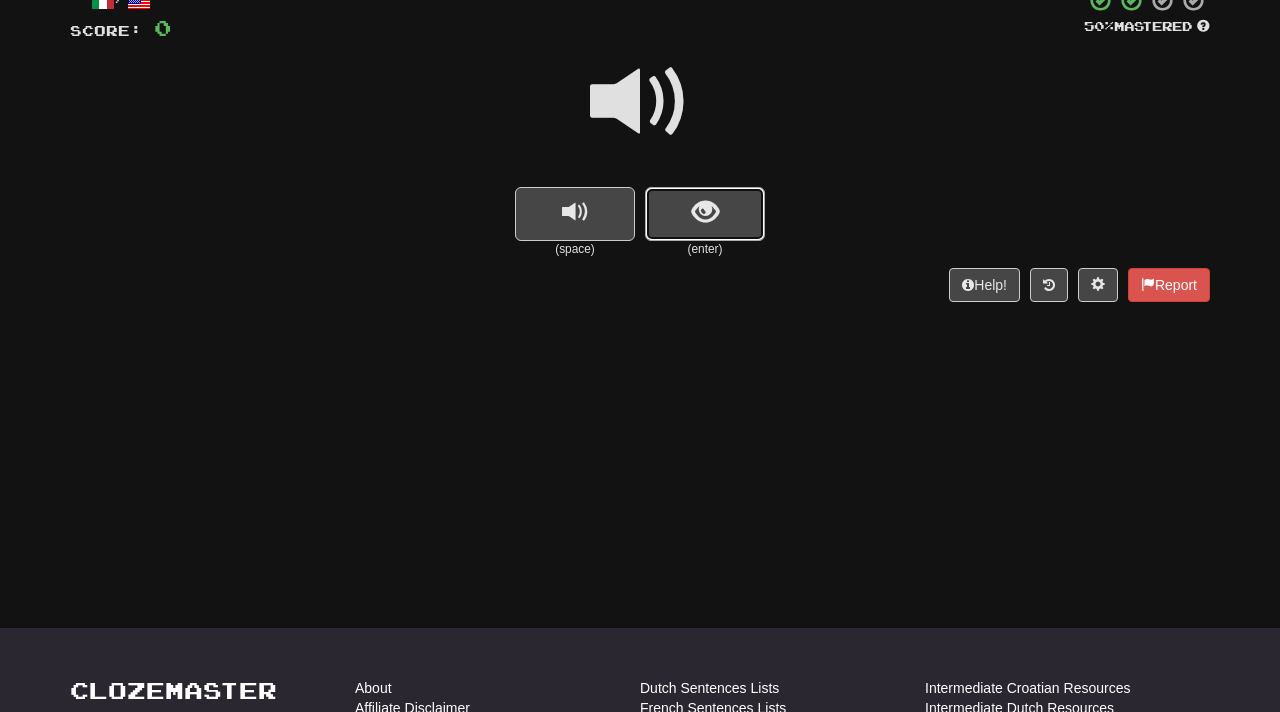 click at bounding box center [705, 214] 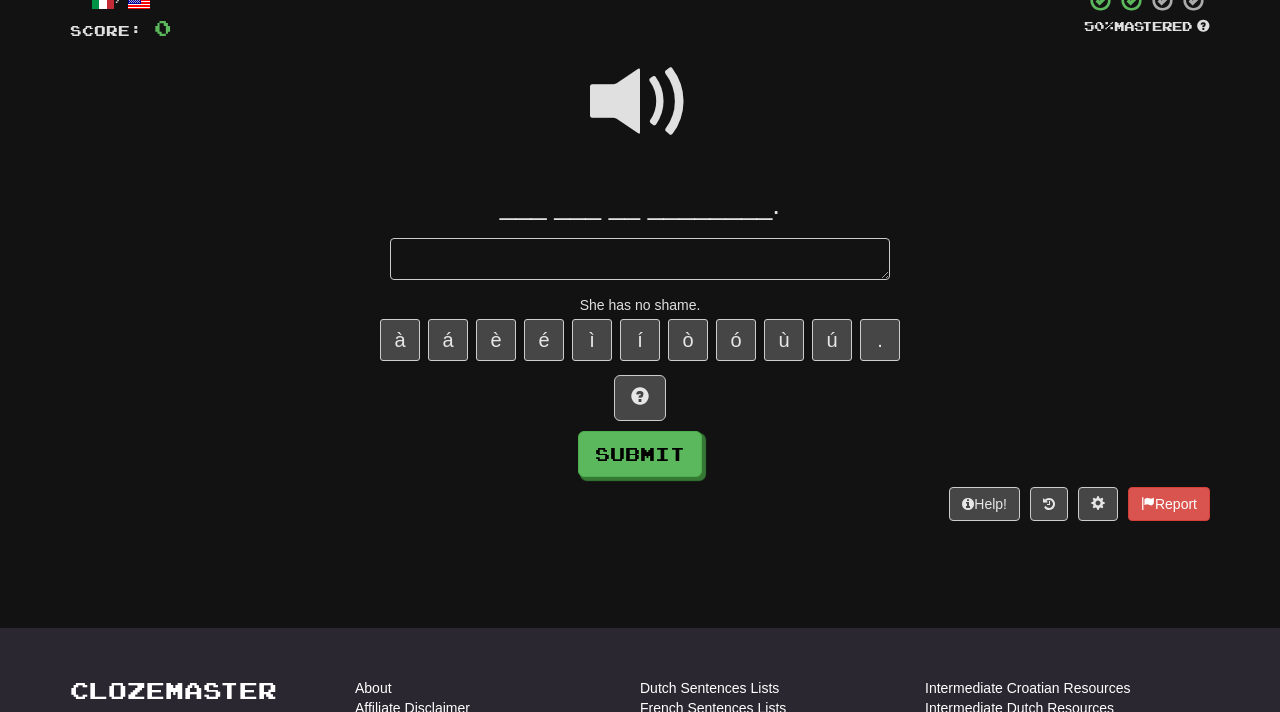 type on "*" 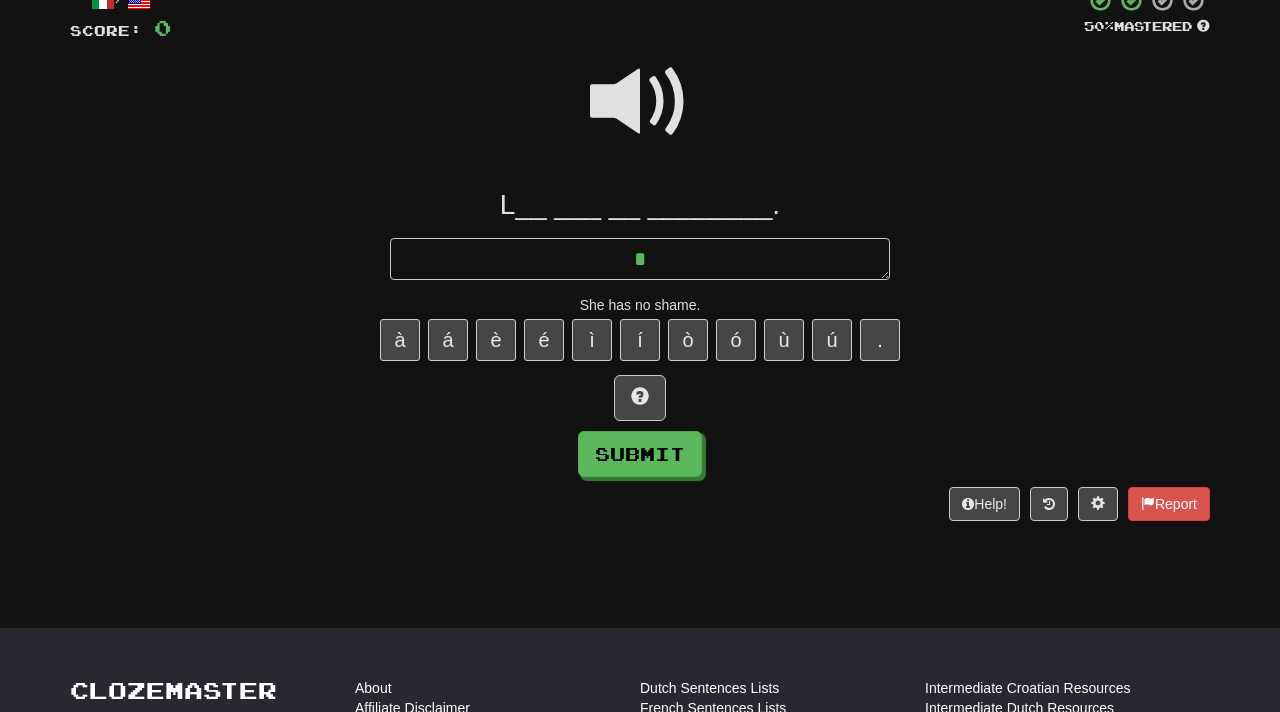 type on "*" 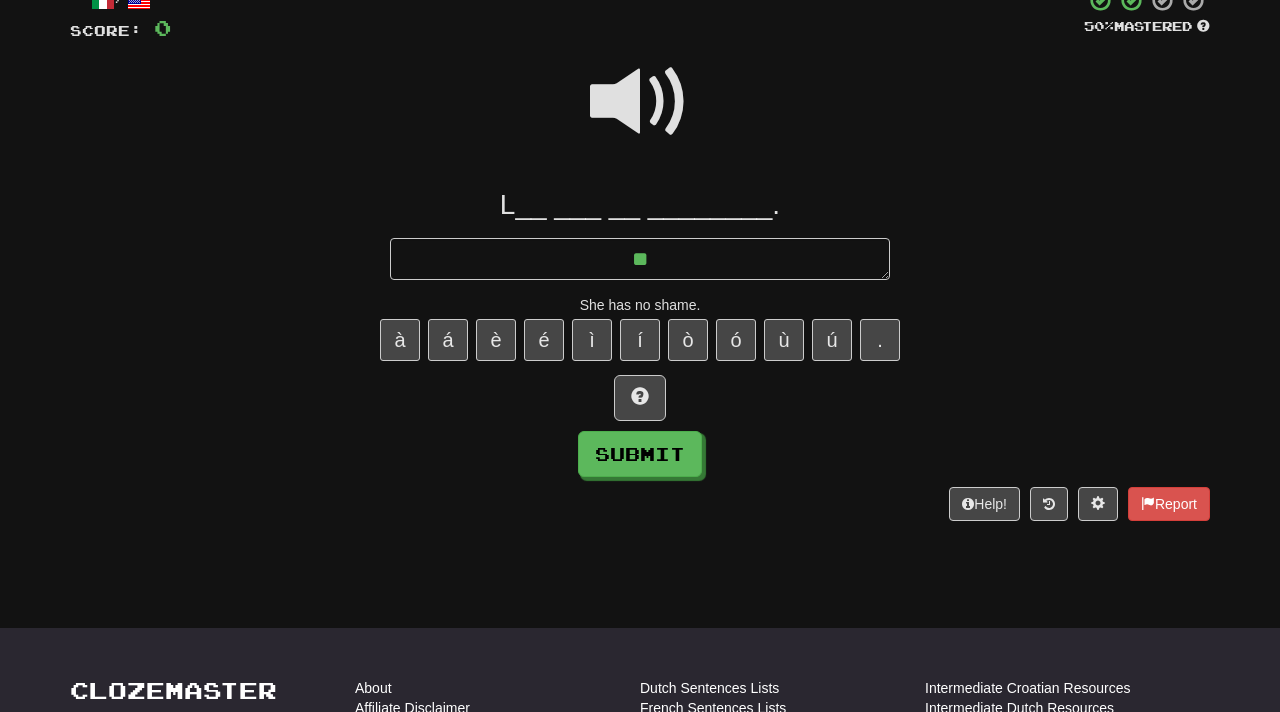 type on "*" 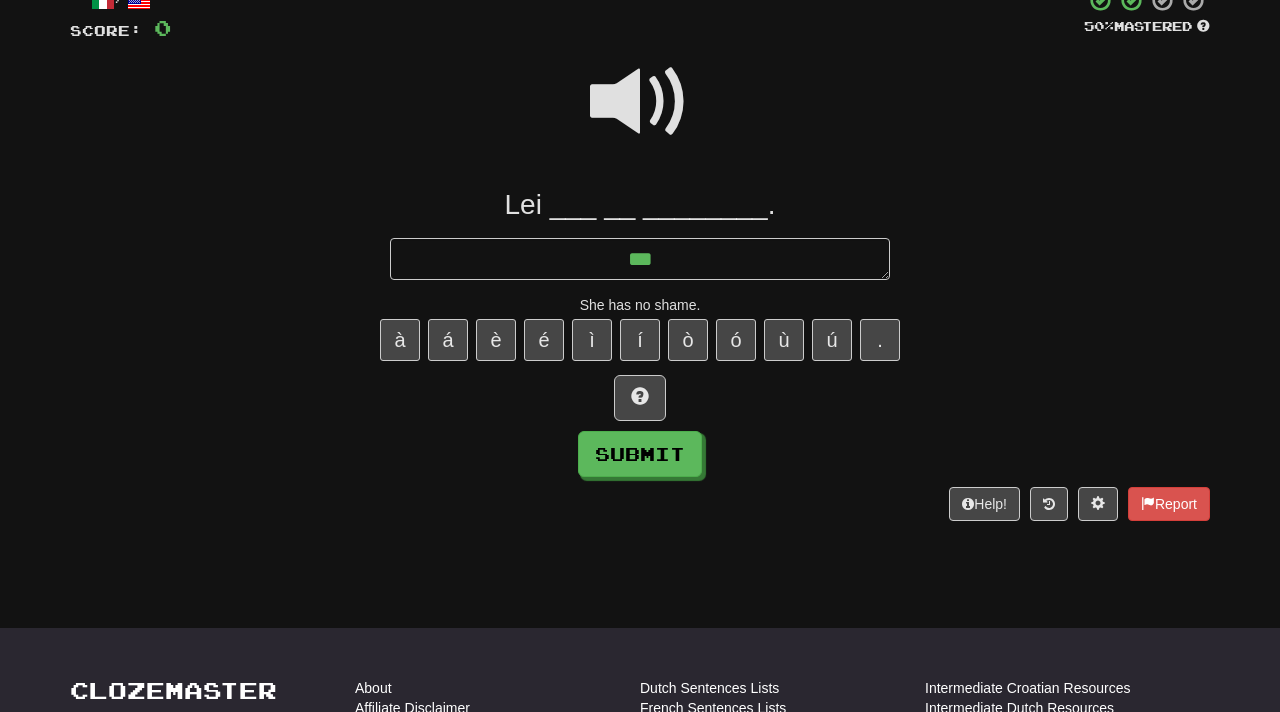 type on "*" 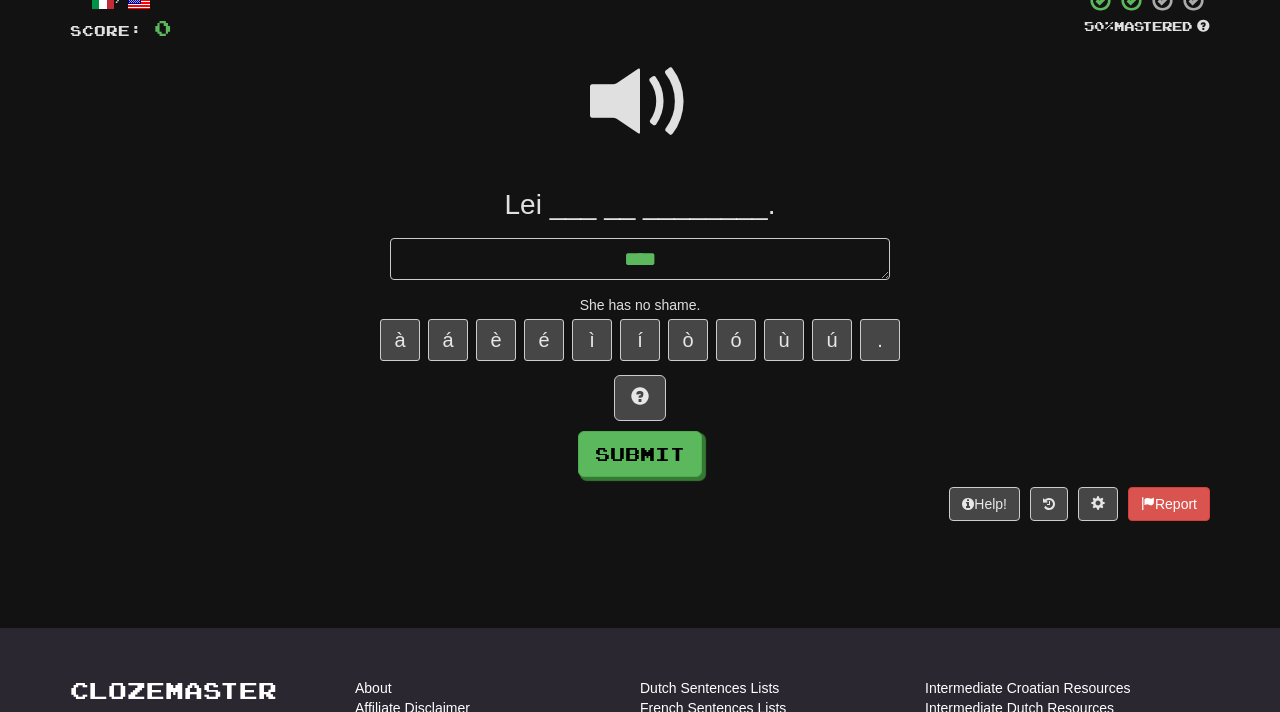 type on "*" 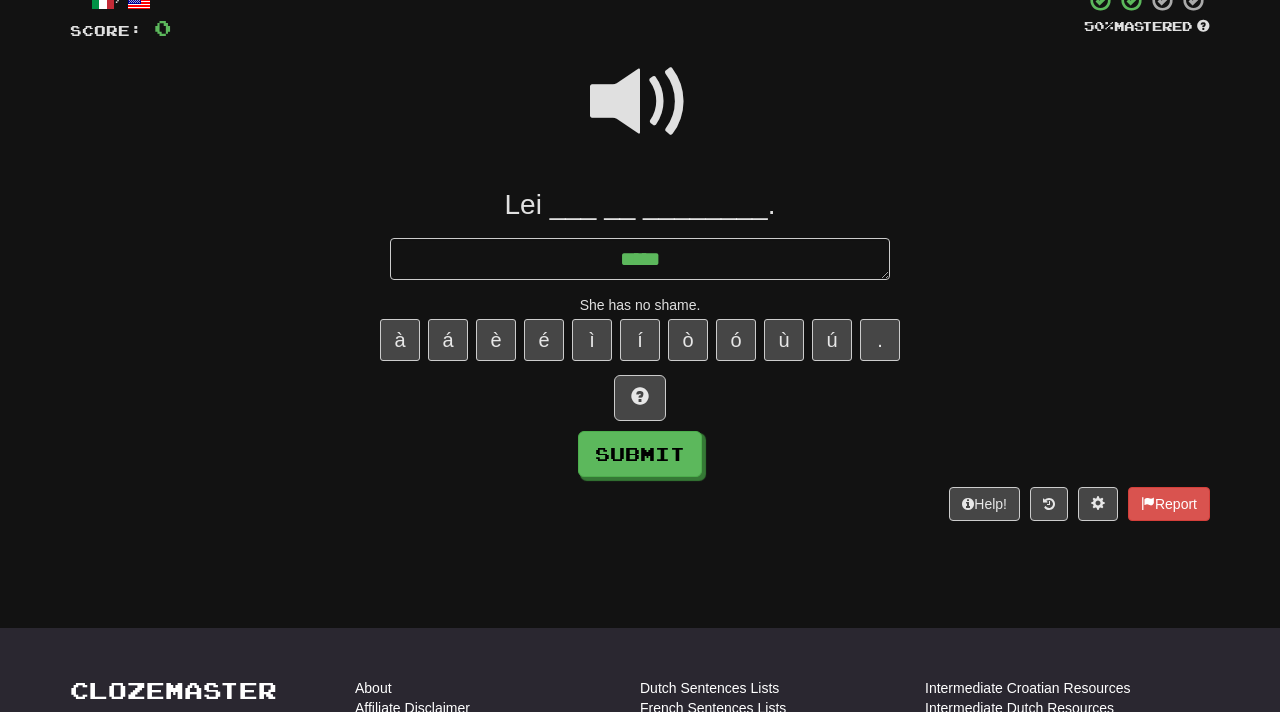 type on "******" 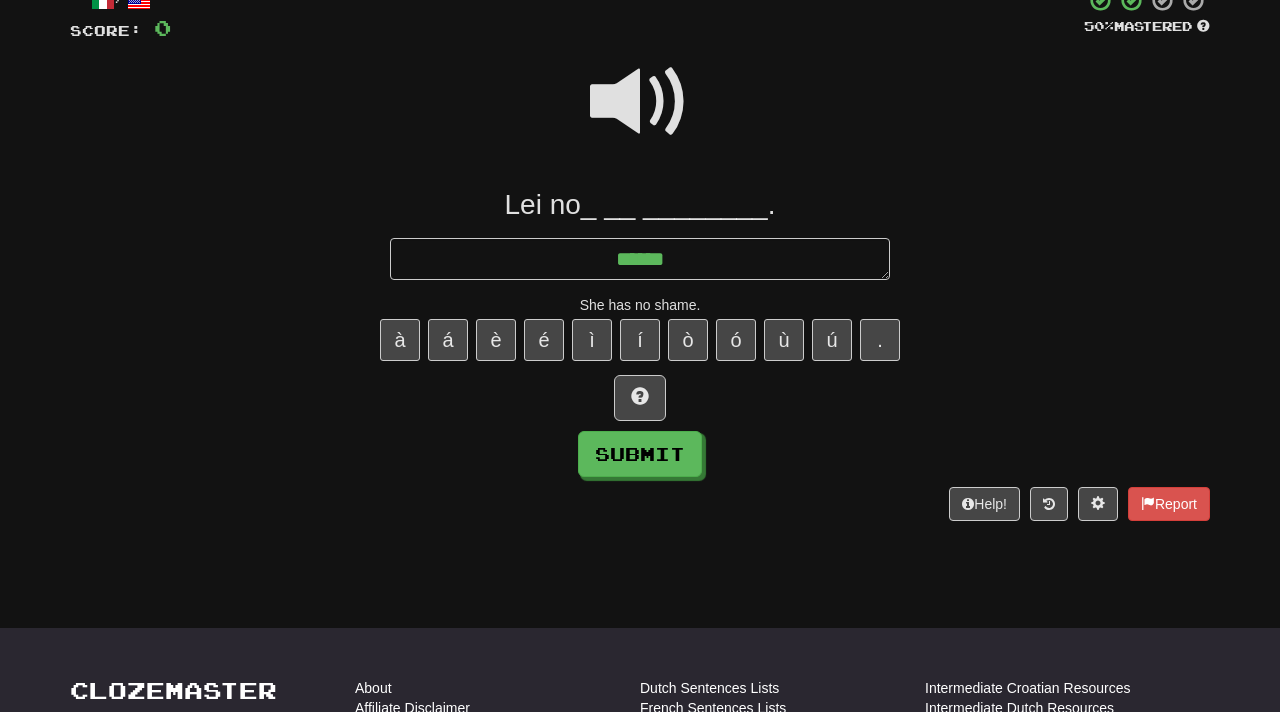 type on "*" 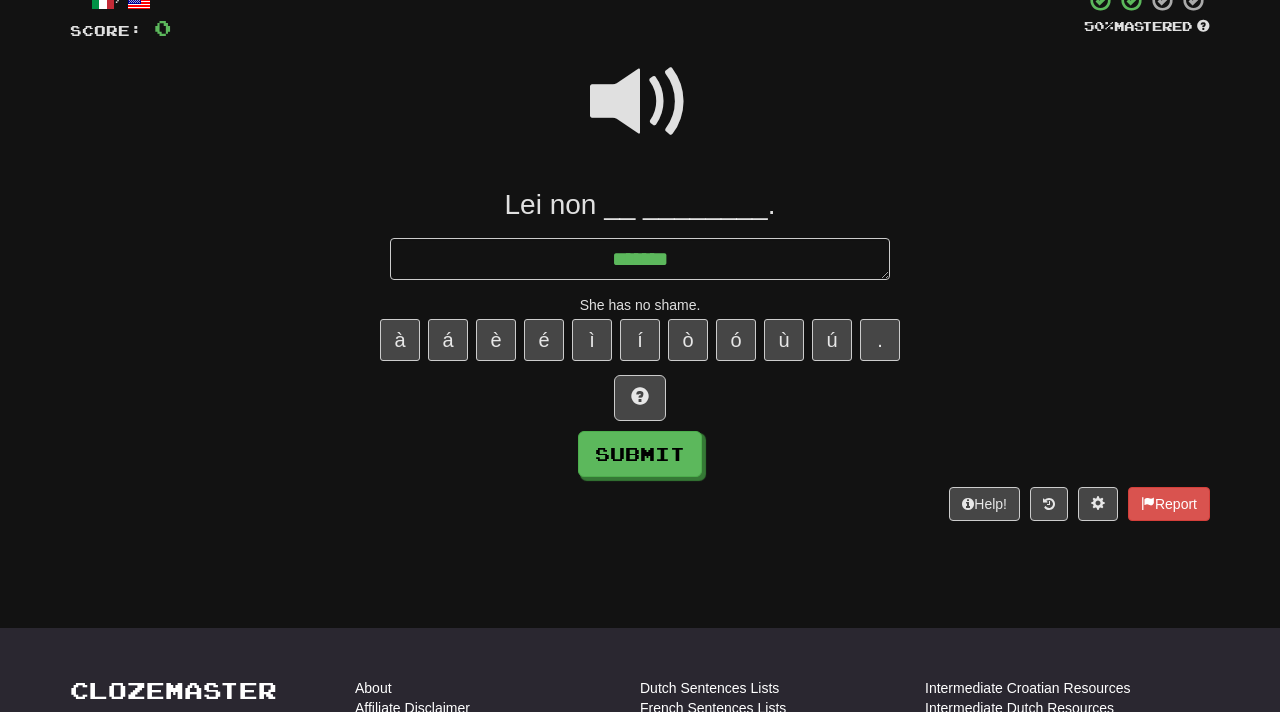 type on "*" 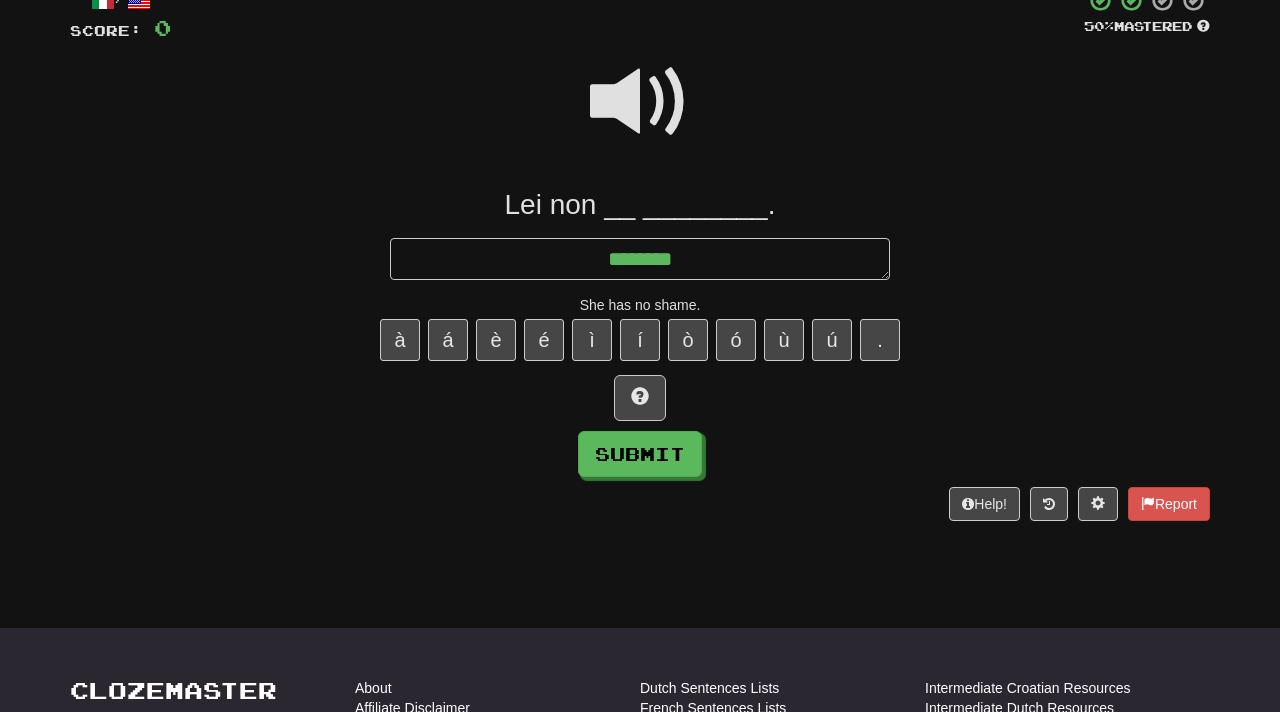 type on "*" 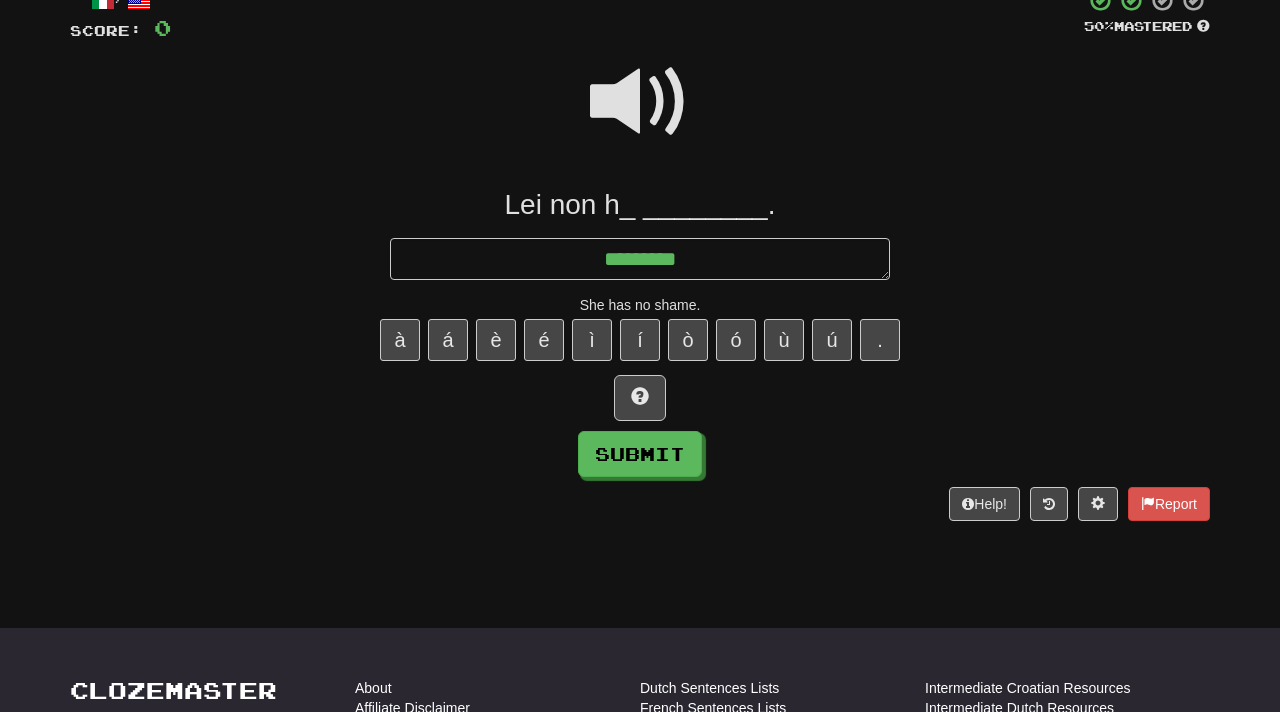 type on "*" 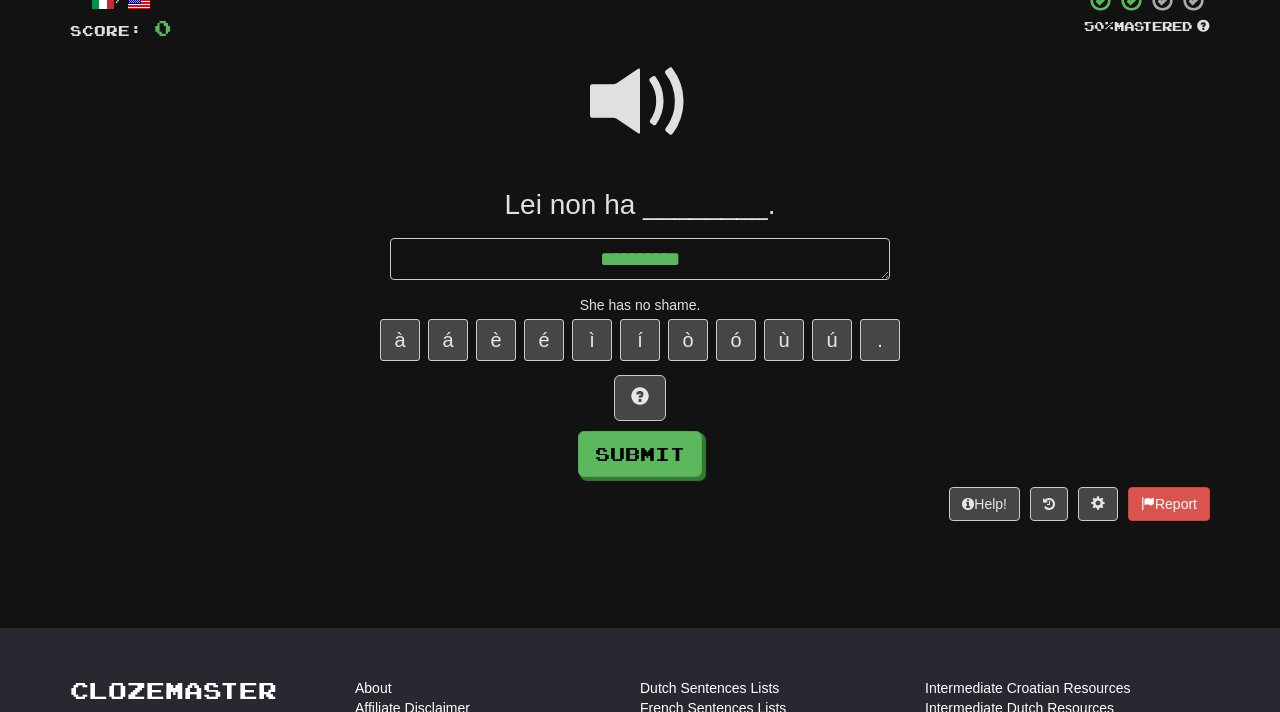 type on "*" 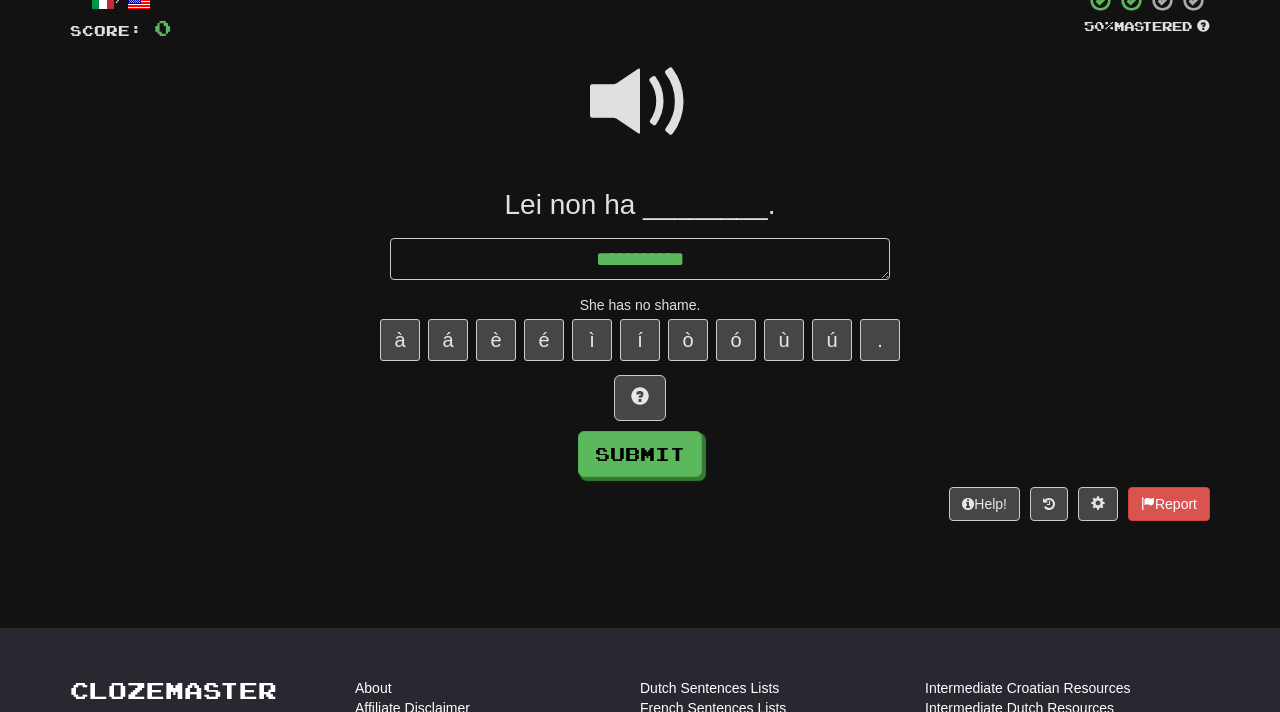 type on "*" 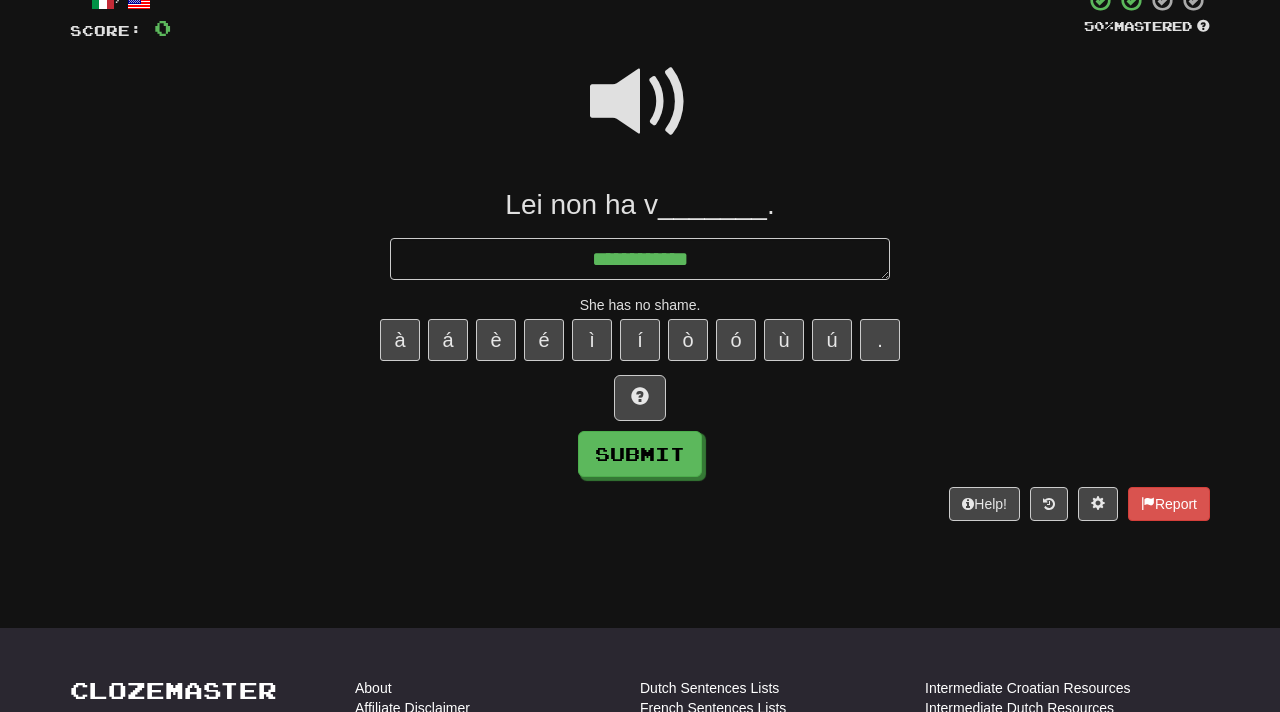 type on "*" 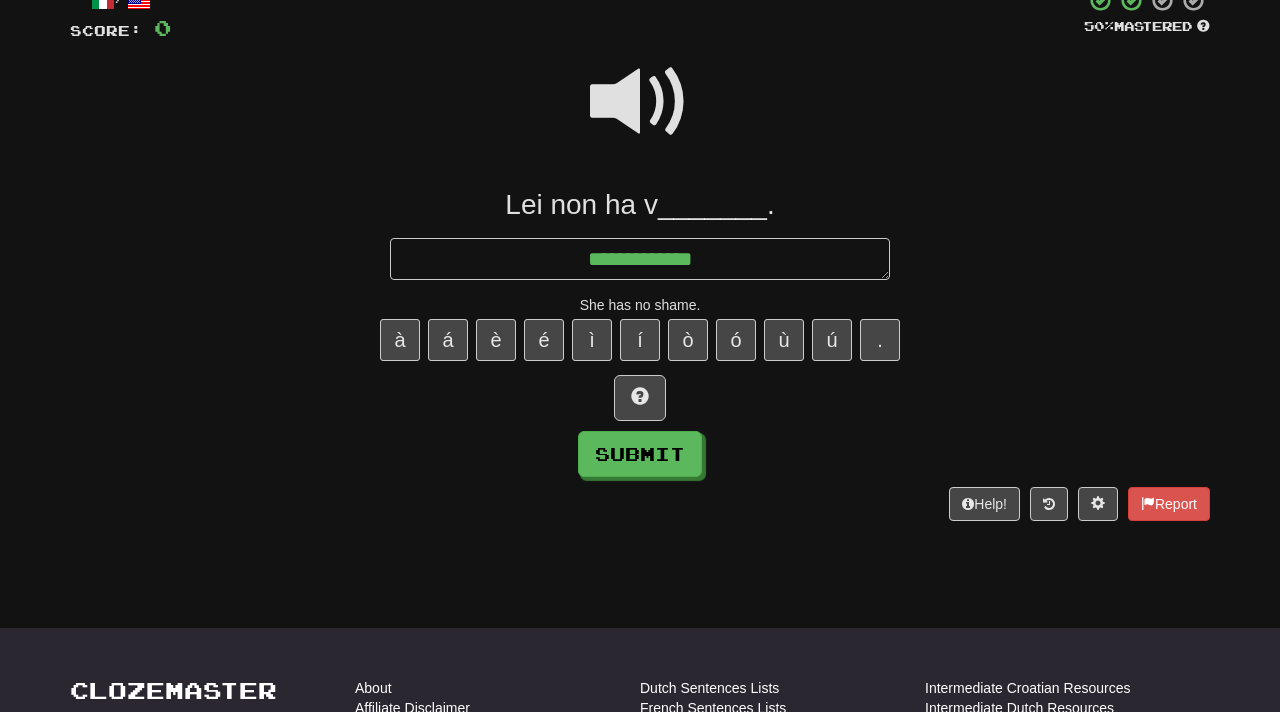 type on "*" 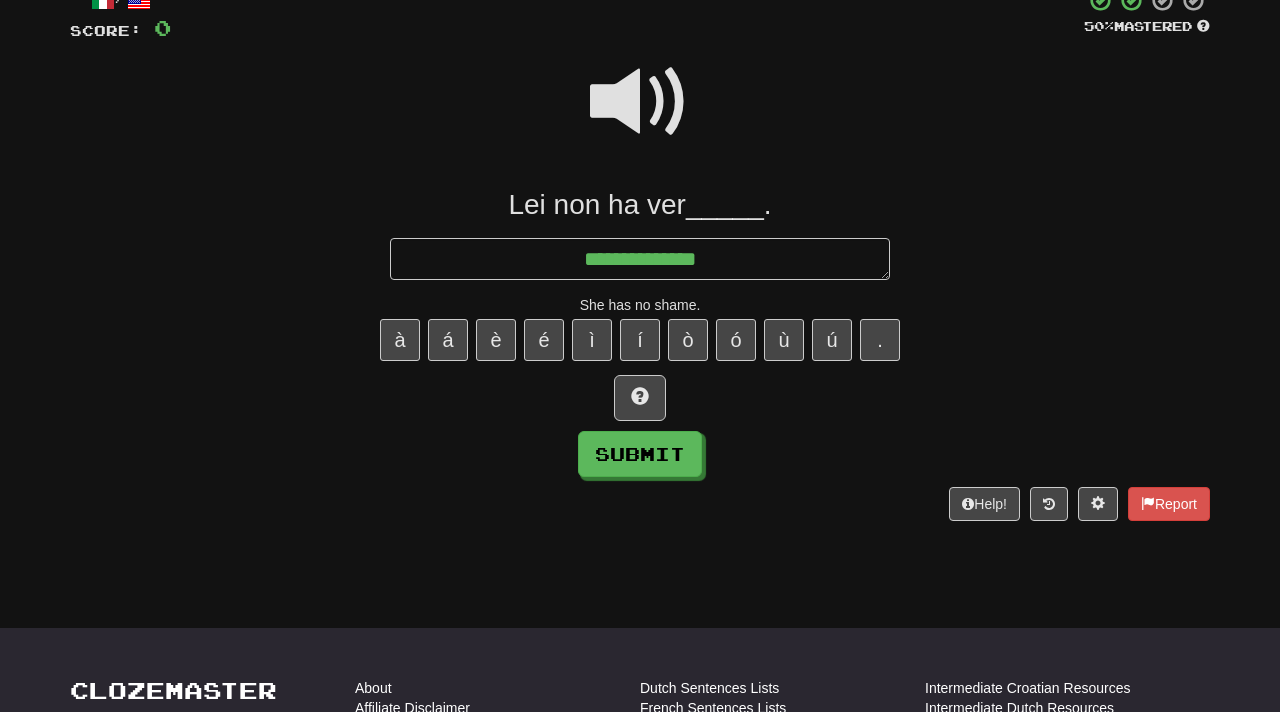 type on "*" 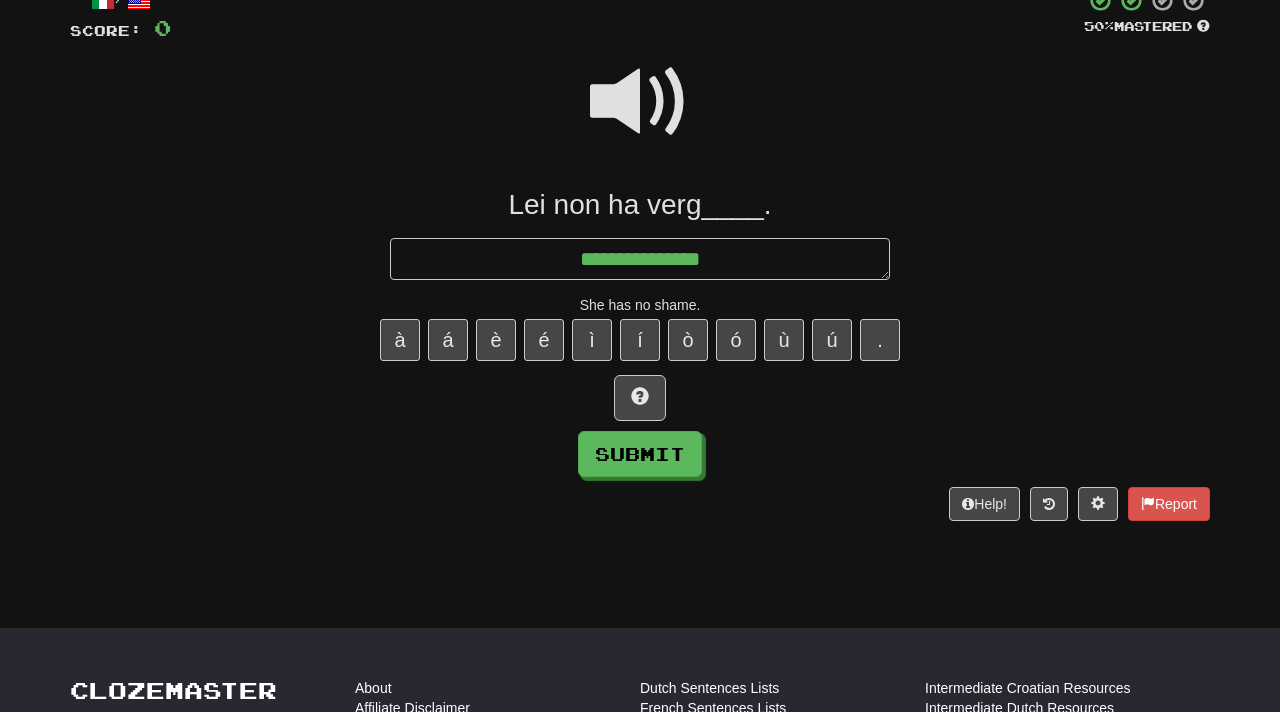 type on "*" 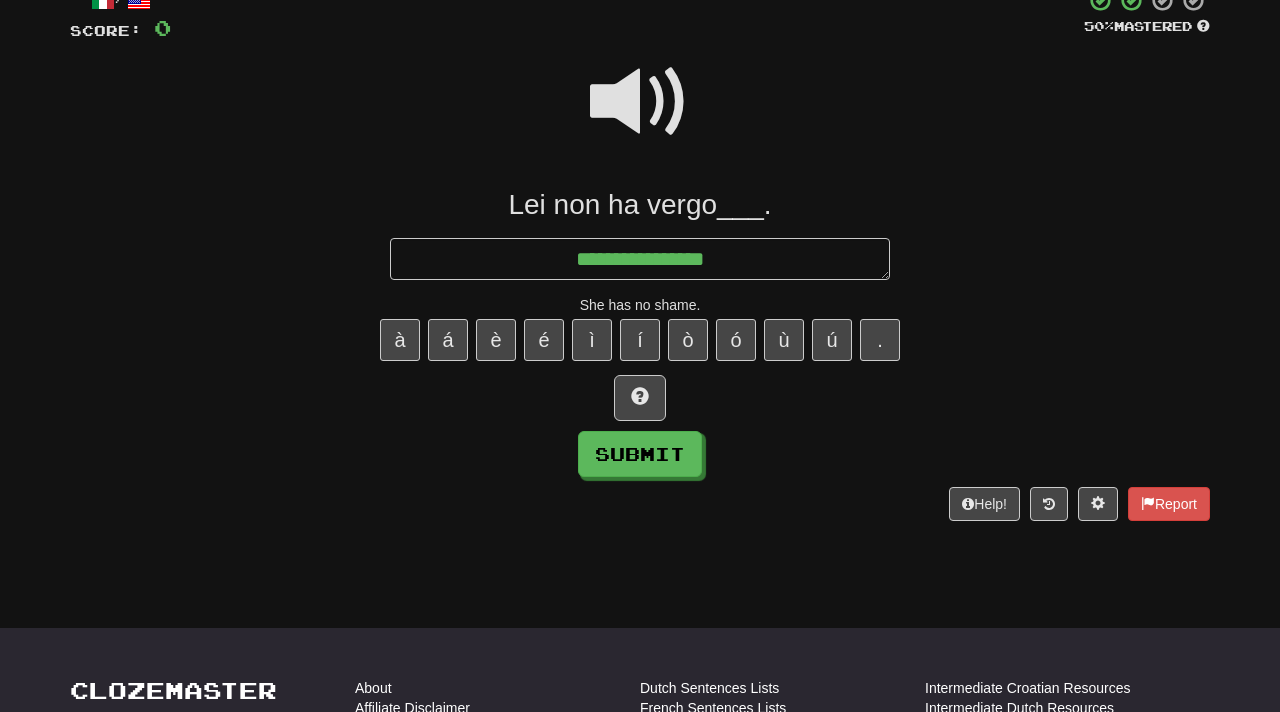 type on "*" 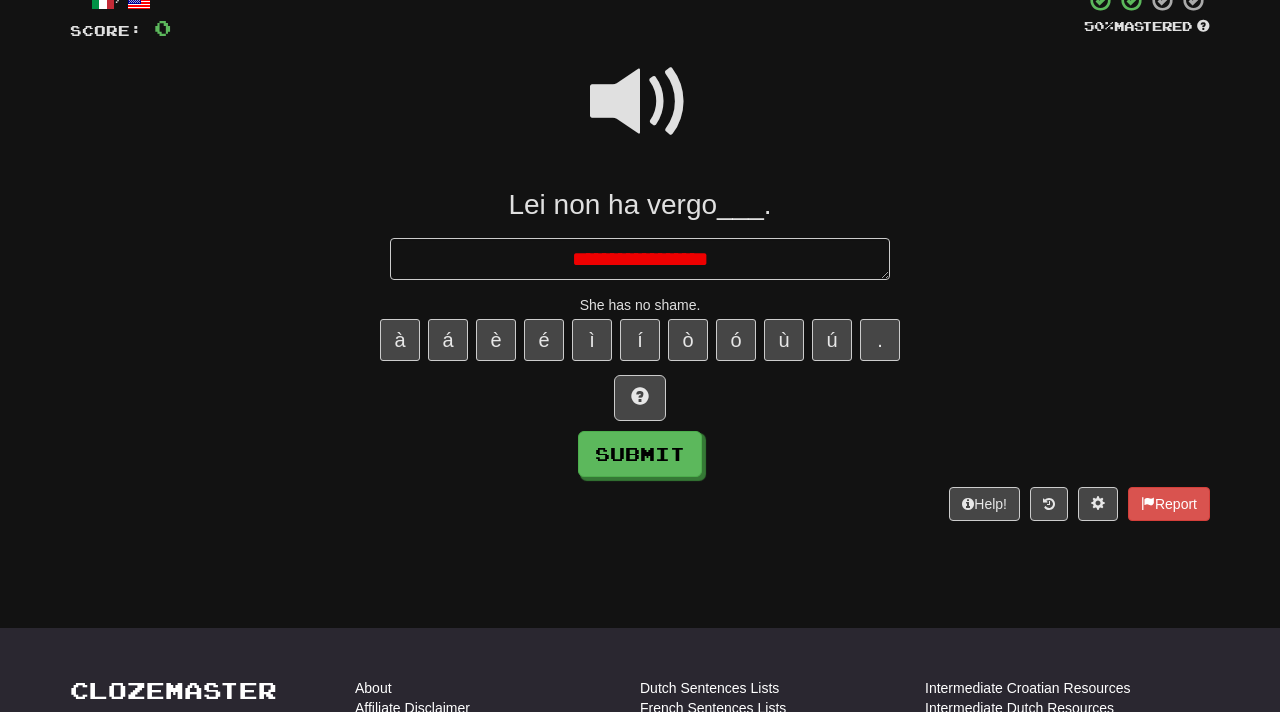 type on "*" 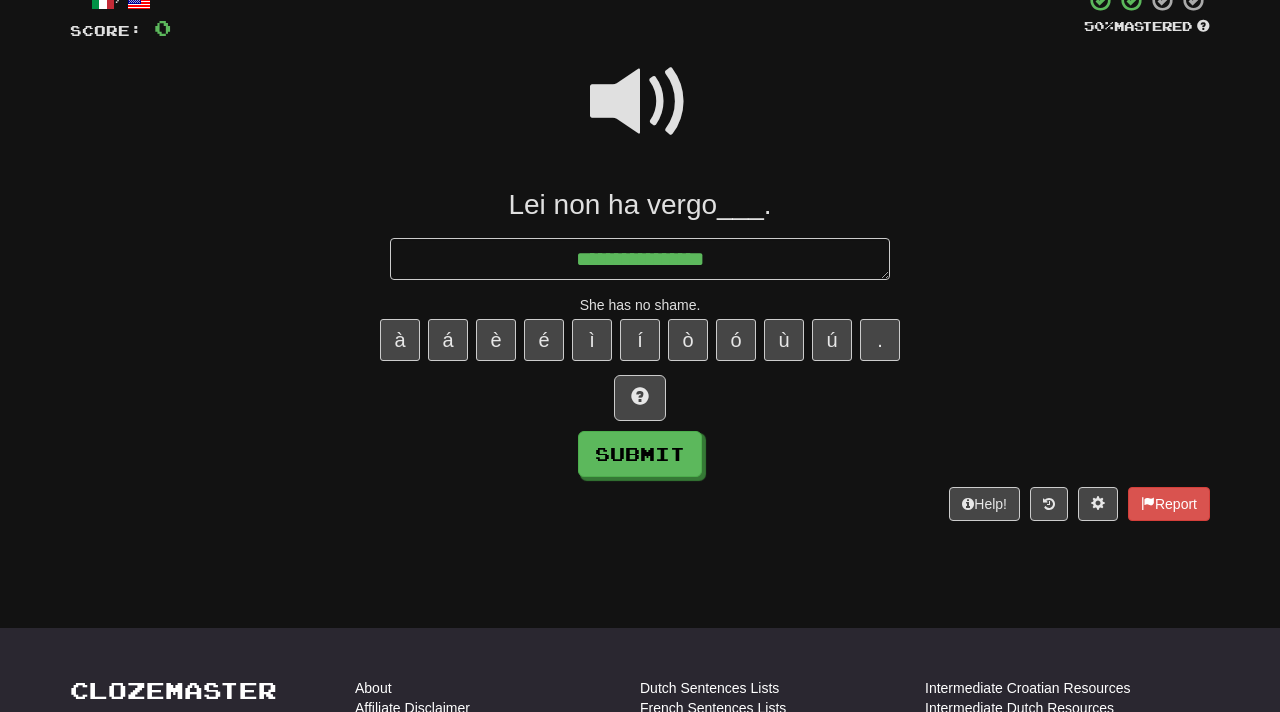 type on "*" 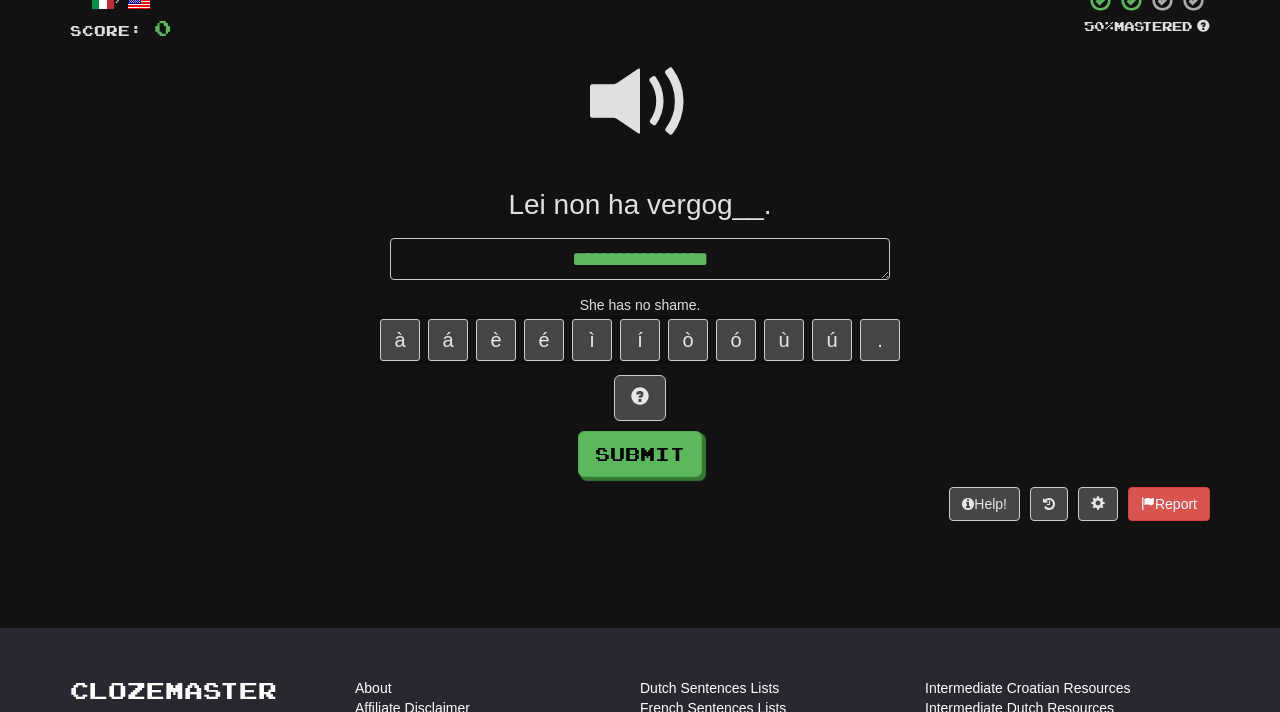 type on "*" 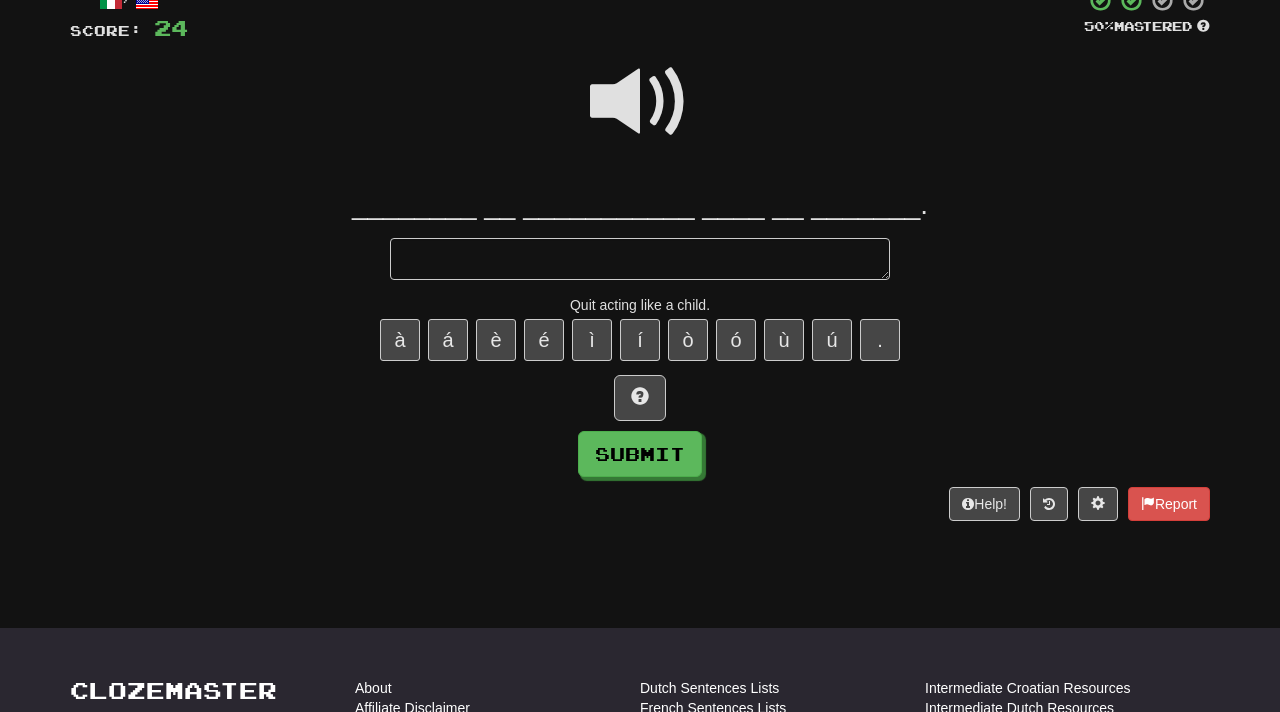 type on "*" 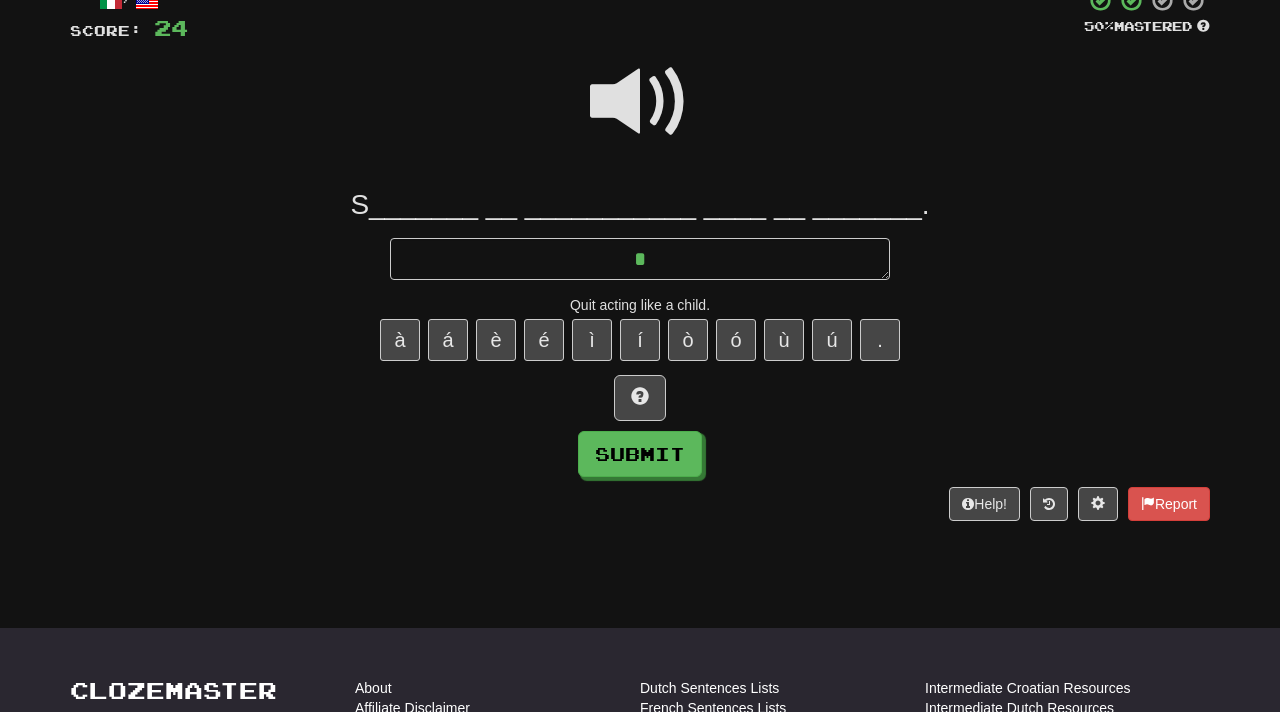 type on "*" 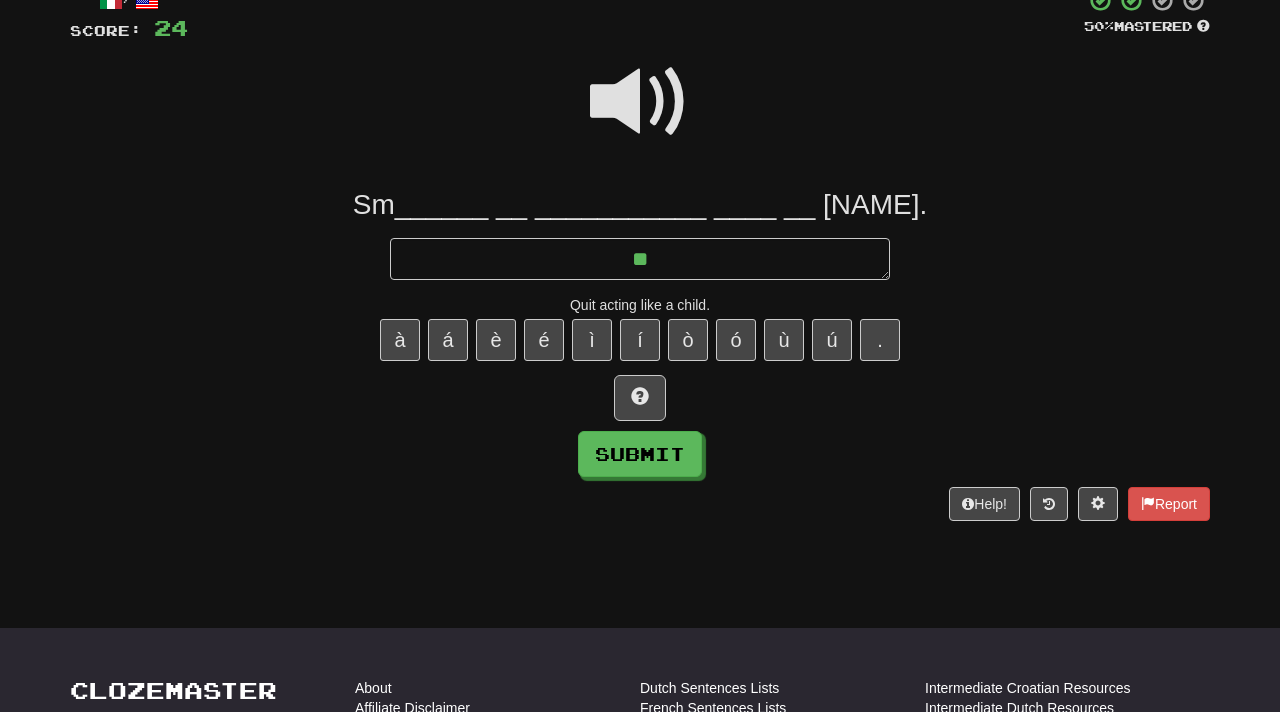 type on "*" 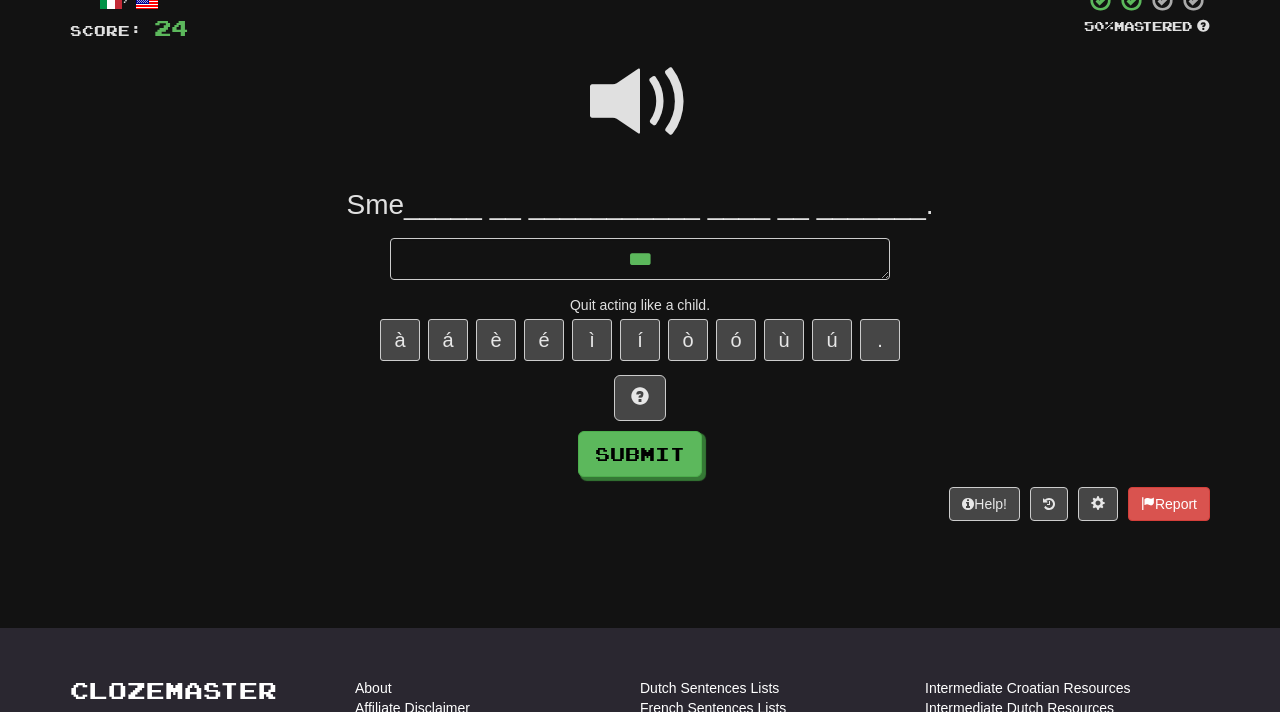 type on "*" 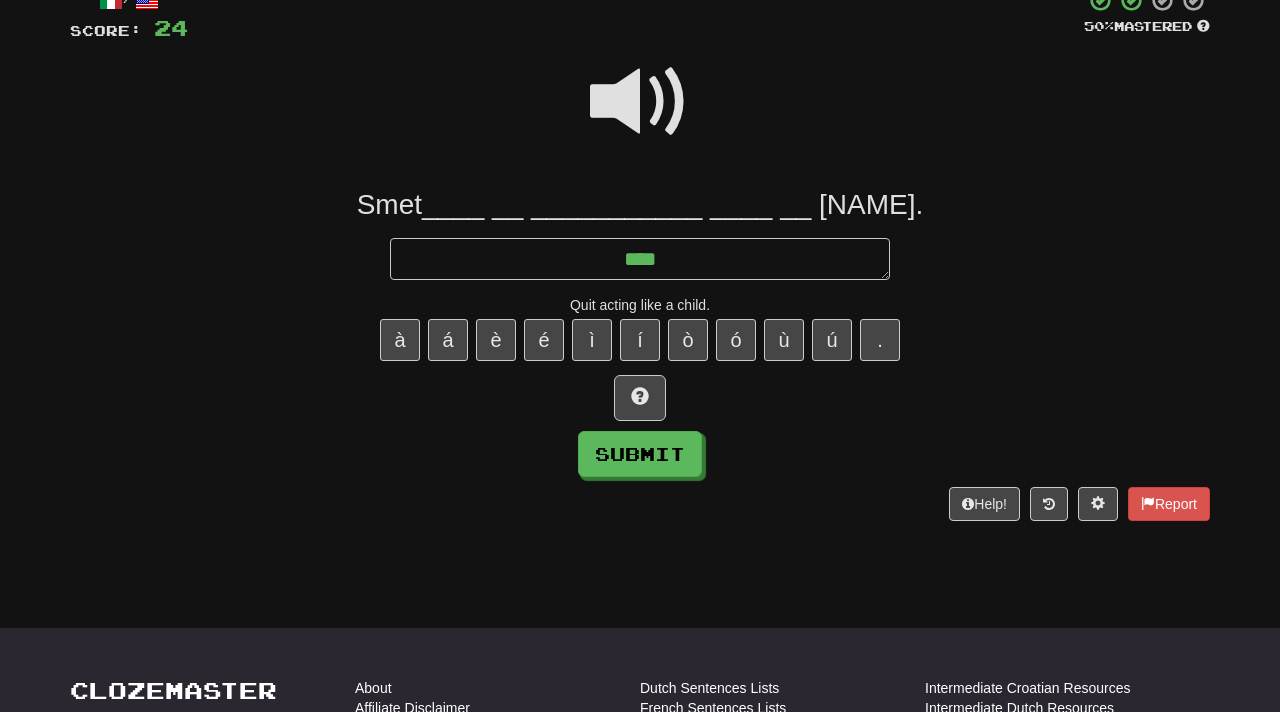 type on "*" 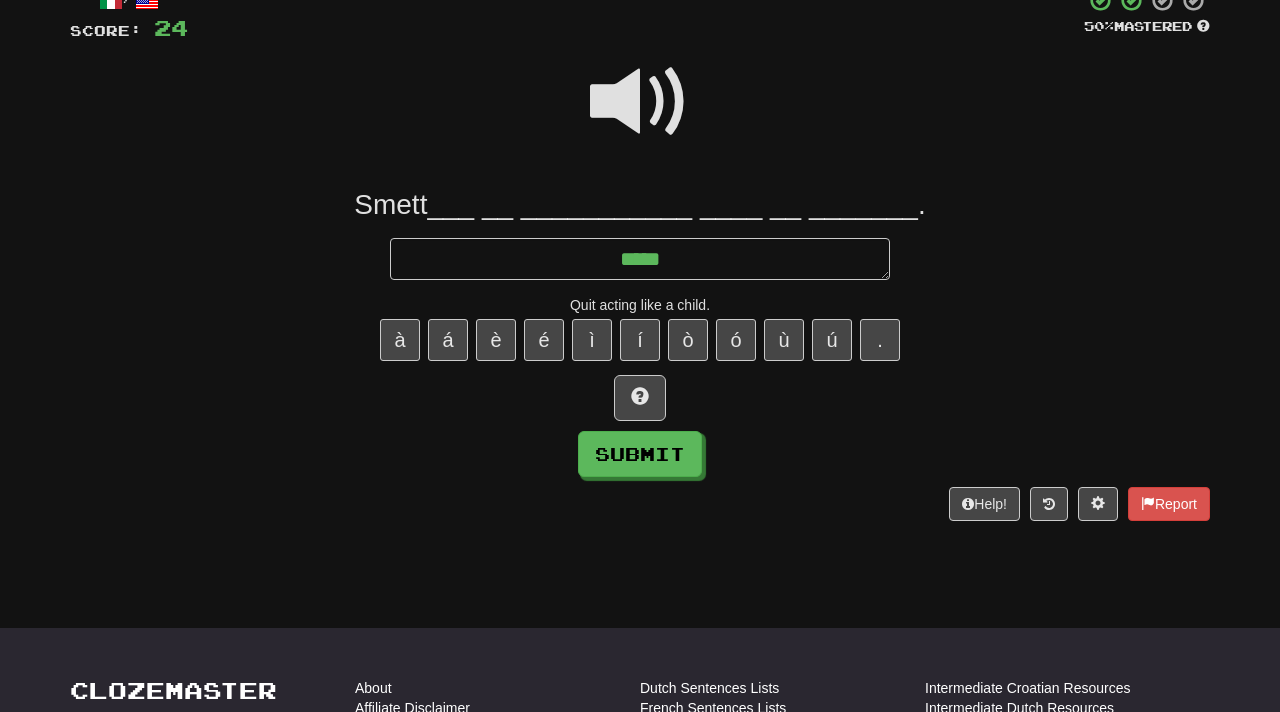 type on "*" 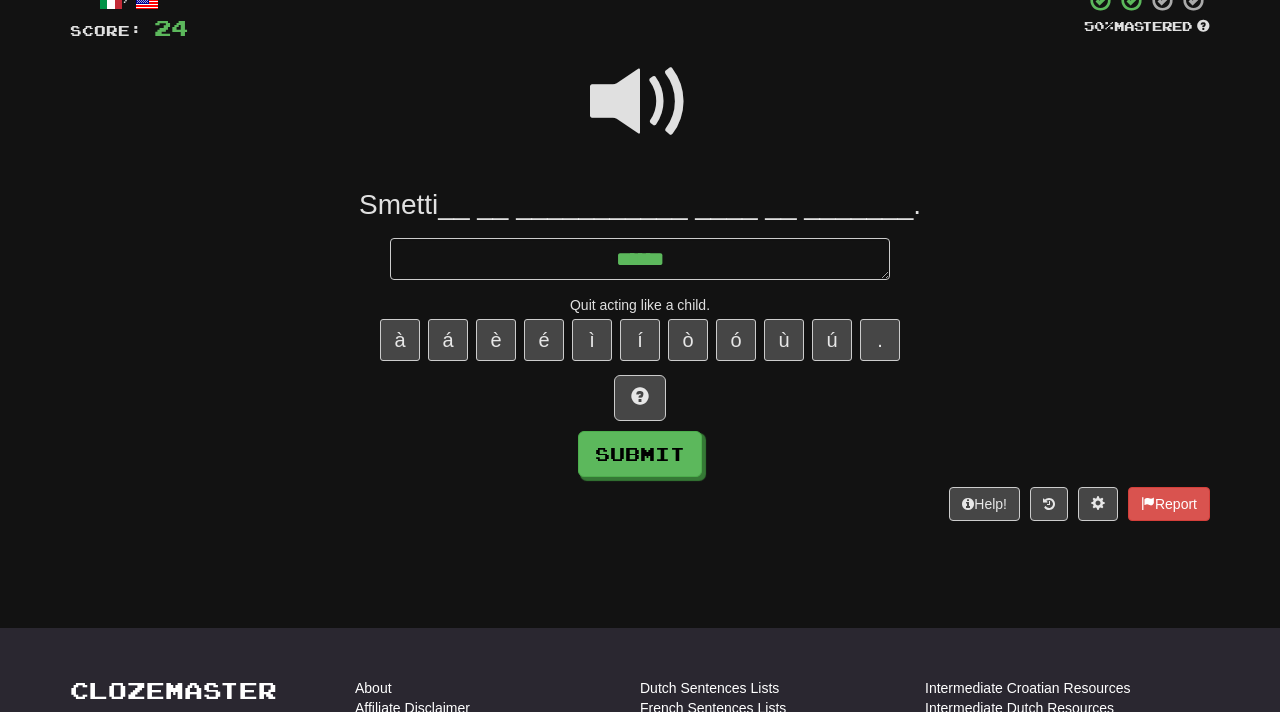 type on "*" 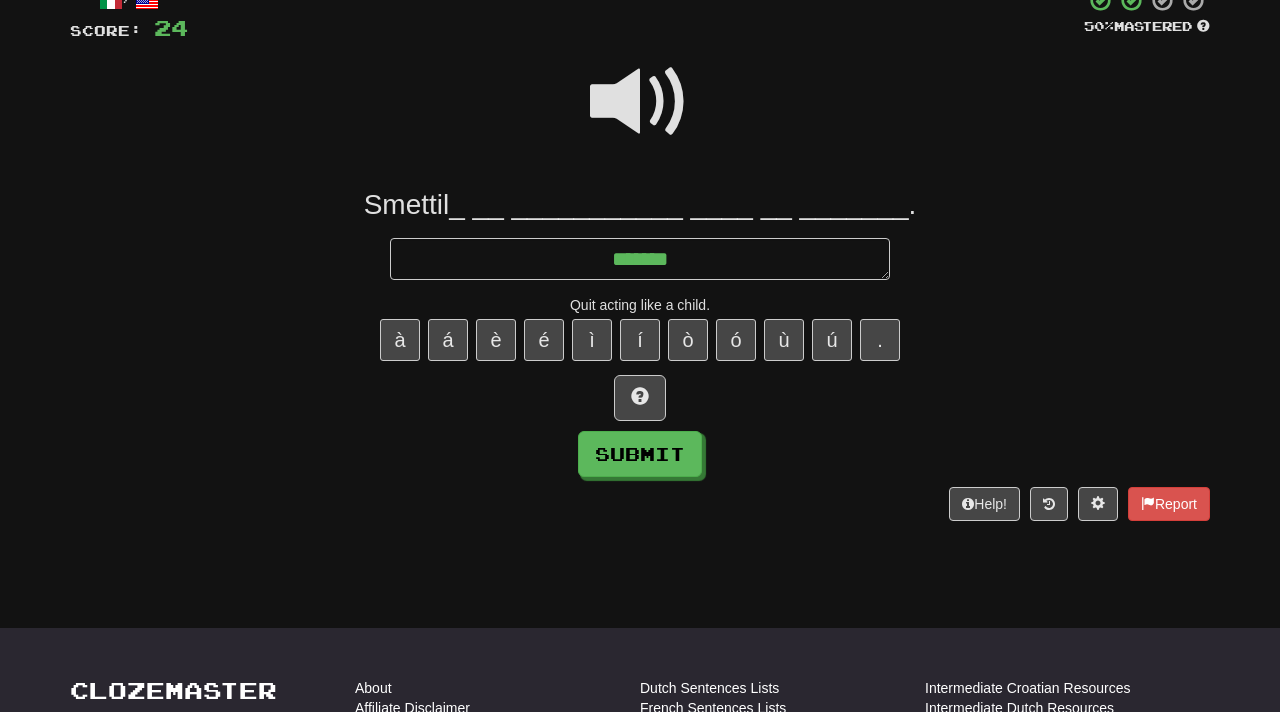 type on "*" 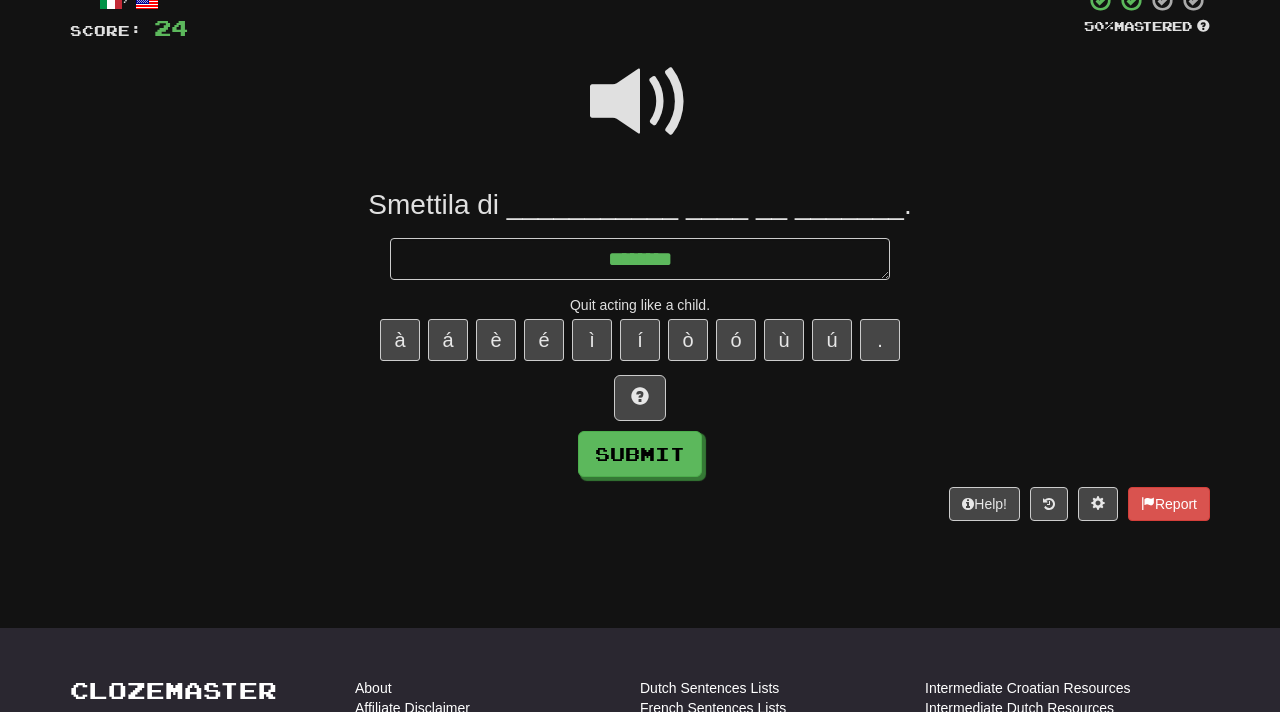 type on "*" 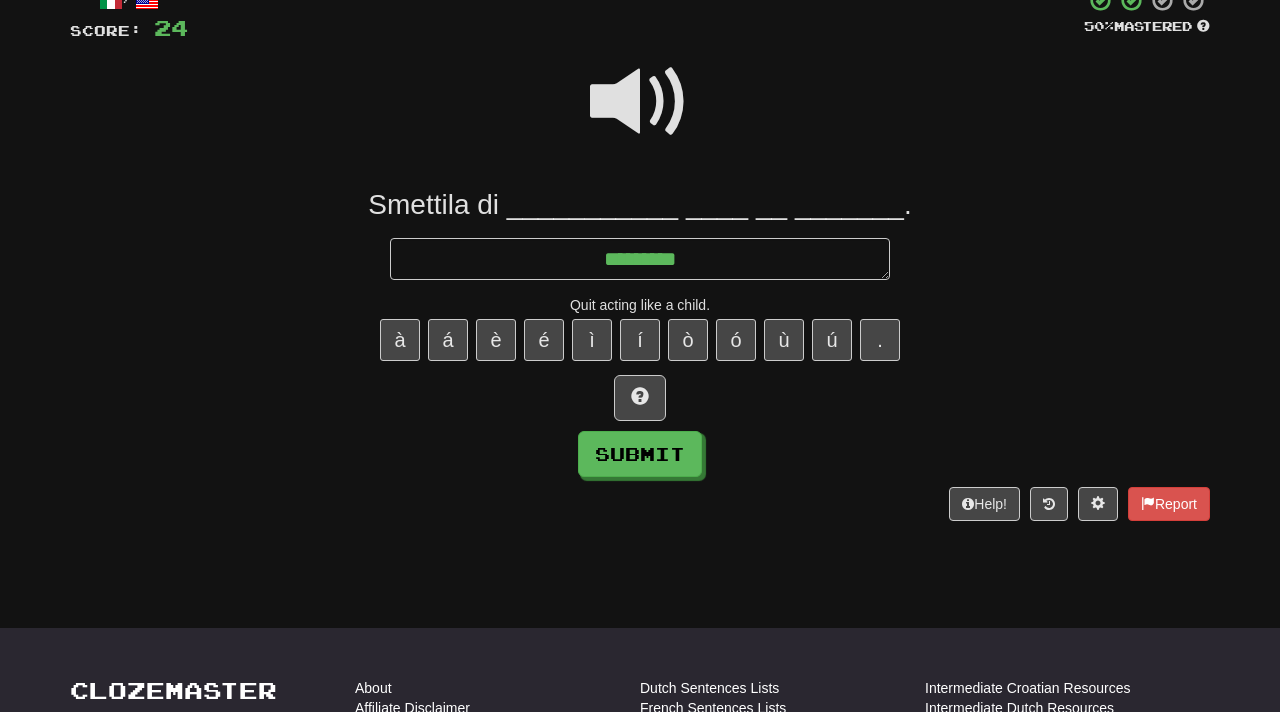 type on "*" 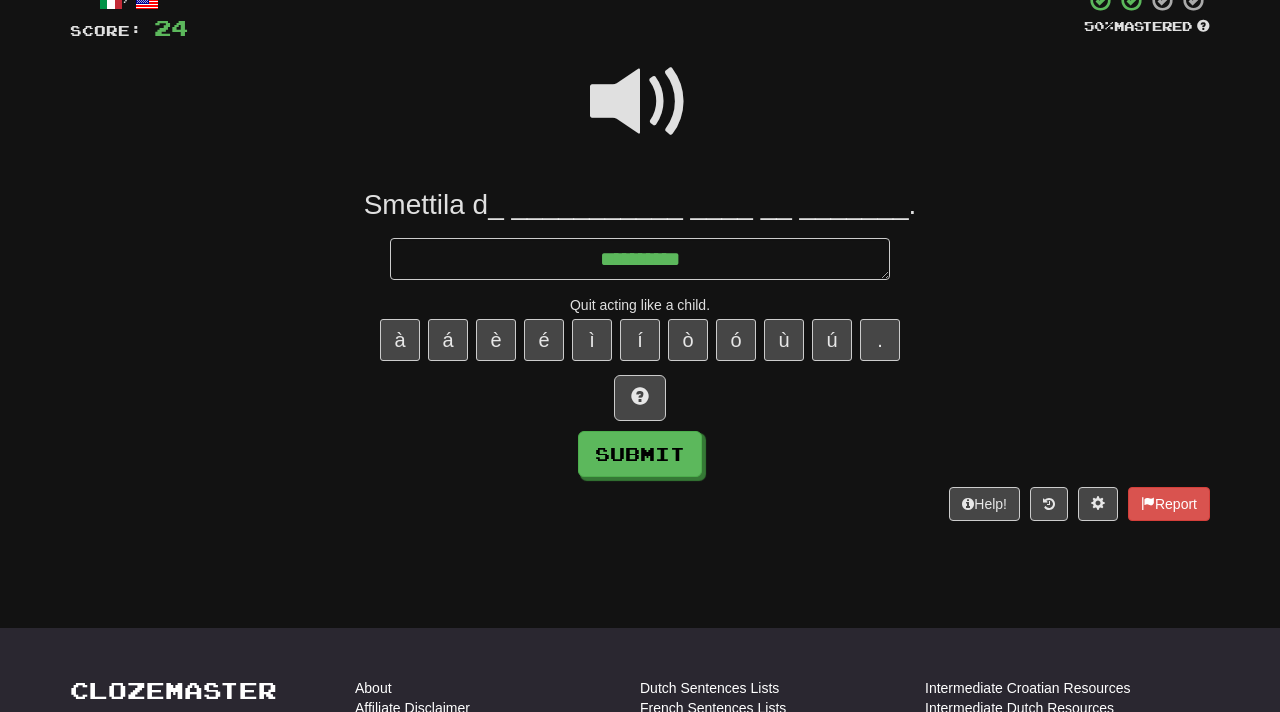 type on "*" 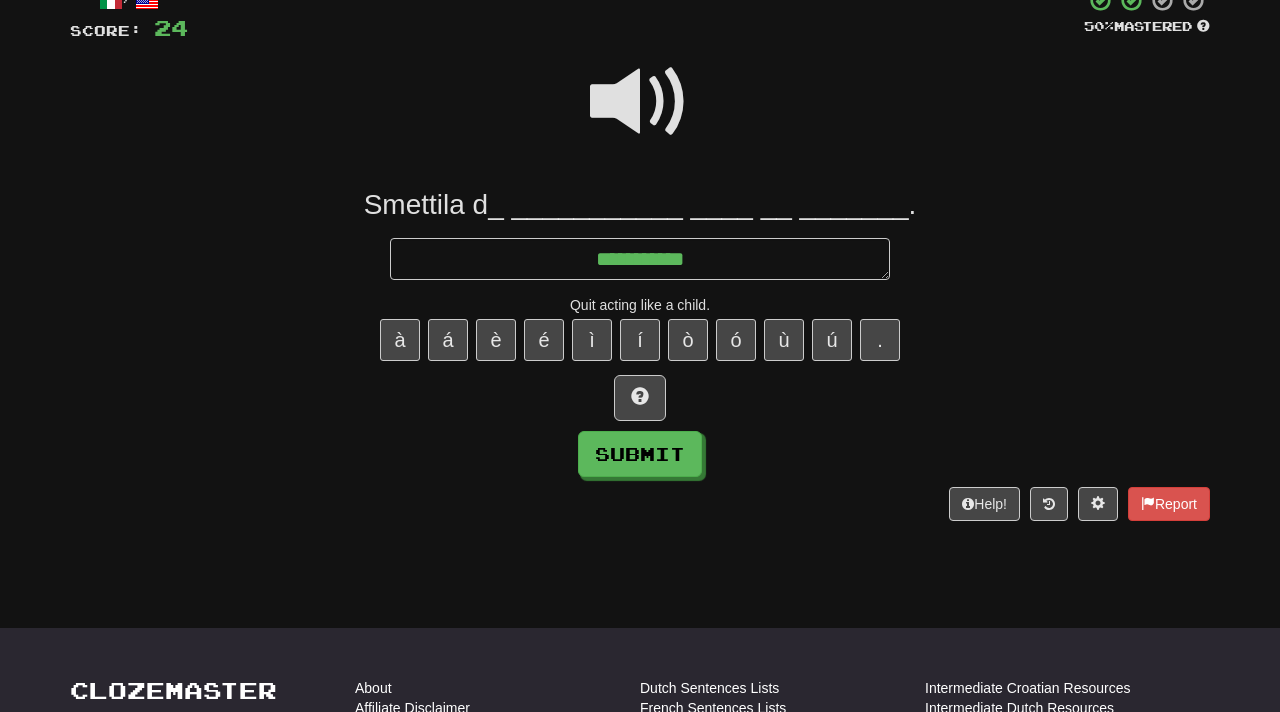 type on "*" 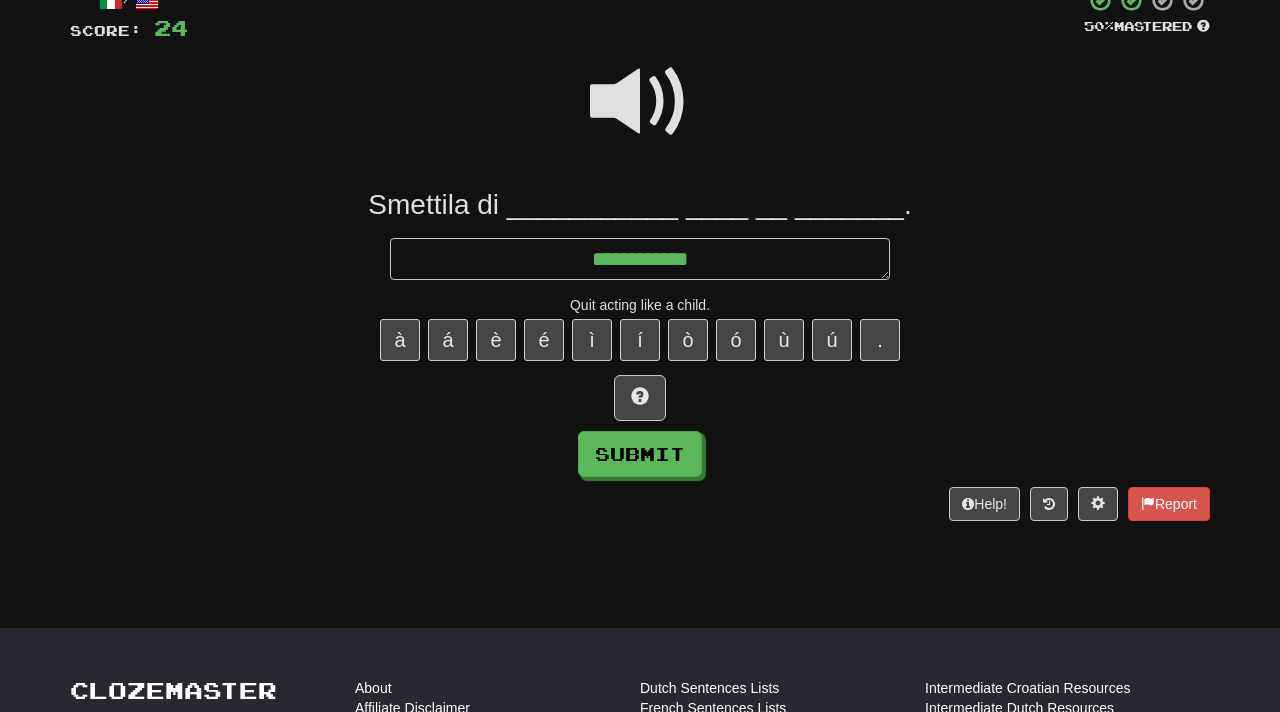 type on "*" 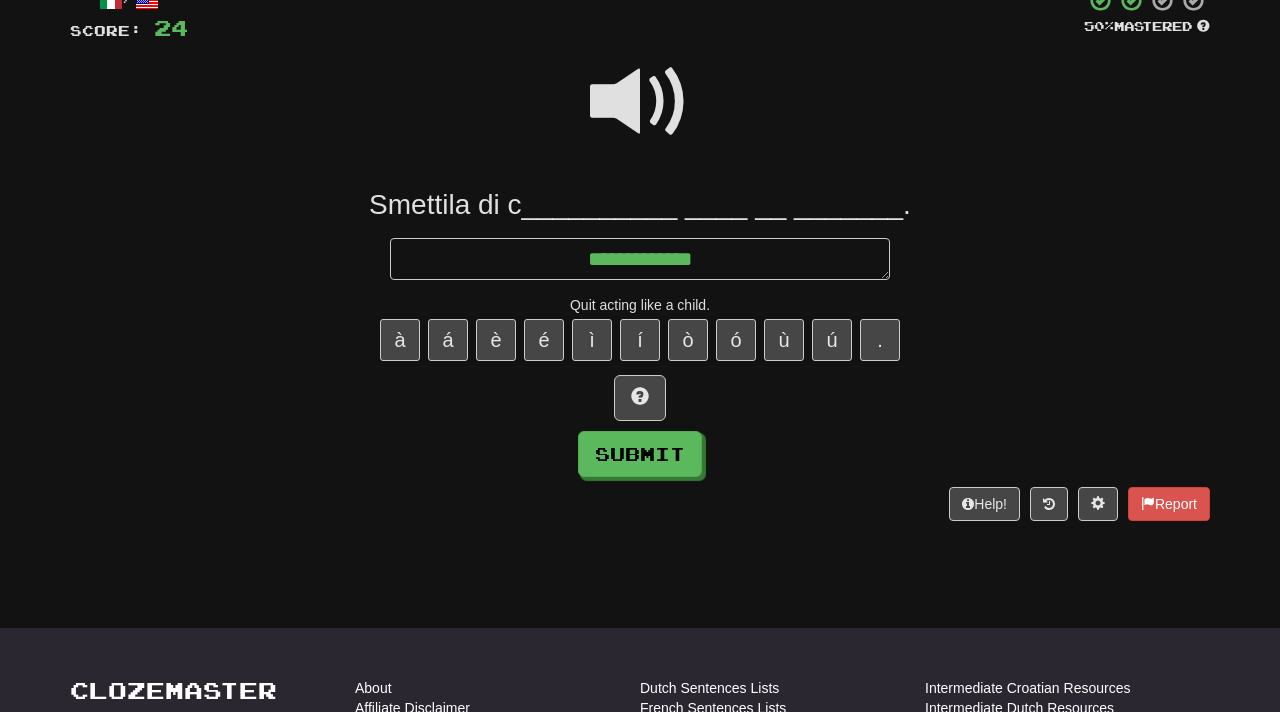 type on "**********" 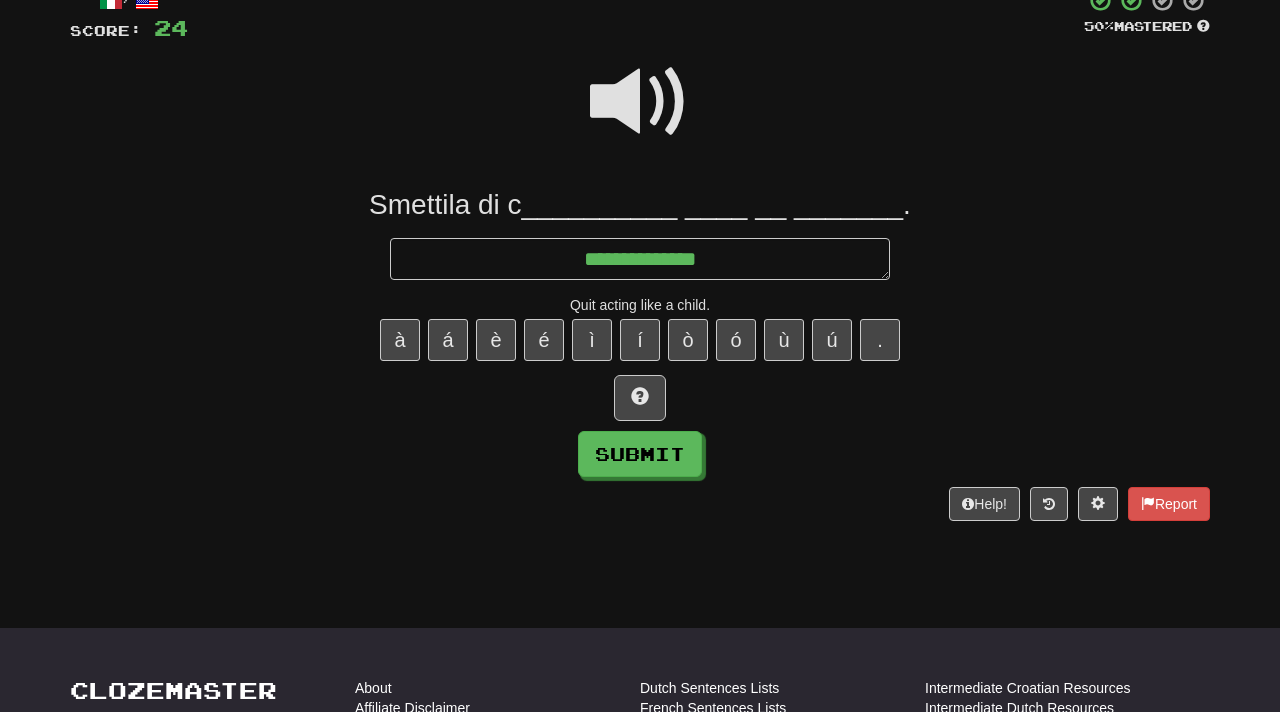 type on "*" 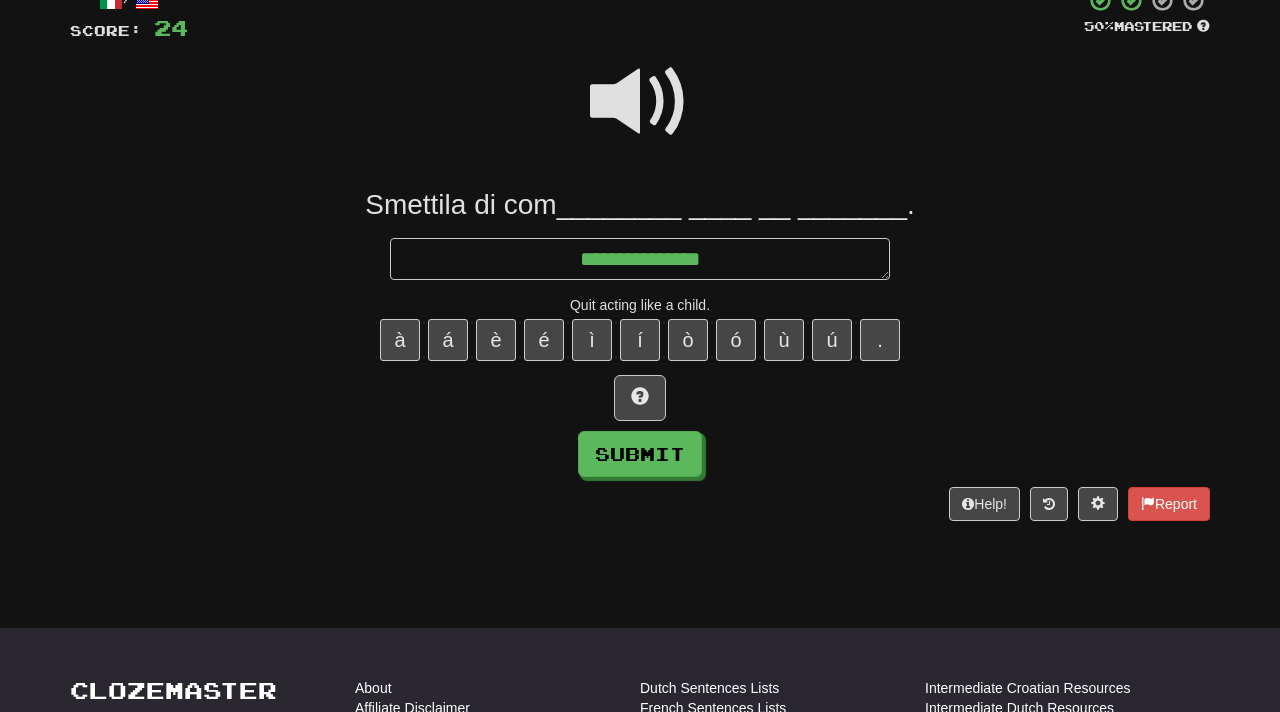 type on "*" 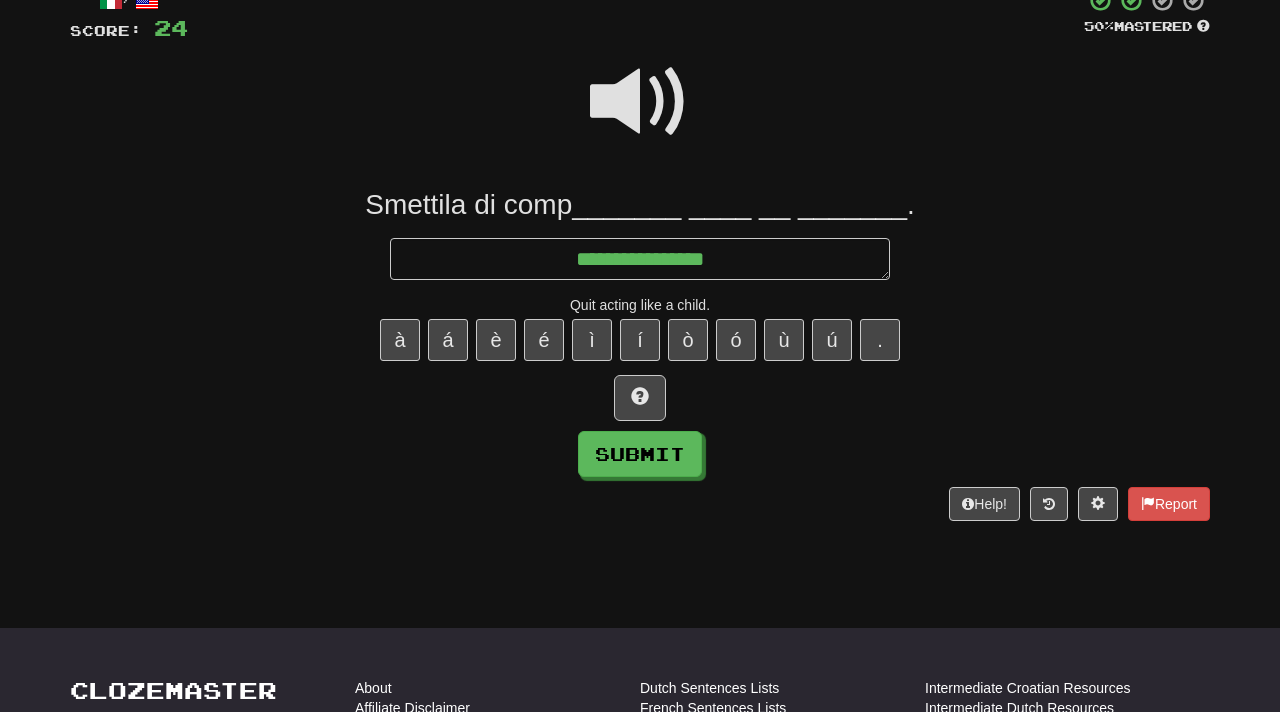 type on "*" 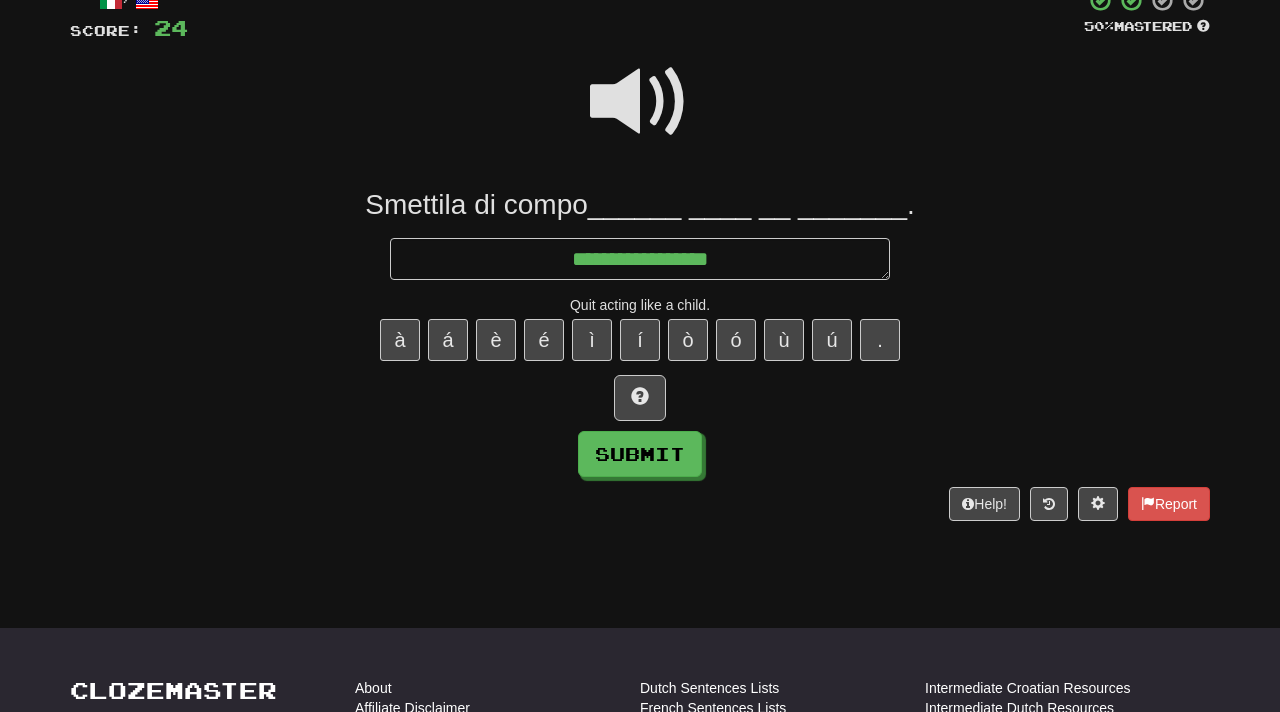 type on "*" 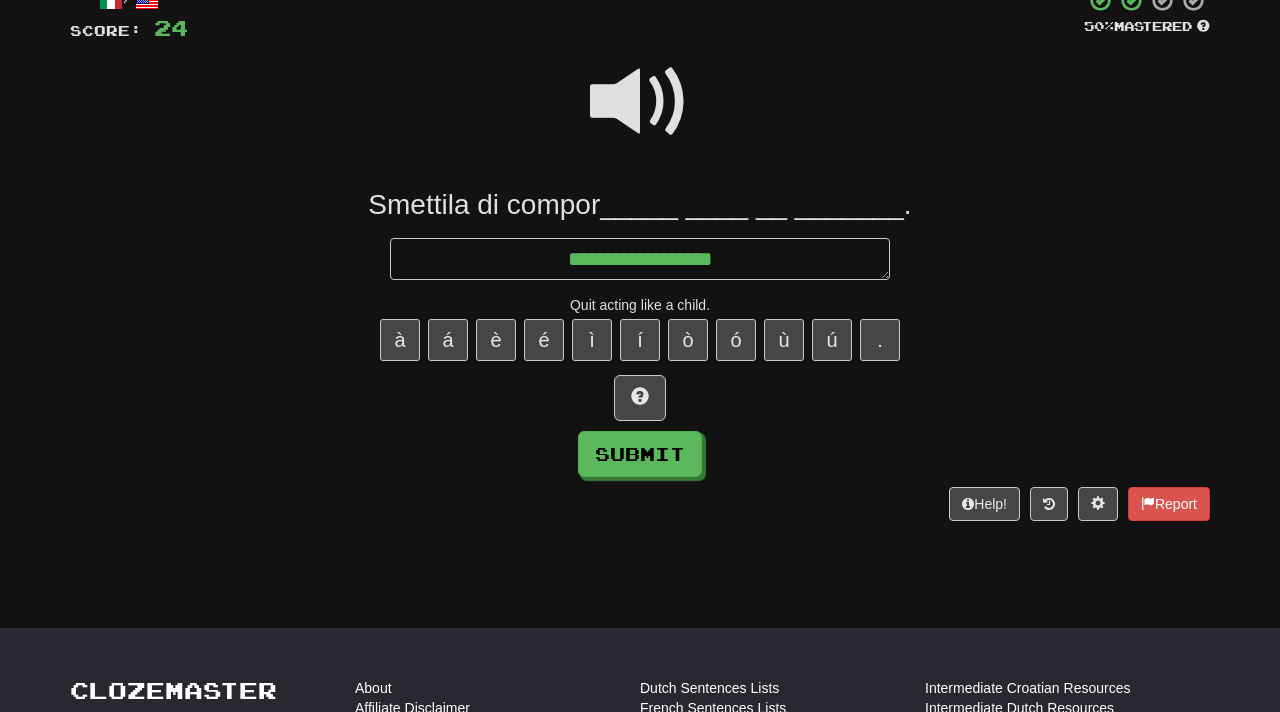 type on "*" 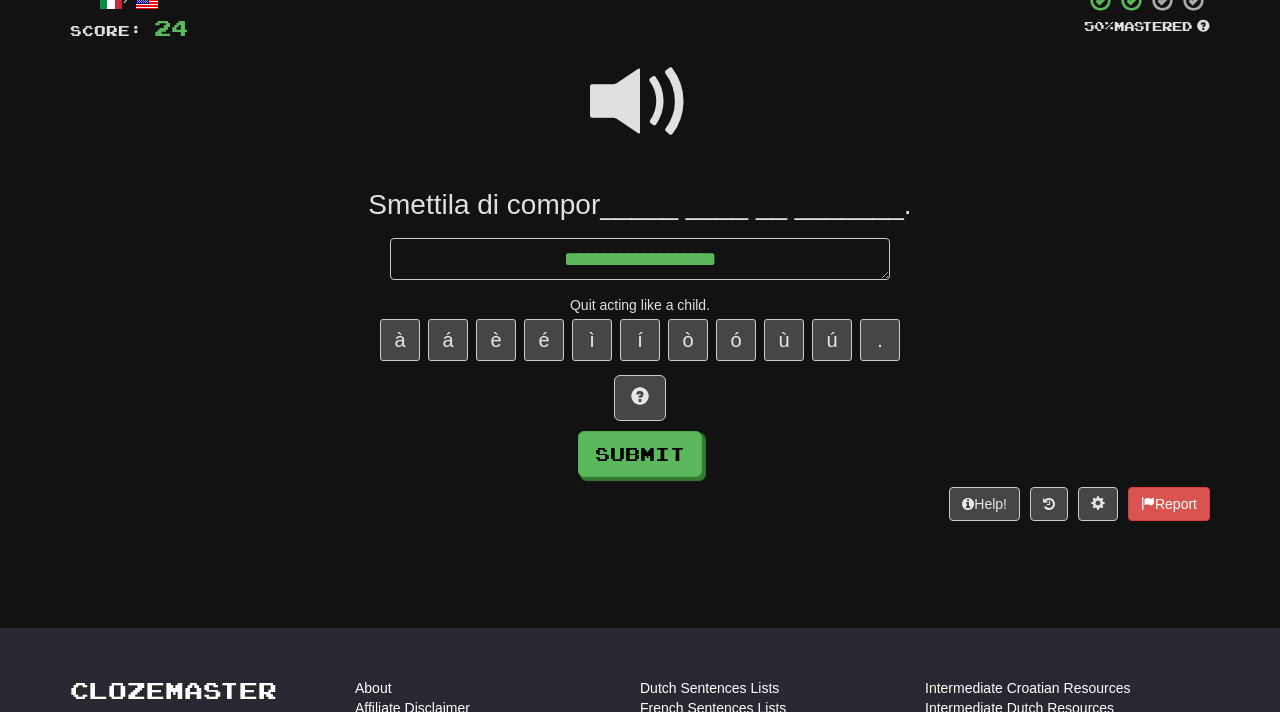 type on "**********" 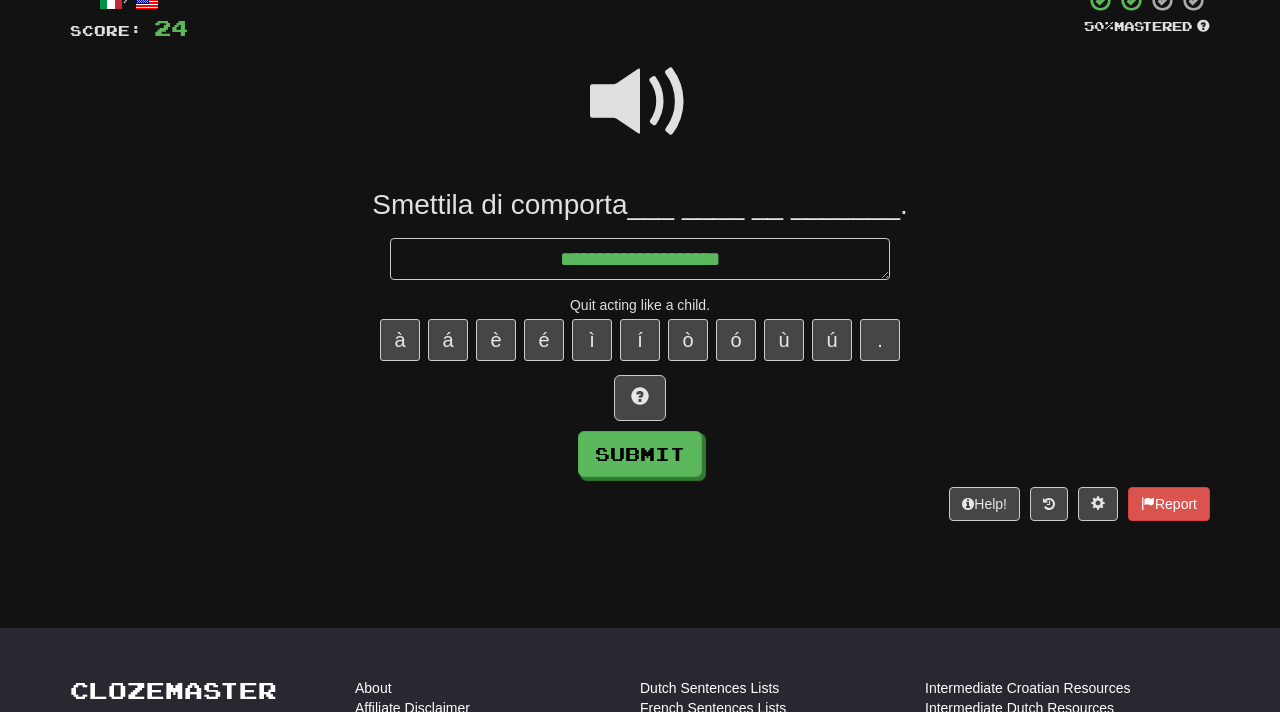 type on "*" 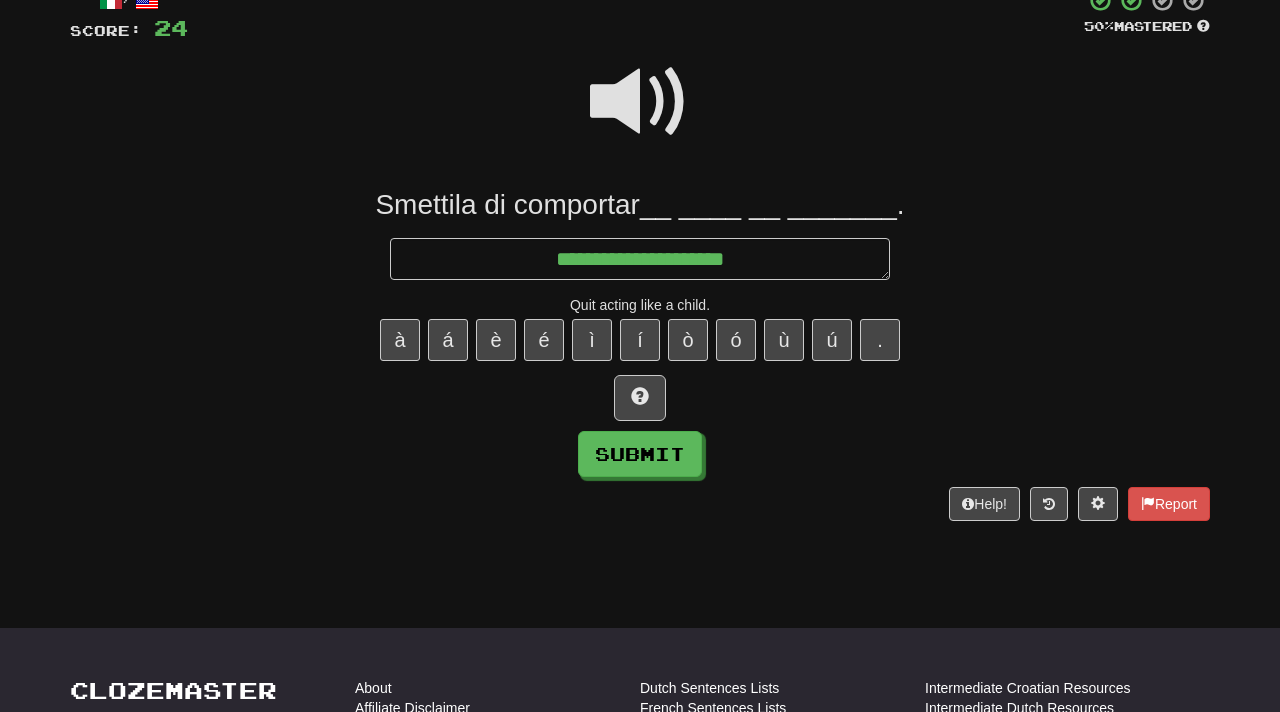 type on "*" 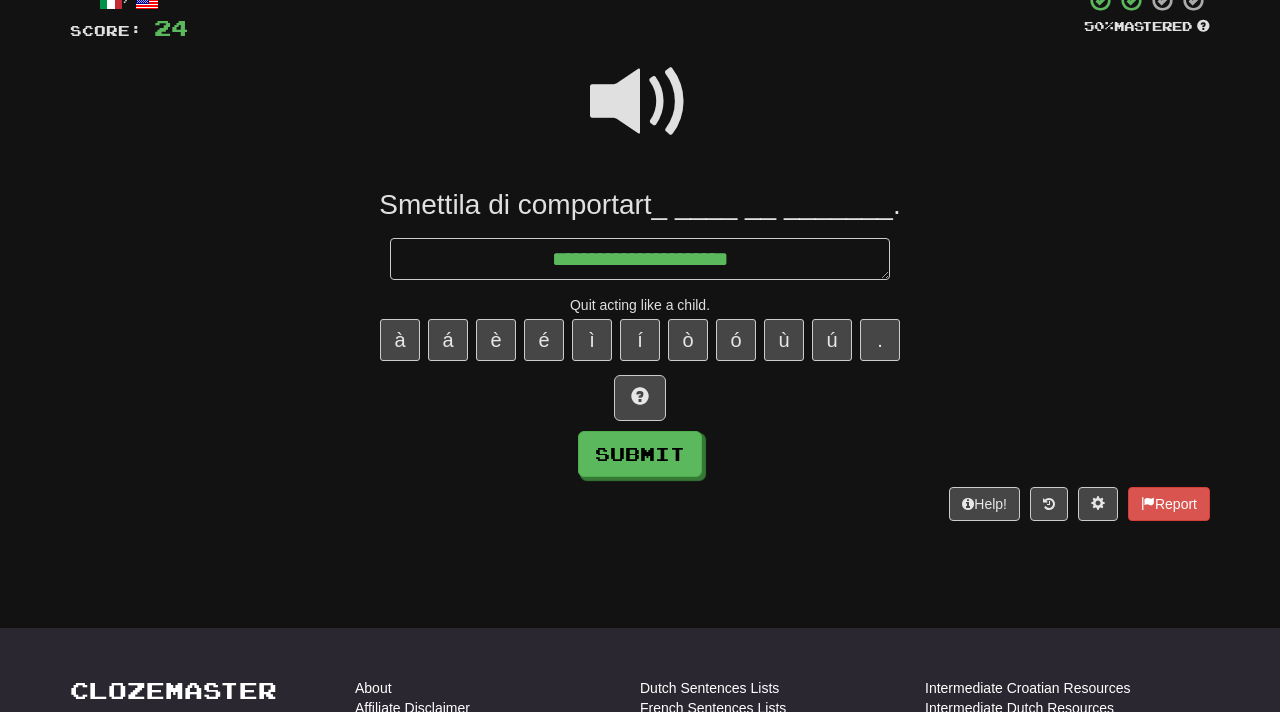 type on "*" 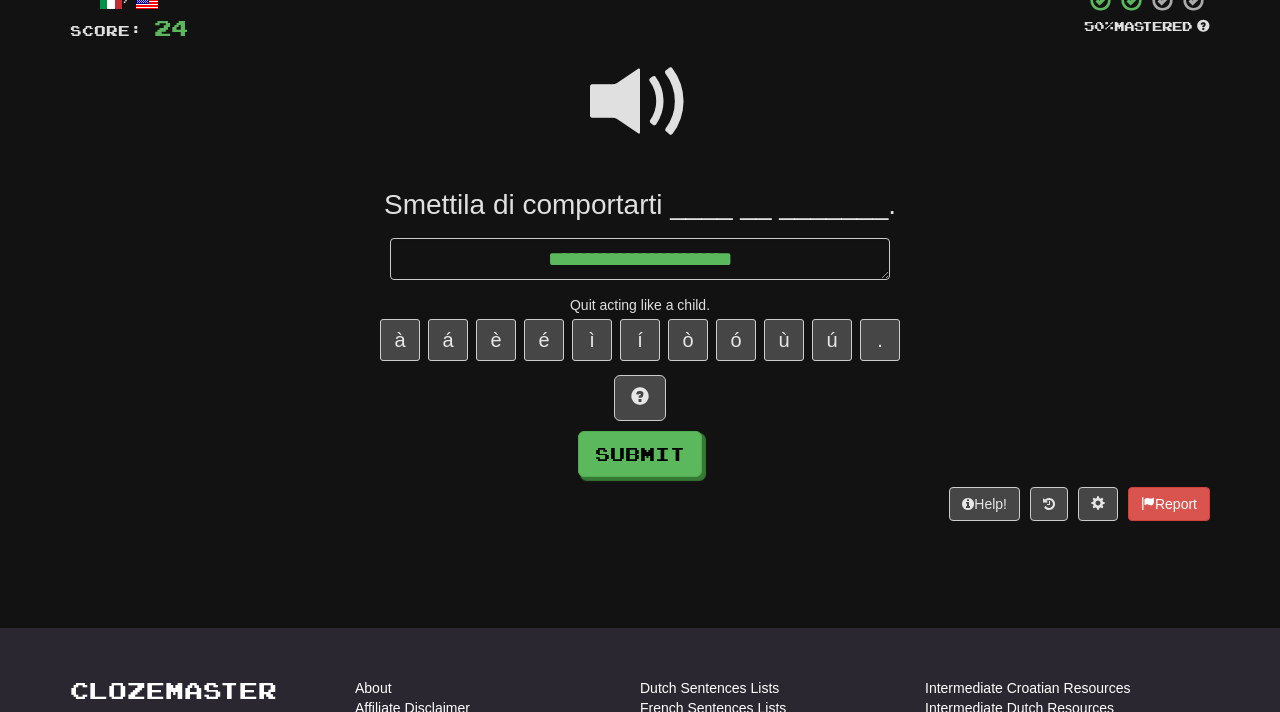 type on "*" 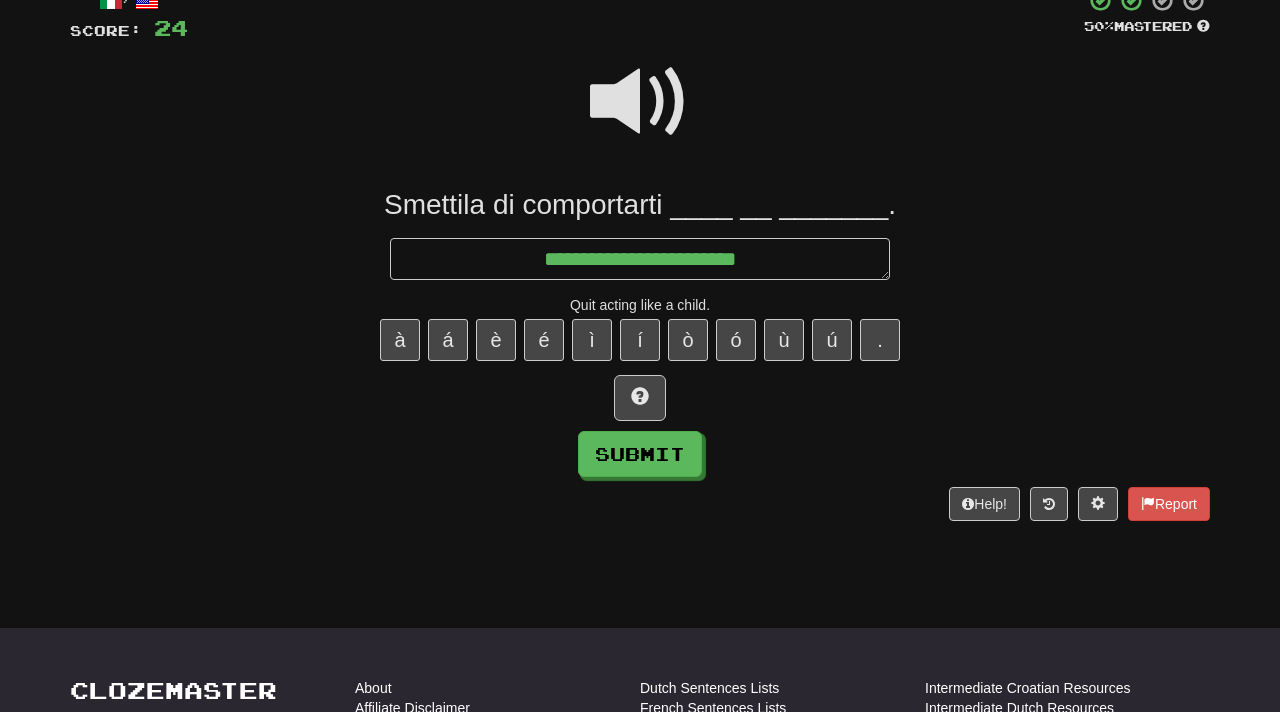 type on "*" 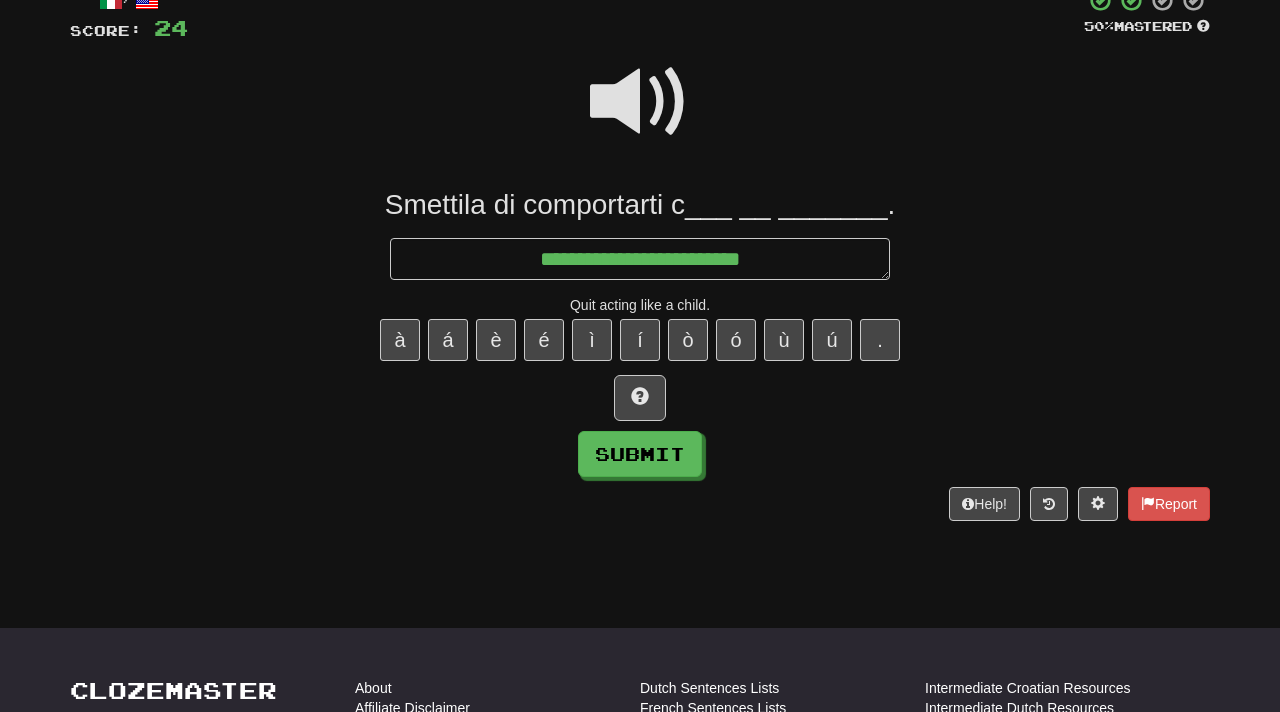 type on "*" 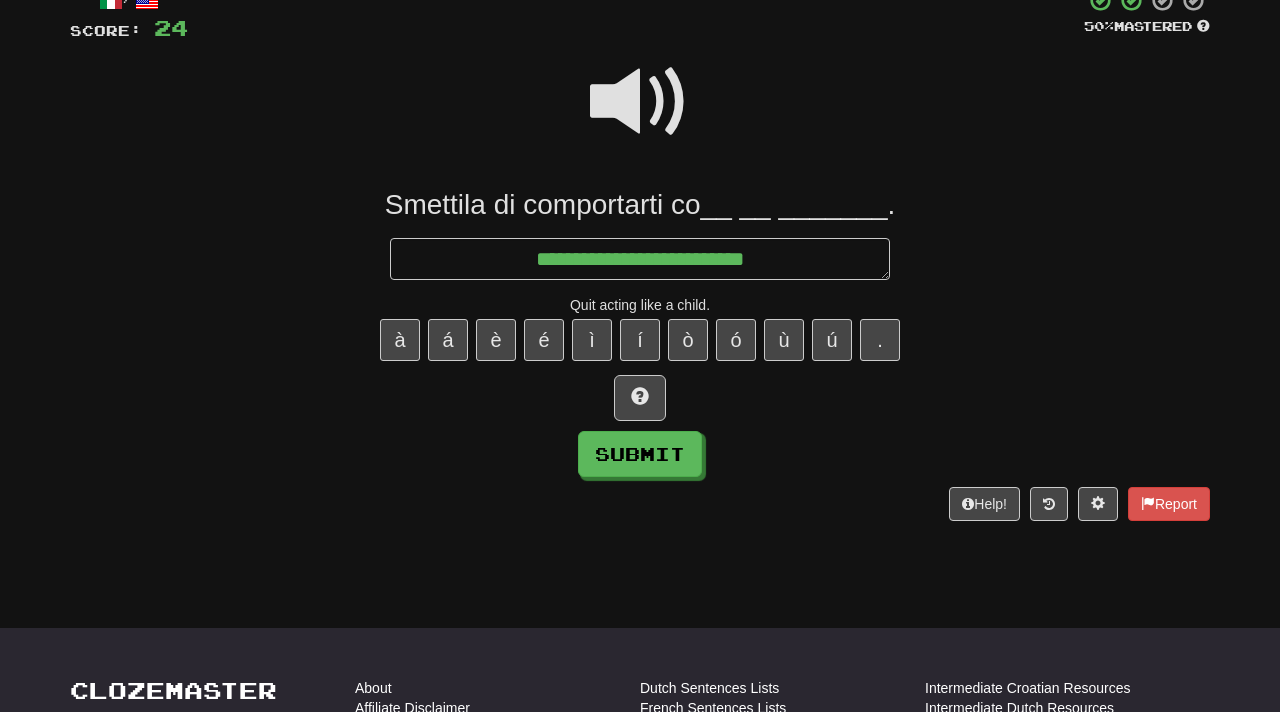 type on "*" 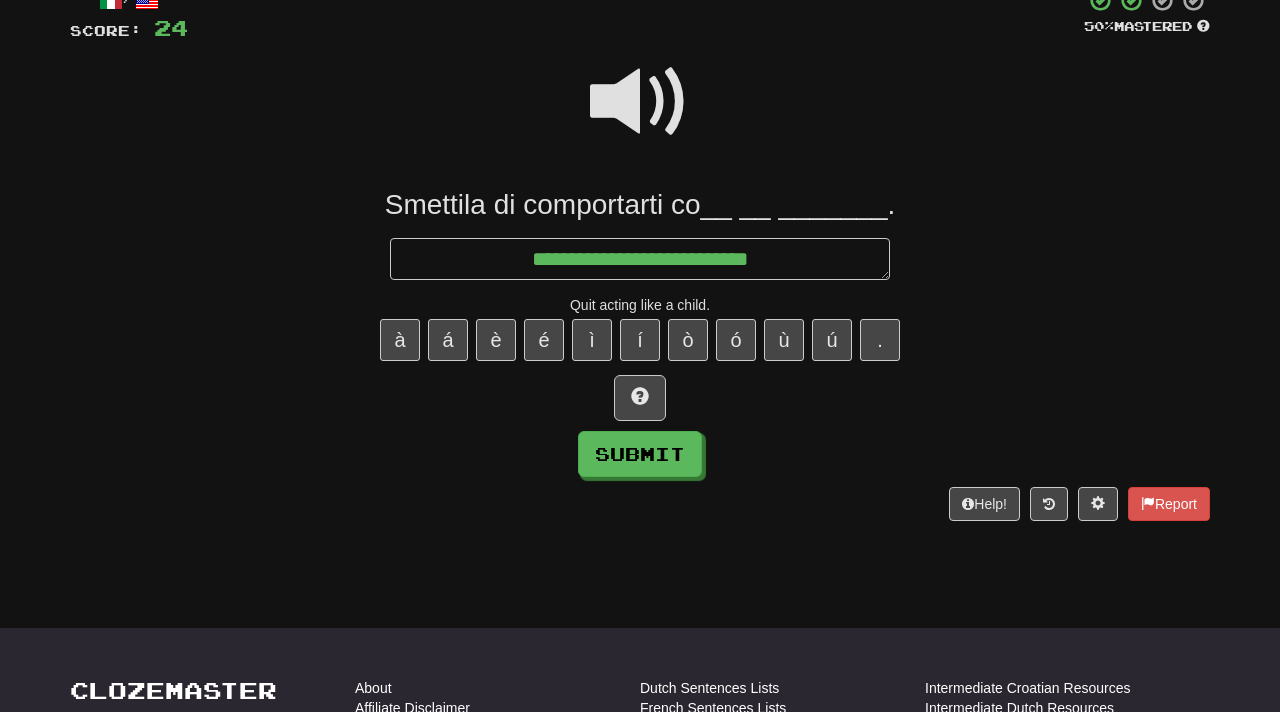 type on "**********" 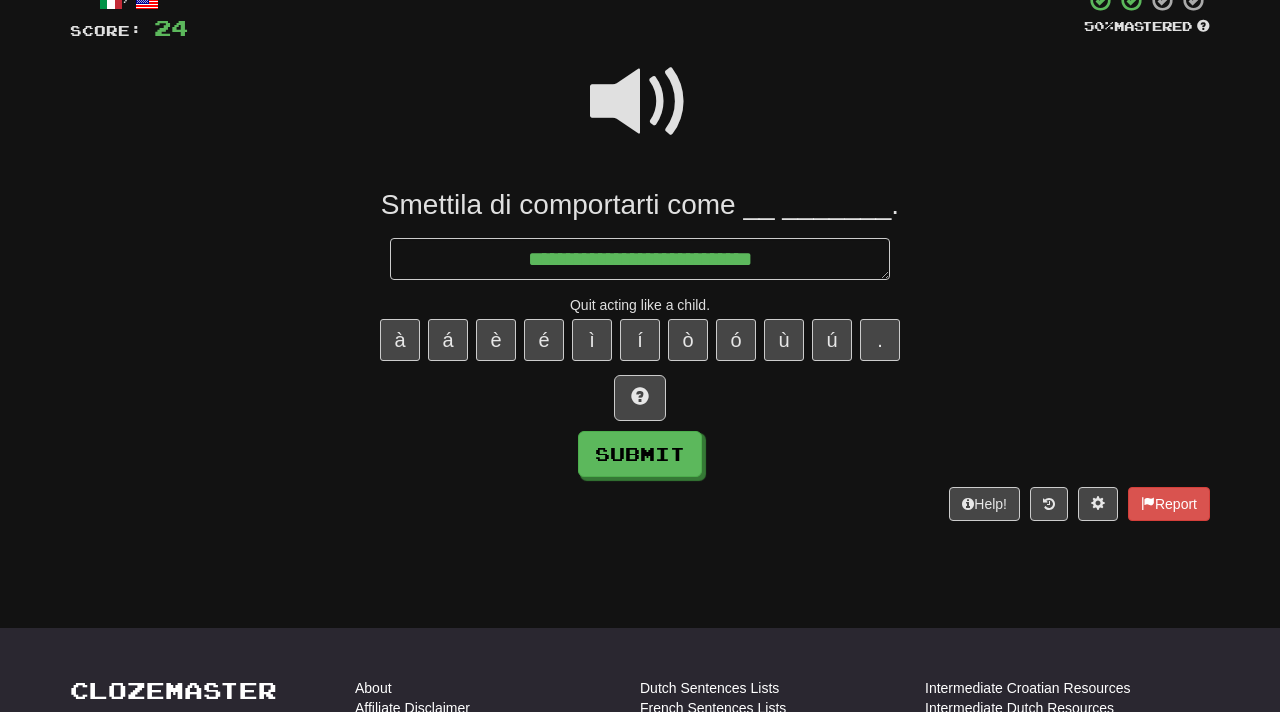 type on "*" 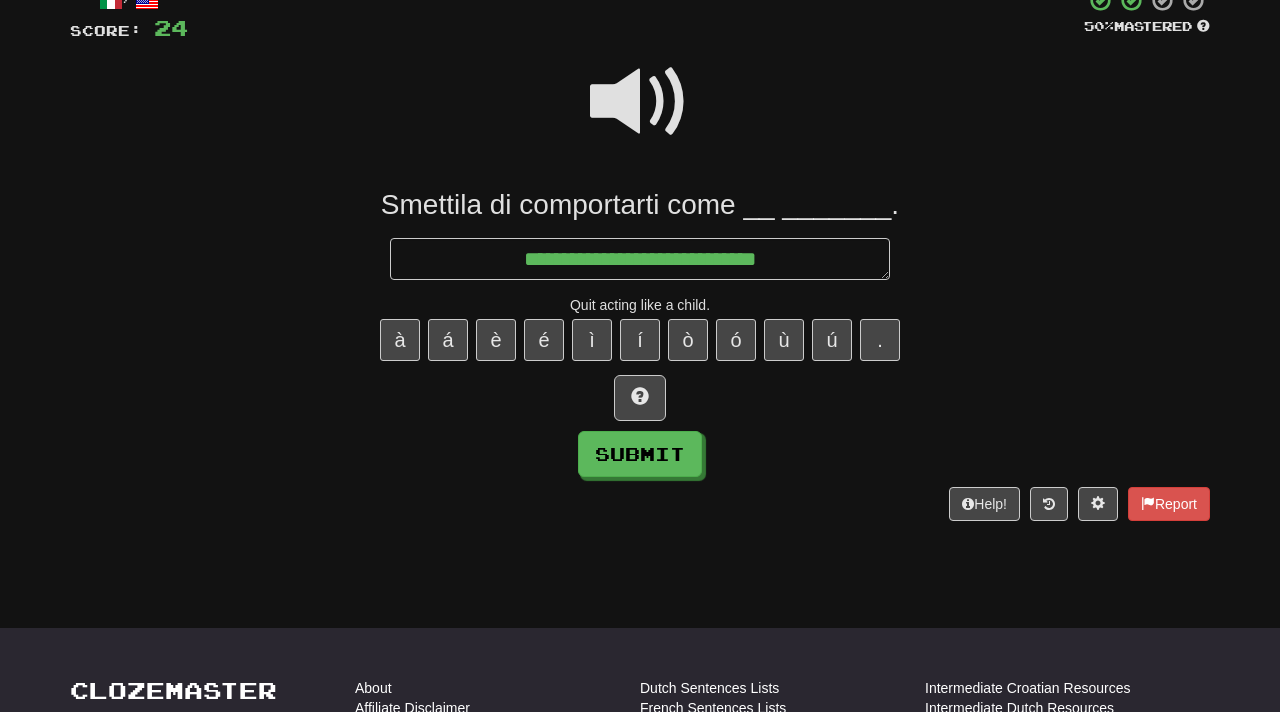 type on "*" 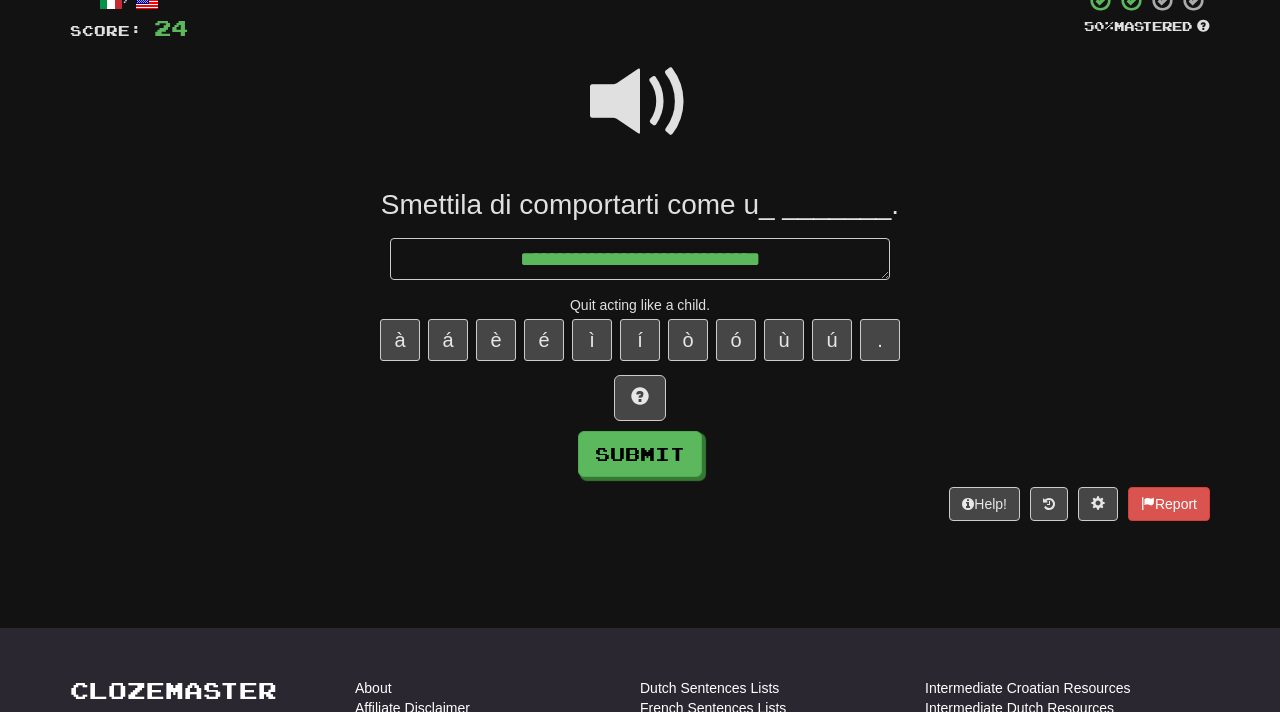 type on "*" 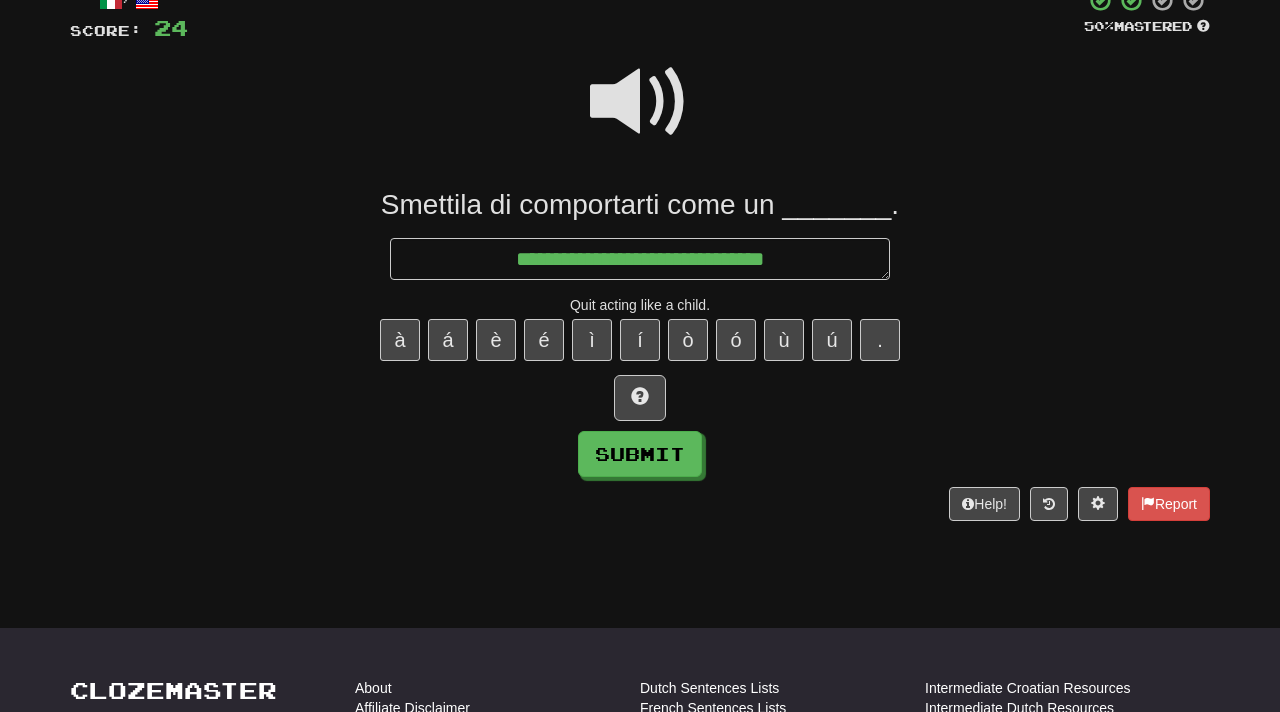 type on "**********" 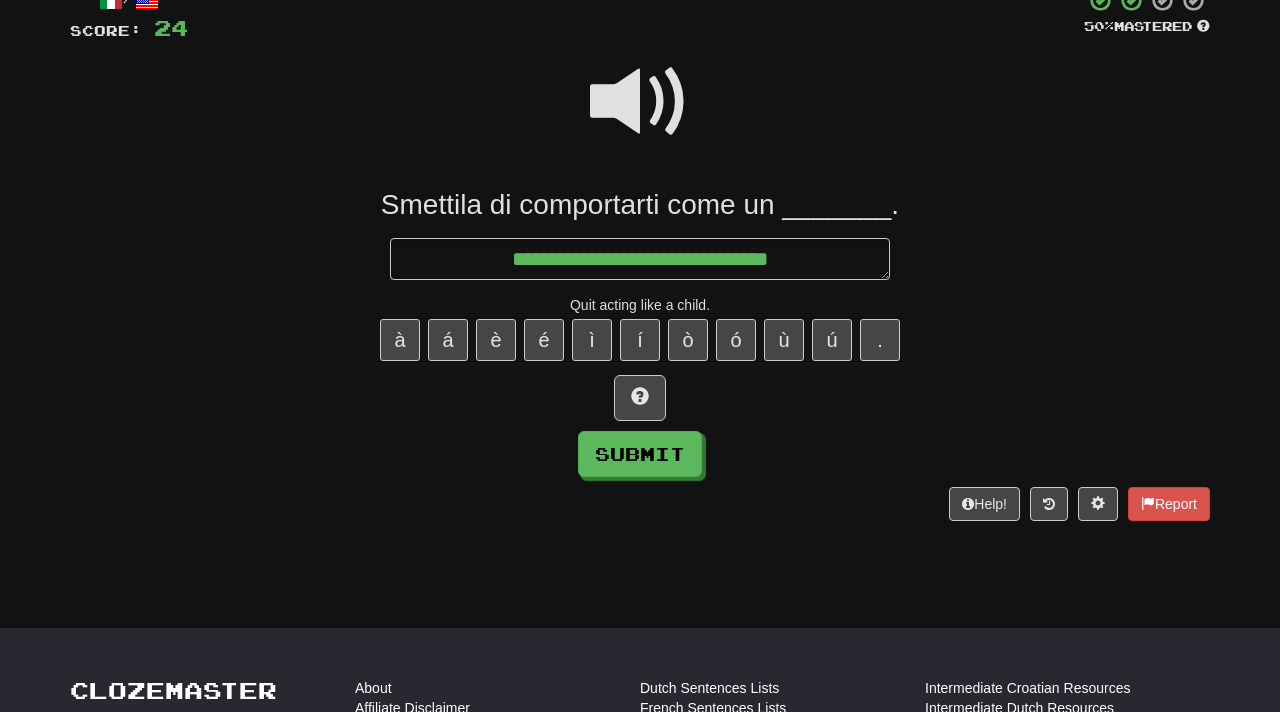 type on "*" 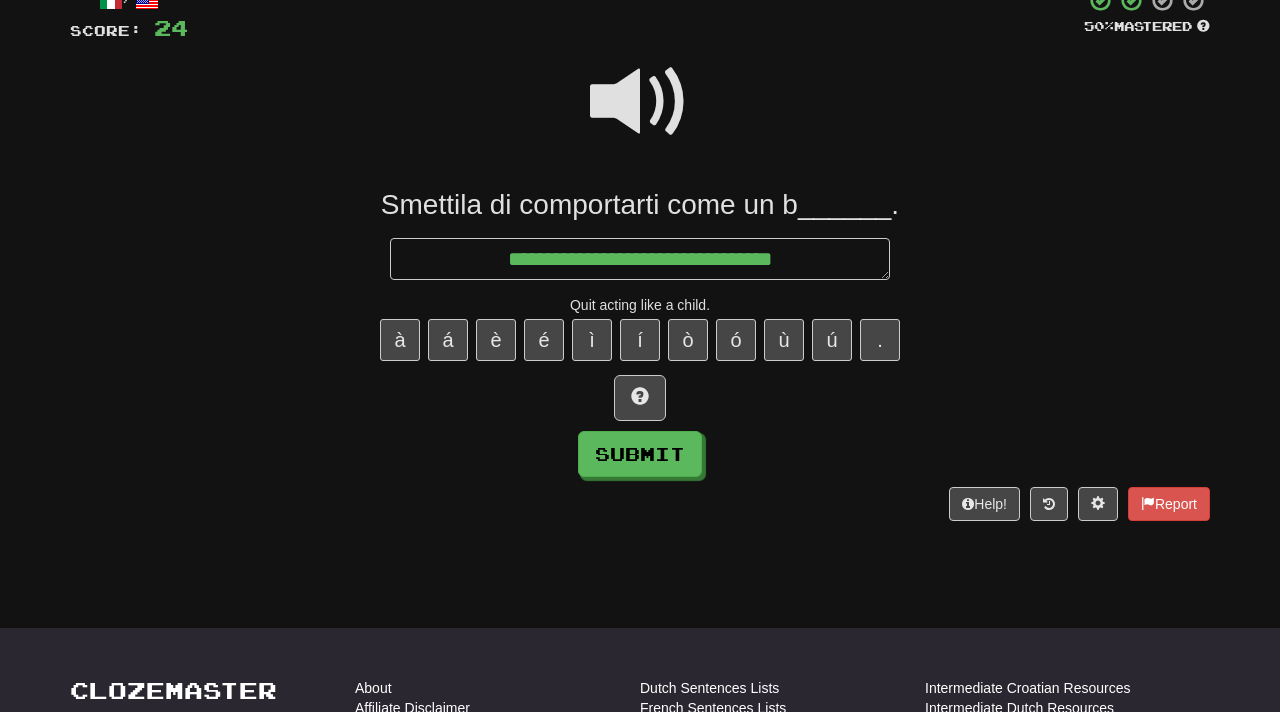 type on "**********" 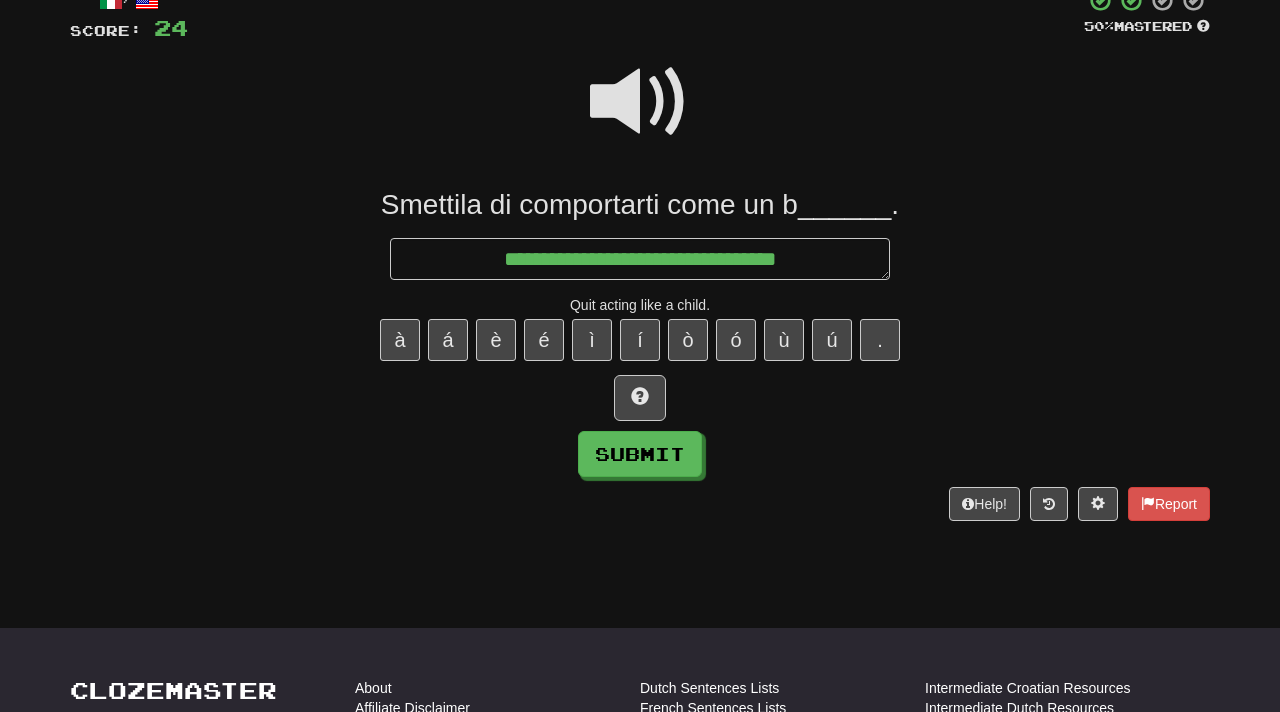 type on "*" 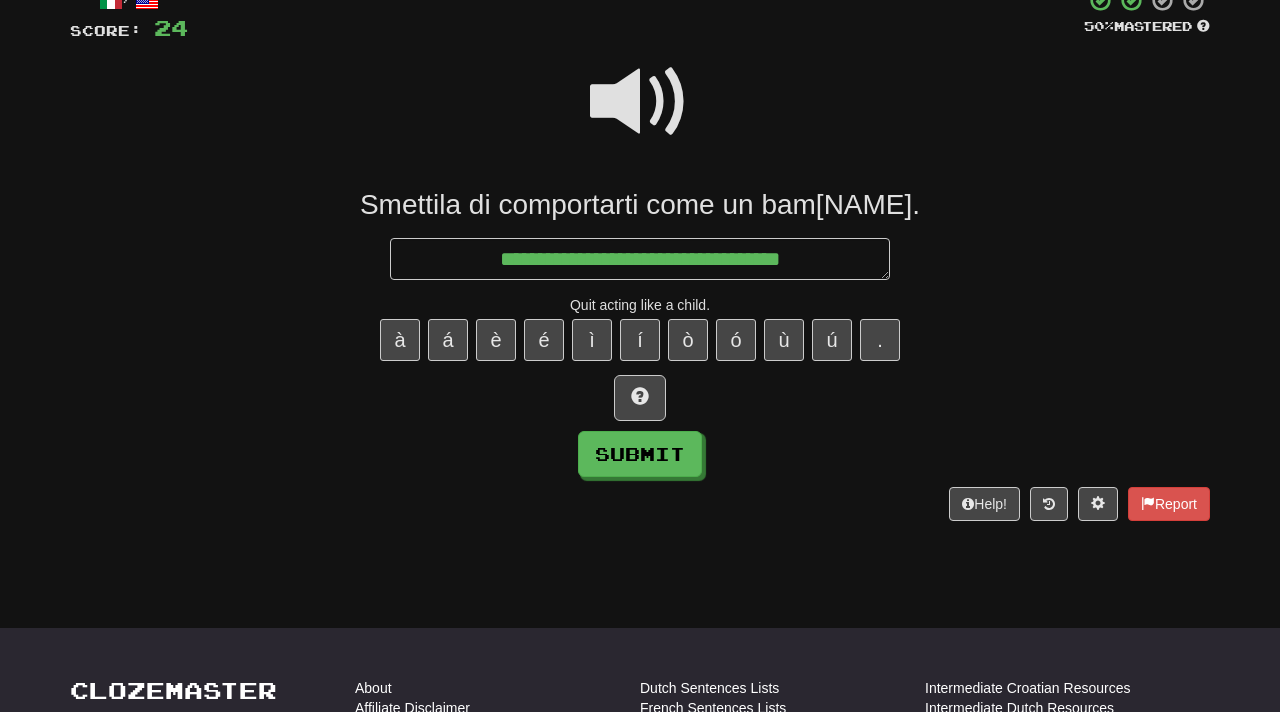 type on "*" 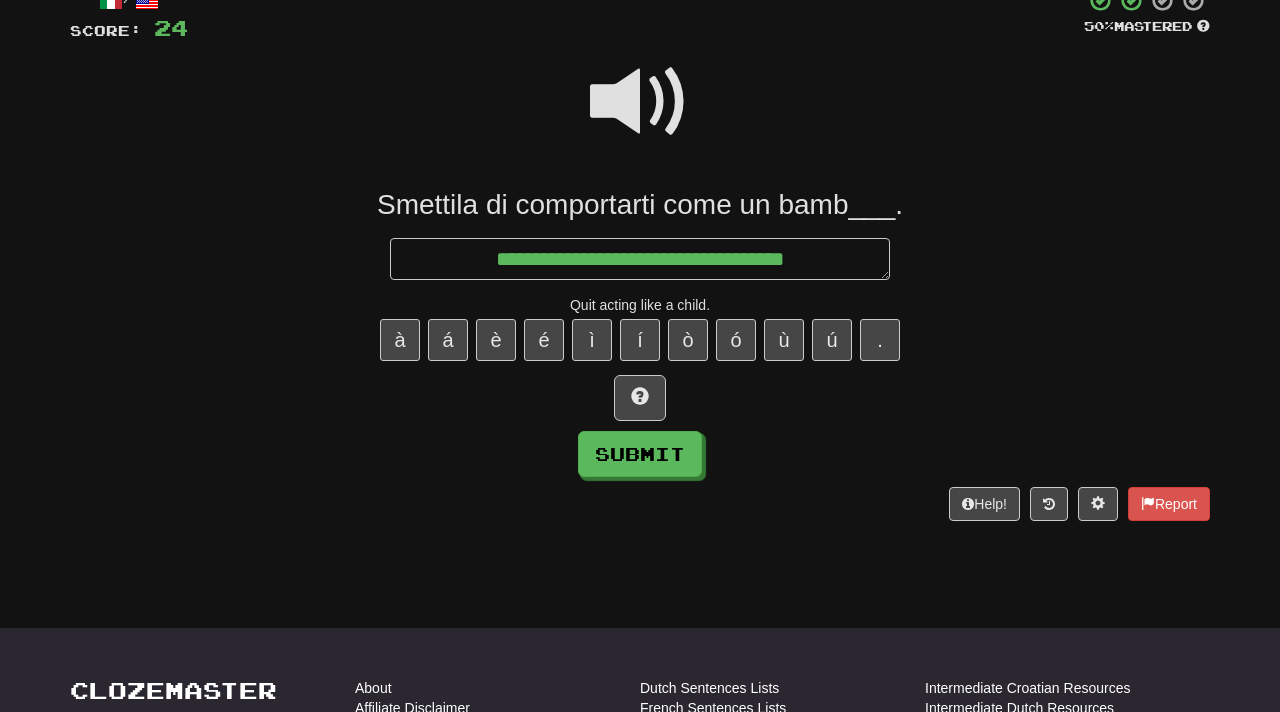 type on "*" 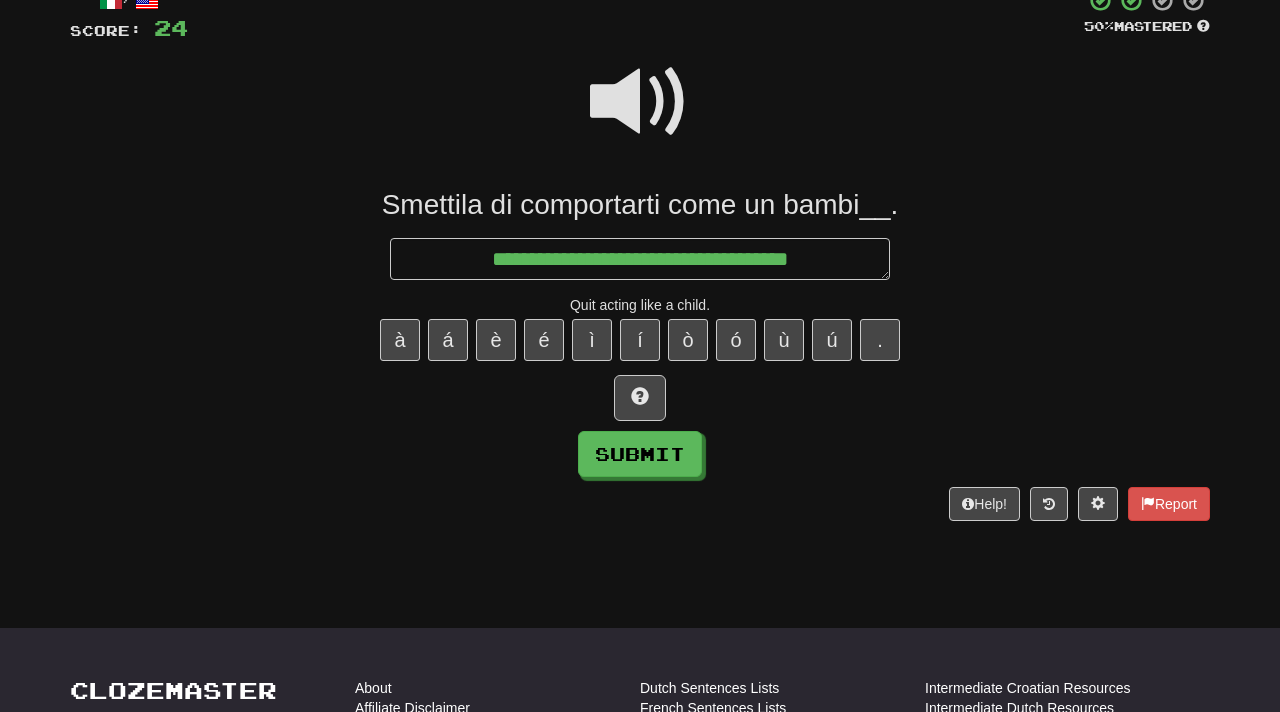 type on "*" 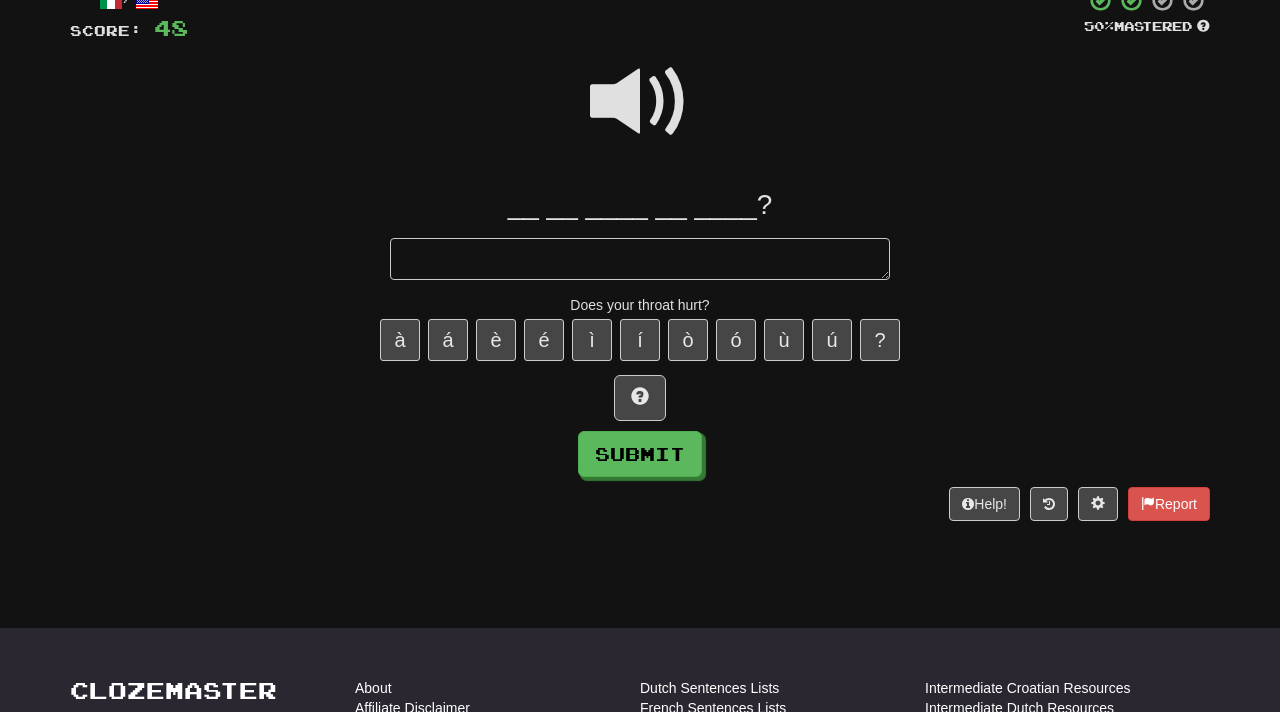 type on "*" 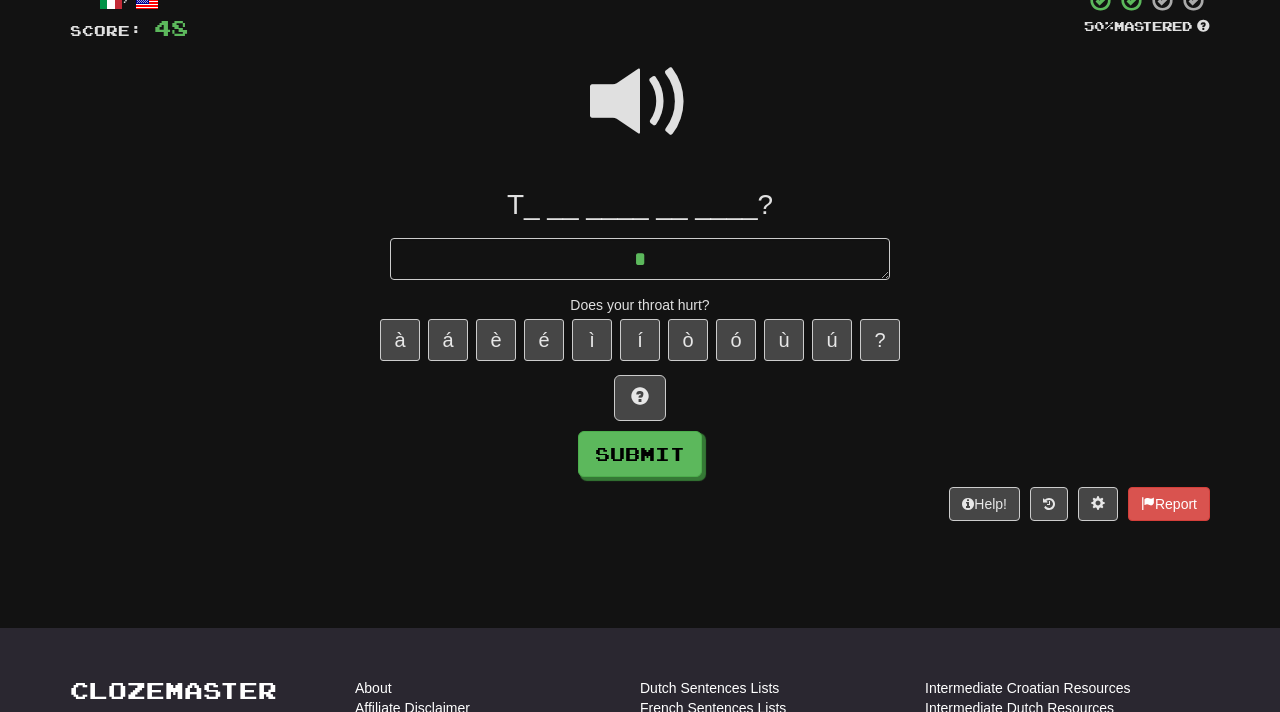 type on "*" 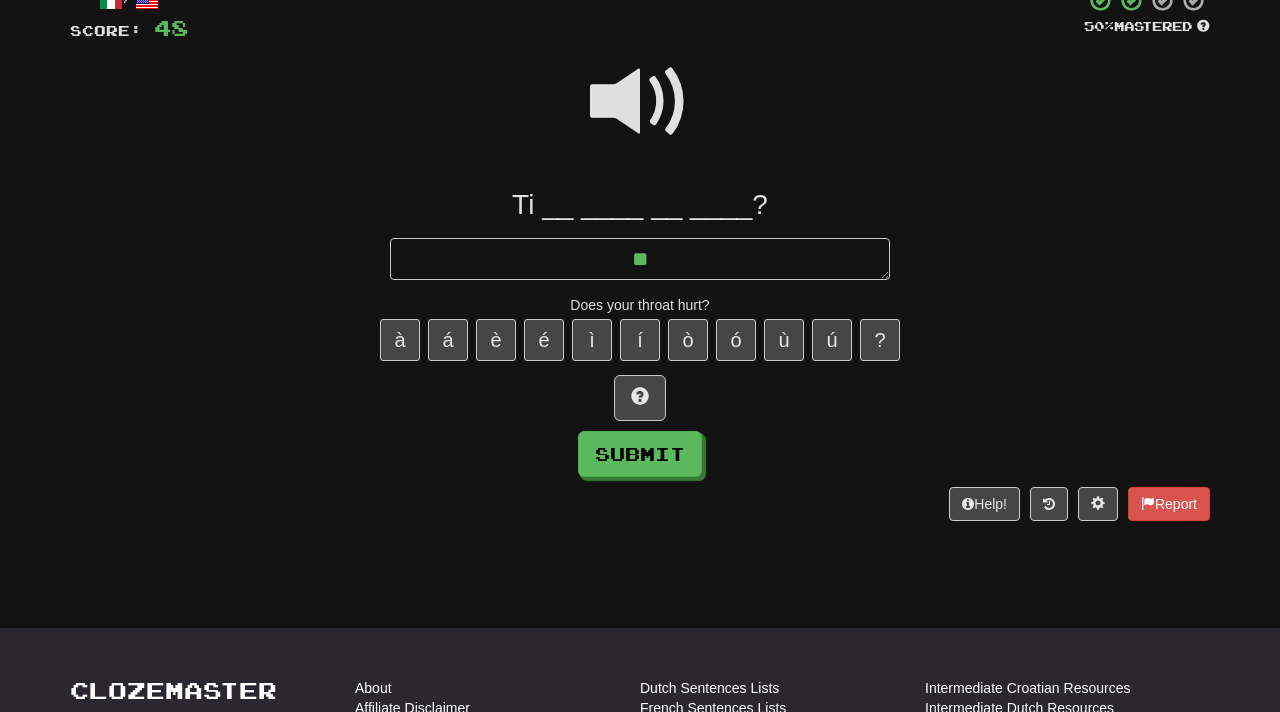 type on "*" 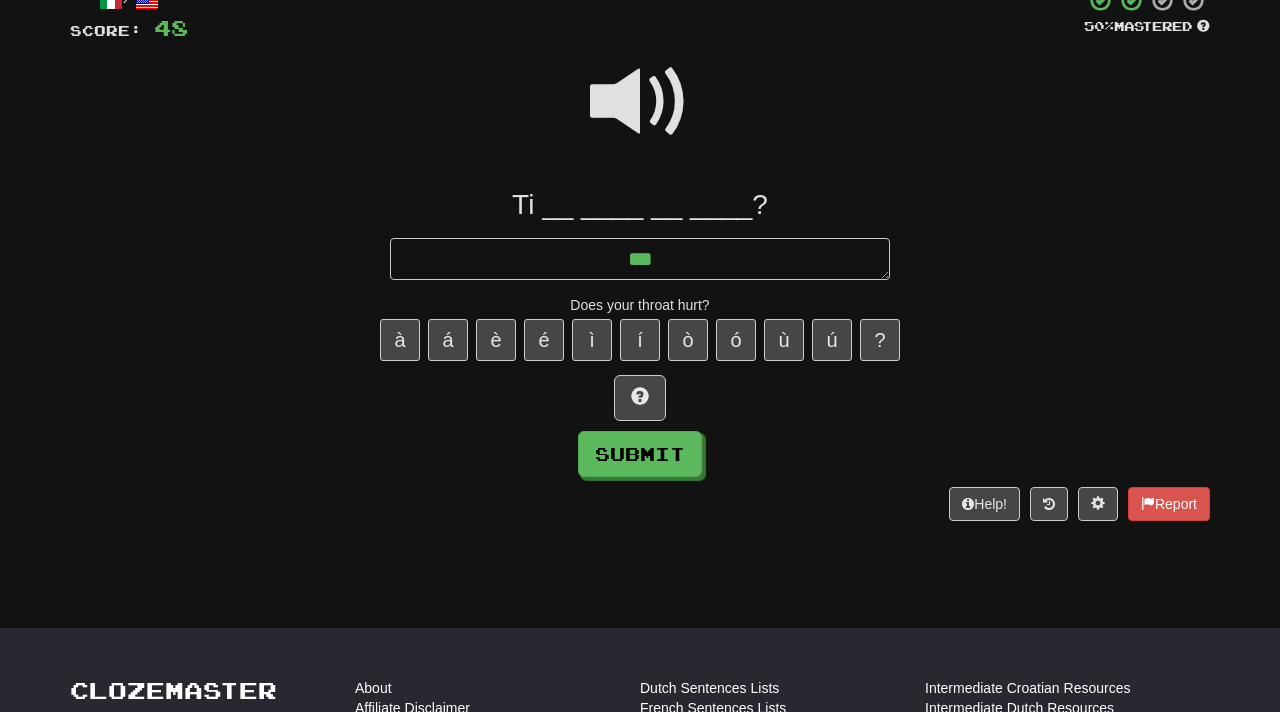 type on "*" 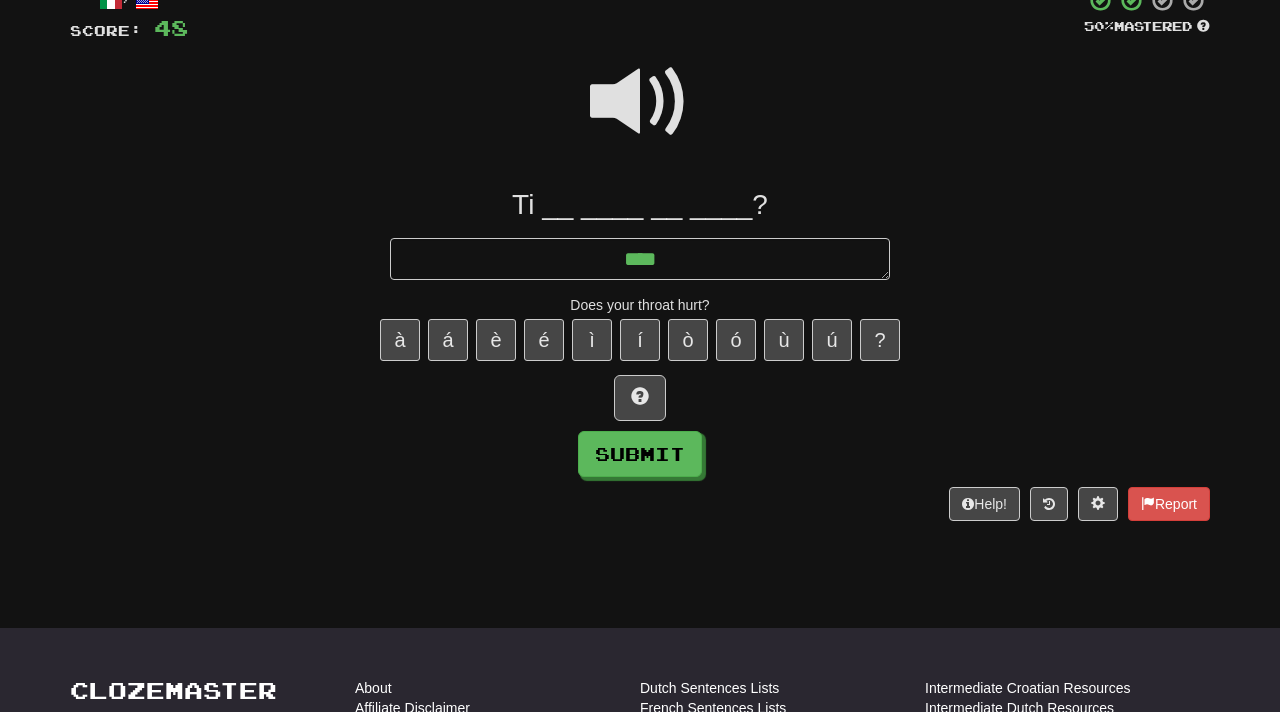 type on "*" 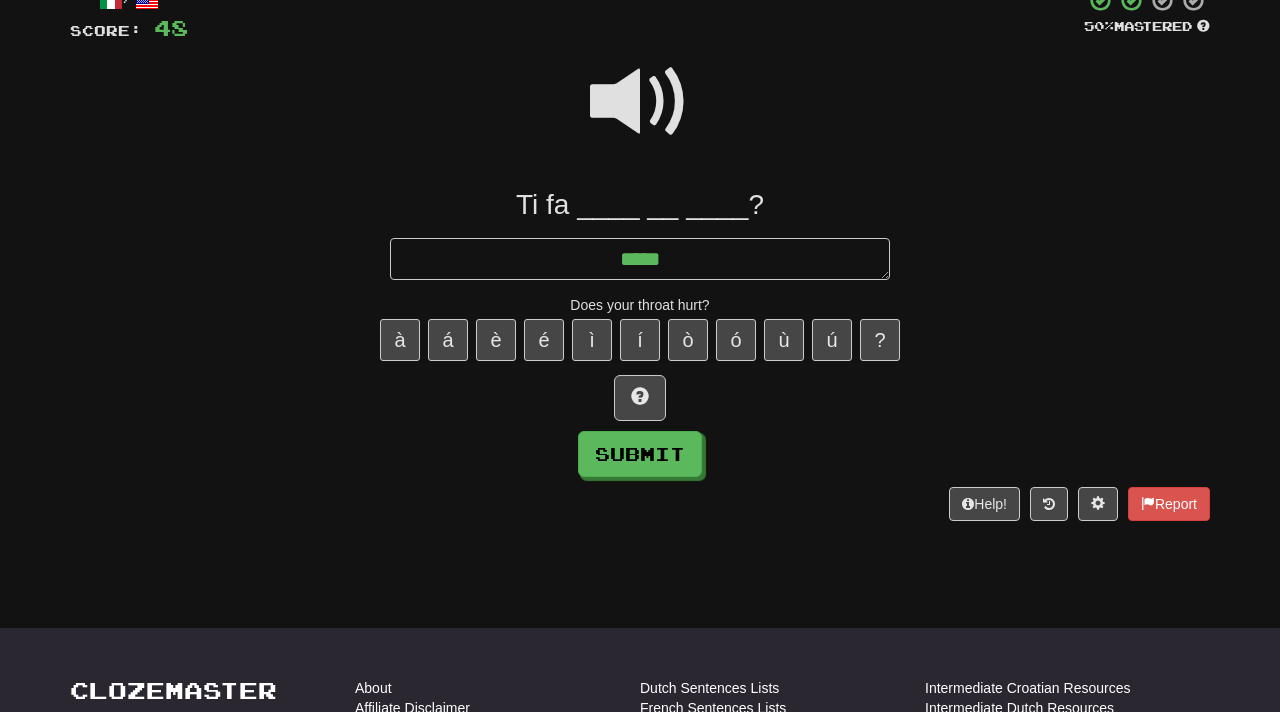 type on "*" 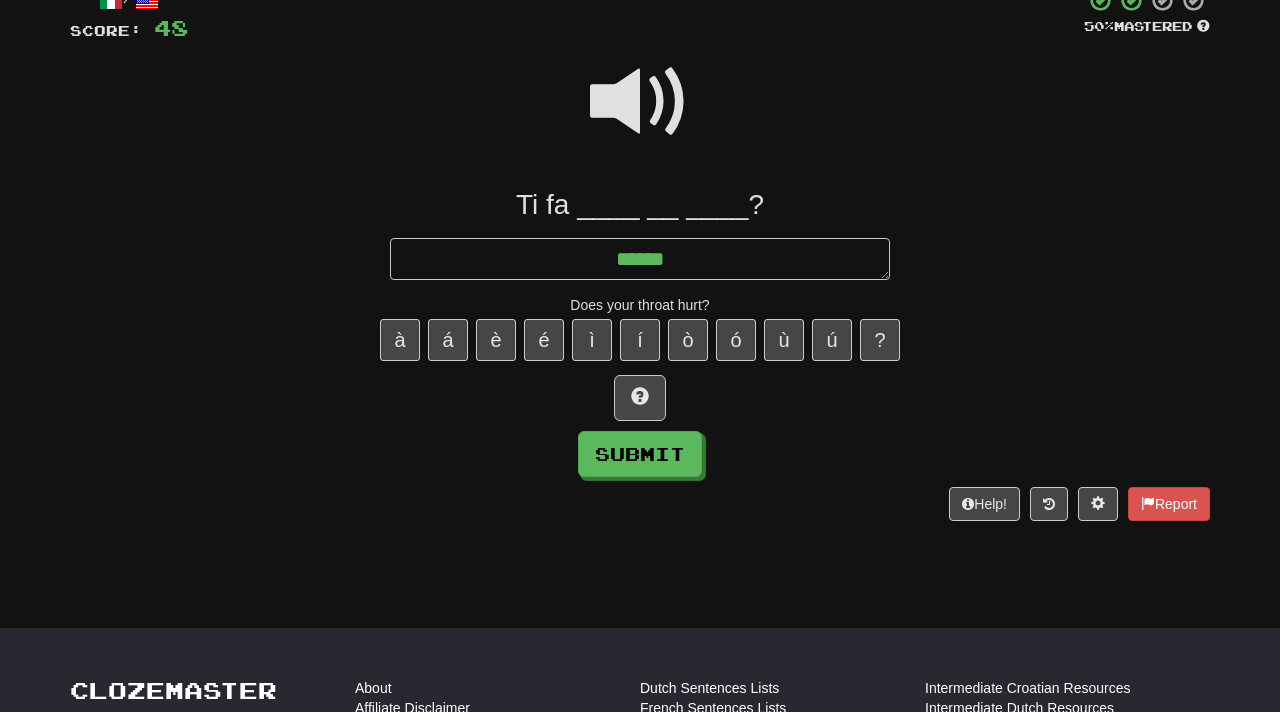 type on "*" 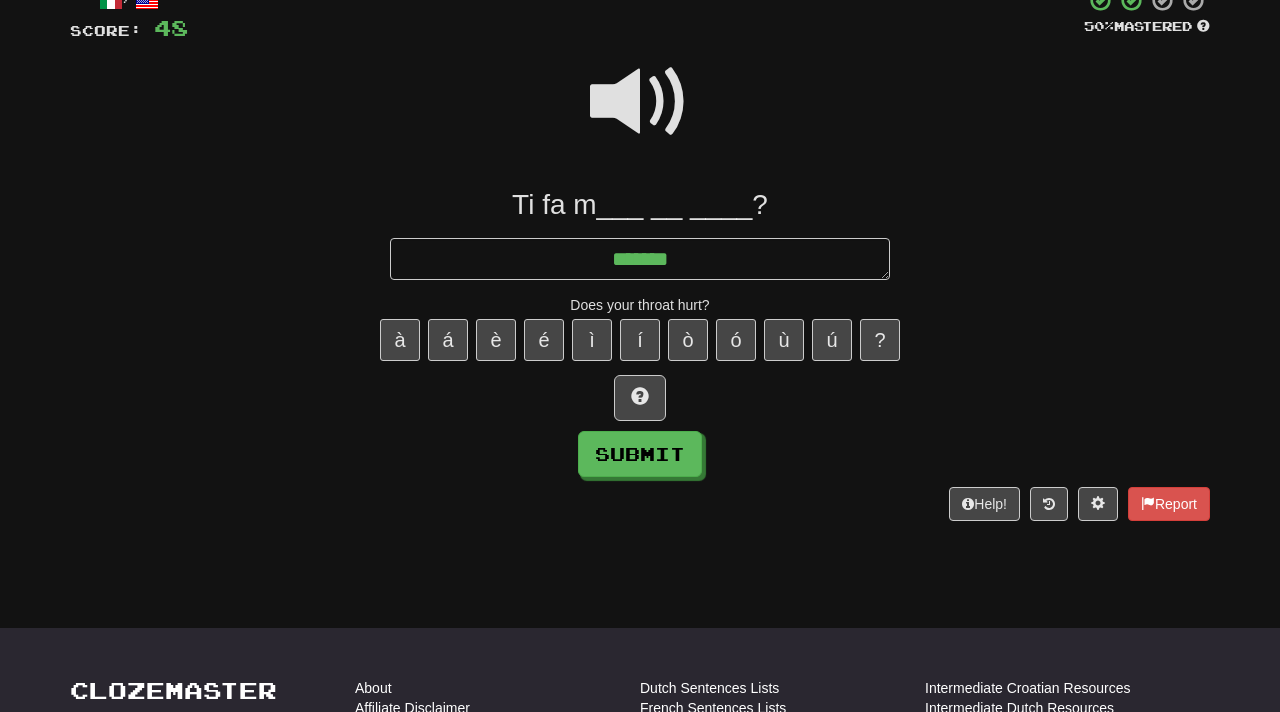 type on "*" 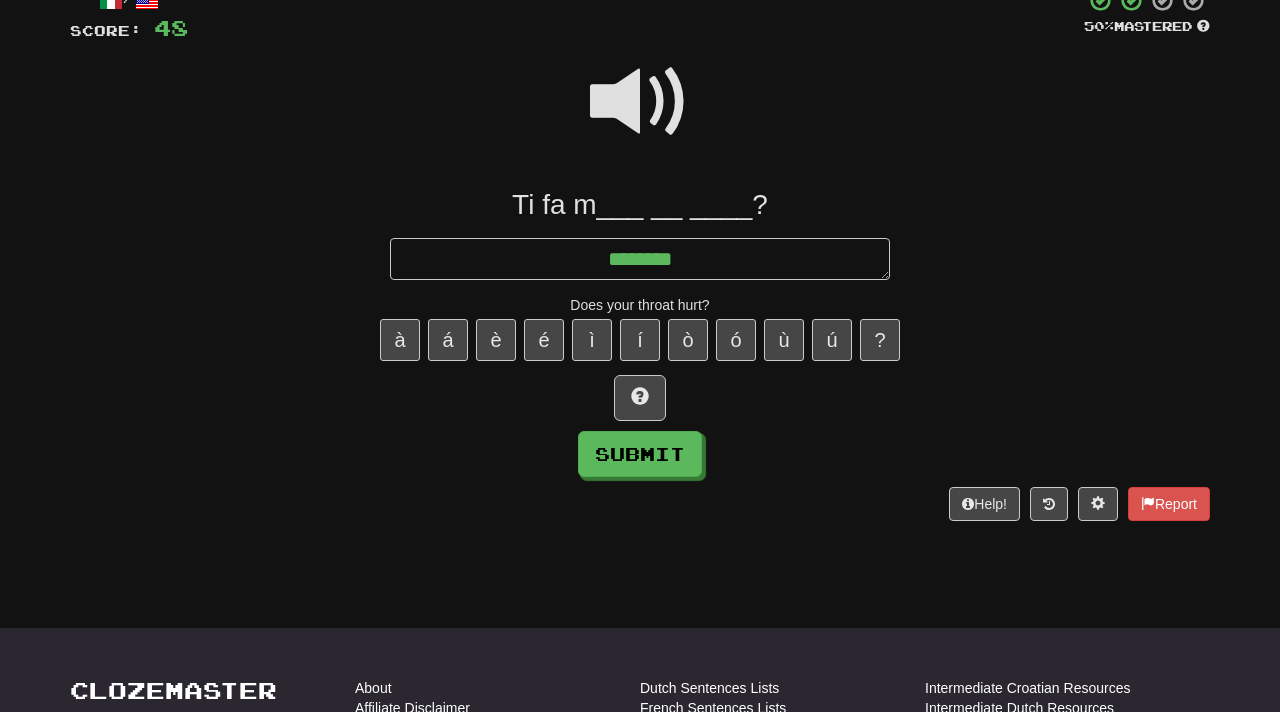type on "*" 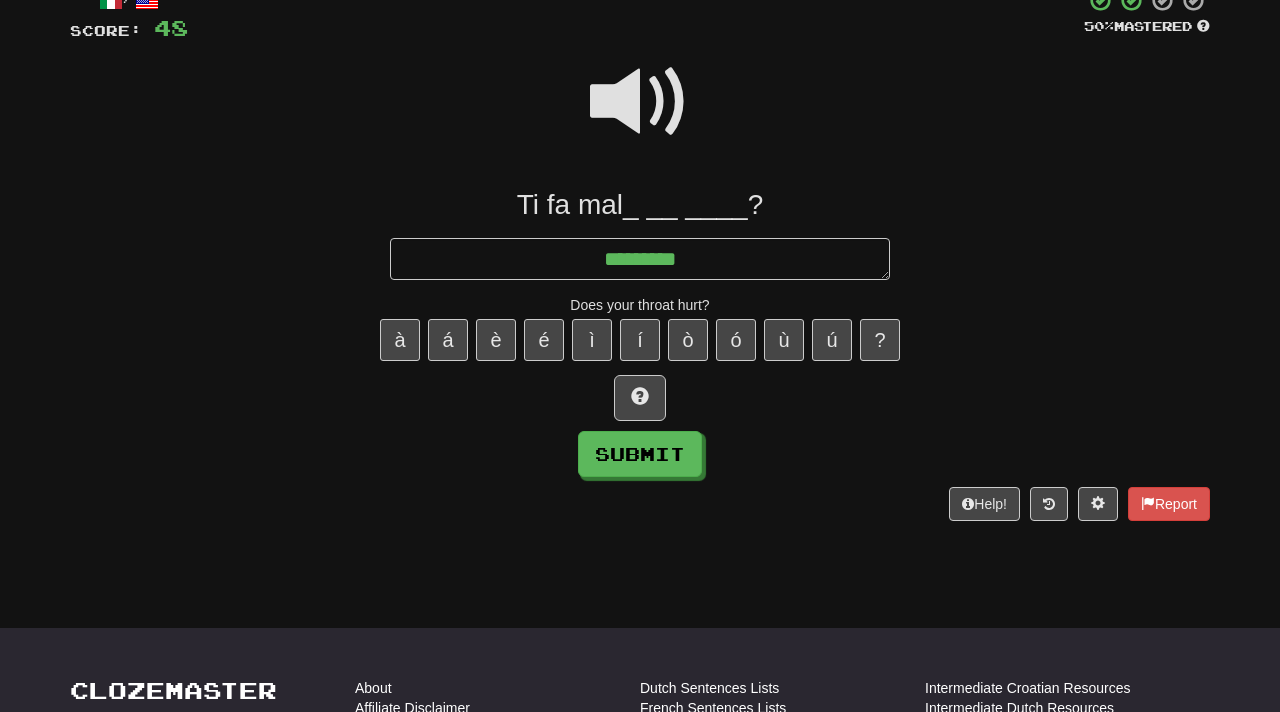 type on "**********" 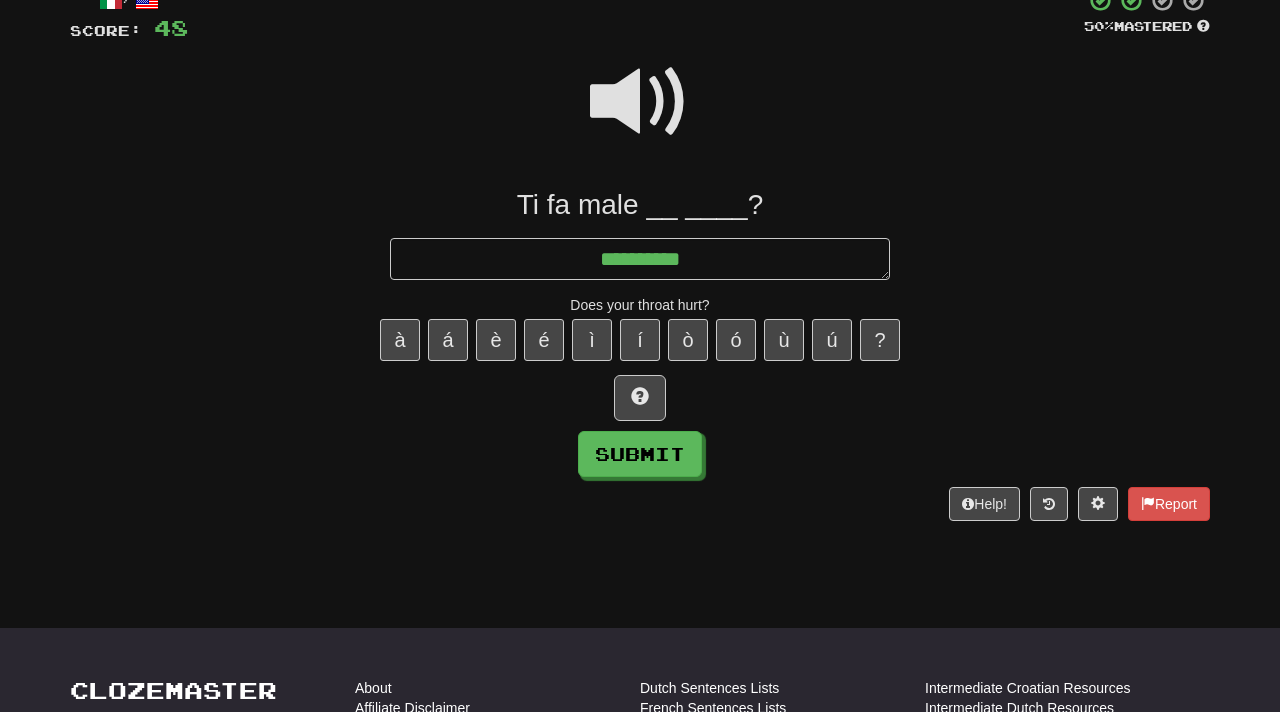 type on "*" 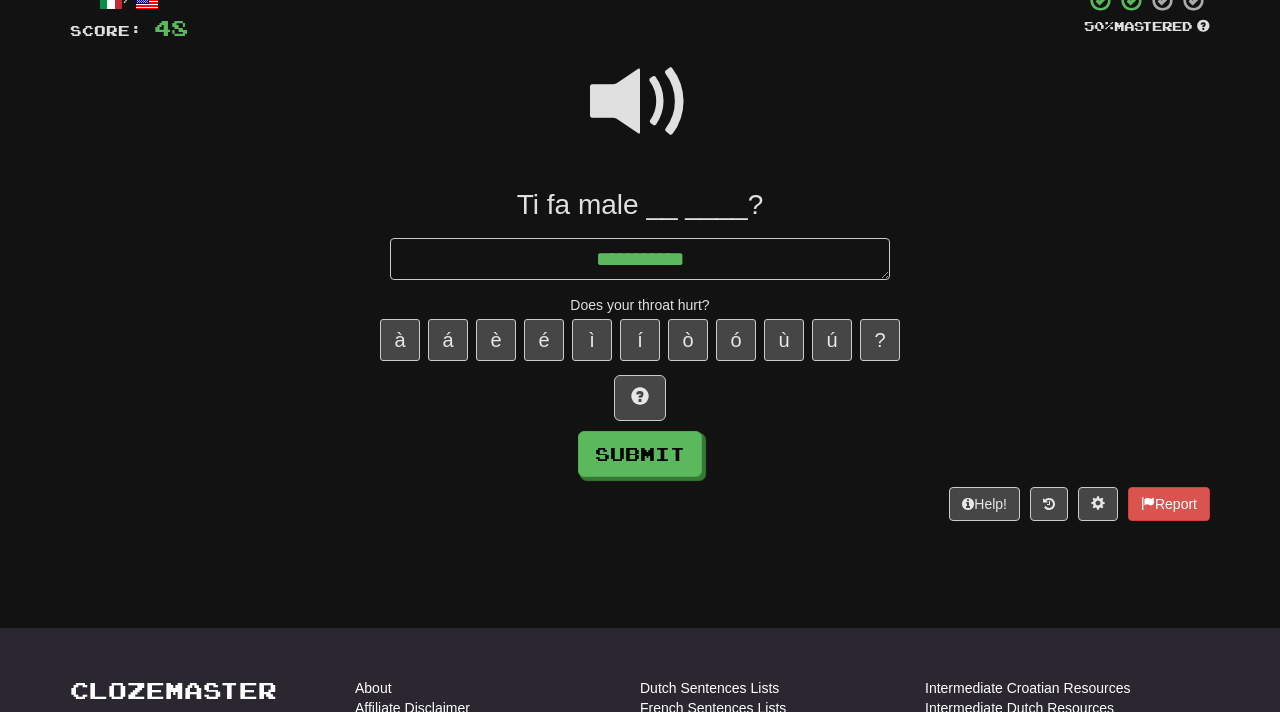 type on "*" 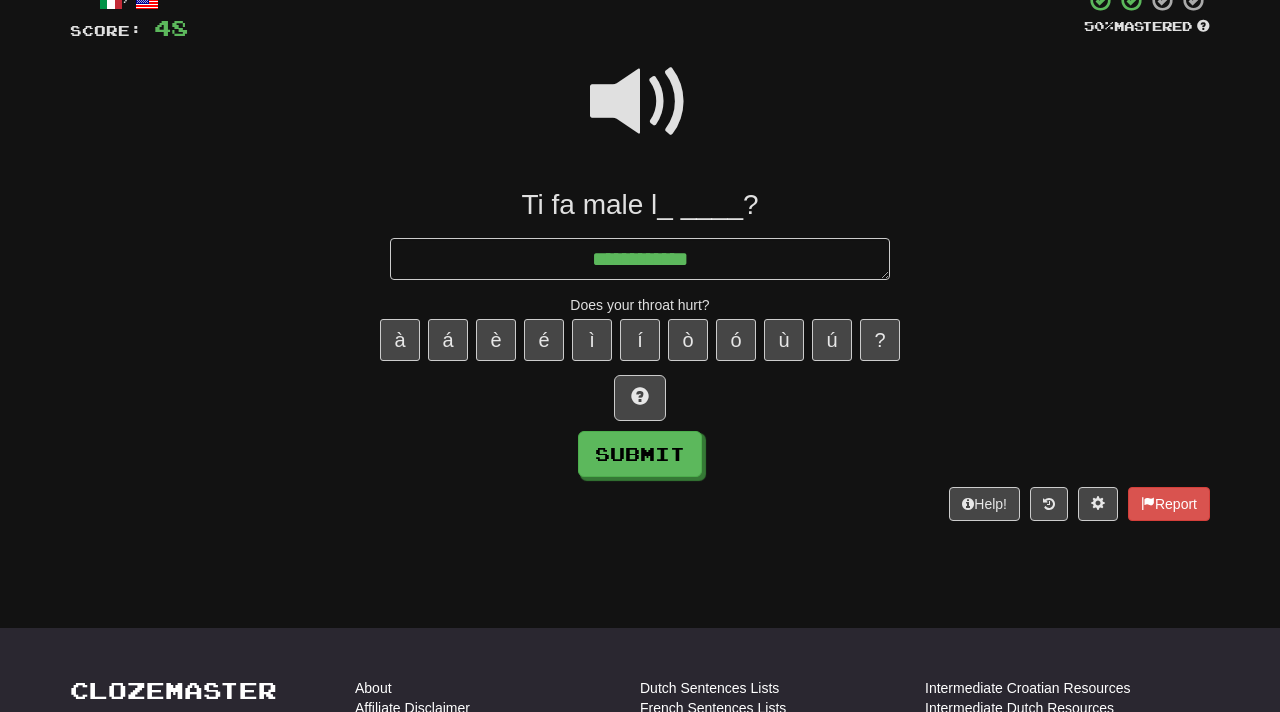 type on "*" 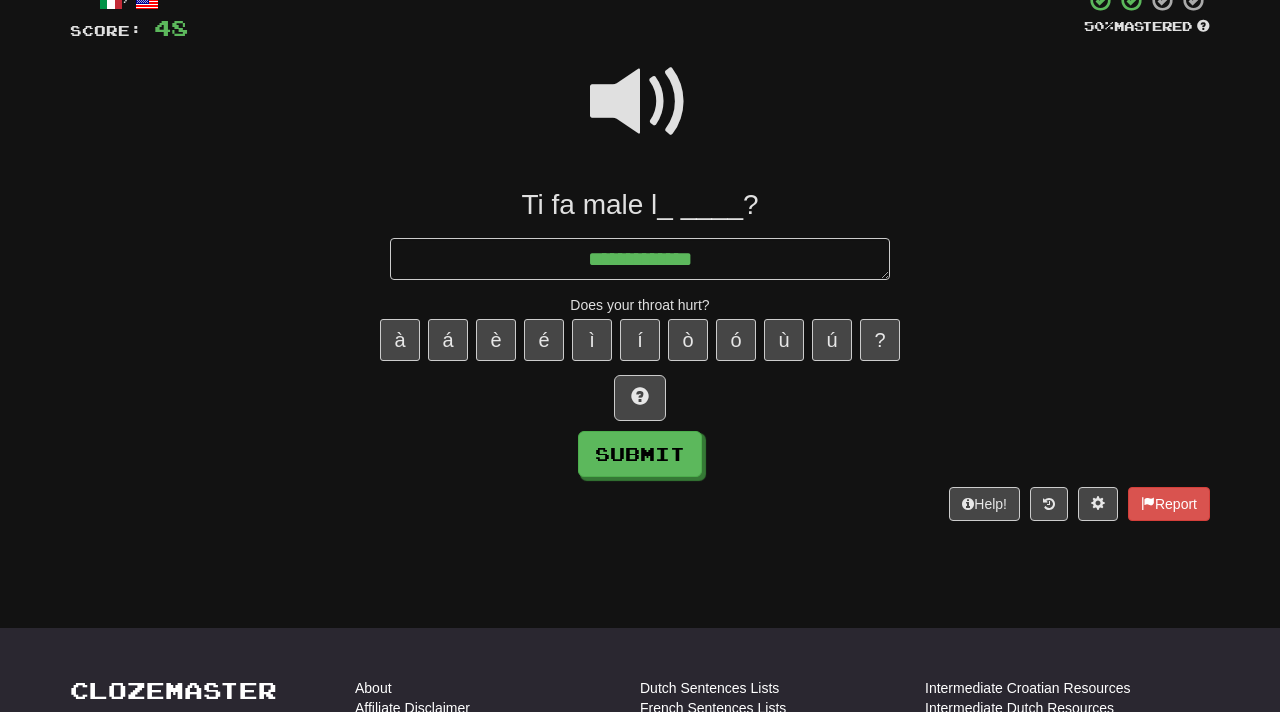 type on "*" 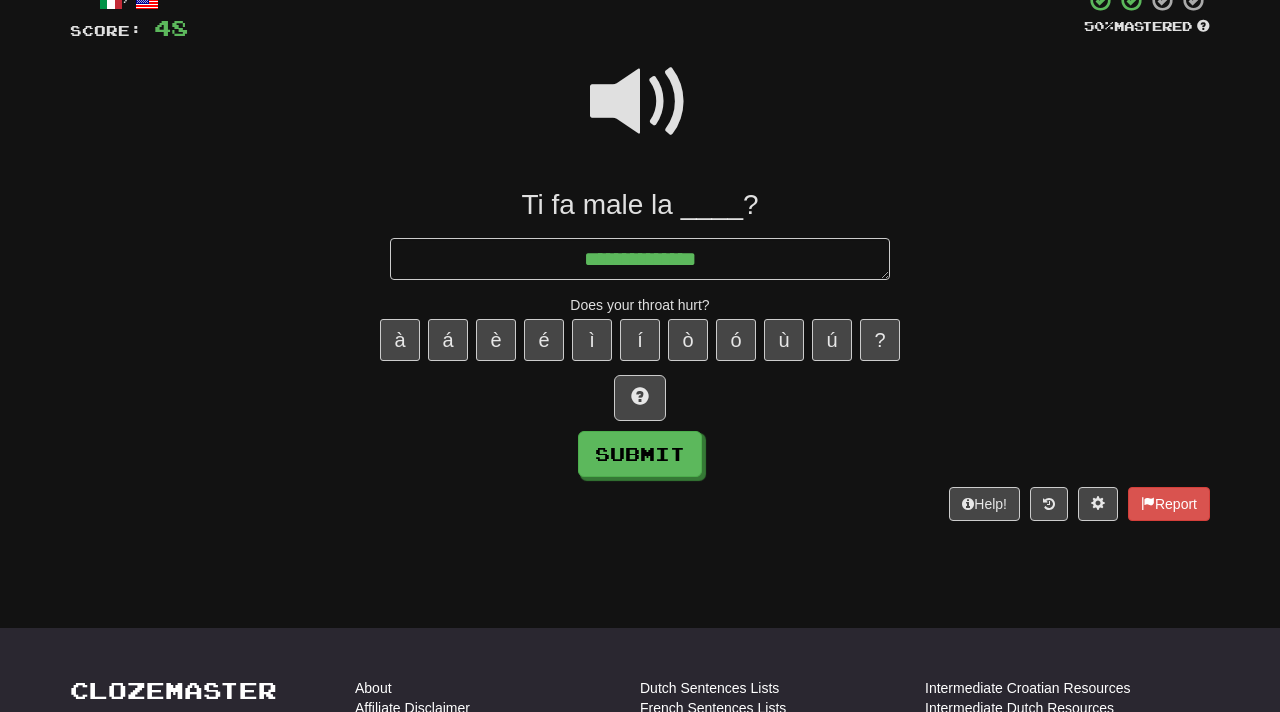 type on "*" 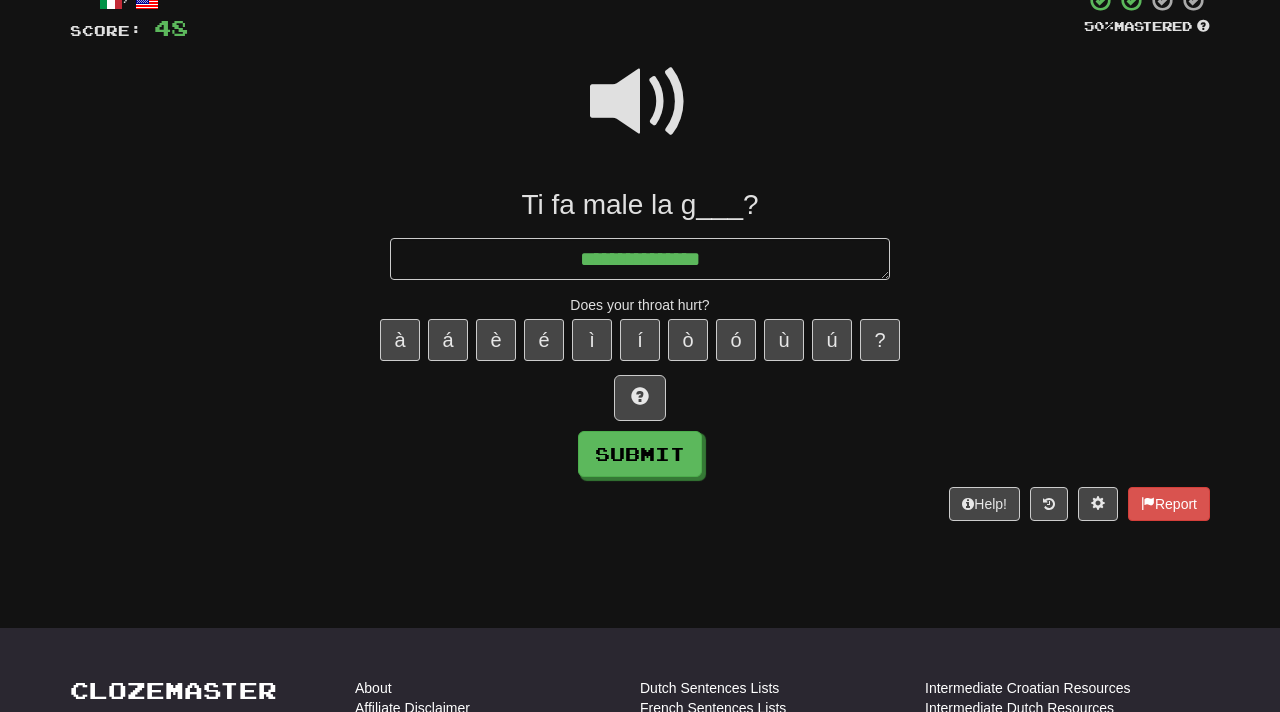 type on "**********" 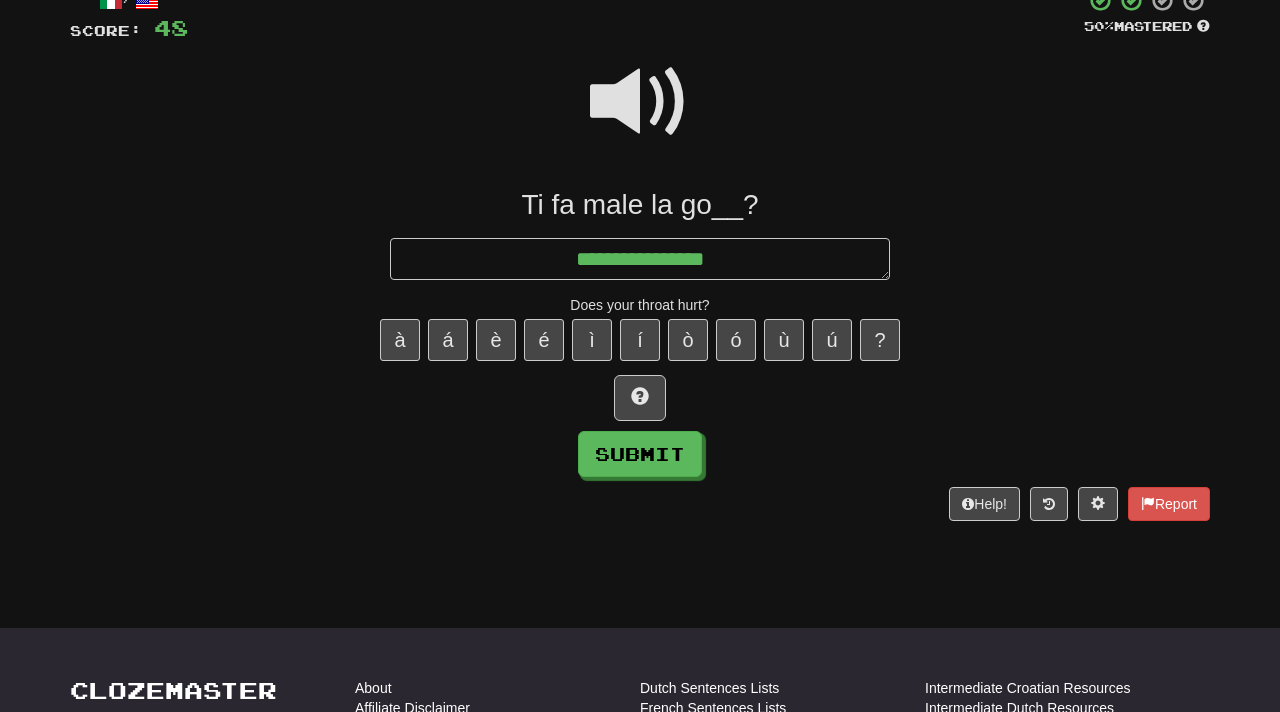 type on "*" 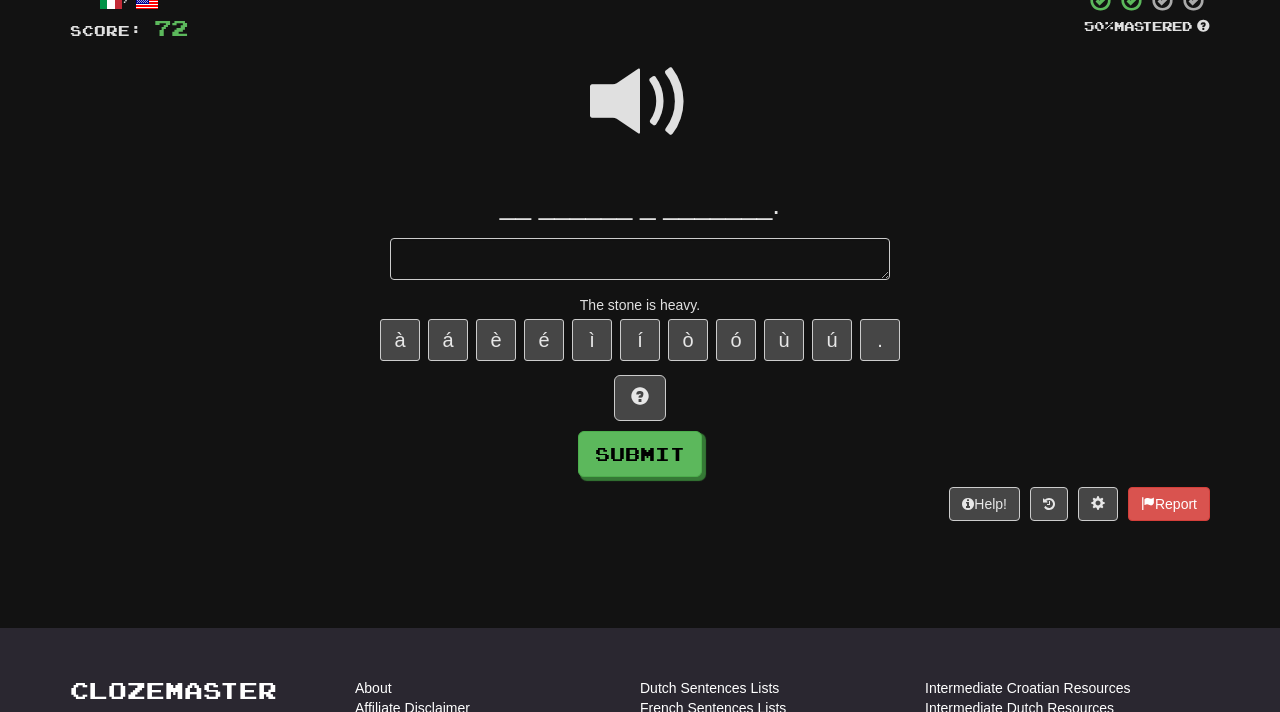 type on "*" 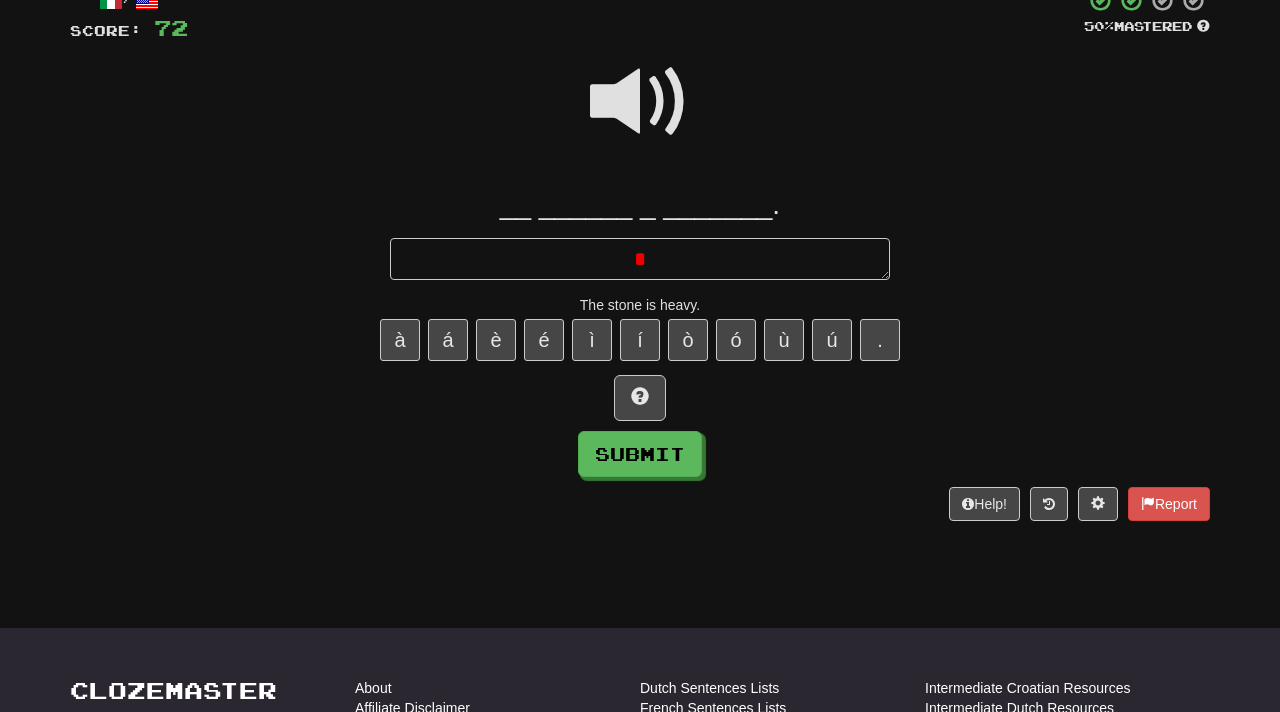 type 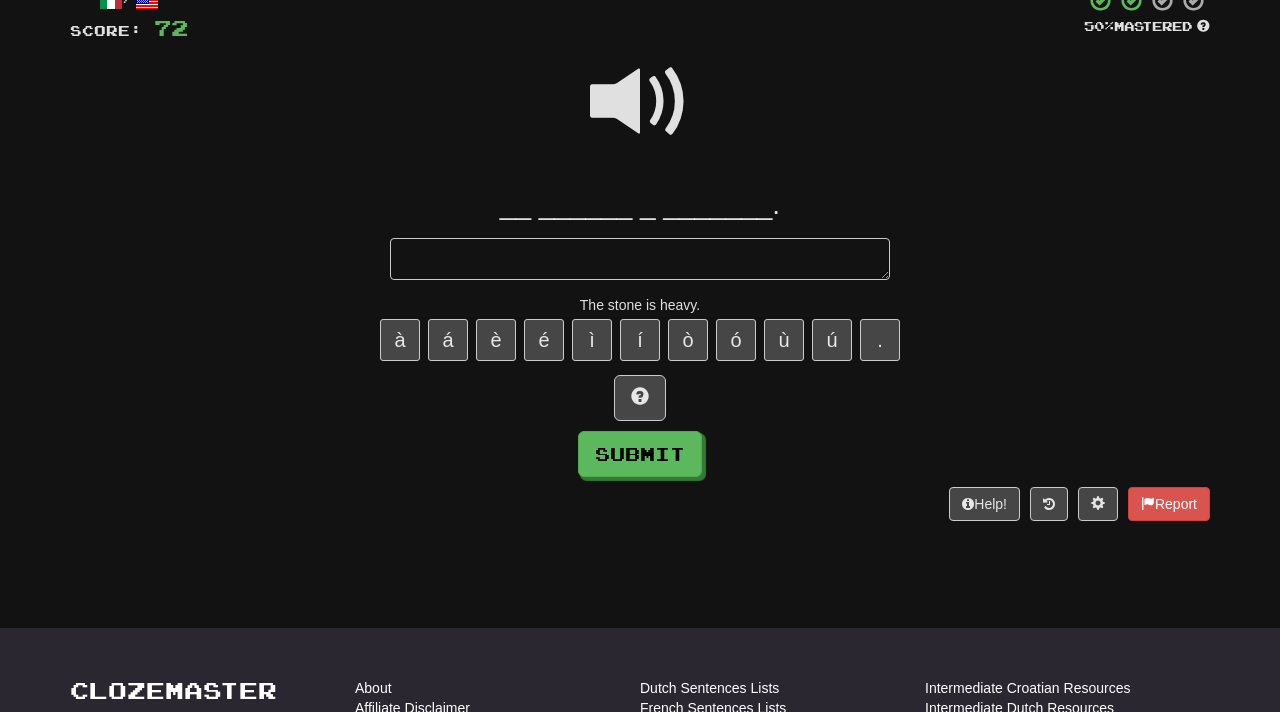 type on "*" 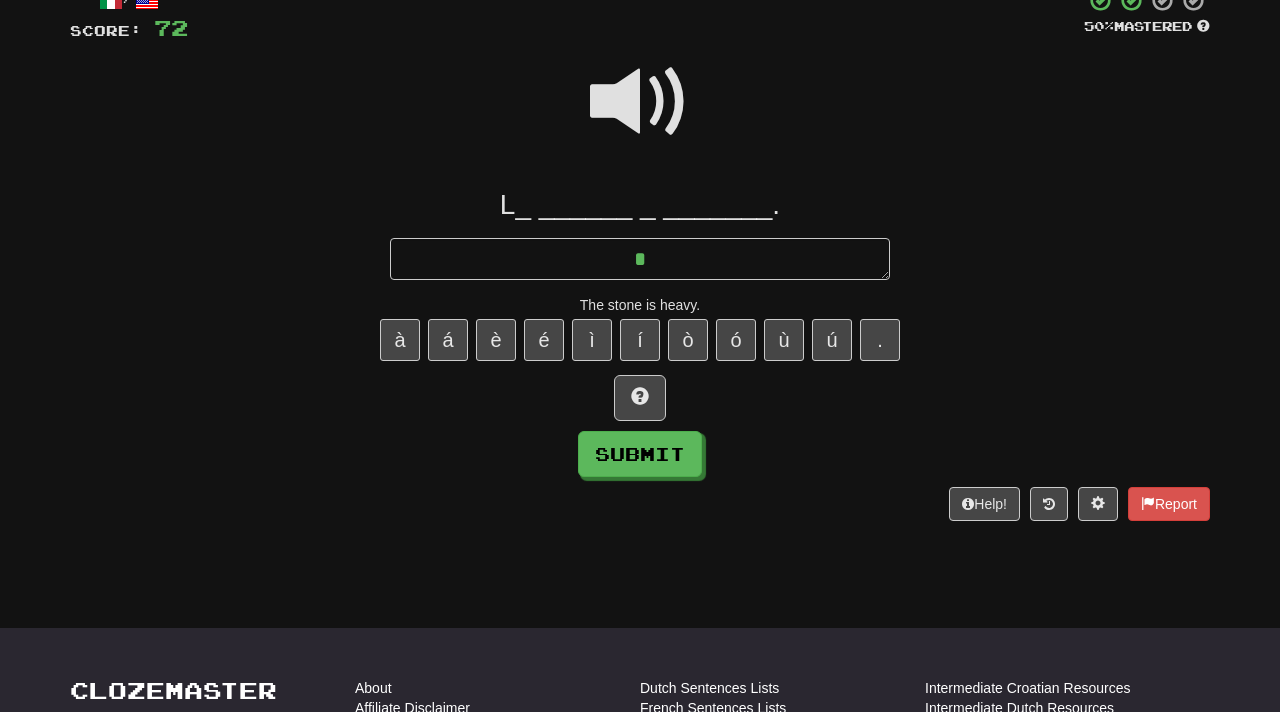 type on "*" 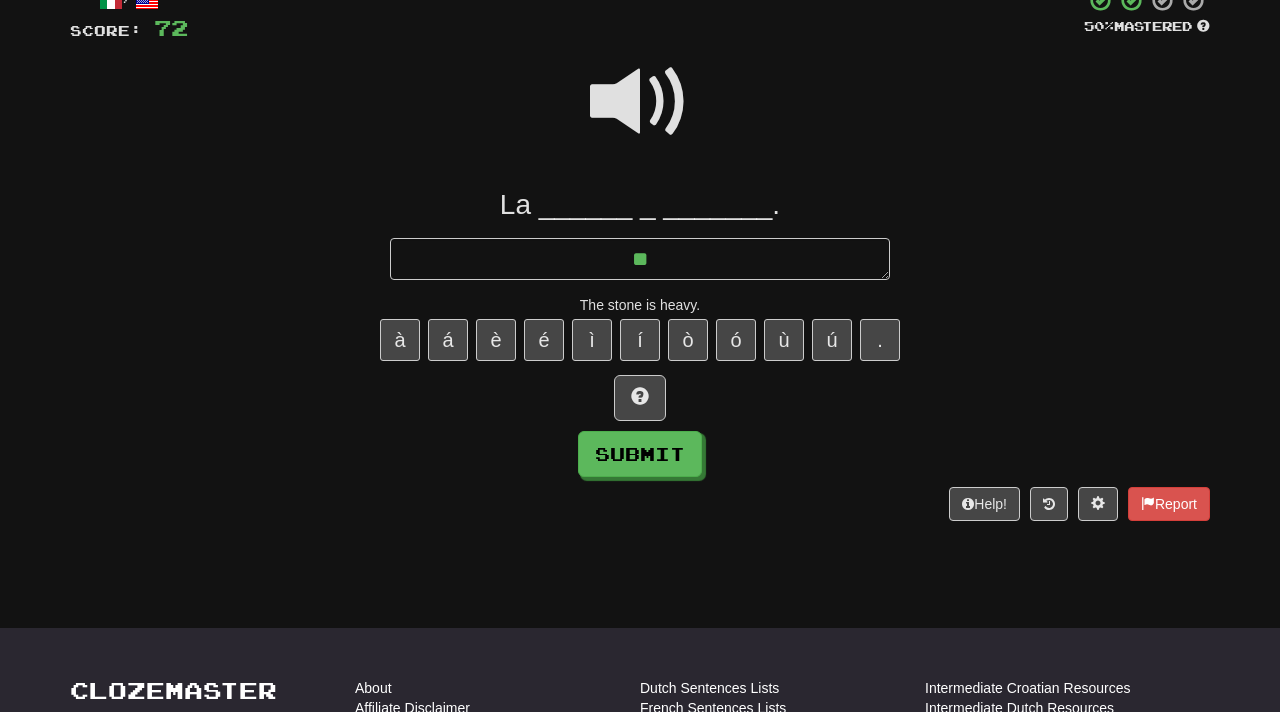 type on "*" 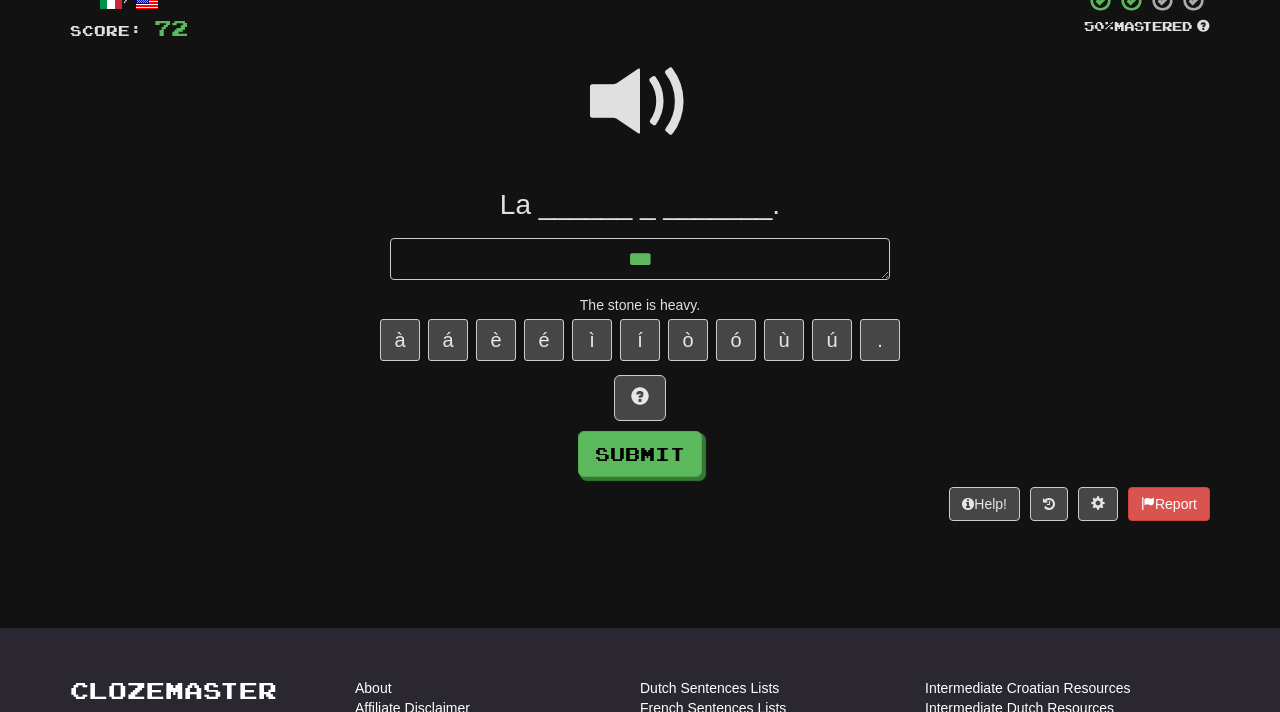 type on "*" 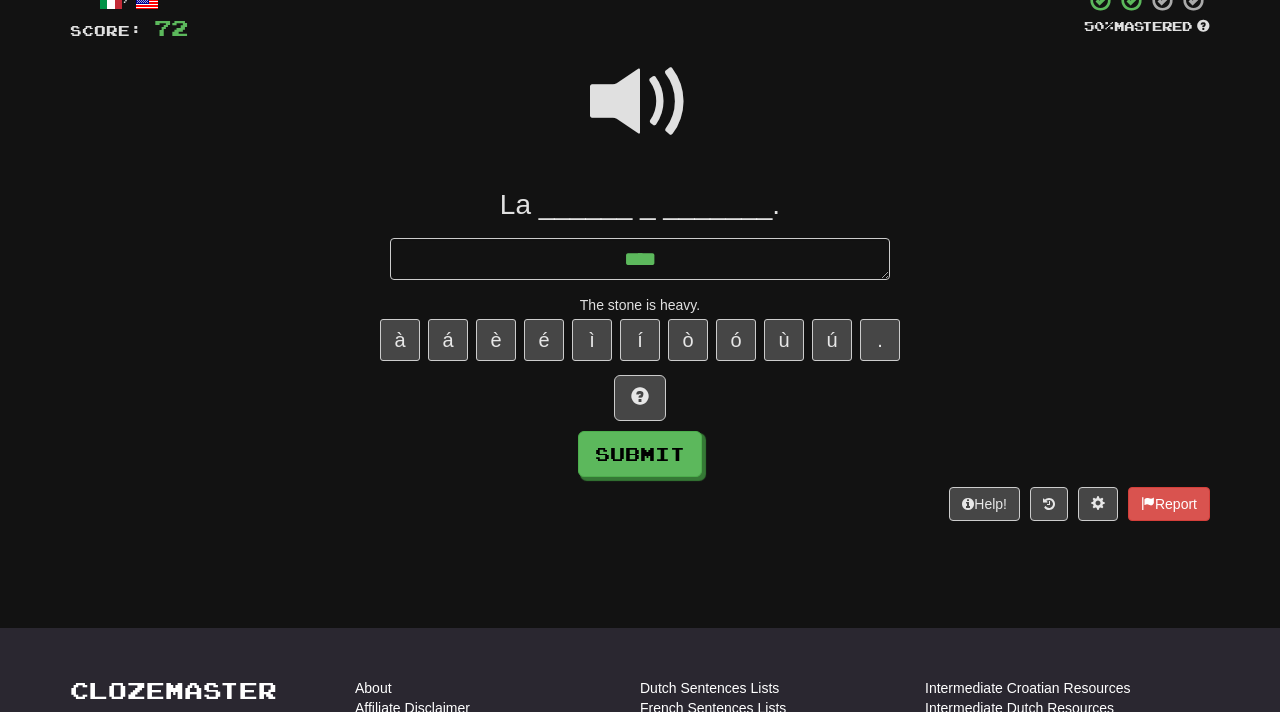 type on "*" 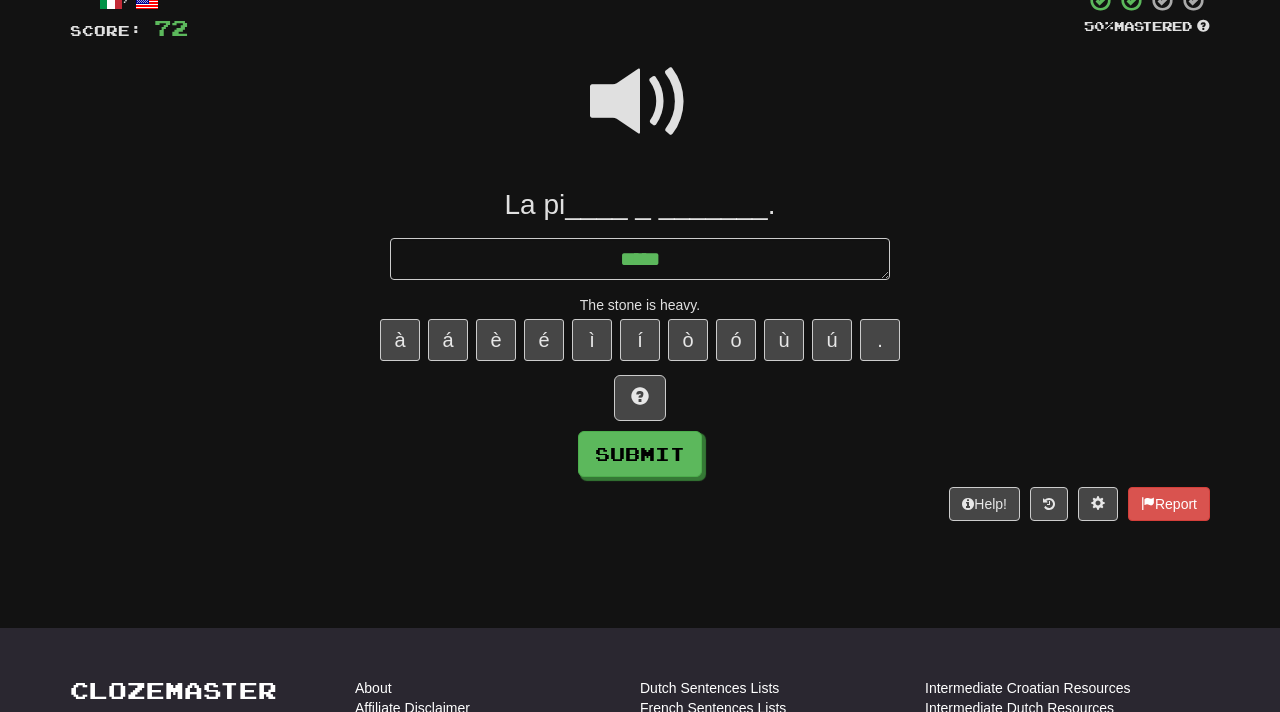 type on "*" 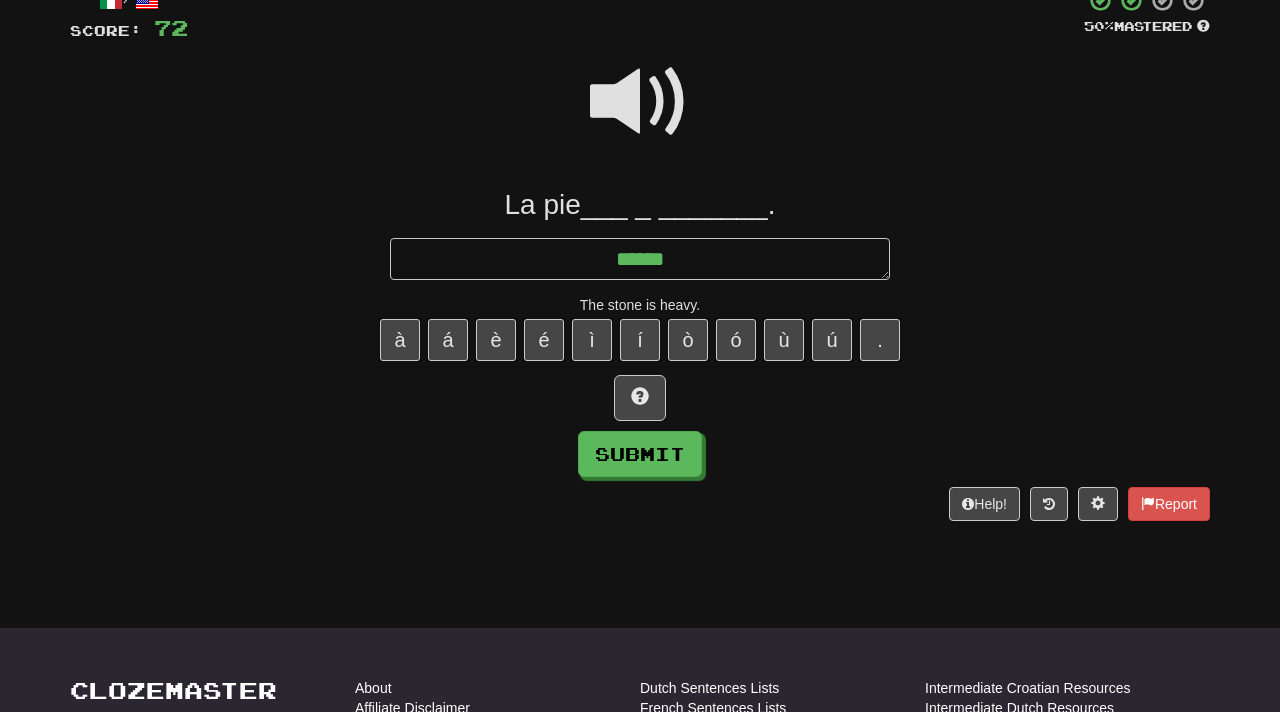 type on "*" 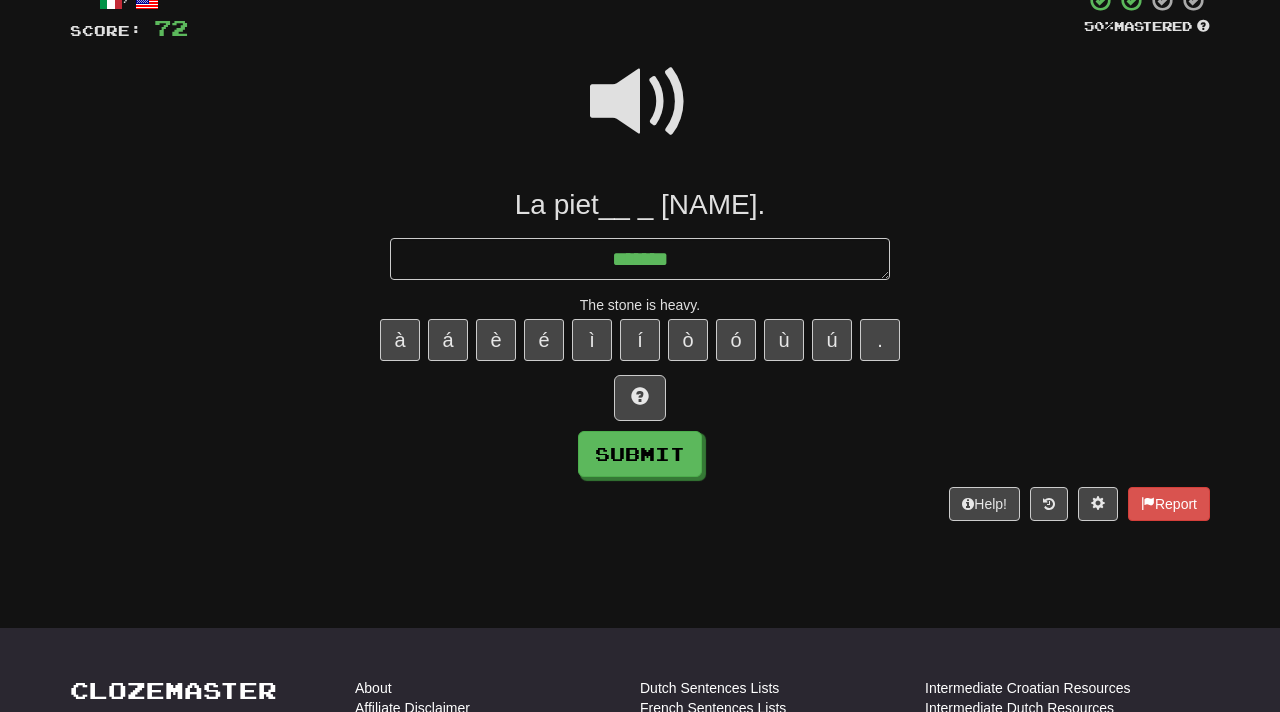 type on "*" 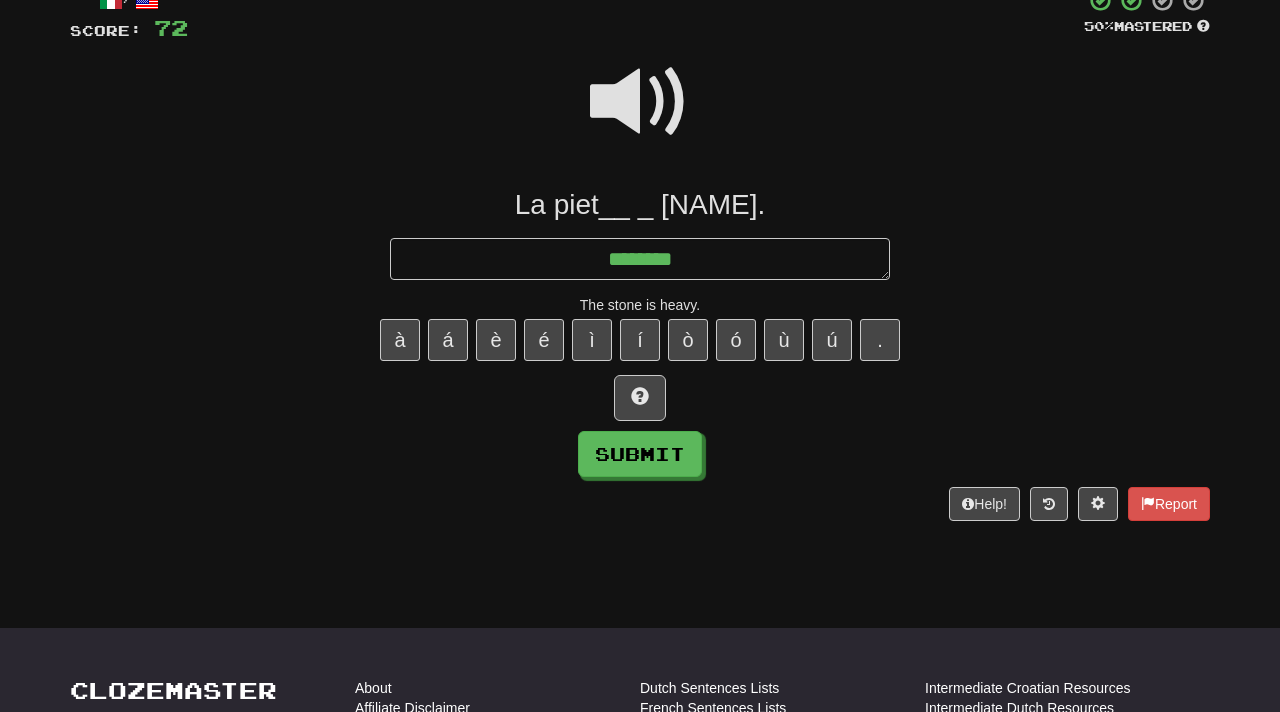 type on "*" 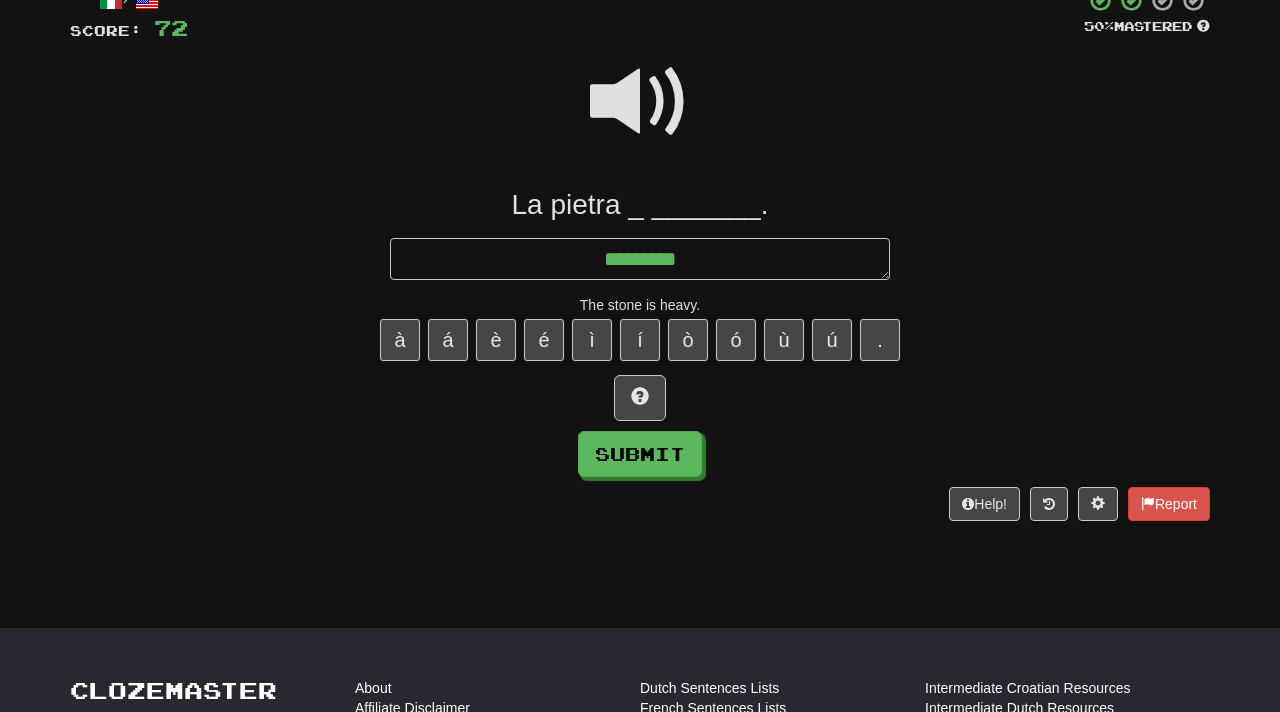 type on "*" 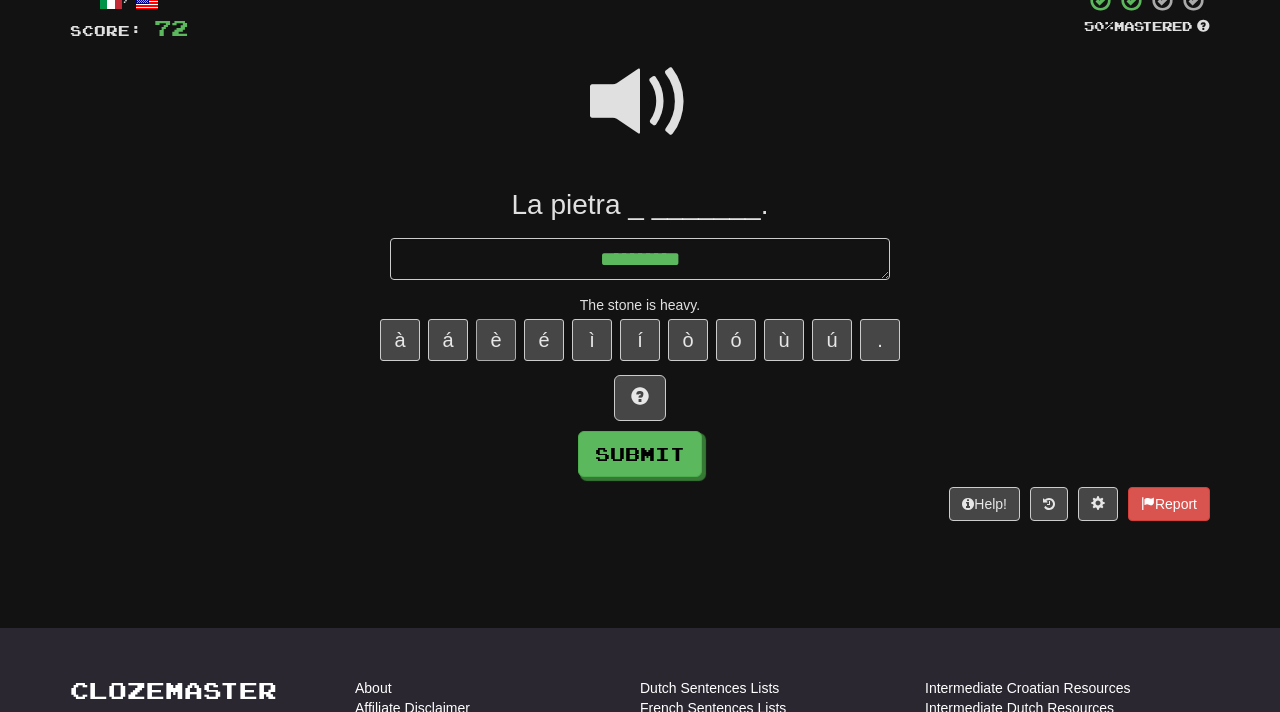 type on "*********" 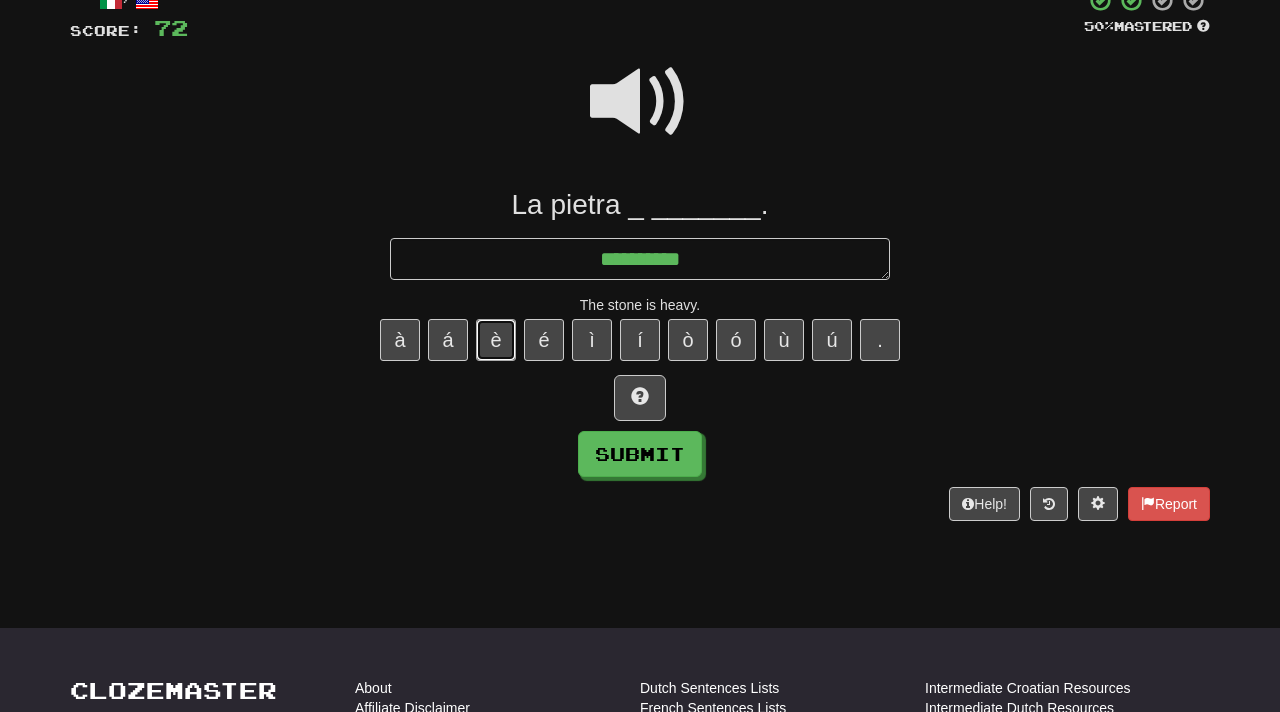 click on "è" at bounding box center (496, 340) 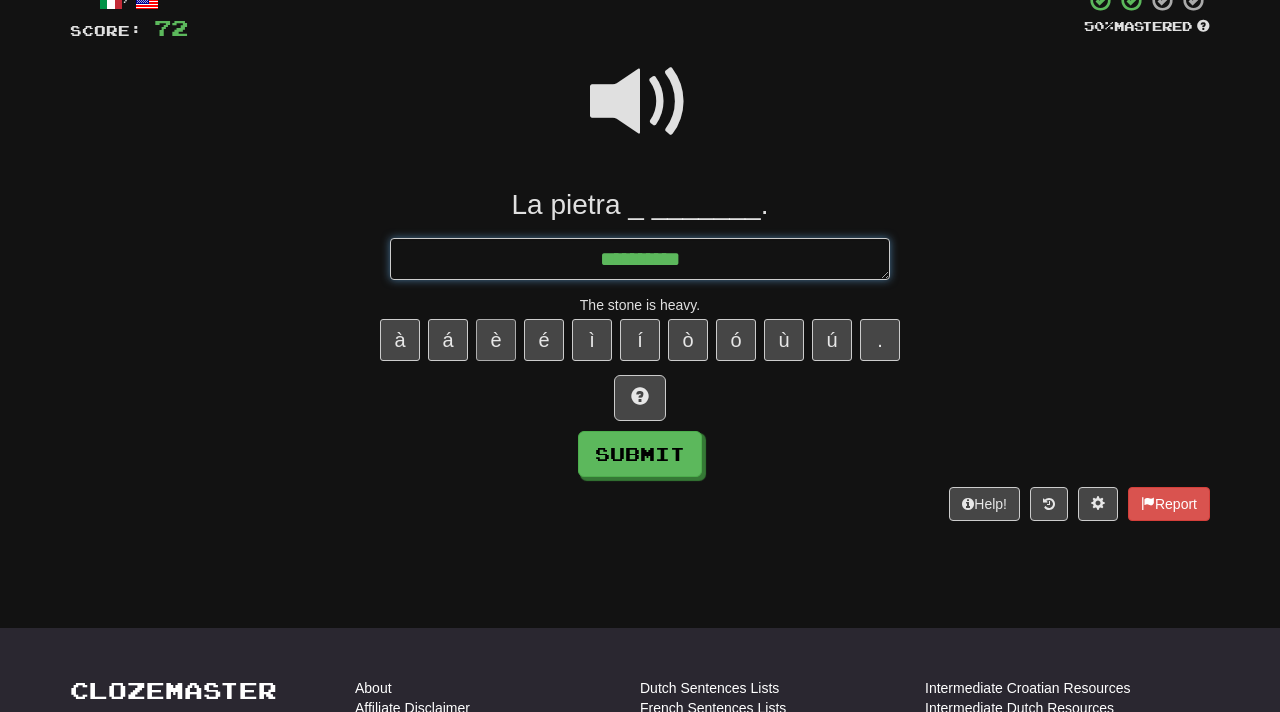 type on "*" 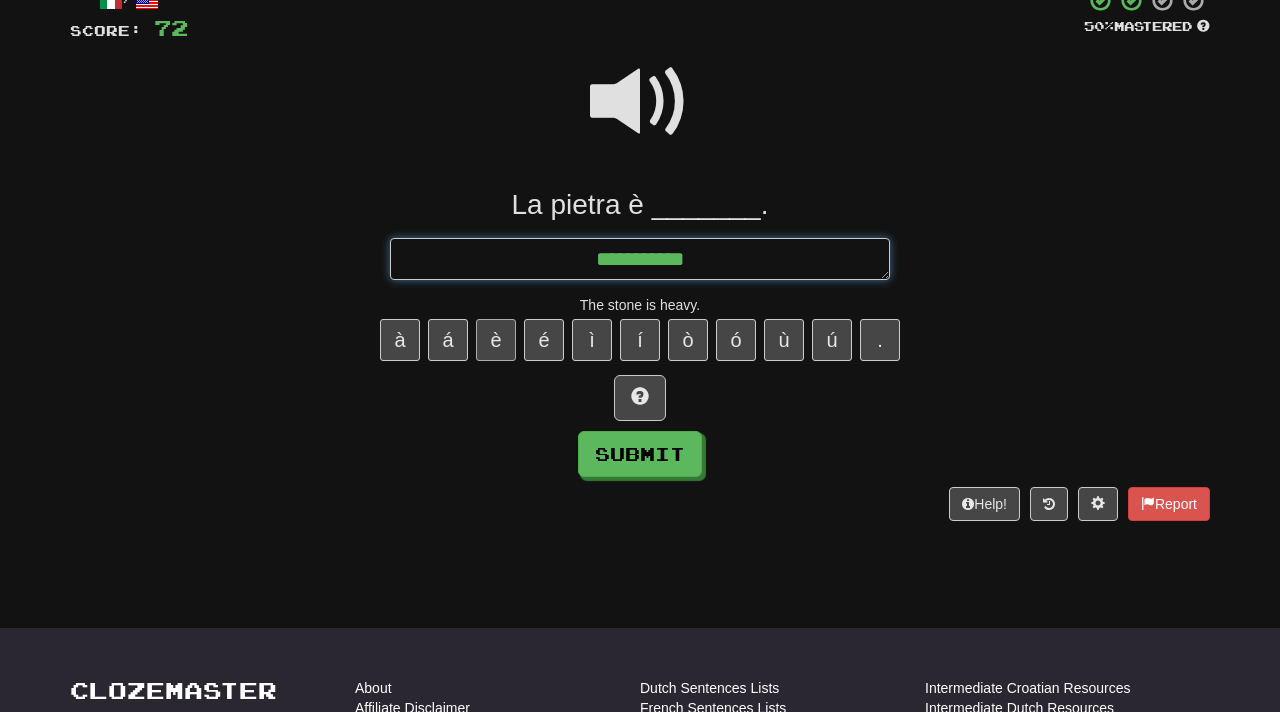 type on "*" 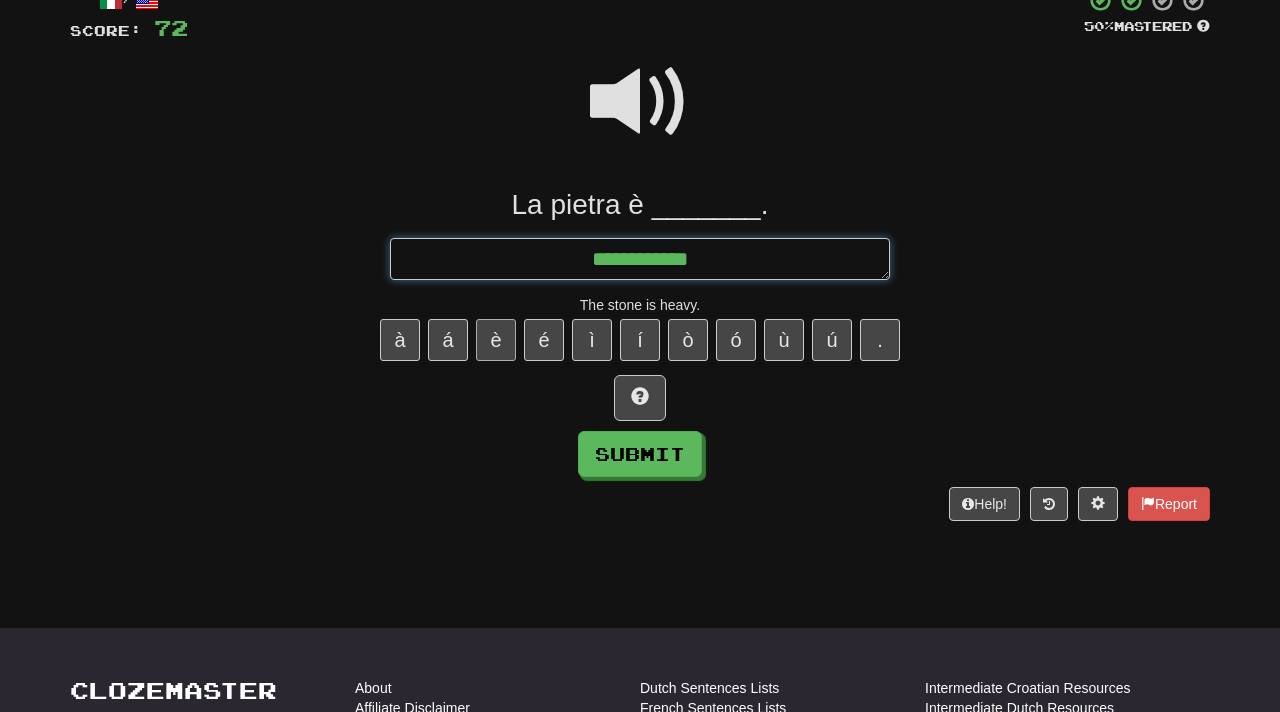 type on "*" 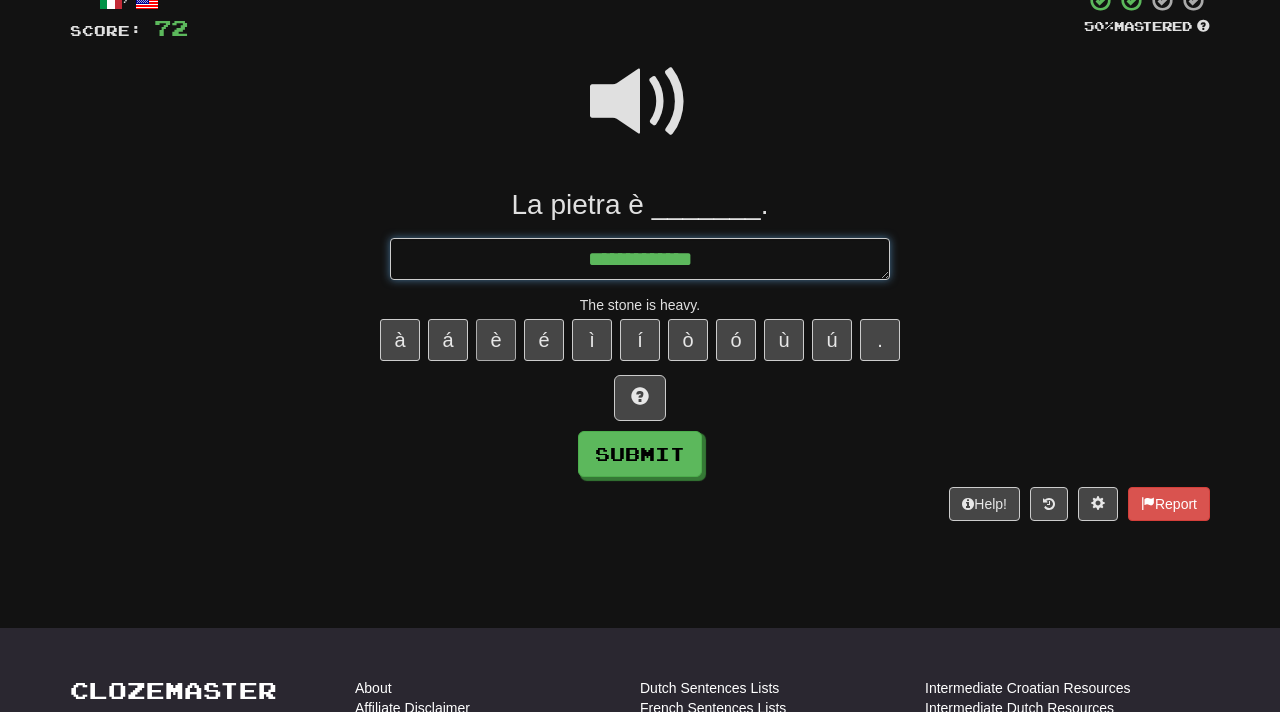 type on "*" 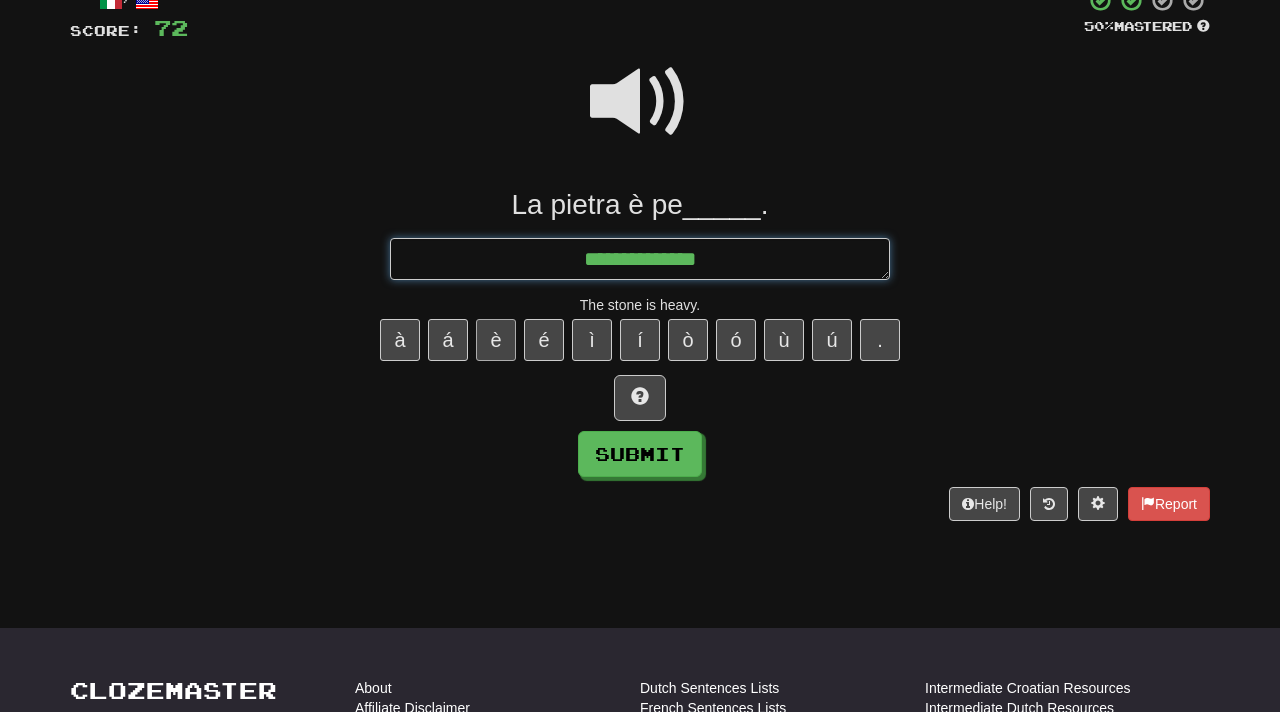 type on "**********" 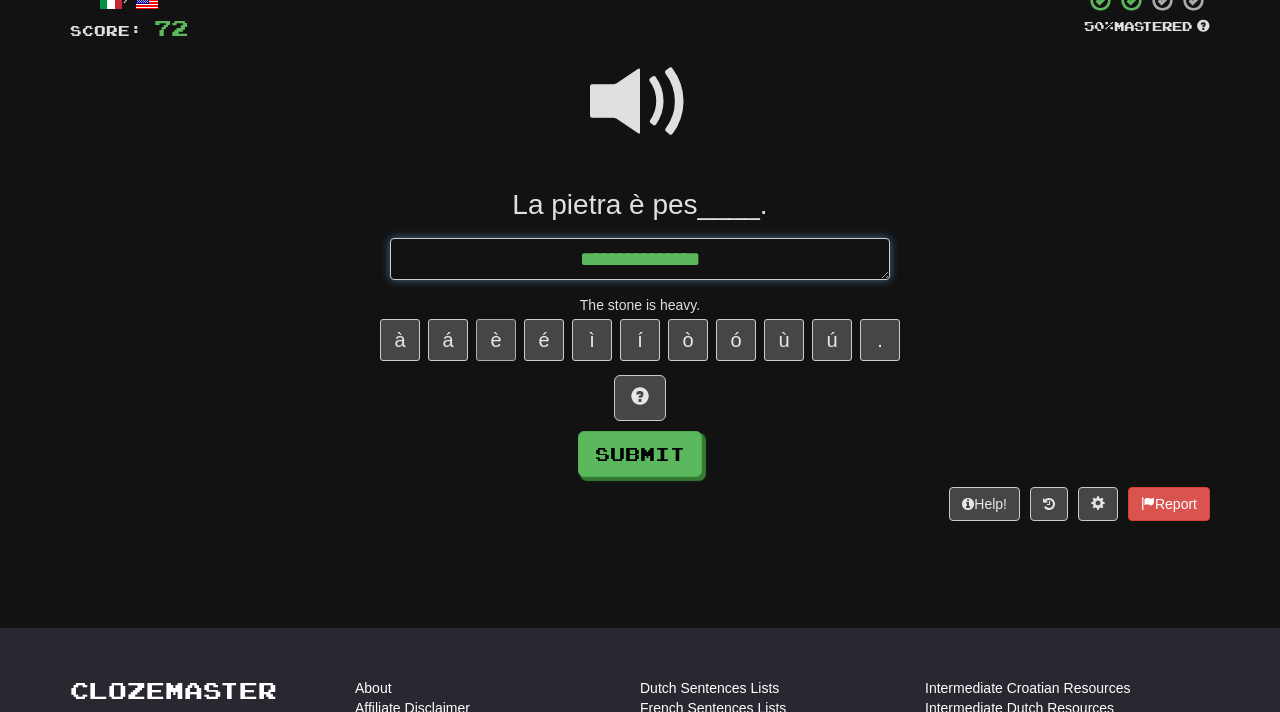 type on "*" 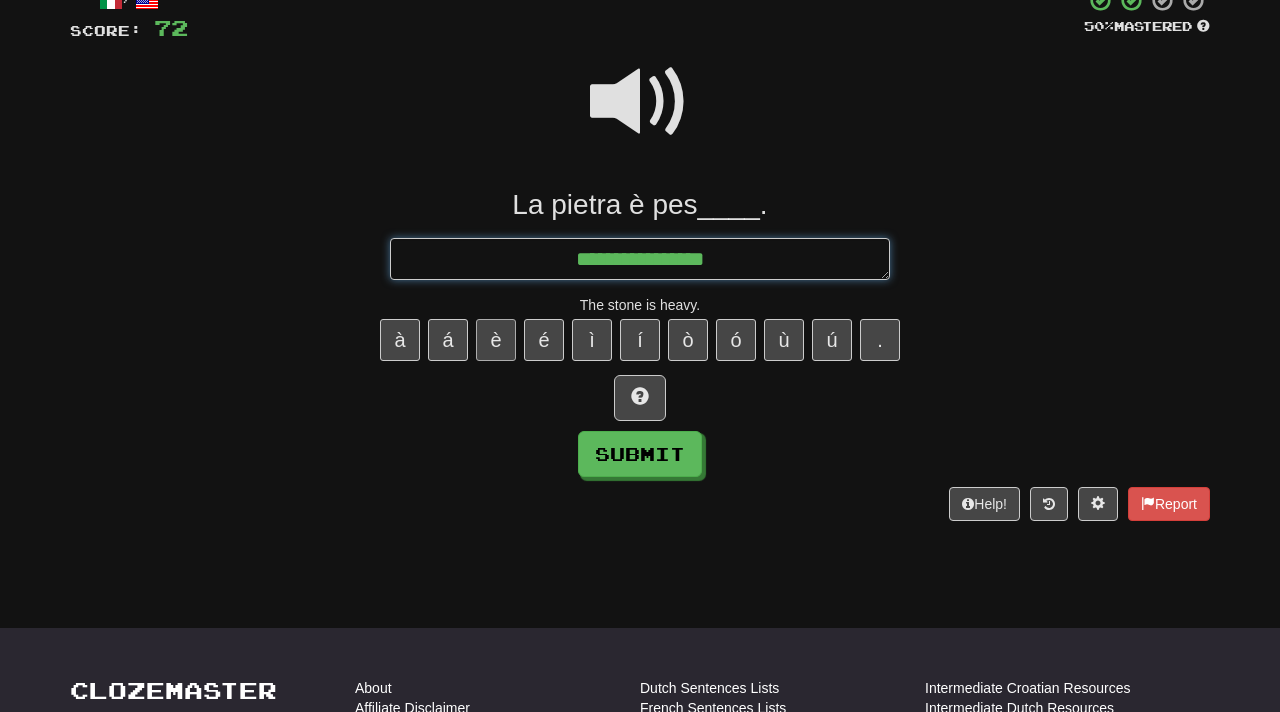type on "**********" 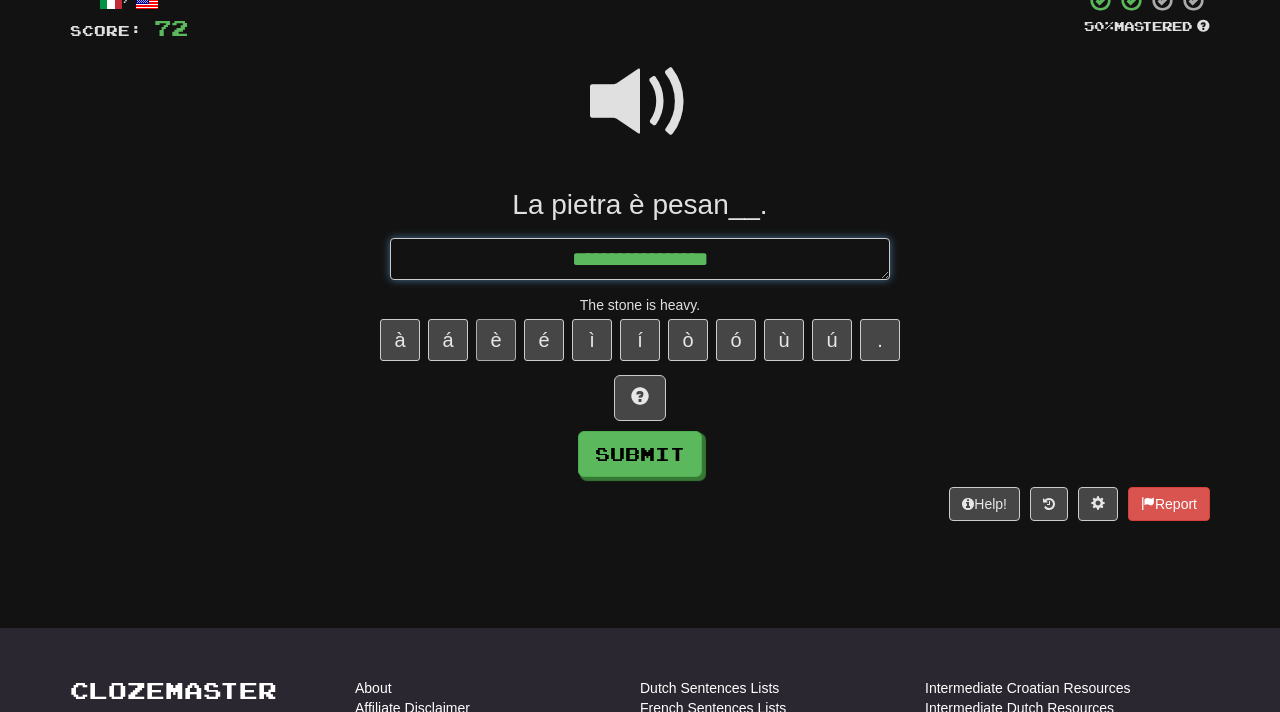 type on "*" 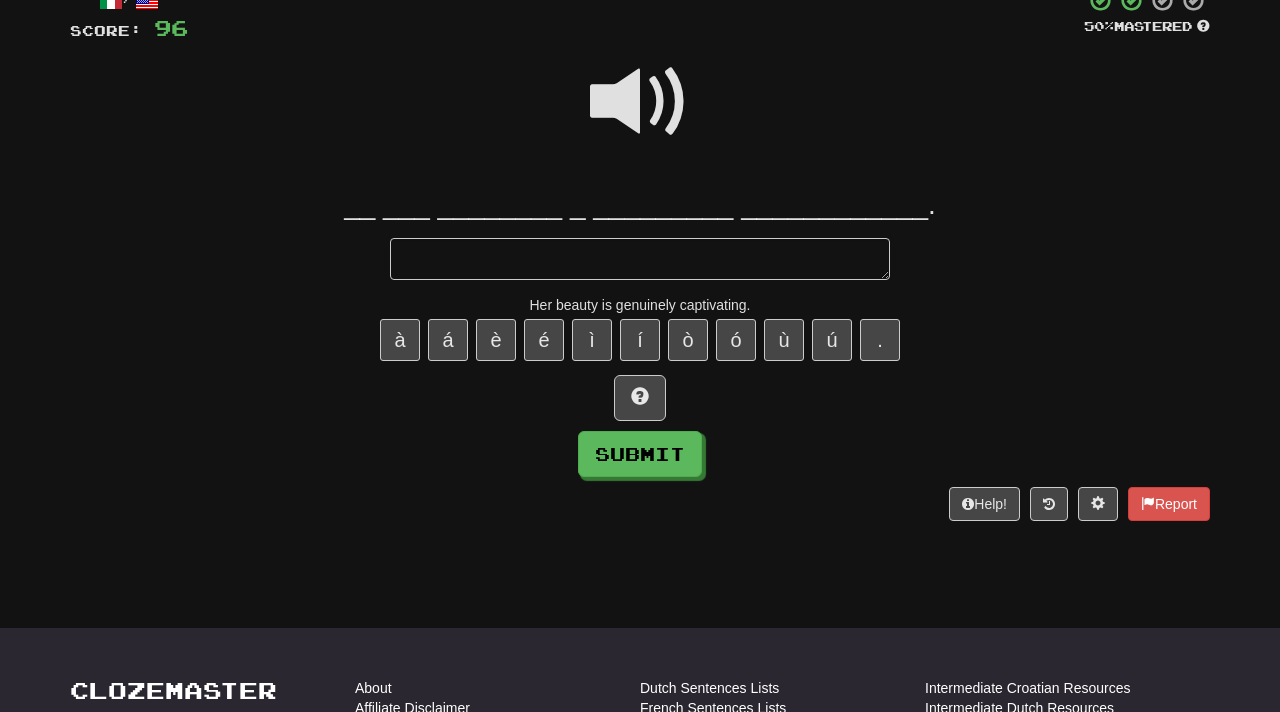 type on "*" 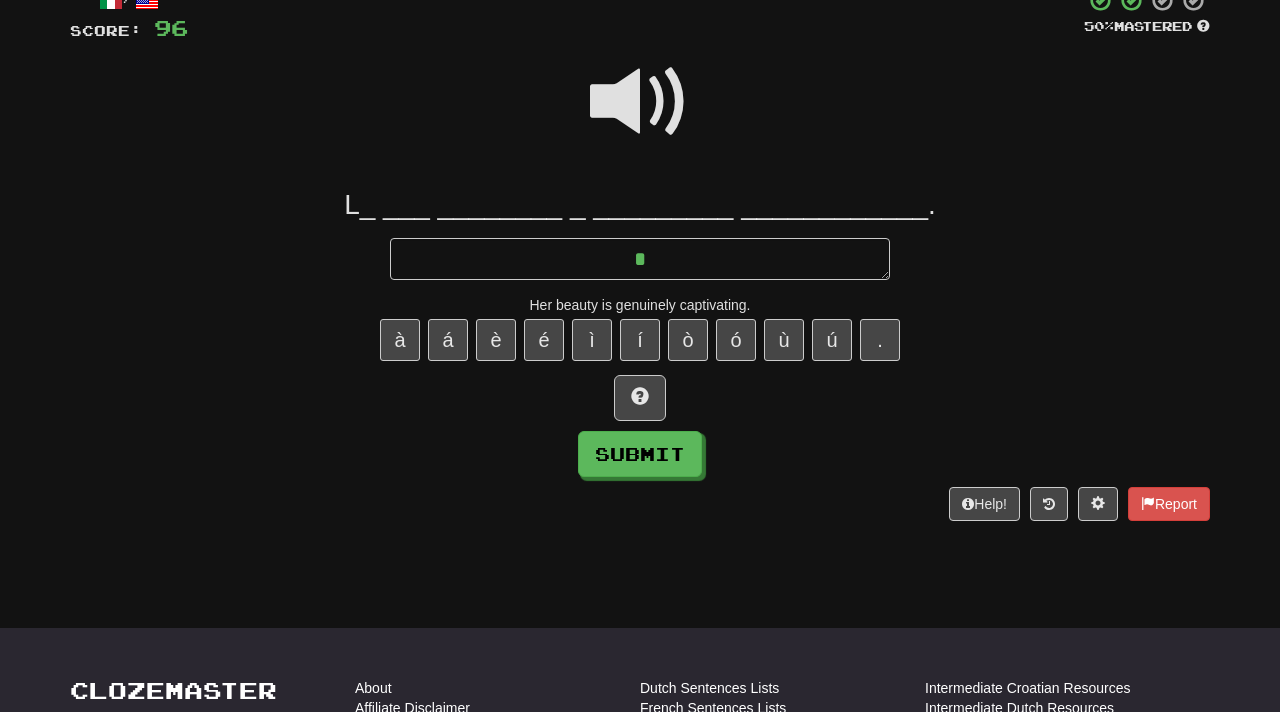 type on "*" 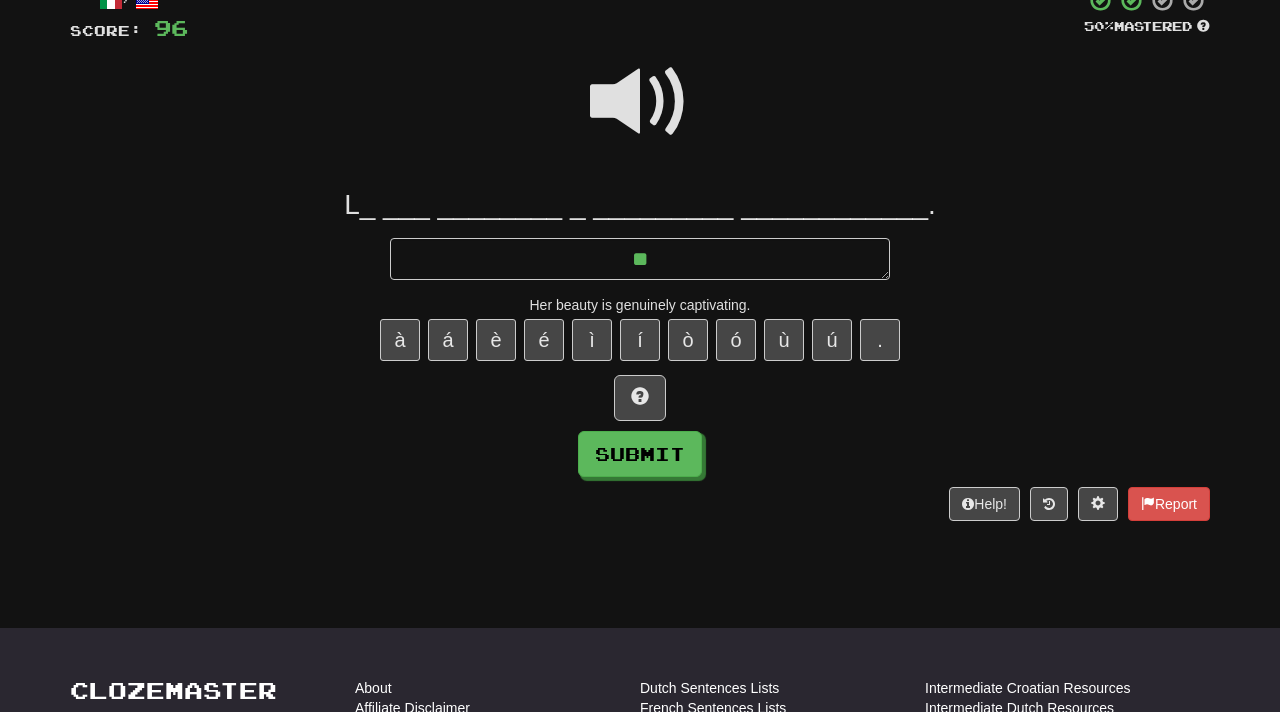 type on "*" 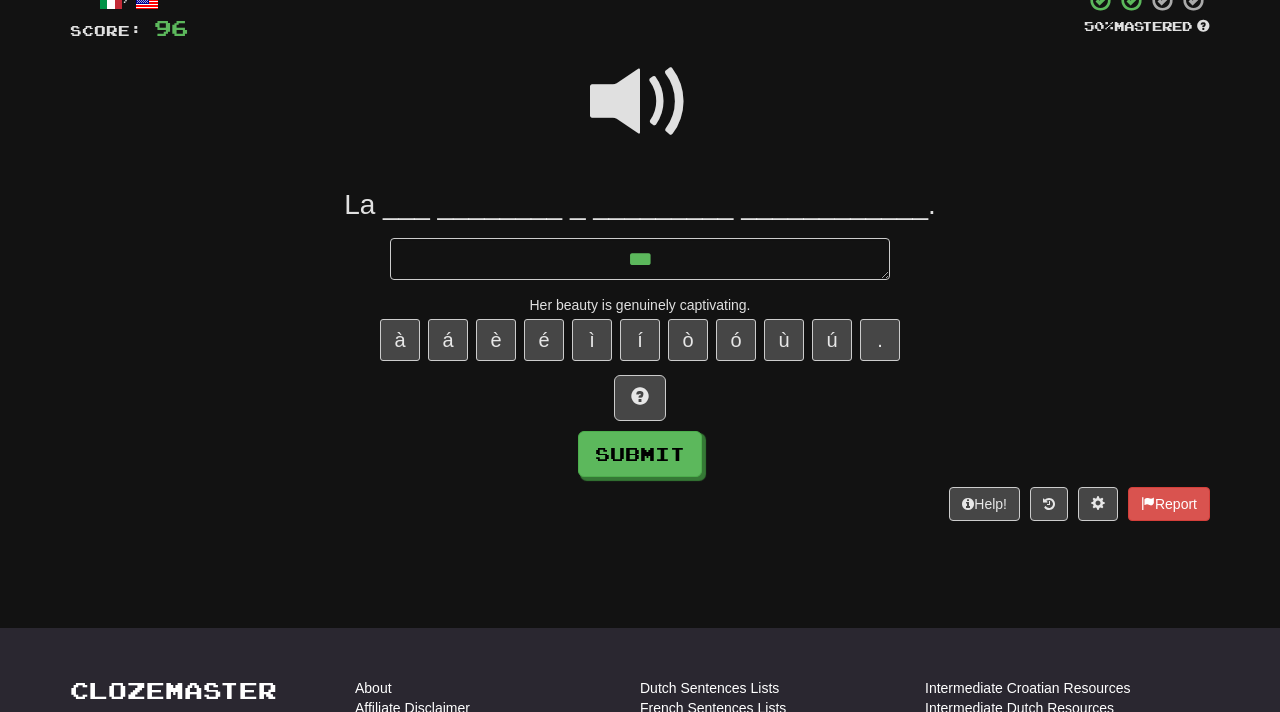 type on "*" 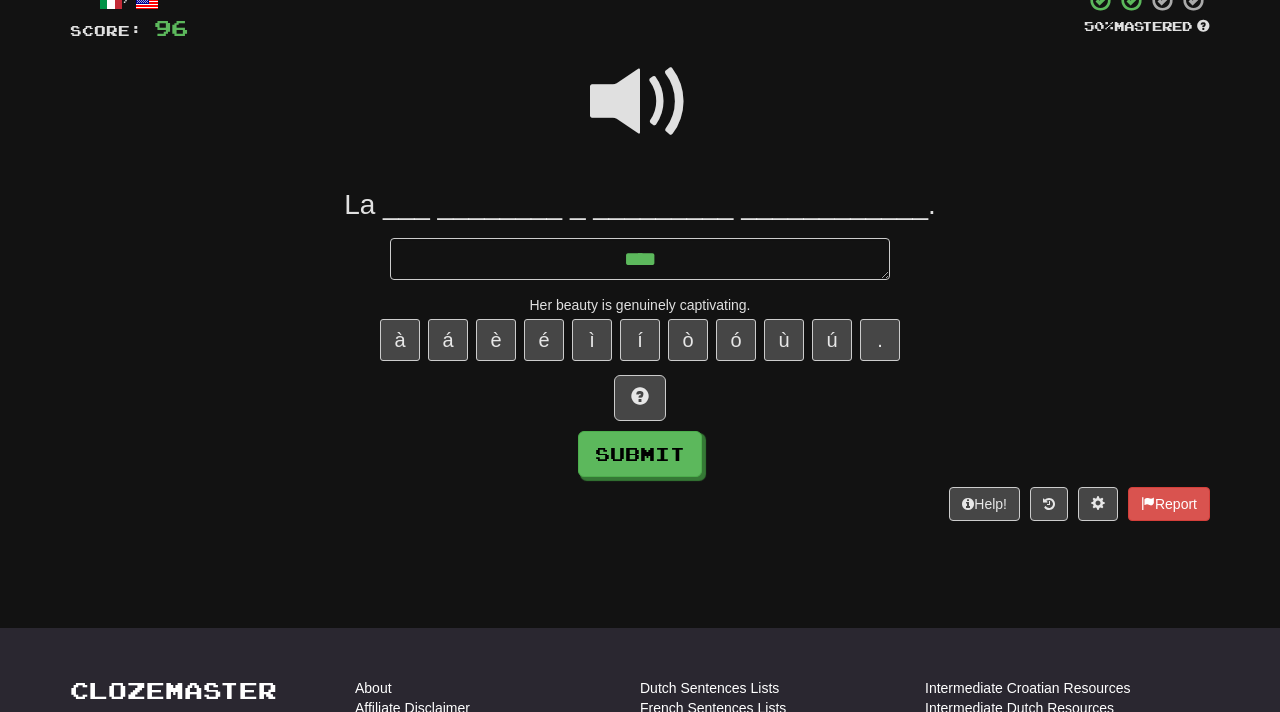 type on "*" 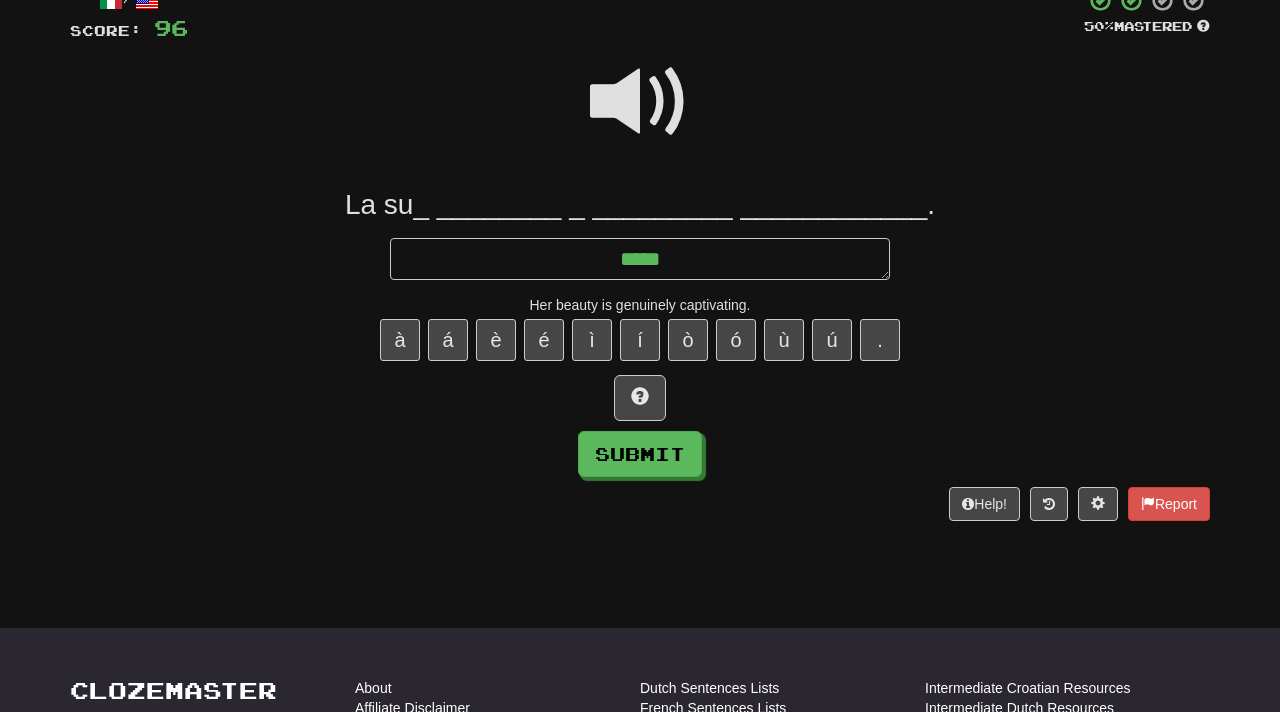 type on "******" 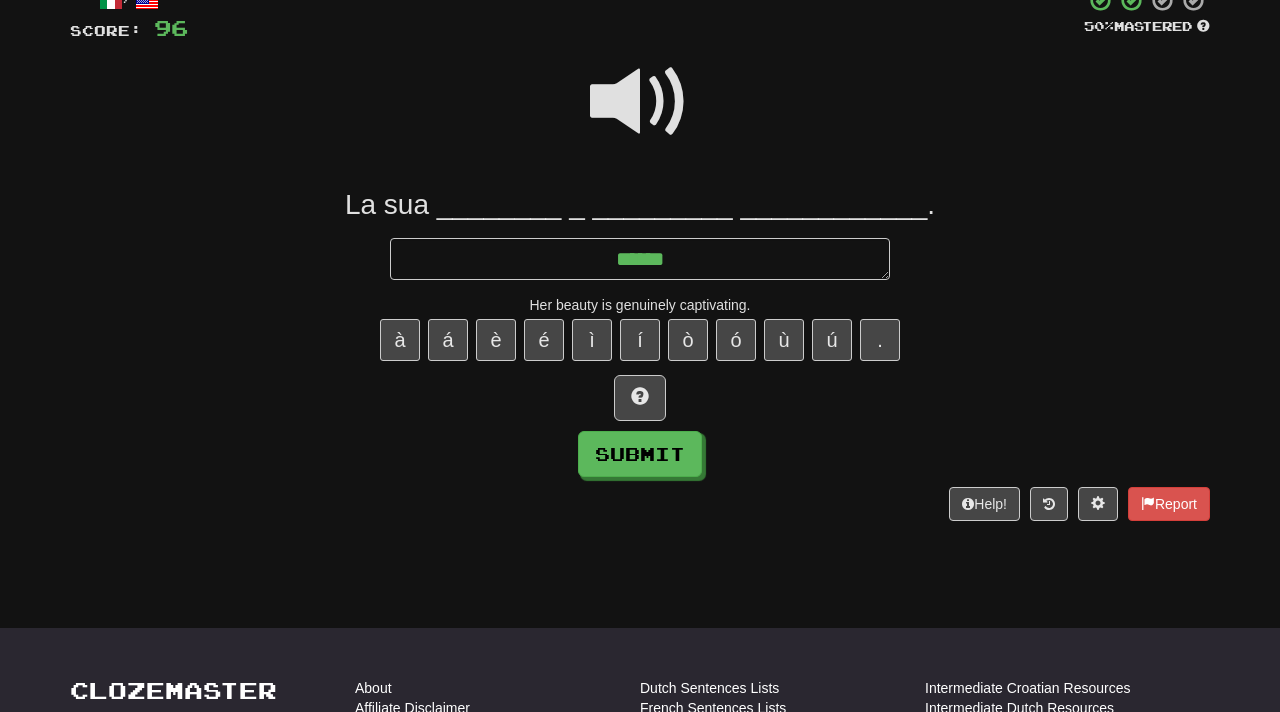 type on "*" 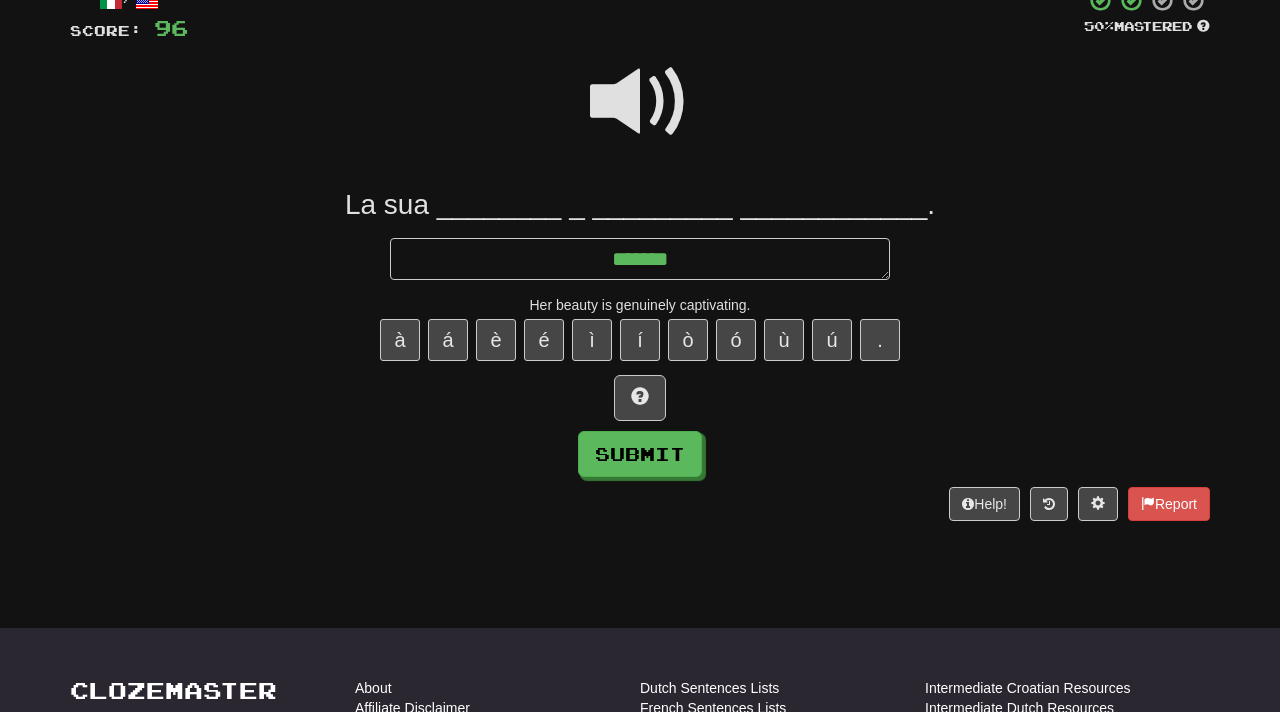 type on "*" 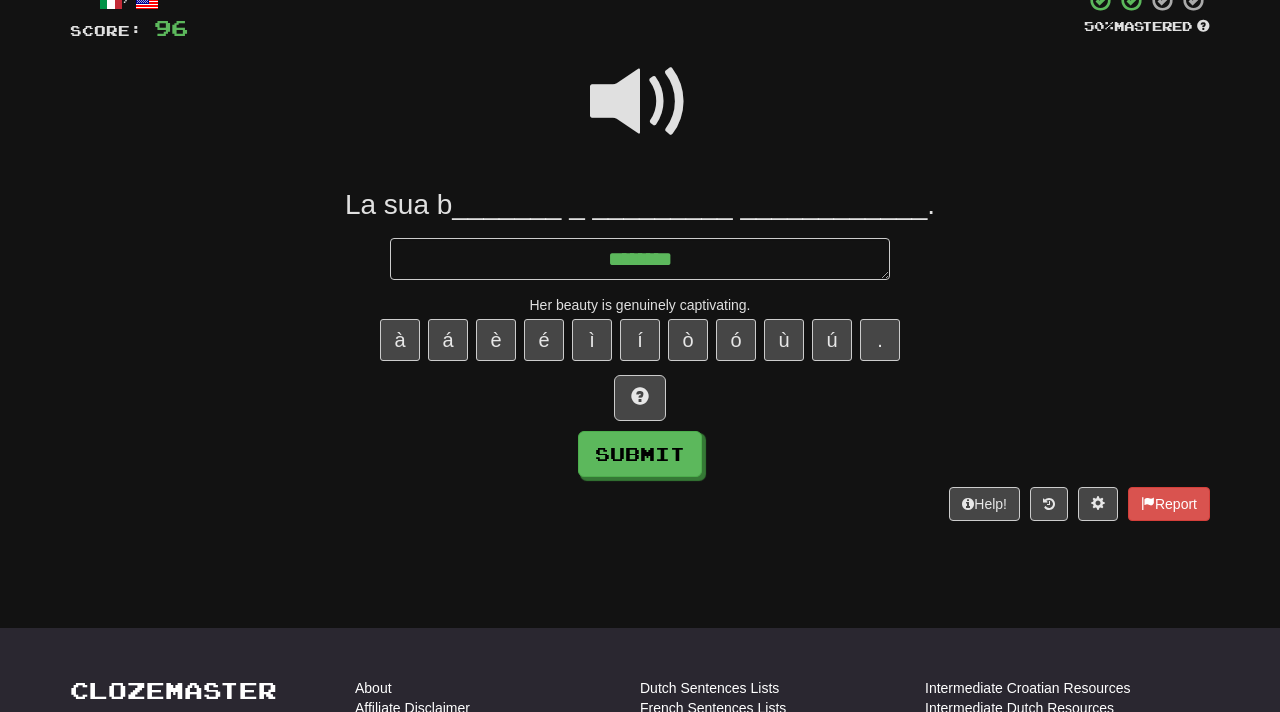 type on "*" 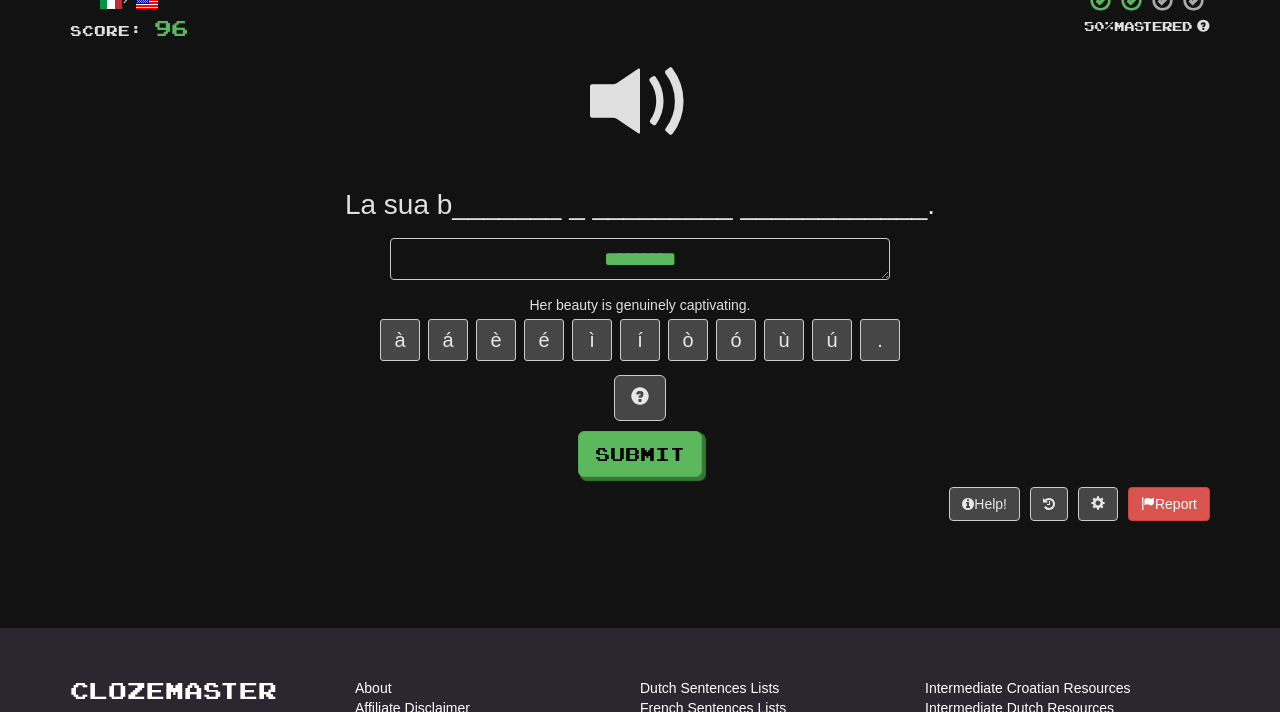 type on "*" 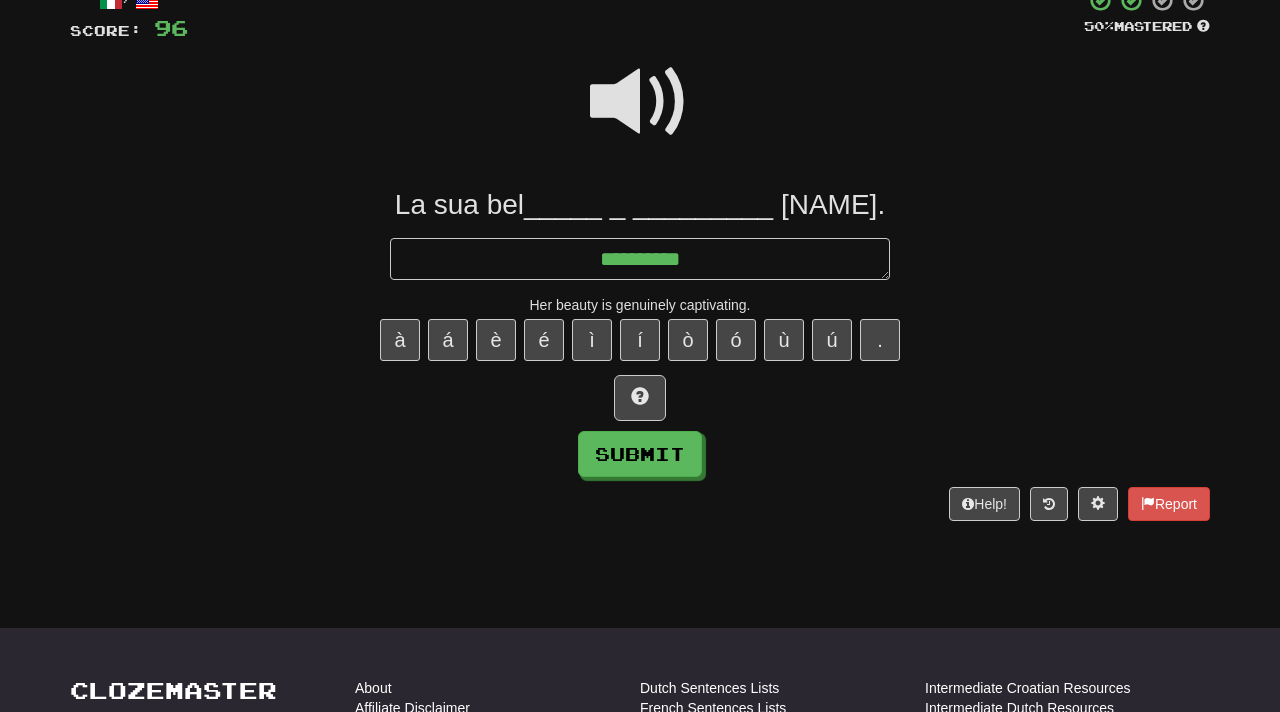 type on "*" 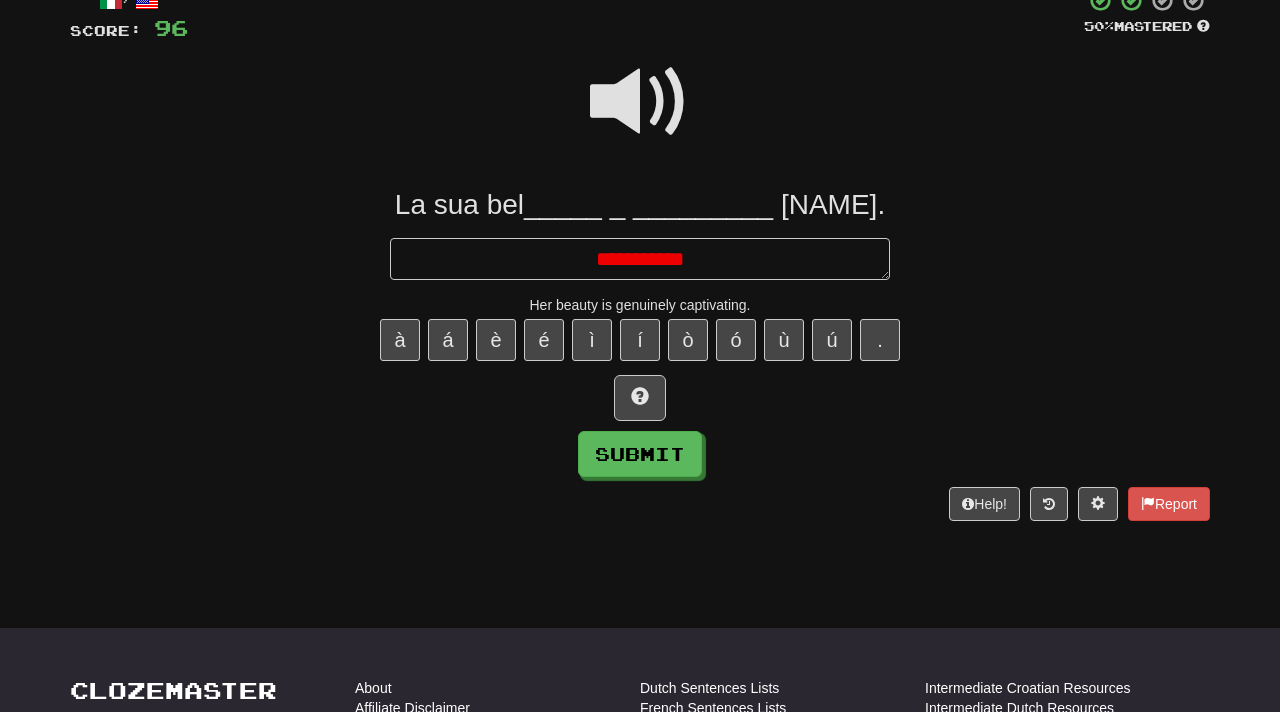 type on "*" 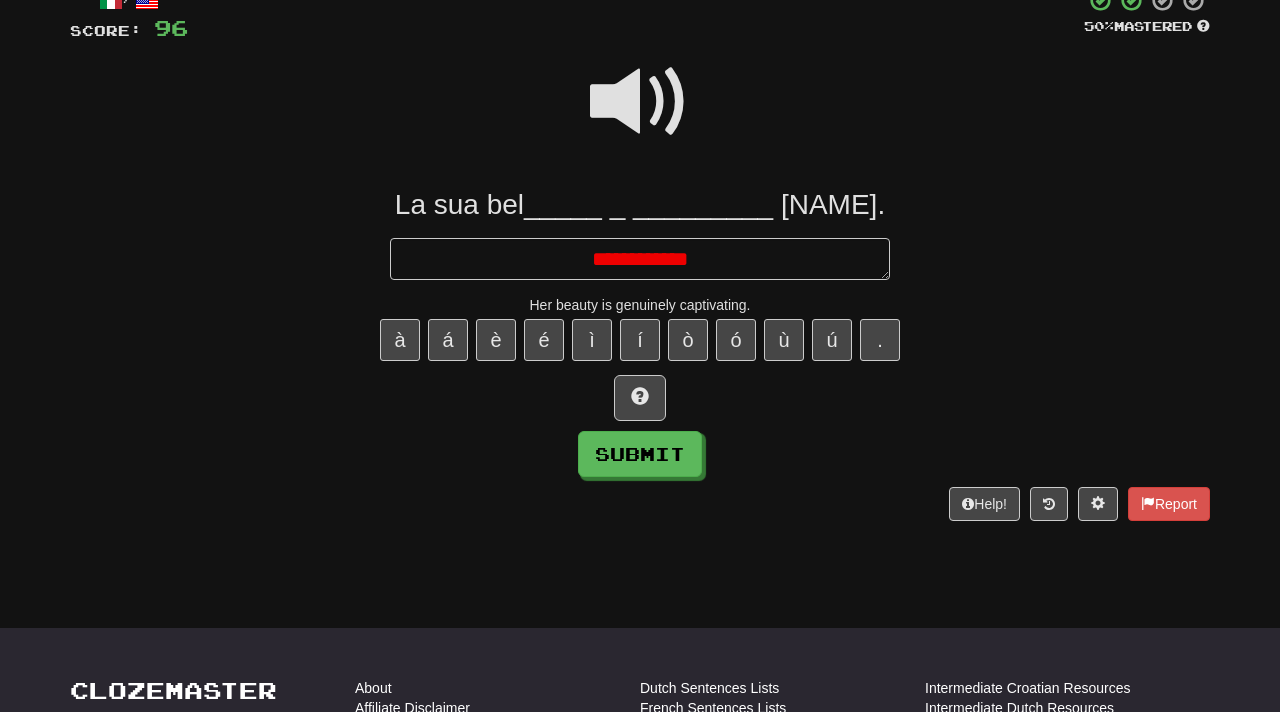 type on "*" 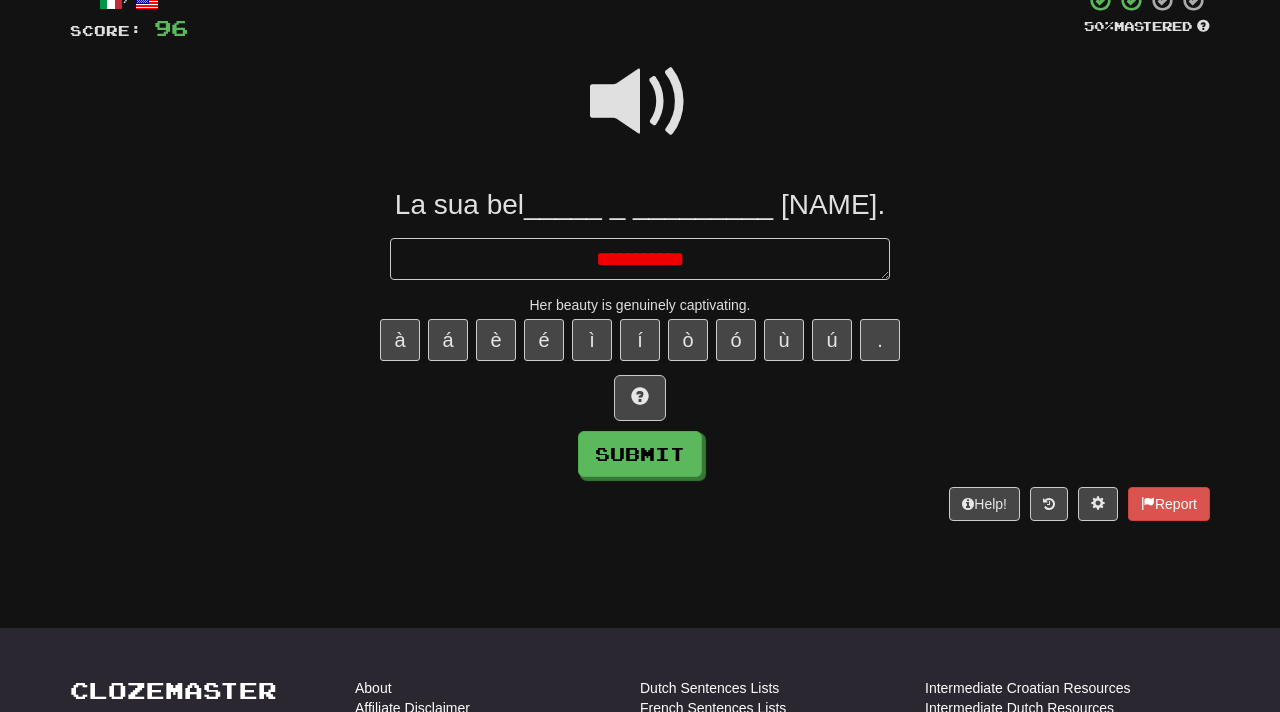type on "*" 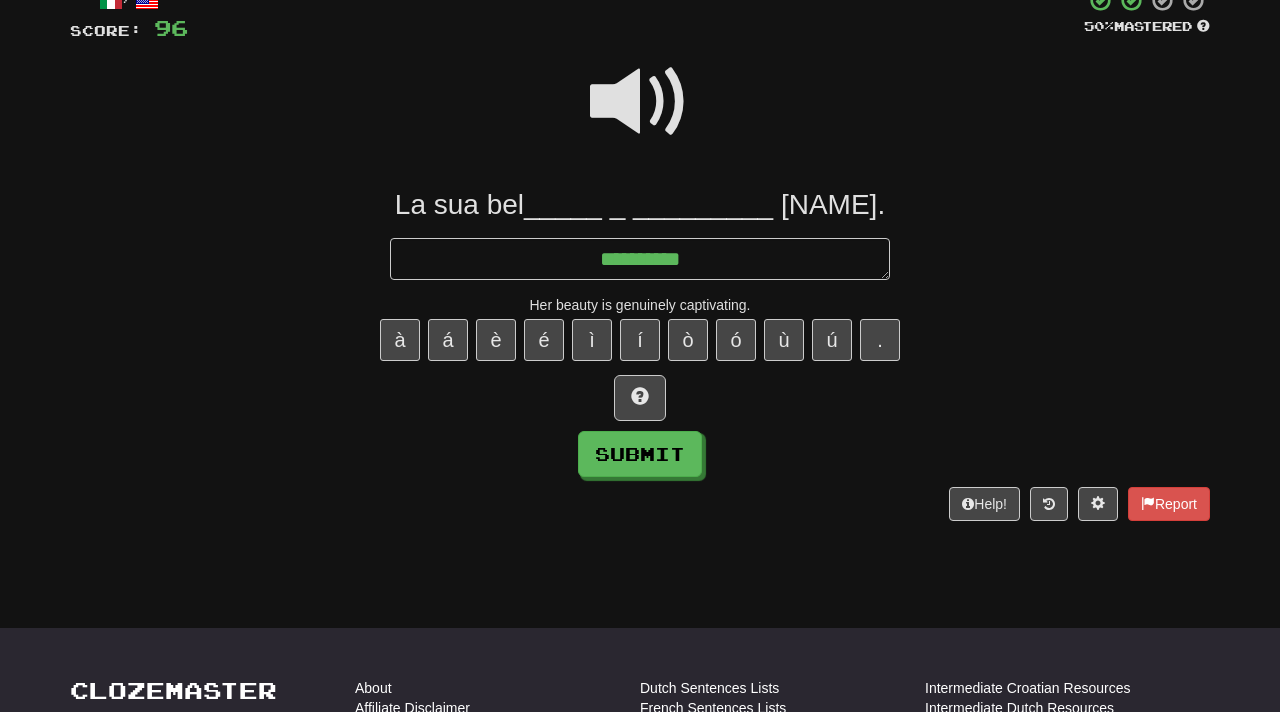 type on "*" 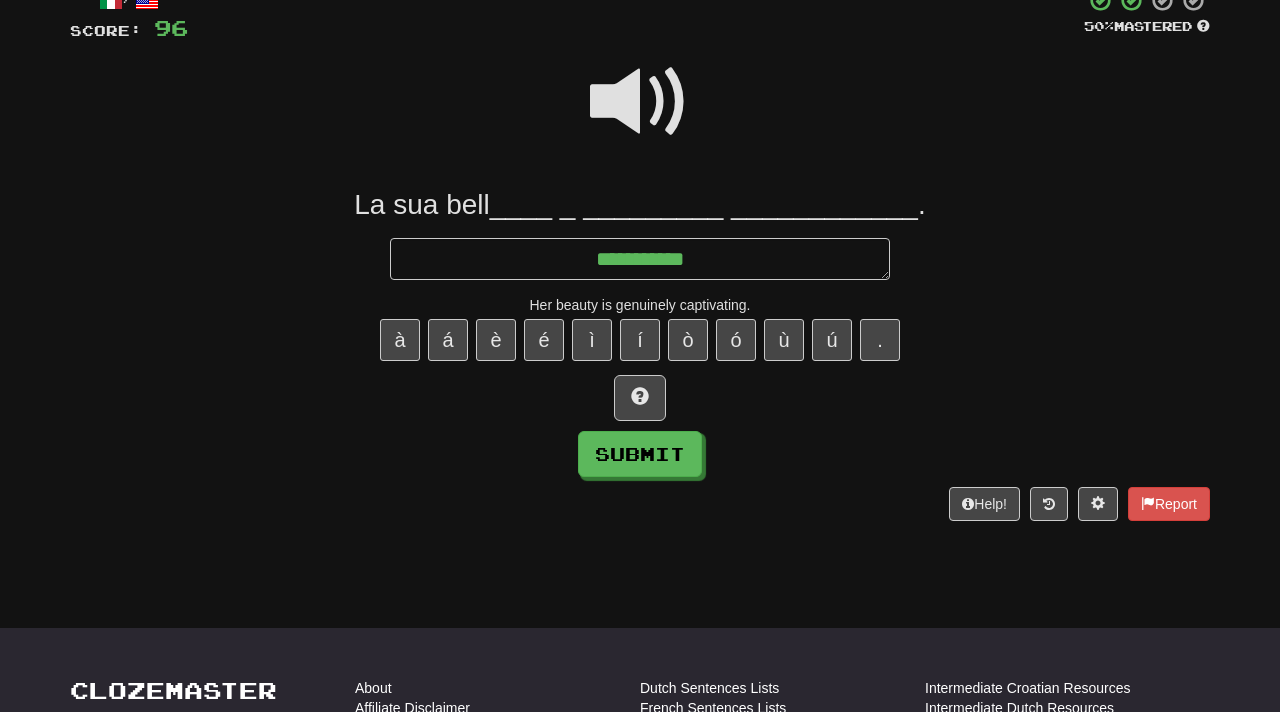 type on "*" 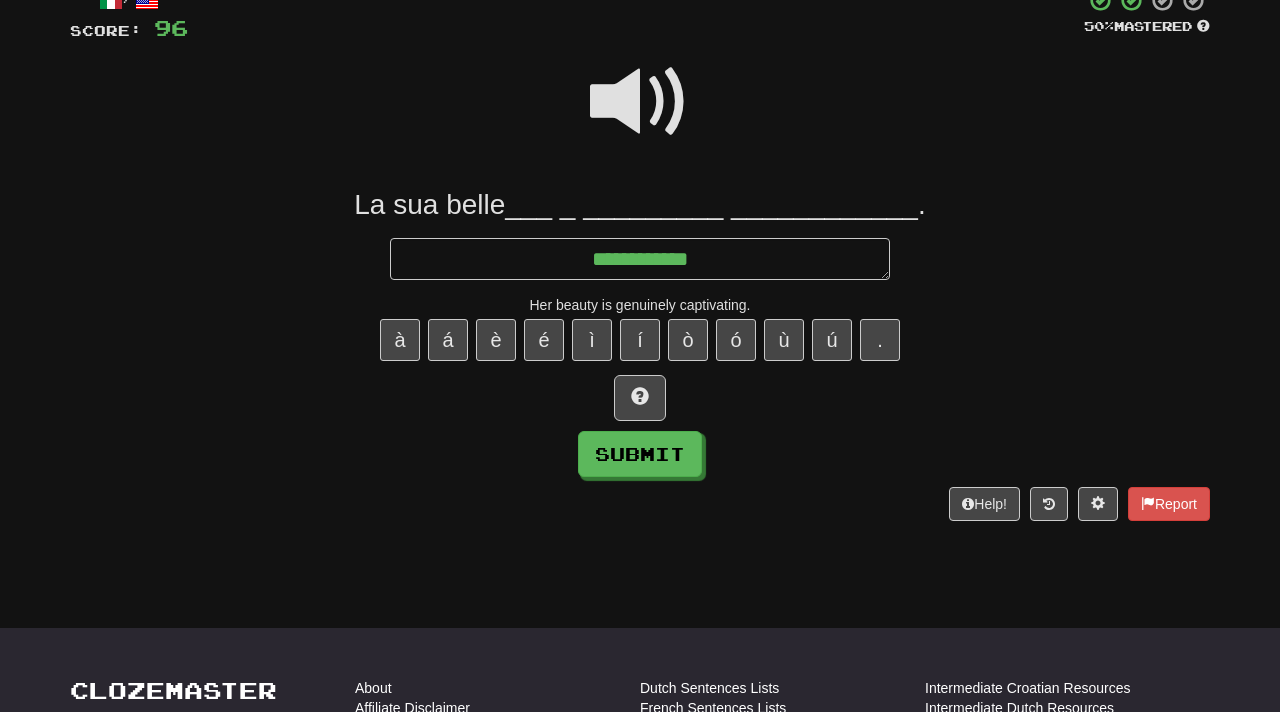 type on "*" 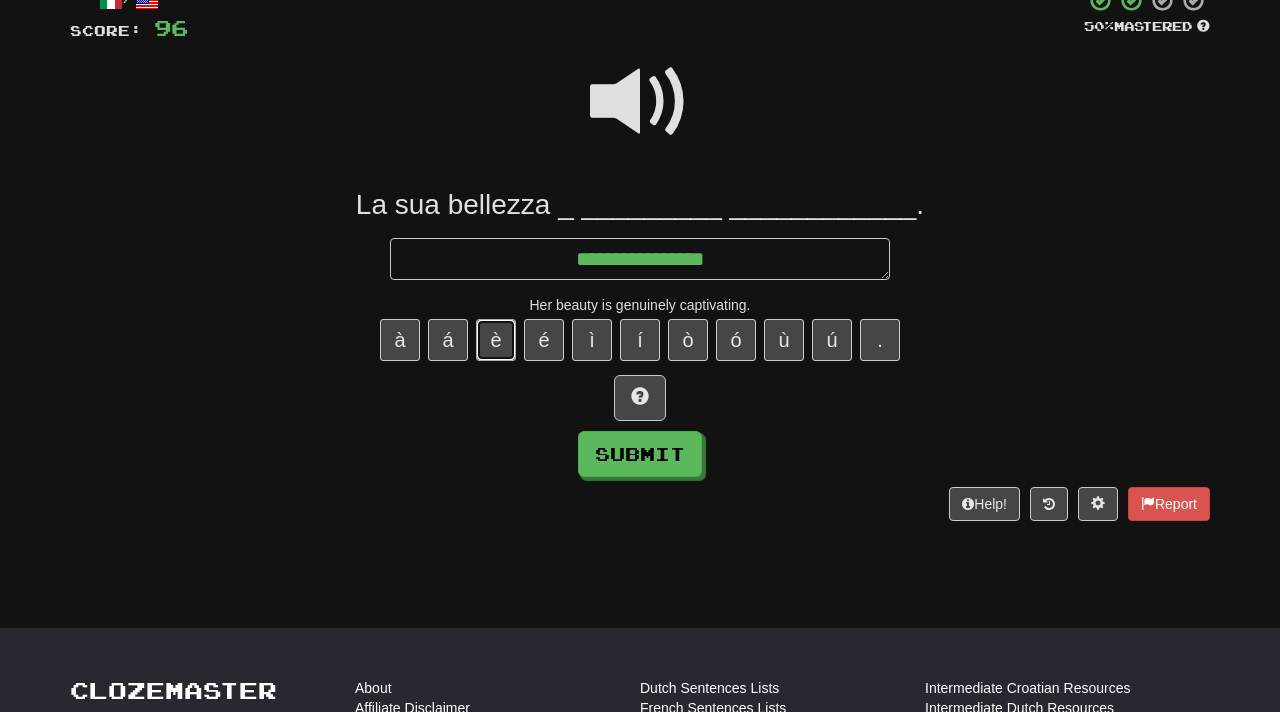 click on "è" at bounding box center [496, 340] 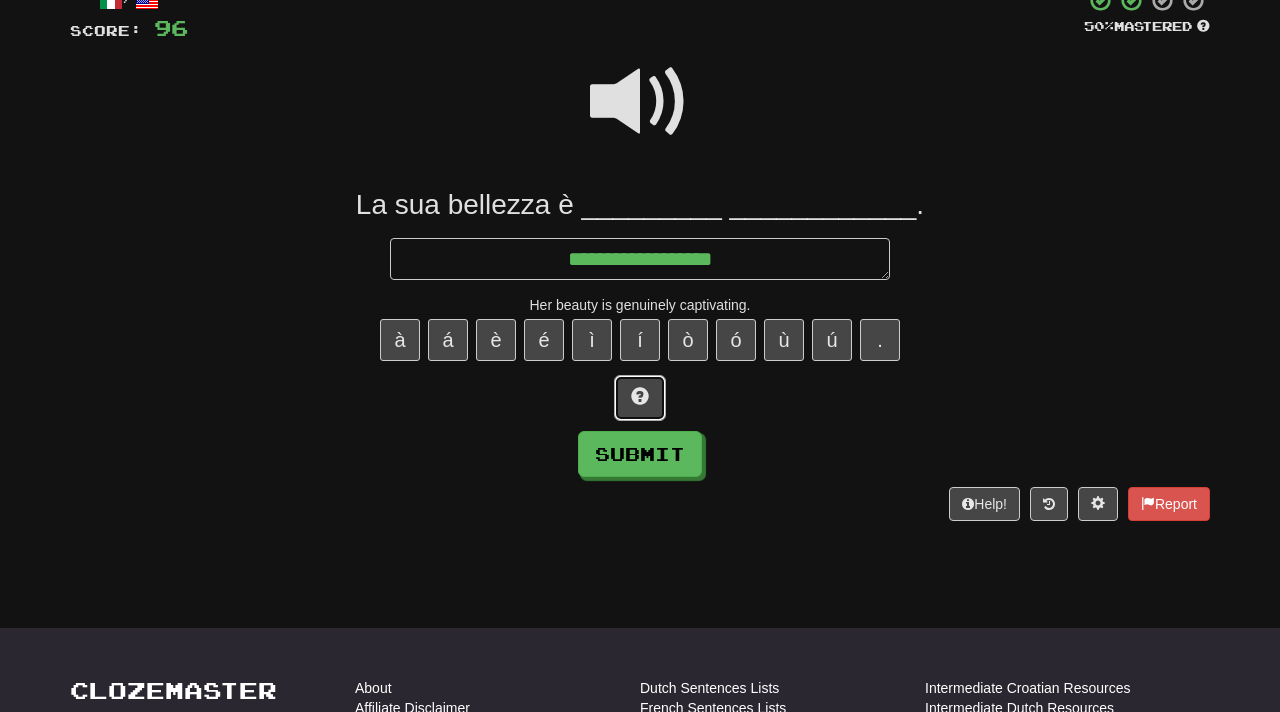 click at bounding box center [640, 396] 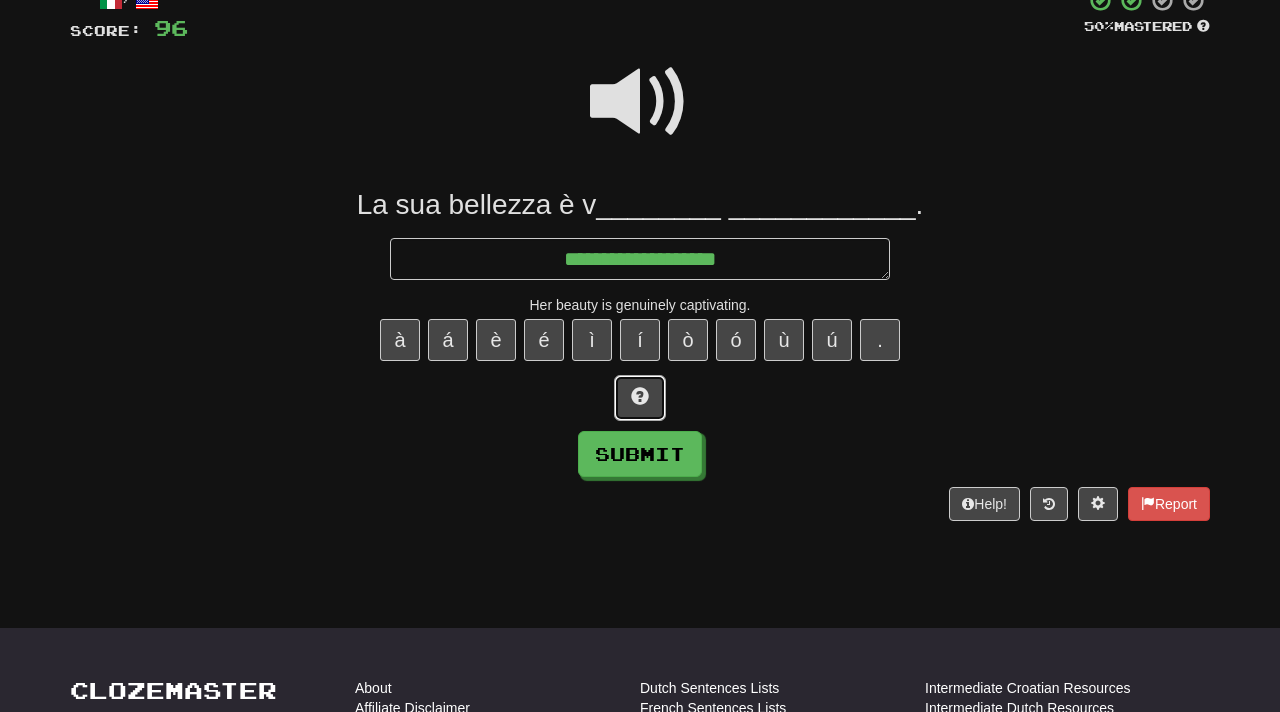 click at bounding box center (640, 396) 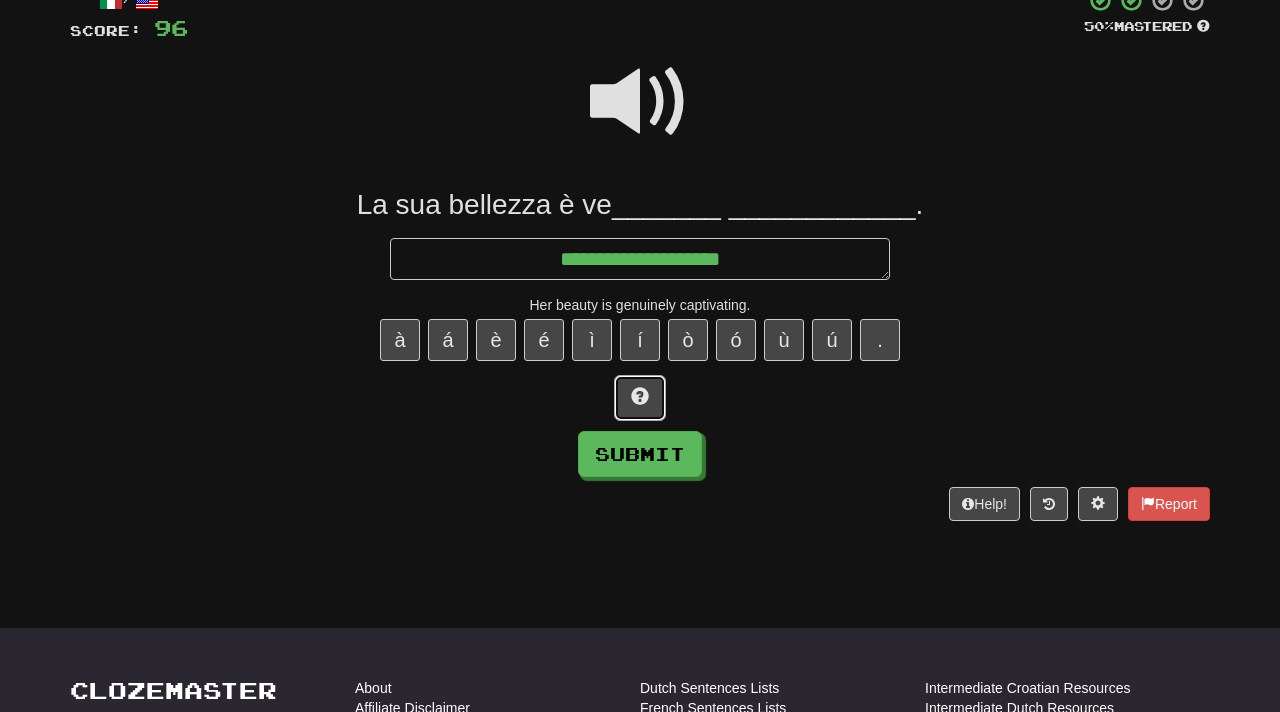 click at bounding box center [640, 396] 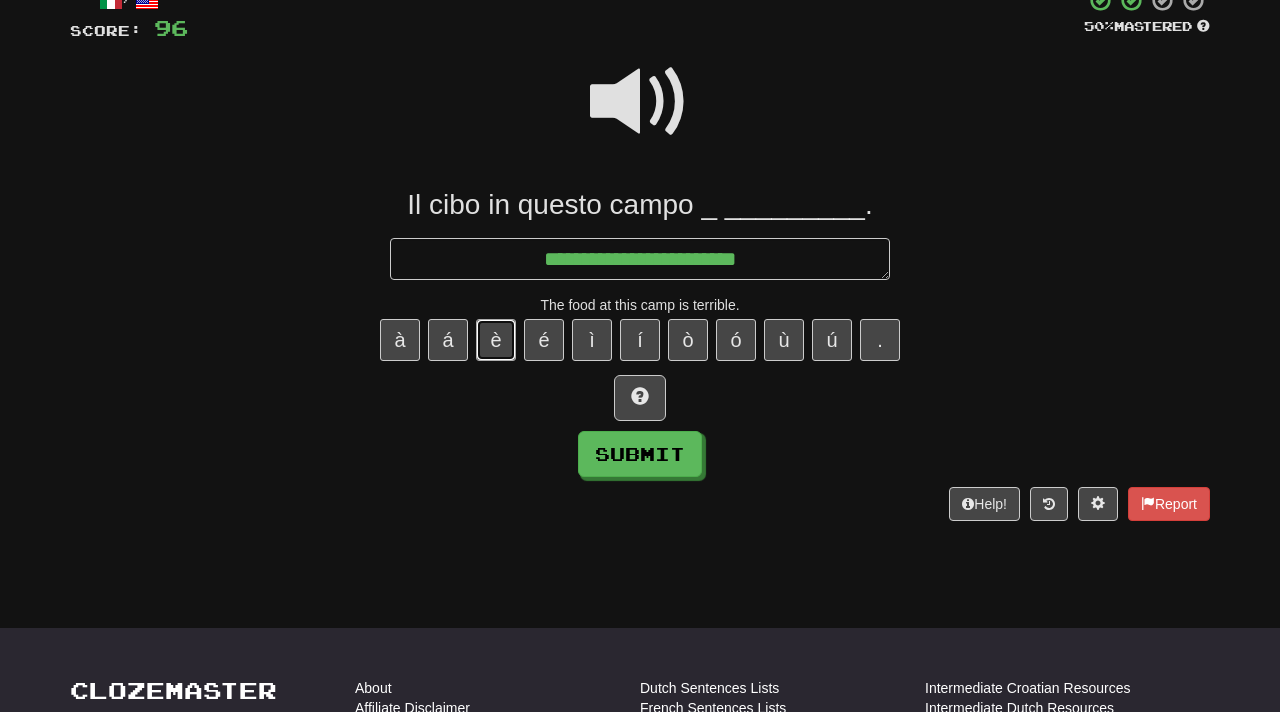 click on "è" at bounding box center (496, 340) 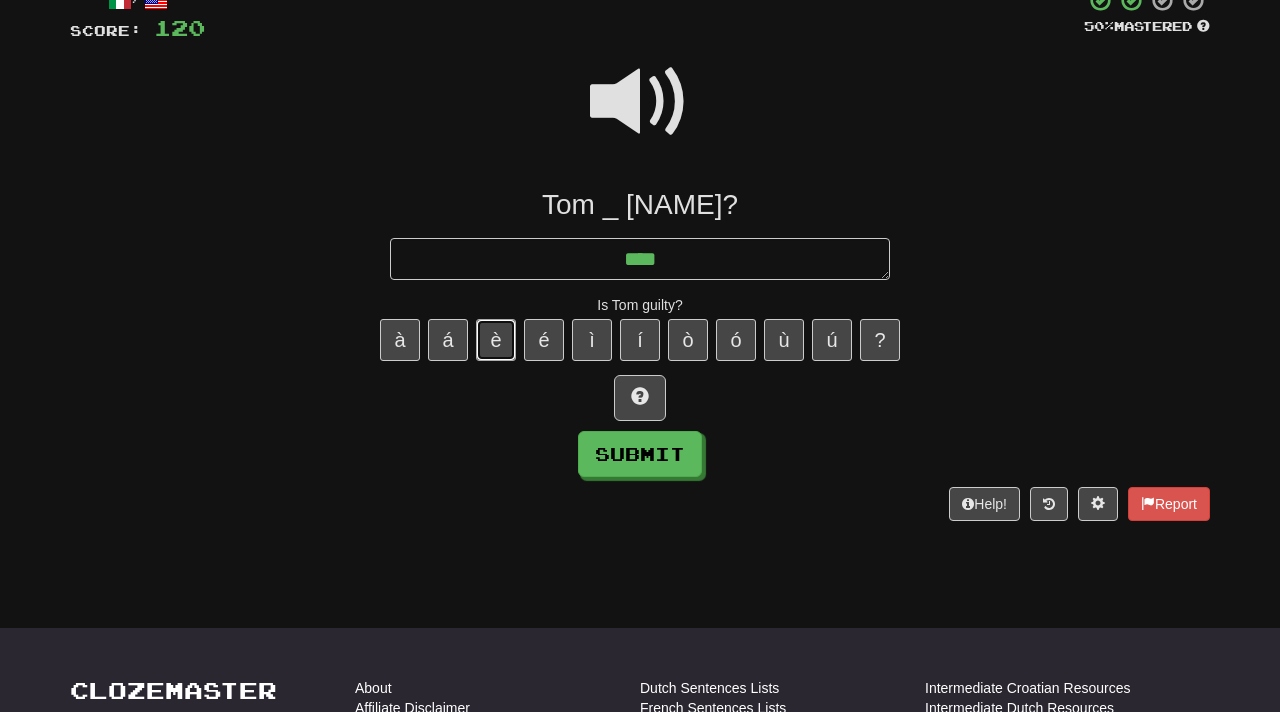 click on "è" at bounding box center (496, 340) 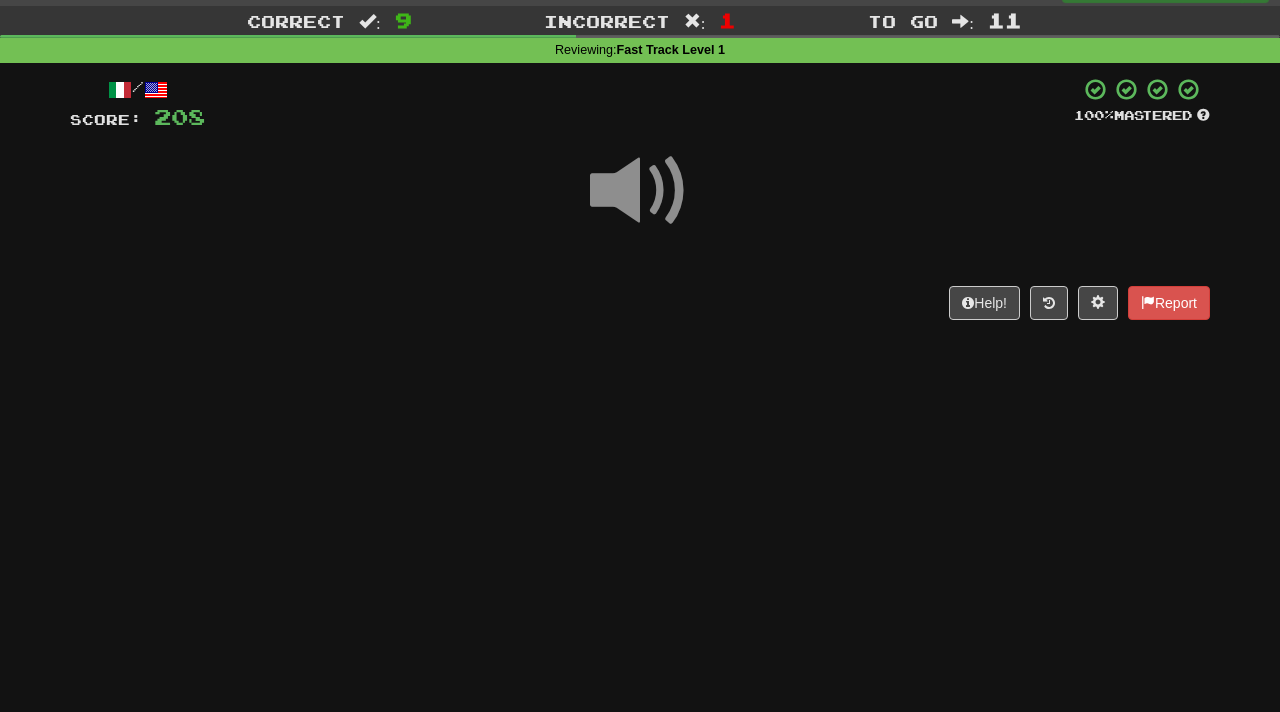 scroll, scrollTop: 46, scrollLeft: 0, axis: vertical 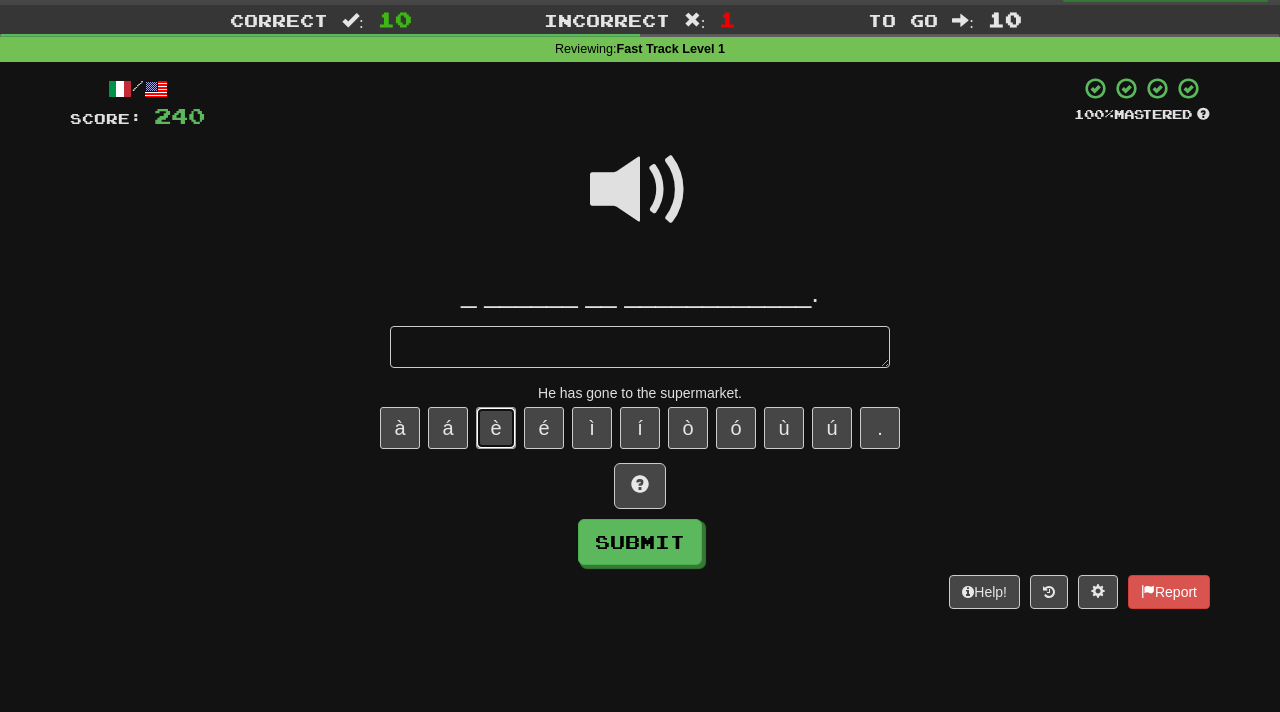 click on "è" at bounding box center [496, 428] 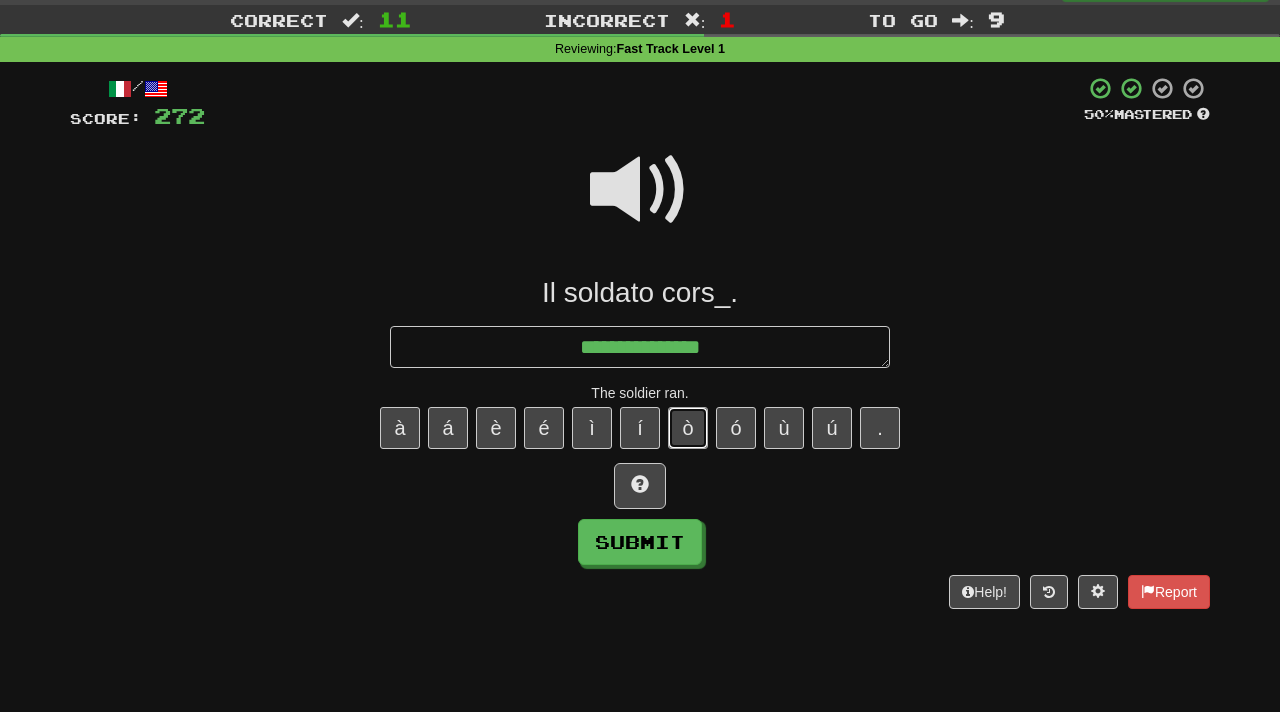 click on "ò" at bounding box center [688, 428] 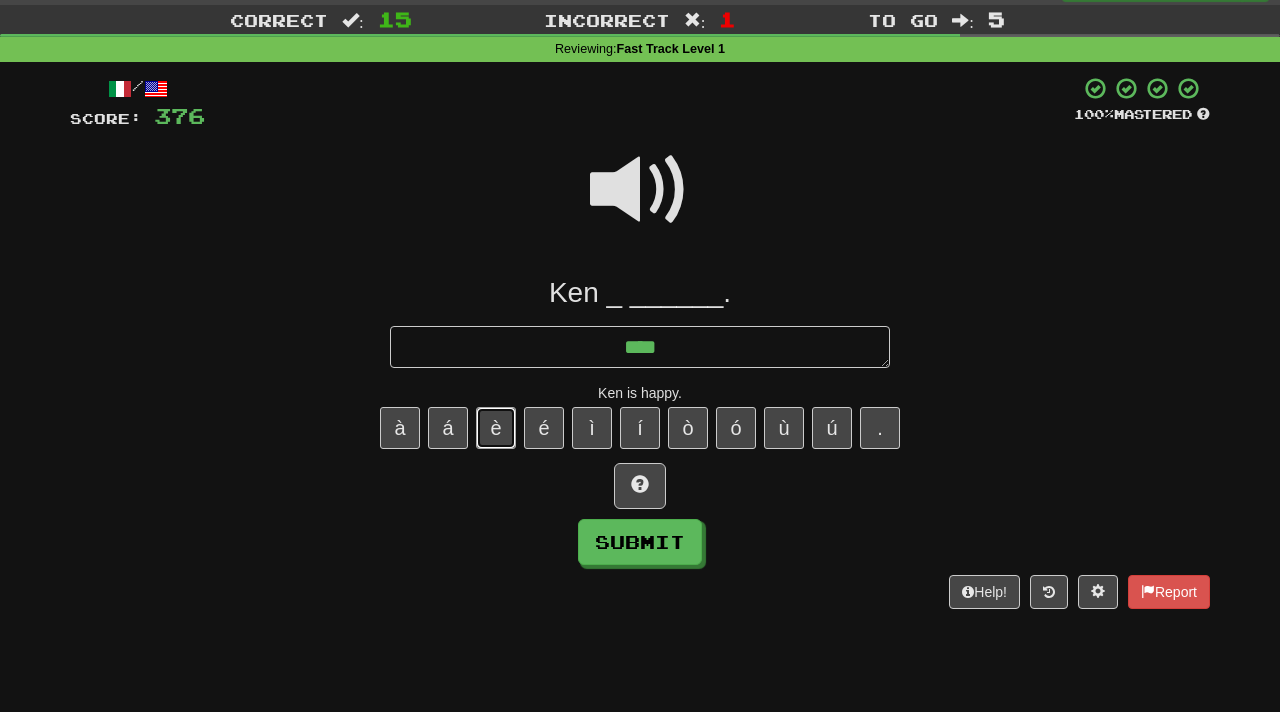 click on "è" at bounding box center [496, 428] 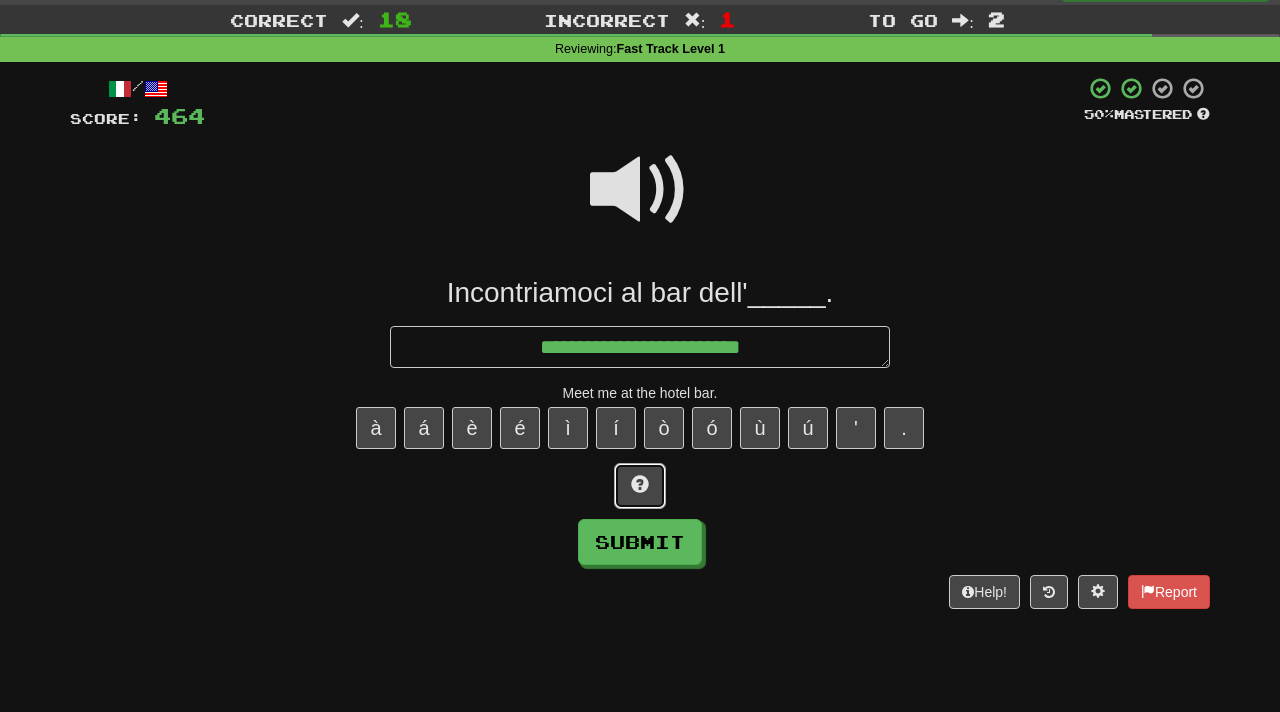 click at bounding box center (640, 484) 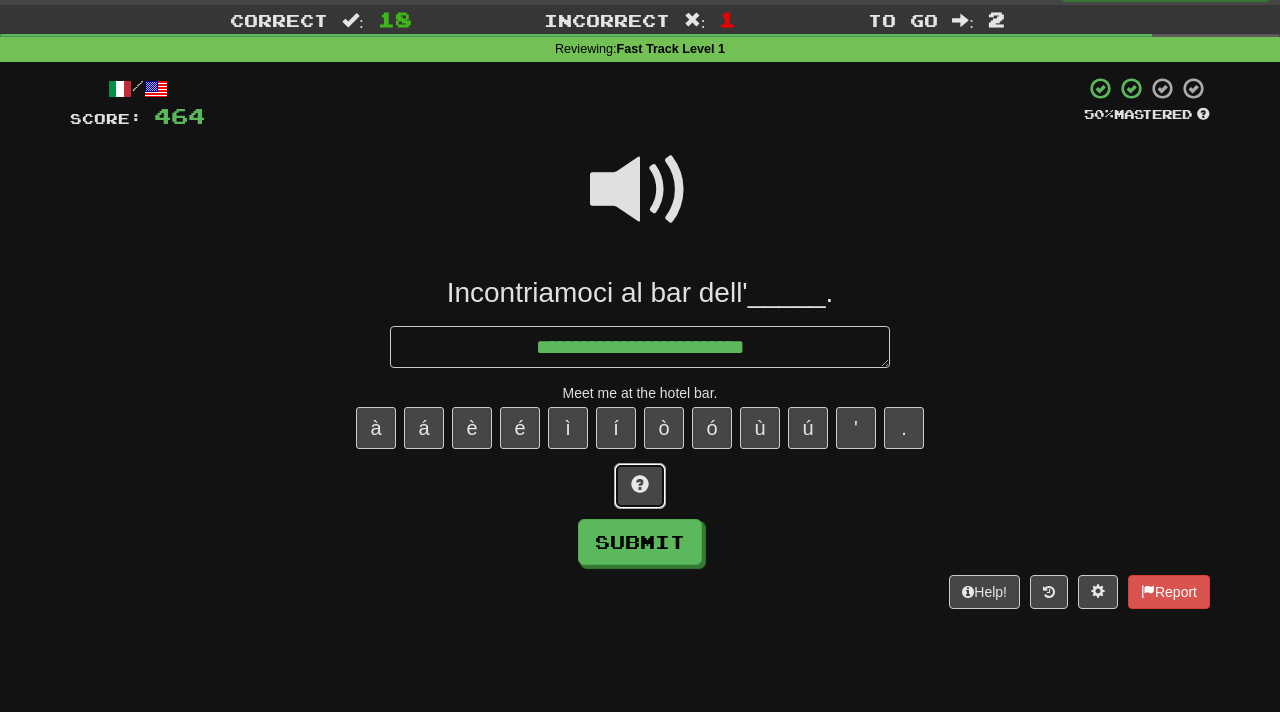 click at bounding box center (640, 484) 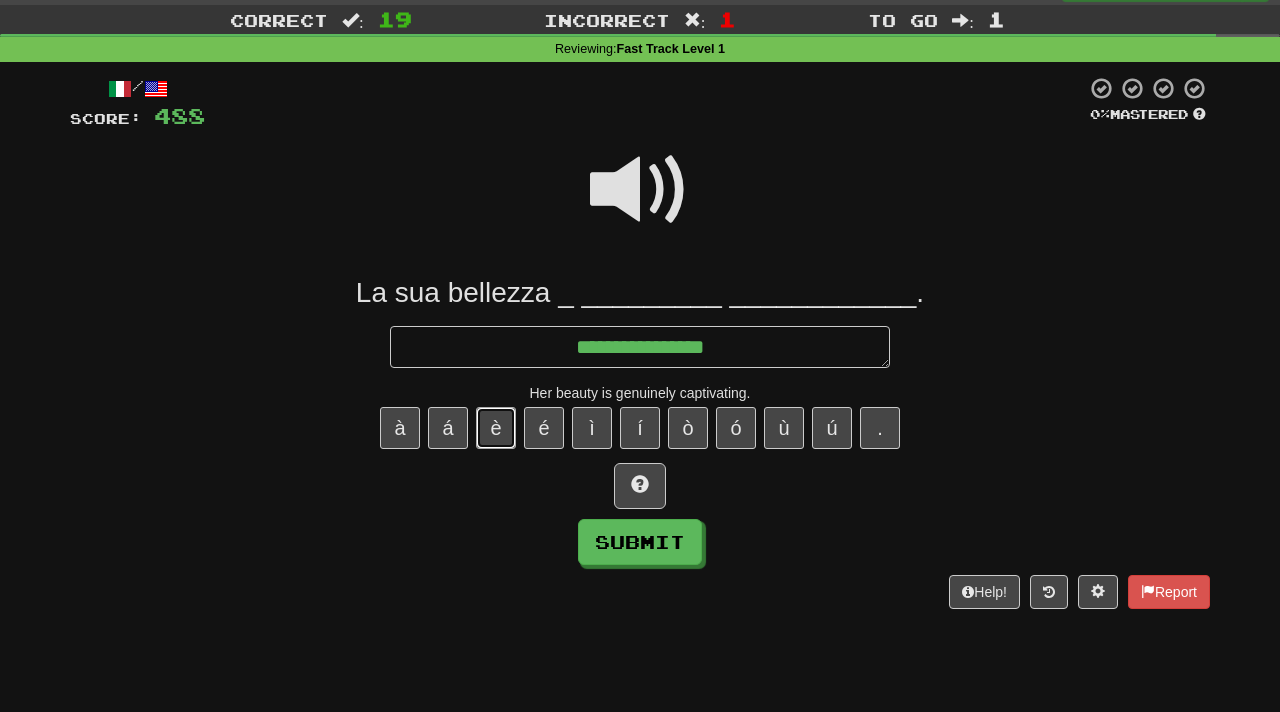 click on "è" at bounding box center [496, 428] 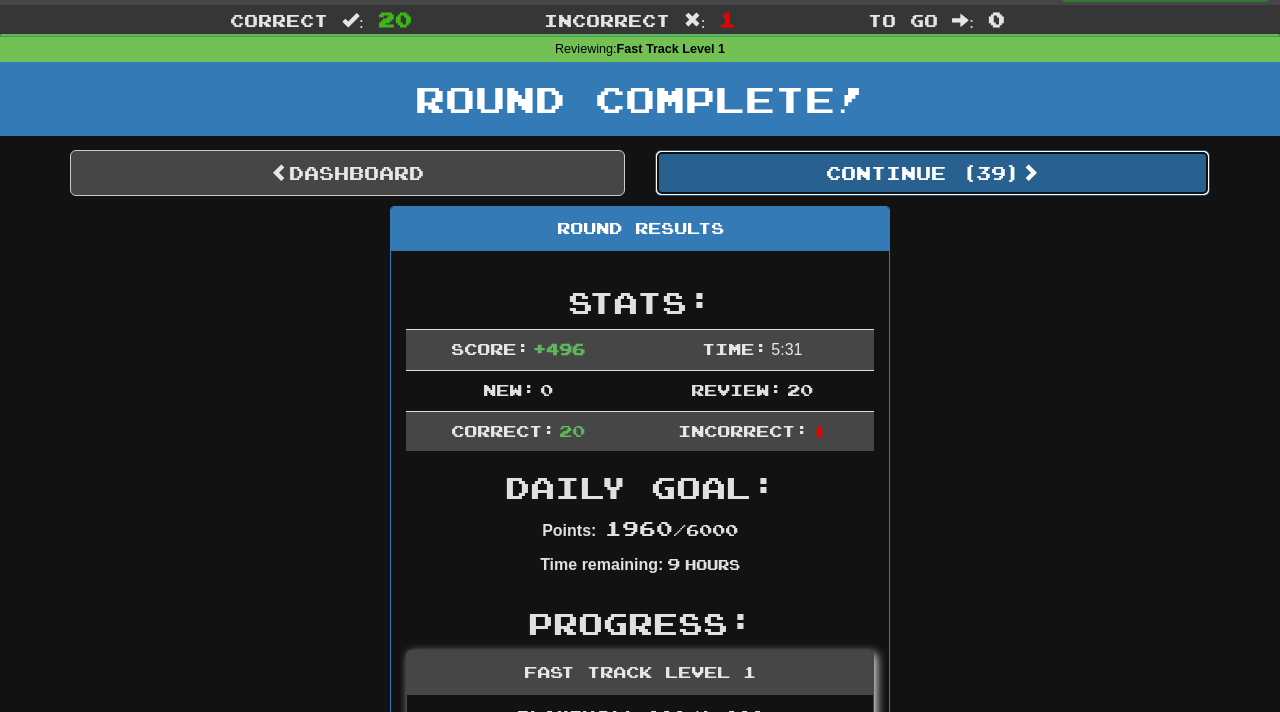 click on "Continue ( 39 )" at bounding box center [932, 173] 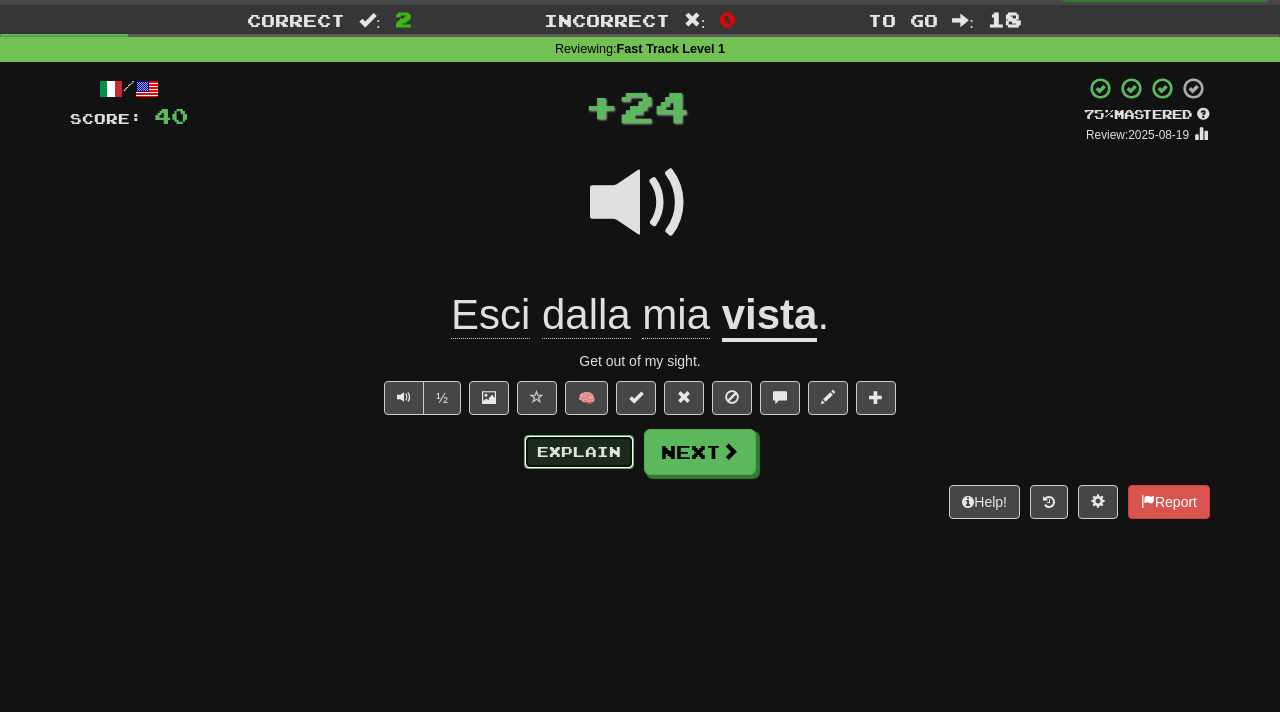 click on "Explain" at bounding box center [579, 452] 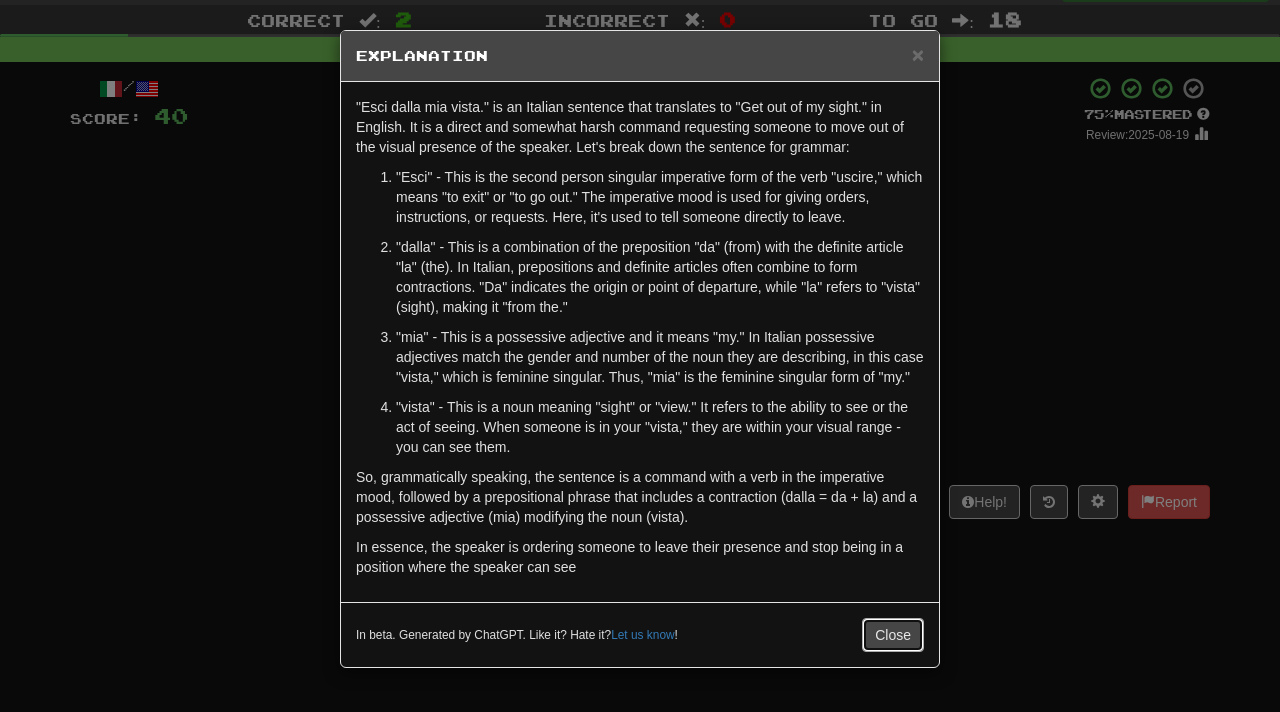 click on "Close" at bounding box center [893, 635] 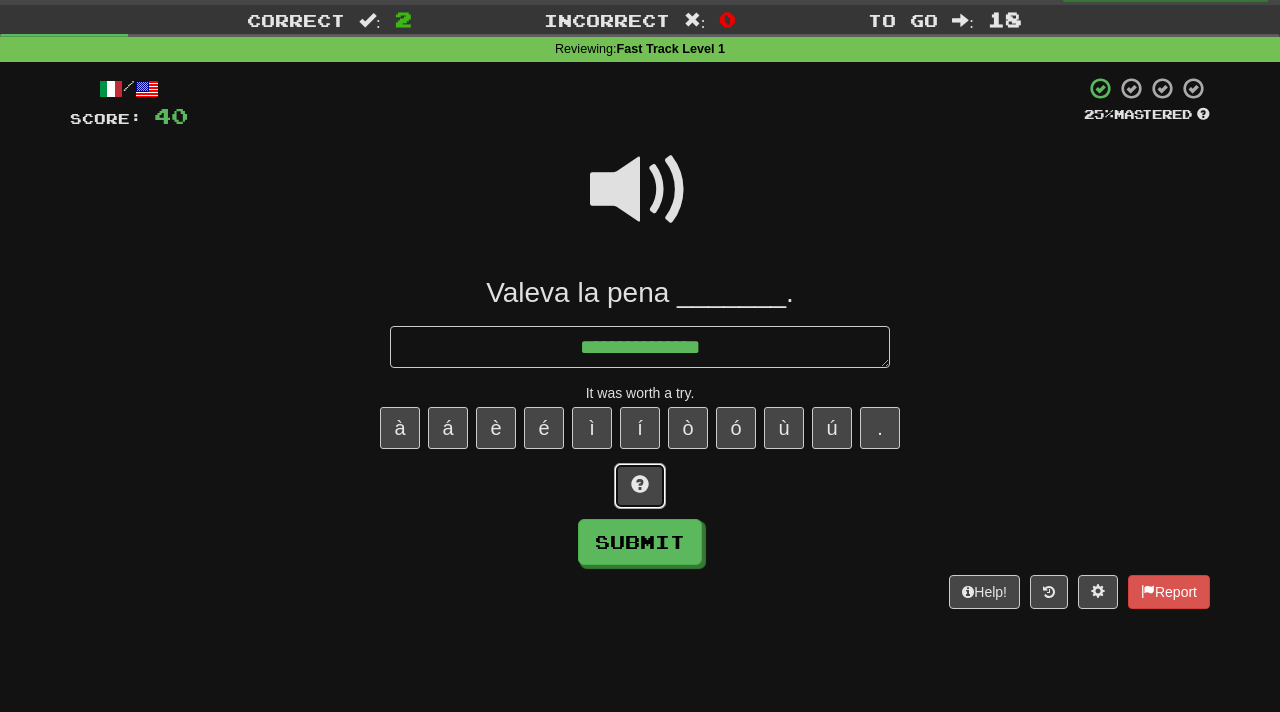 click at bounding box center [640, 484] 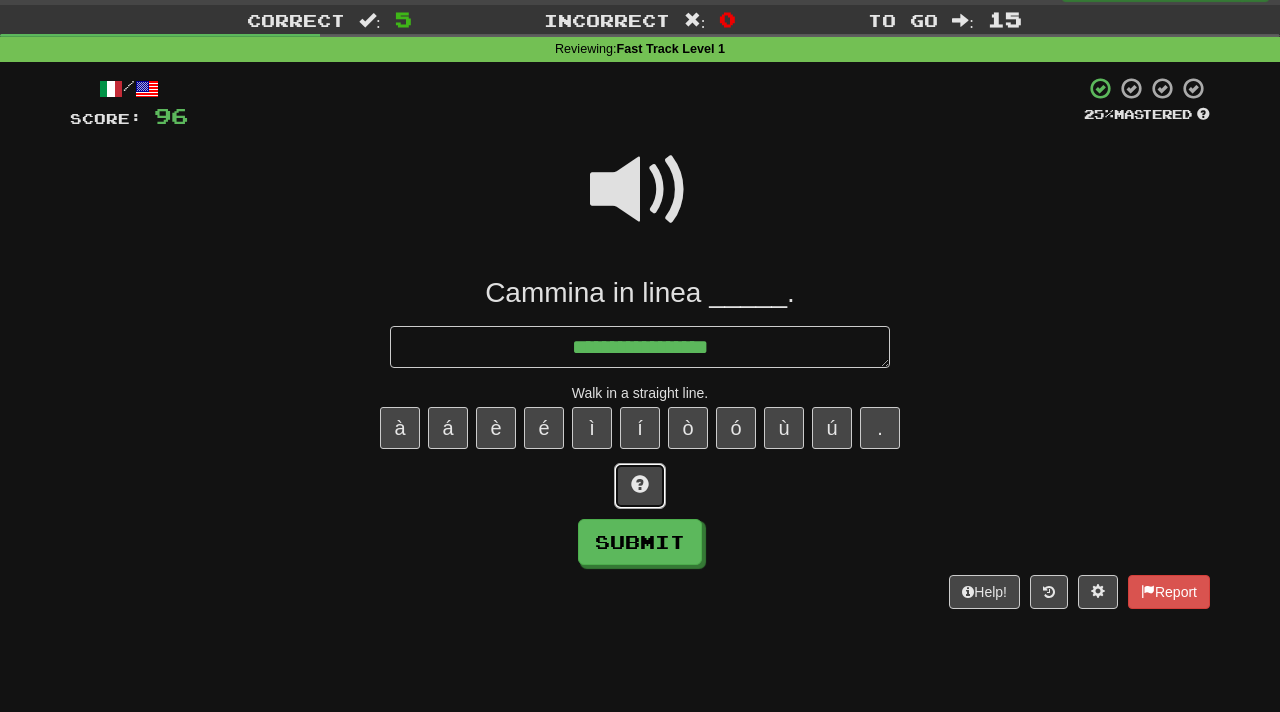 click at bounding box center (640, 484) 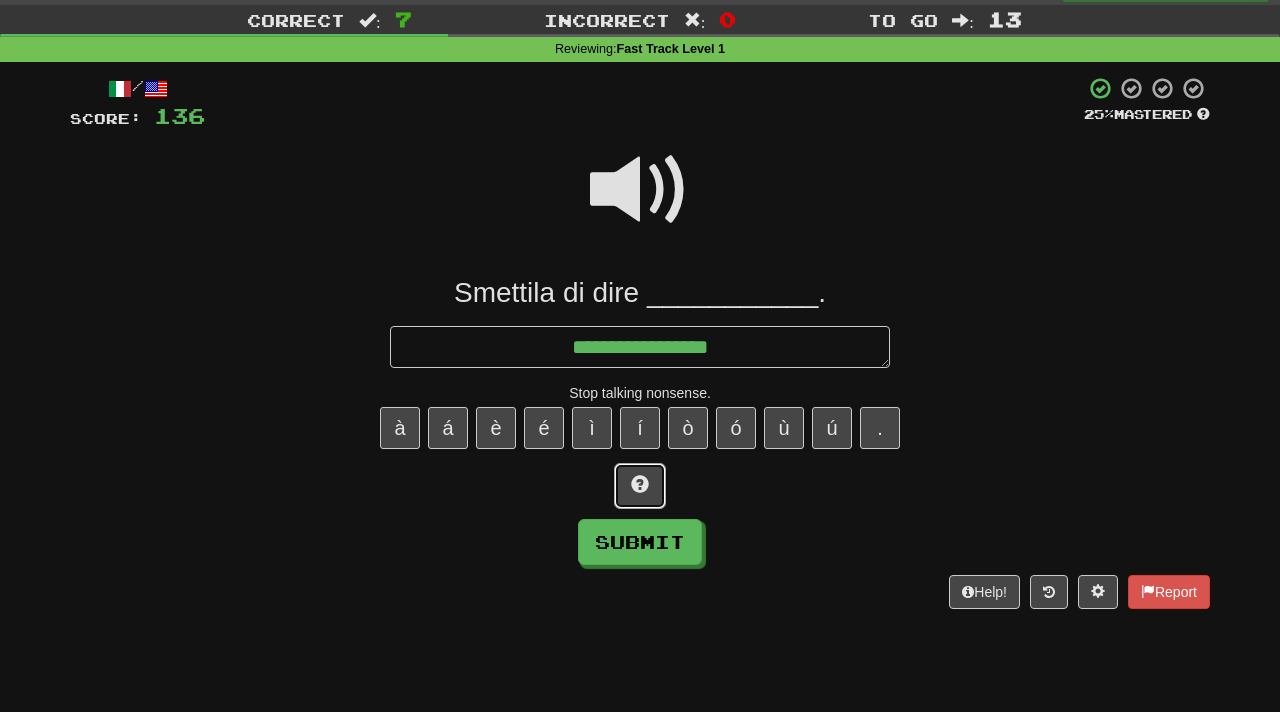 click at bounding box center [640, 486] 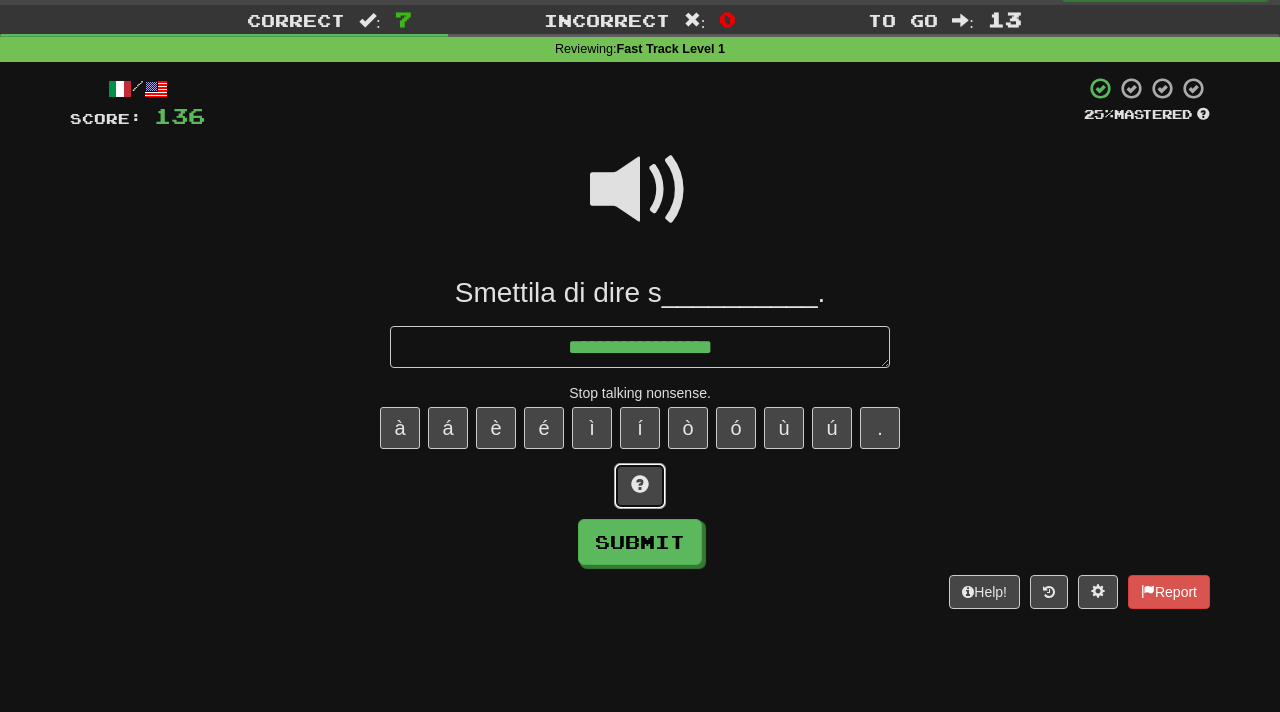 click at bounding box center (640, 486) 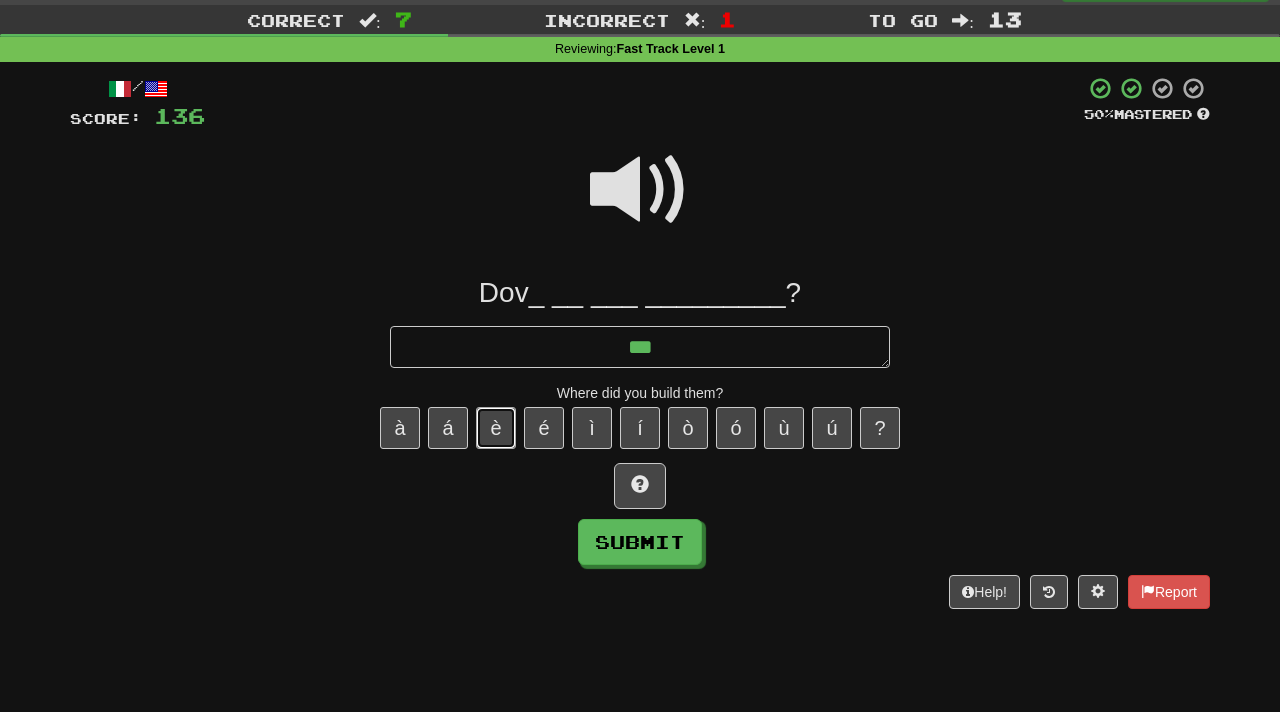 click on "è" at bounding box center [496, 428] 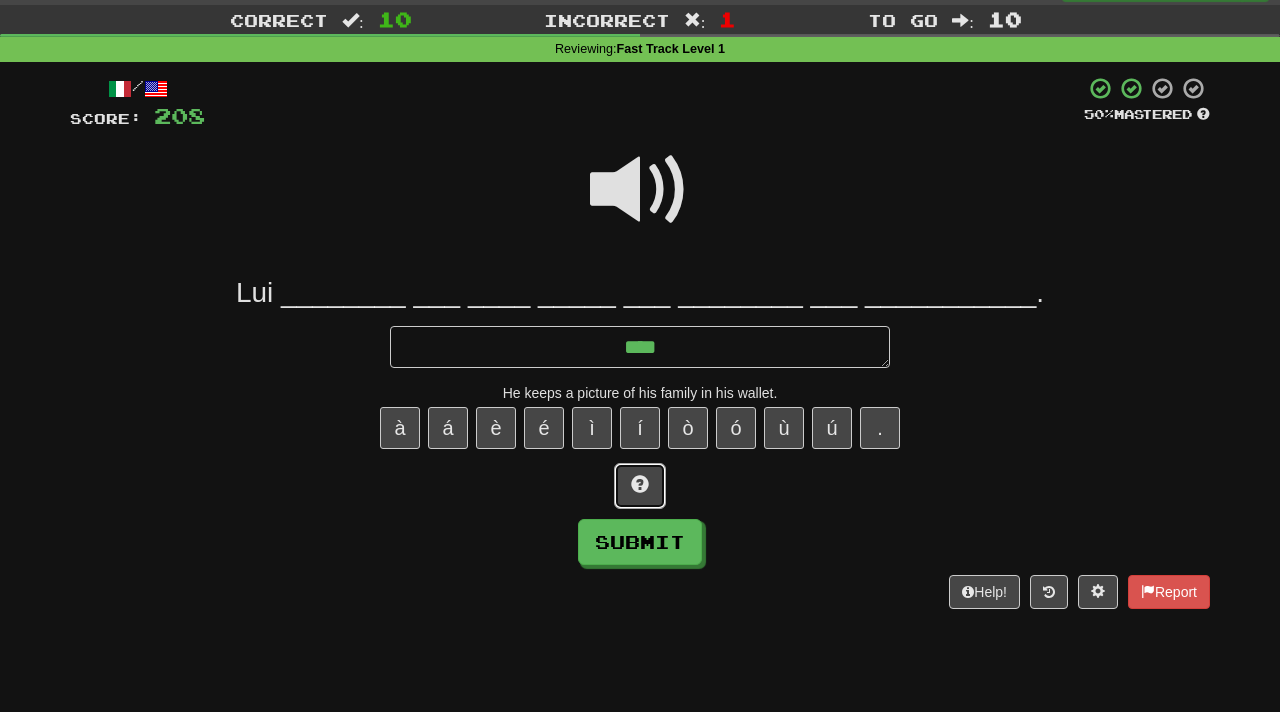 click at bounding box center (640, 486) 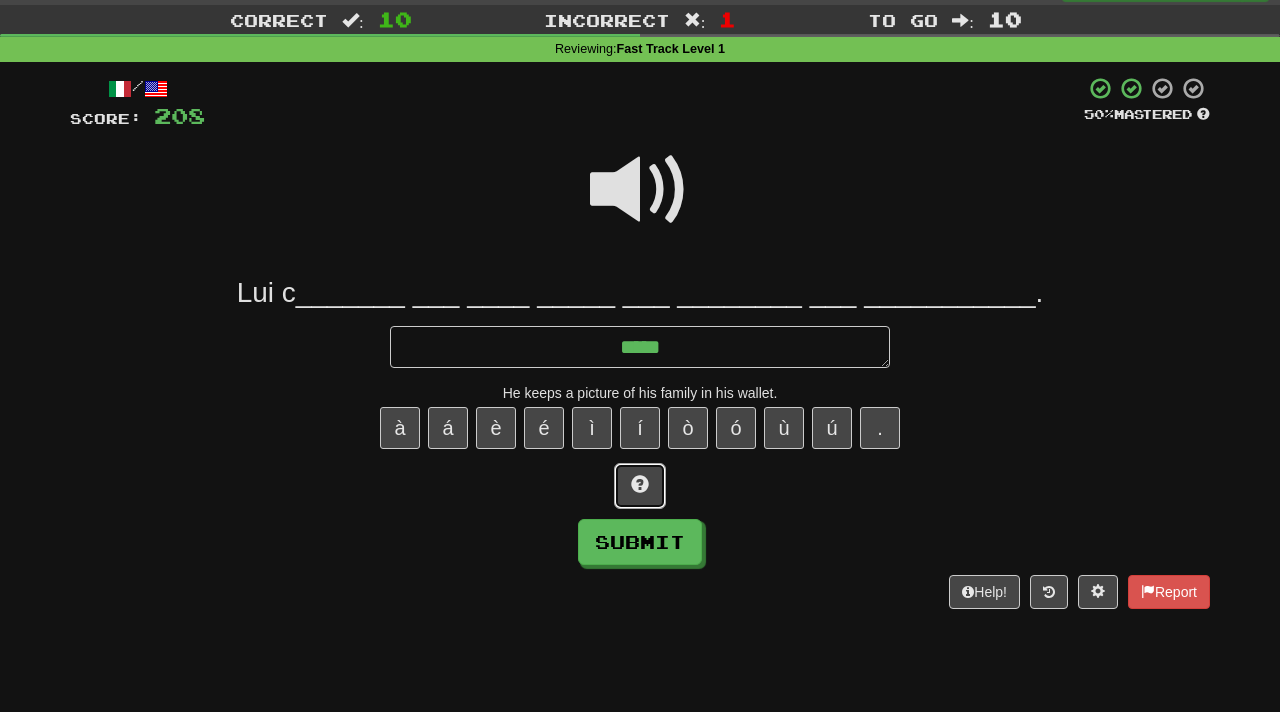 click at bounding box center (640, 486) 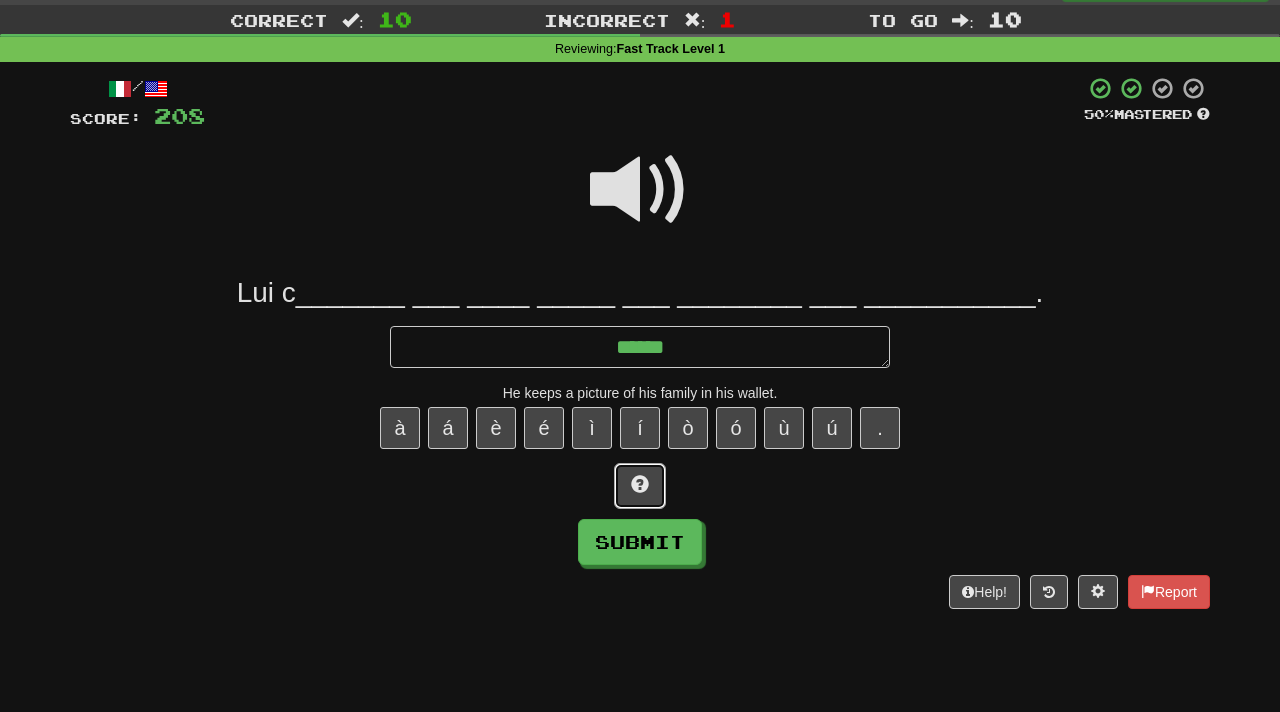 click at bounding box center (640, 486) 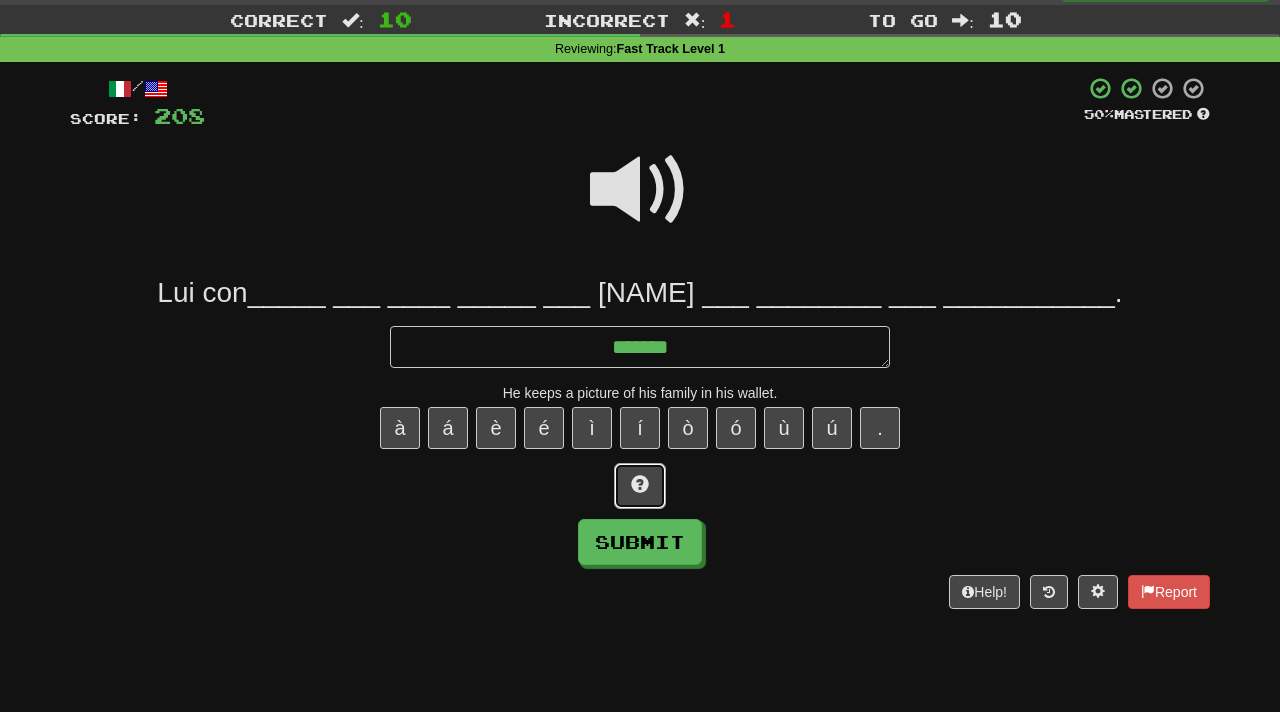 click at bounding box center (640, 486) 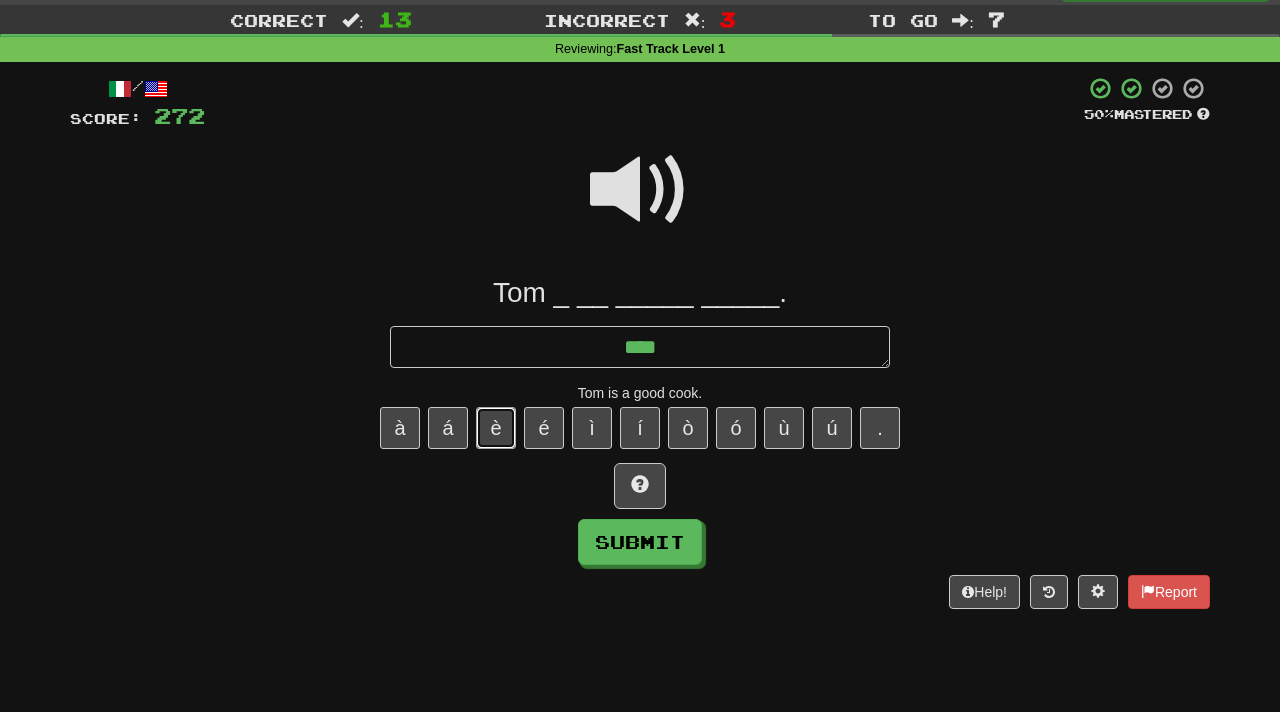 click on "è" at bounding box center [496, 428] 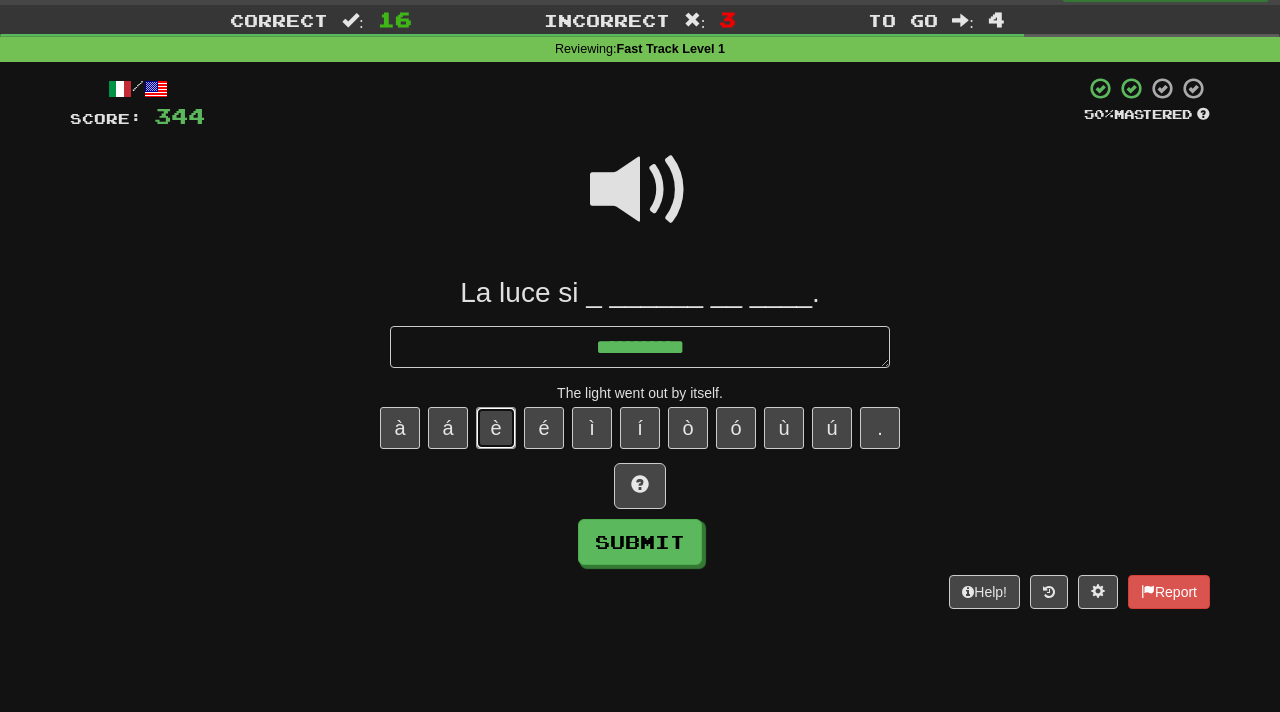 click on "è" at bounding box center [496, 428] 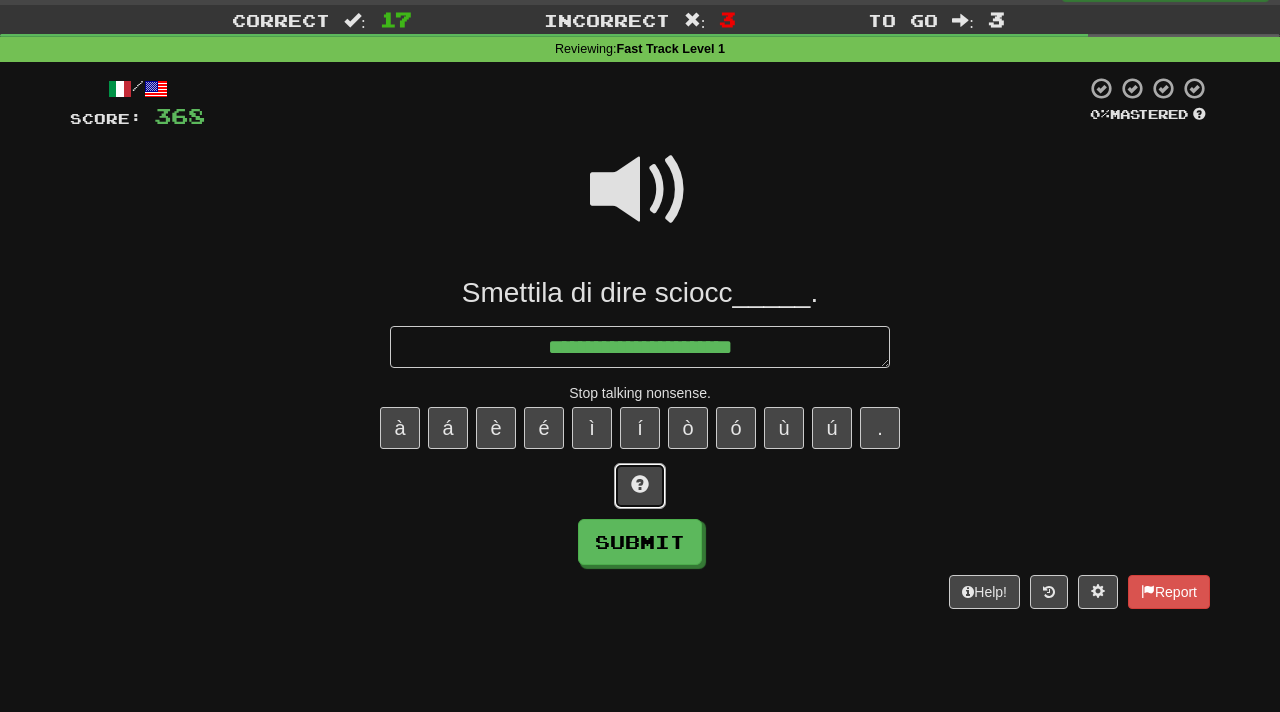 click at bounding box center [640, 484] 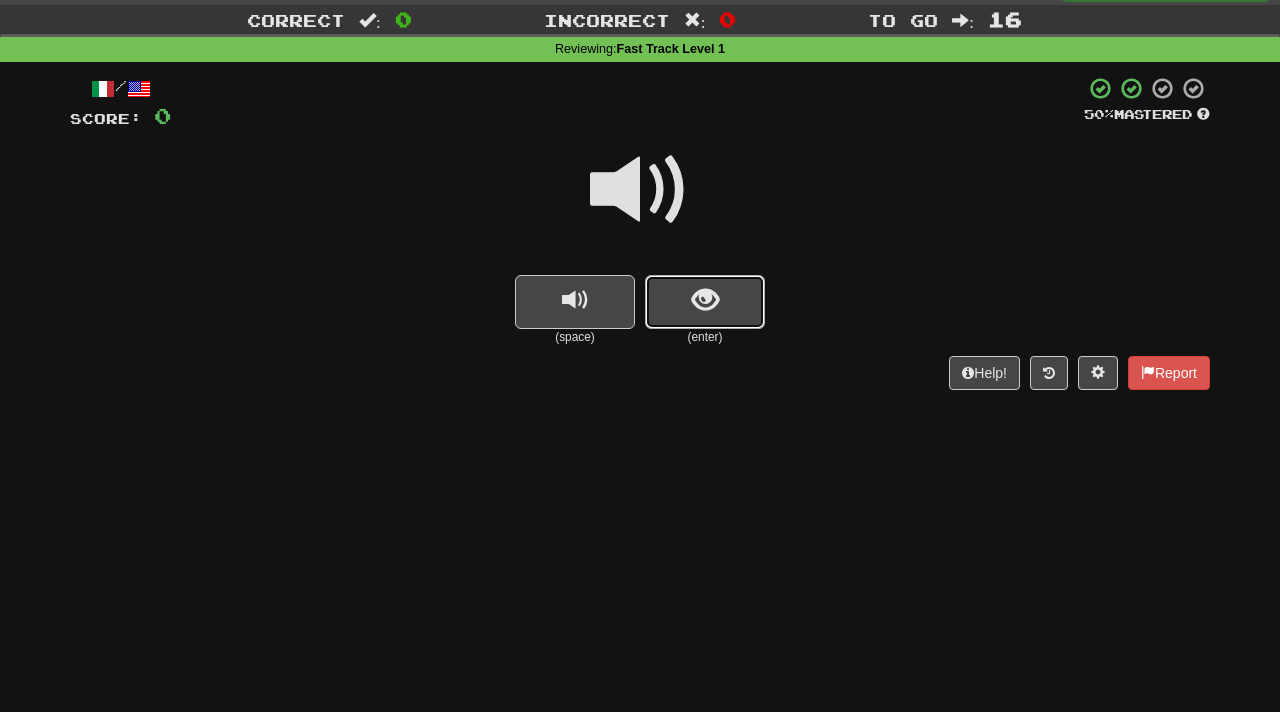 click at bounding box center [705, 302] 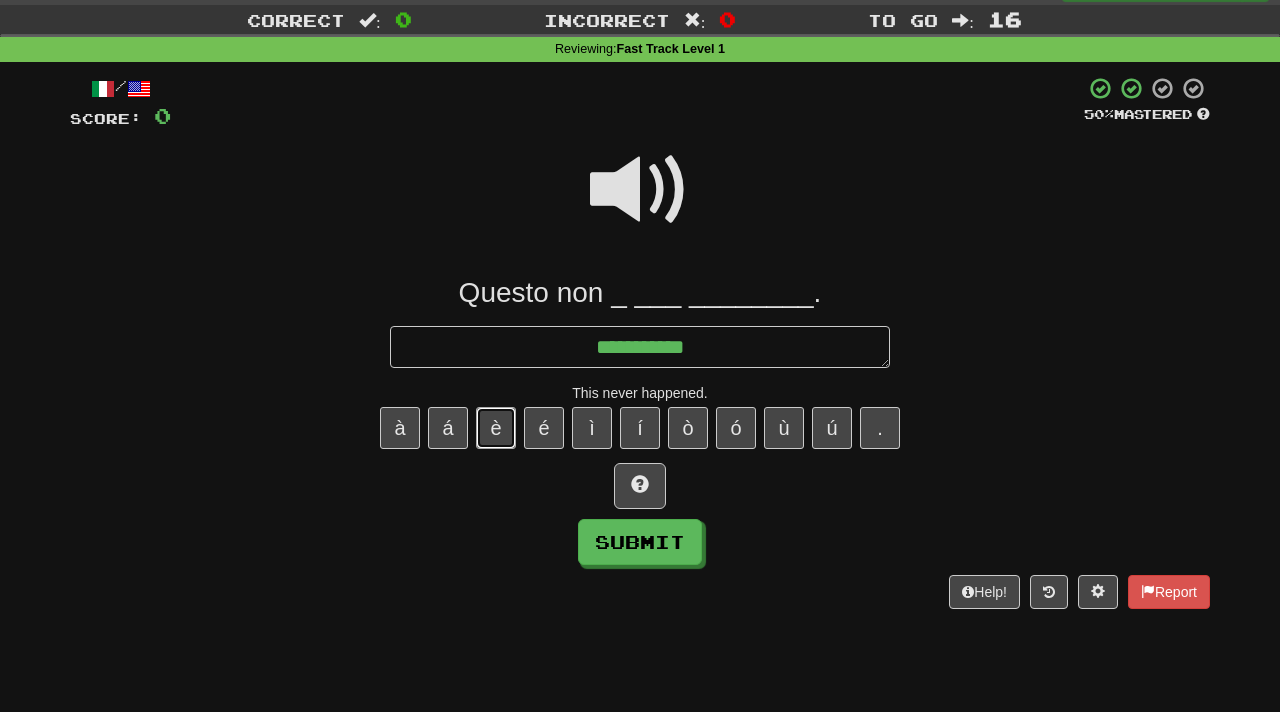 click on "è" at bounding box center (496, 428) 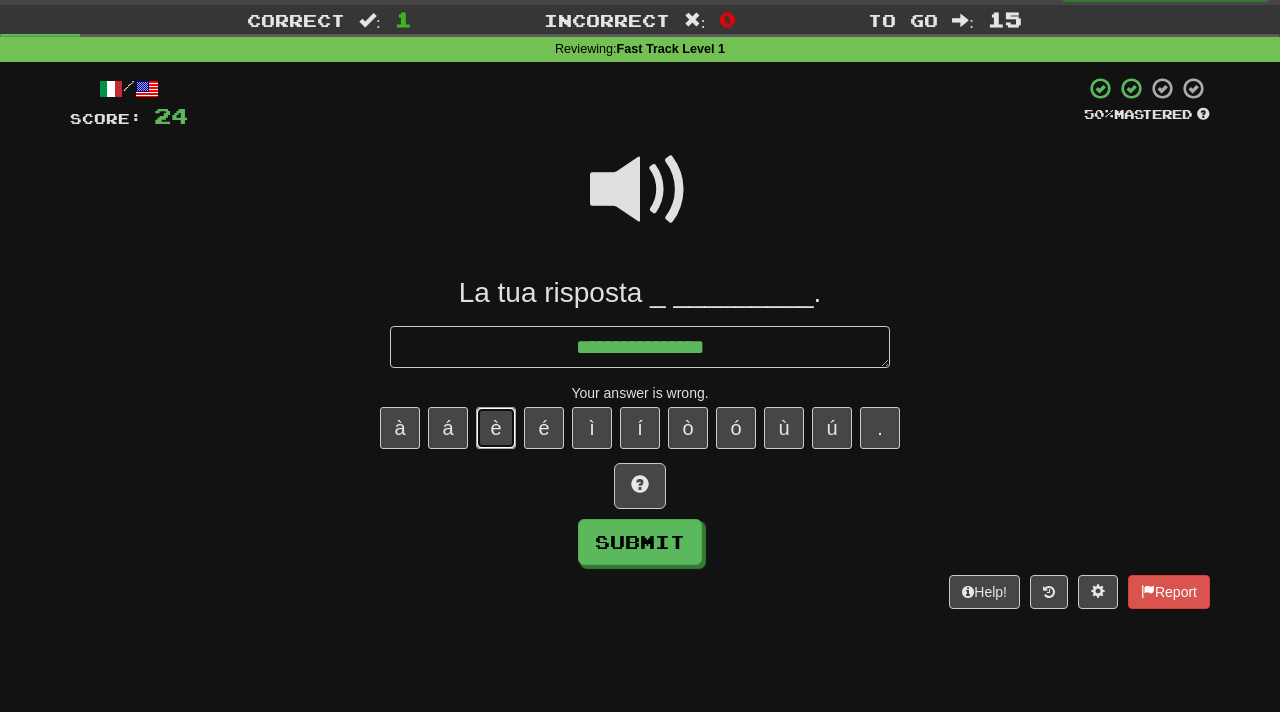 click on "è" at bounding box center [496, 428] 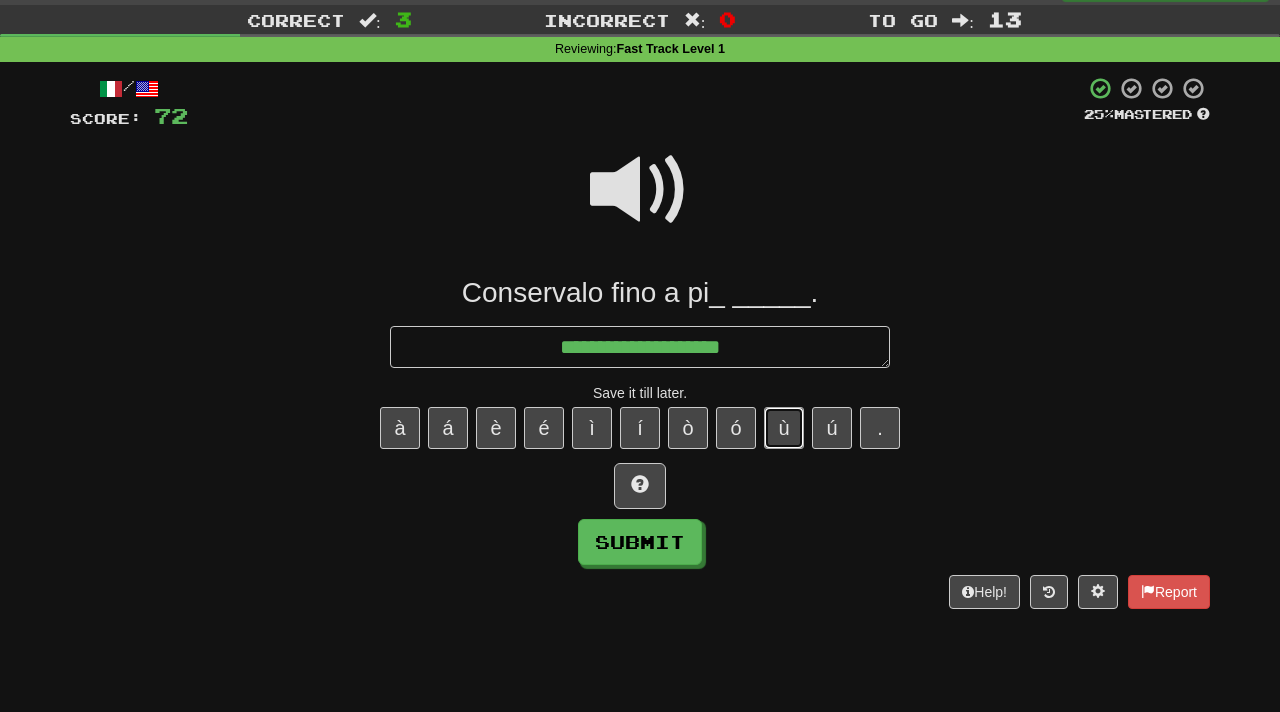 click on "ù" at bounding box center (784, 428) 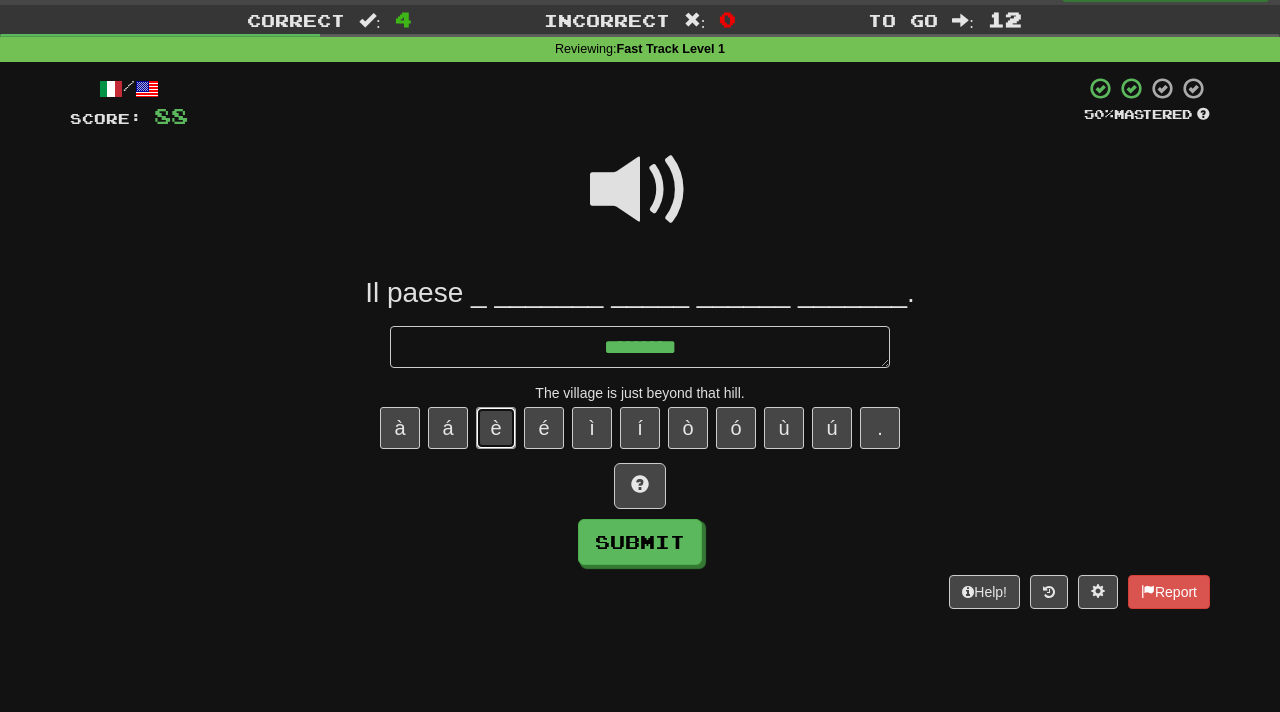 click on "è" at bounding box center (496, 428) 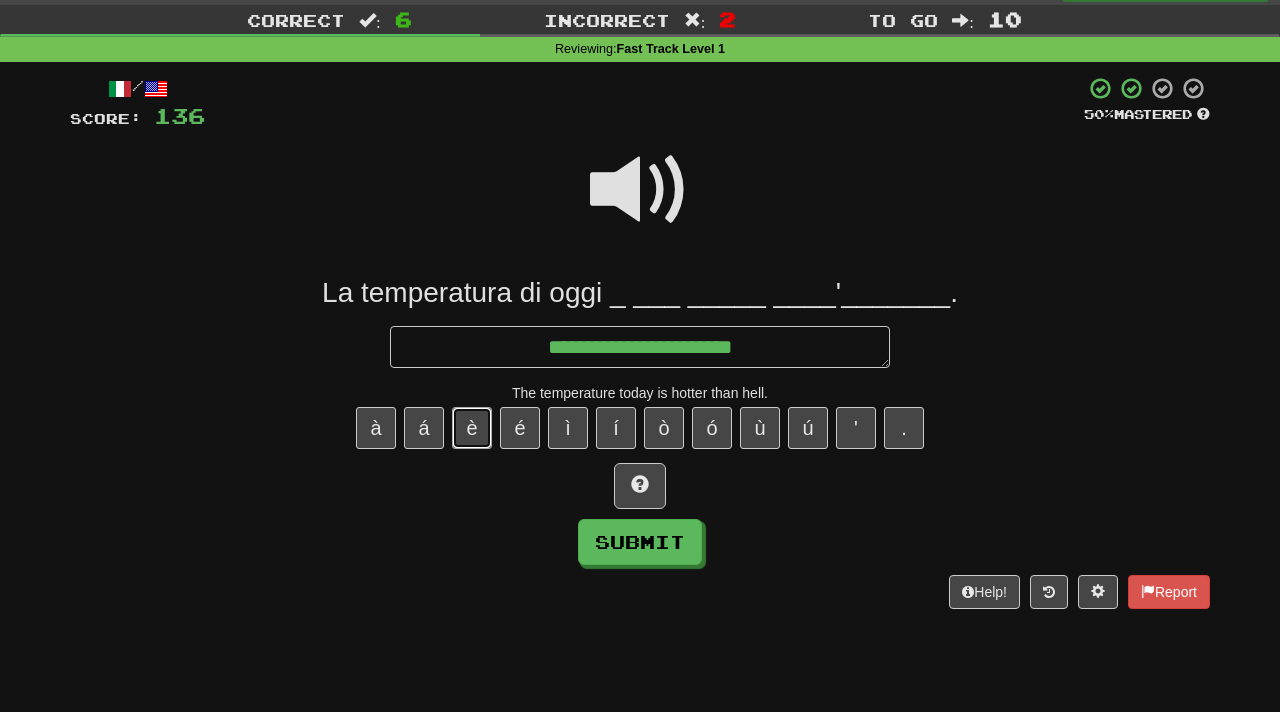 click on "è" at bounding box center [472, 428] 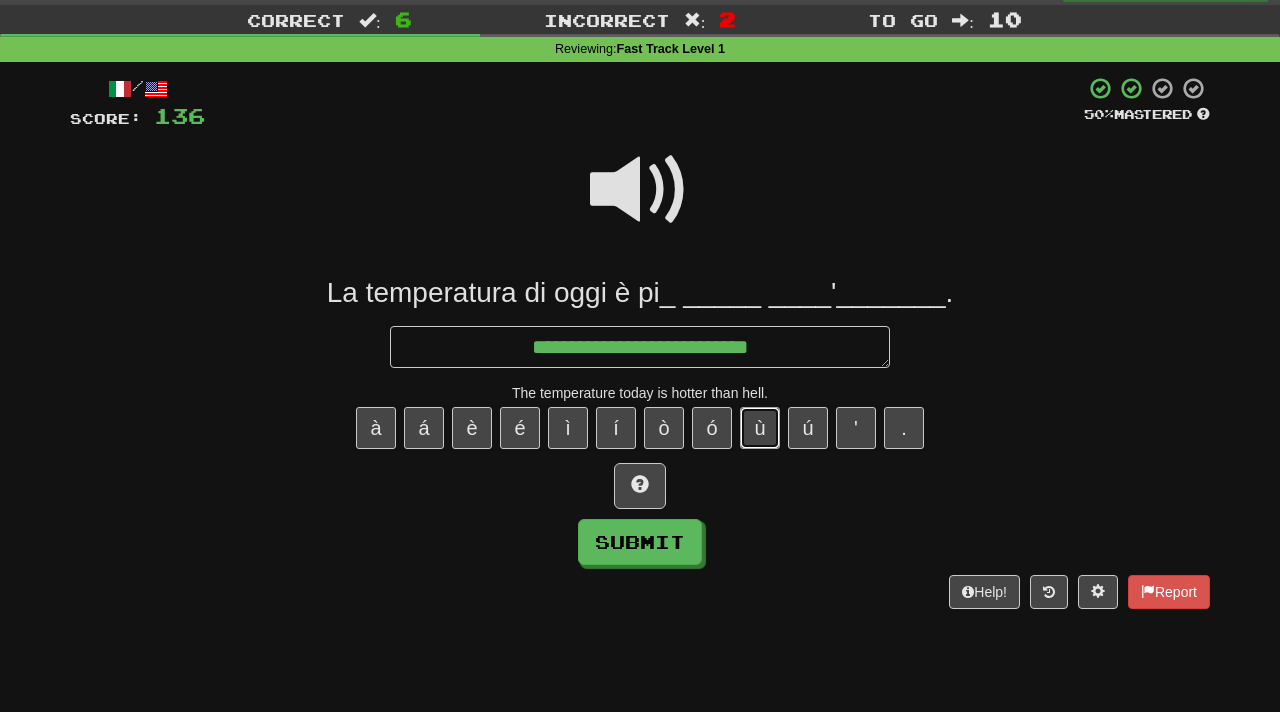 click on "ù" at bounding box center [760, 428] 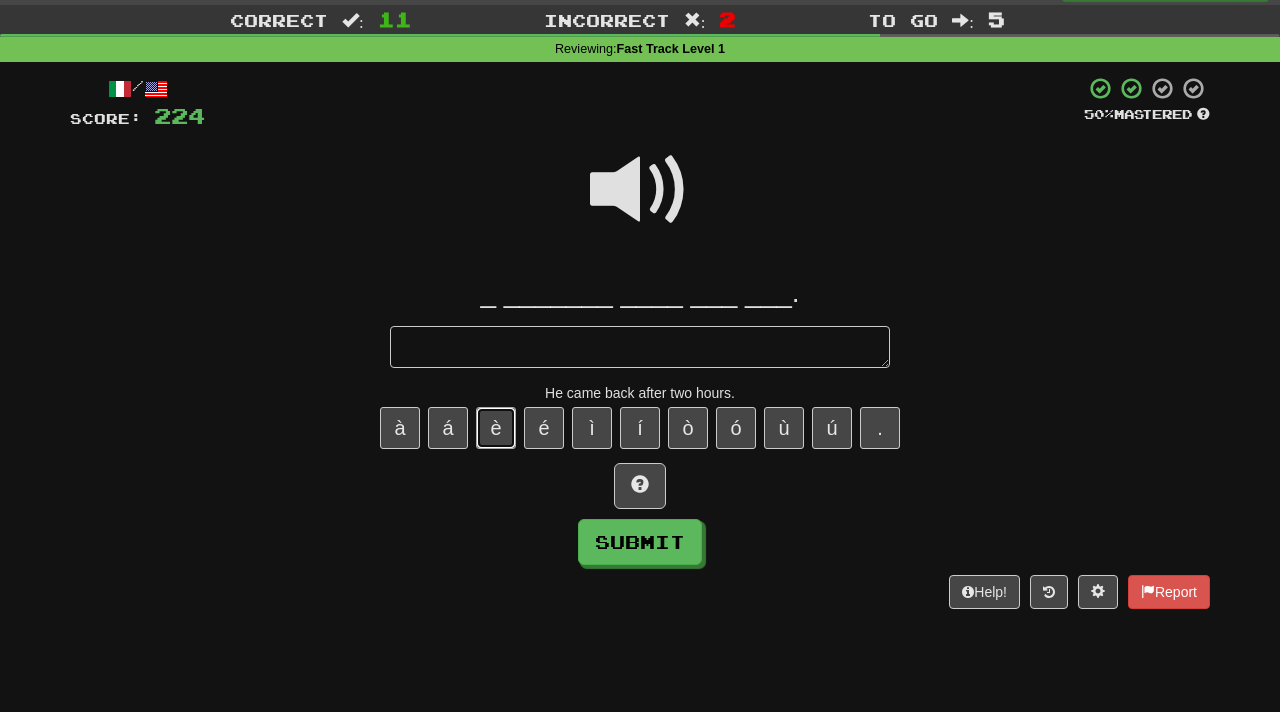 click on "è" at bounding box center [496, 428] 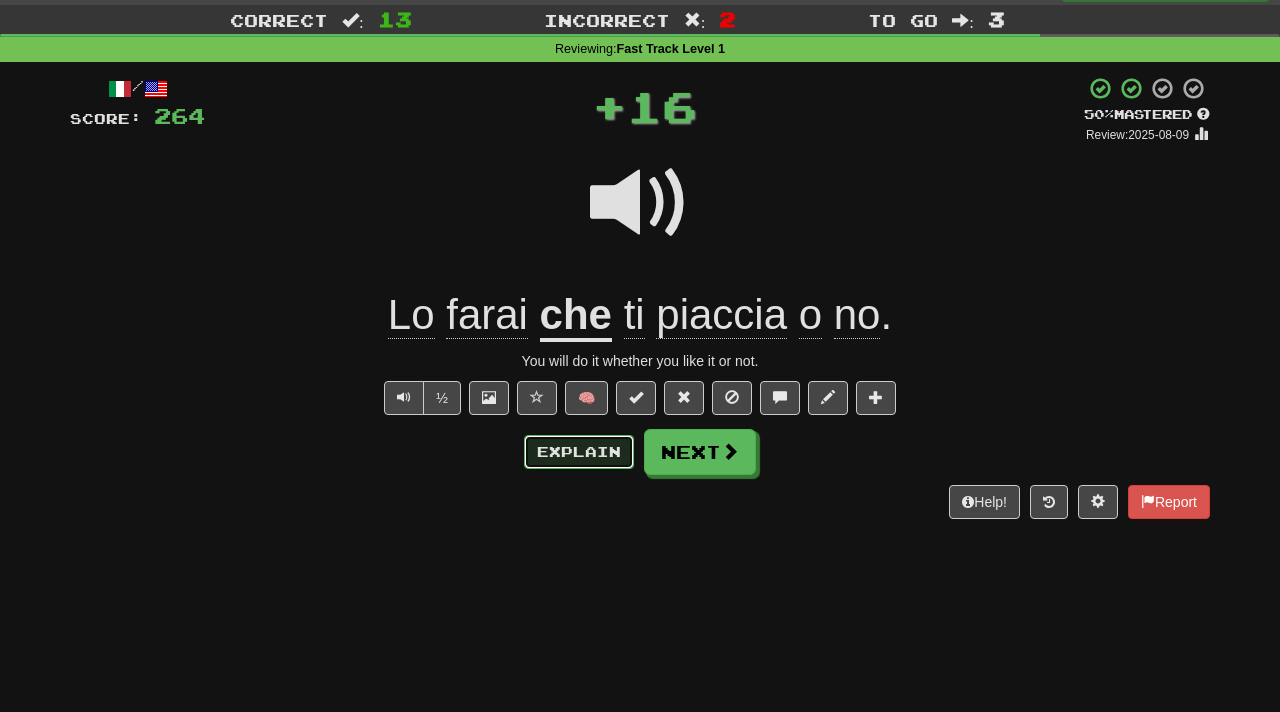click on "Explain" at bounding box center (579, 452) 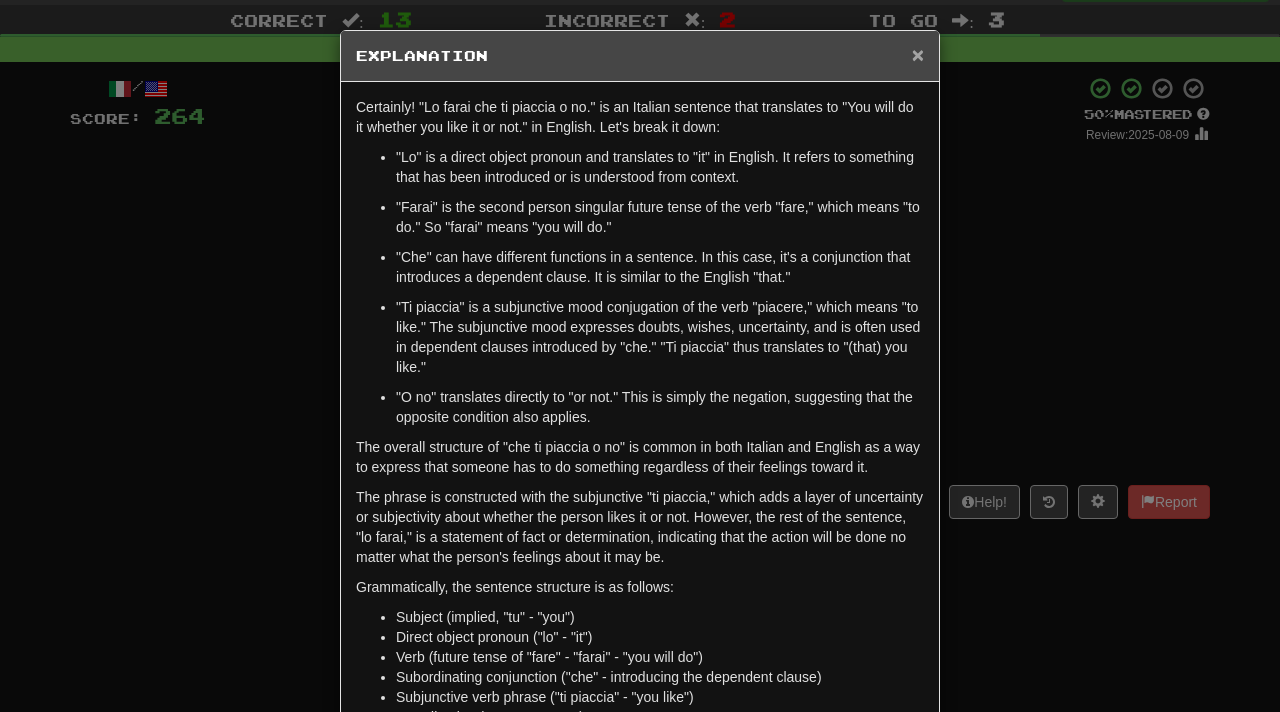 click on "×" at bounding box center (918, 54) 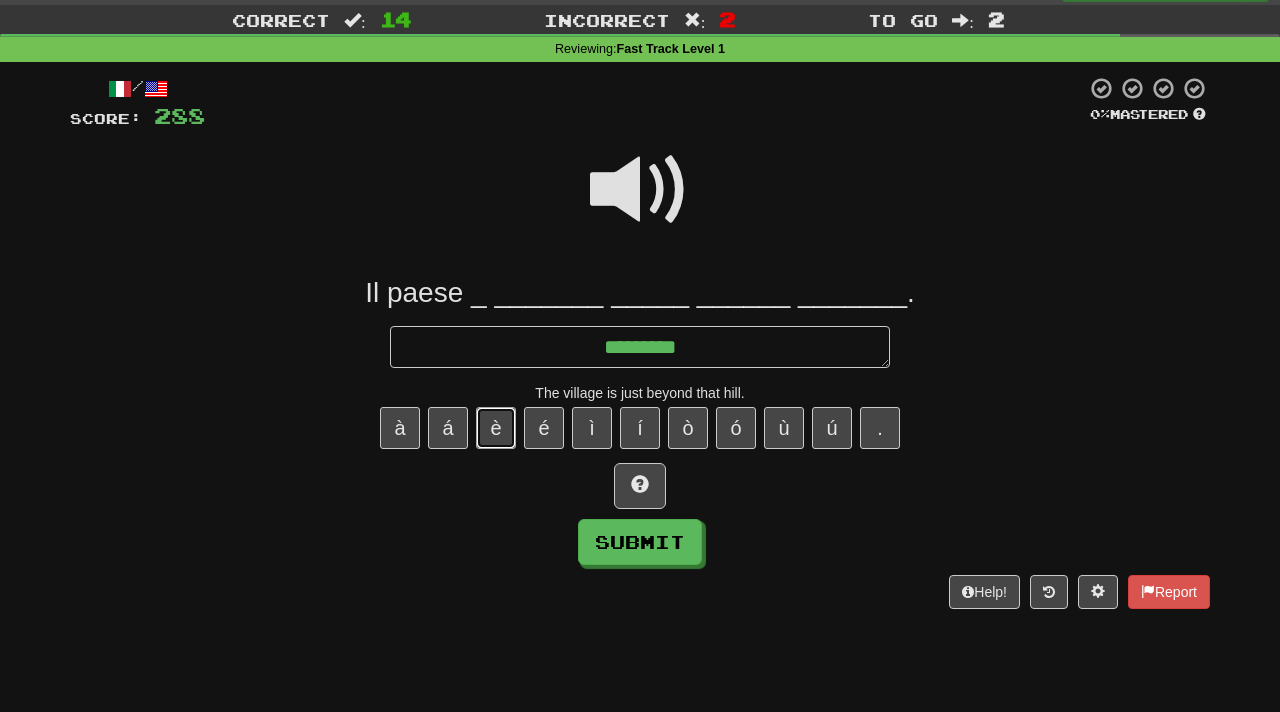 click on "è" at bounding box center (496, 428) 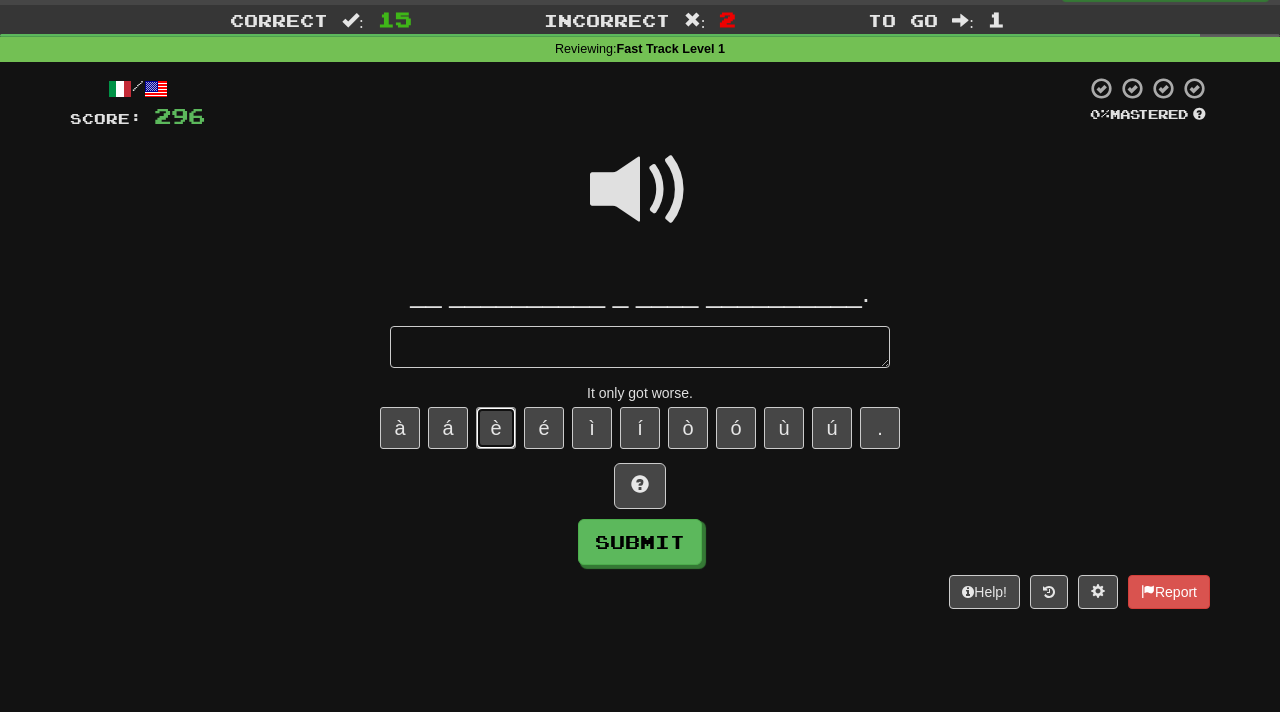 click on "è" at bounding box center [496, 428] 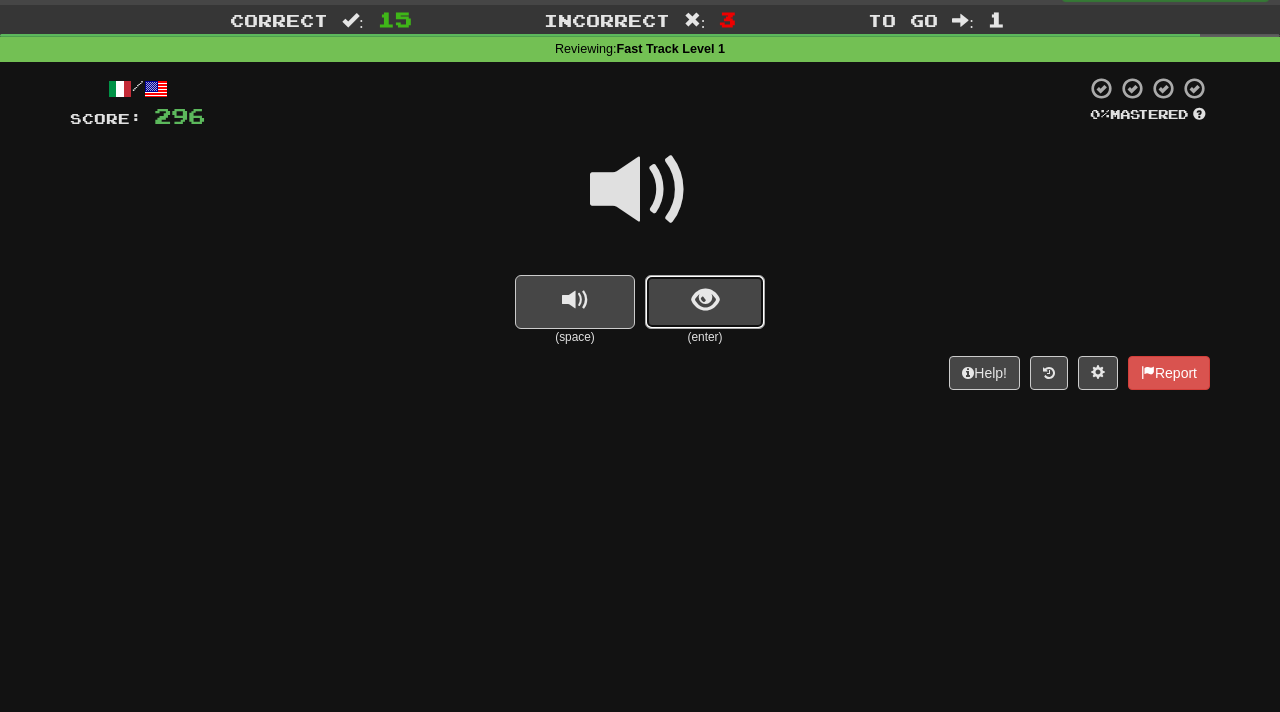 click at bounding box center [705, 300] 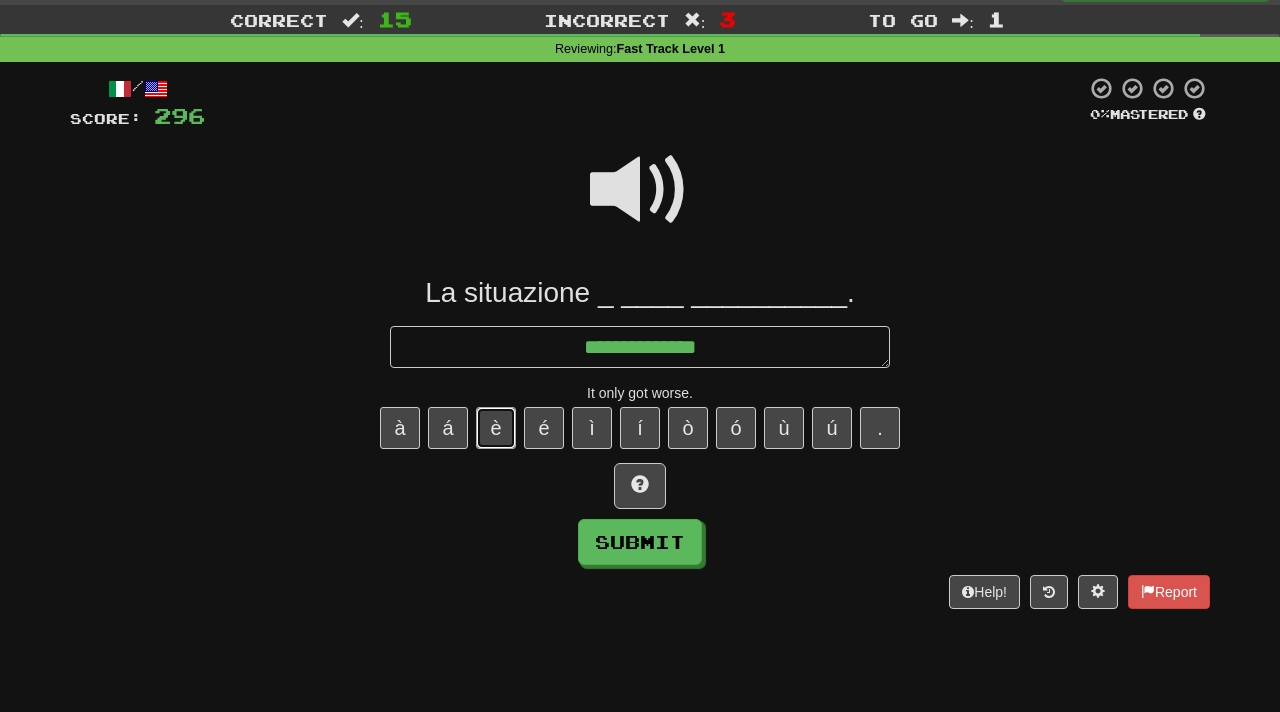 click on "è" at bounding box center [496, 428] 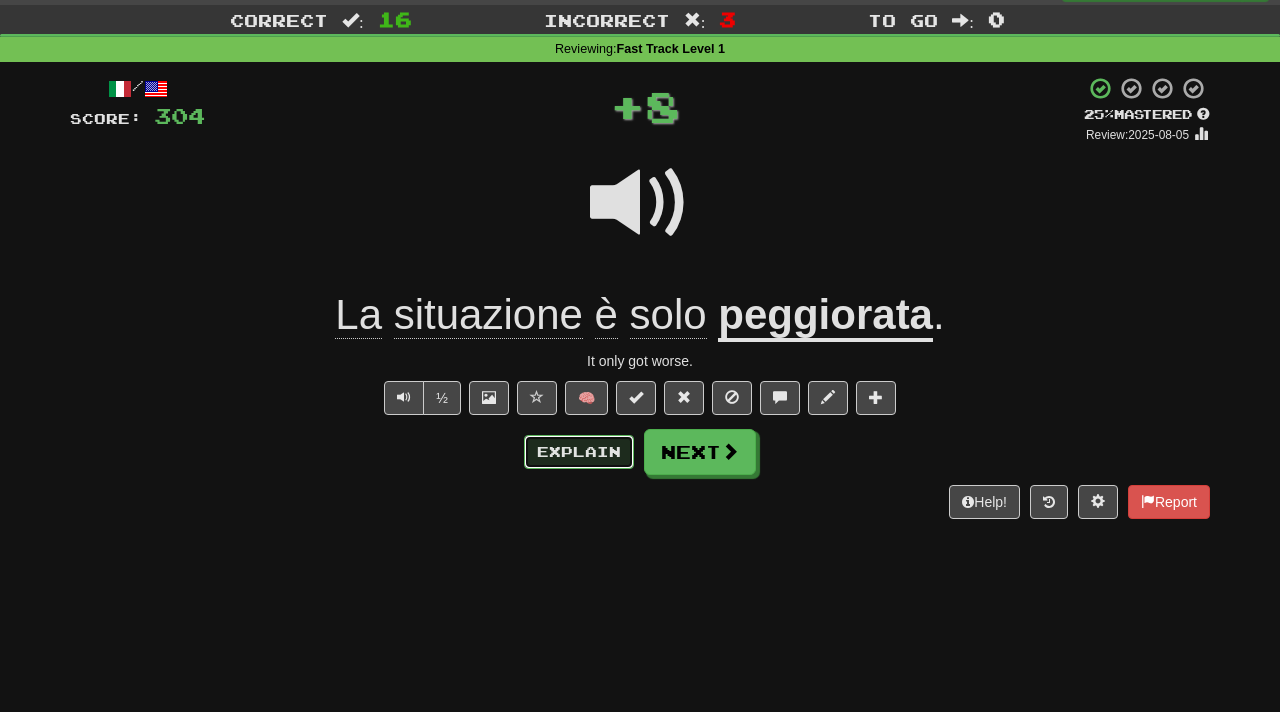 click on "Explain" at bounding box center [579, 452] 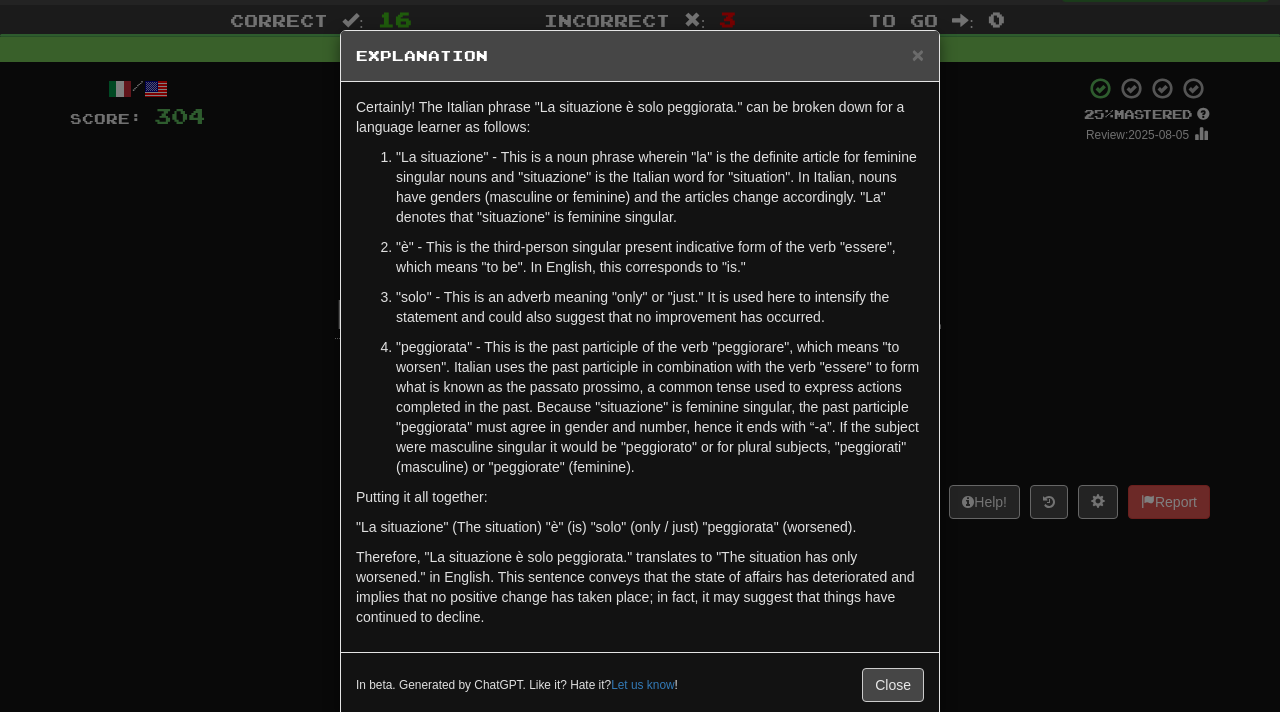 scroll, scrollTop: 36, scrollLeft: 0, axis: vertical 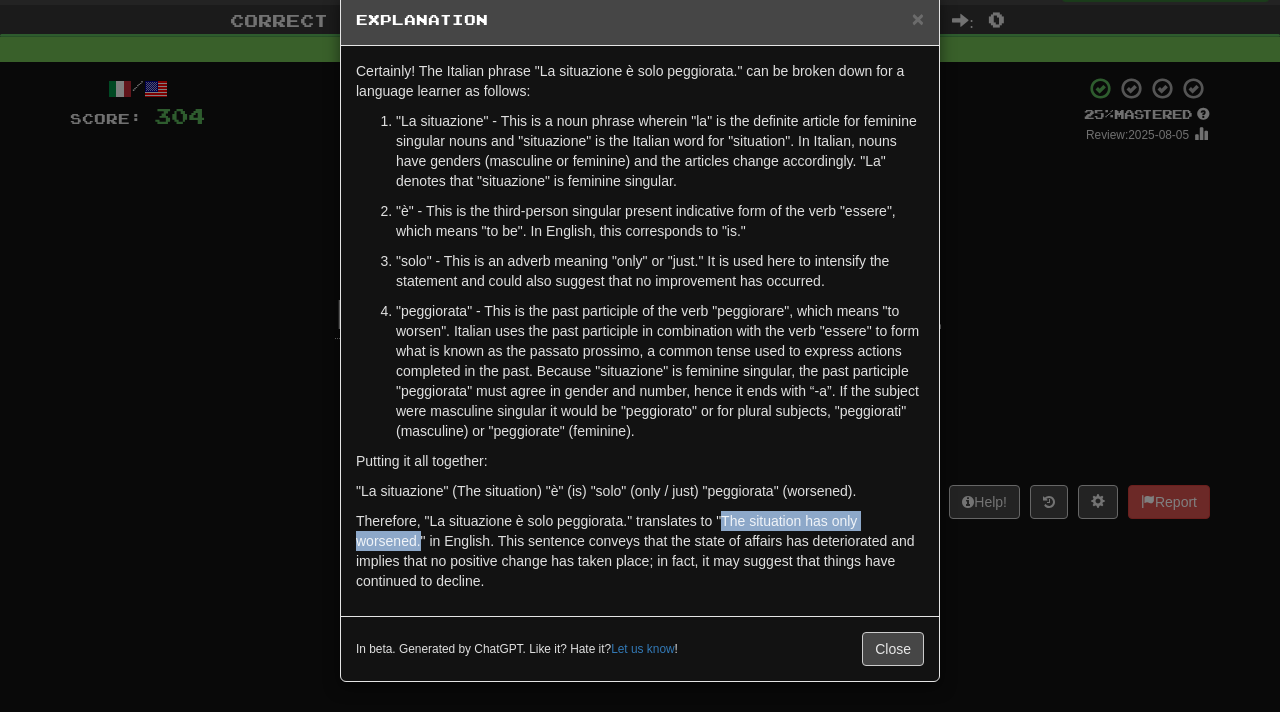 drag, startPoint x: 726, startPoint y: 523, endPoint x: 421, endPoint y: 545, distance: 305.79242 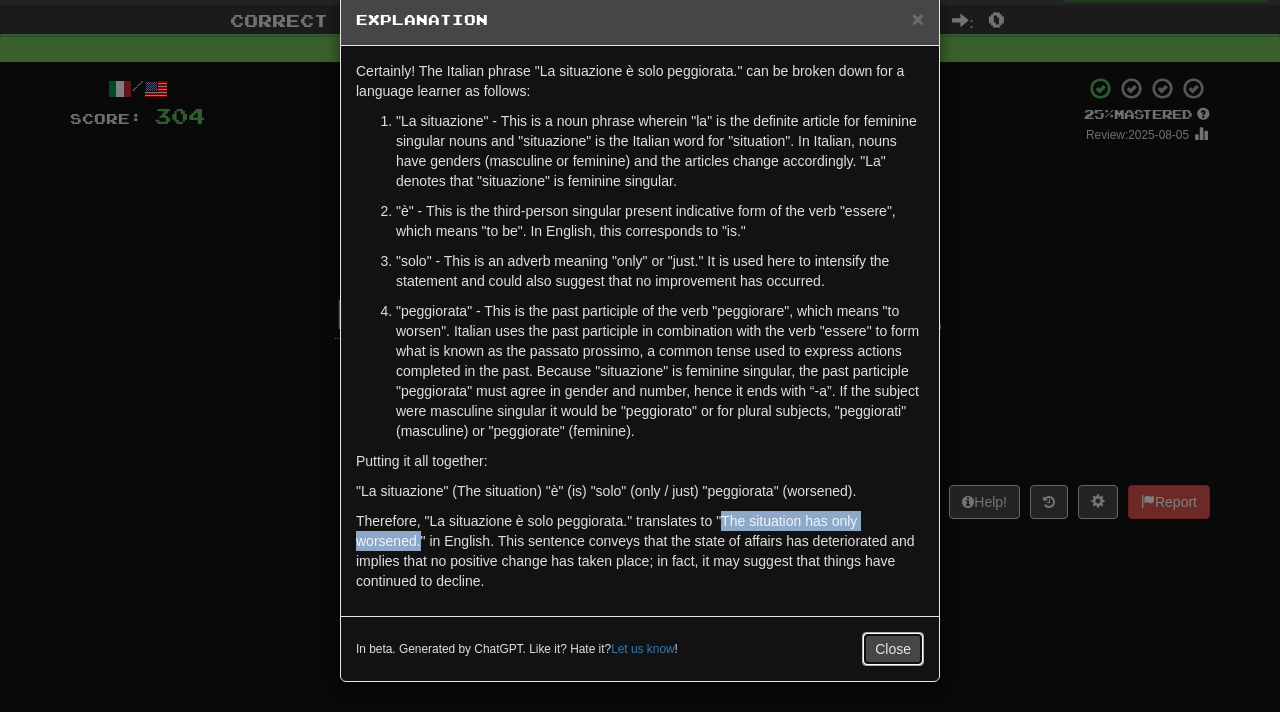click on "Close" at bounding box center [893, 649] 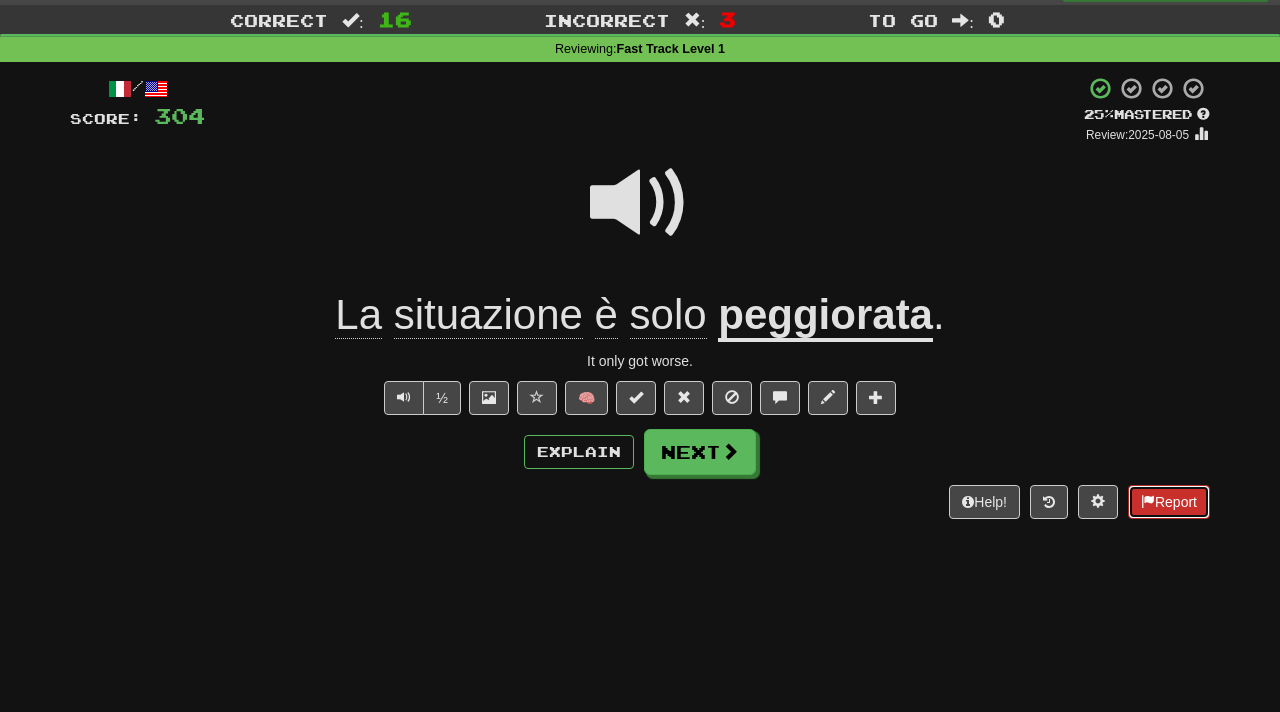 click on "Report" at bounding box center [1169, 502] 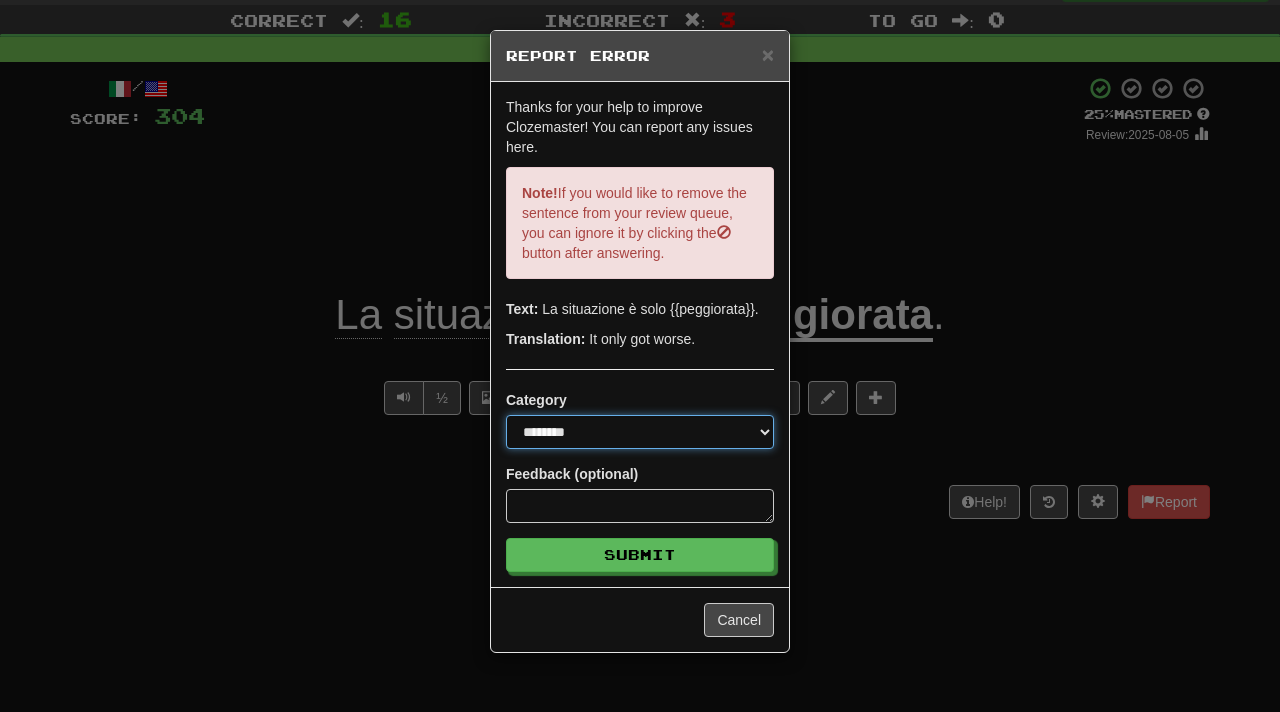 click on "**********" at bounding box center [640, 432] 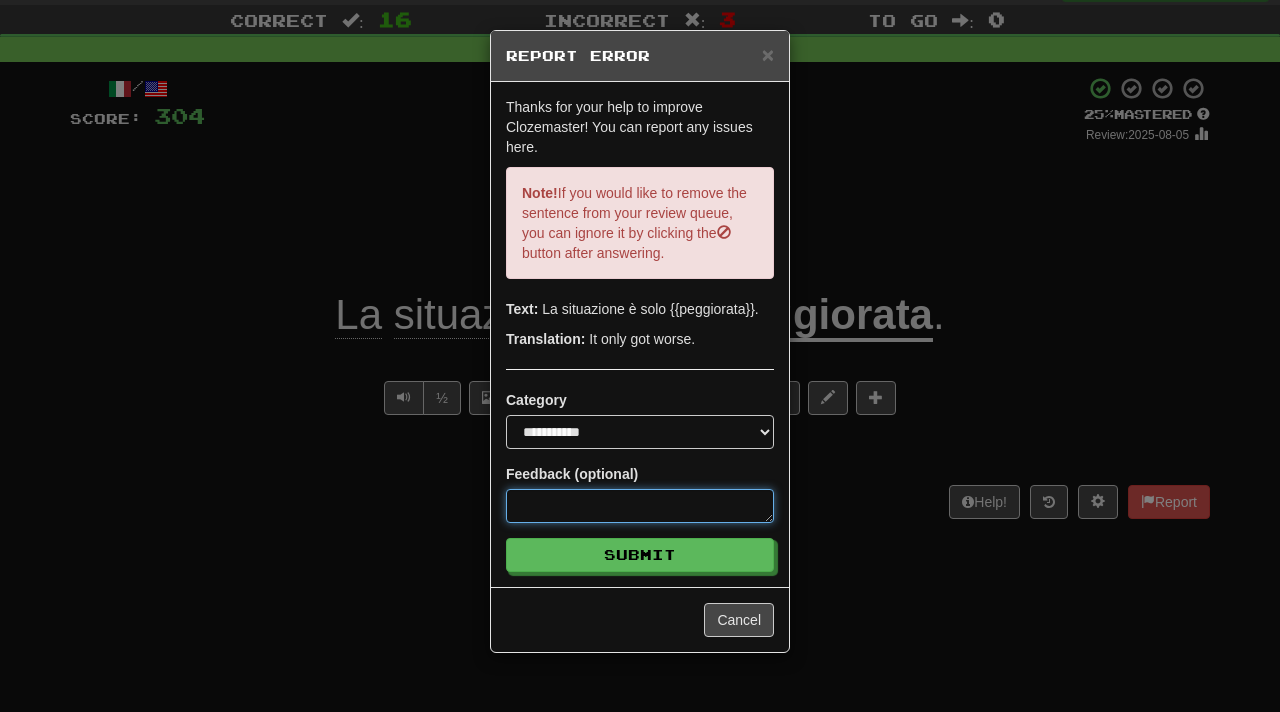 click at bounding box center [640, 506] 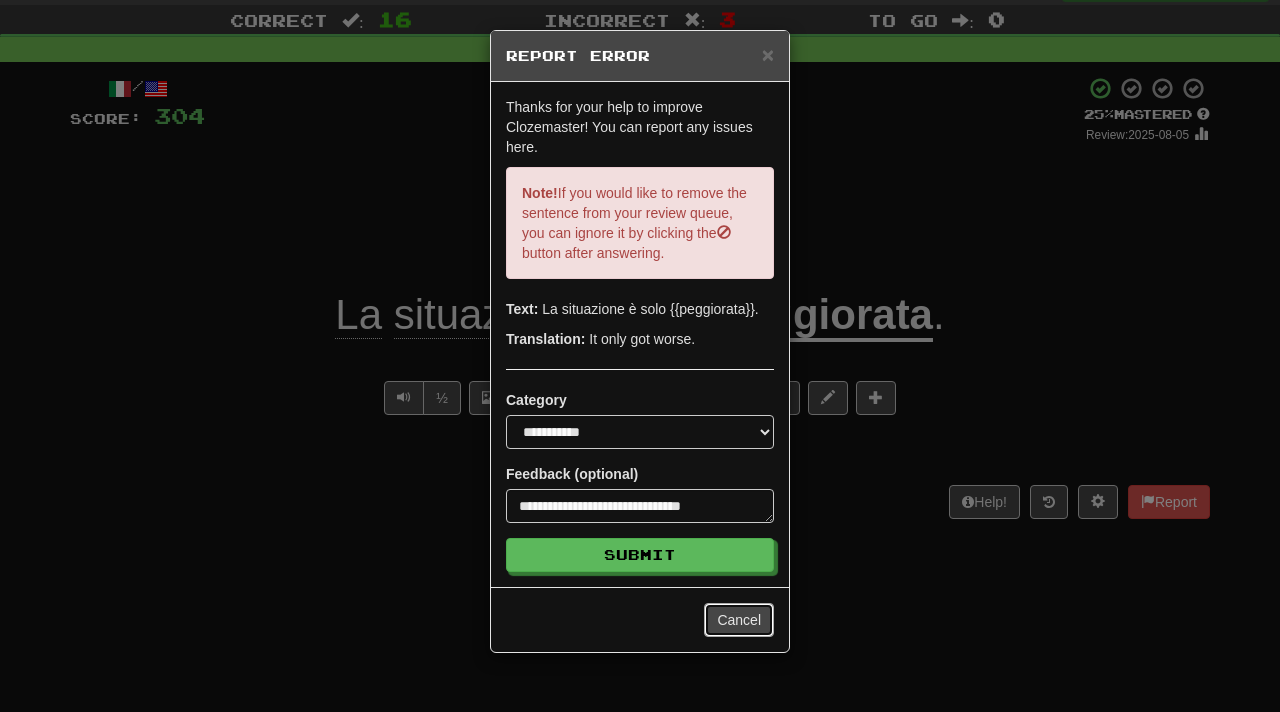 click on "Cancel" at bounding box center [739, 620] 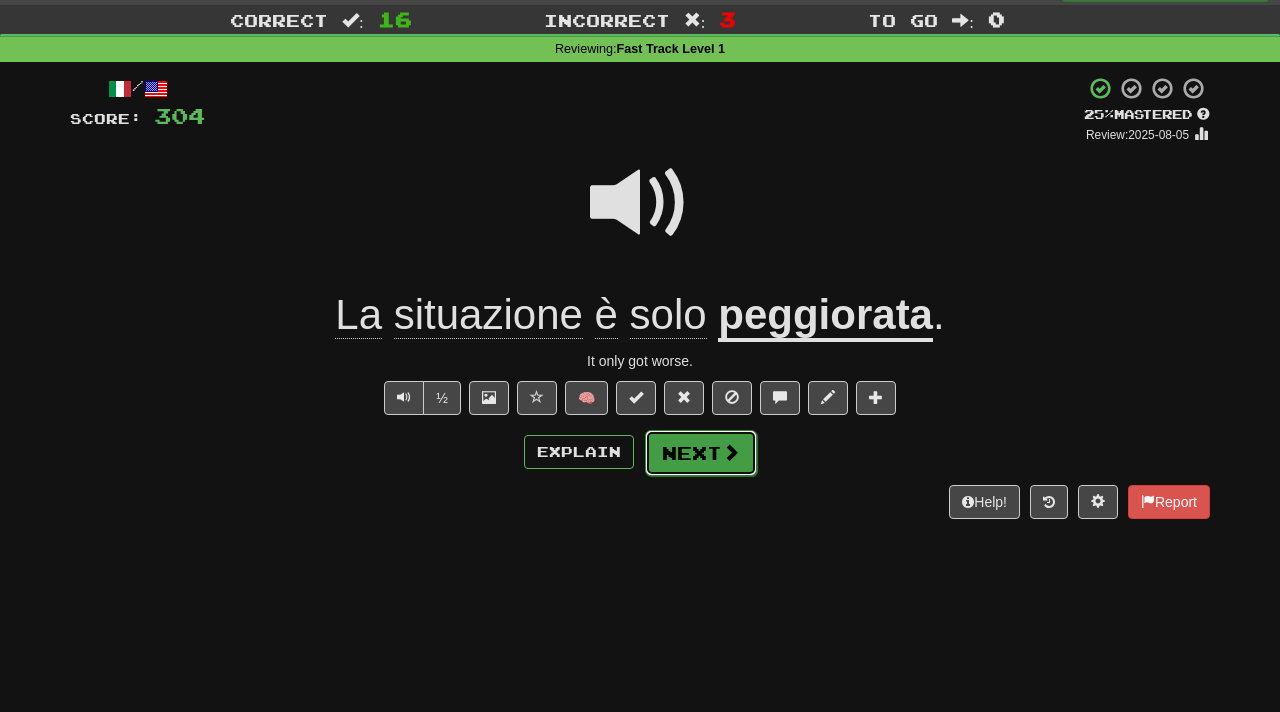 click at bounding box center (731, 452) 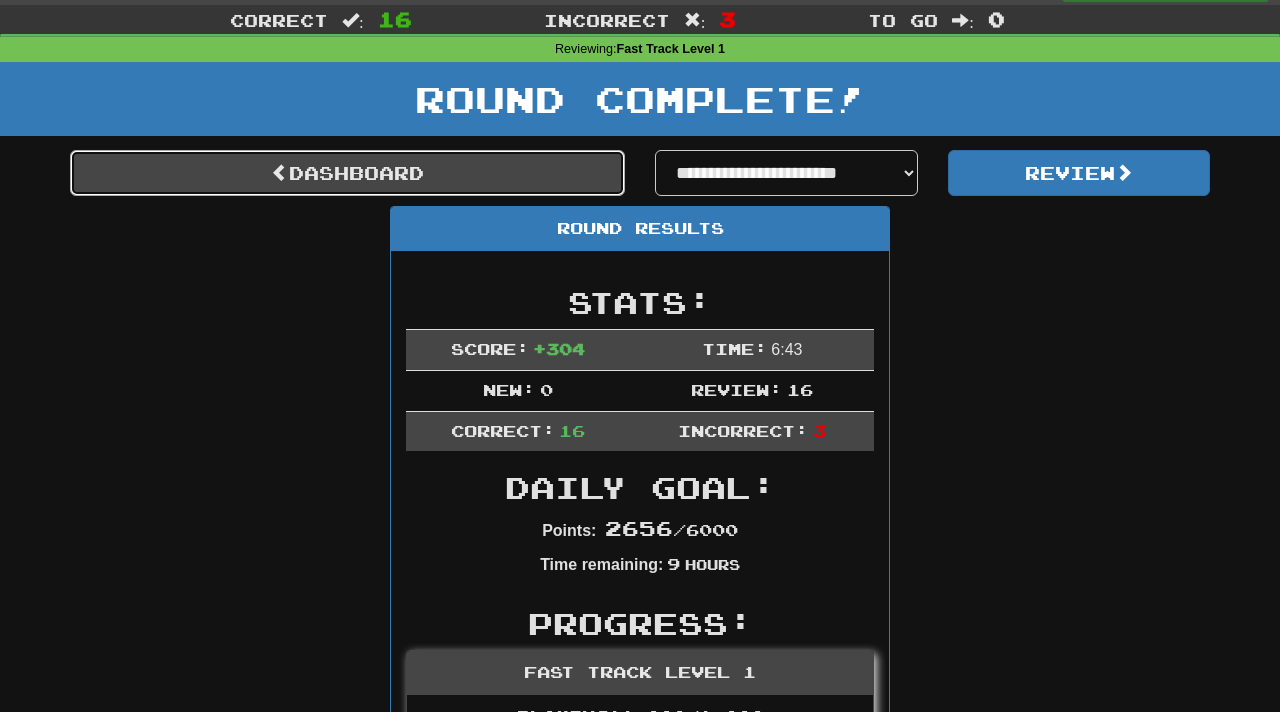 click on "Dashboard" at bounding box center [347, 173] 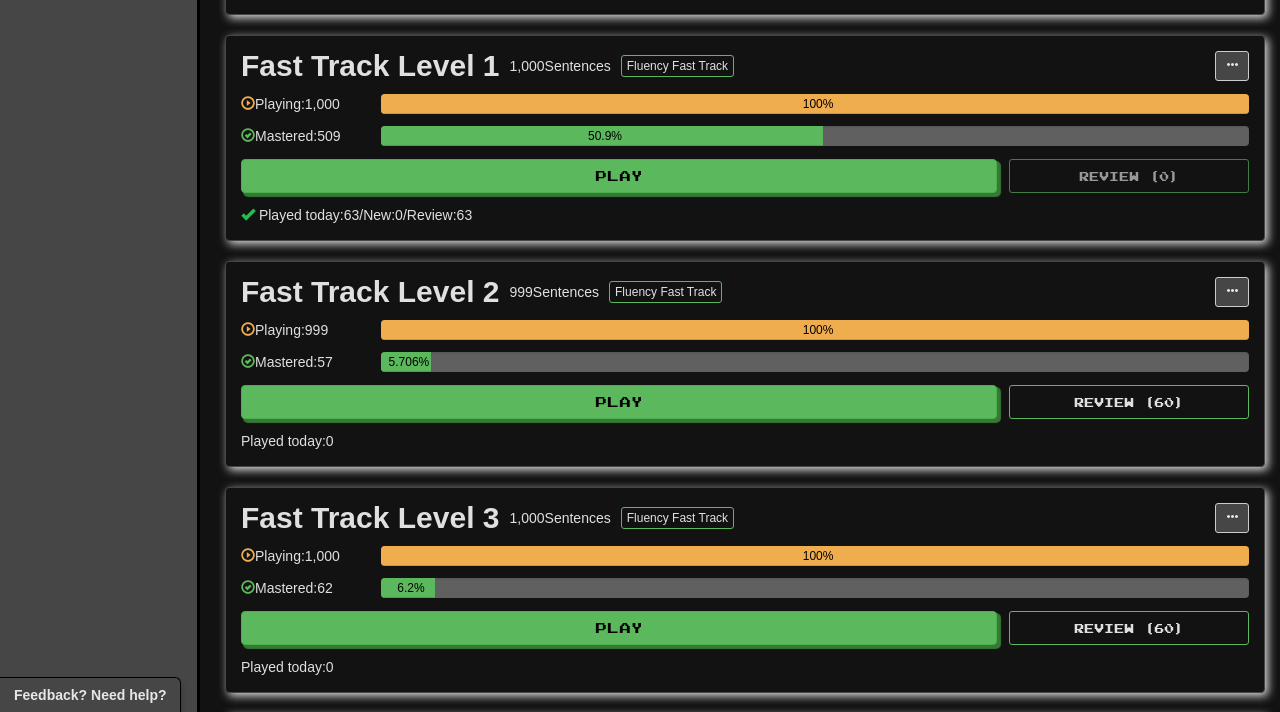 scroll, scrollTop: 892, scrollLeft: 0, axis: vertical 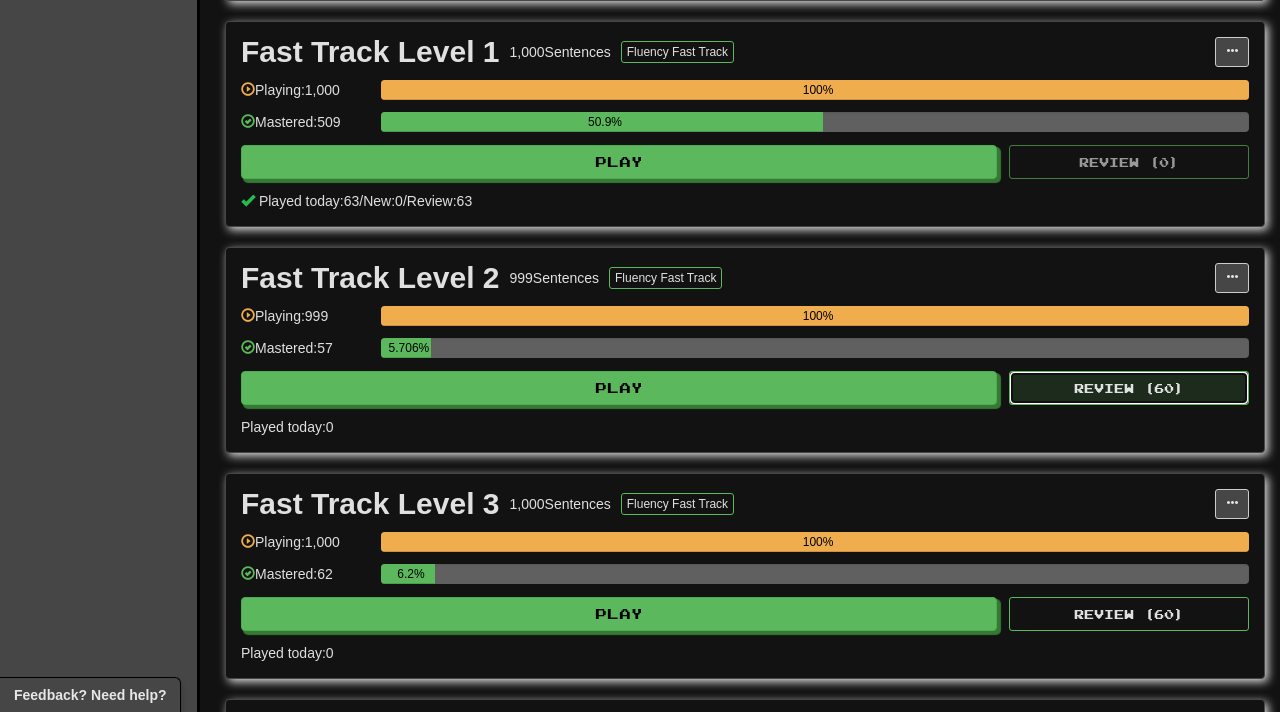 click on "Review ( 60 )" at bounding box center (1129, 388) 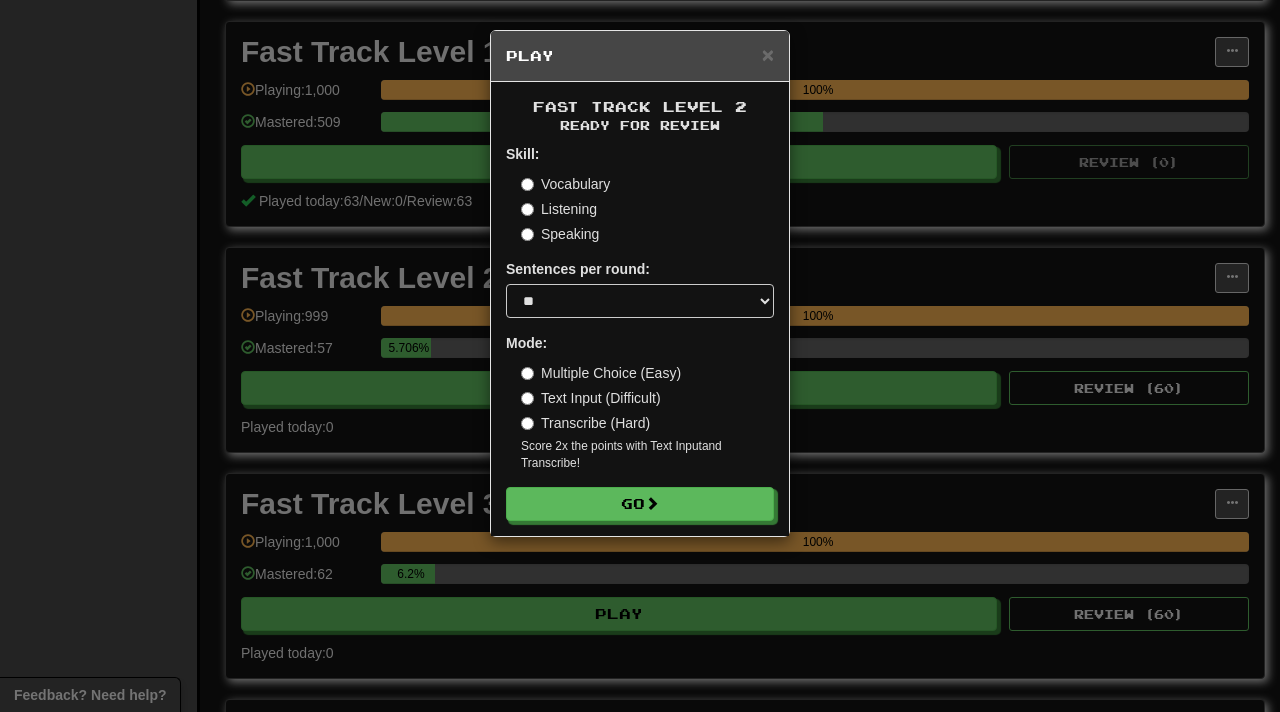 click on "Transcribe (Hard)" at bounding box center (585, 423) 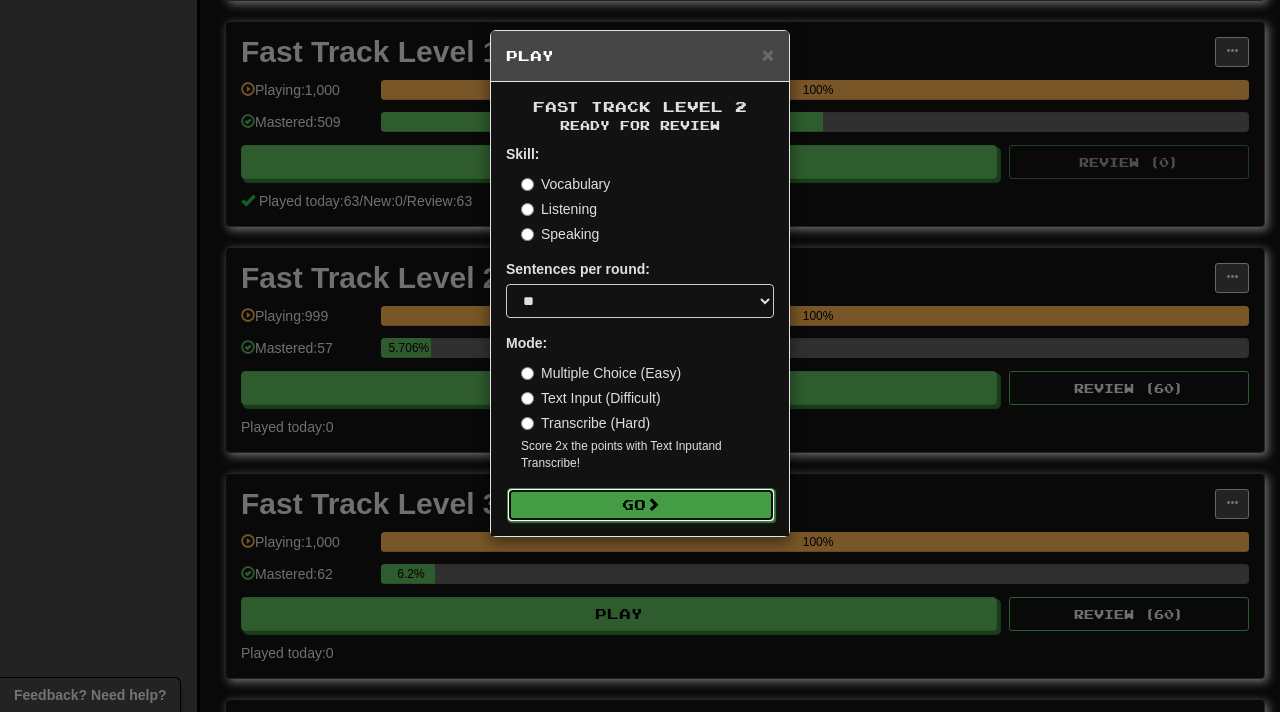 click on "Go" at bounding box center [641, 505] 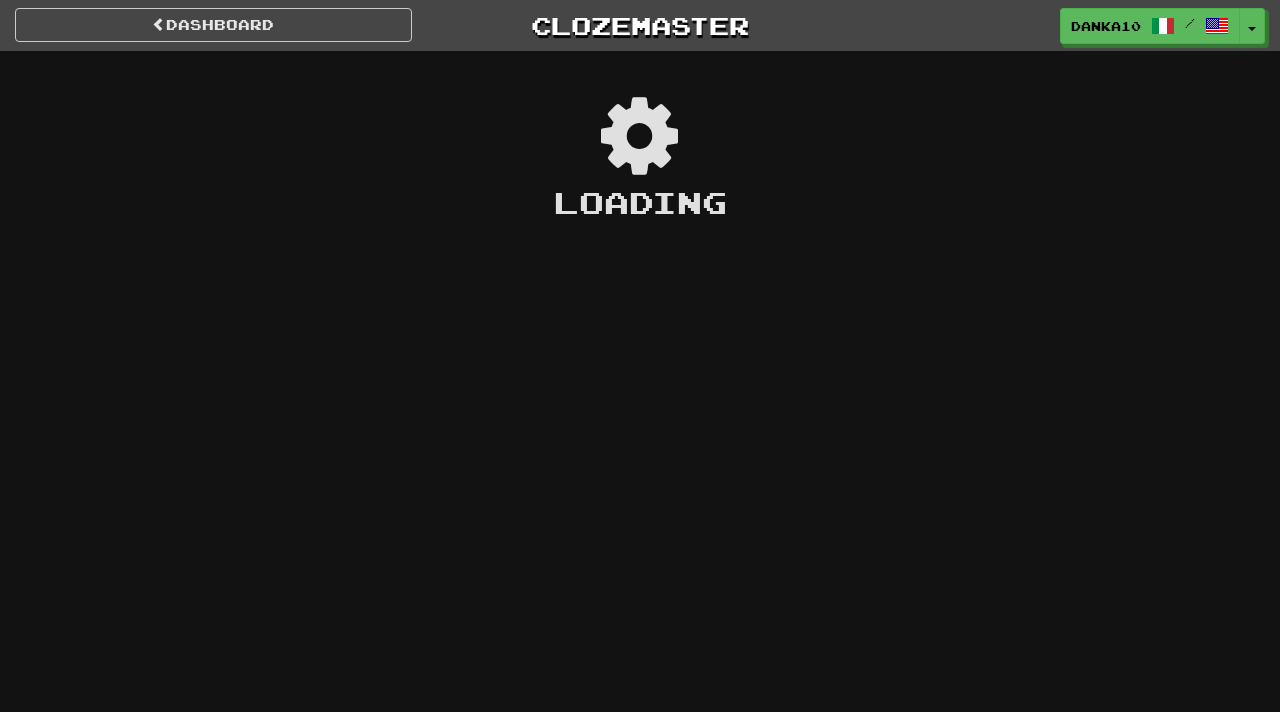 scroll, scrollTop: 0, scrollLeft: 0, axis: both 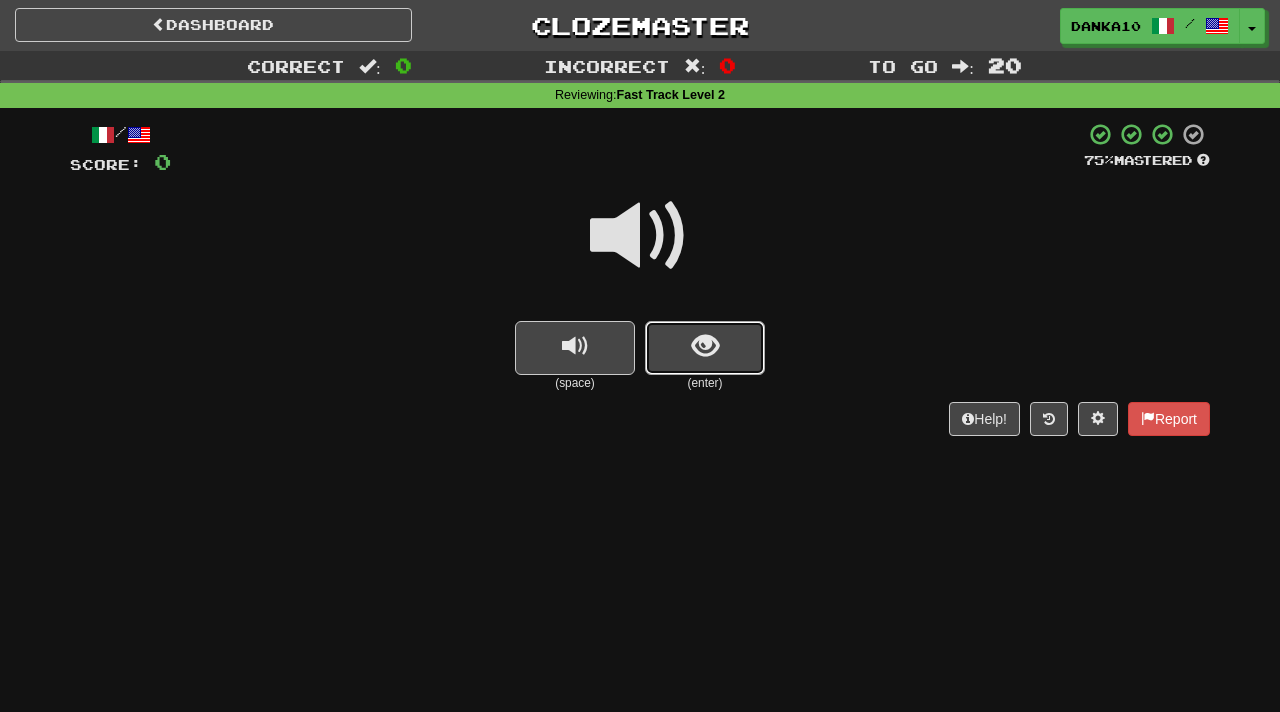 click at bounding box center [705, 348] 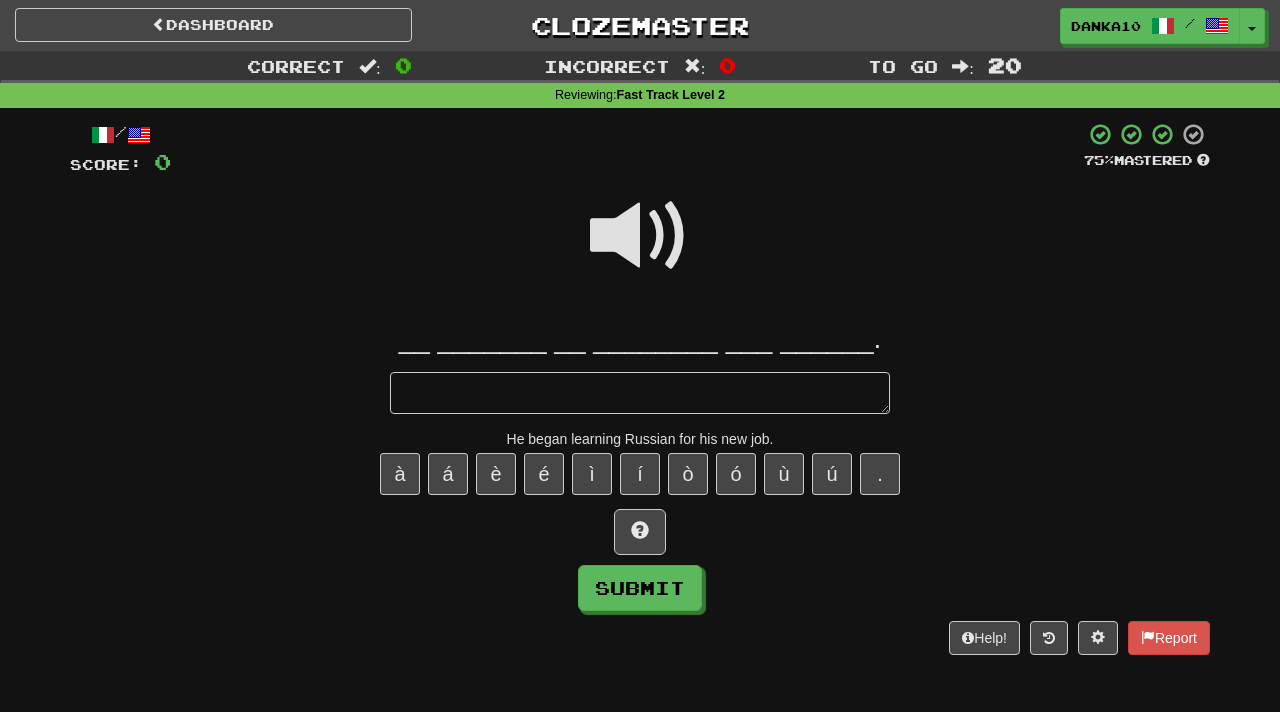 type on "*" 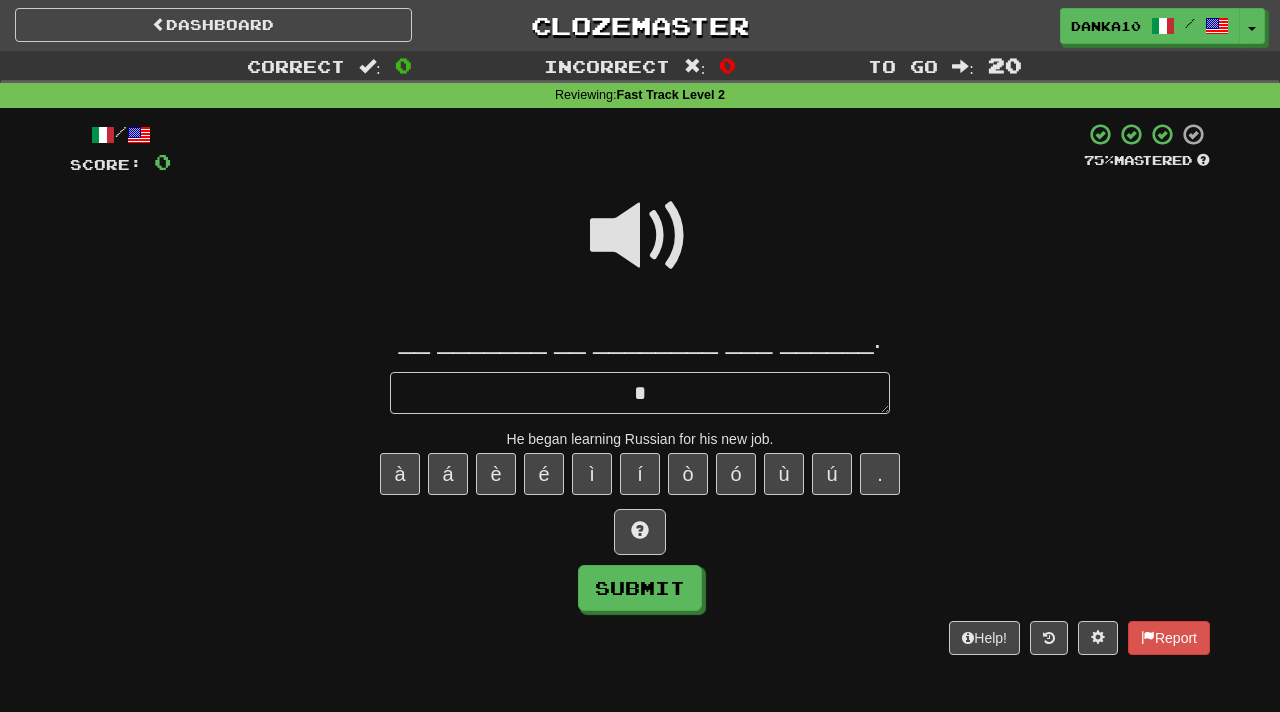 type on "*" 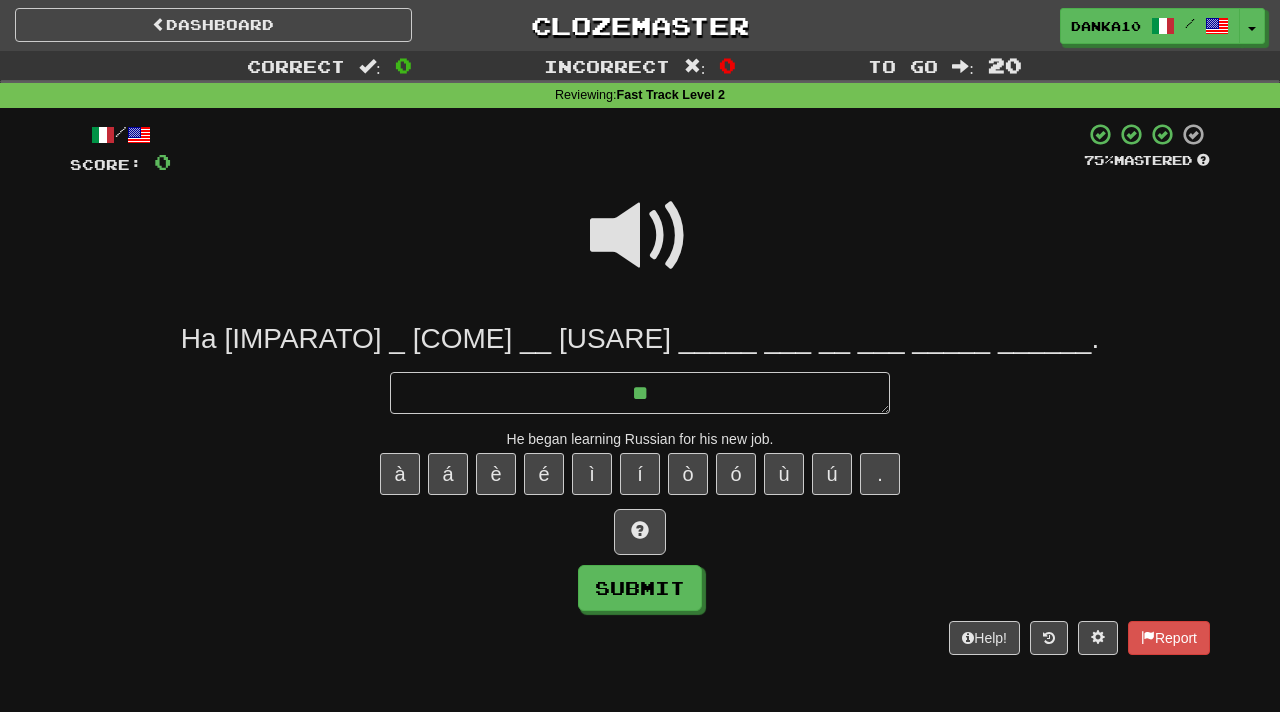 type on "*" 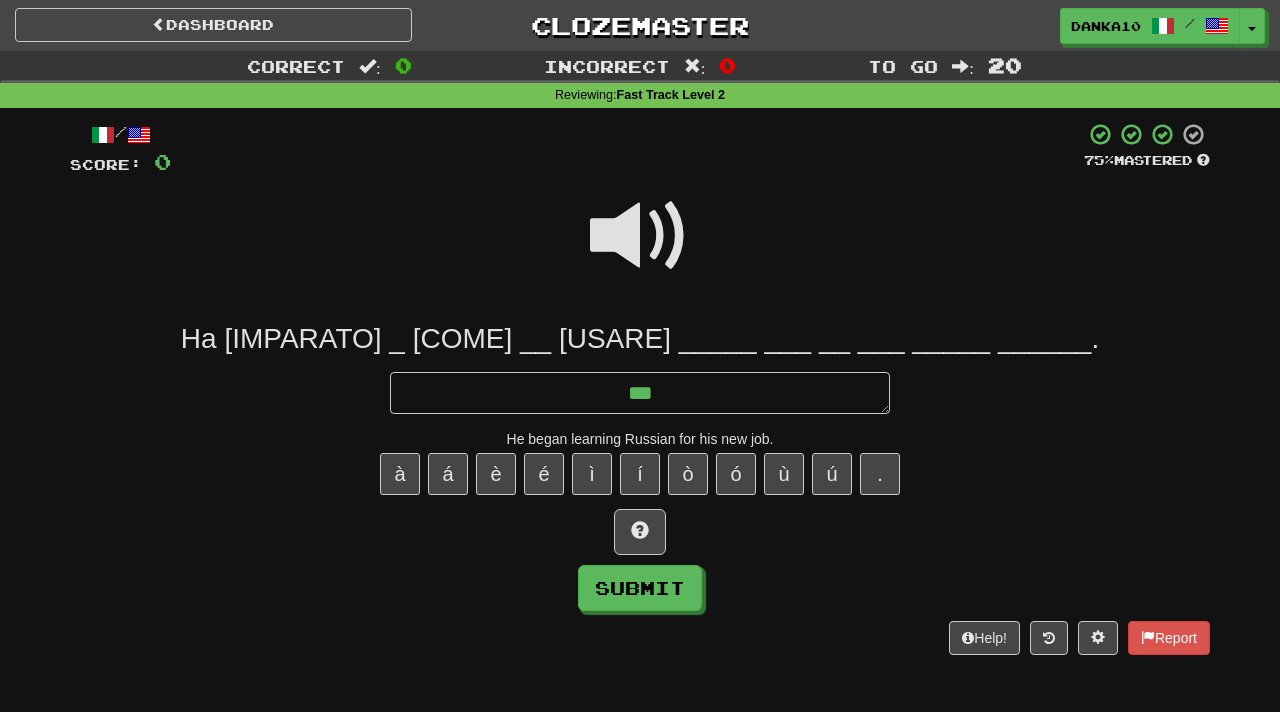 type on "*" 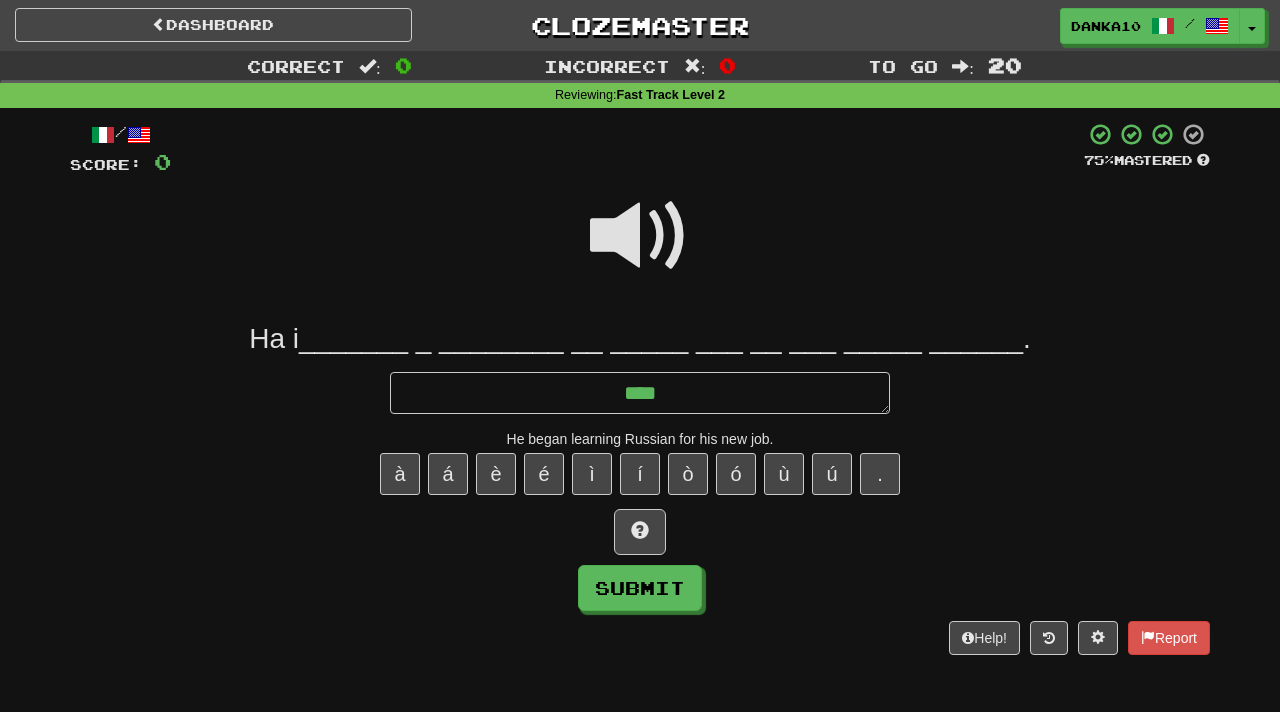 type on "*" 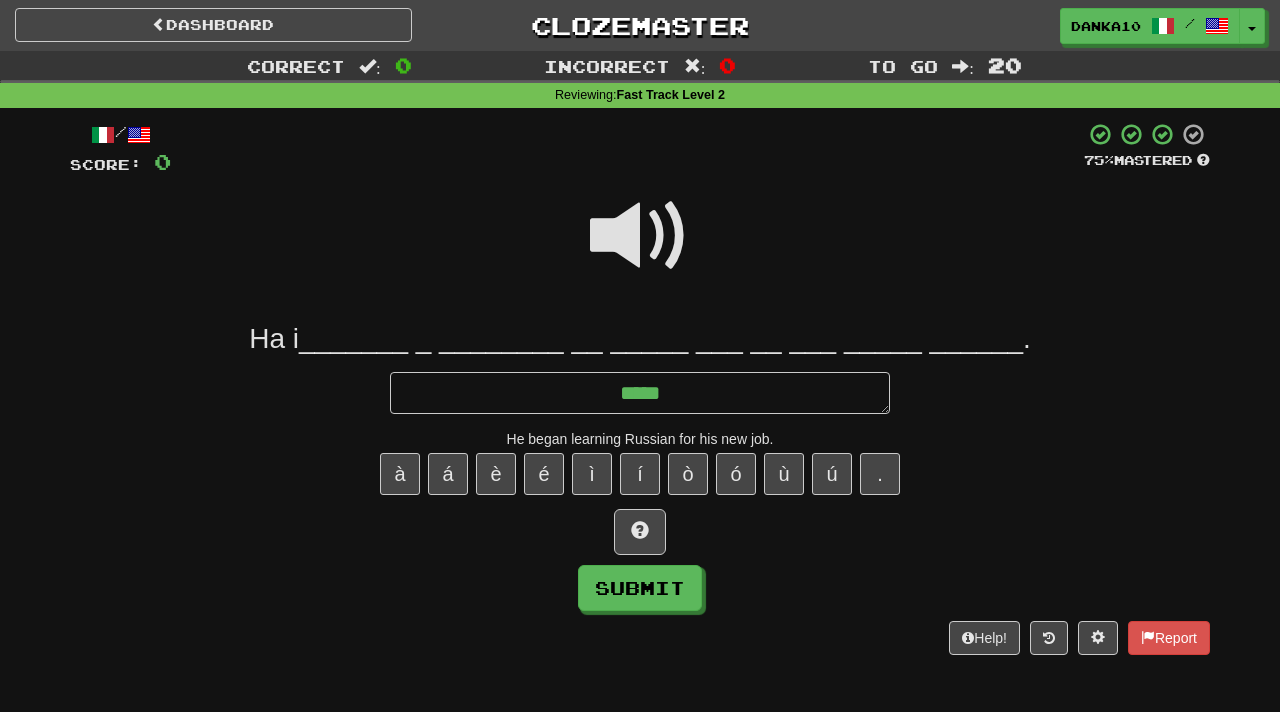 type on "*" 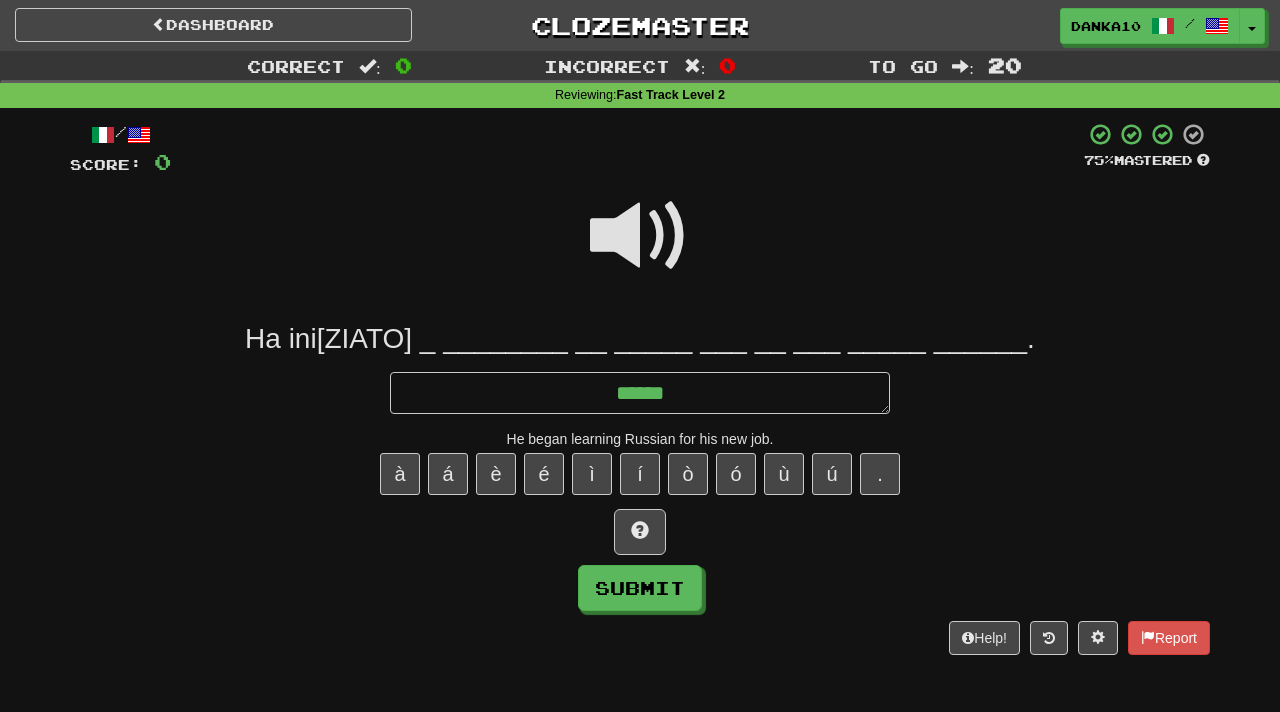 type on "*" 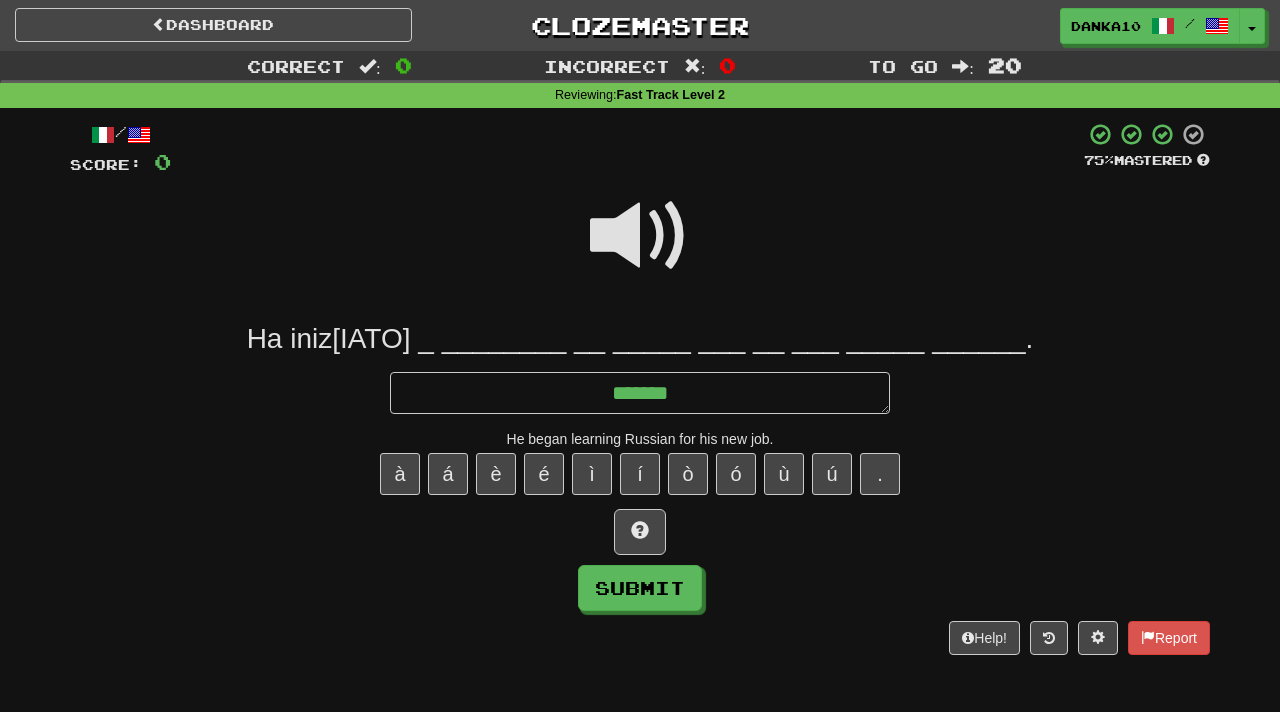type on "********" 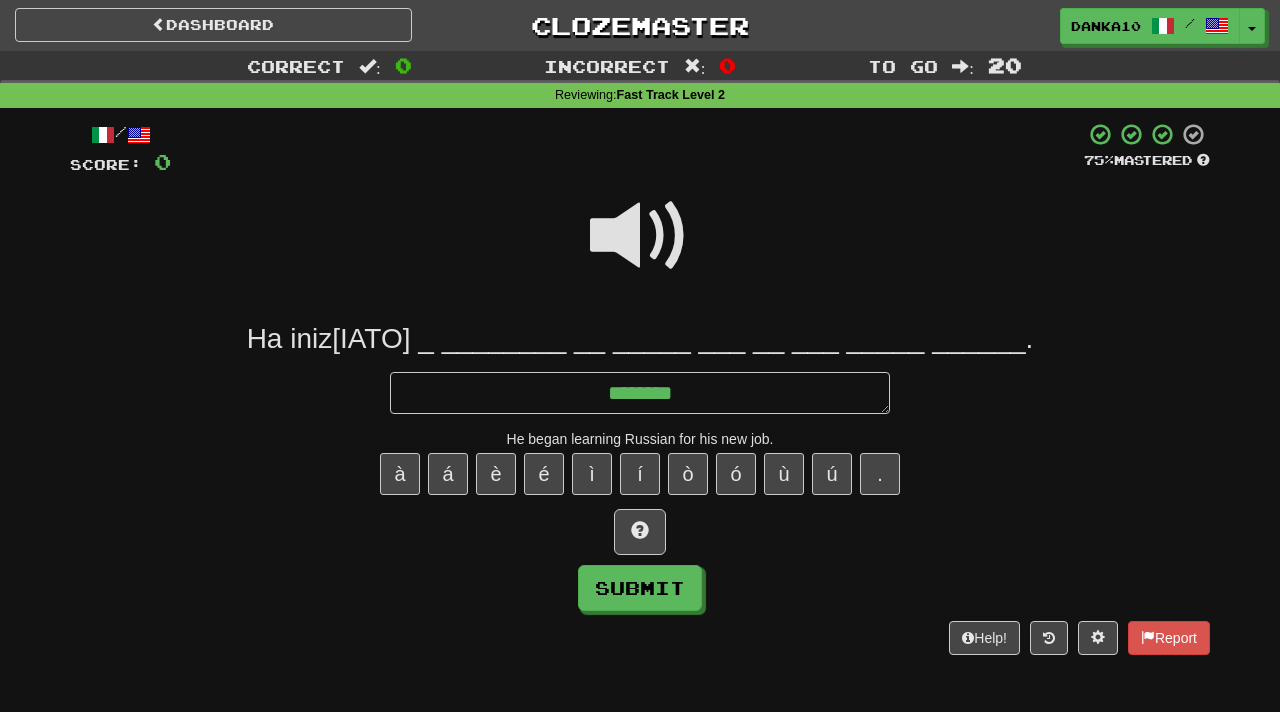 type on "*" 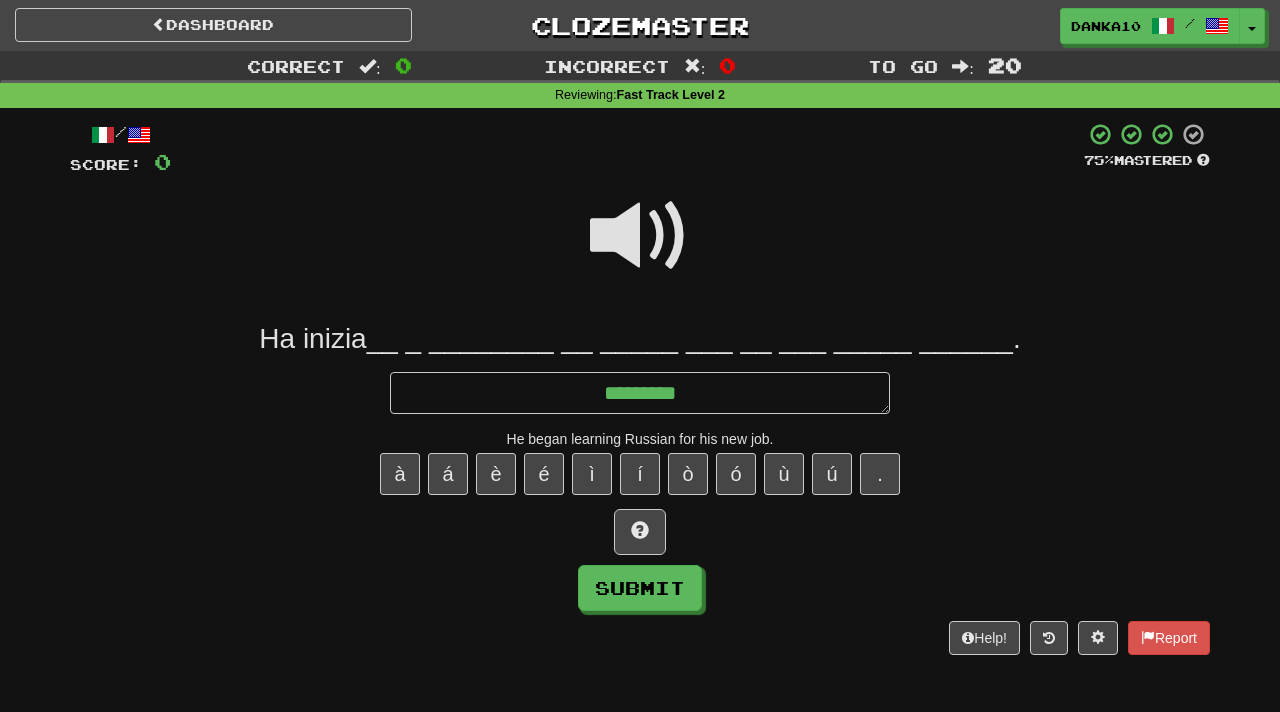 type on "*" 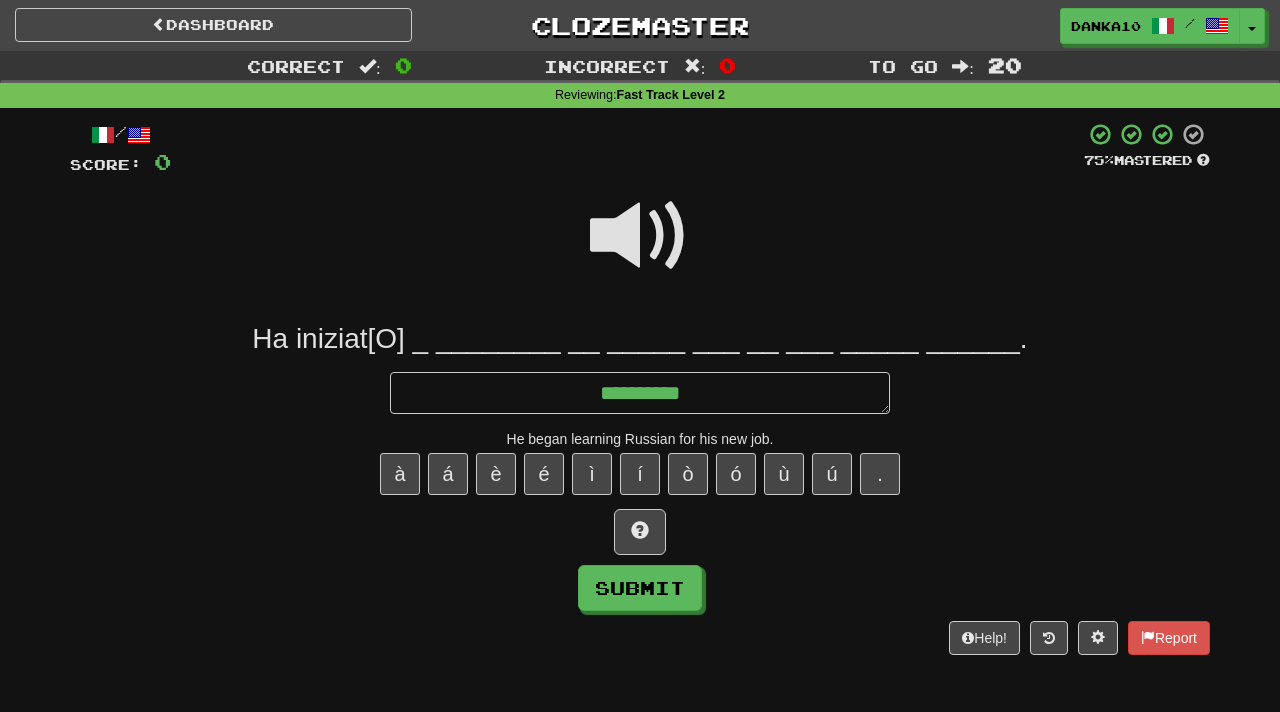 type on "*" 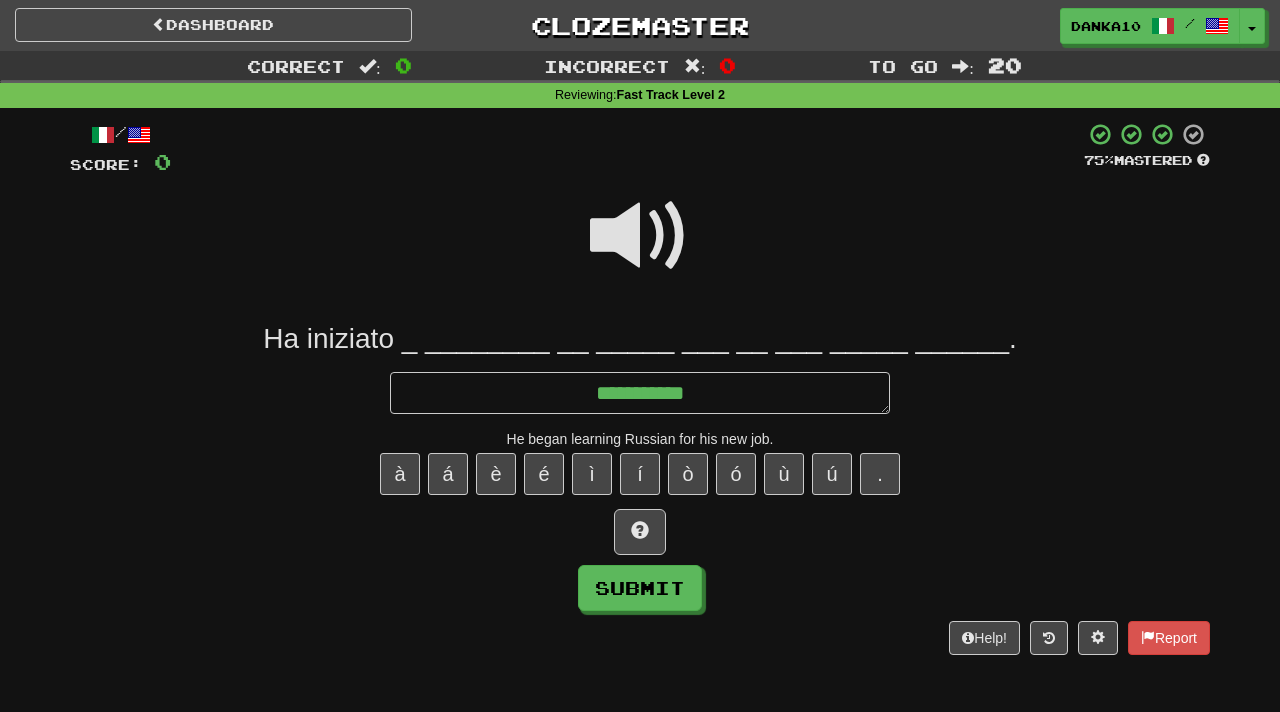 type on "*" 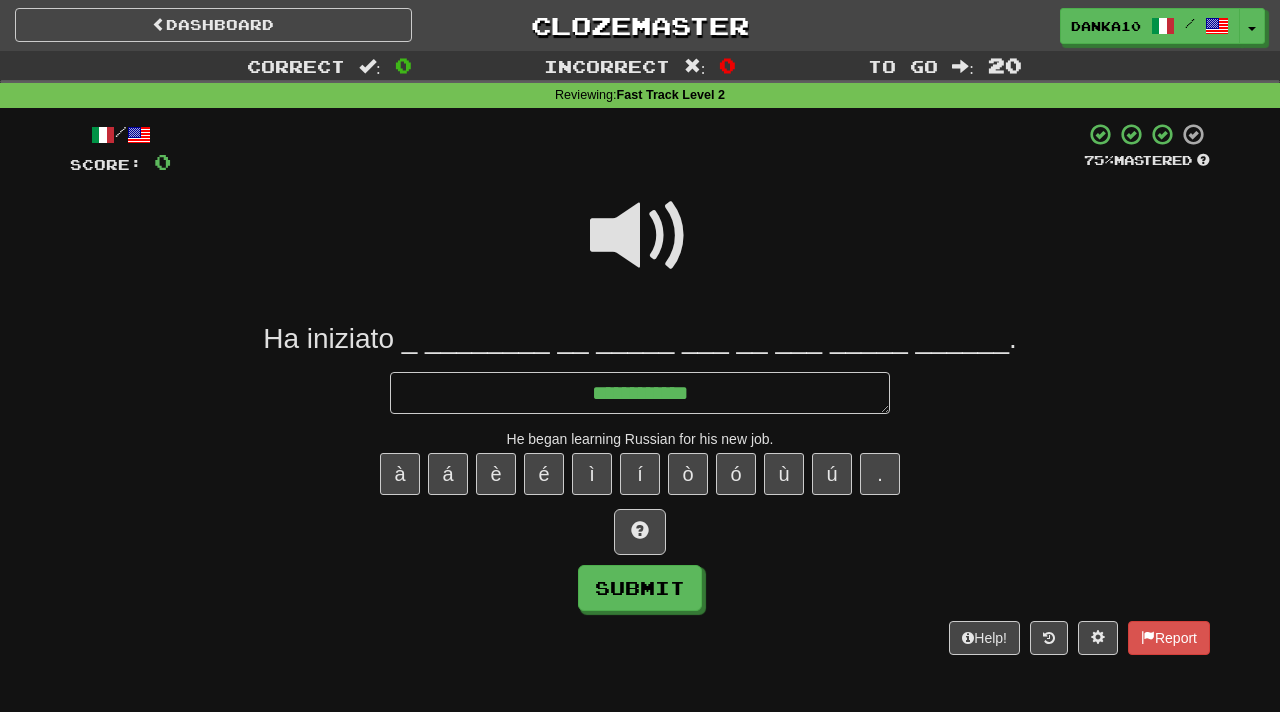 type on "*" 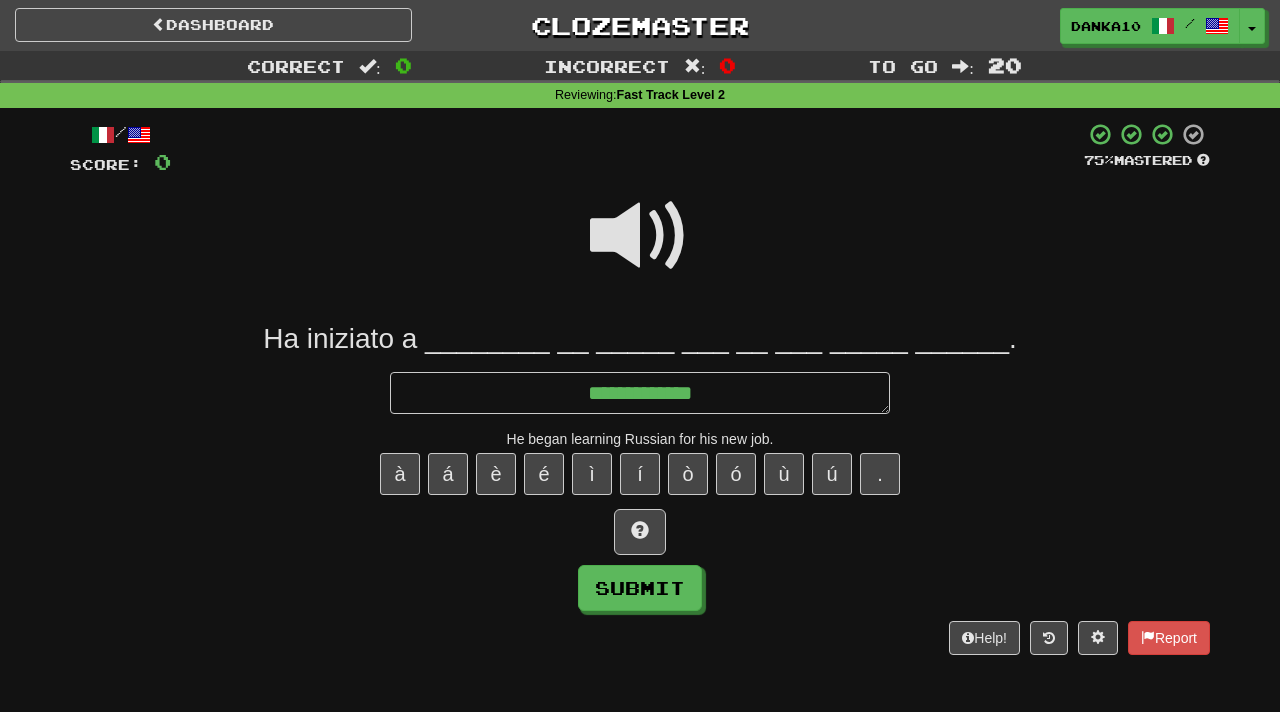 type on "*" 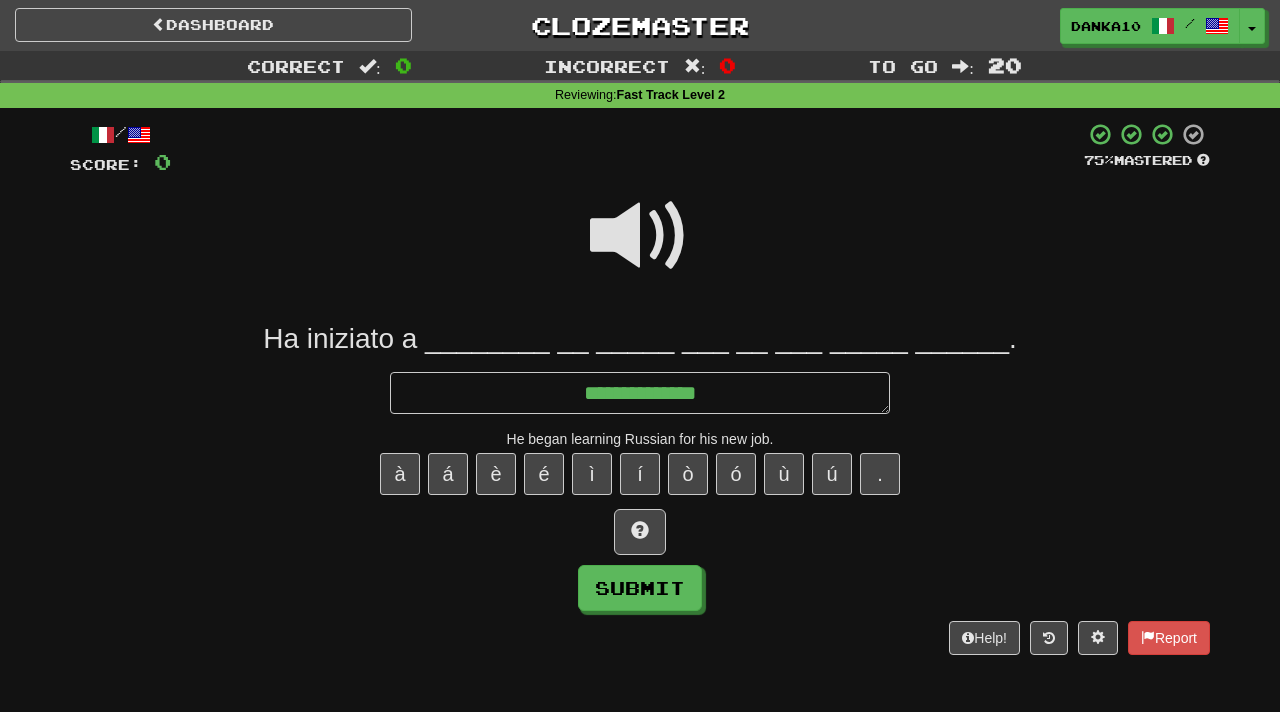 type on "*" 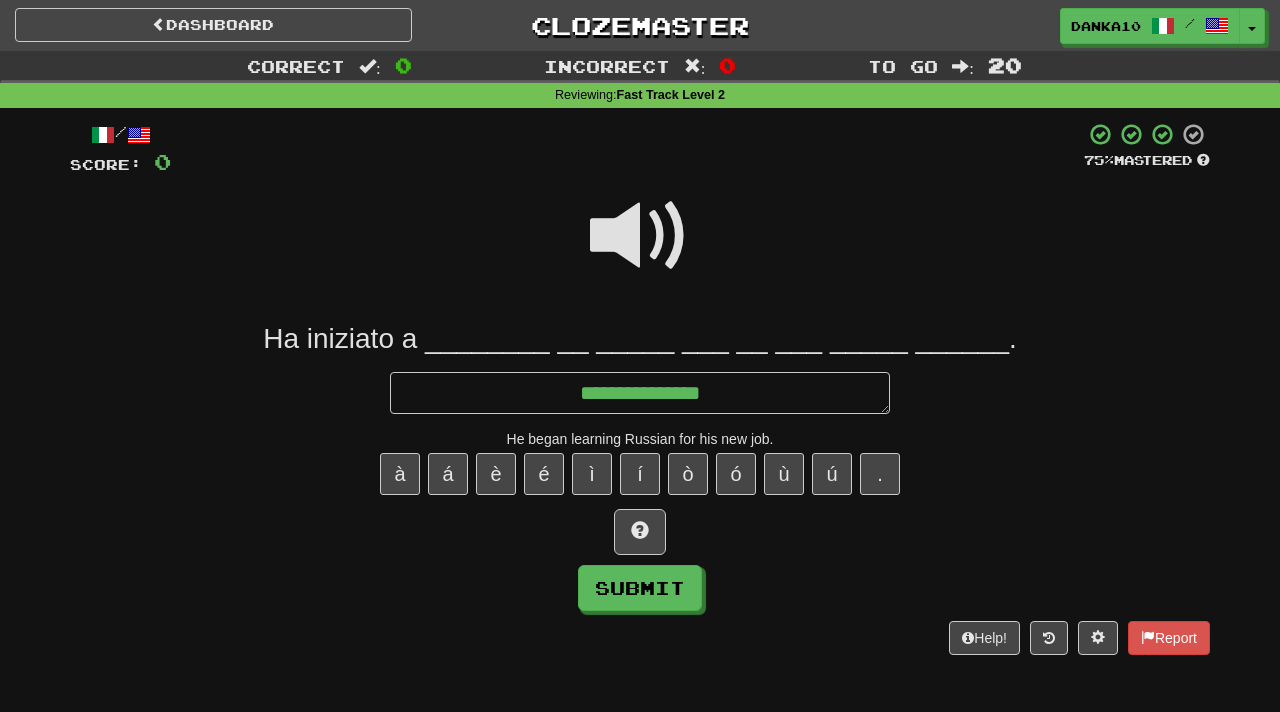 type on "*" 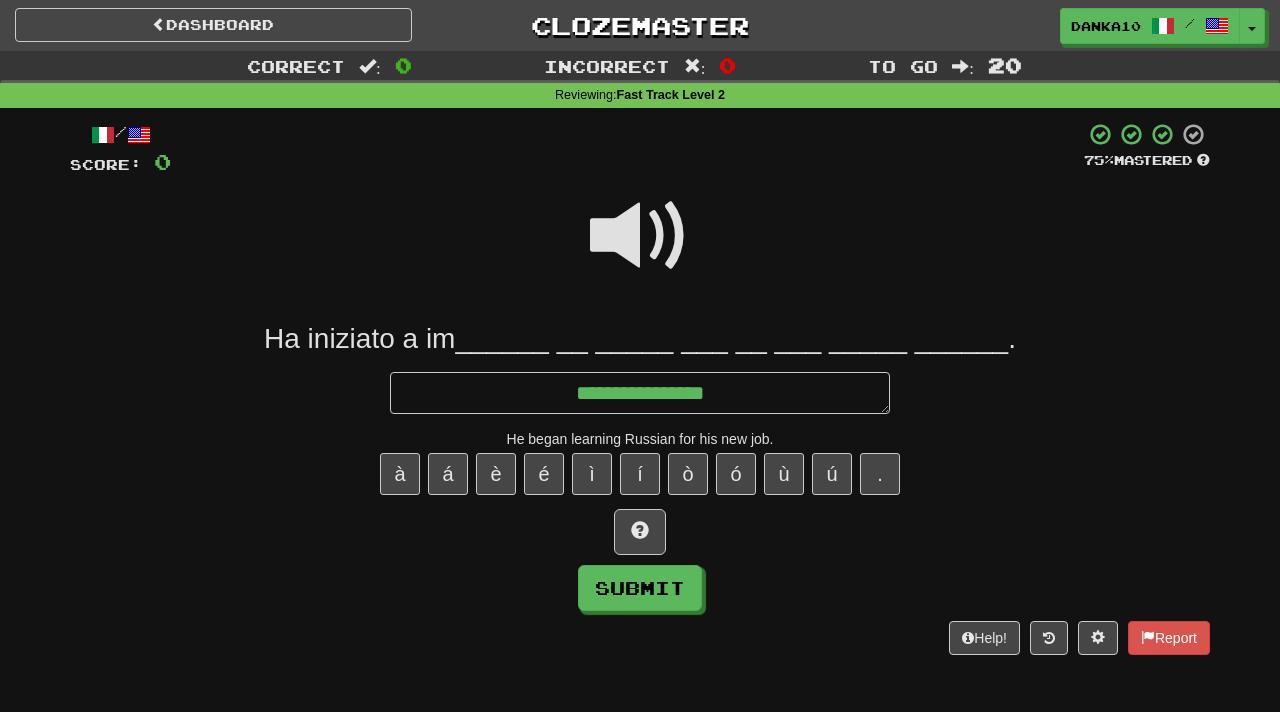 type on "*" 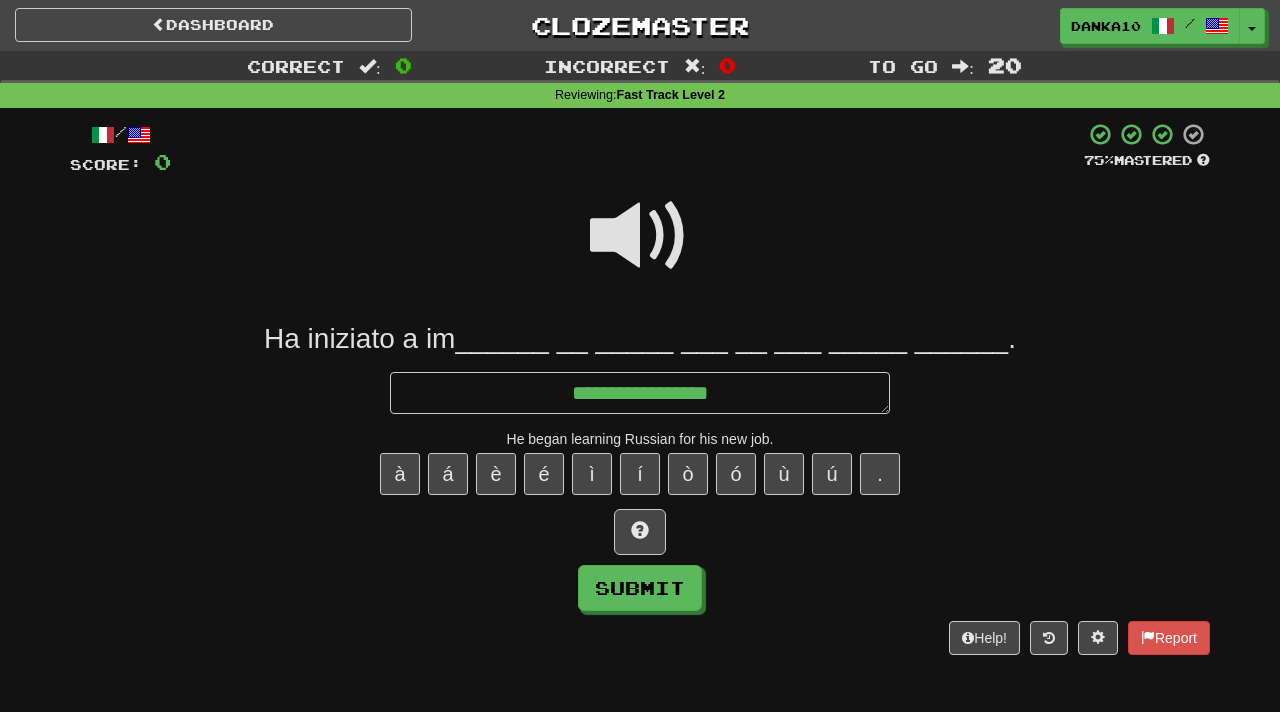 type on "*" 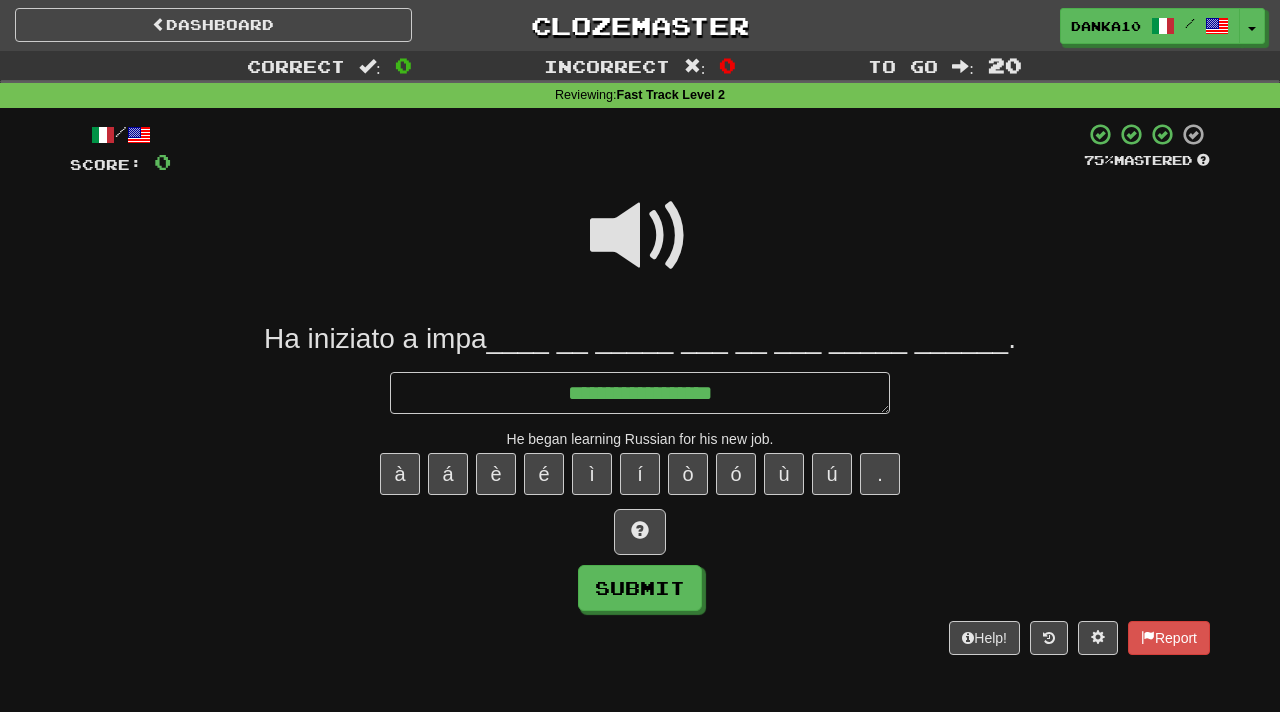 type on "*" 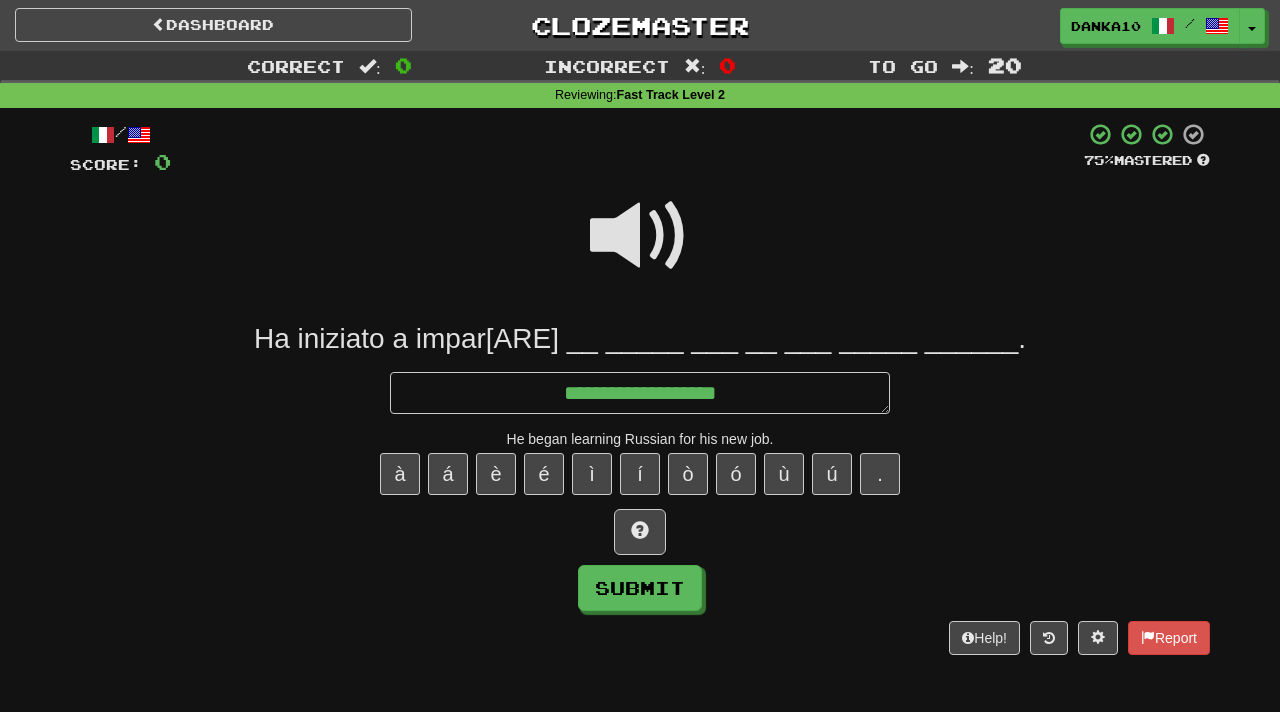 type on "*" 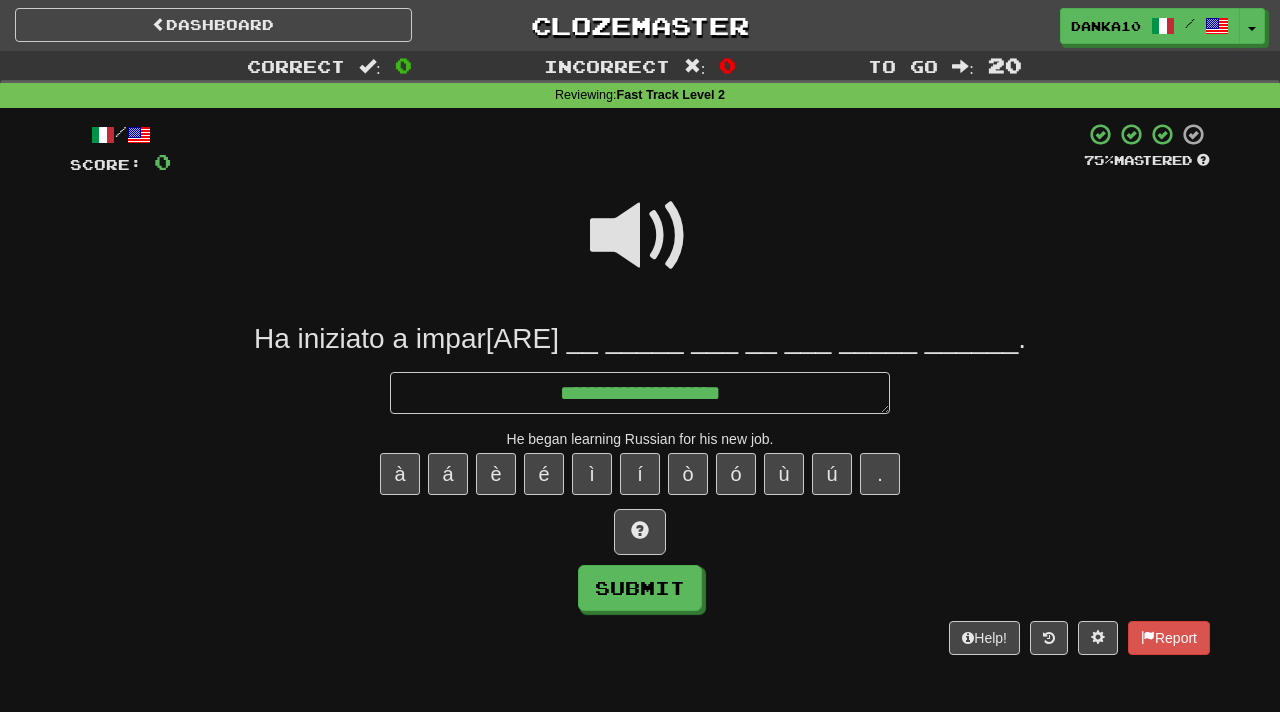 type on "*" 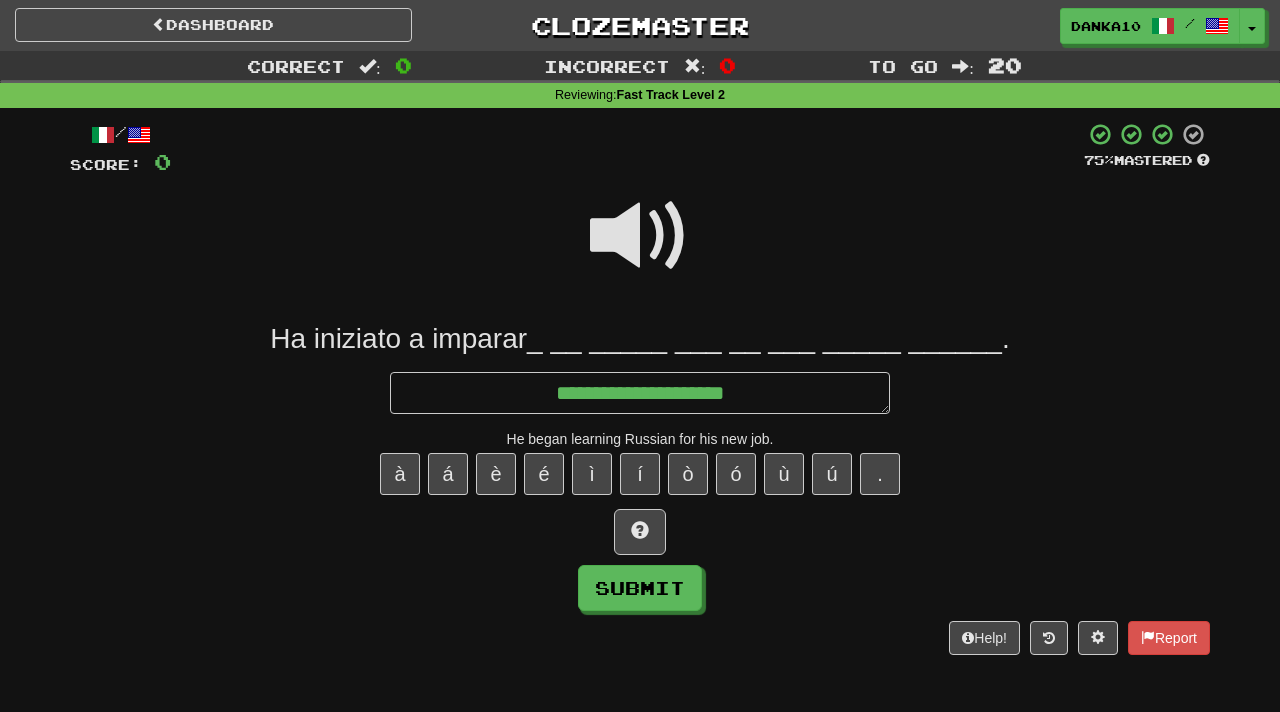 type on "*" 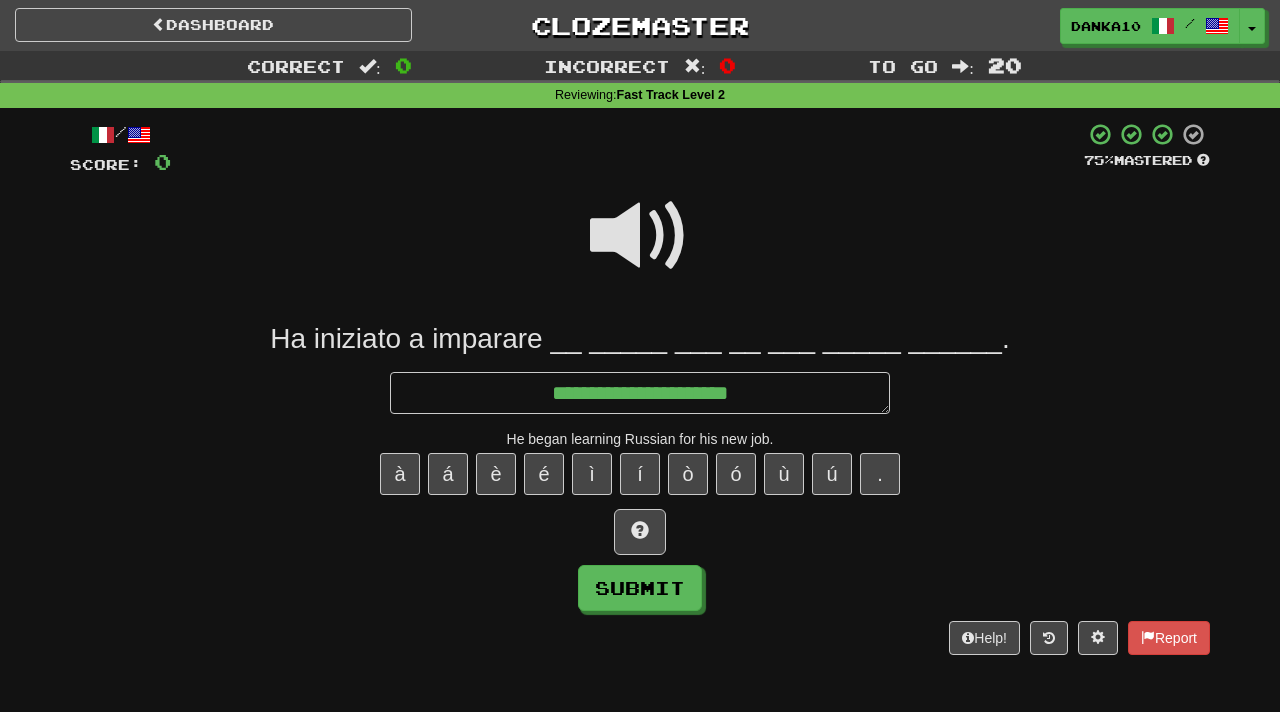type on "*" 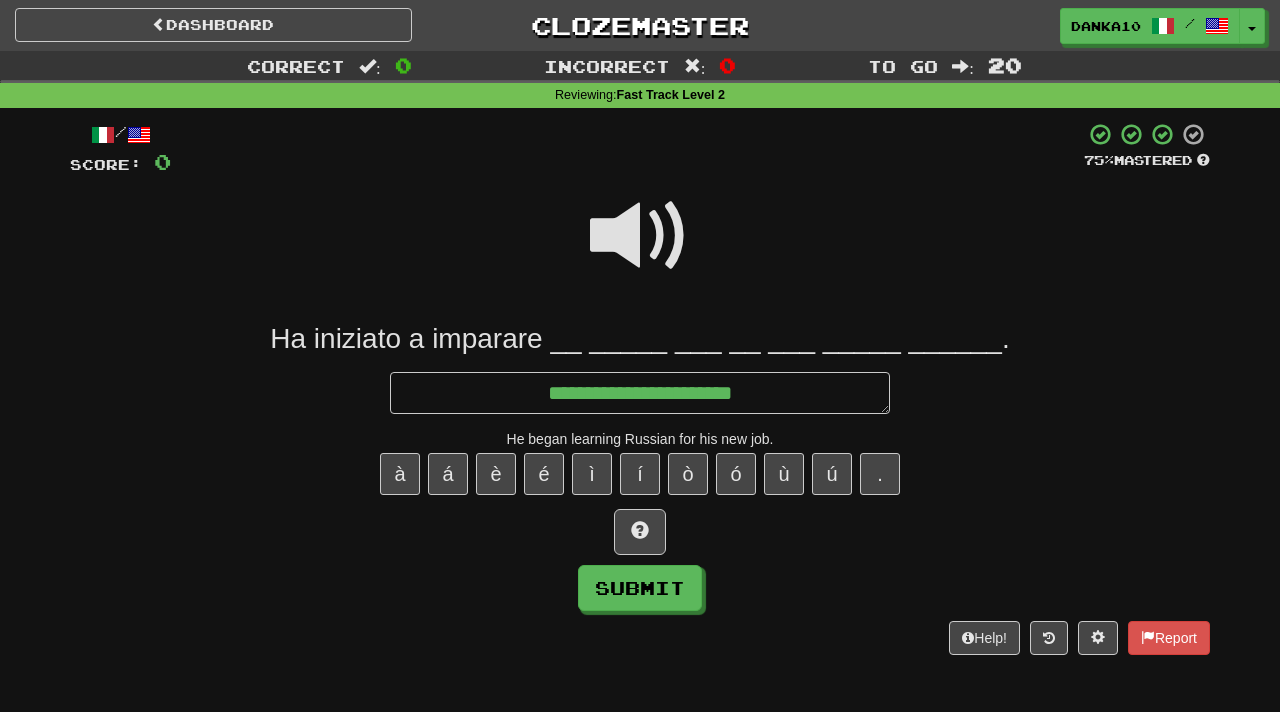 type on "*" 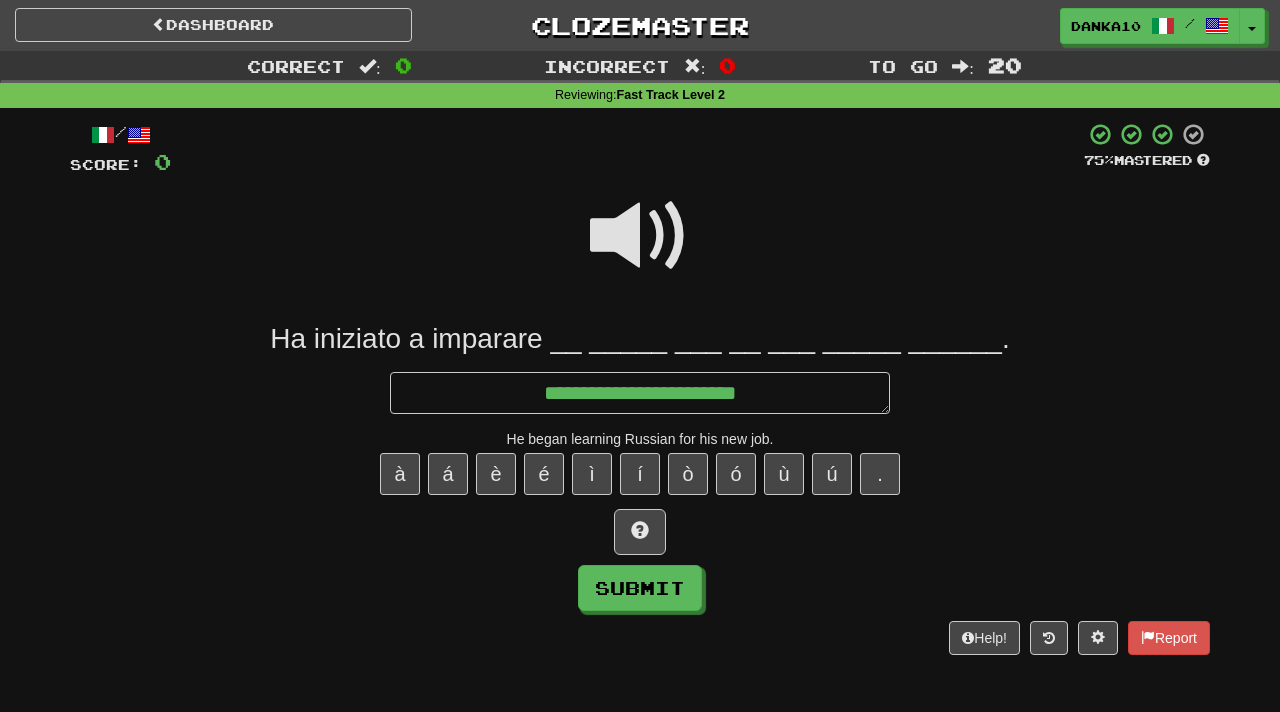 type on "*" 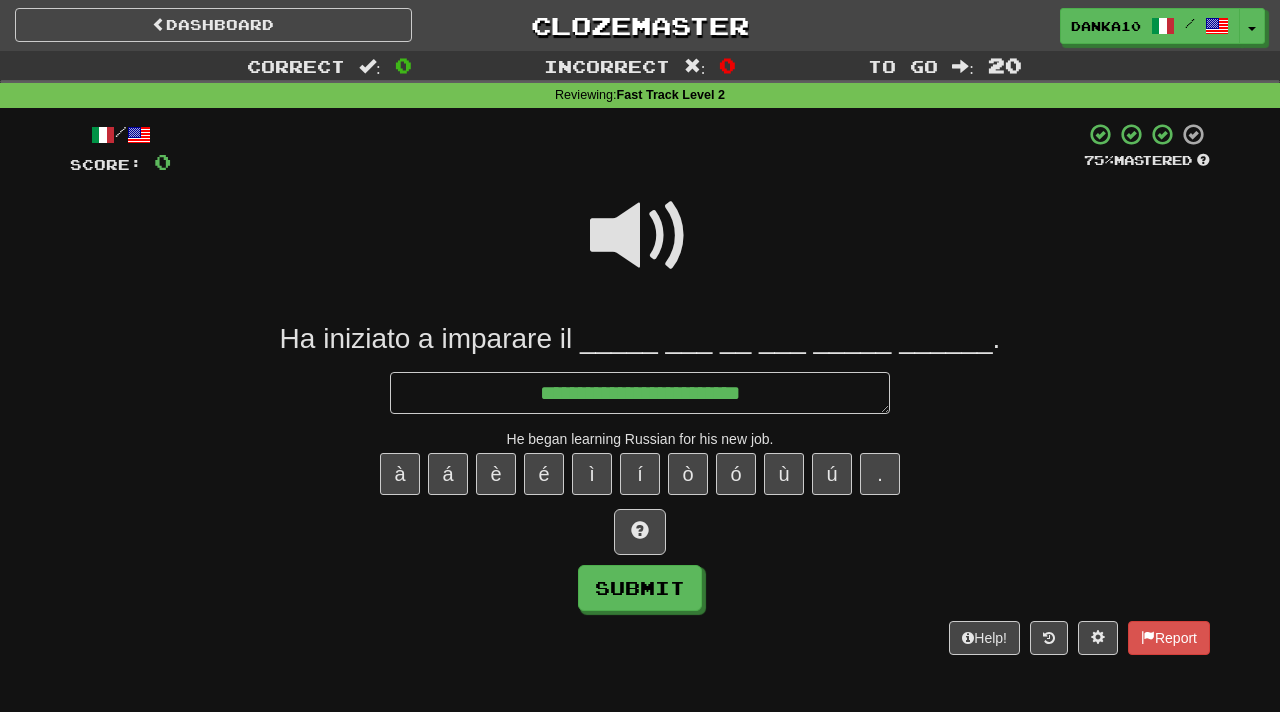 type on "*" 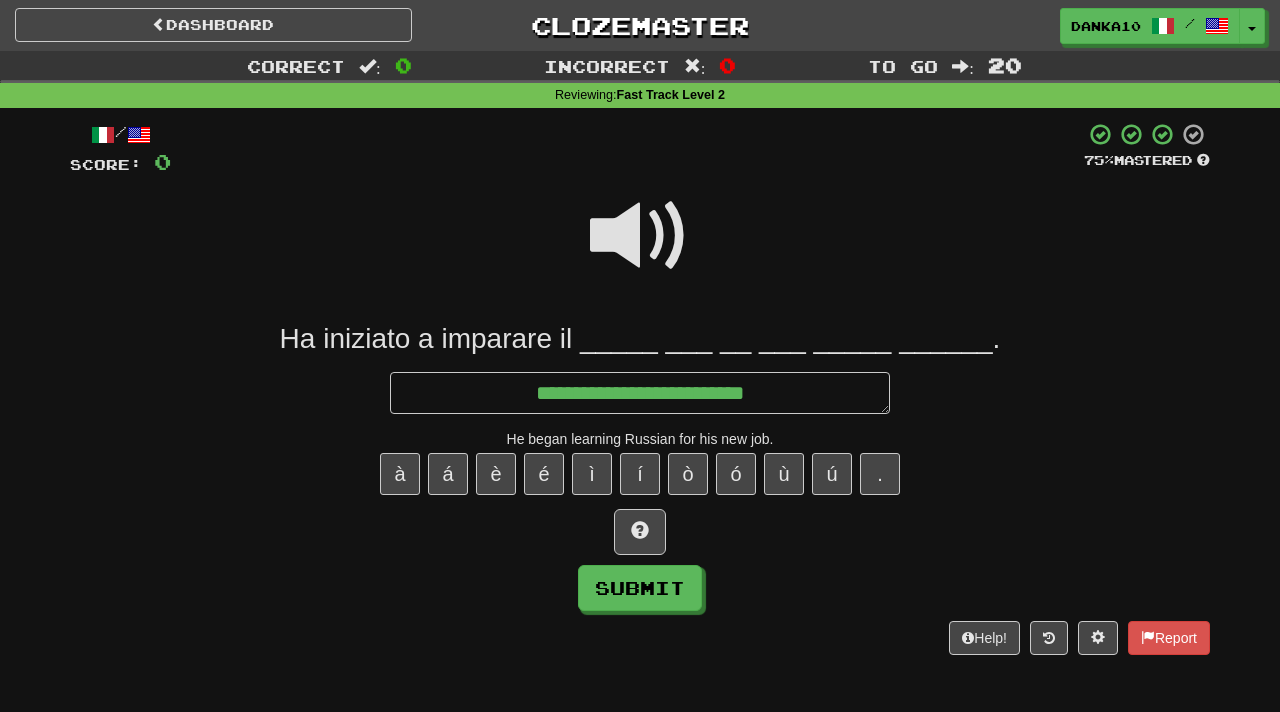 type on "*" 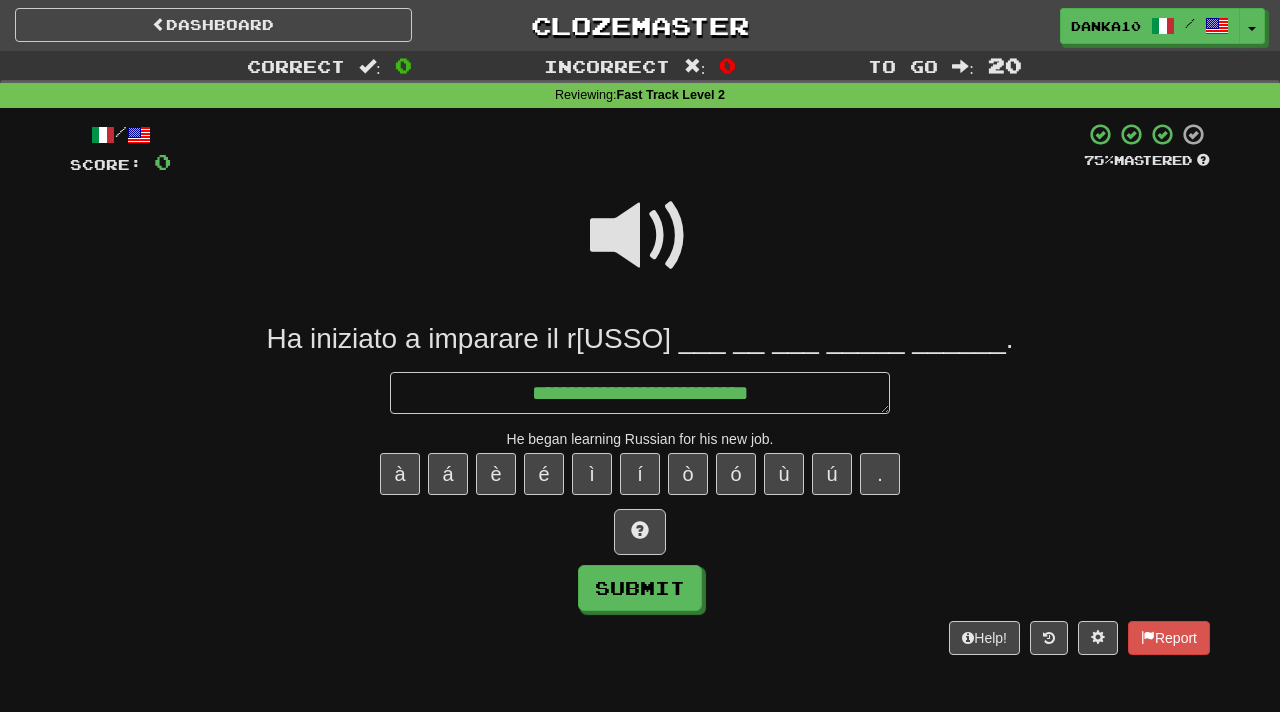 type on "**********" 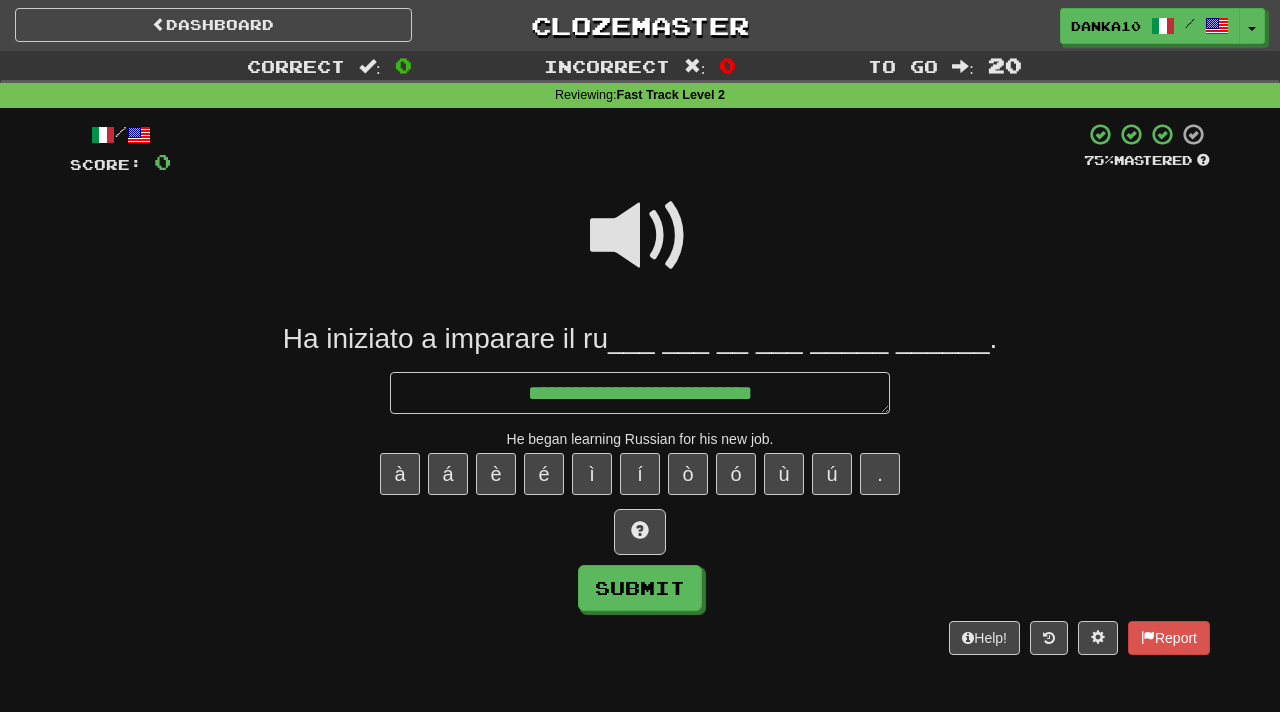 type on "*" 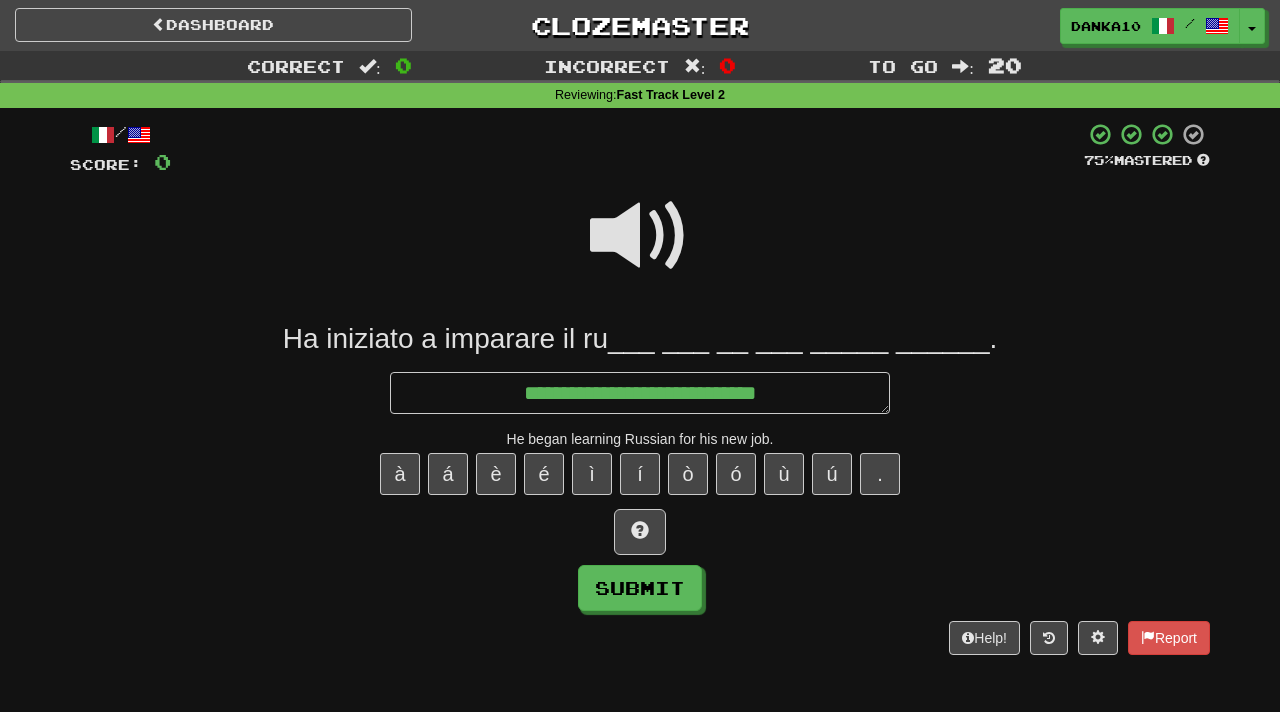 type on "*" 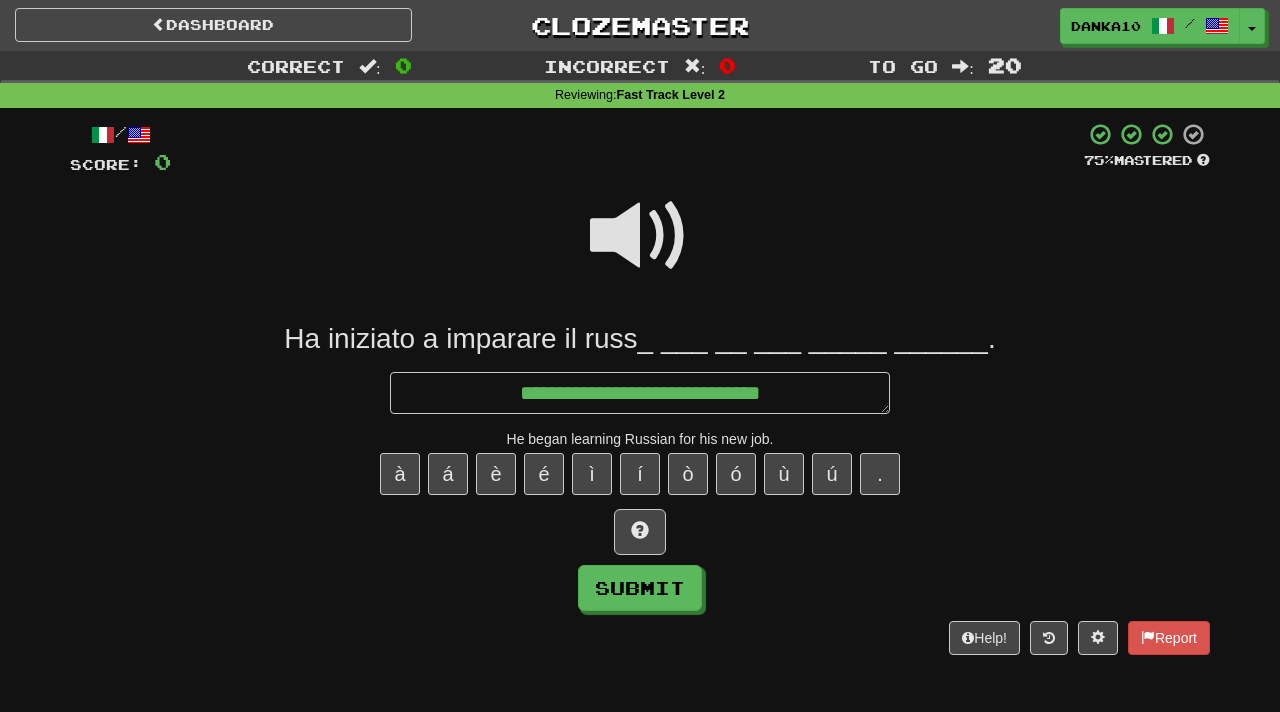 type on "*" 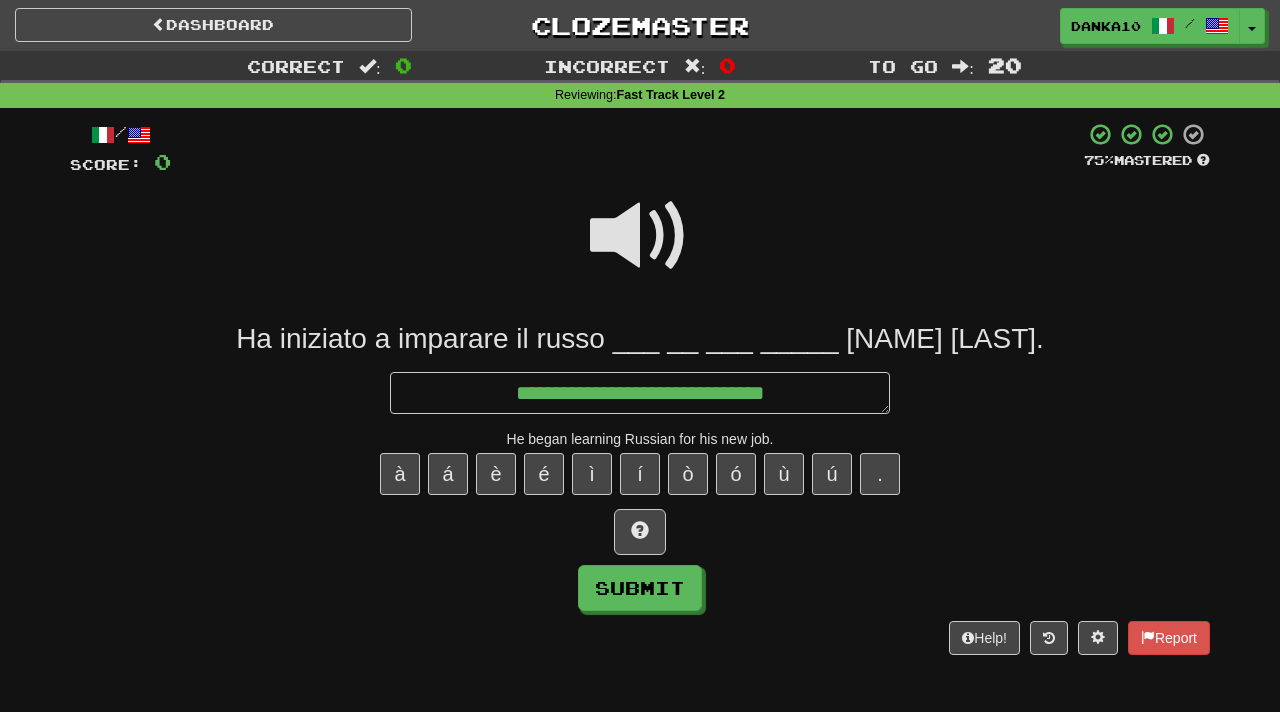 type on "*" 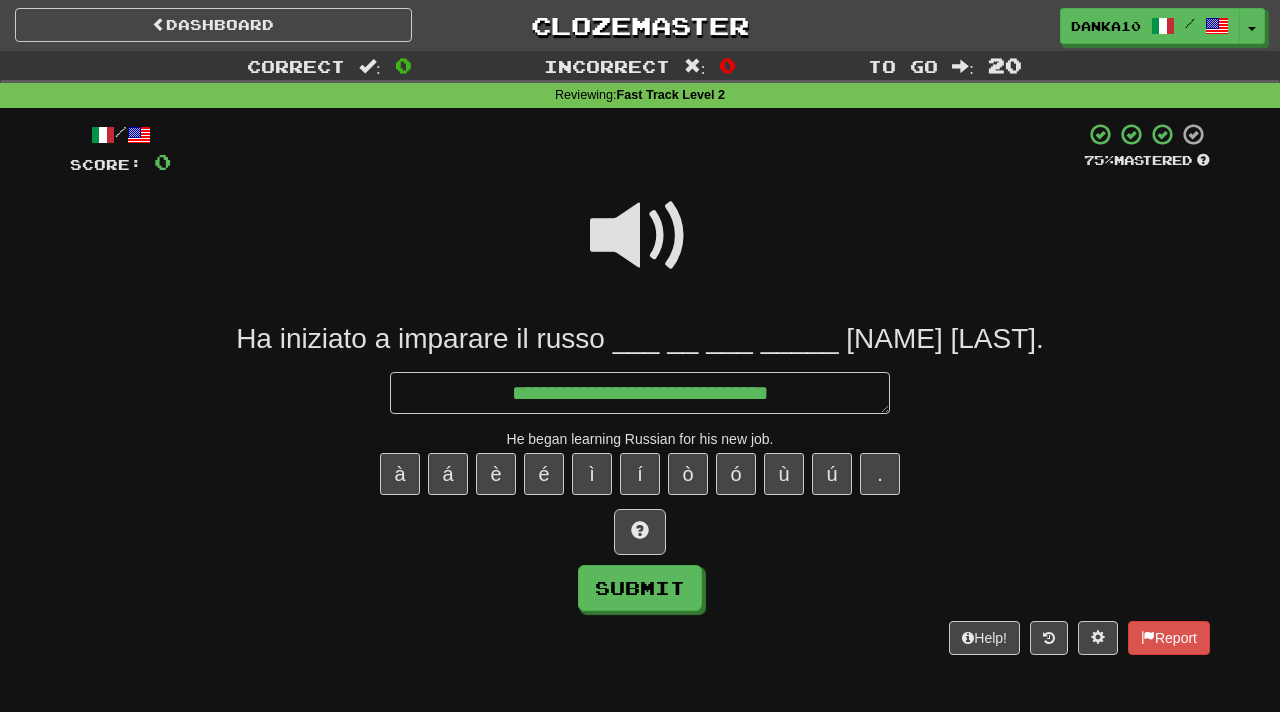 type on "*" 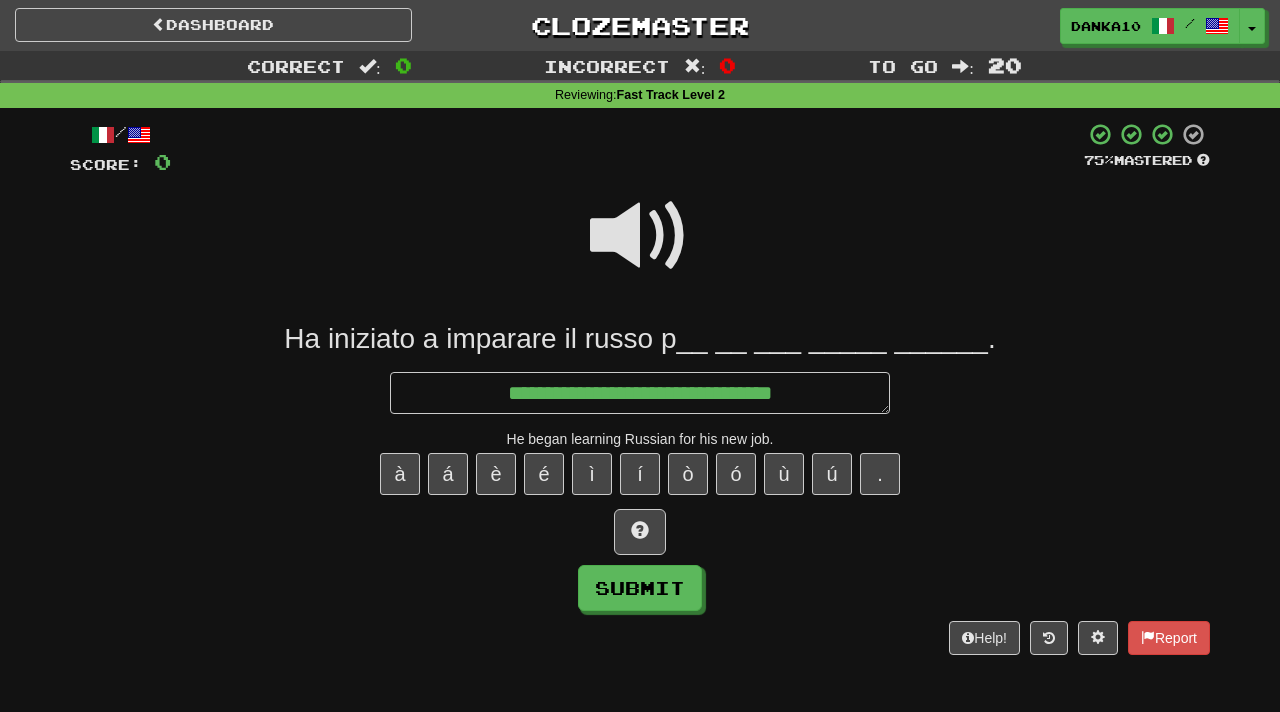 type on "*" 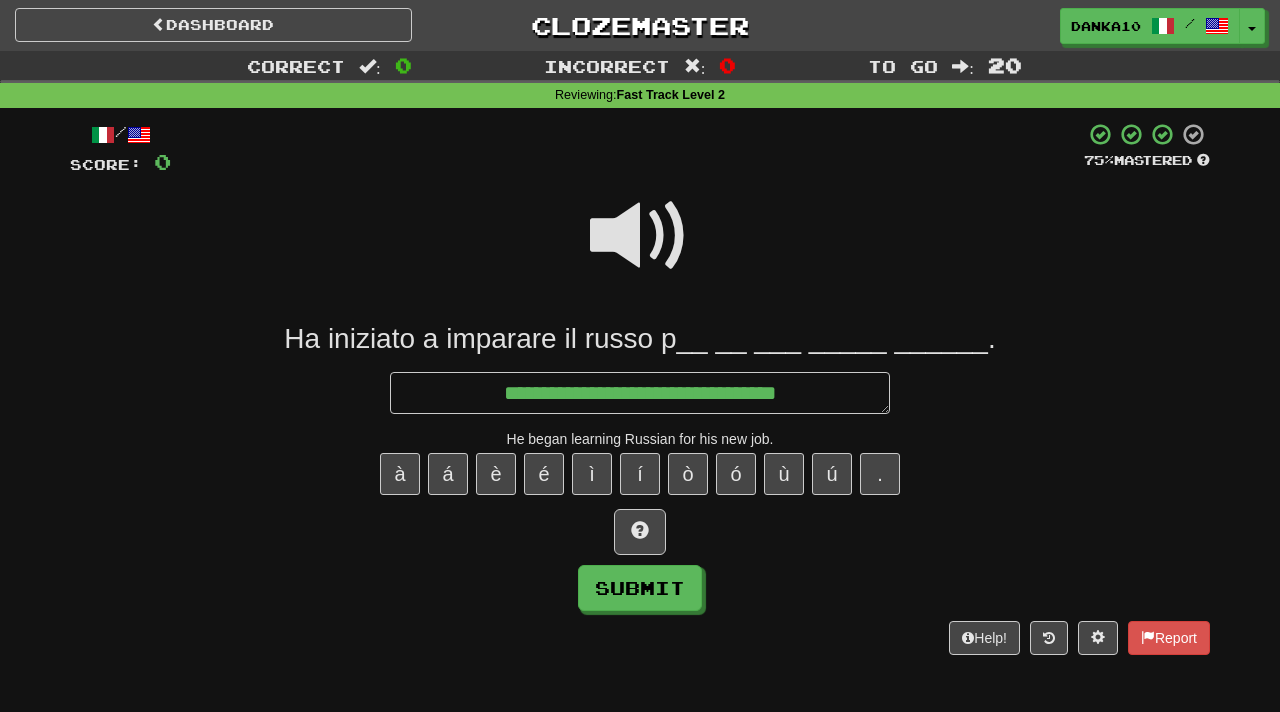 type on "*" 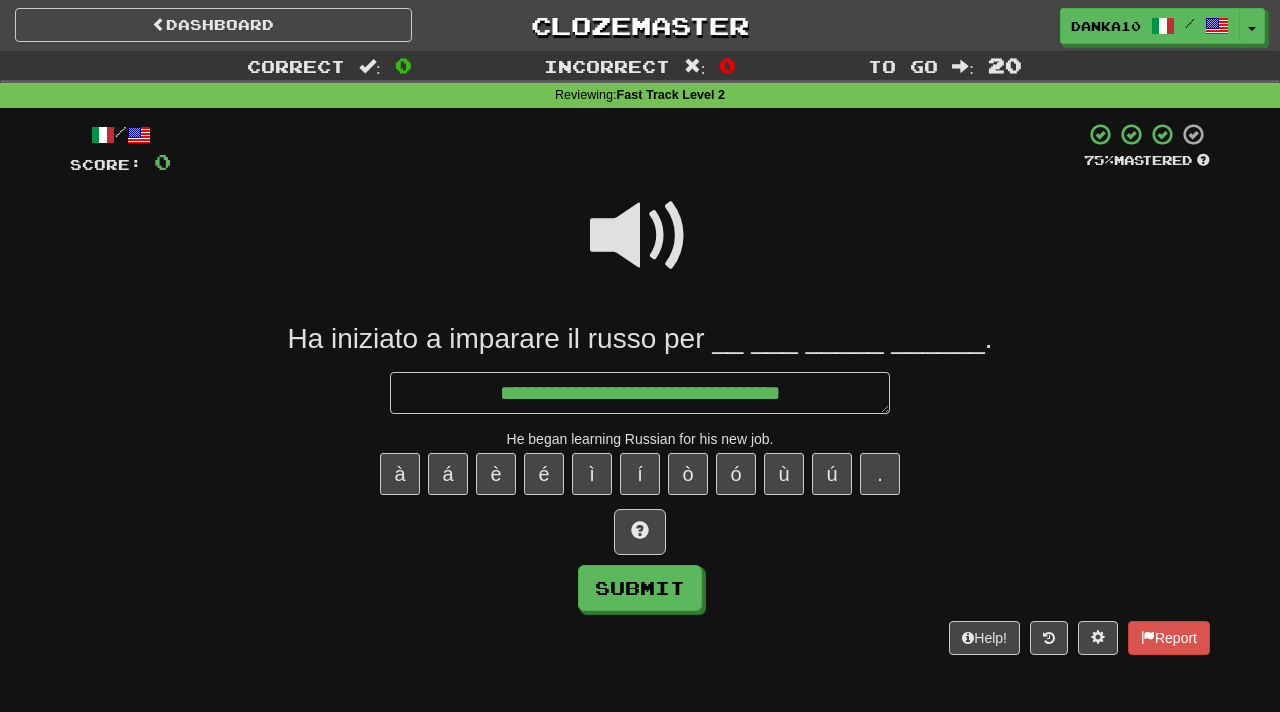 type on "*" 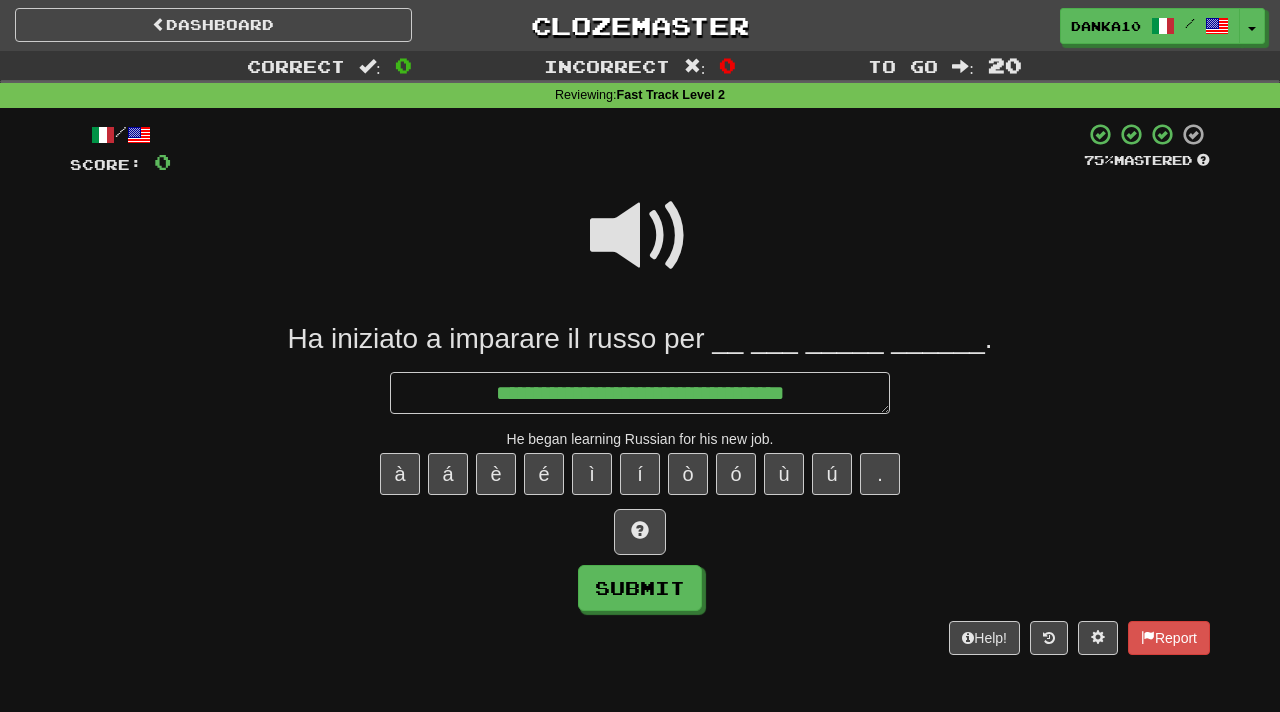 type on "*" 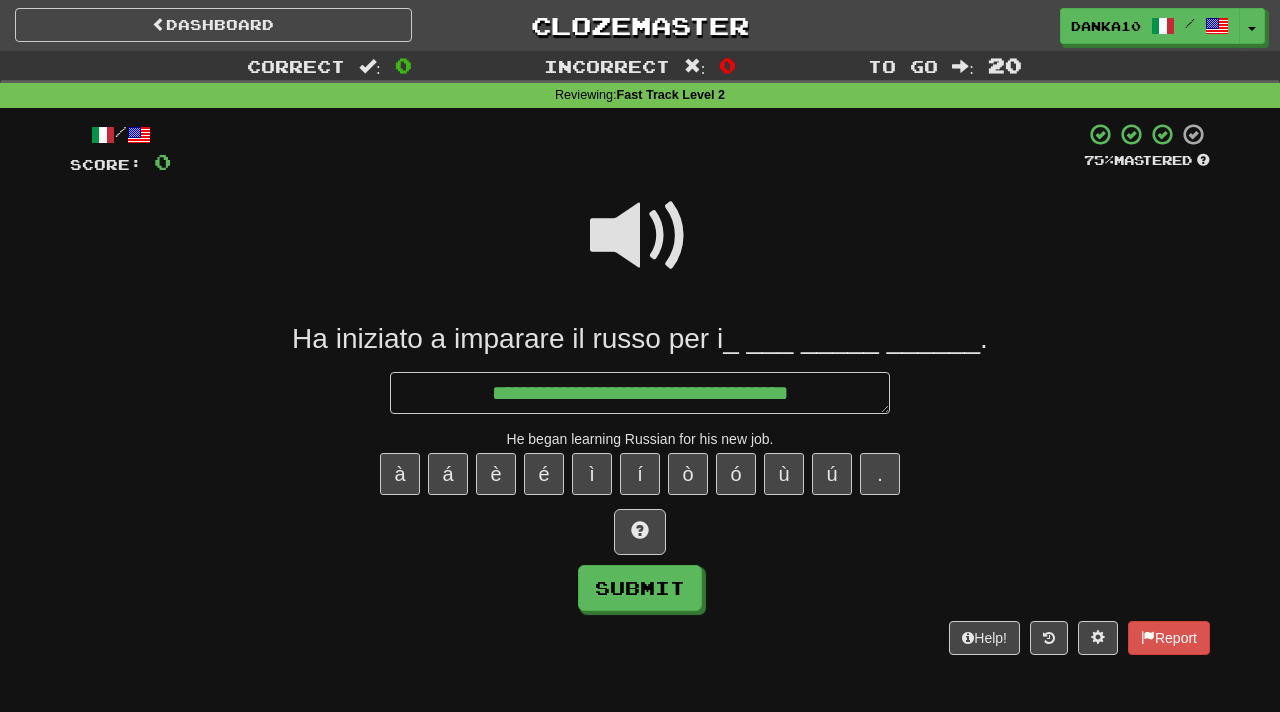 type on "*" 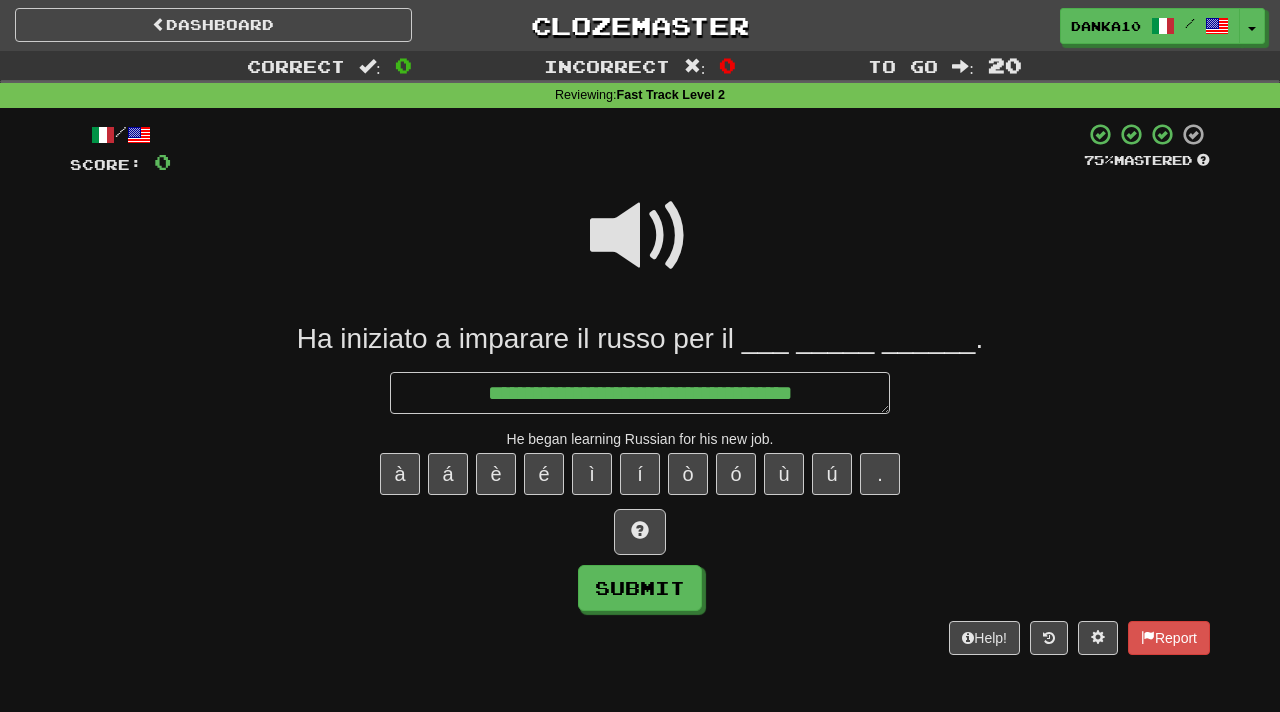 type on "**********" 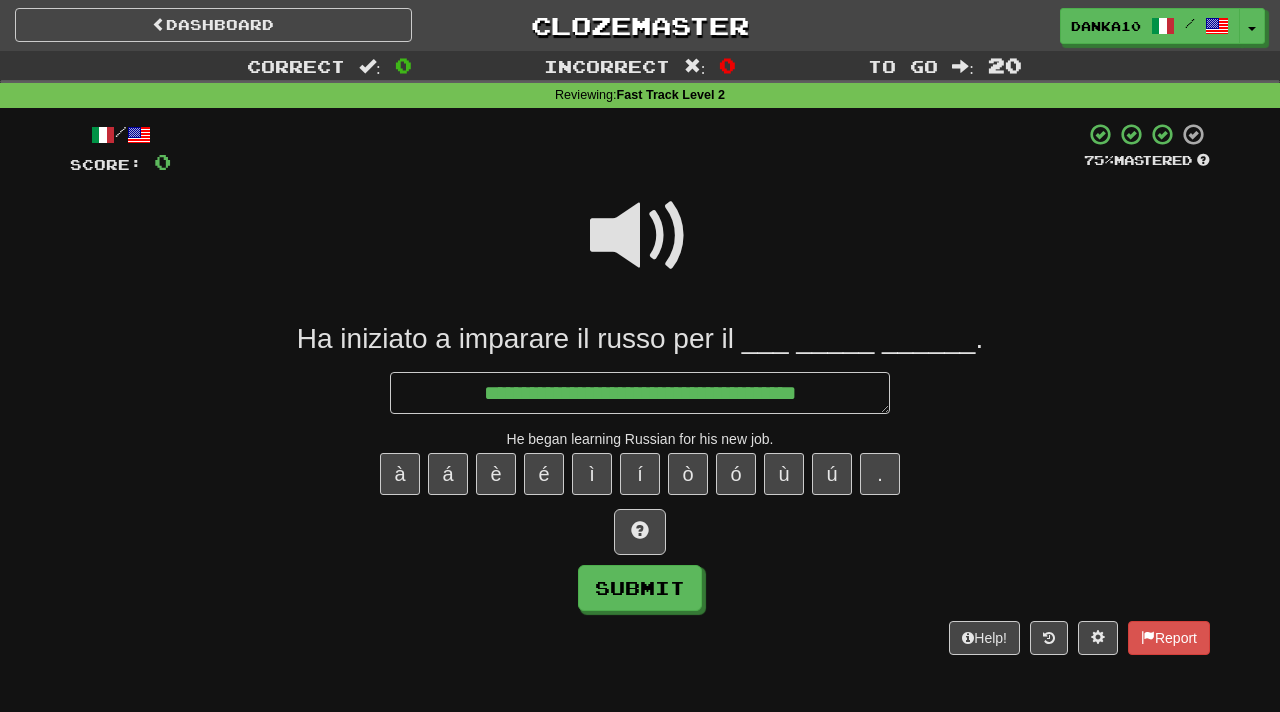 type on "*" 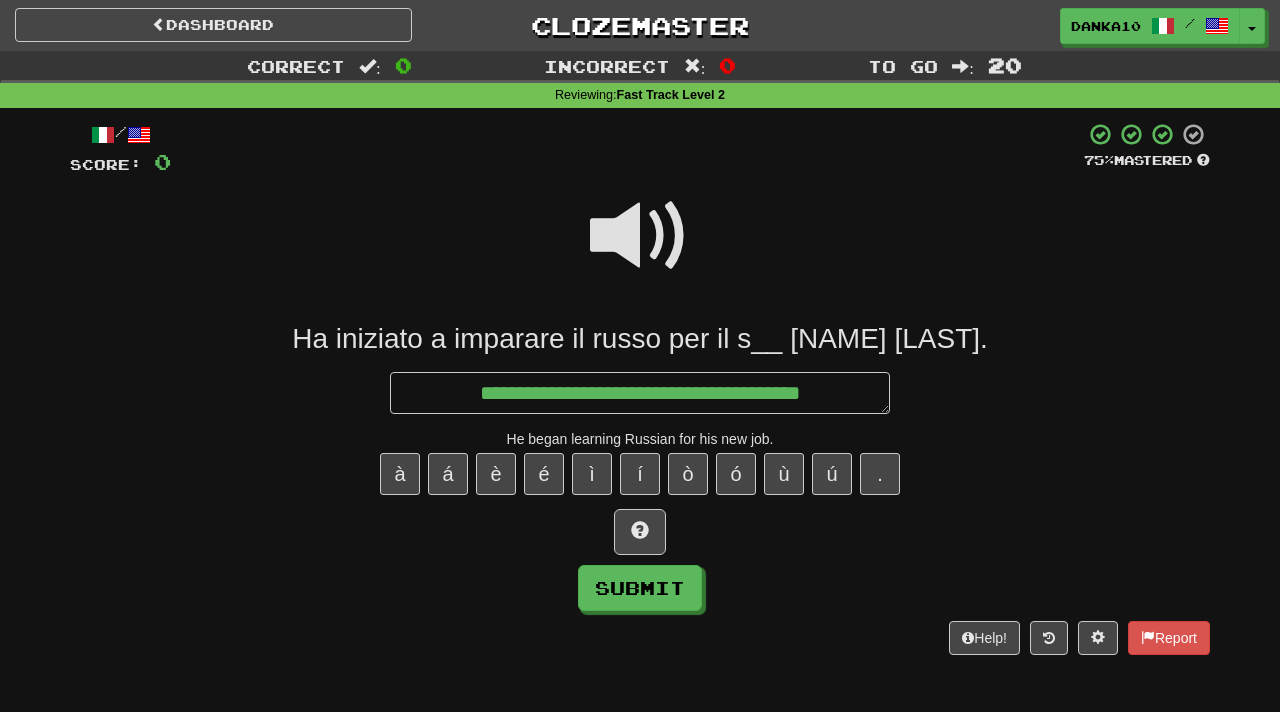 type on "**********" 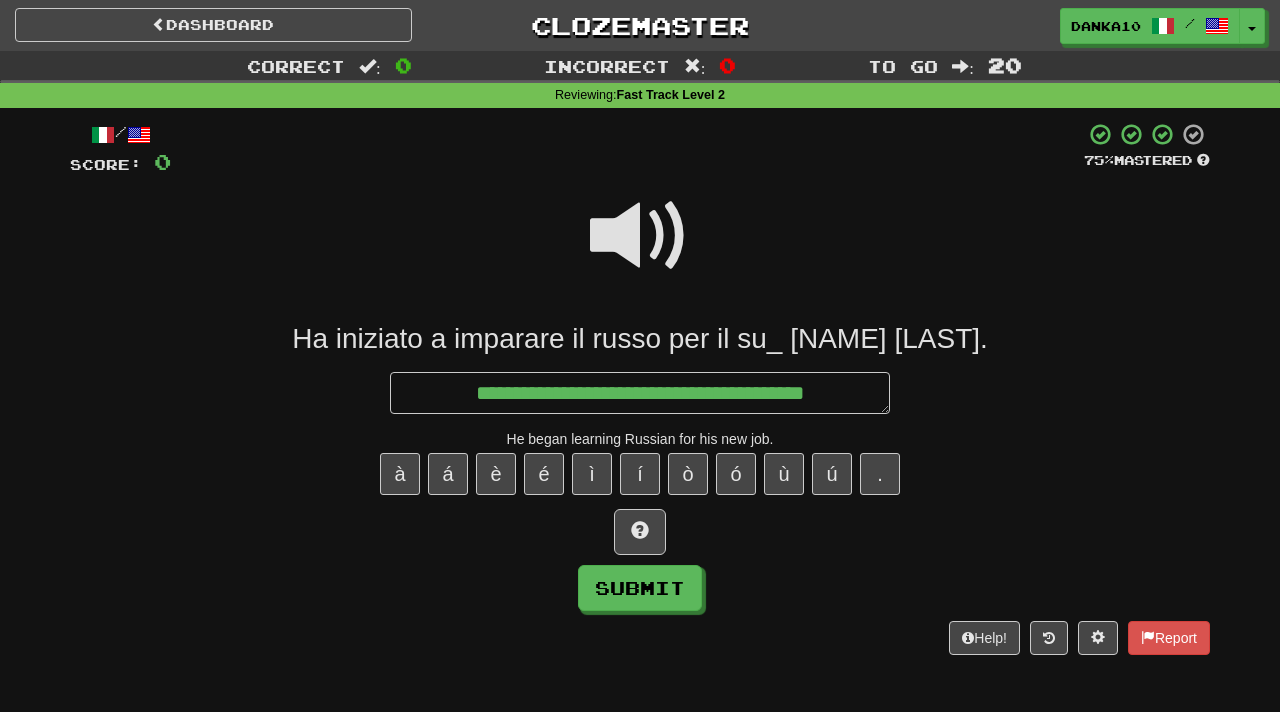 type on "*" 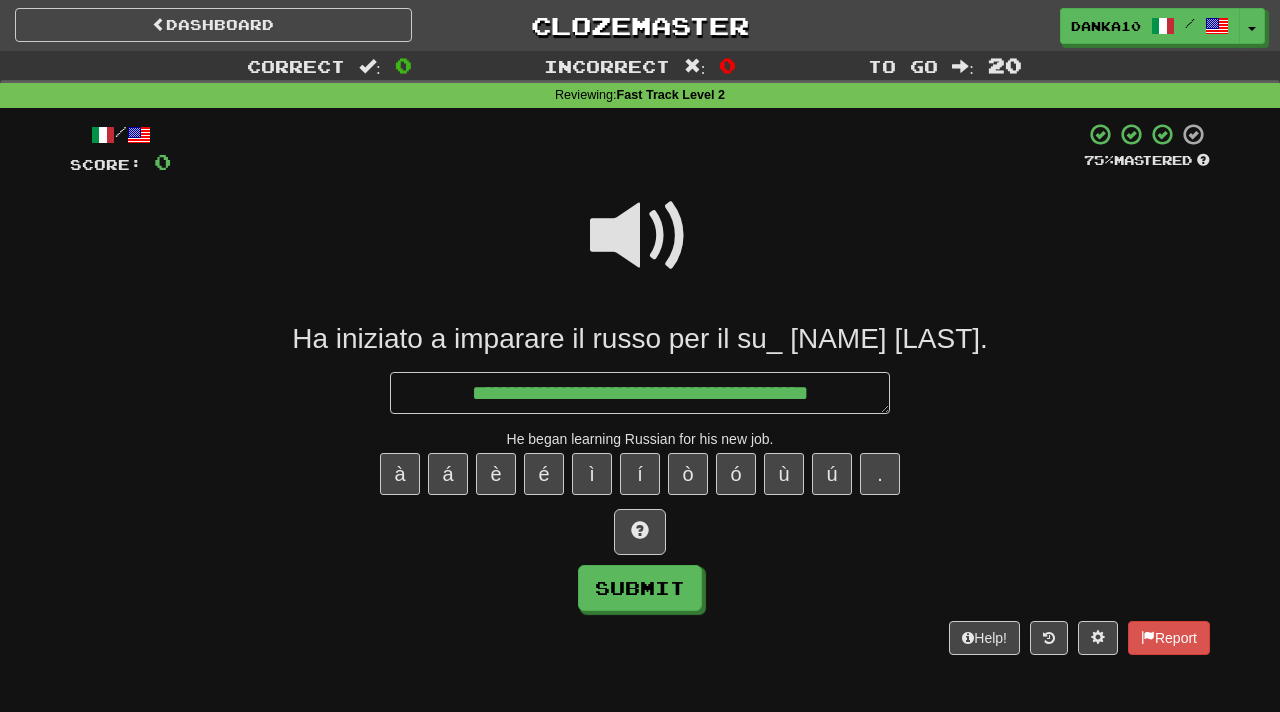 type on "**********" 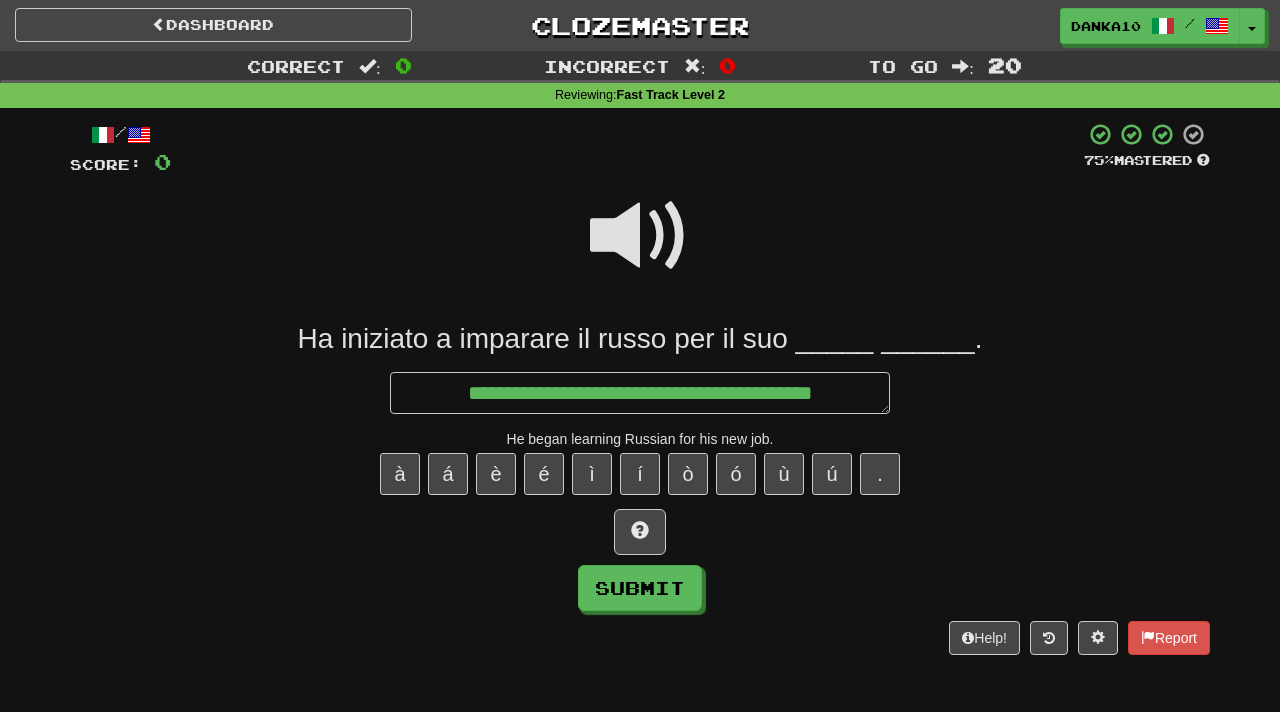 type on "*" 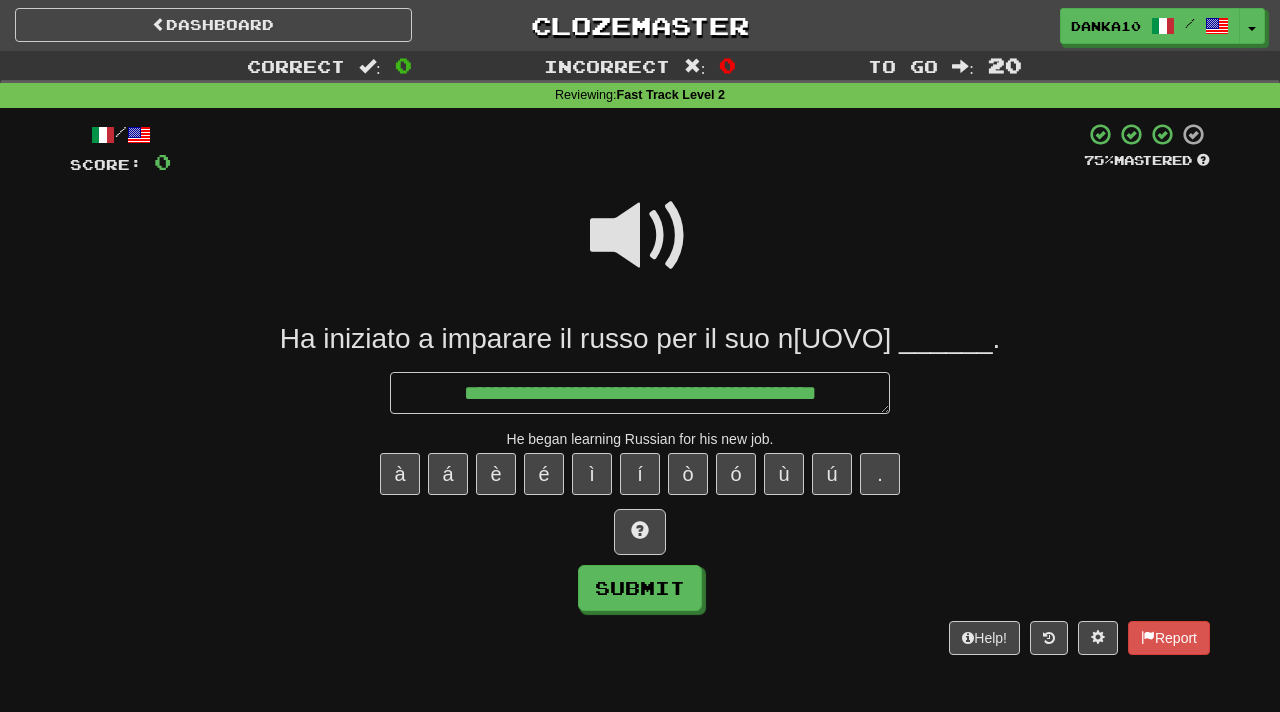 type on "*" 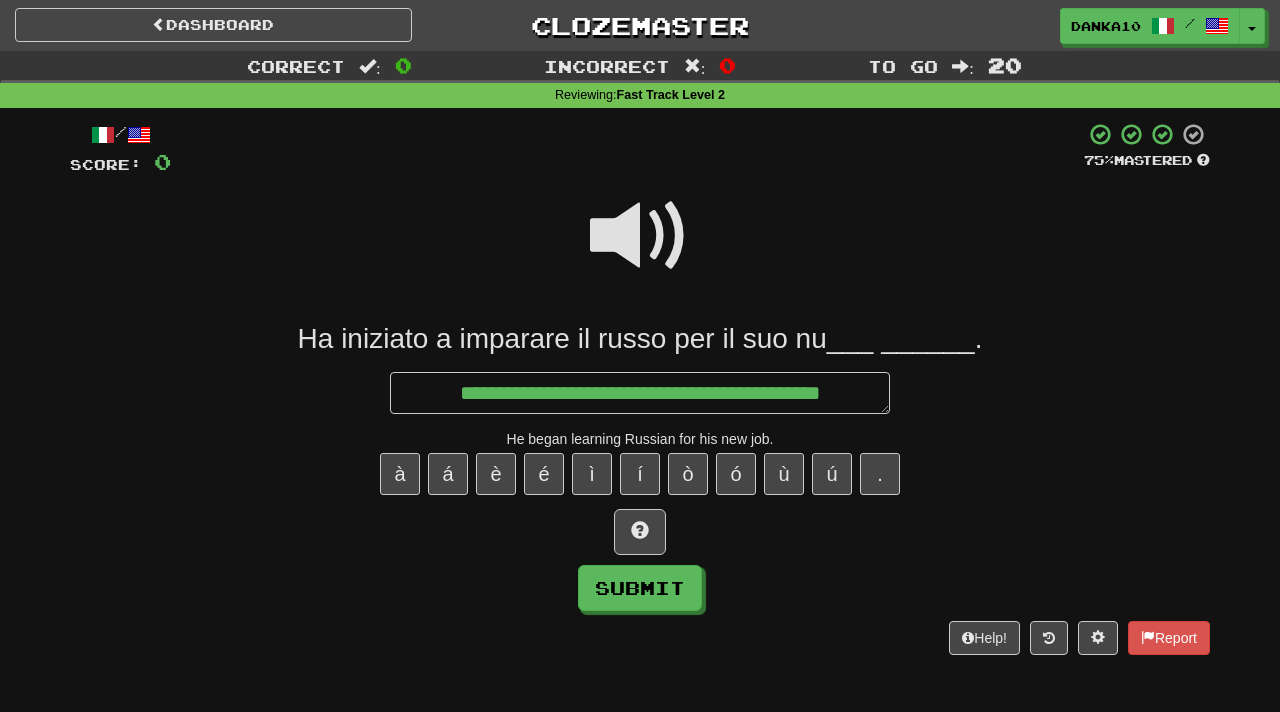 type on "*" 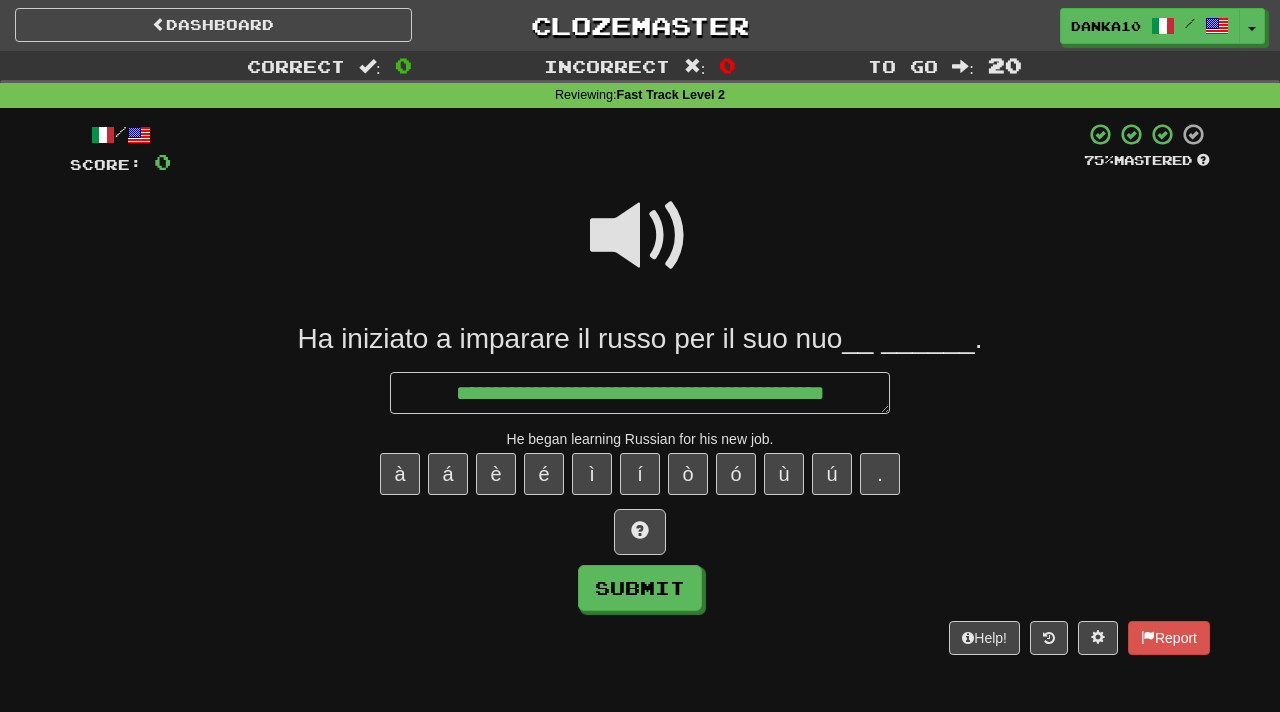 type on "*" 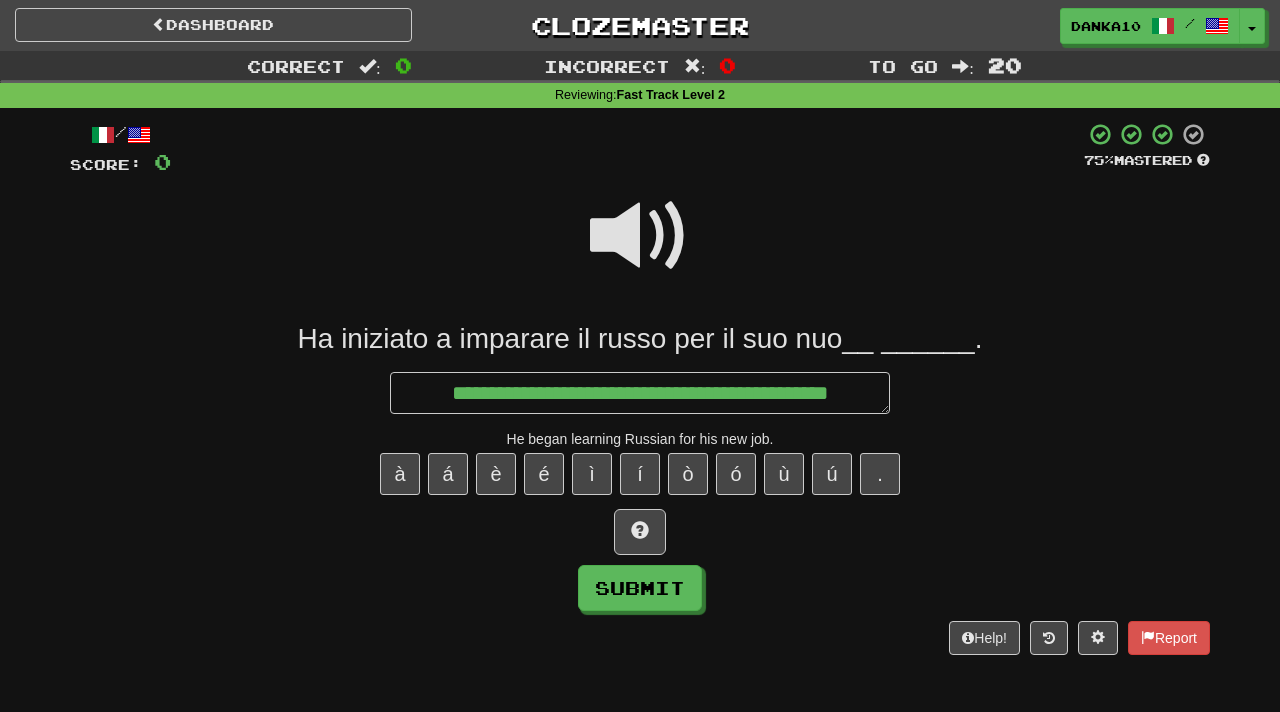 type on "*" 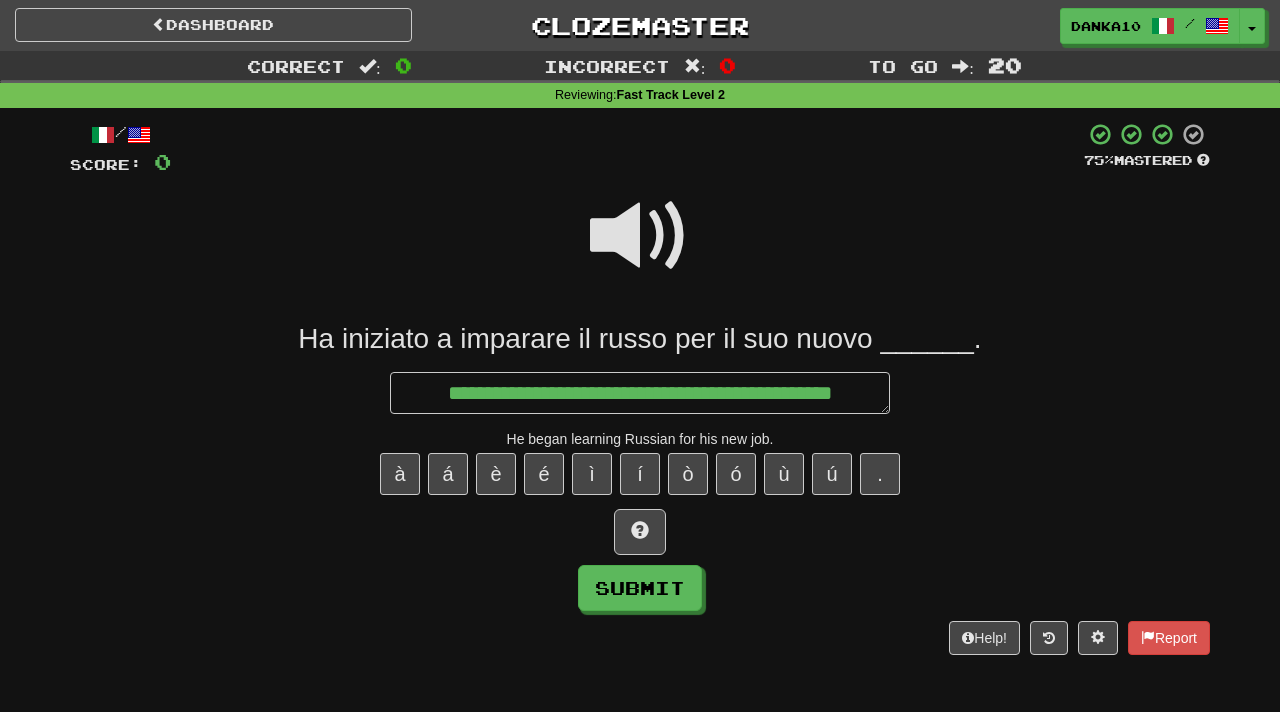 type on "*" 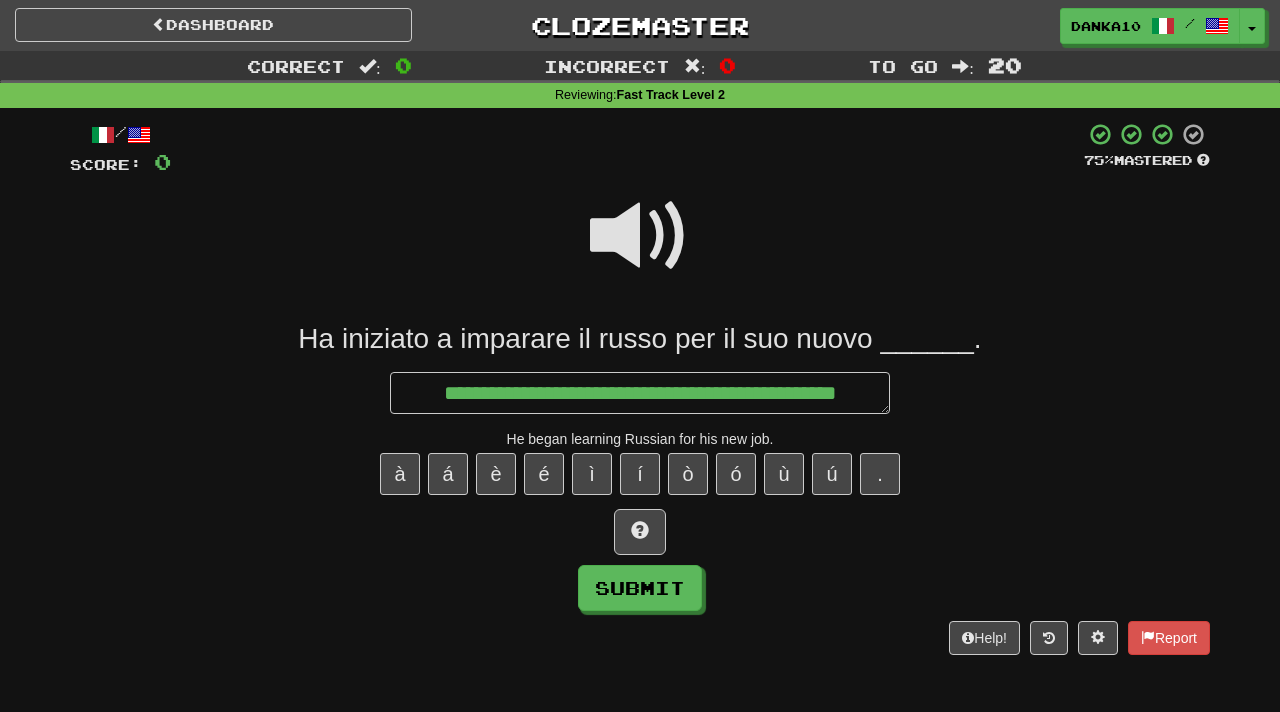 type on "*" 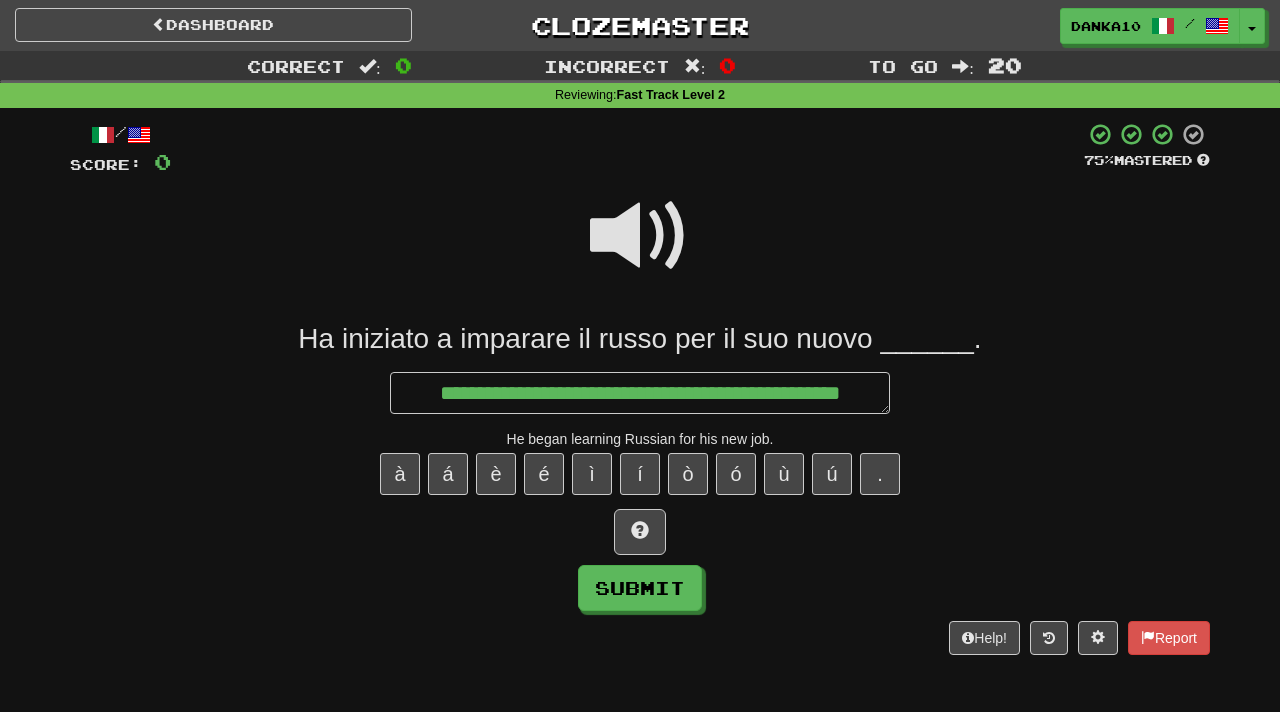 type on "*" 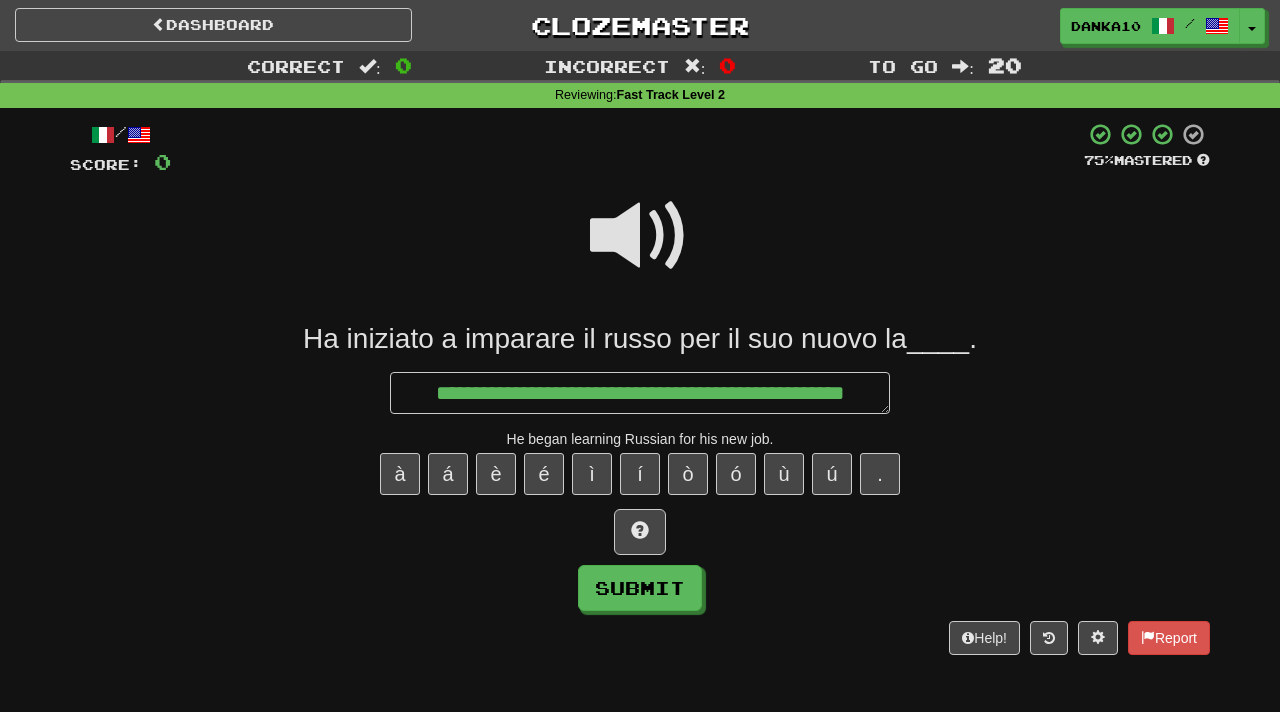 type on "*" 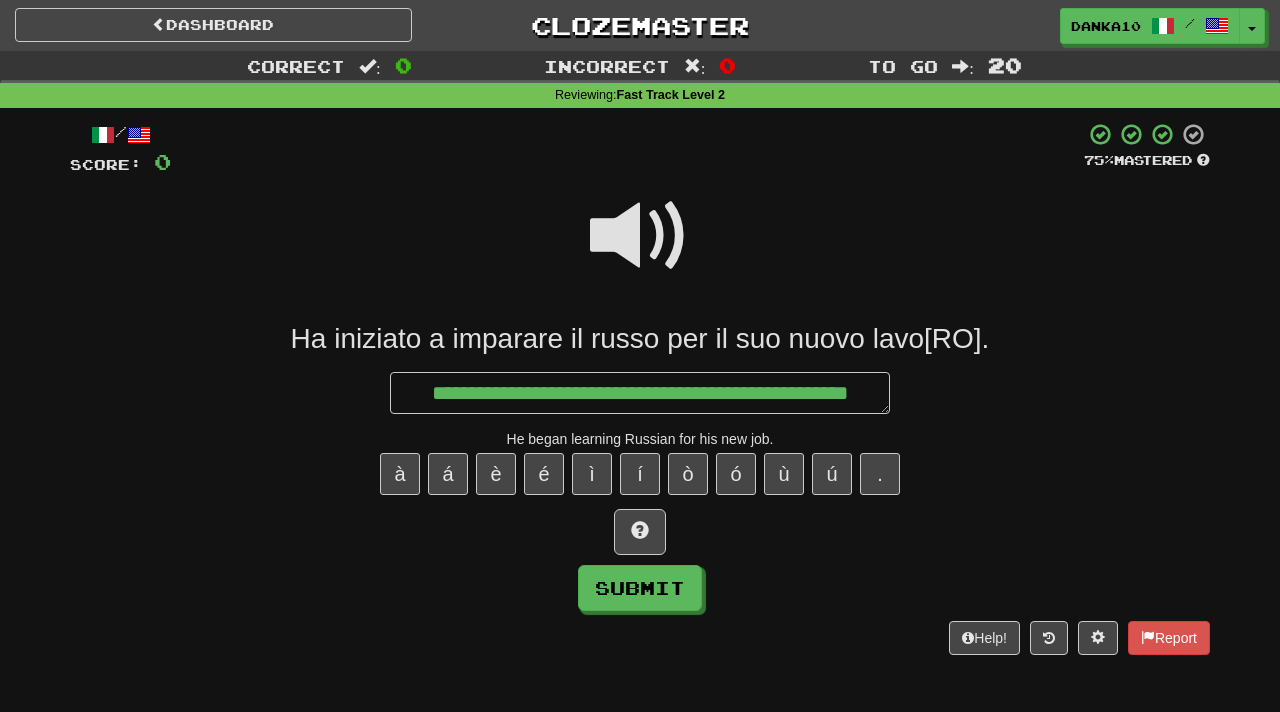 type on "*" 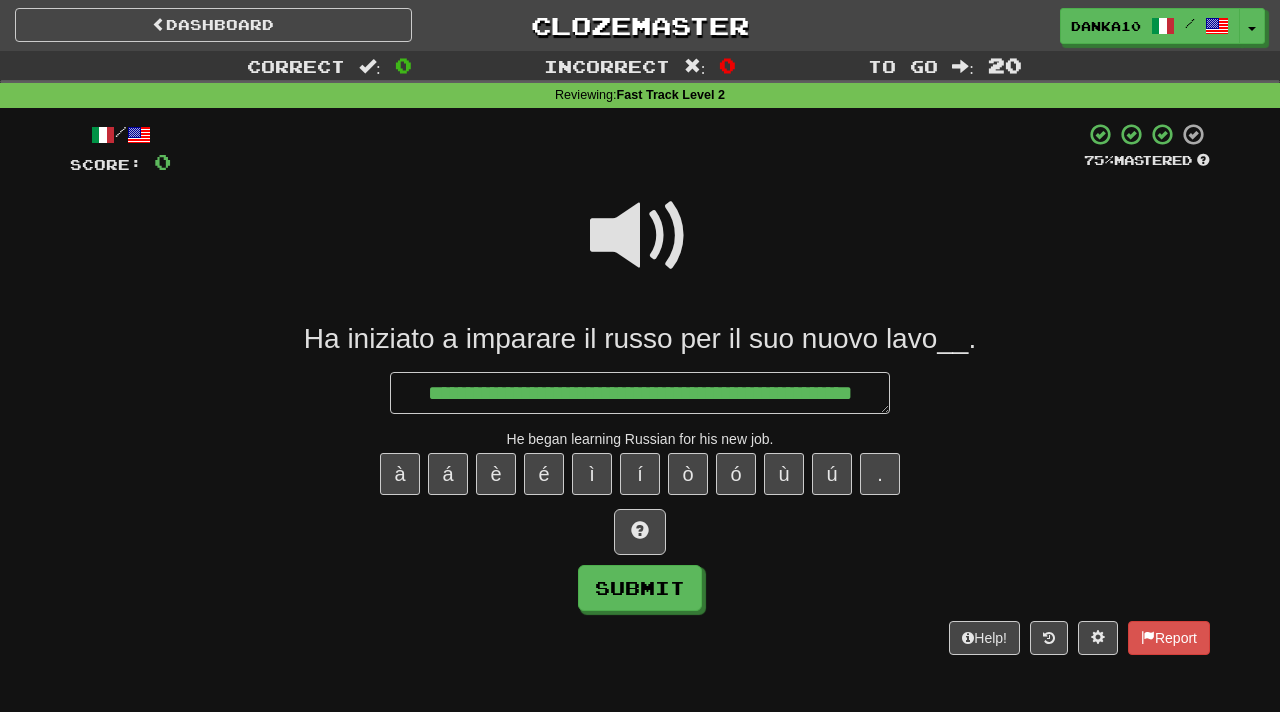 type on "*" 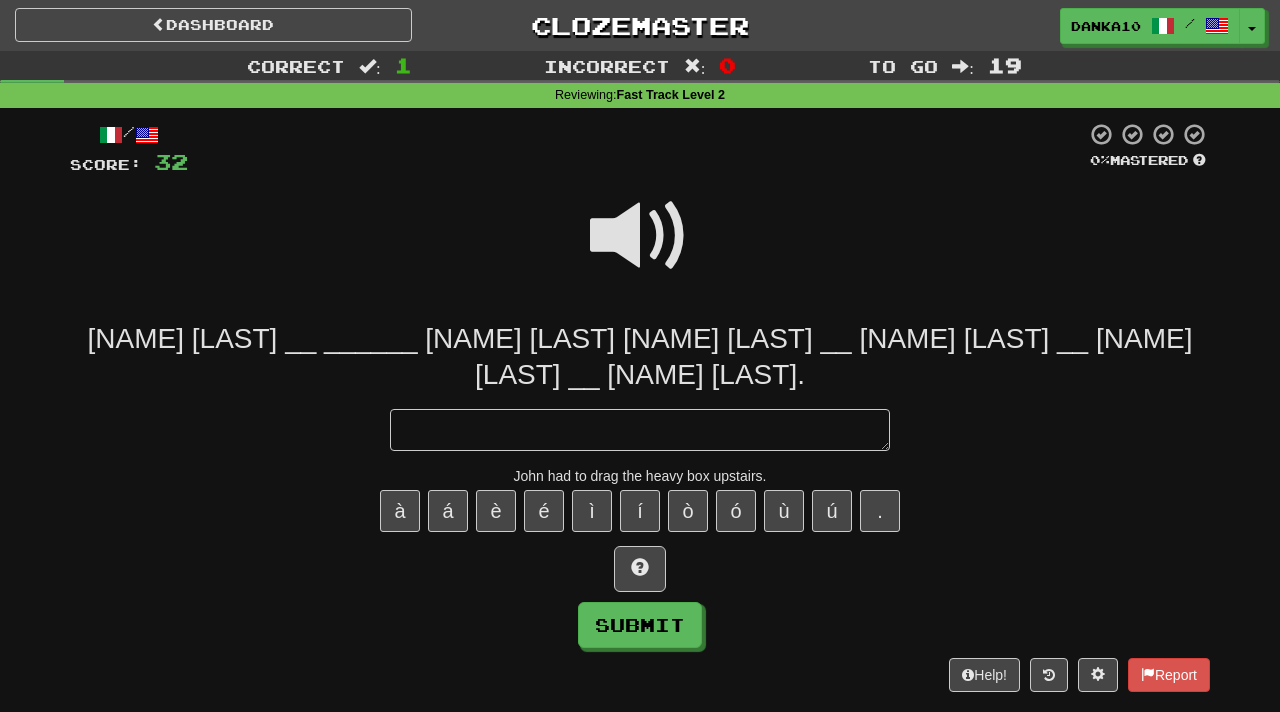 type on "*" 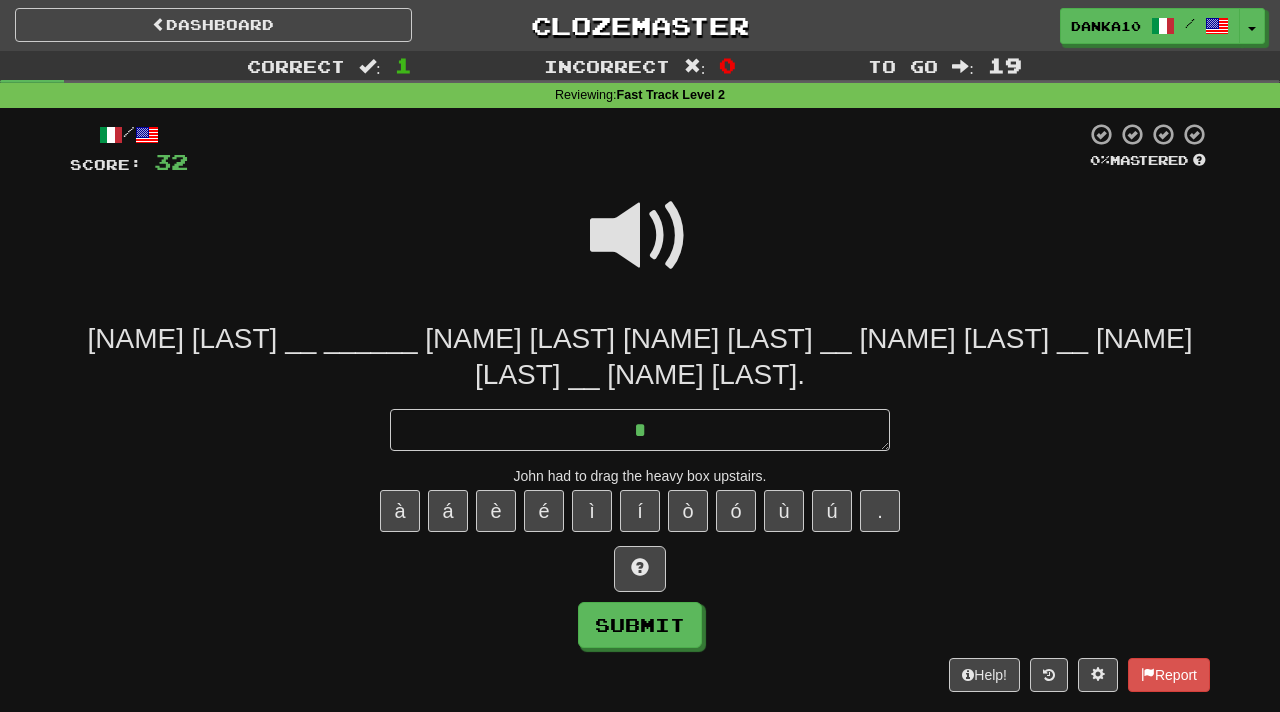 type on "*" 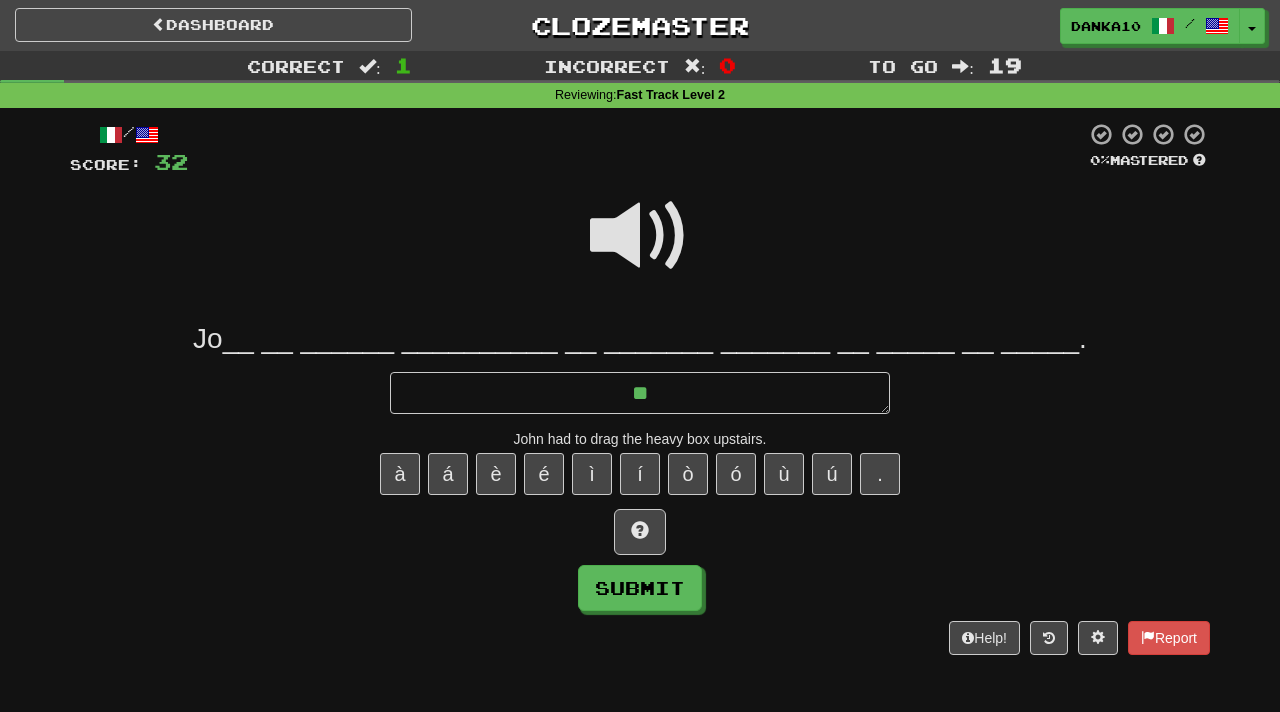 type on "*" 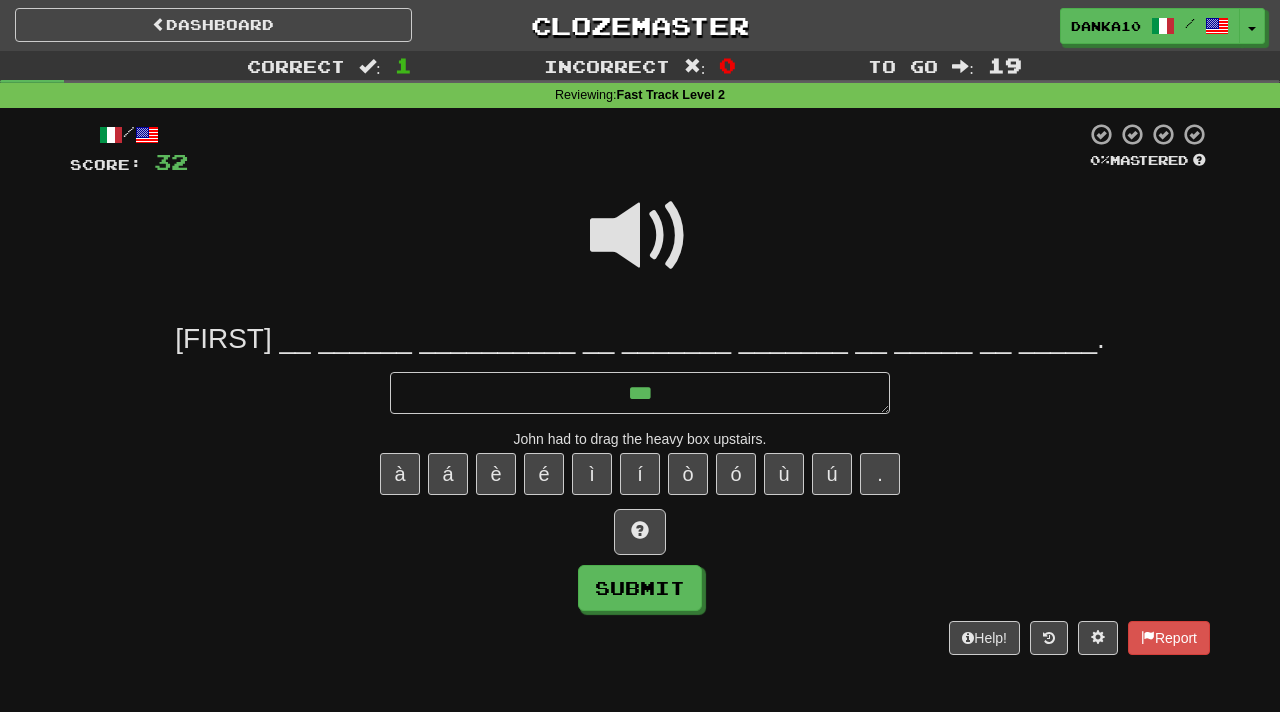 type on "*" 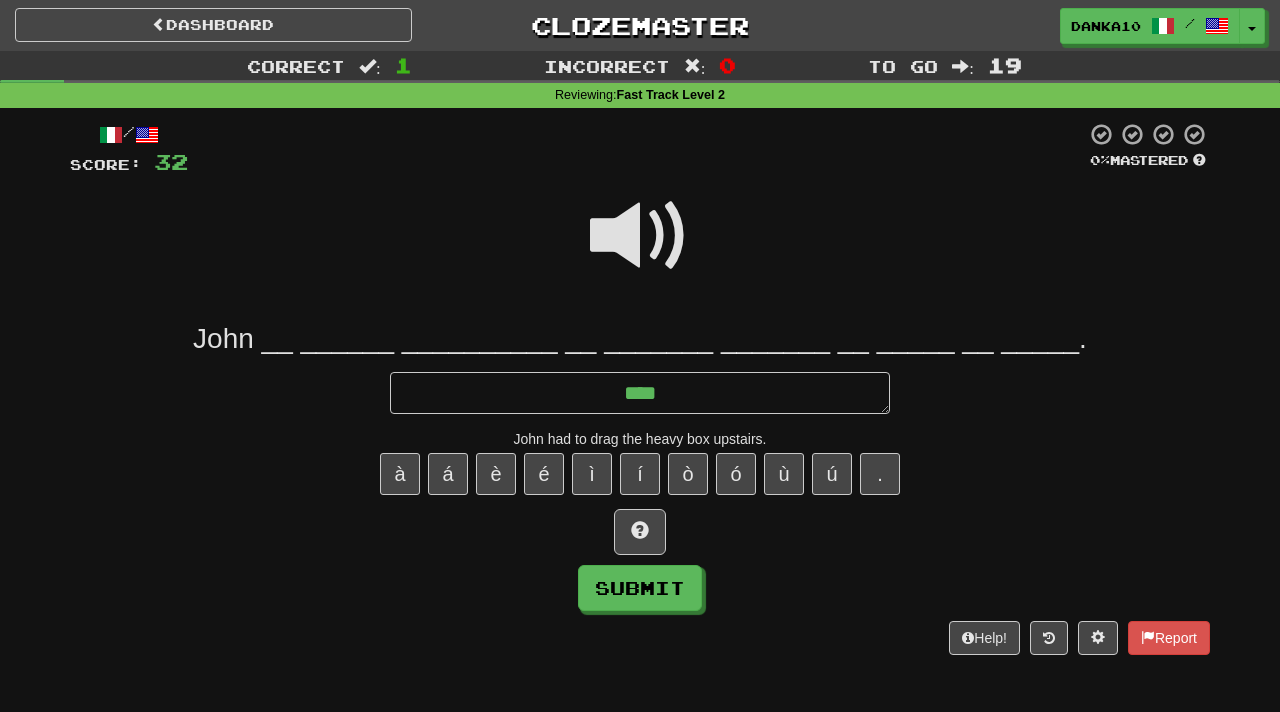 type on "*" 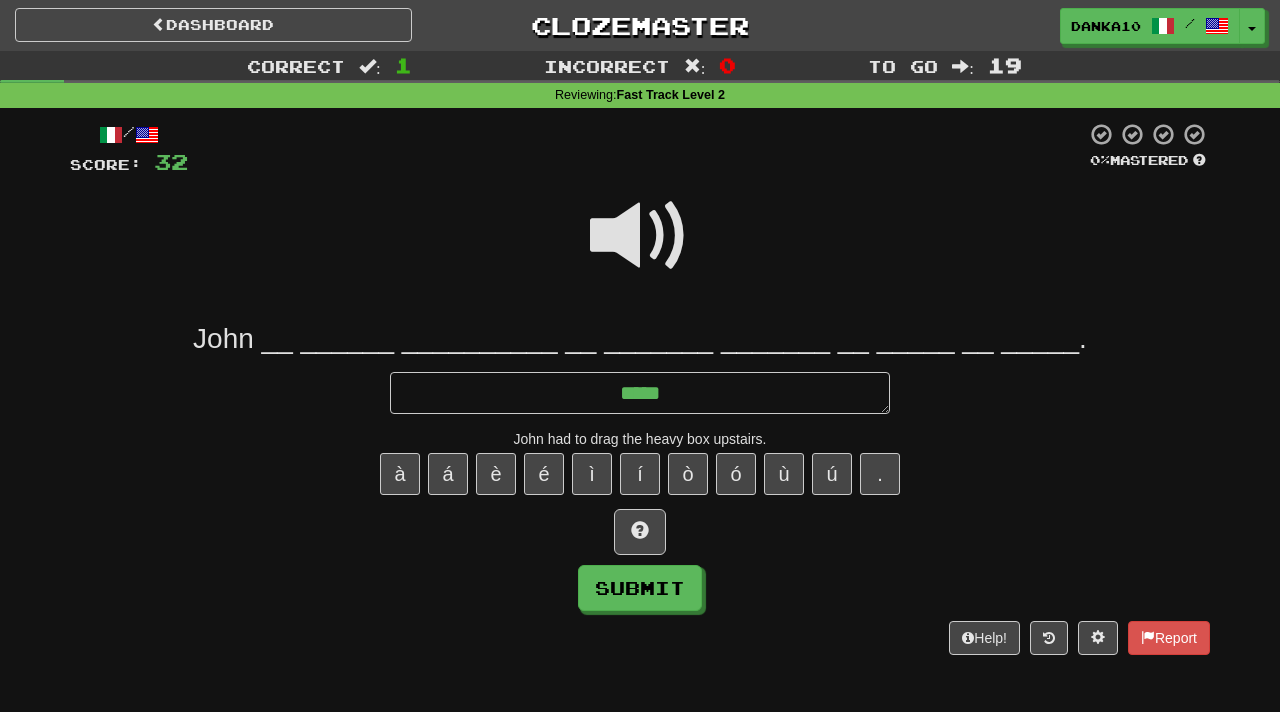 type on "*" 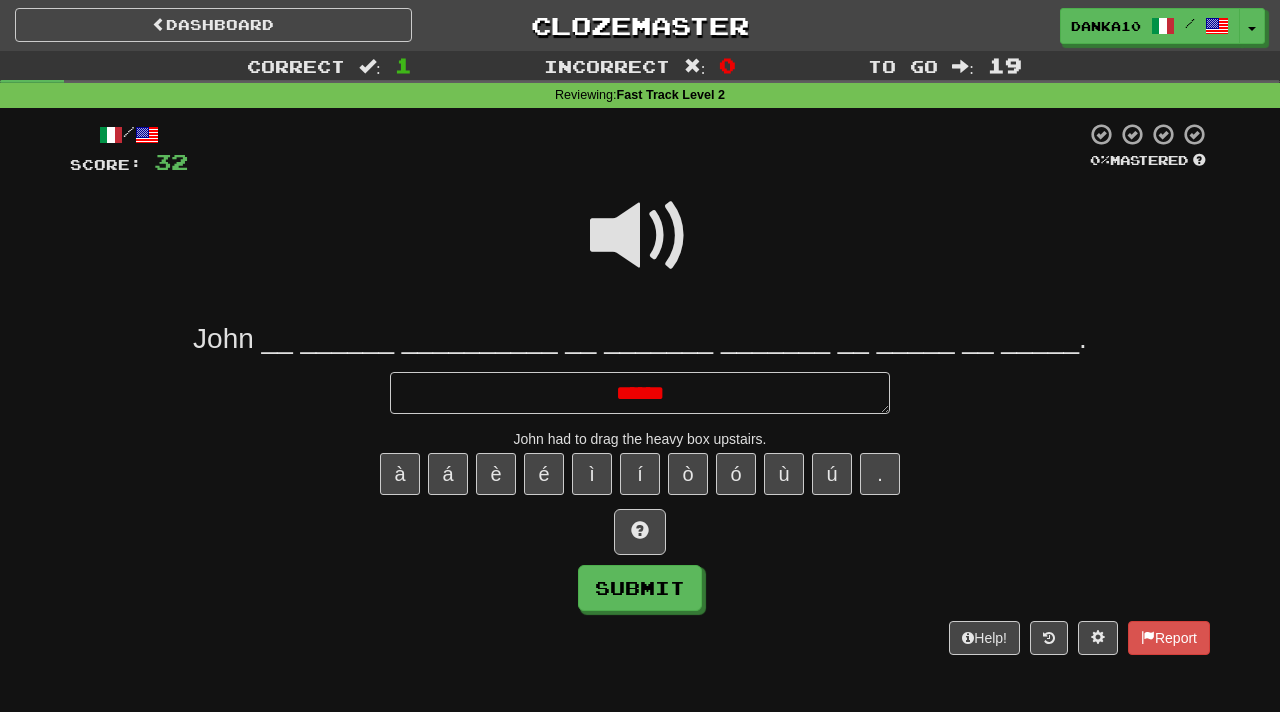 type on "*" 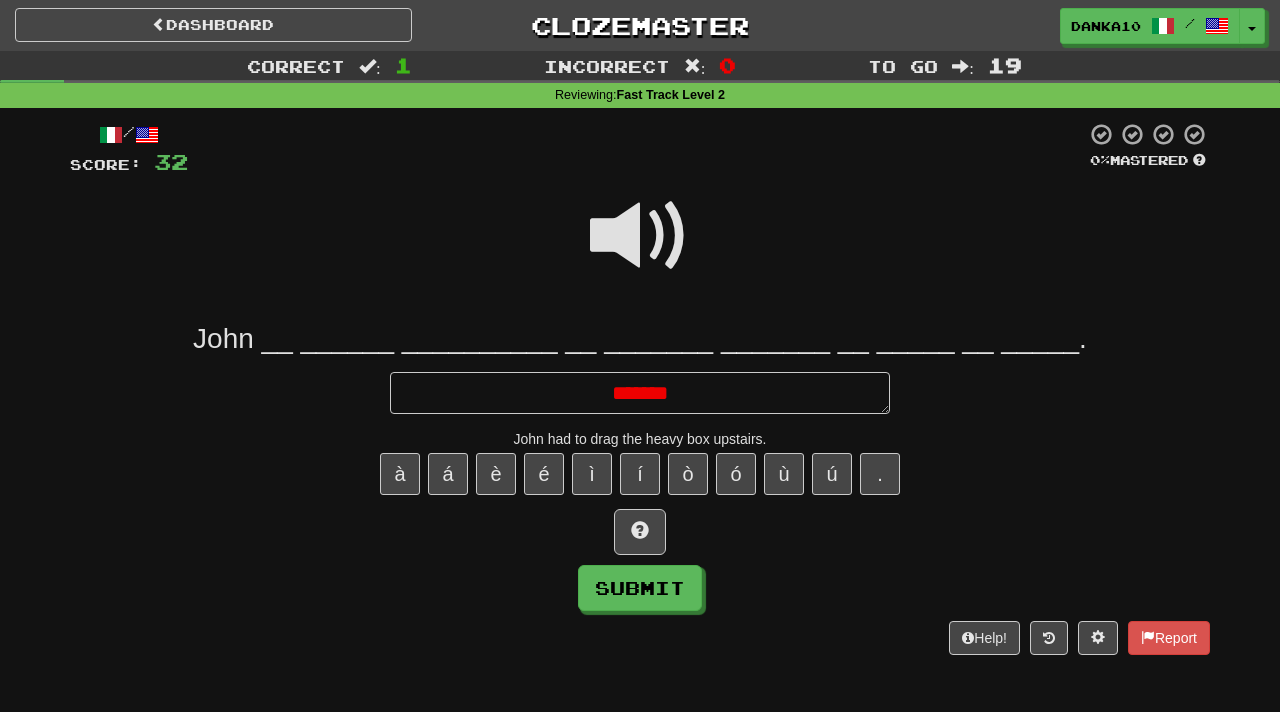 type on "*" 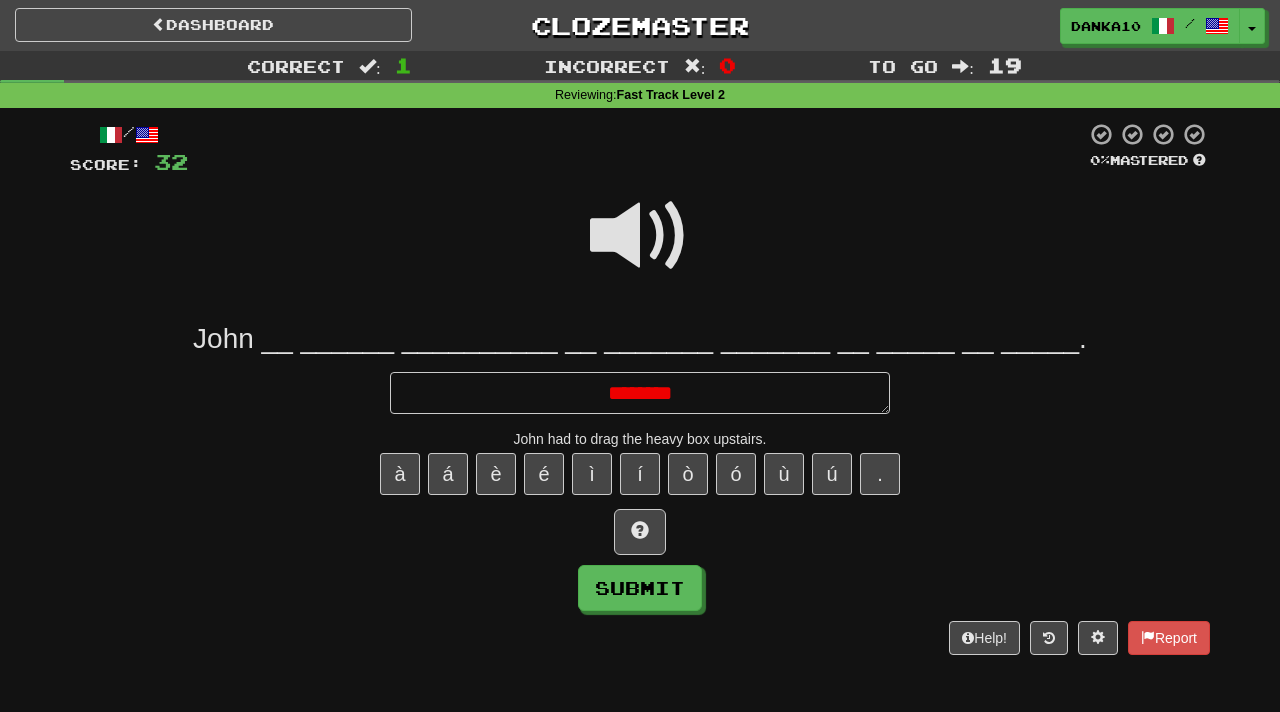 type on "*" 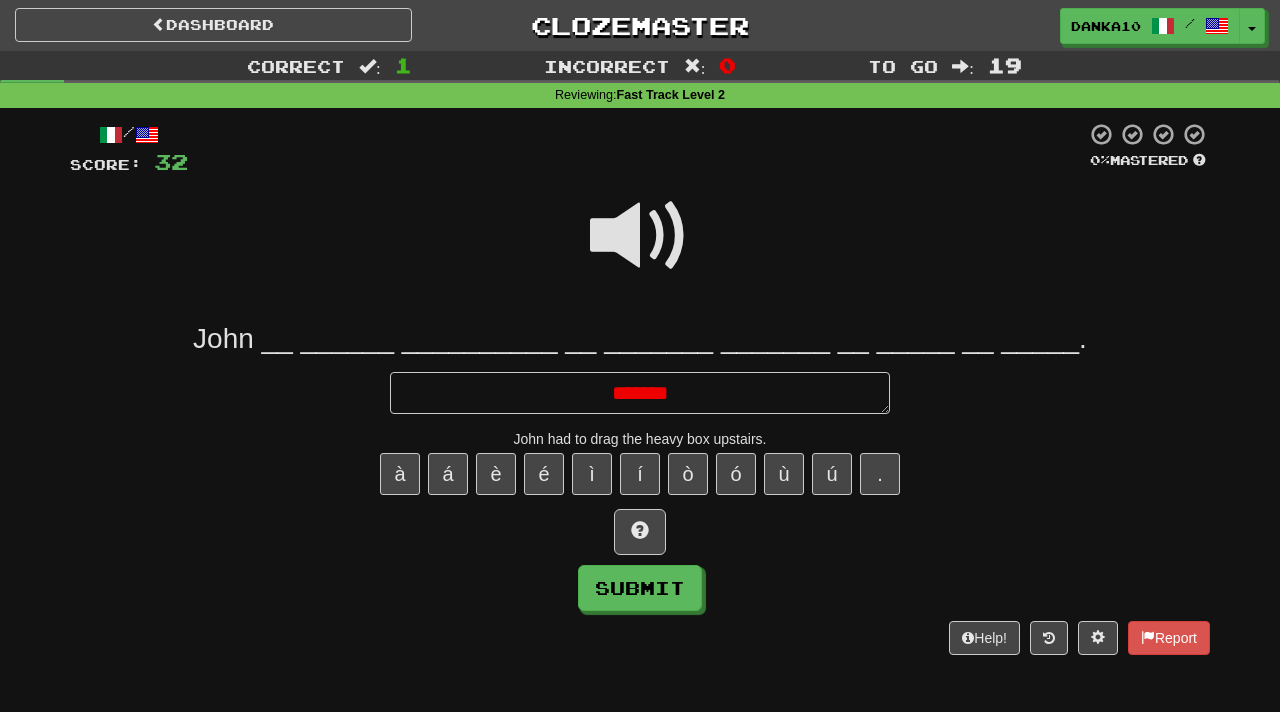 type on "*" 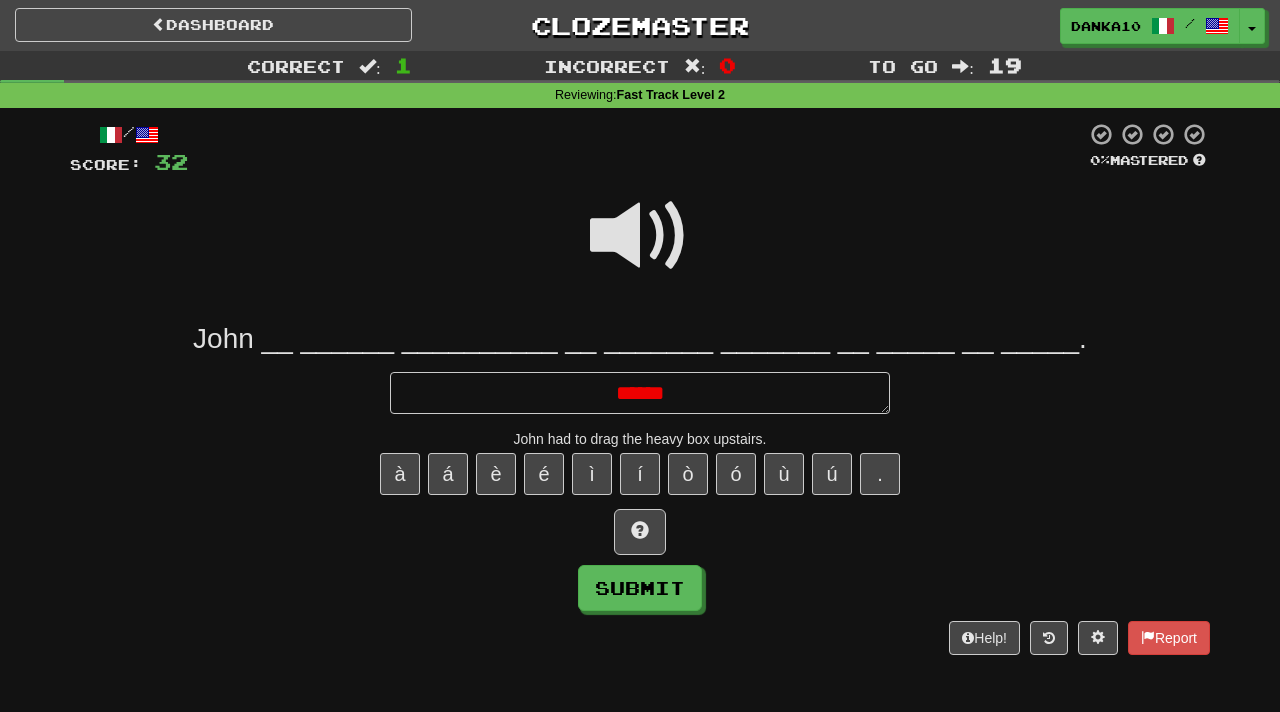 type on "*" 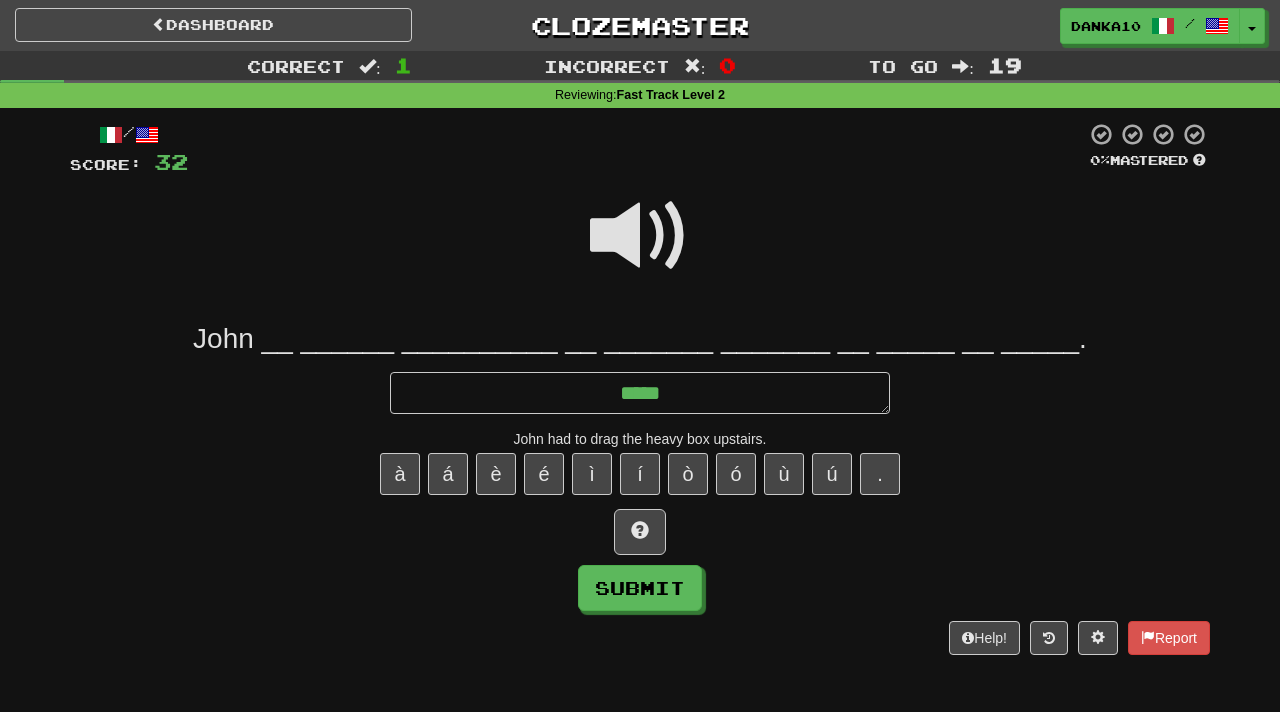 type on "*" 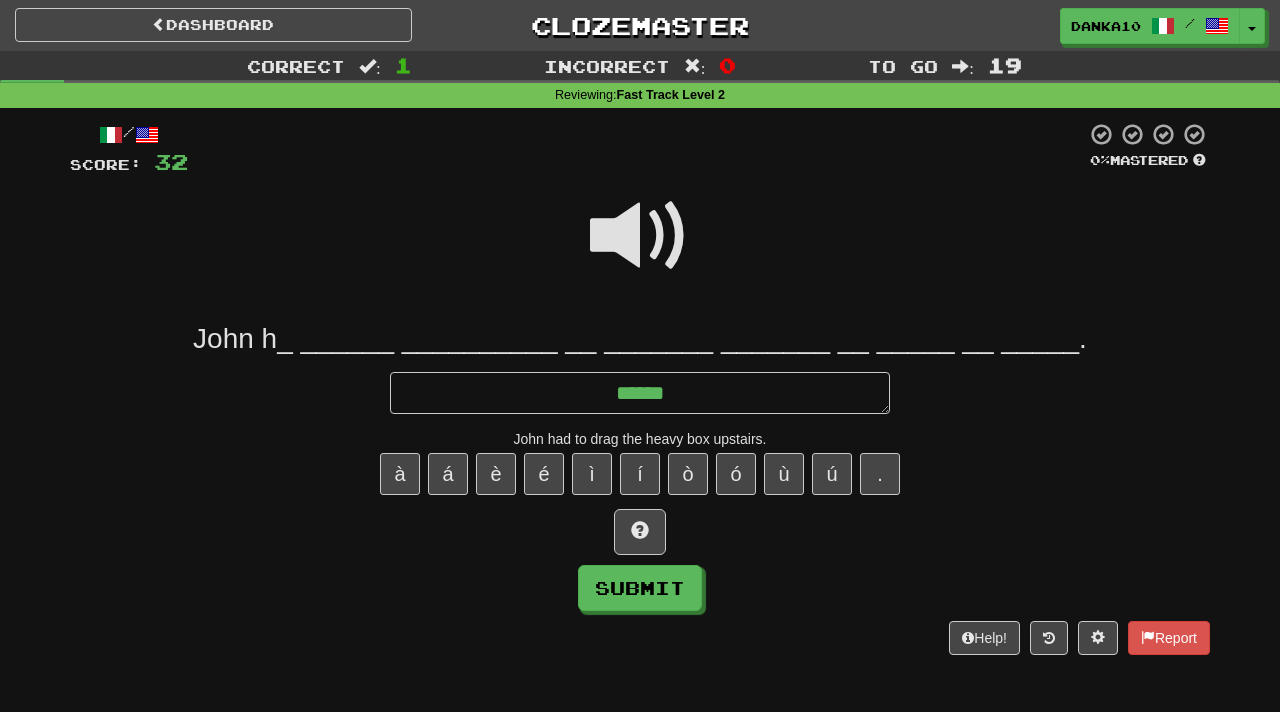 type on "*" 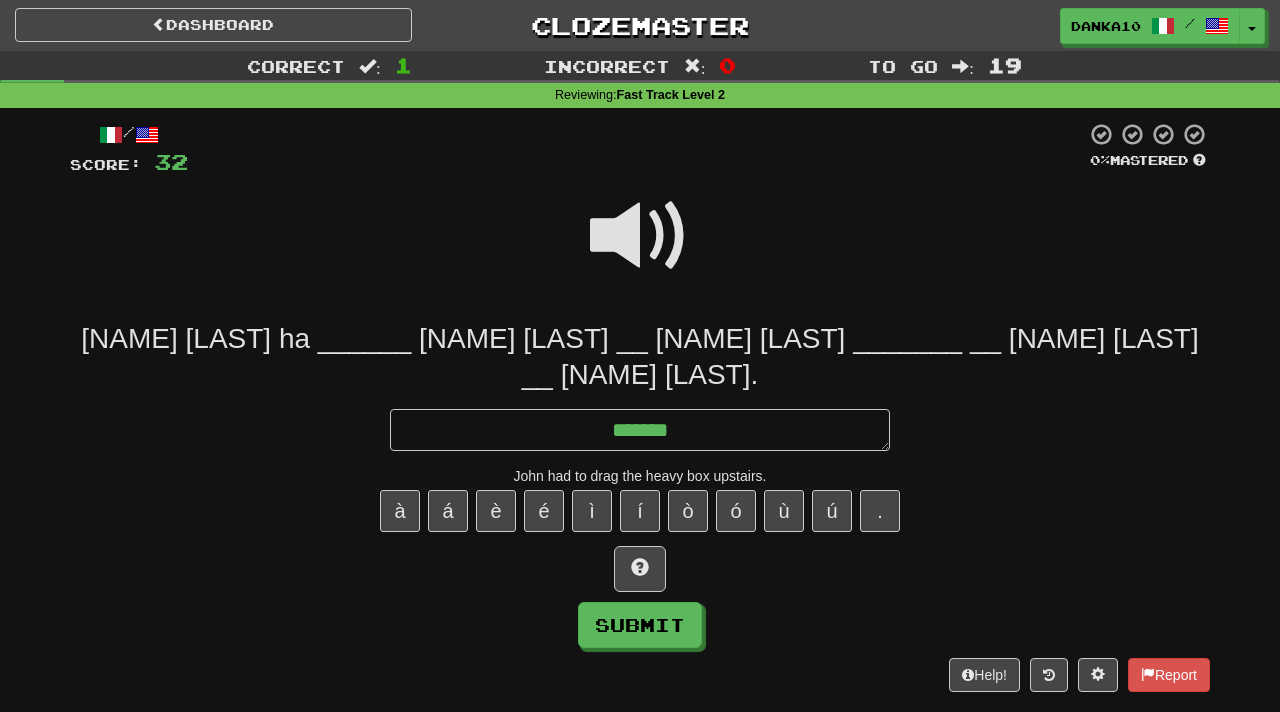 type on "*" 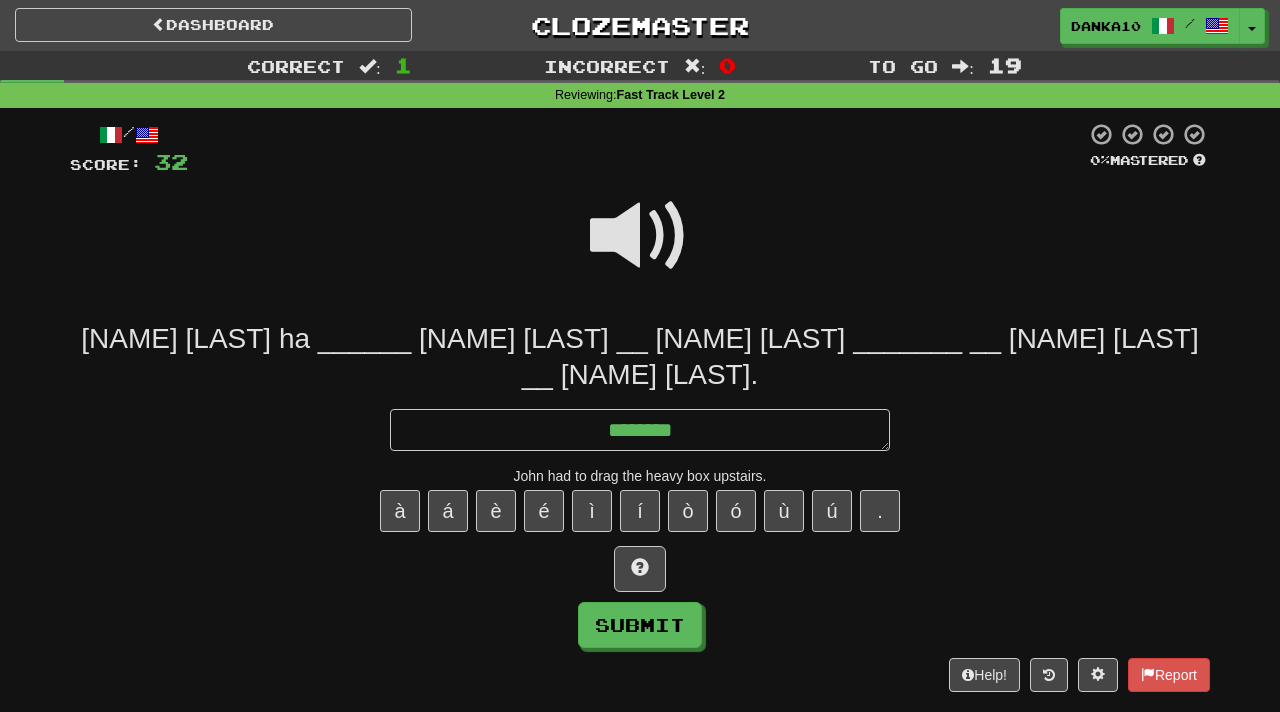 type on "*" 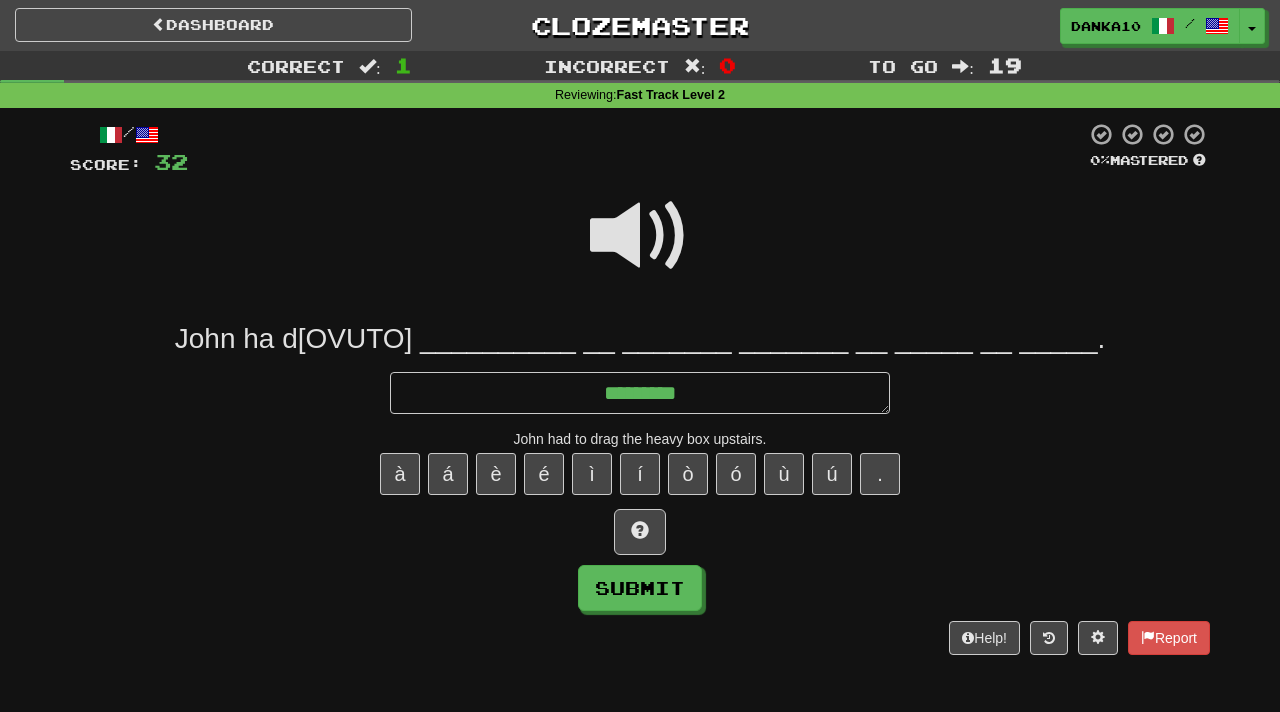 type on "*" 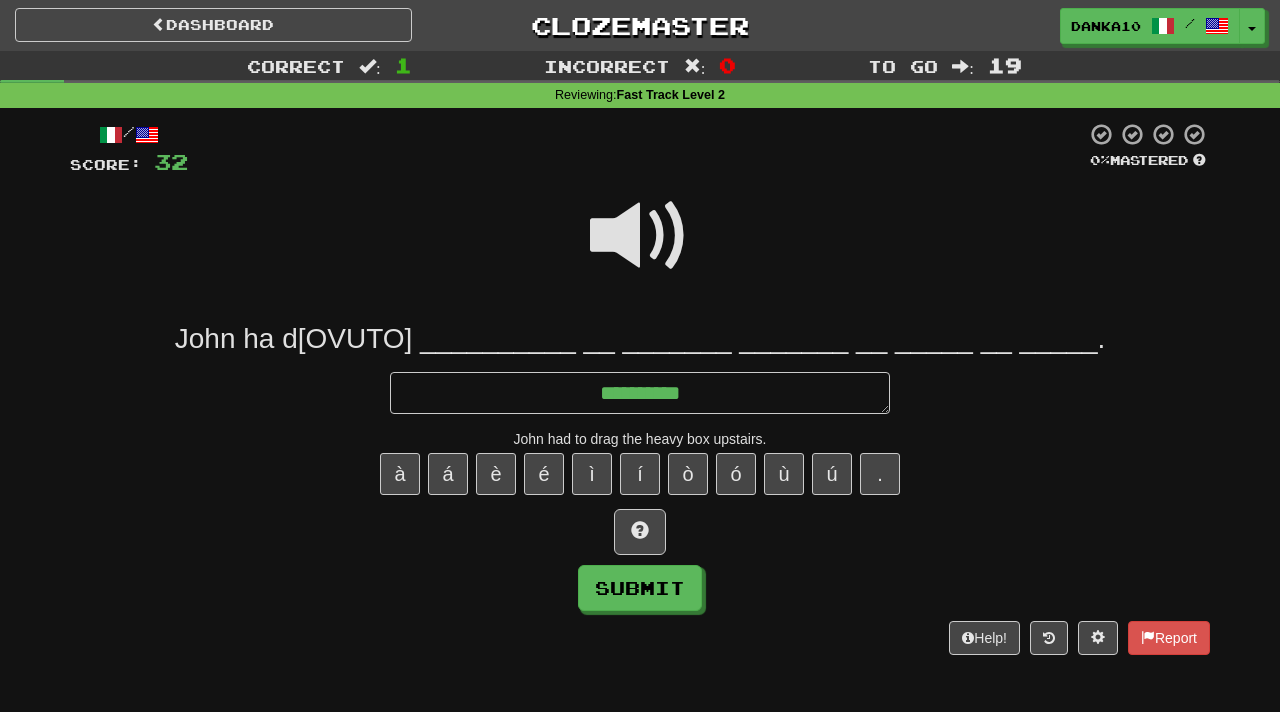 type on "*" 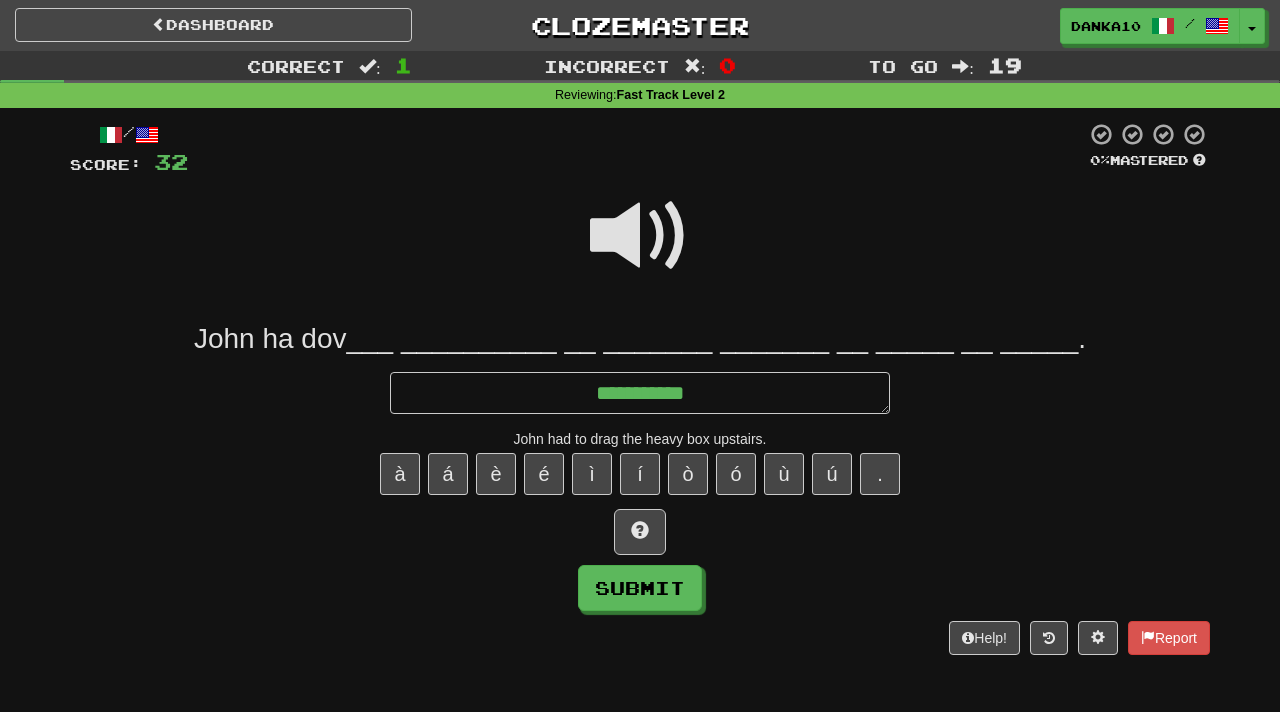 type on "*" 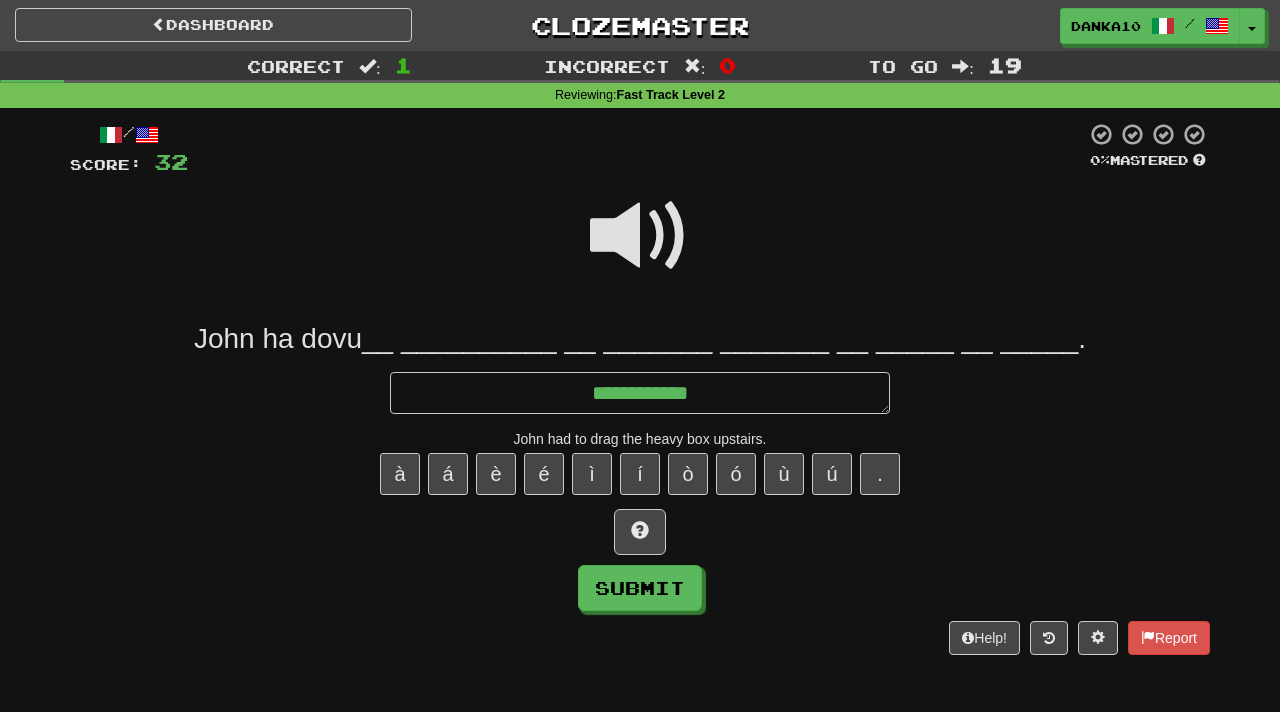 type on "*" 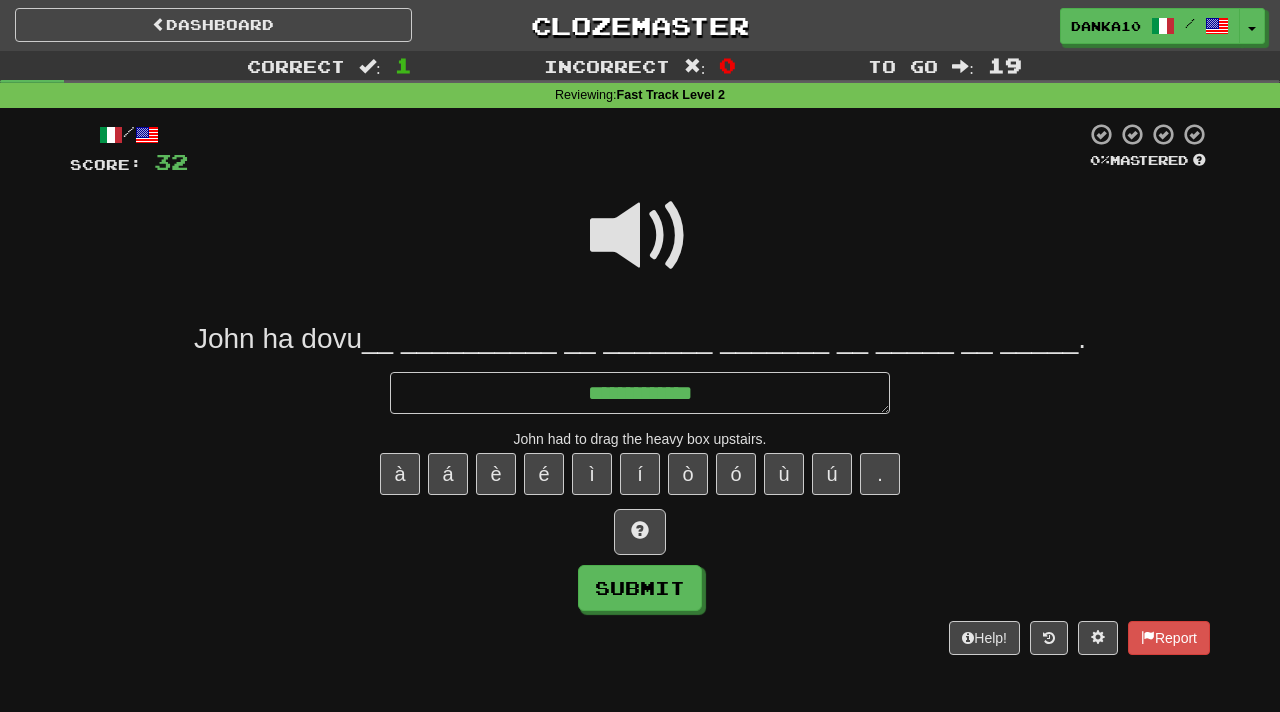 type on "*" 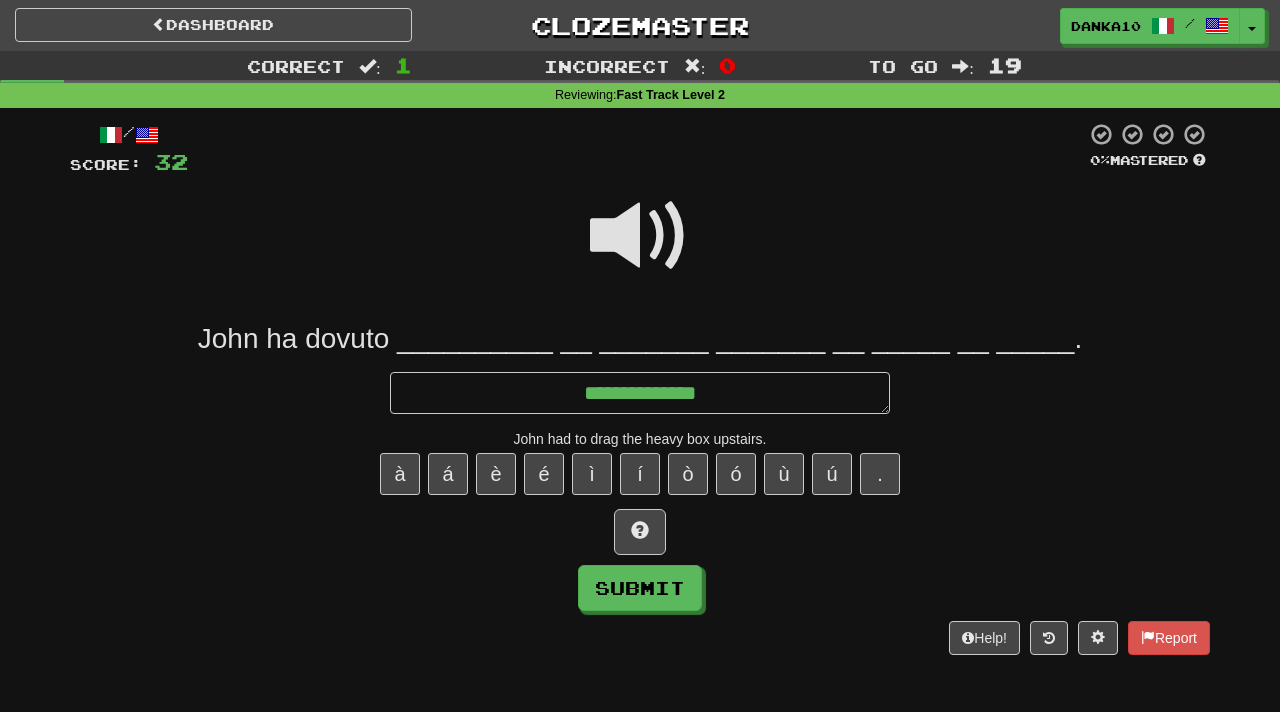 type on "*" 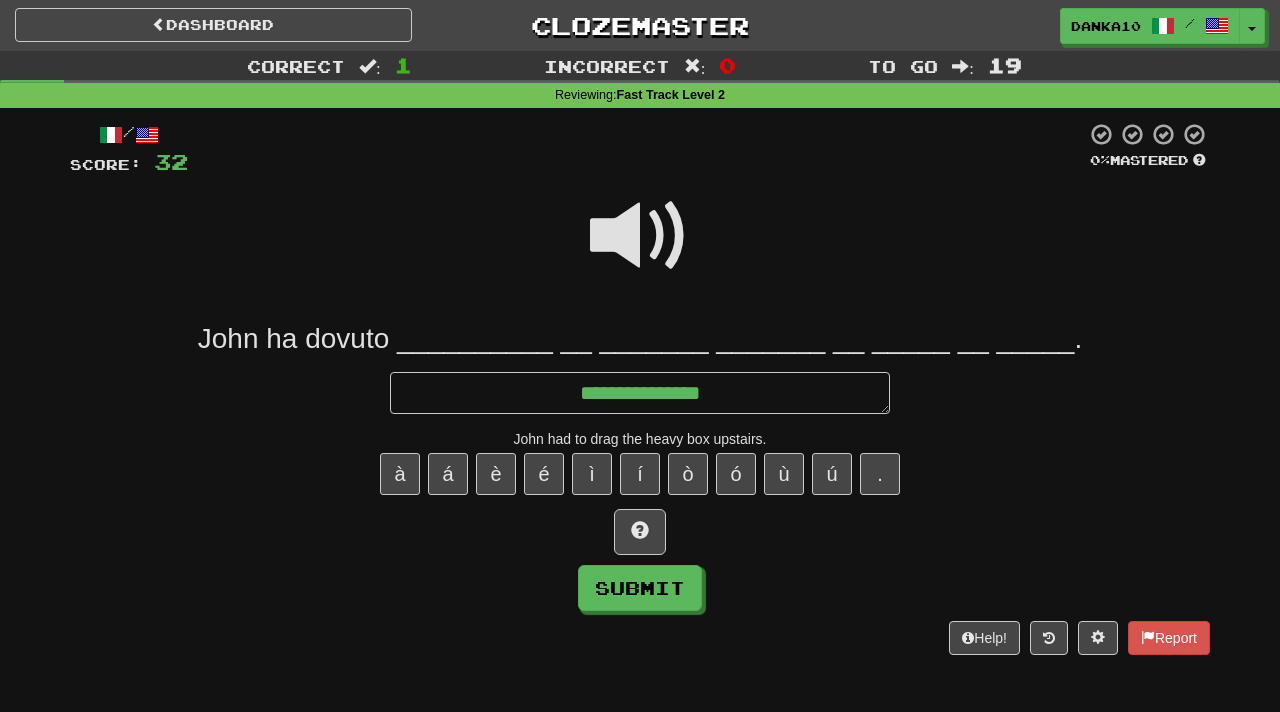 type on "*" 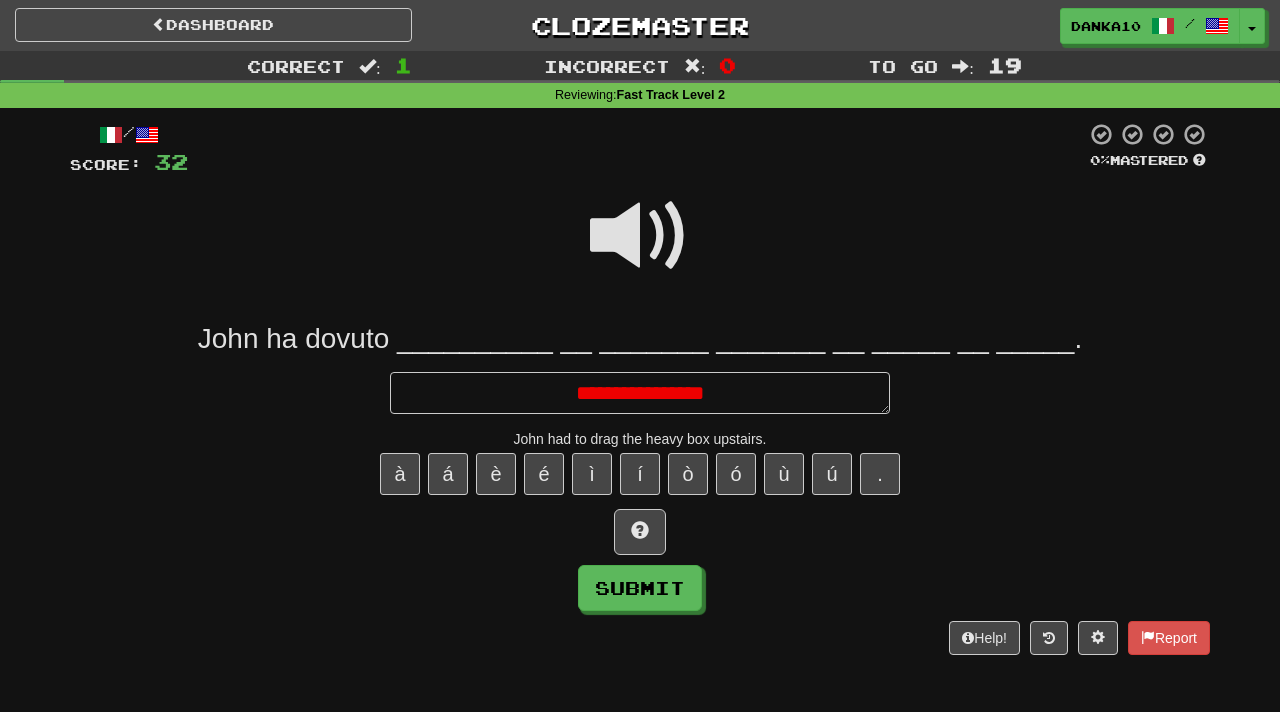 type on "*" 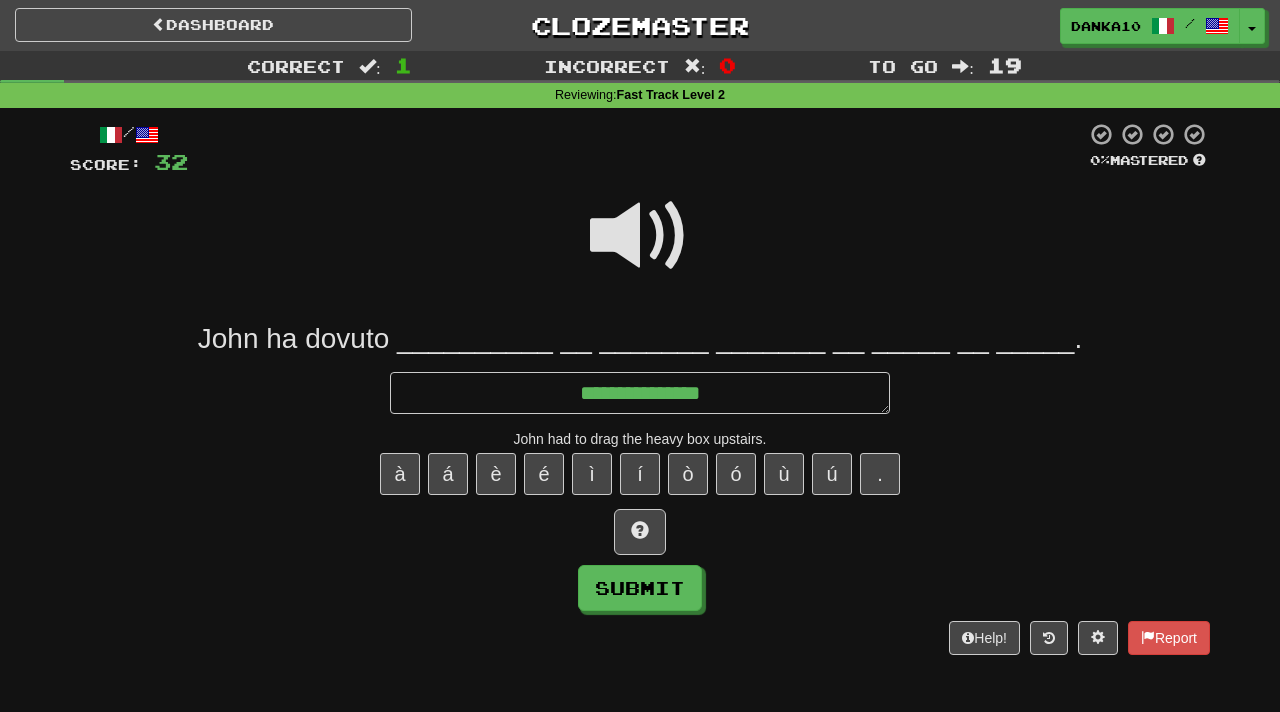 type on "*" 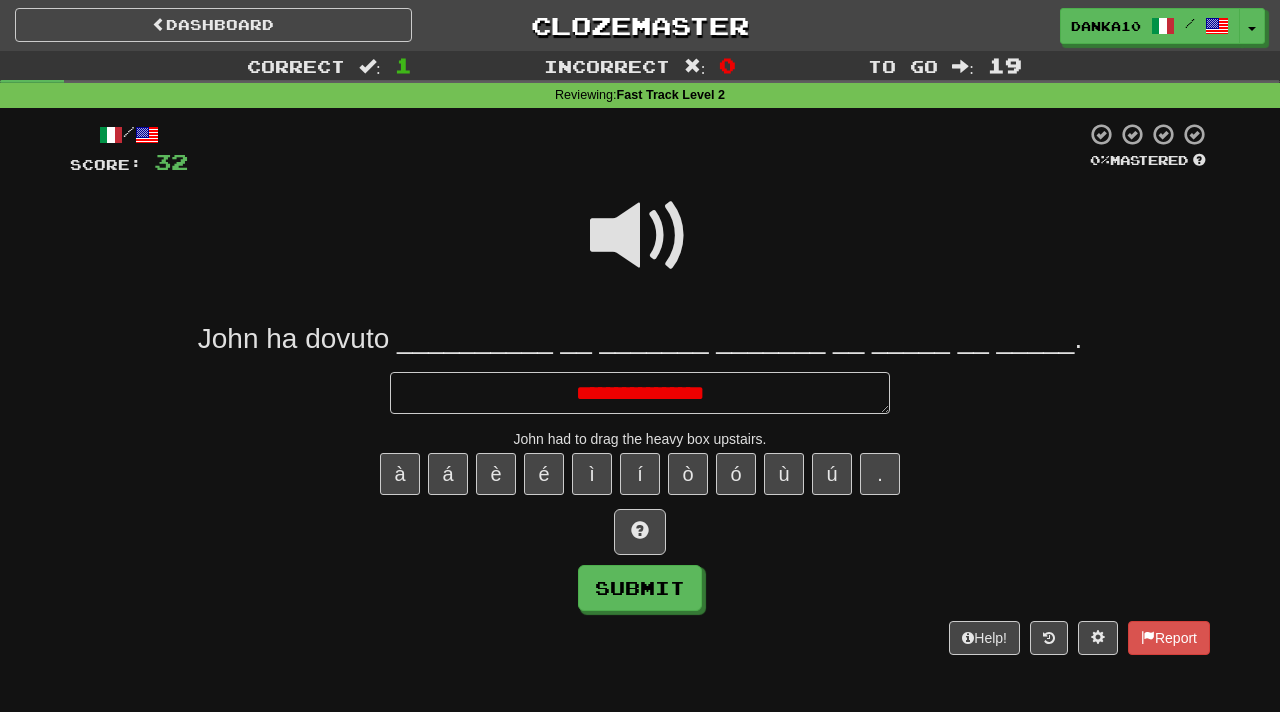 type on "*" 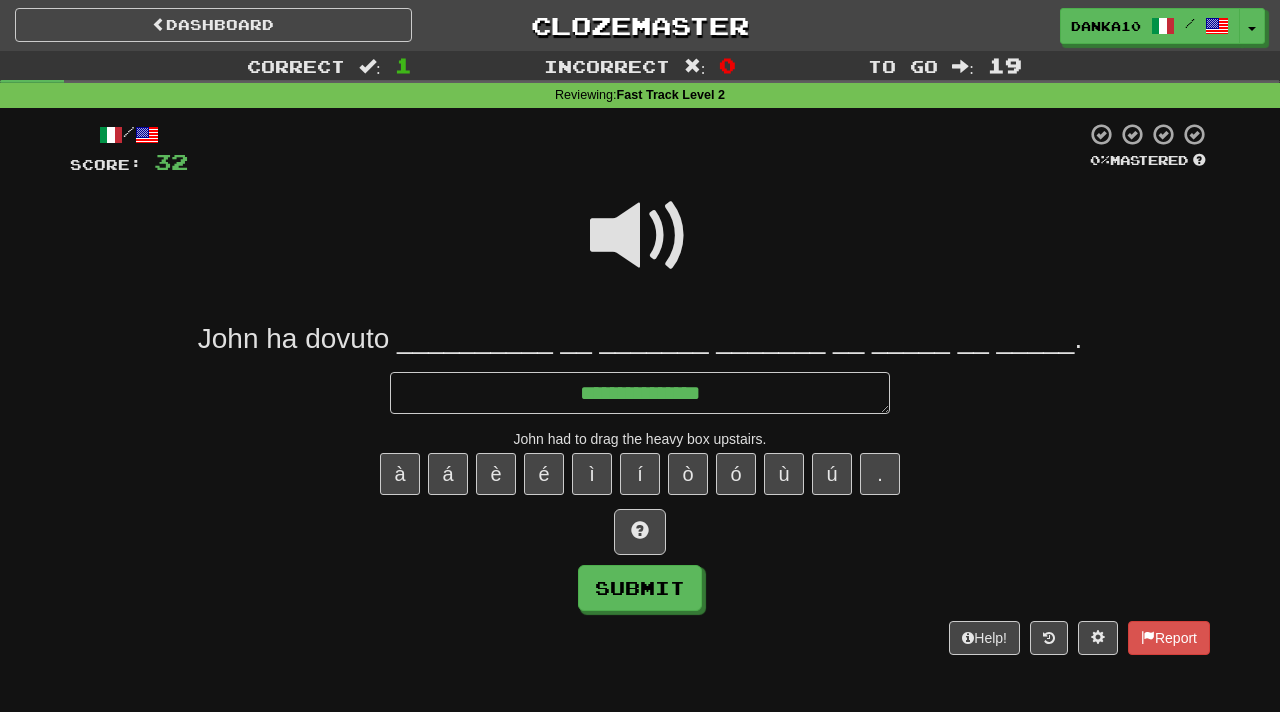 type on "*" 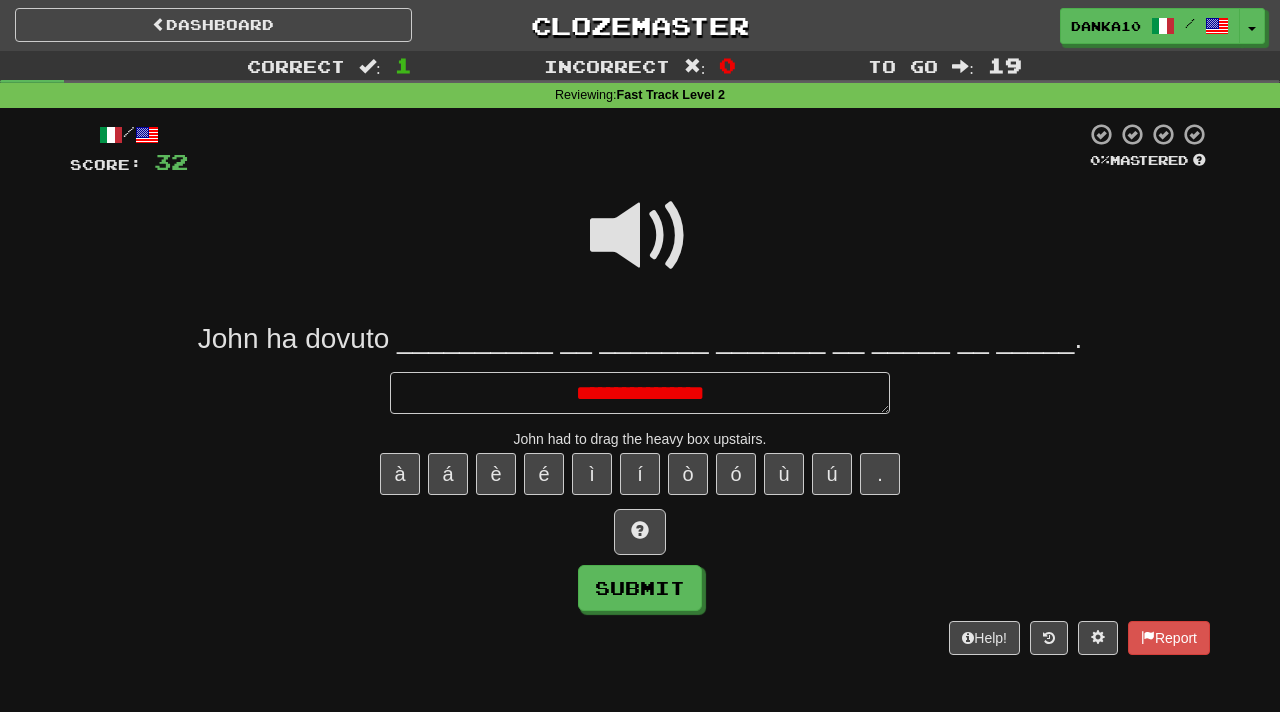 type on "*" 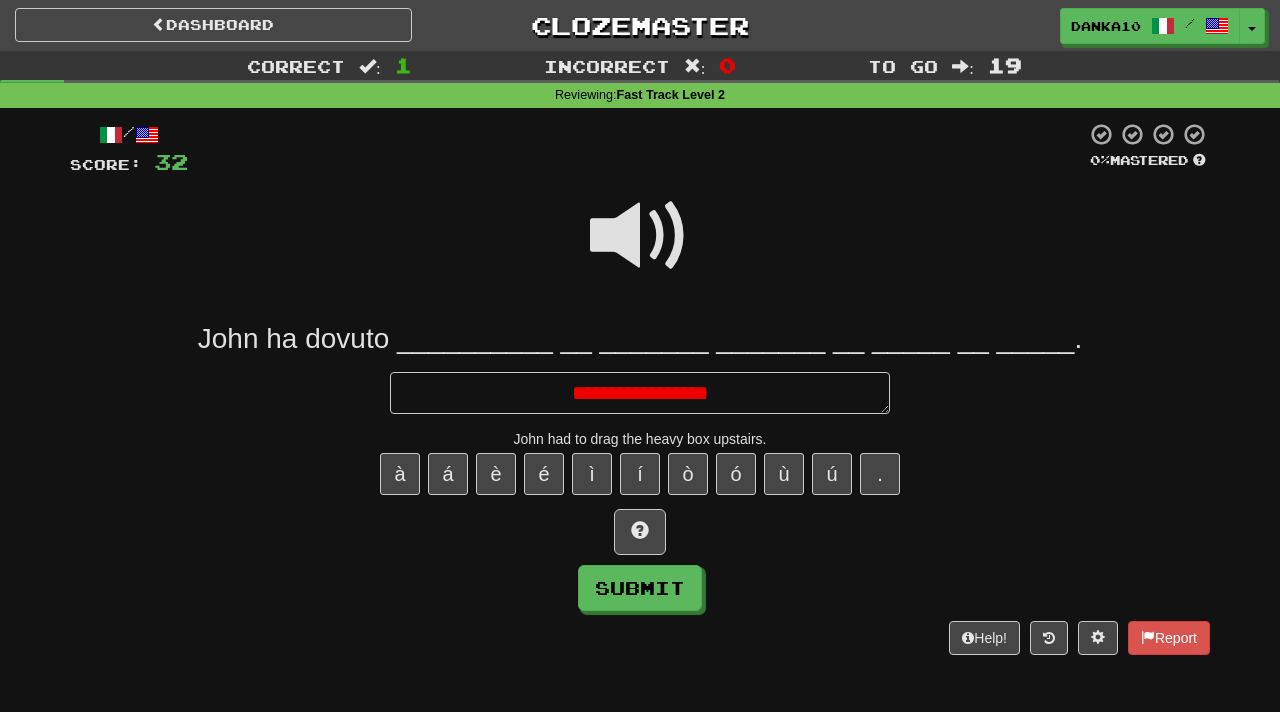 type on "*" 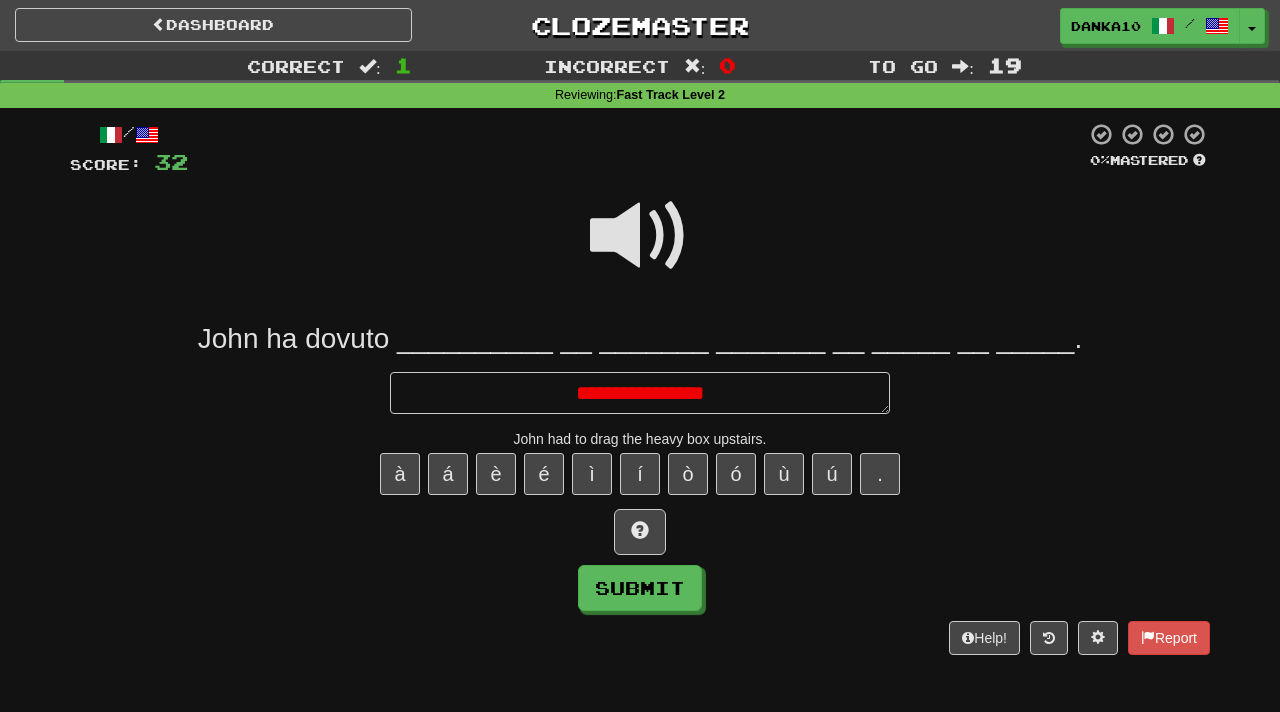 type on "*" 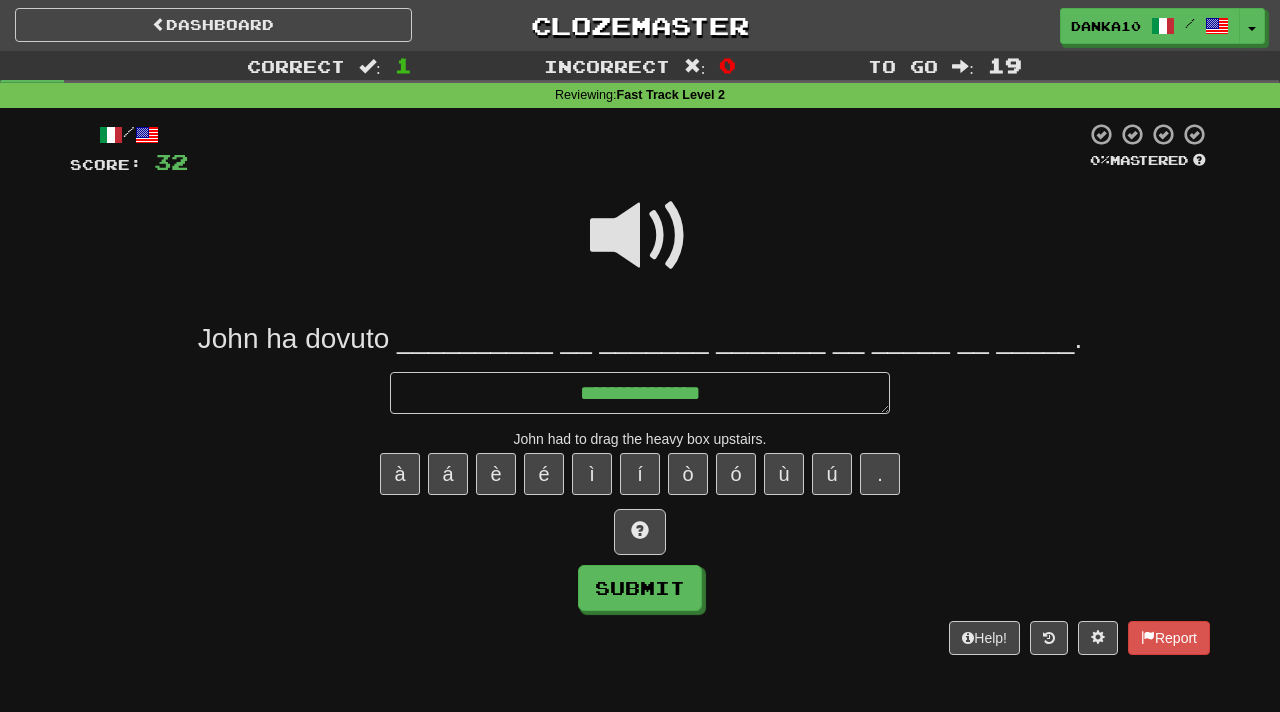 type on "*" 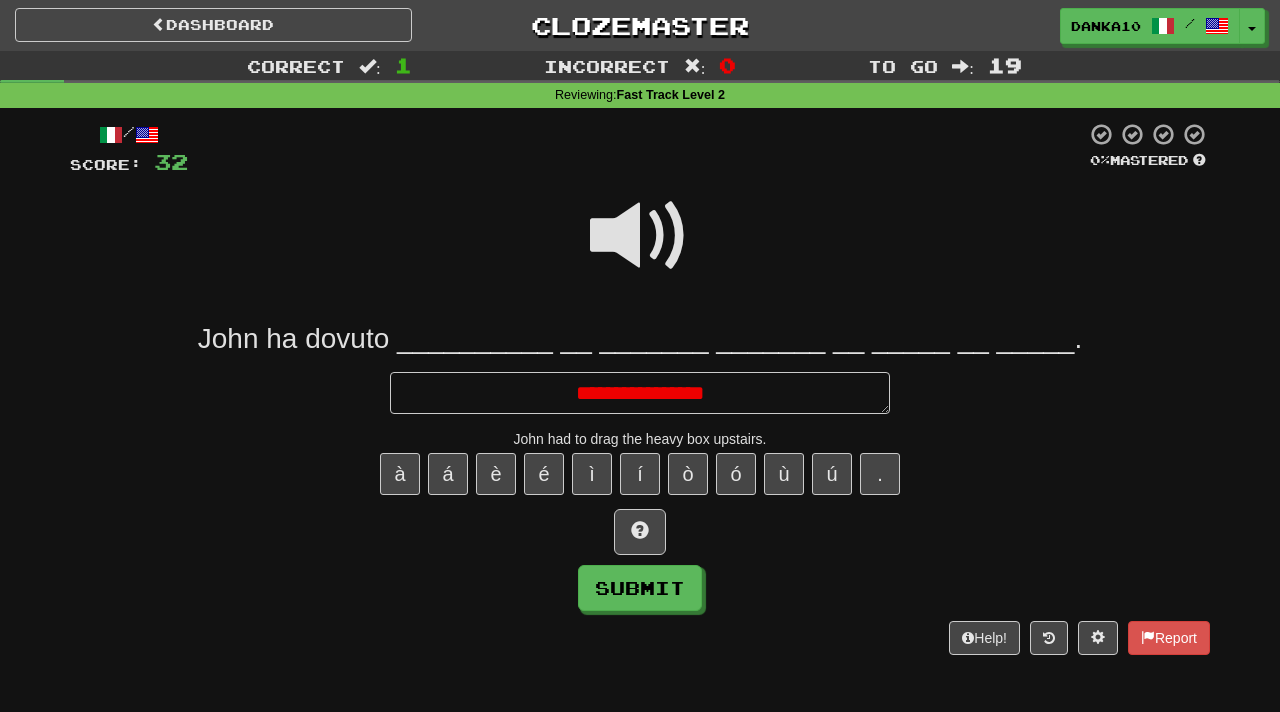 type on "*" 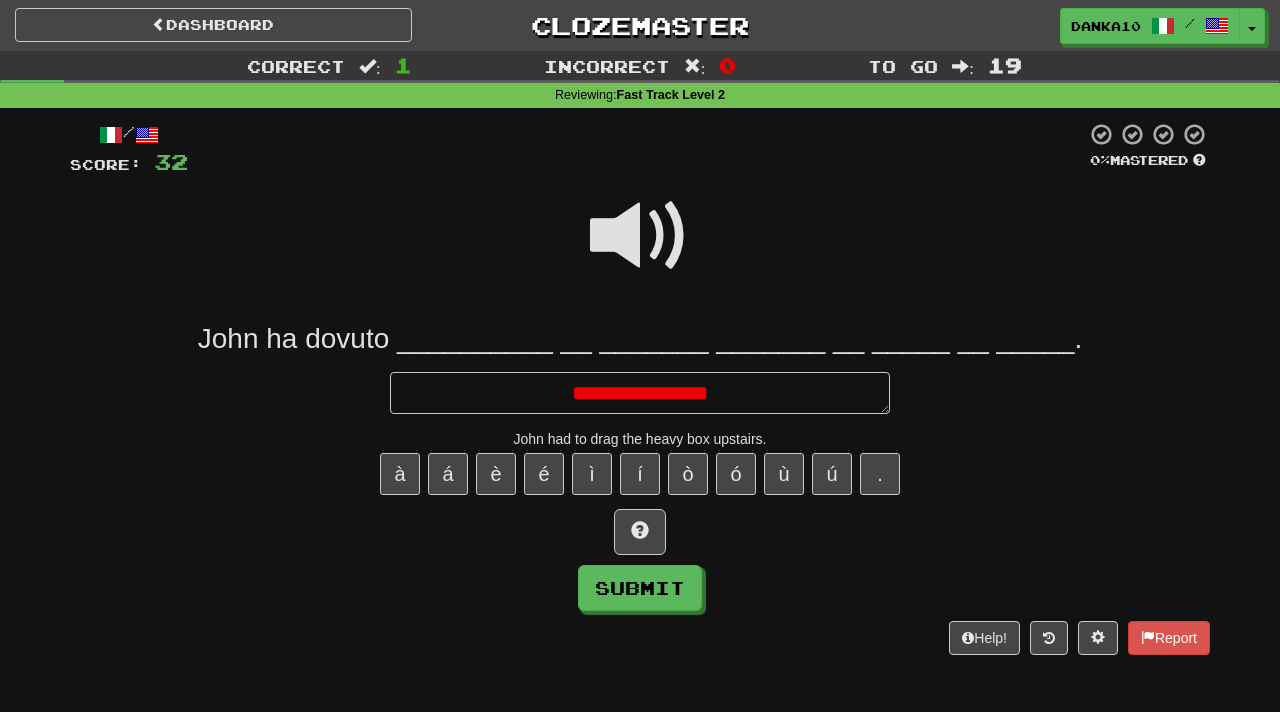 type on "*" 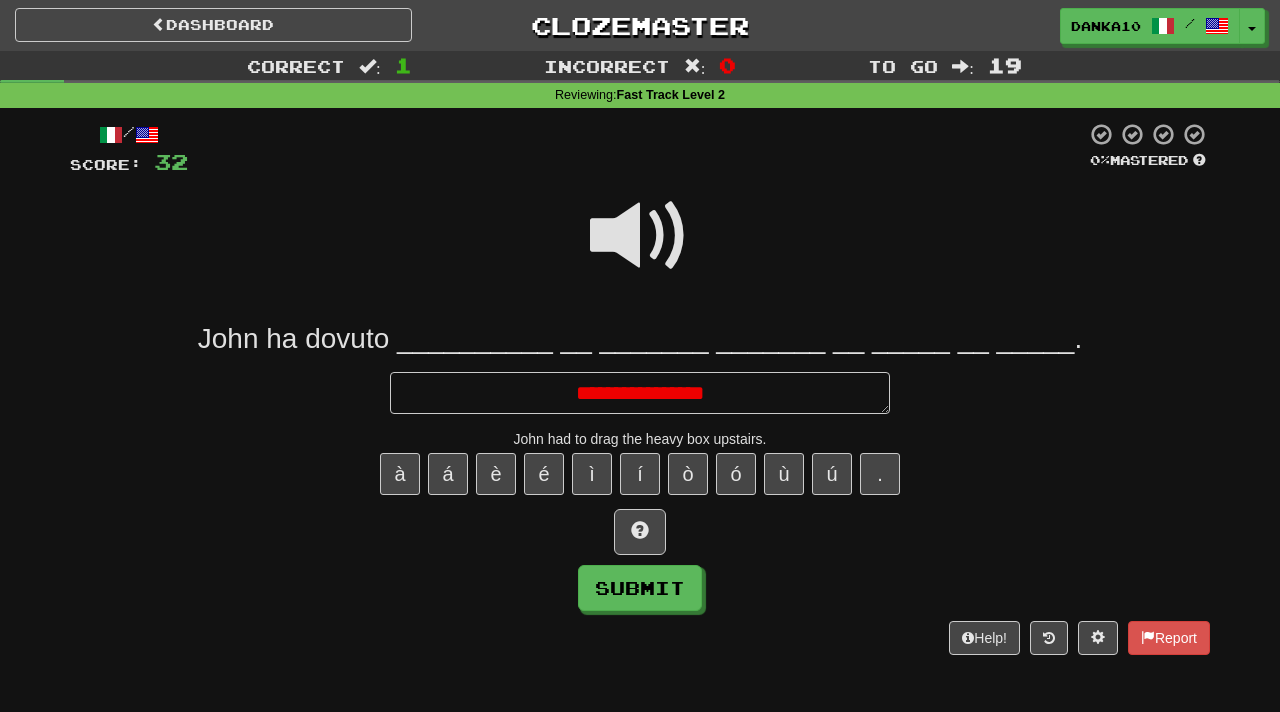 type on "*" 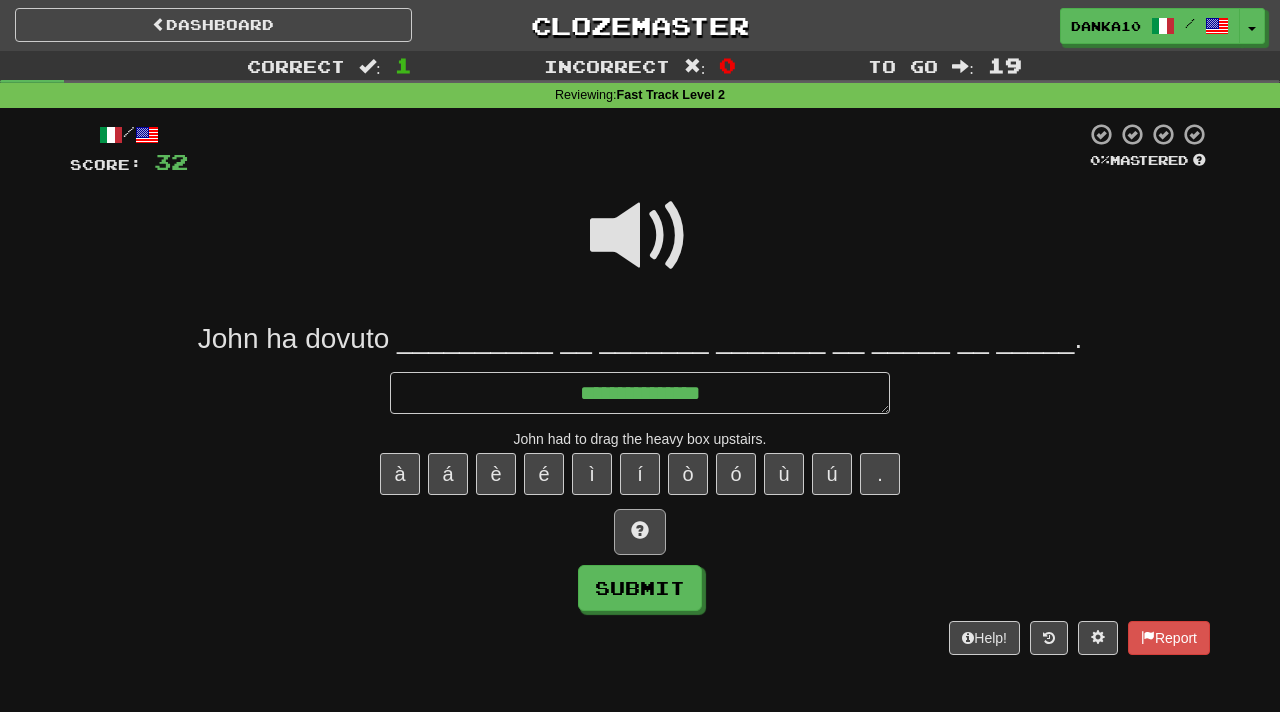 type on "**********" 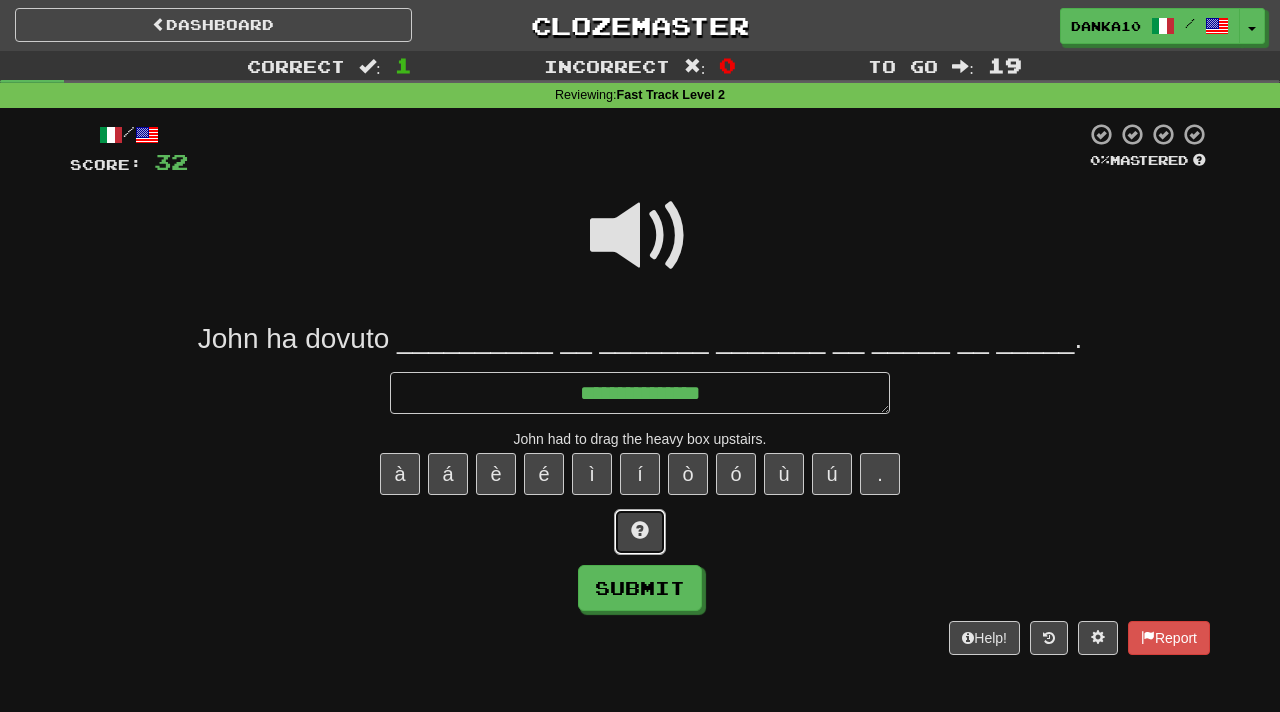 click at bounding box center (640, 530) 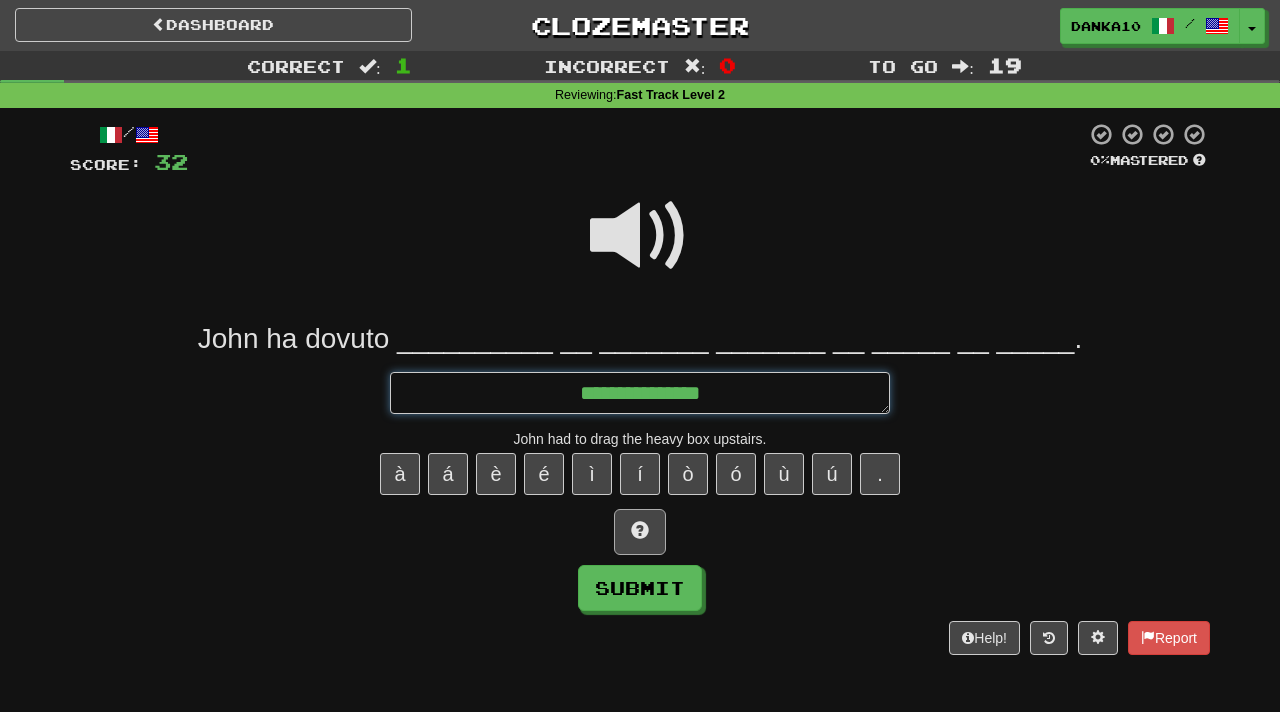 type on "*" 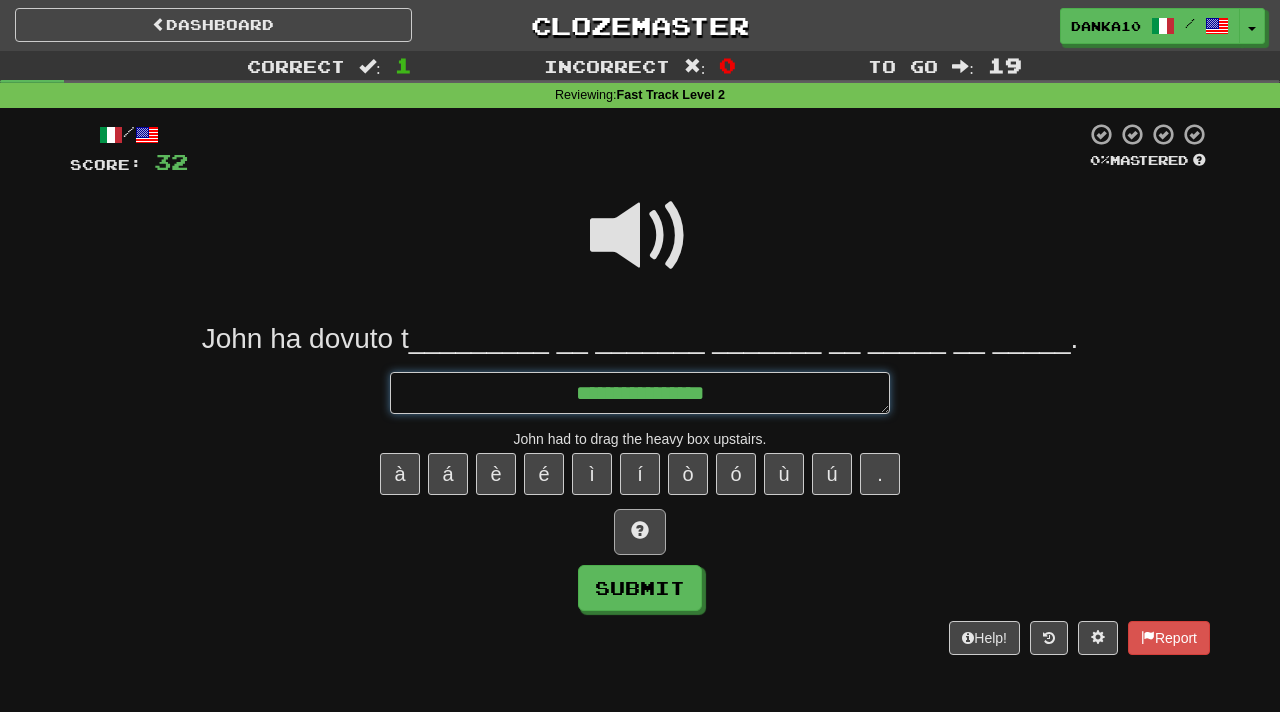 type on "*" 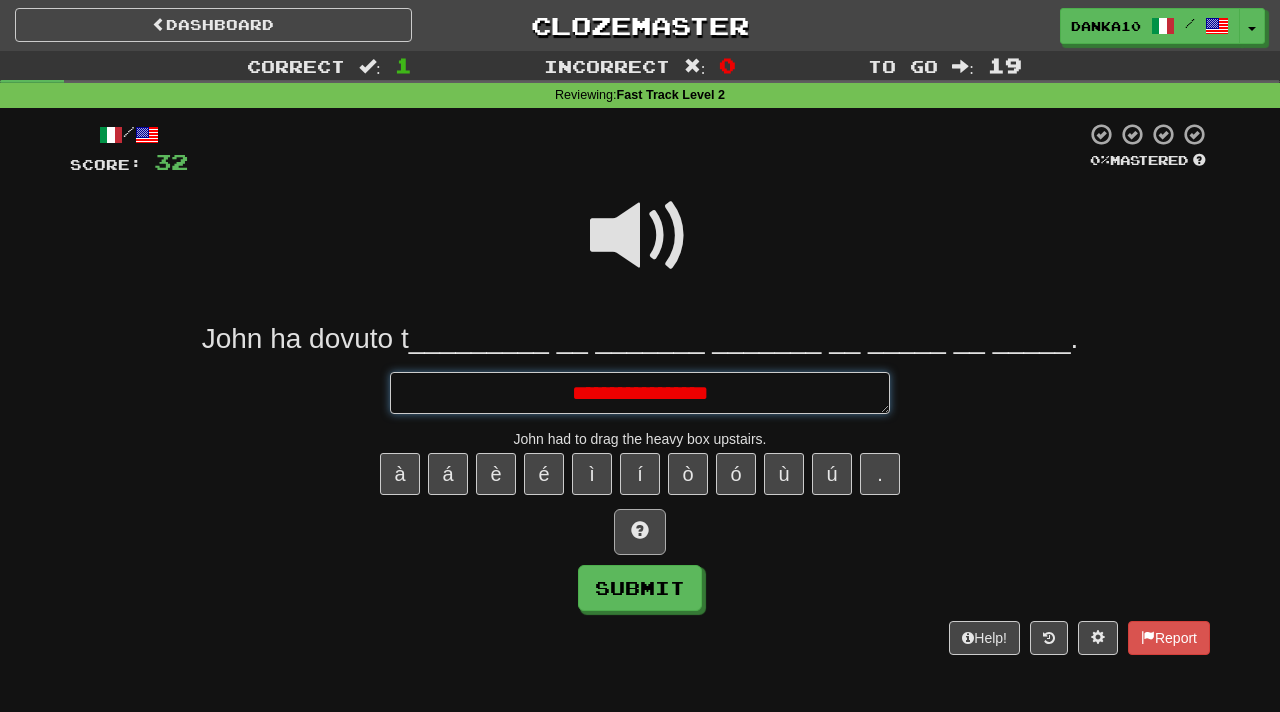 type on "*" 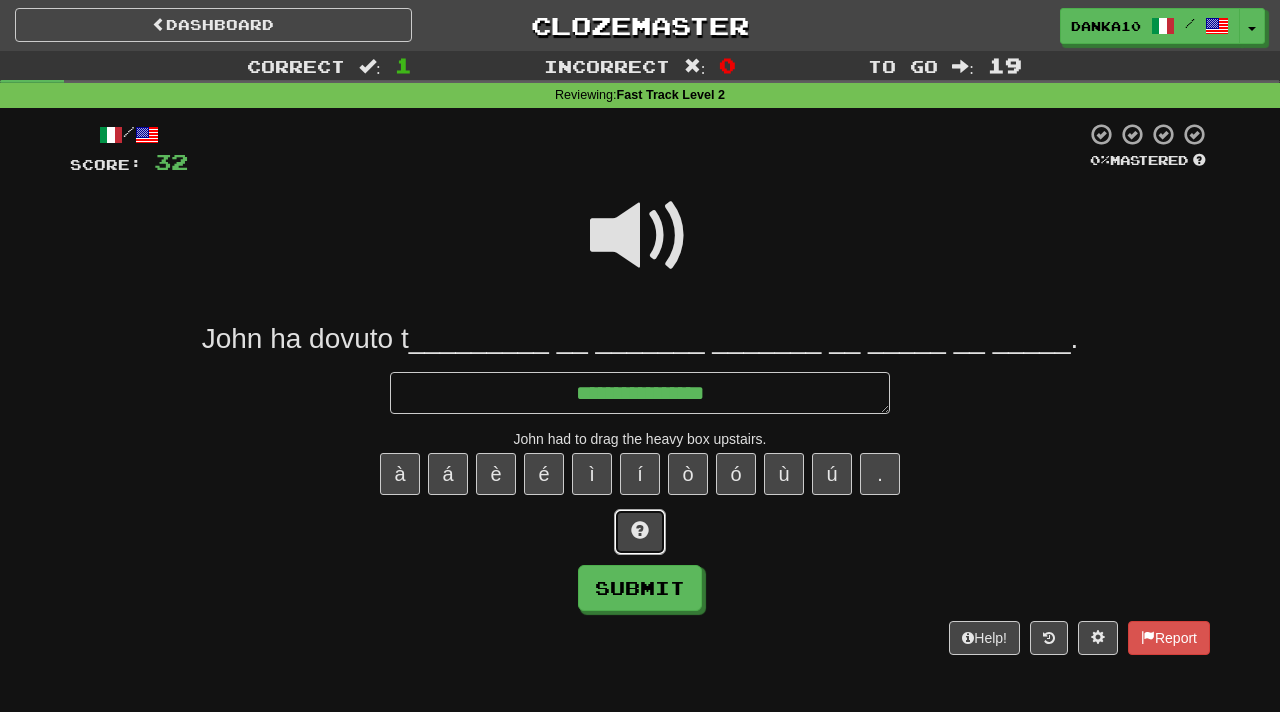 click at bounding box center [640, 532] 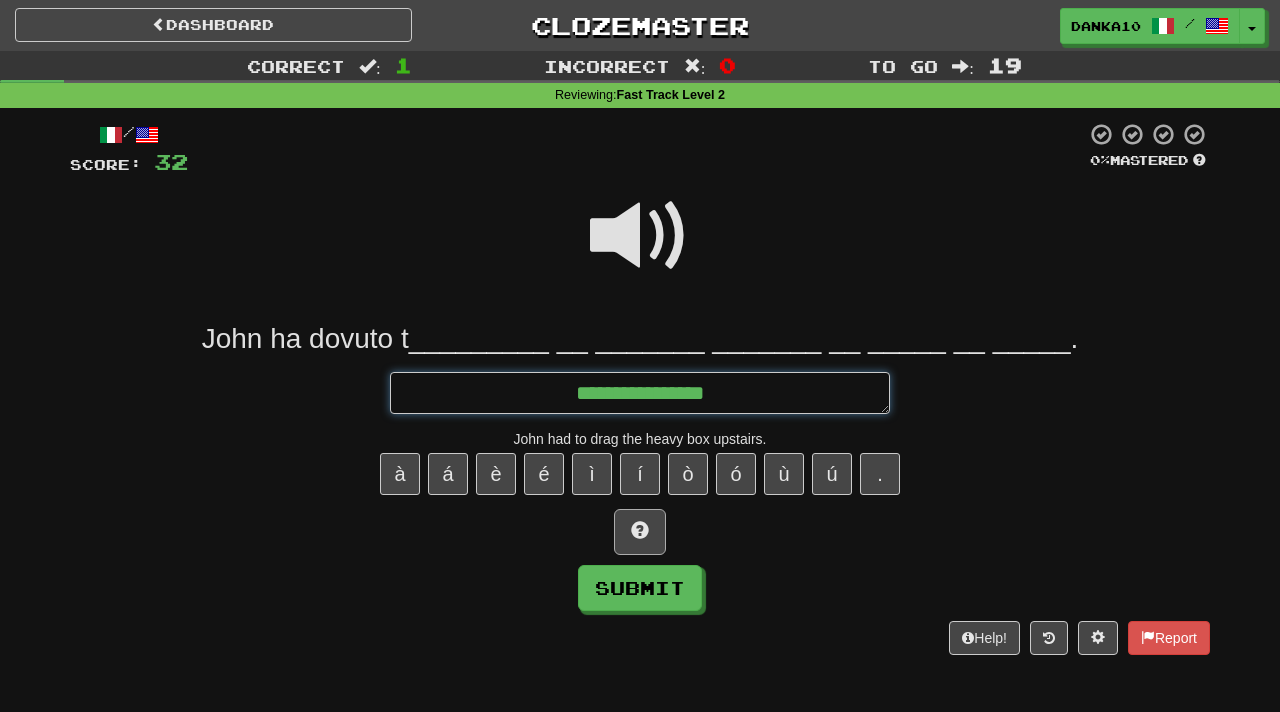type on "*" 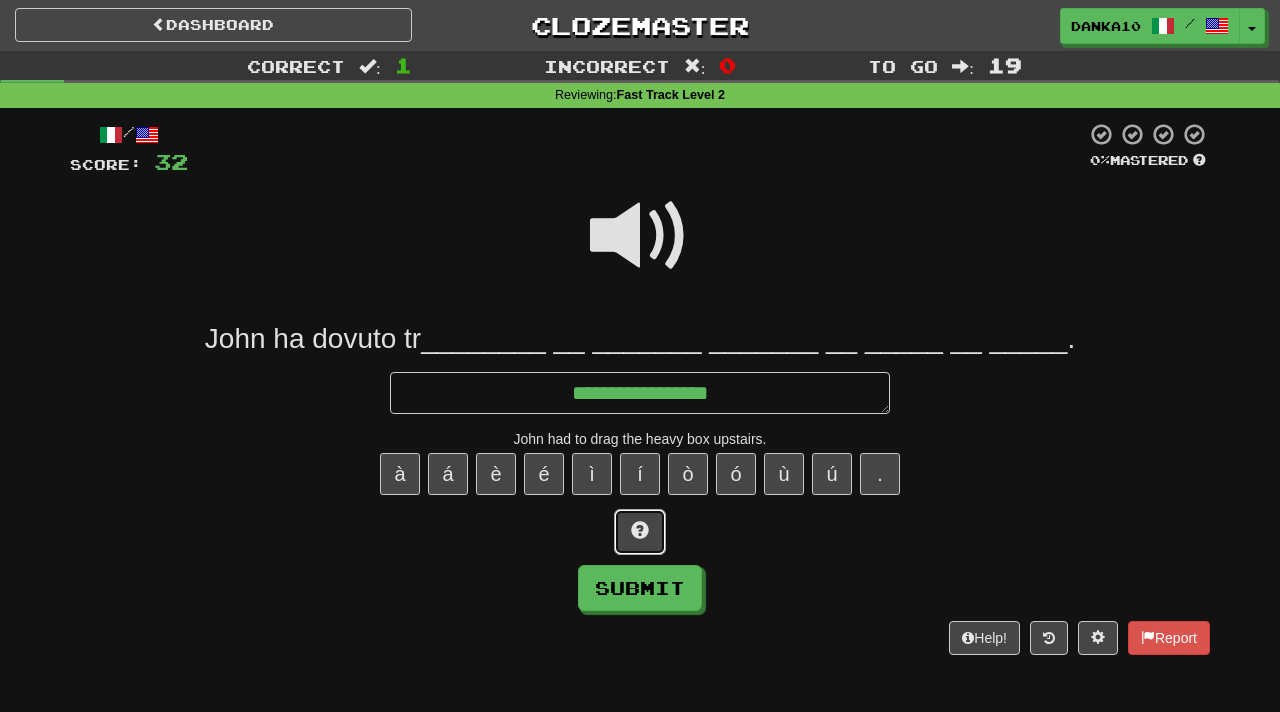 click at bounding box center [640, 532] 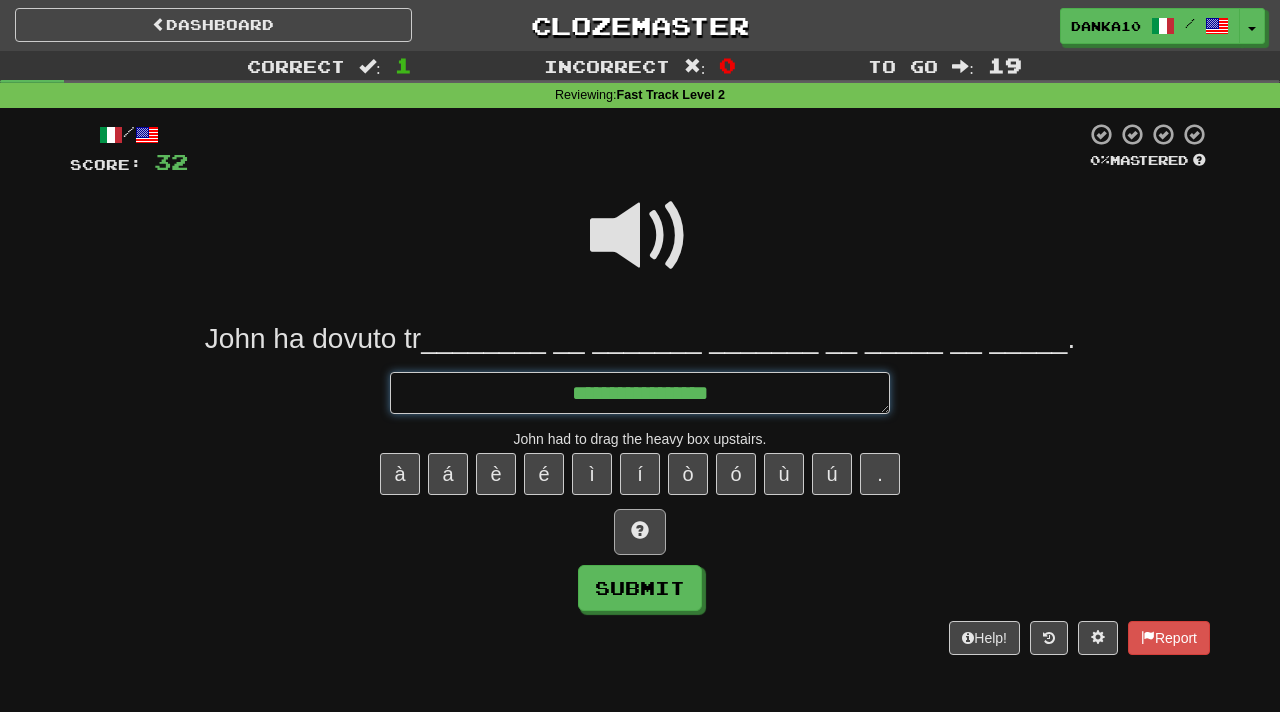 type on "*" 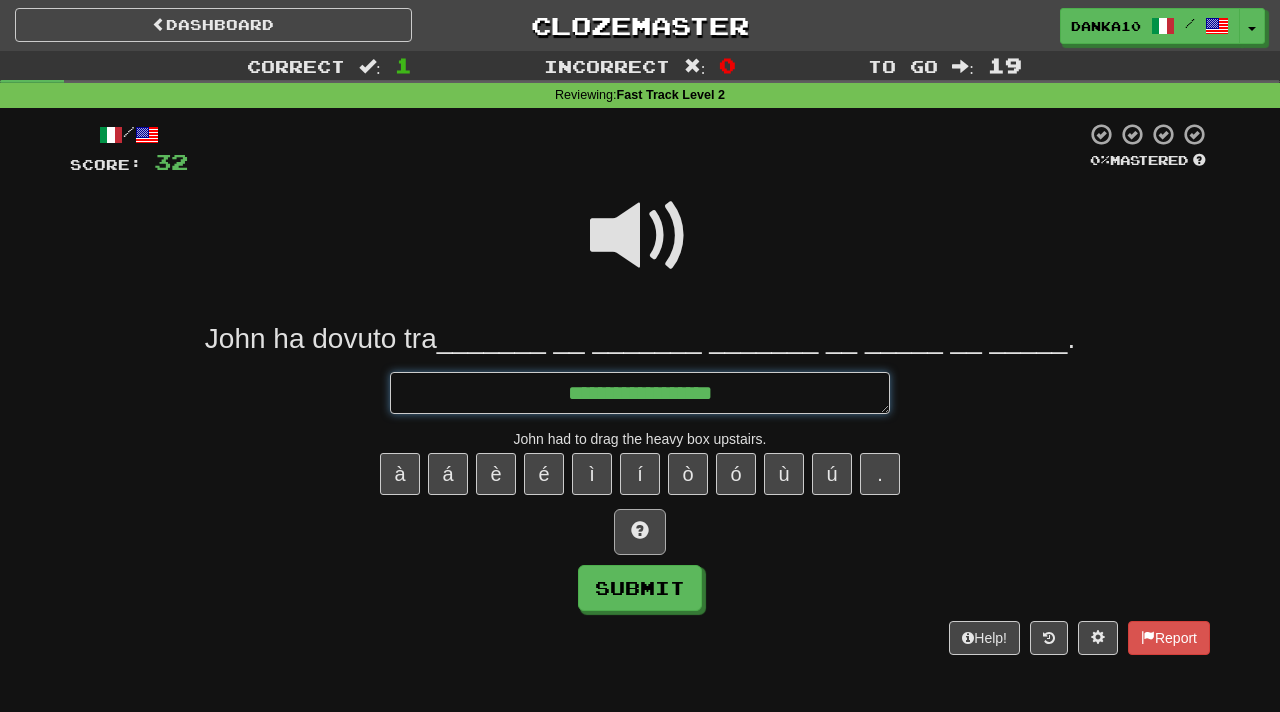 type on "*" 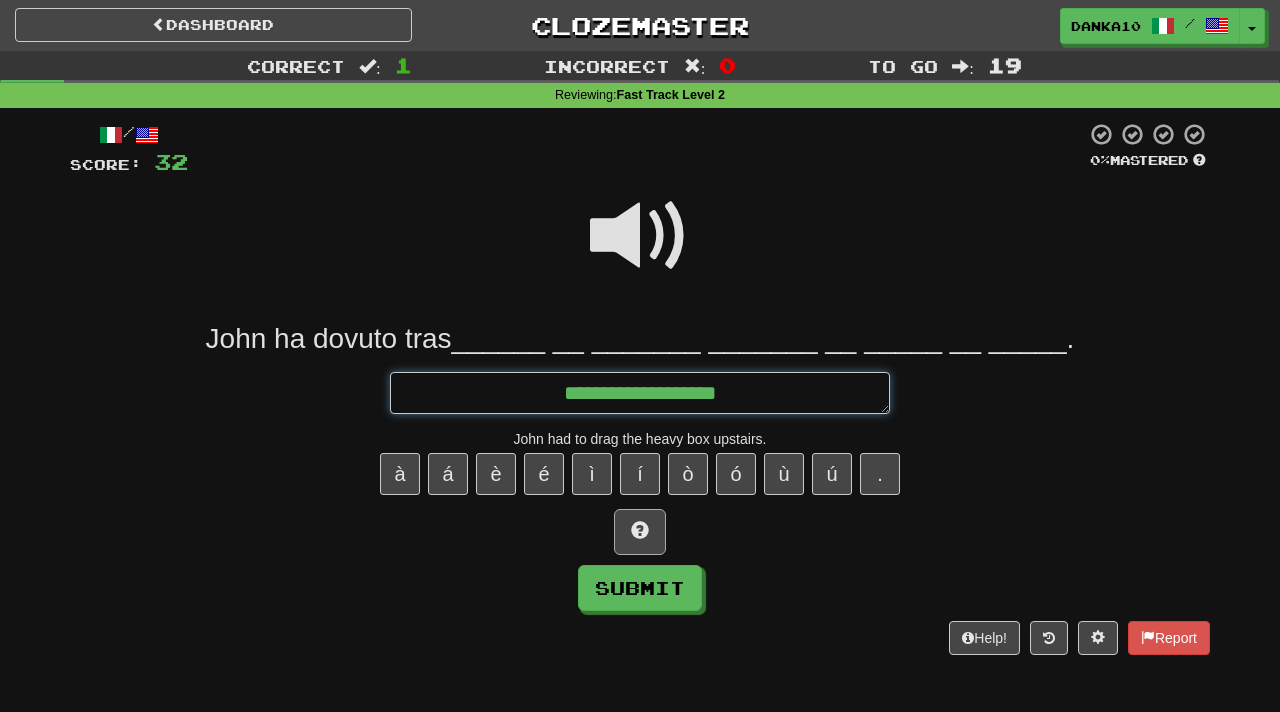 type on "*" 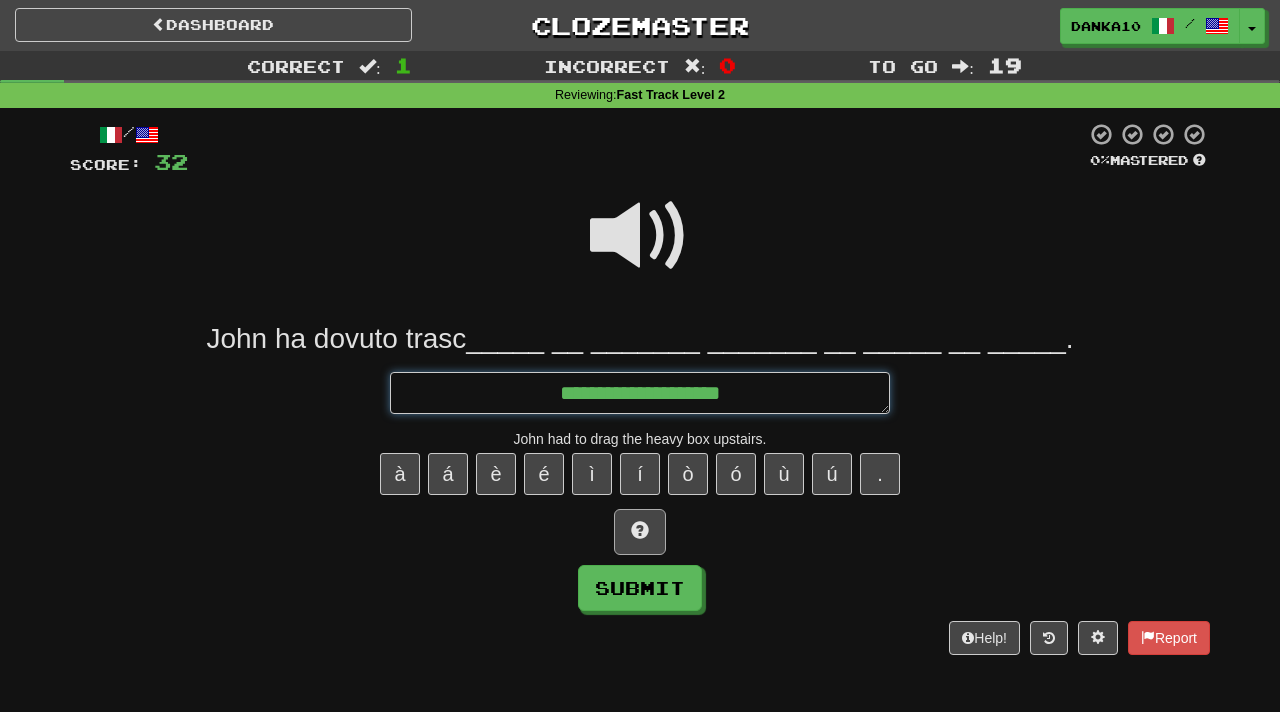 type on "*" 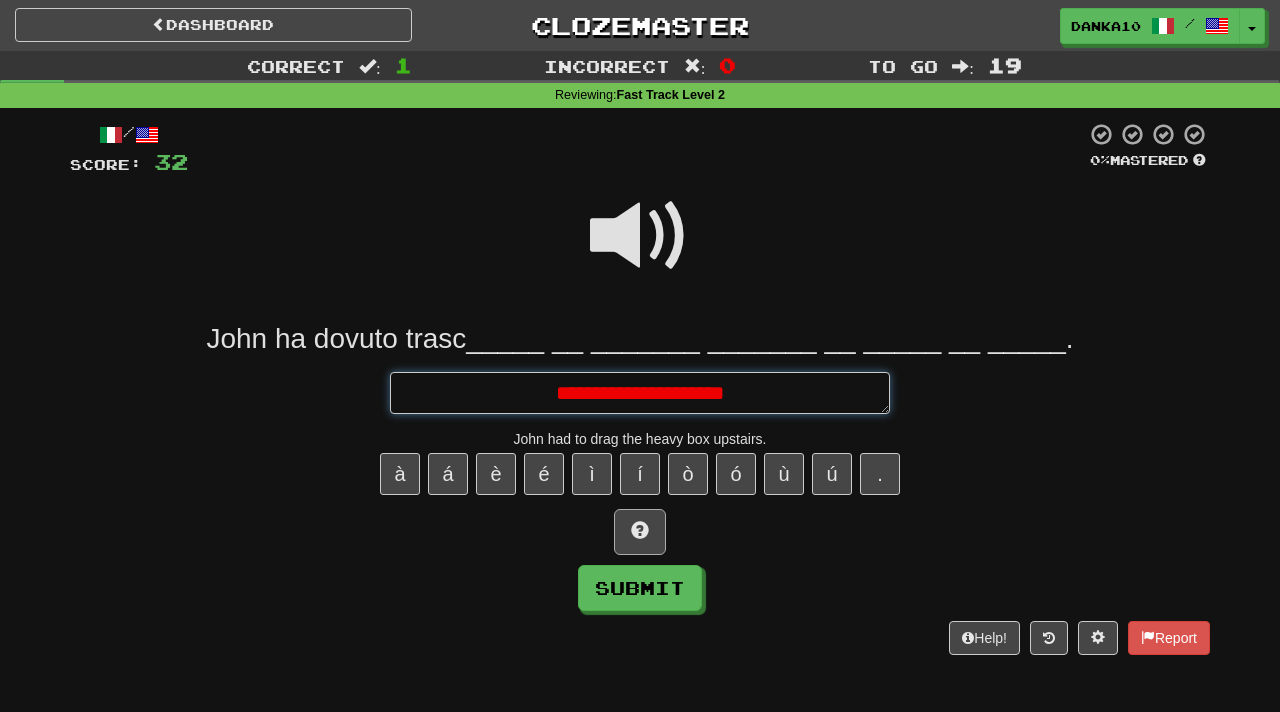type on "*" 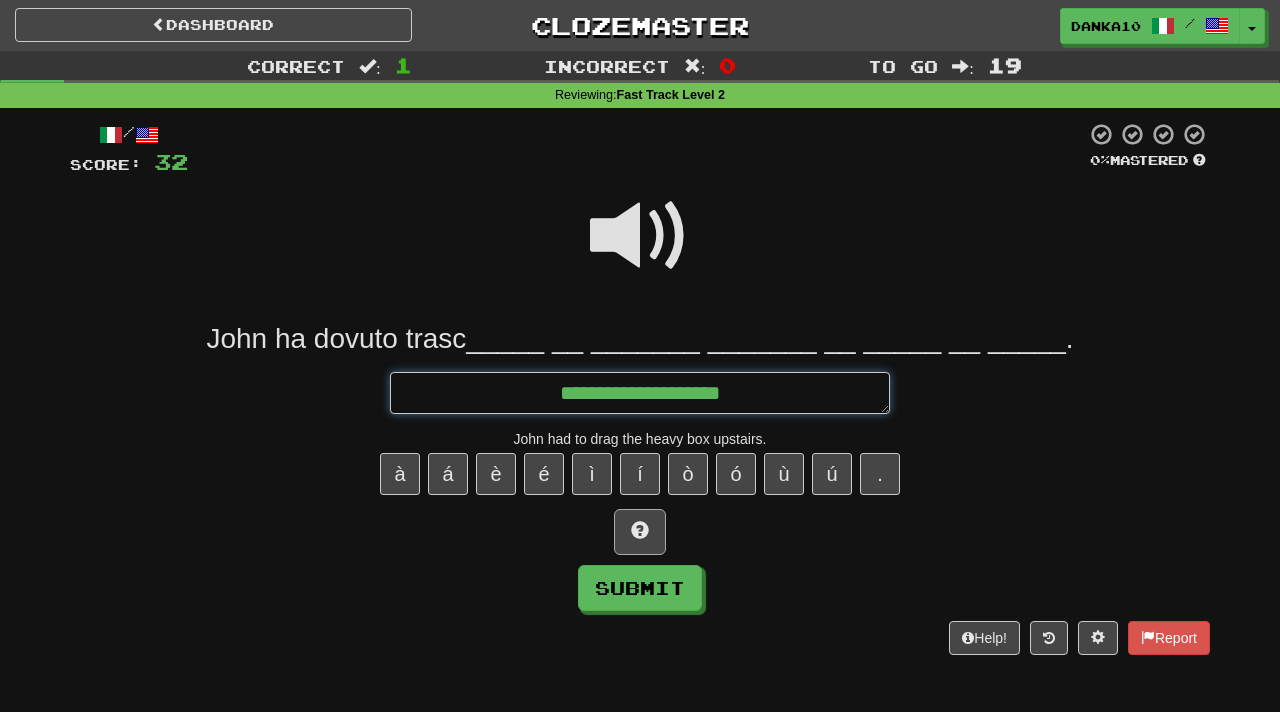type on "**********" 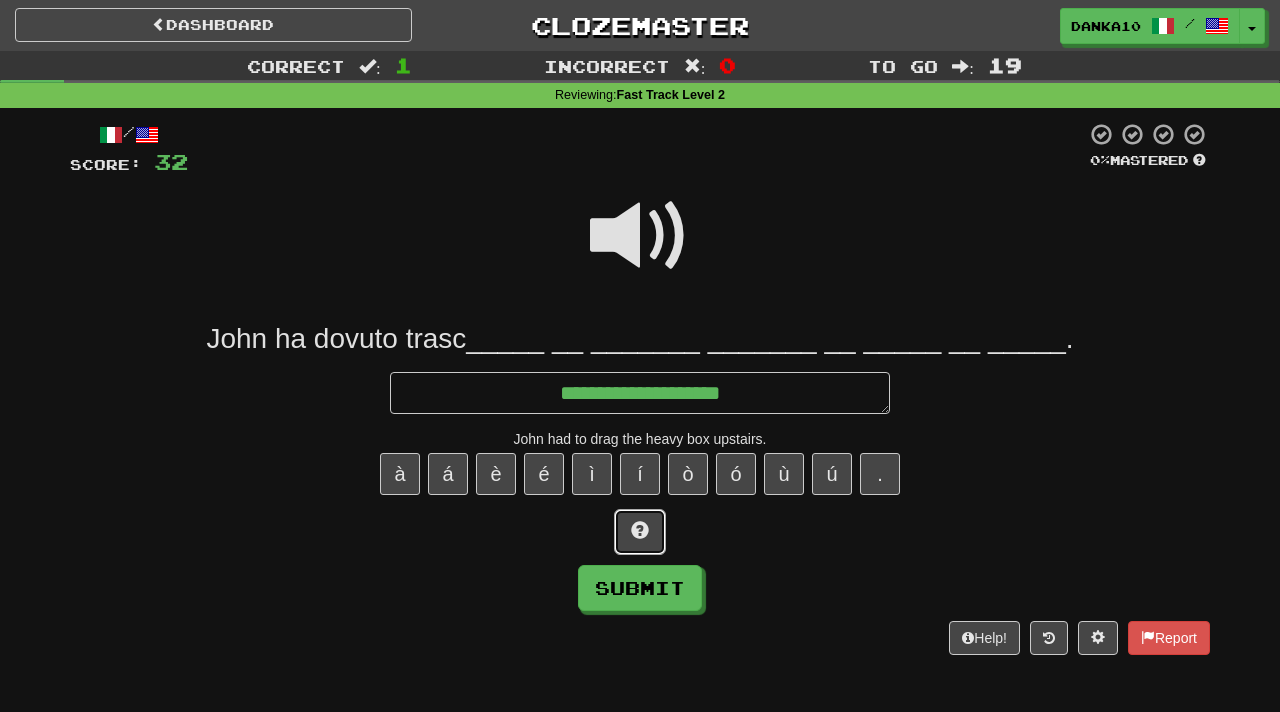 click at bounding box center [640, 530] 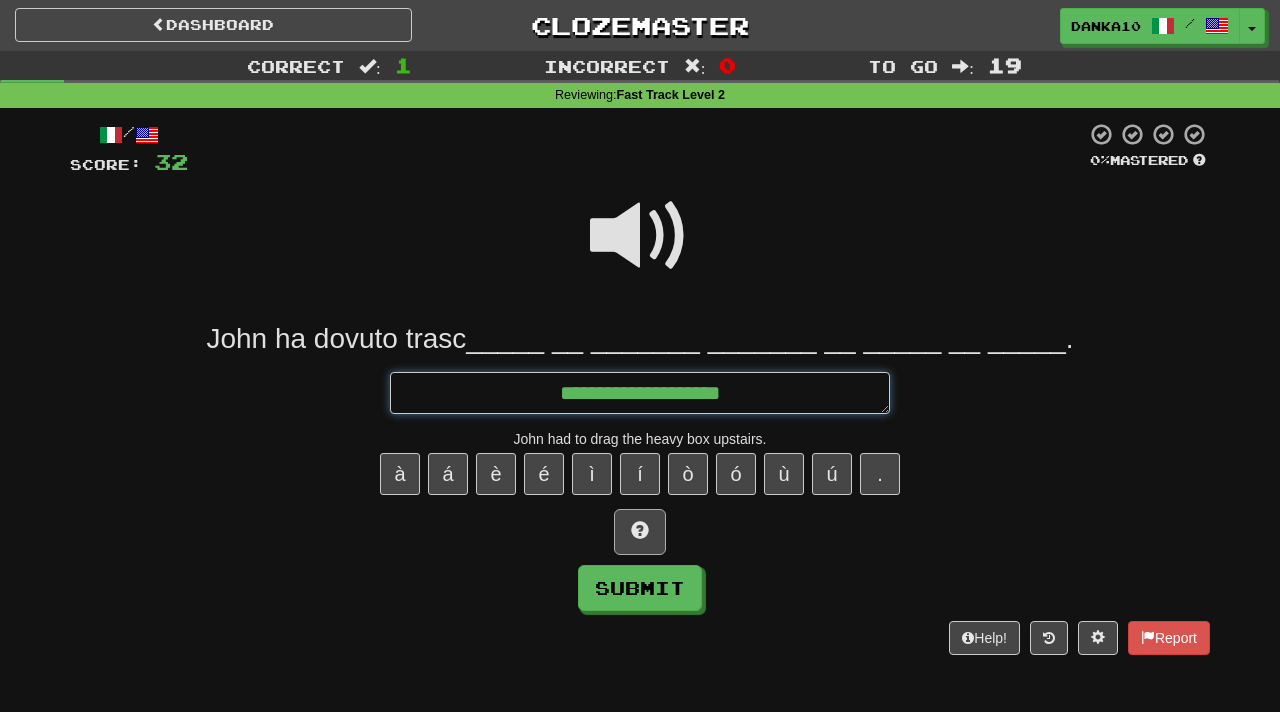 type on "*" 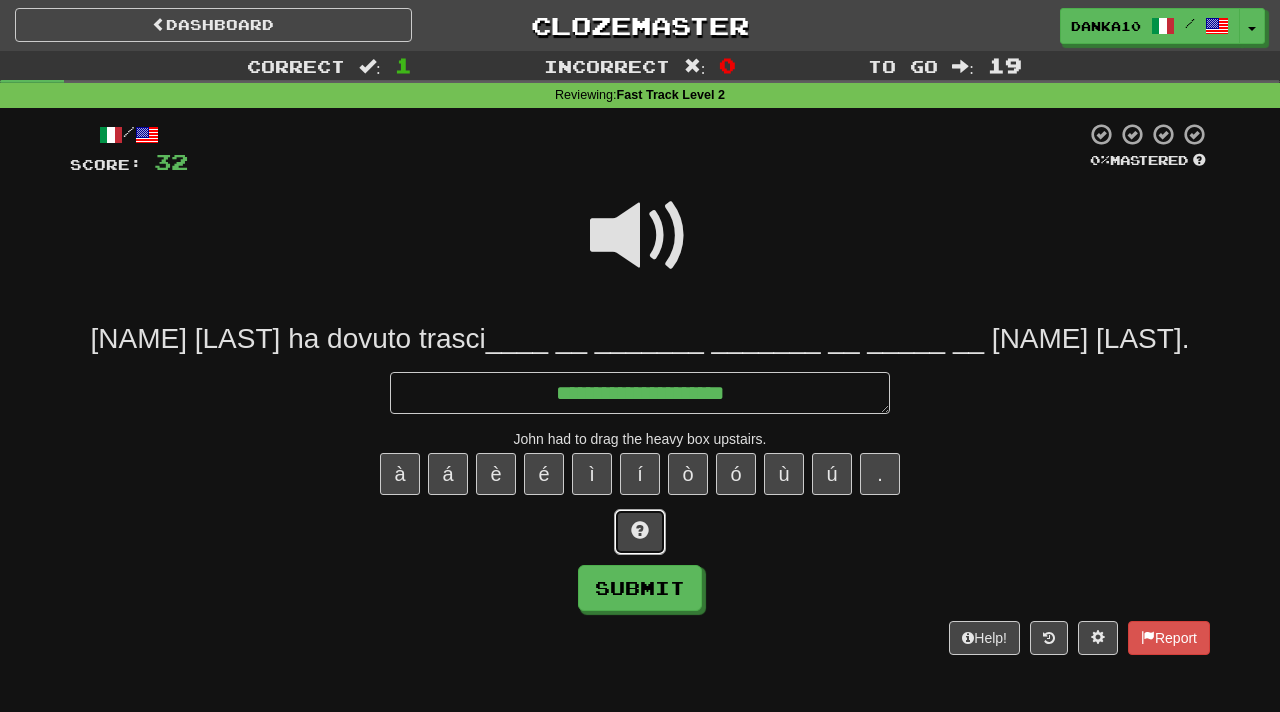 click at bounding box center (640, 530) 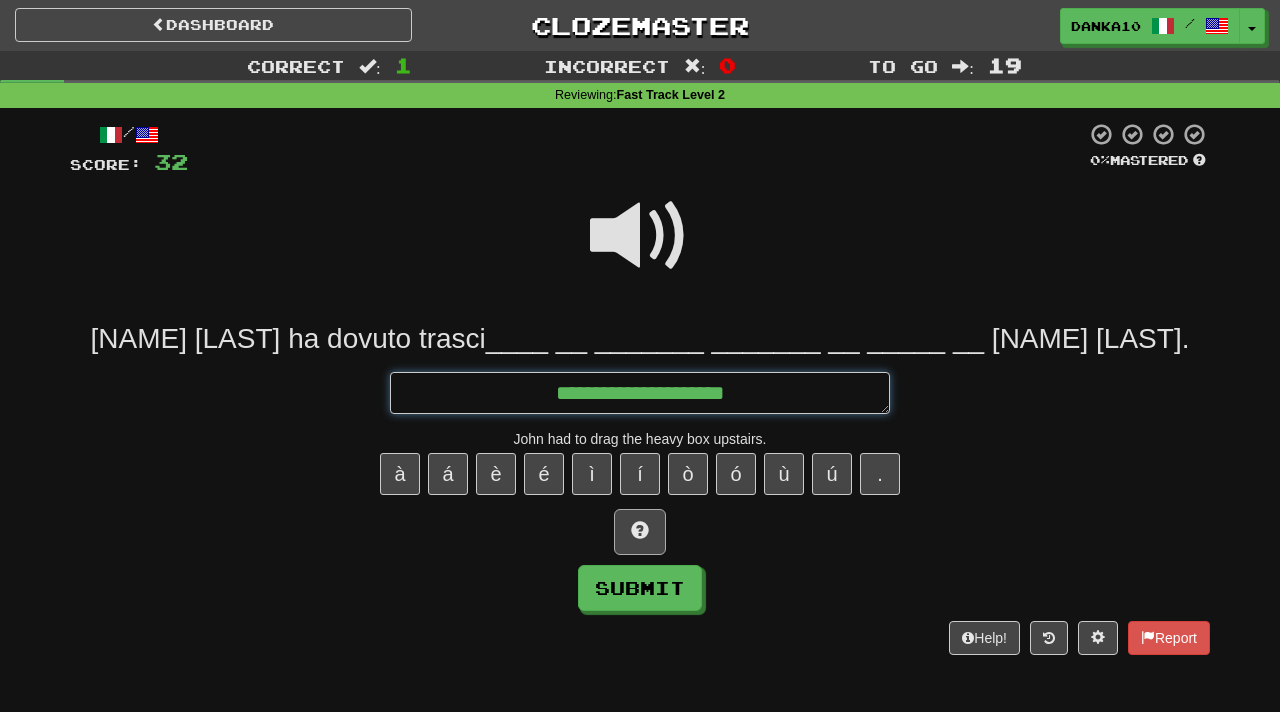 type on "*" 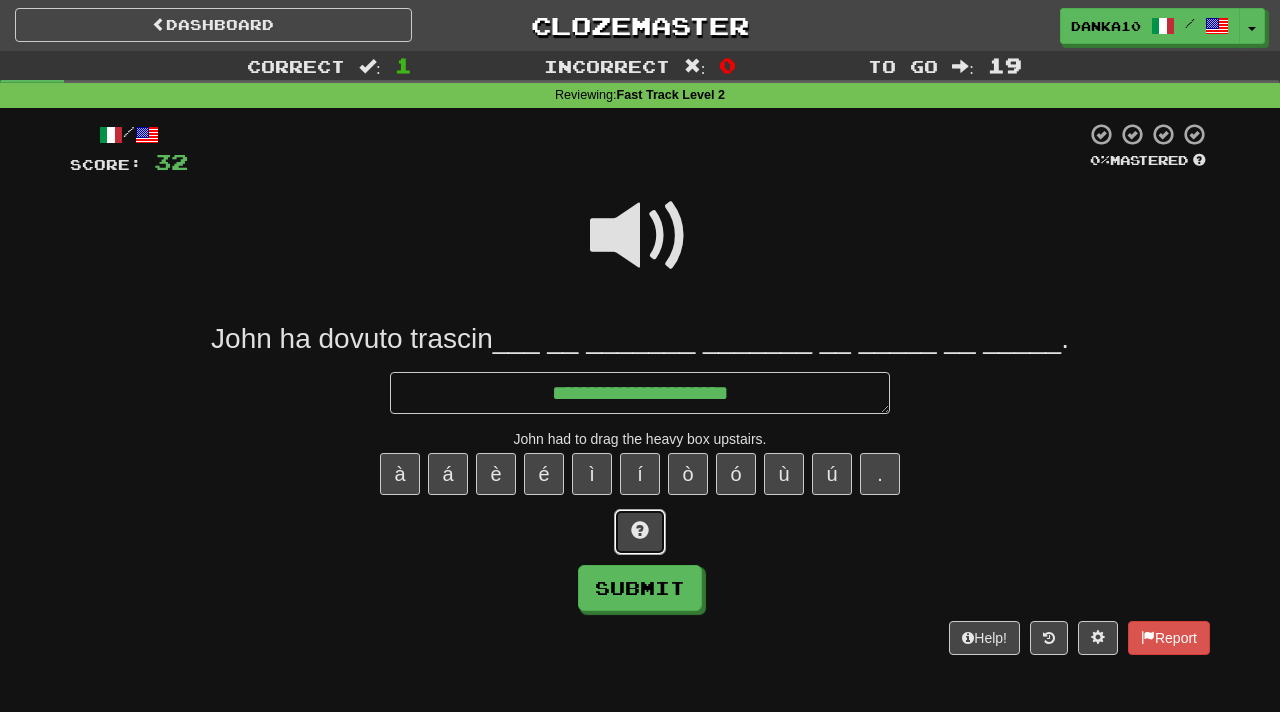 click at bounding box center [640, 530] 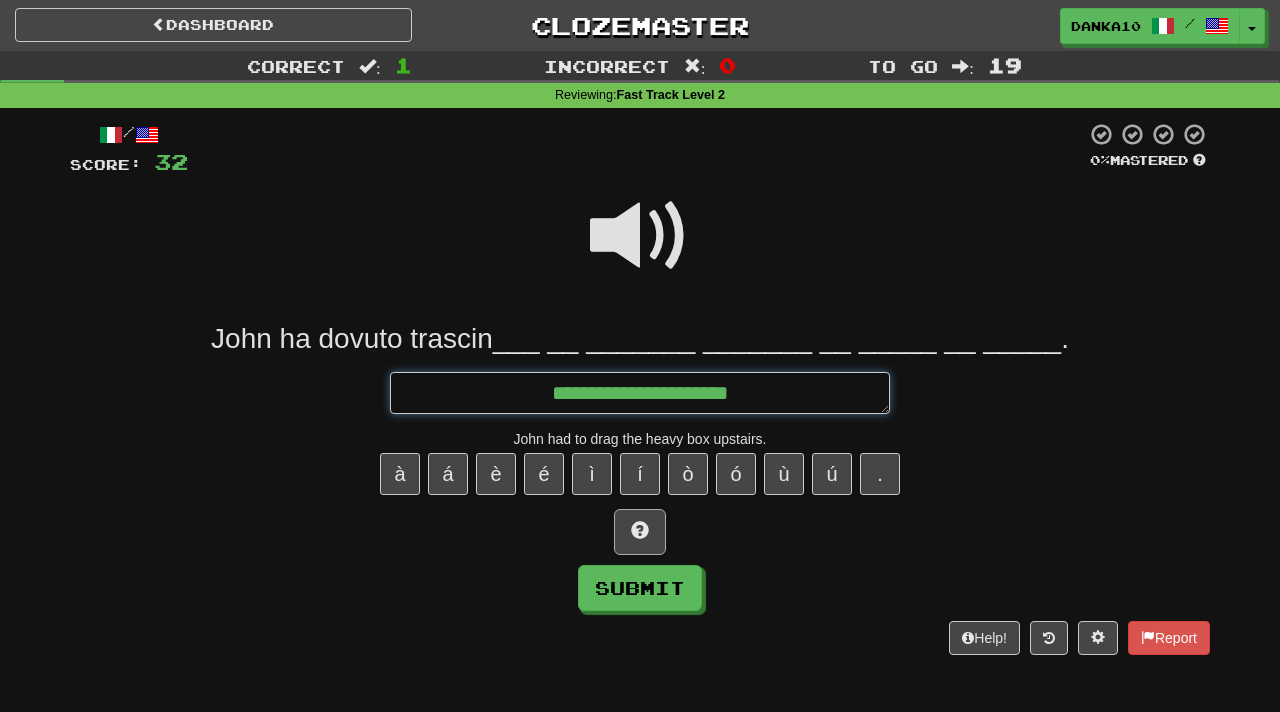 type on "*" 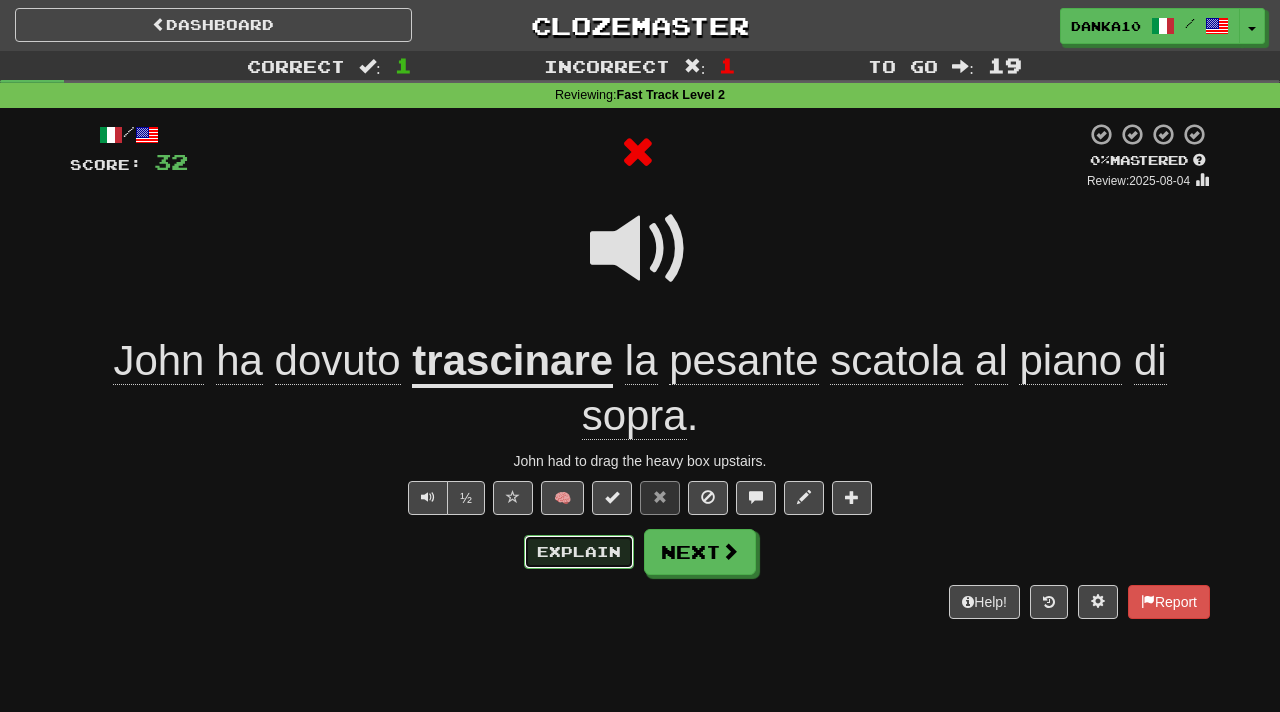 click on "Explain" at bounding box center [579, 552] 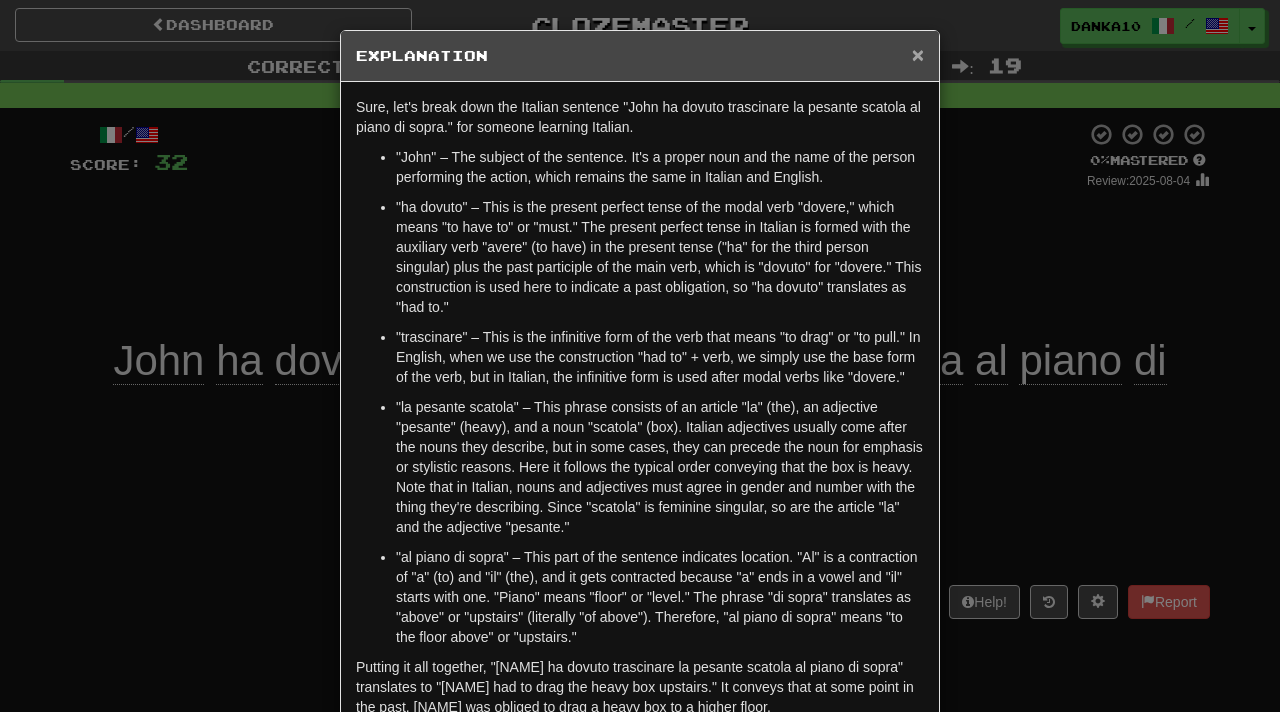 click on "×" at bounding box center [918, 54] 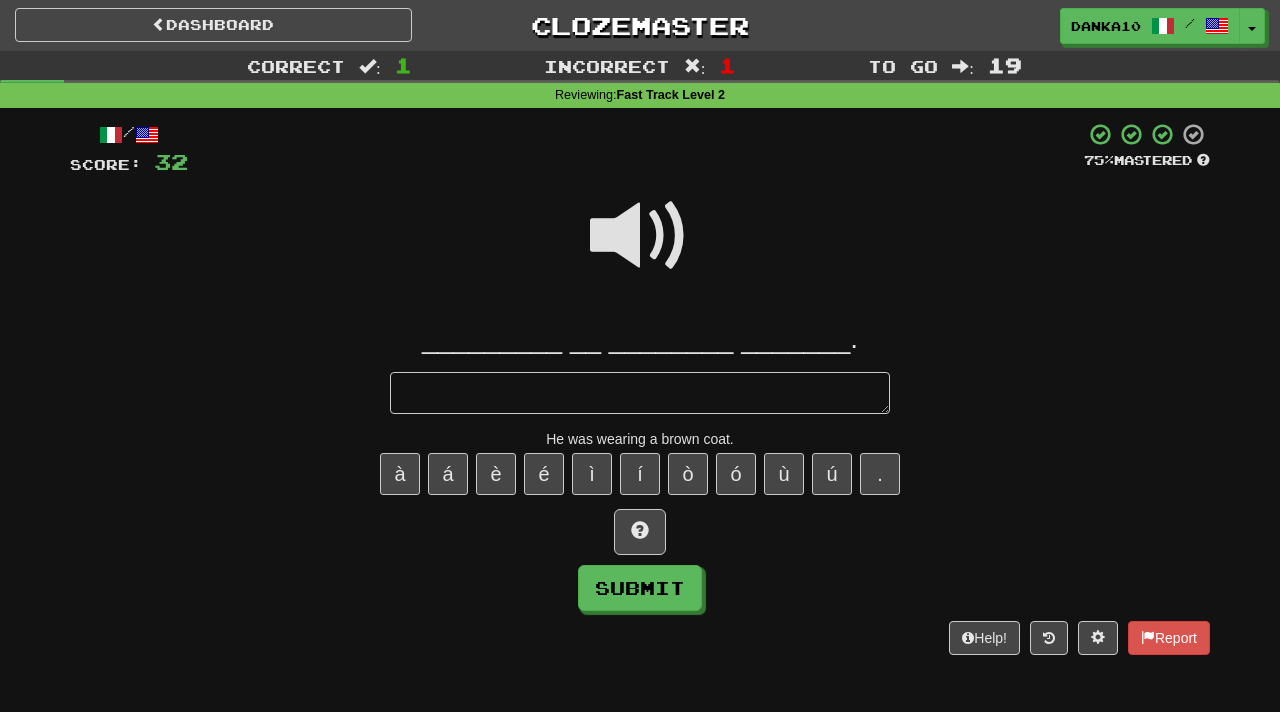 type on "*" 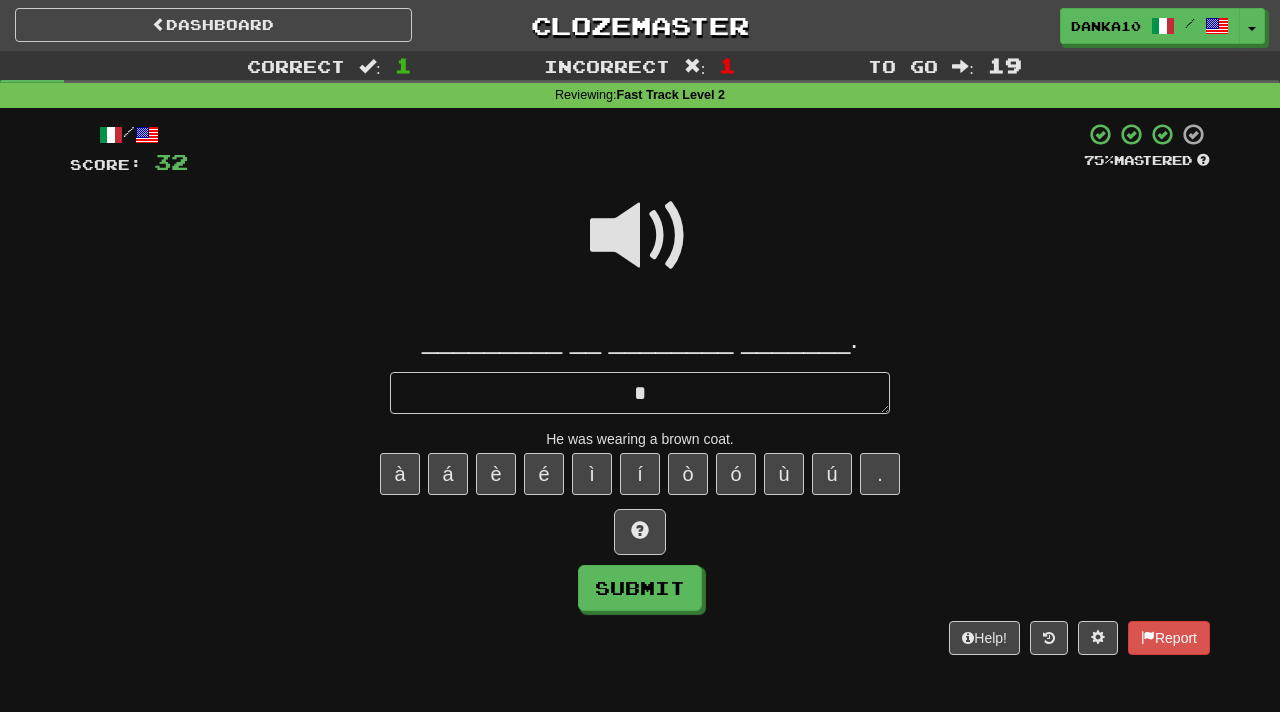 type on "*" 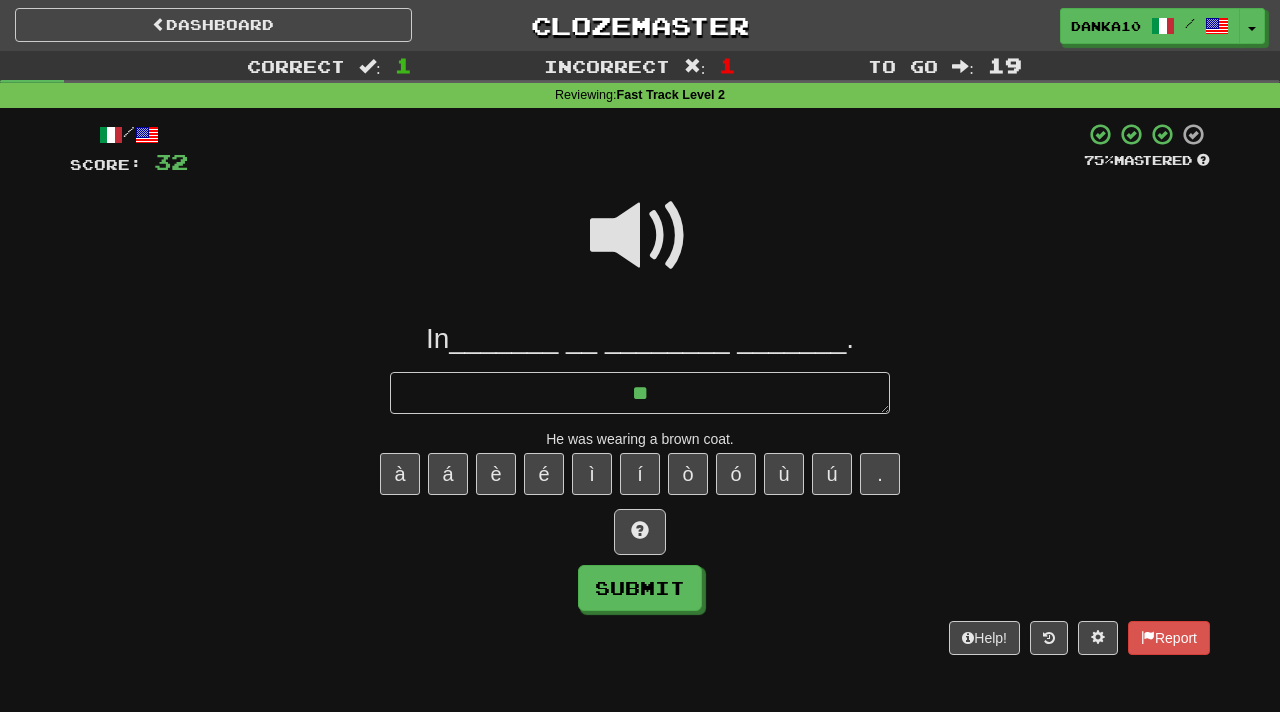type on "*" 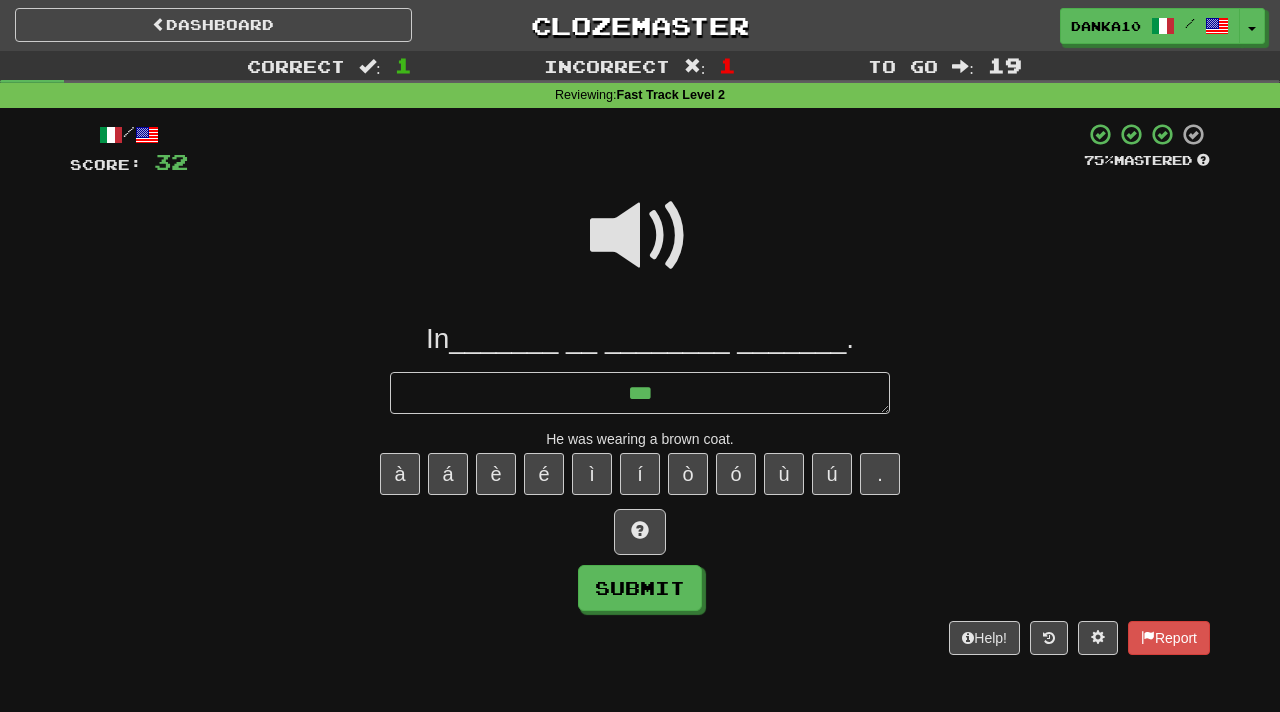 type on "*" 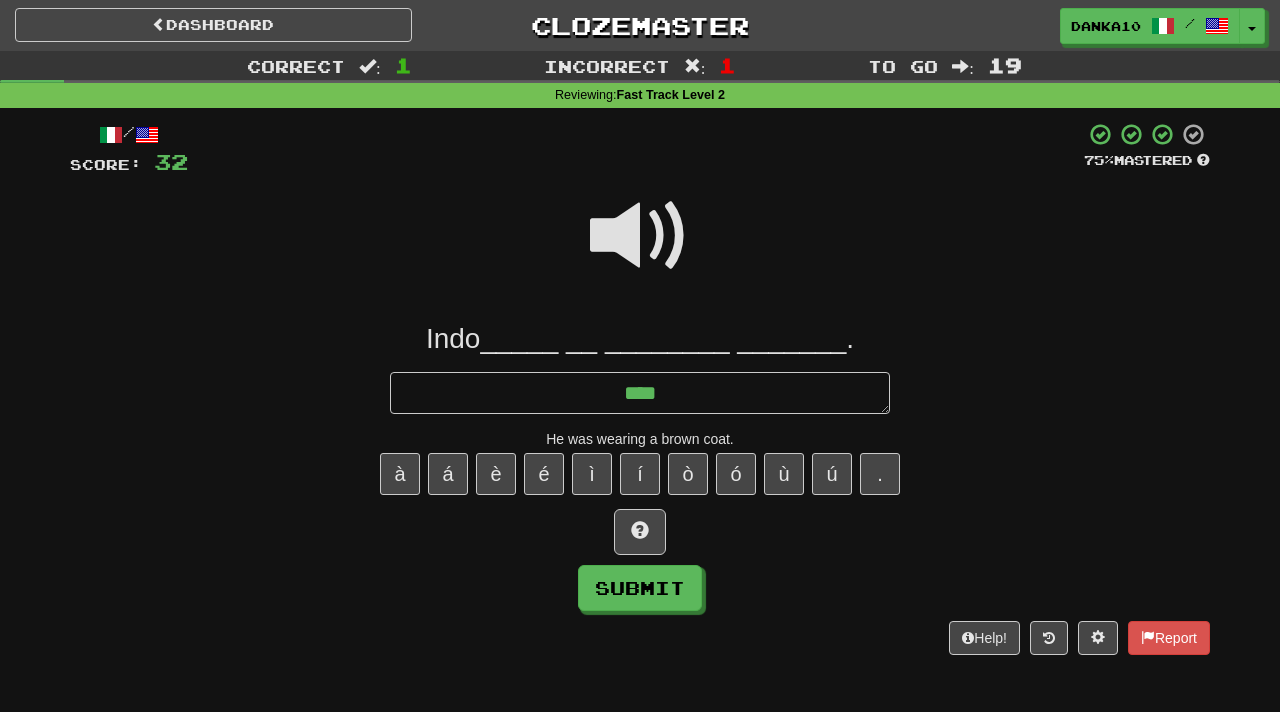 type on "*" 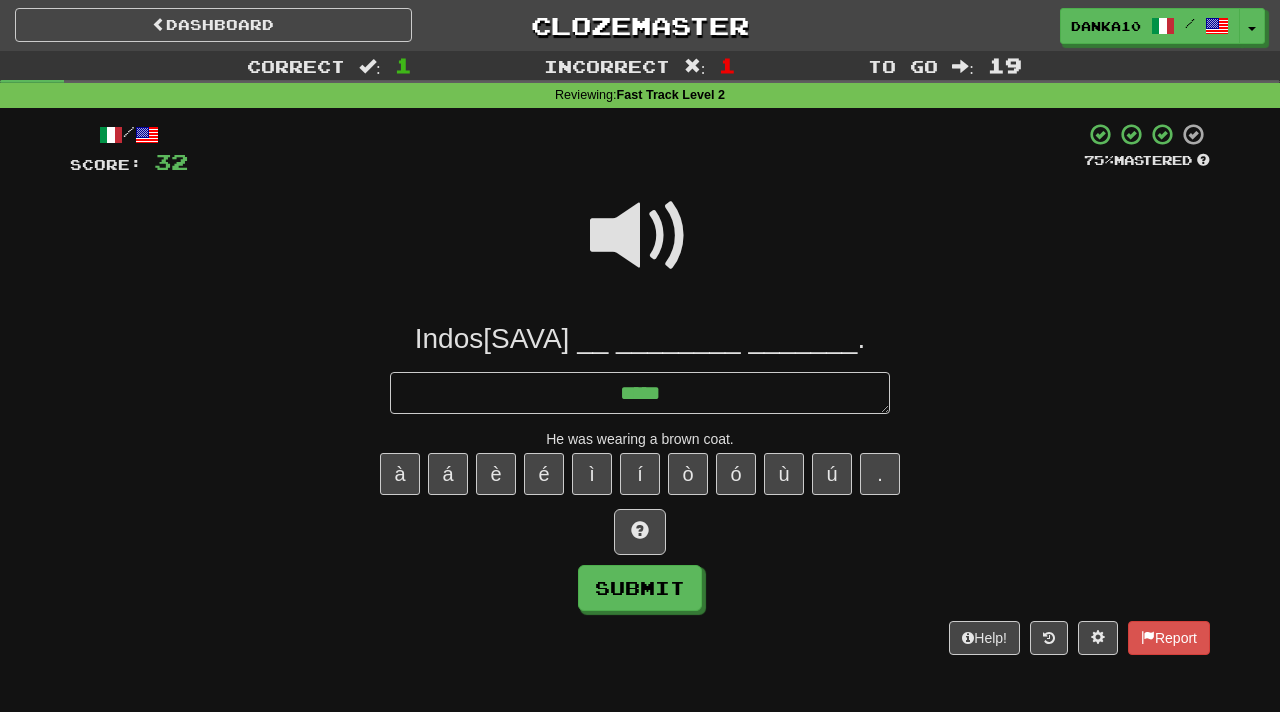 type on "*" 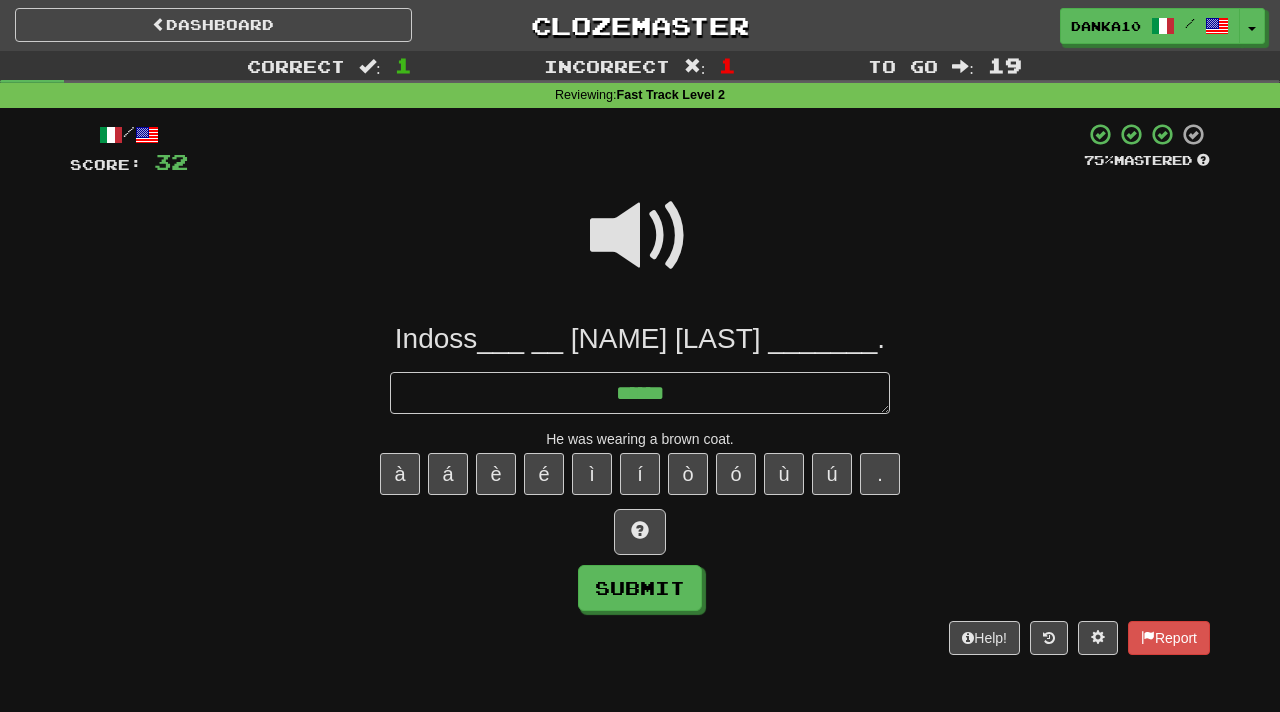 type 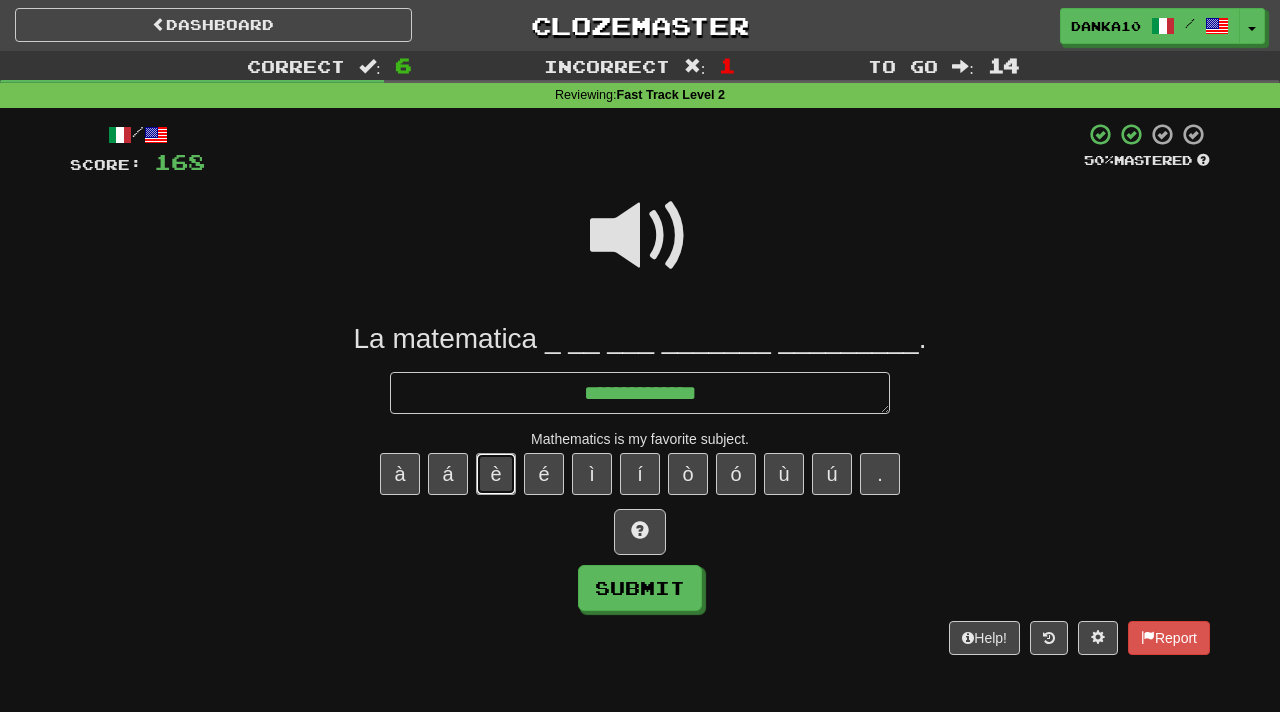 click on "è" at bounding box center [496, 474] 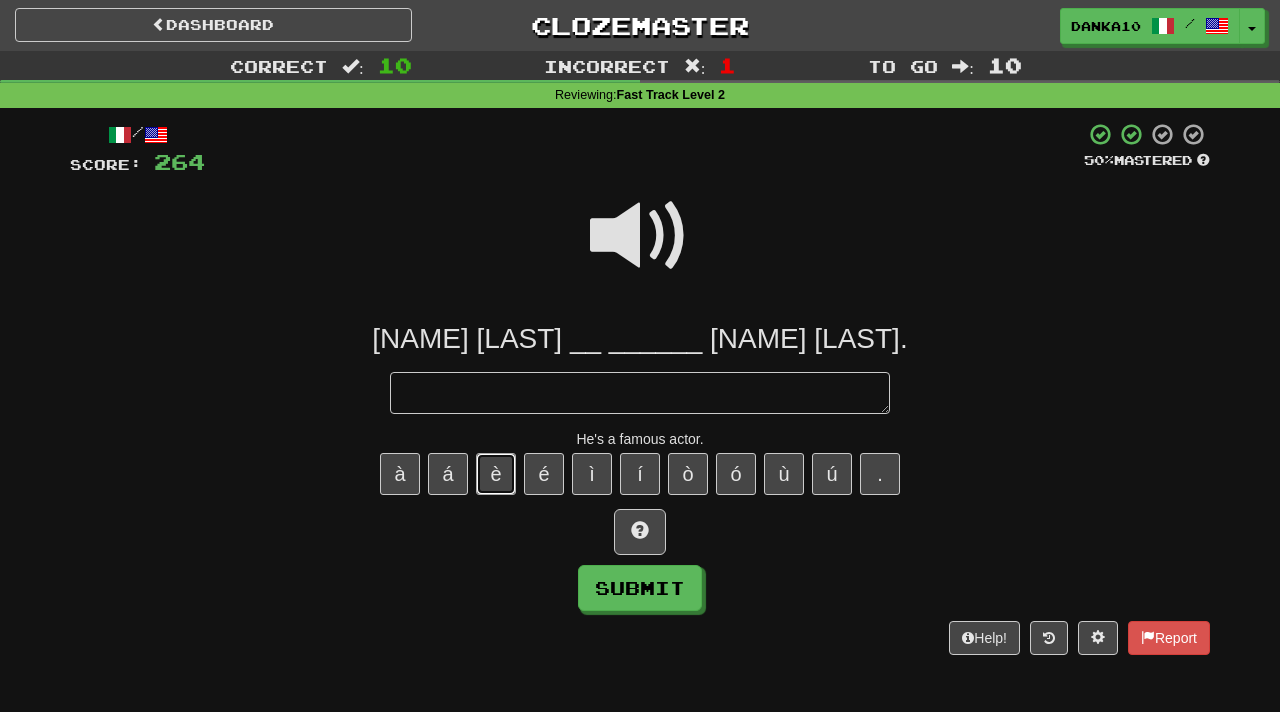 click on "è" at bounding box center [496, 474] 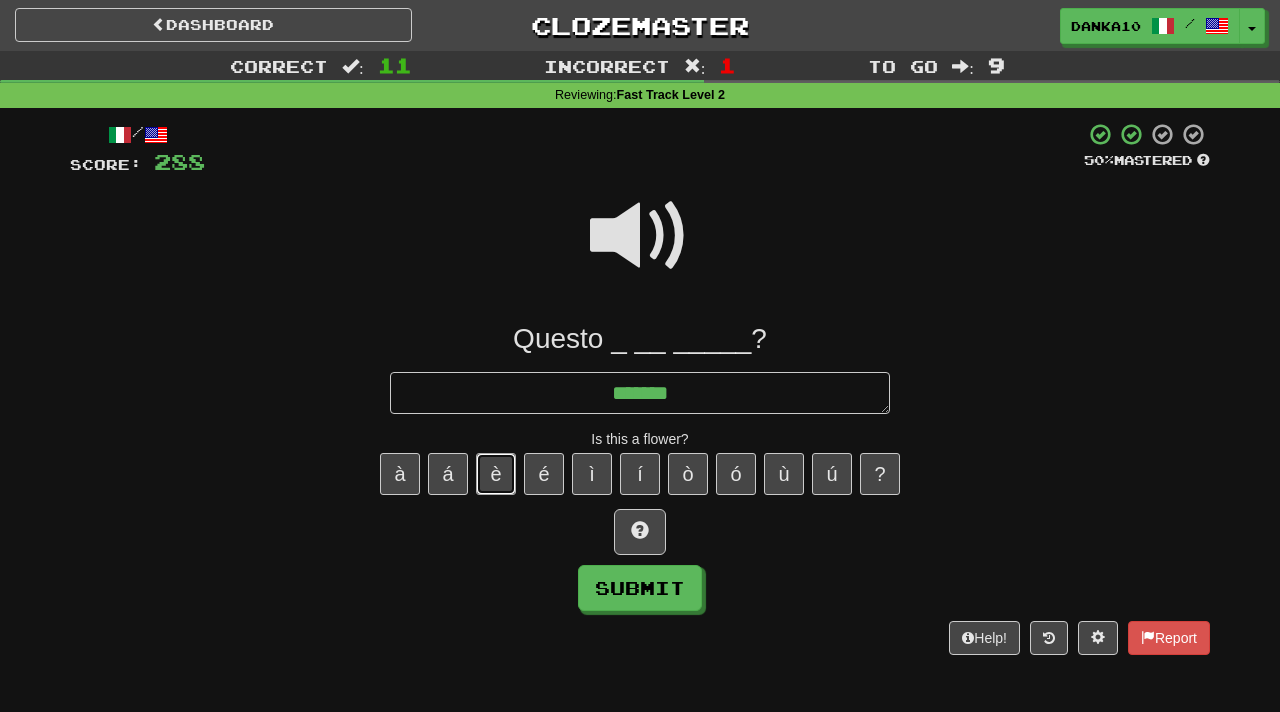 click on "è" at bounding box center (496, 474) 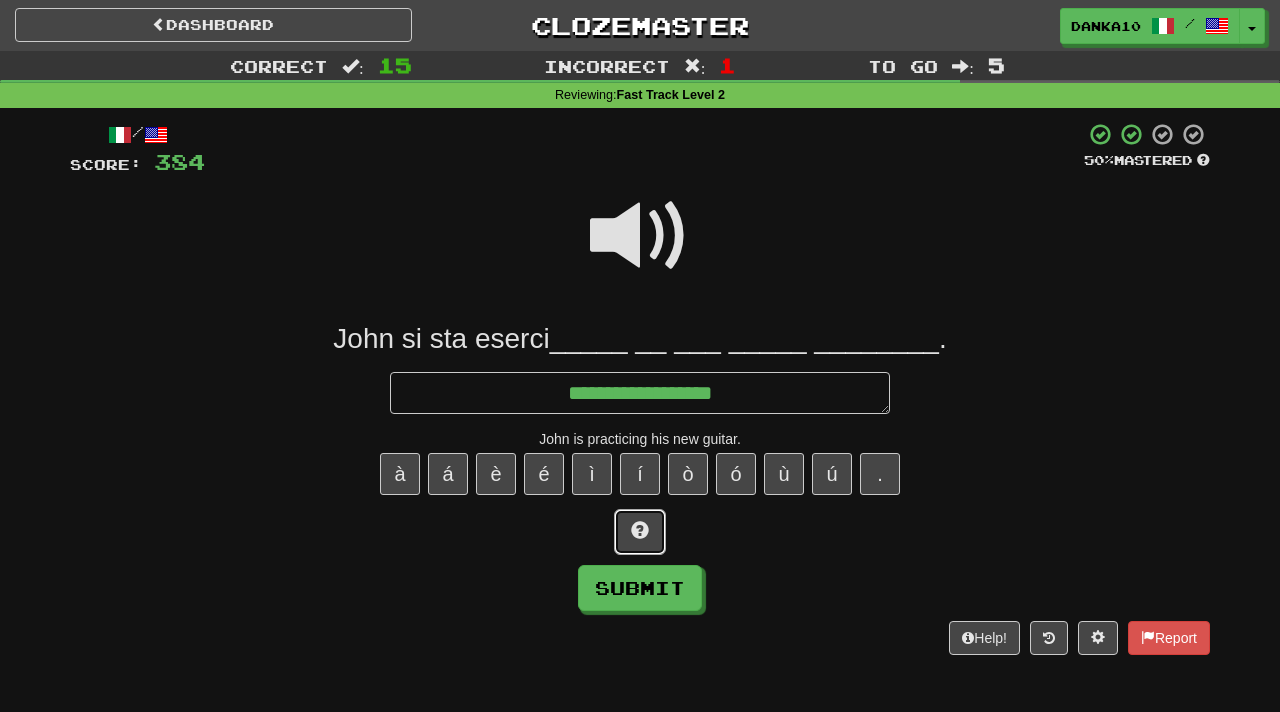 click at bounding box center (640, 532) 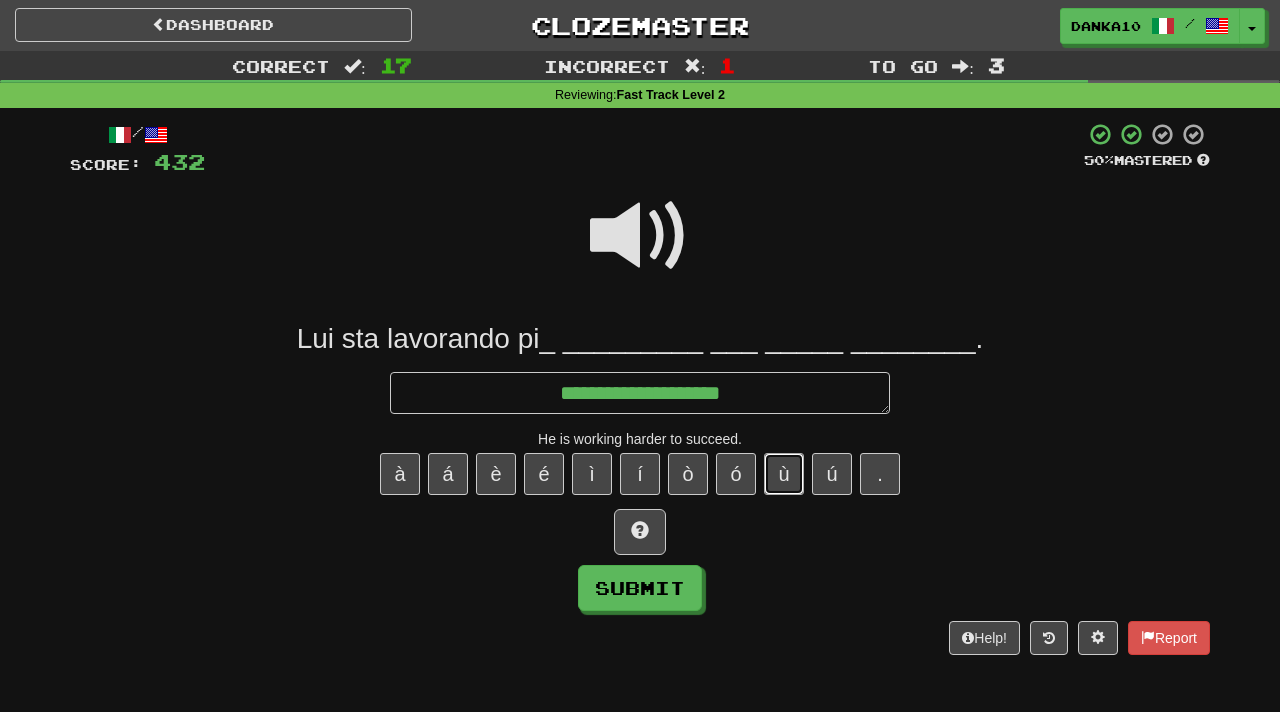 click on "ù" at bounding box center (784, 474) 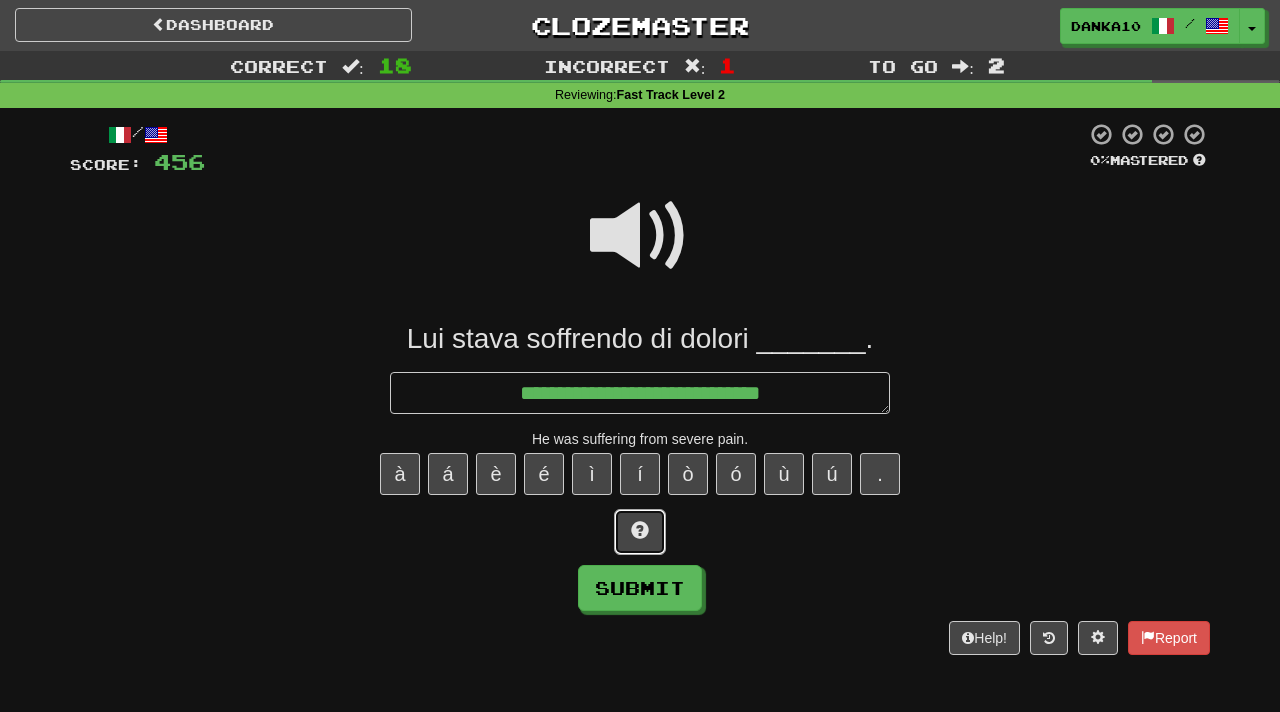 click at bounding box center (640, 532) 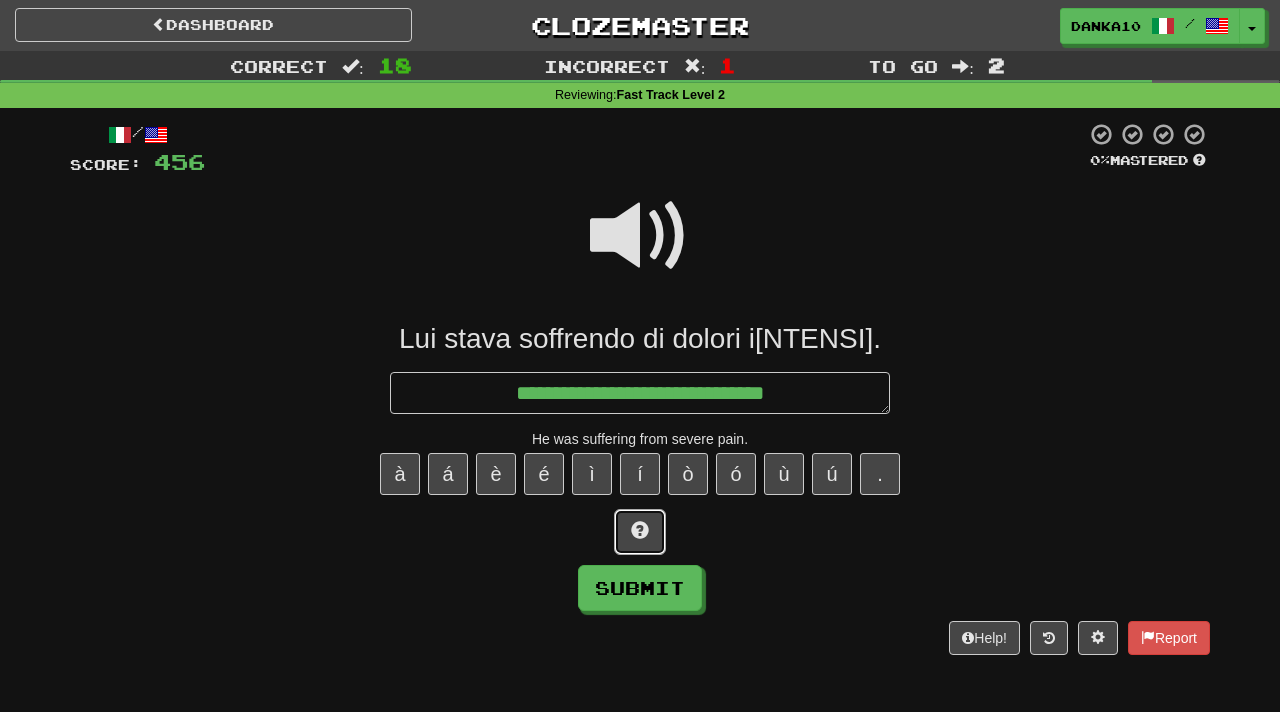click at bounding box center [640, 532] 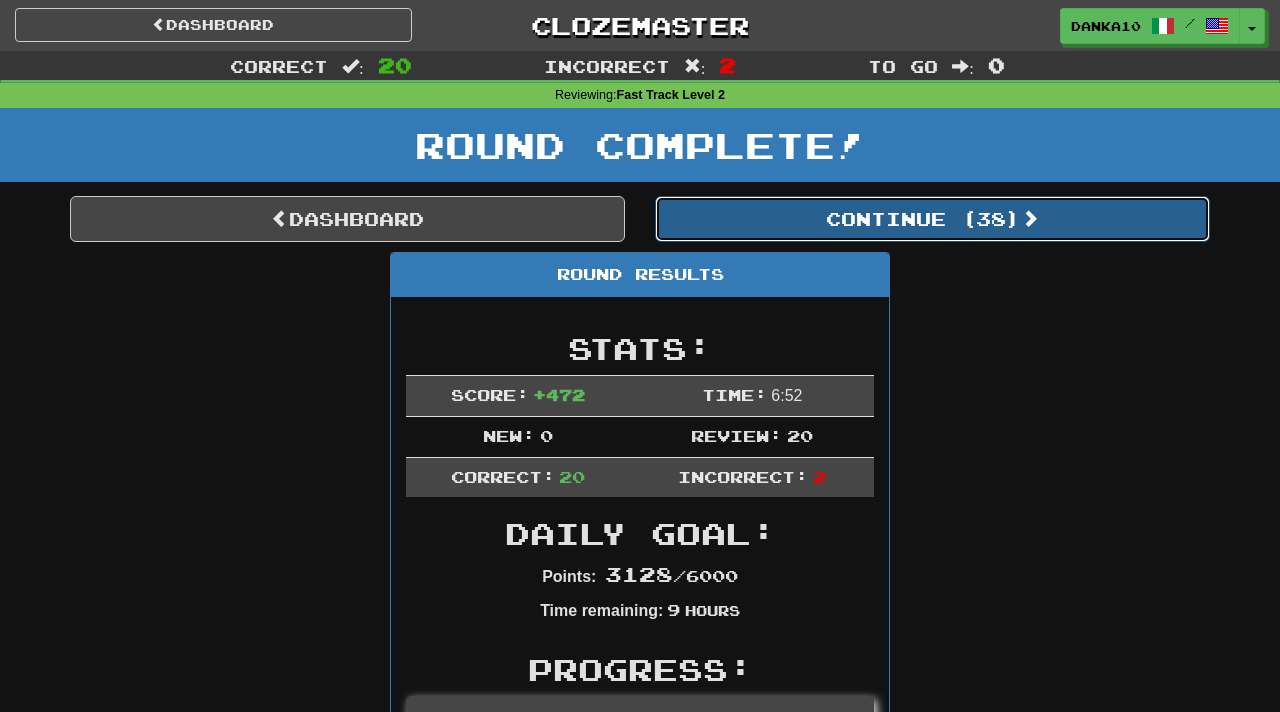 click on "Continue ( 38 )" at bounding box center [932, 219] 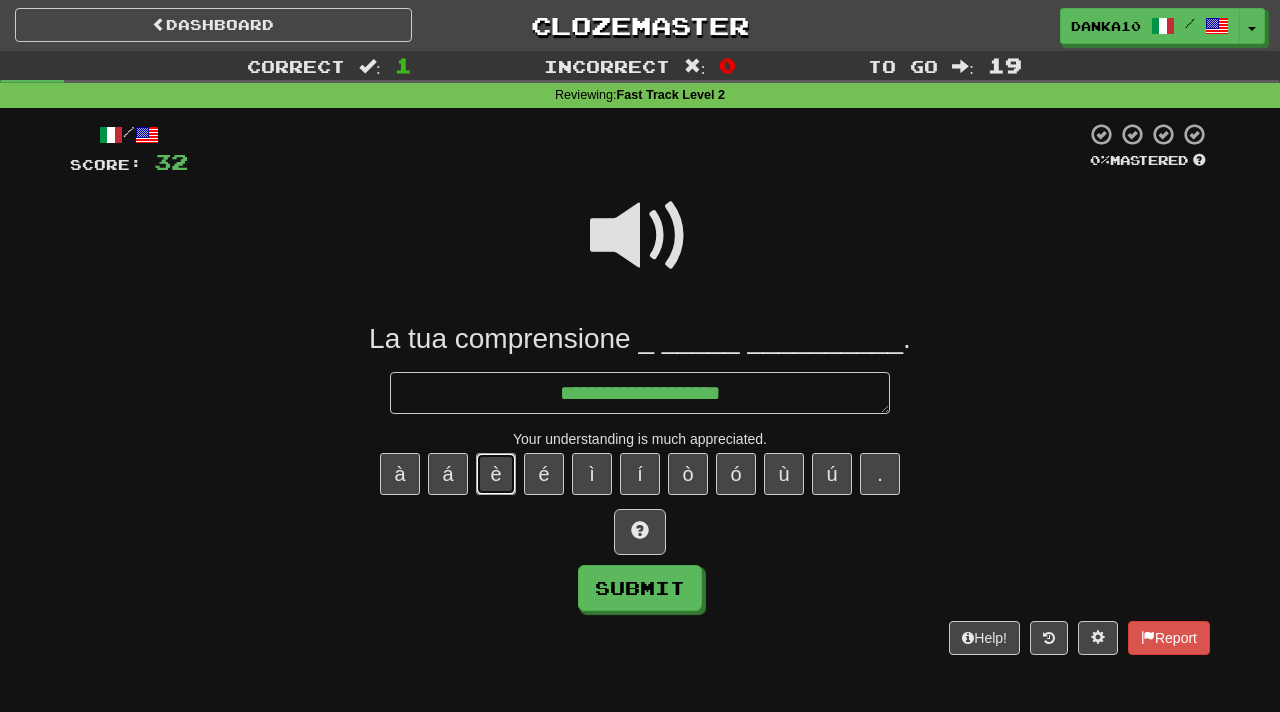 click on "è" at bounding box center (496, 474) 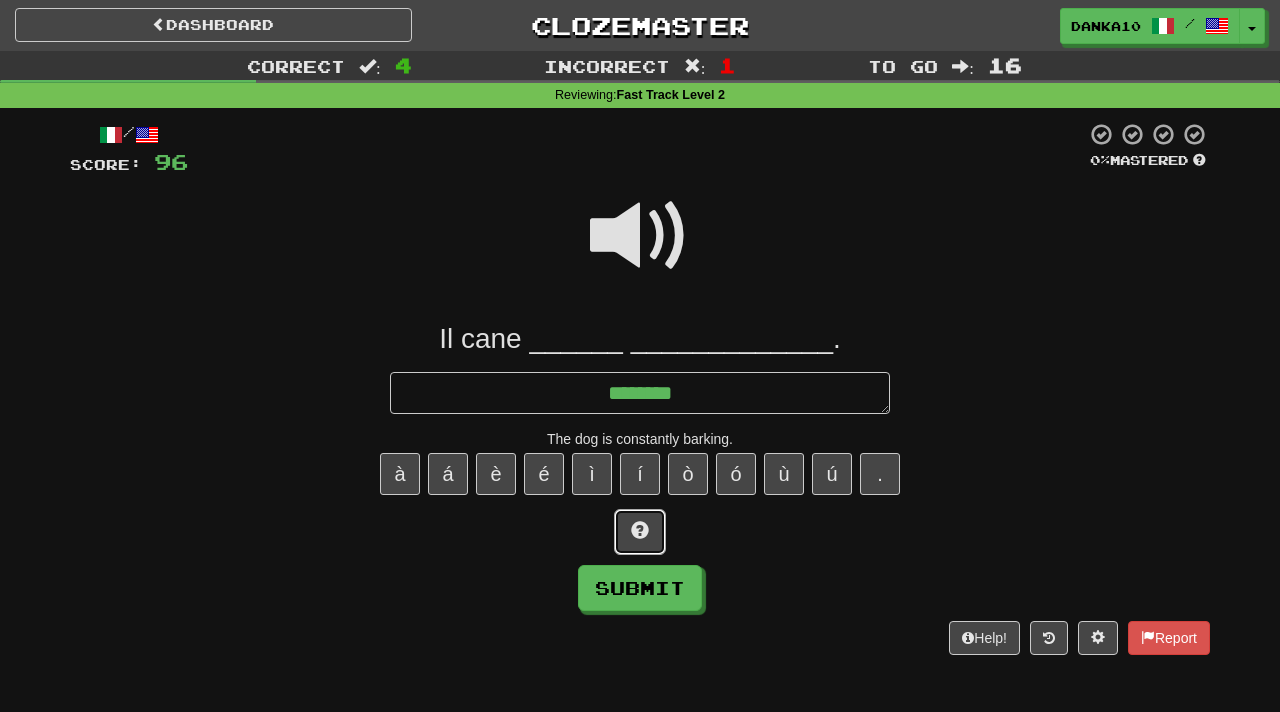 click at bounding box center [640, 532] 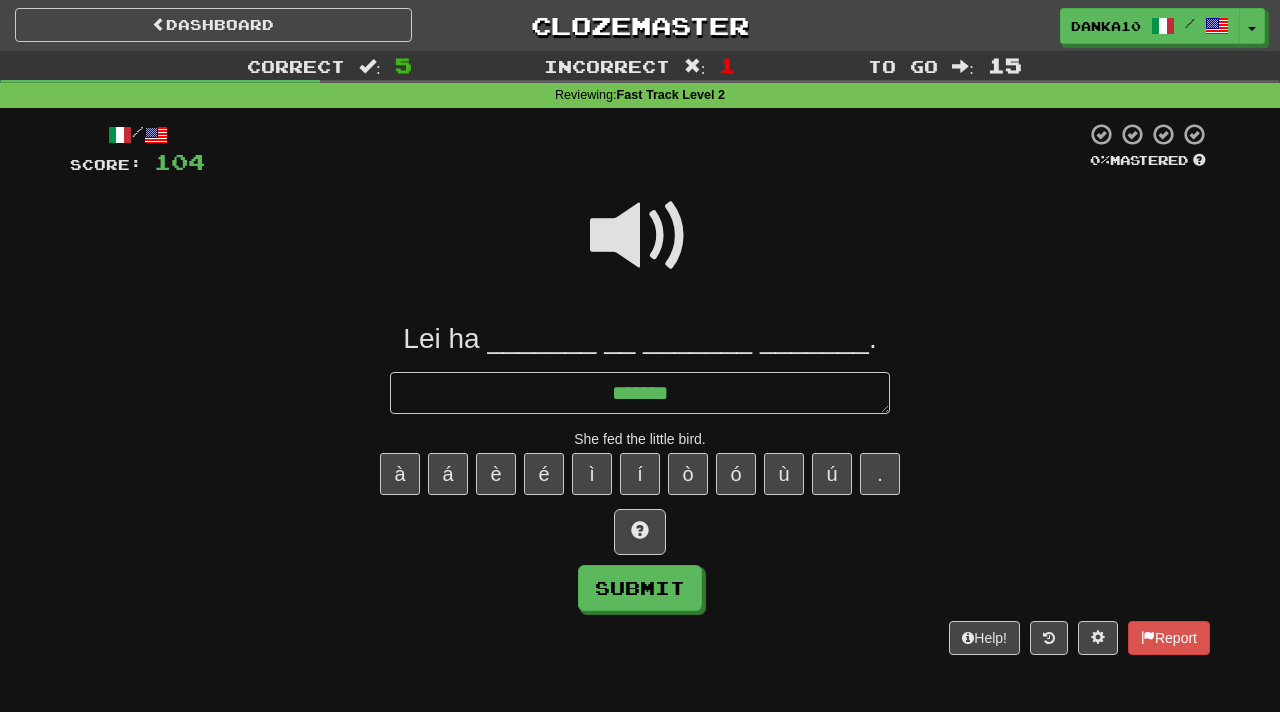 click on "Lei ha _______ __ _______ _______. ****** She fed the little bird. à á è é ì í ò ó ù ú . Submit" at bounding box center [640, 466] 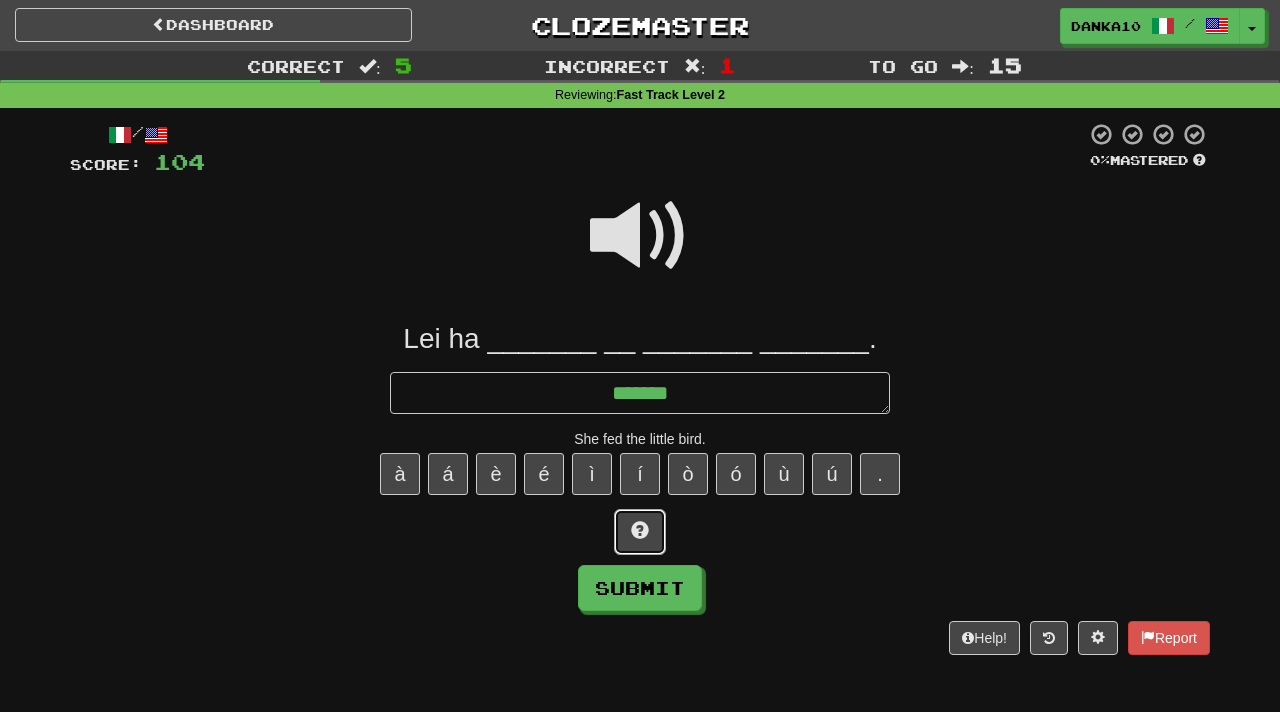 click at bounding box center [640, 532] 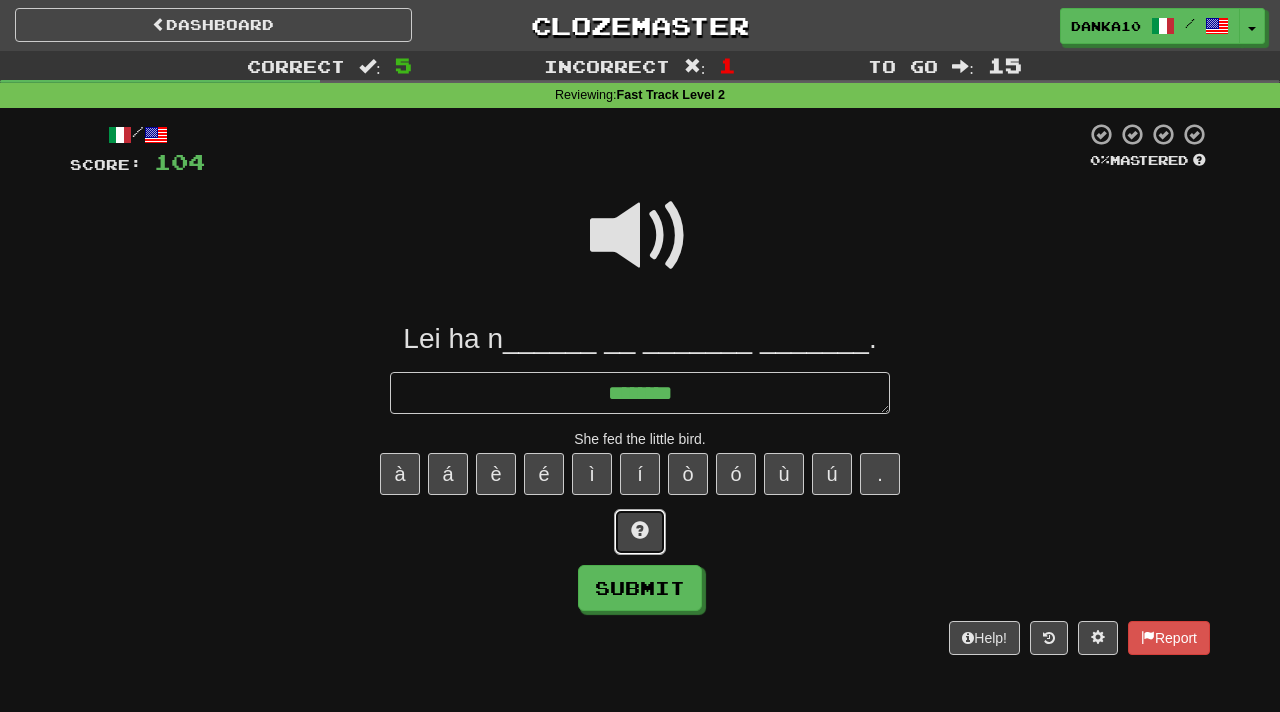 click at bounding box center [640, 532] 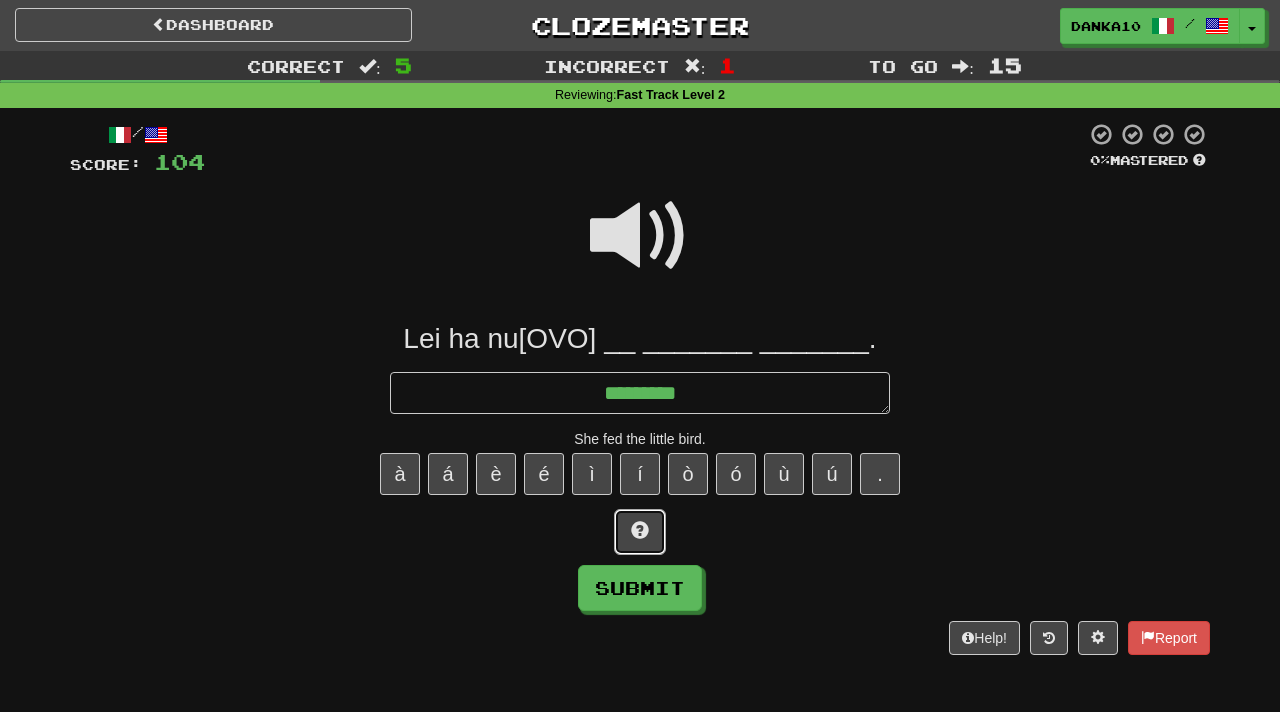 click at bounding box center (640, 532) 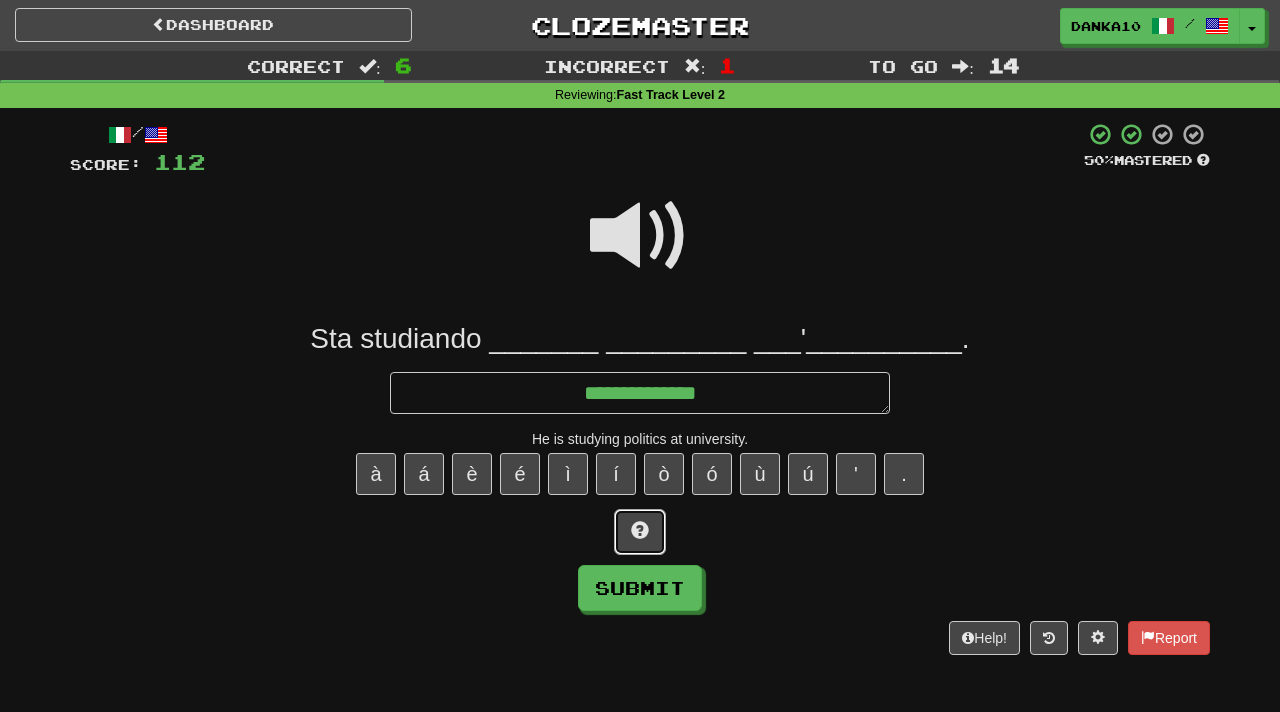 click at bounding box center (640, 532) 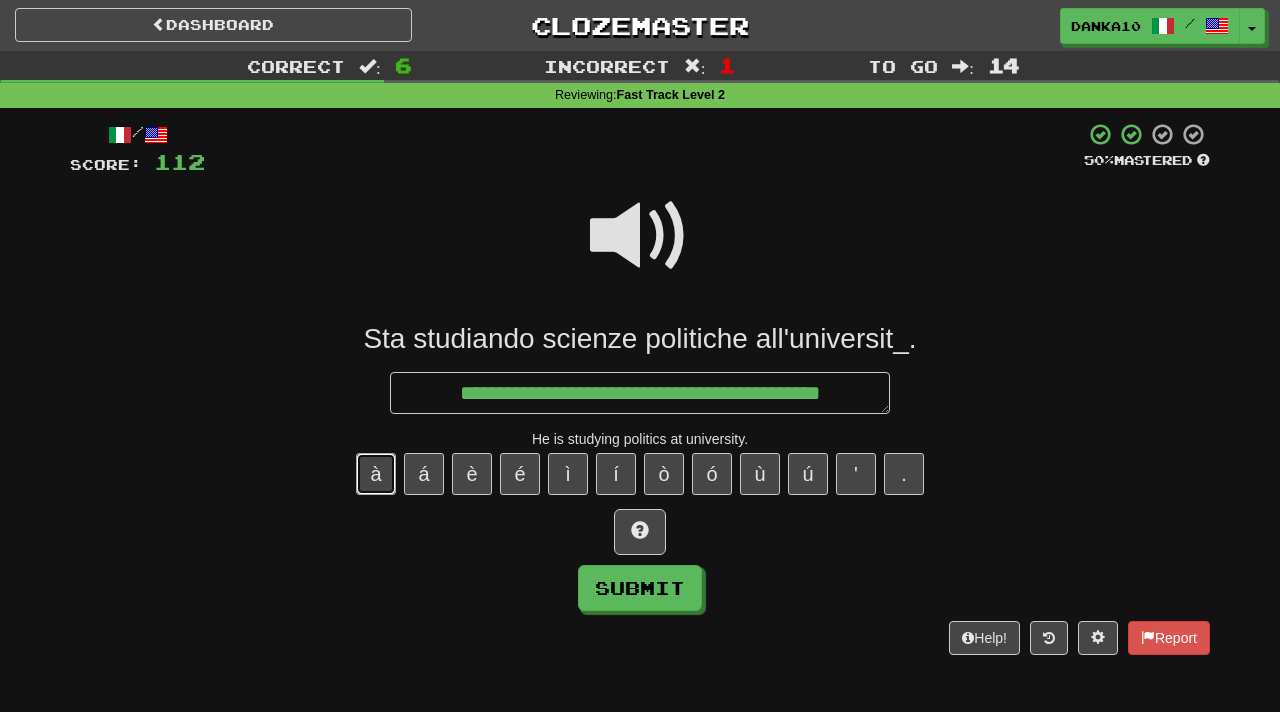 click on "à" at bounding box center (376, 474) 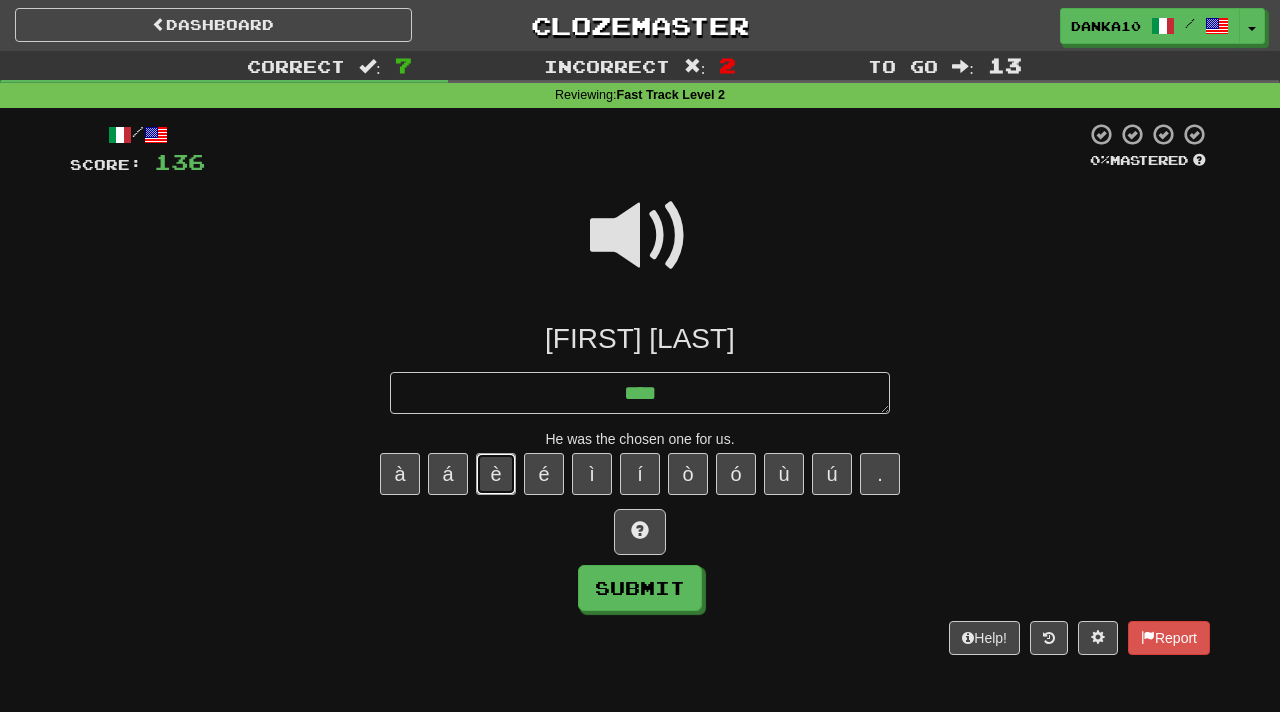 click on "è" at bounding box center (496, 474) 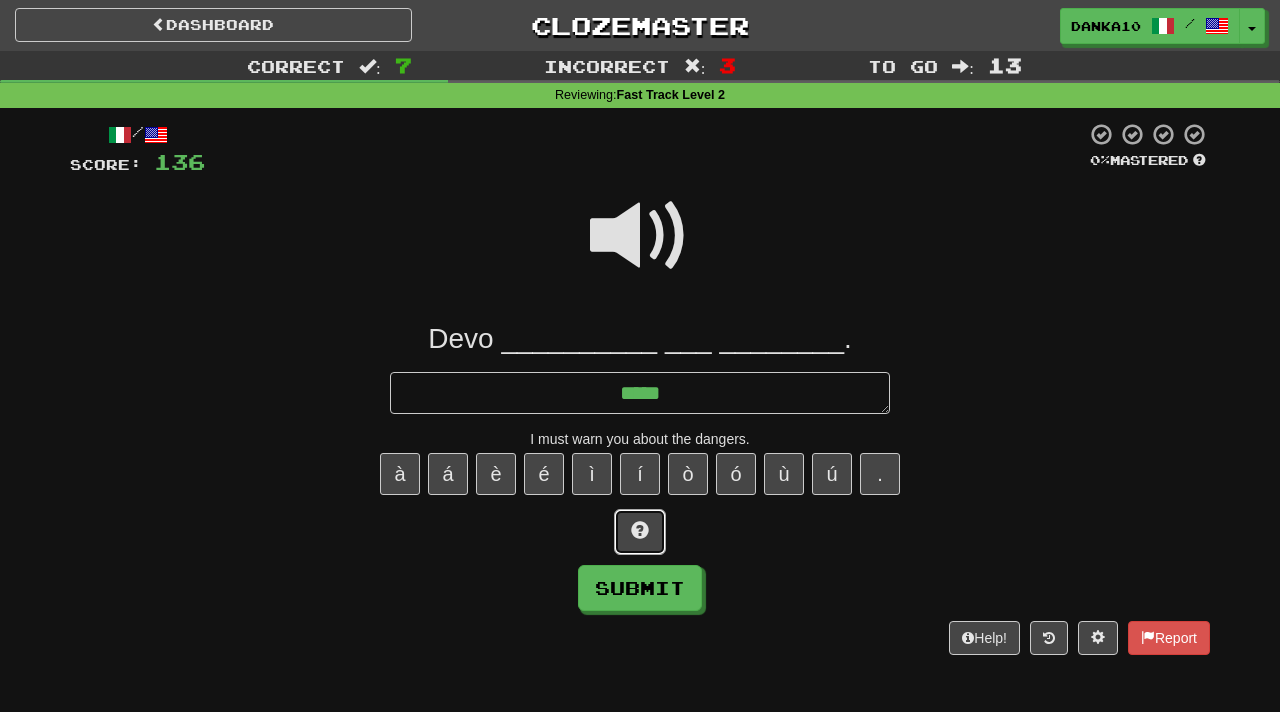 click at bounding box center [640, 530] 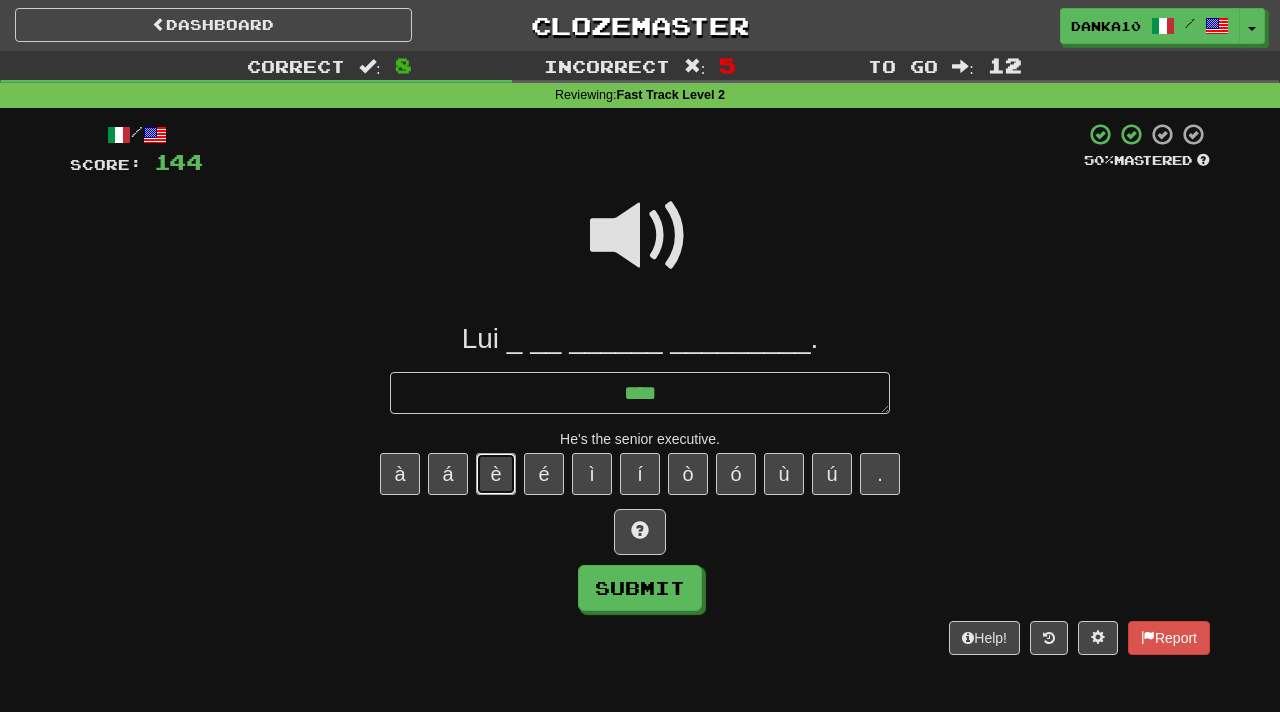 click on "è" at bounding box center [496, 474] 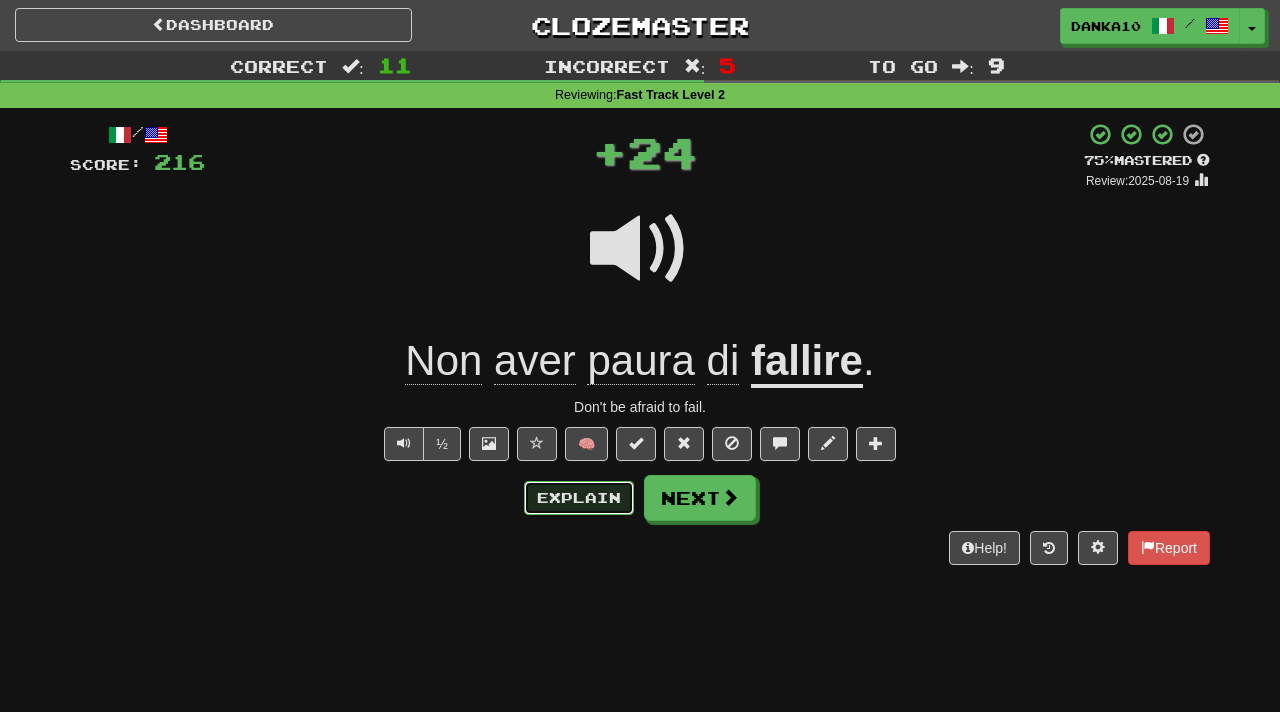 click on "Explain" at bounding box center (579, 498) 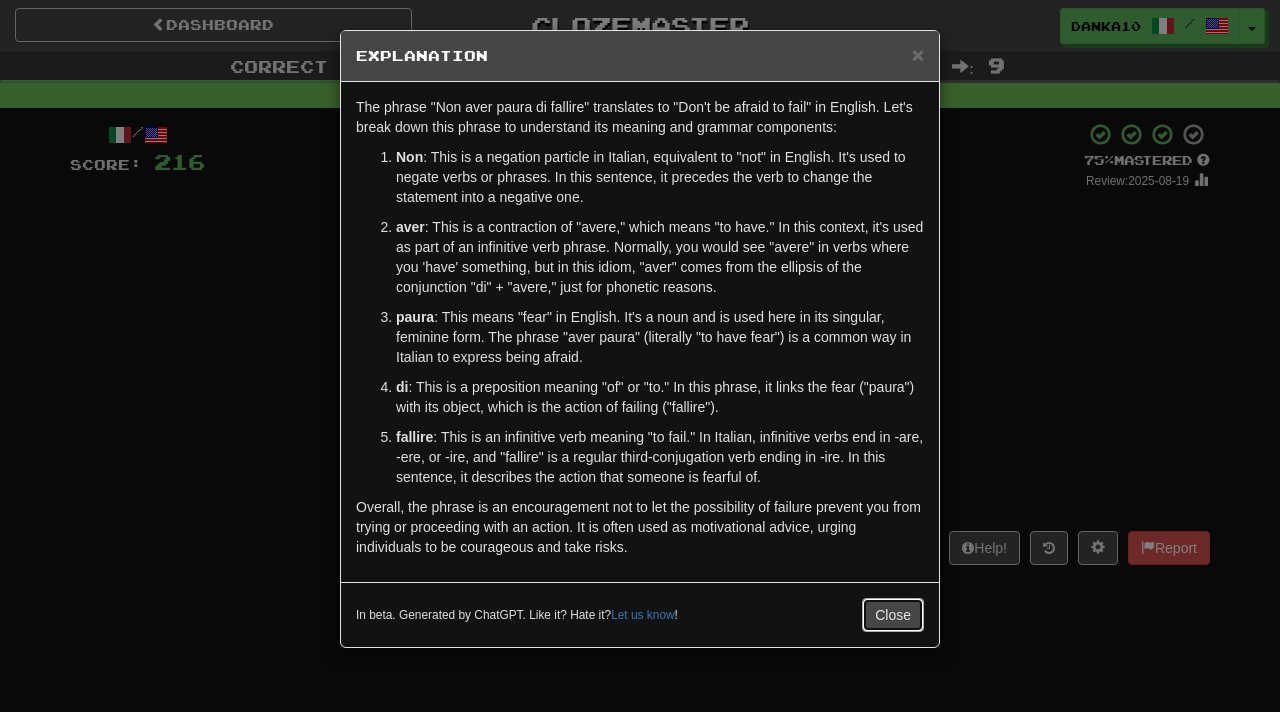 click on "Close" at bounding box center (893, 615) 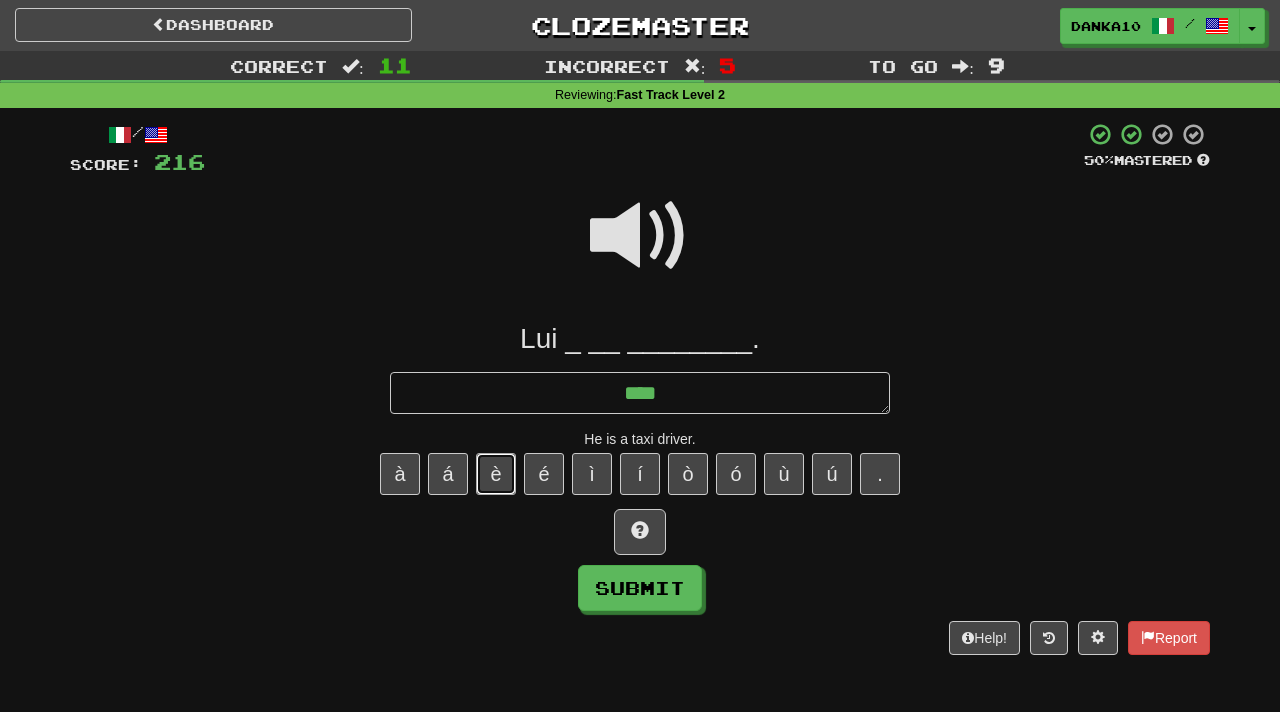 click on "è" at bounding box center (496, 474) 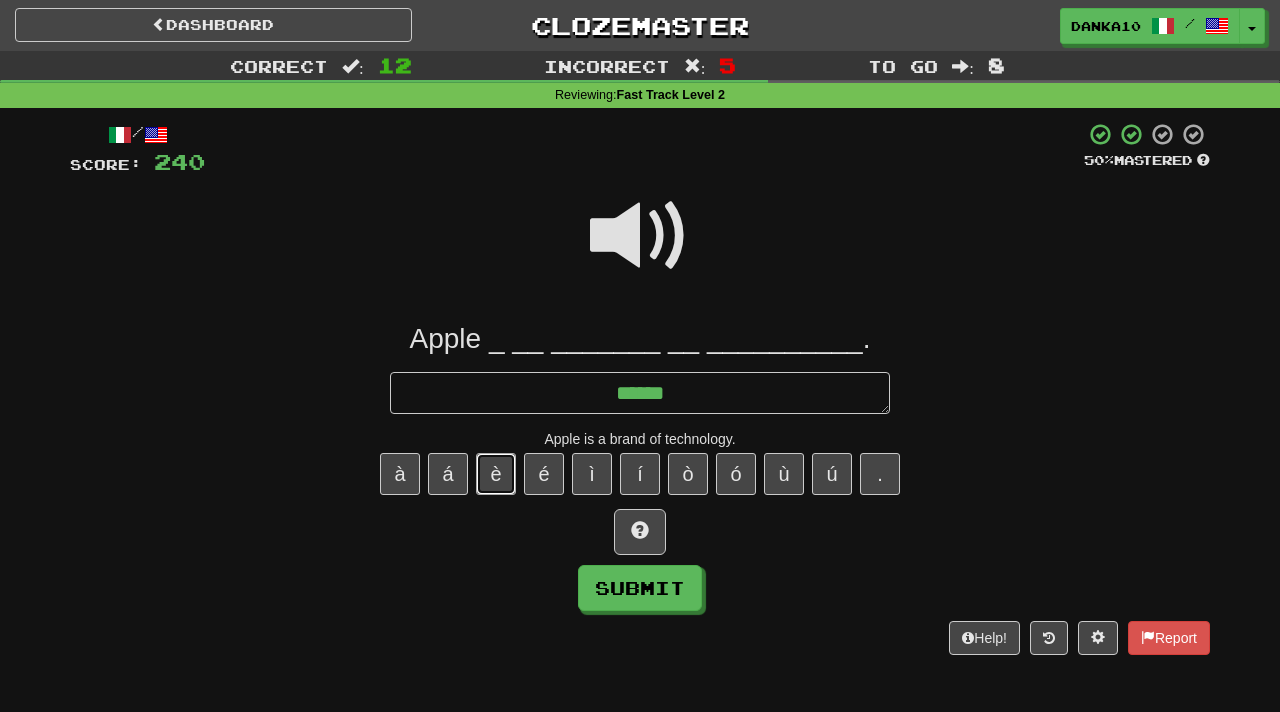click on "è" at bounding box center [496, 474] 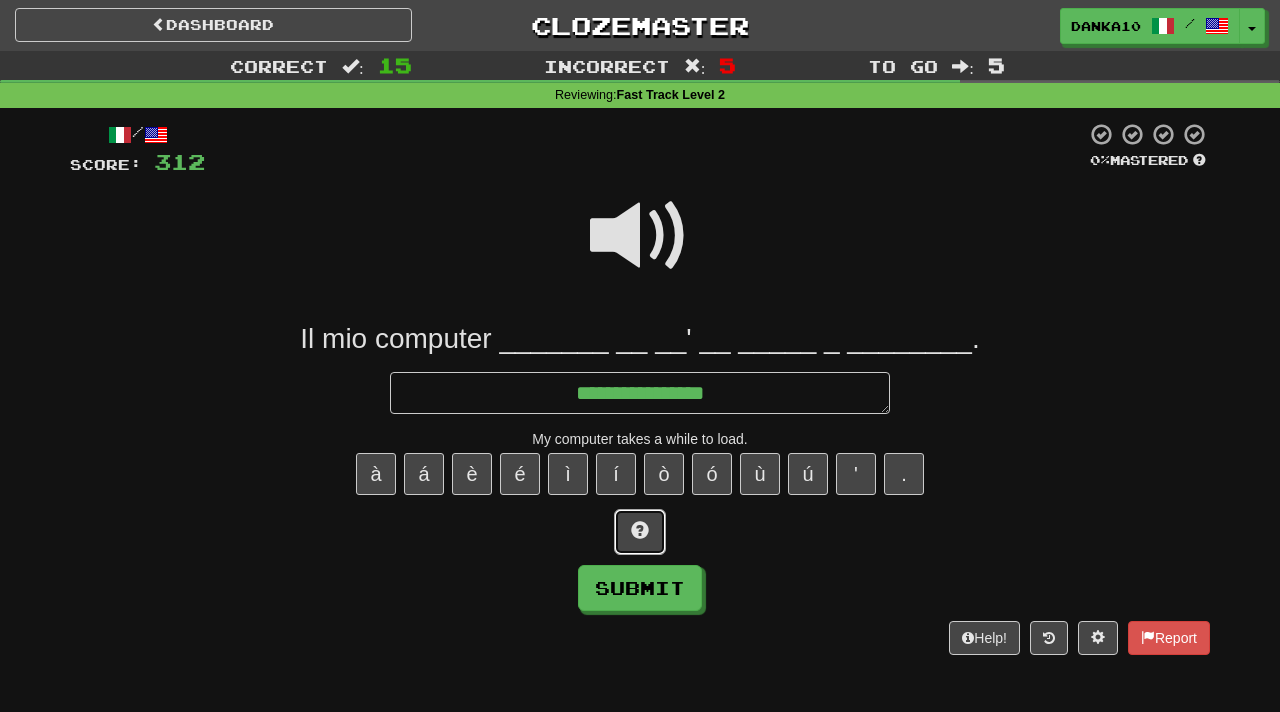 click at bounding box center (640, 532) 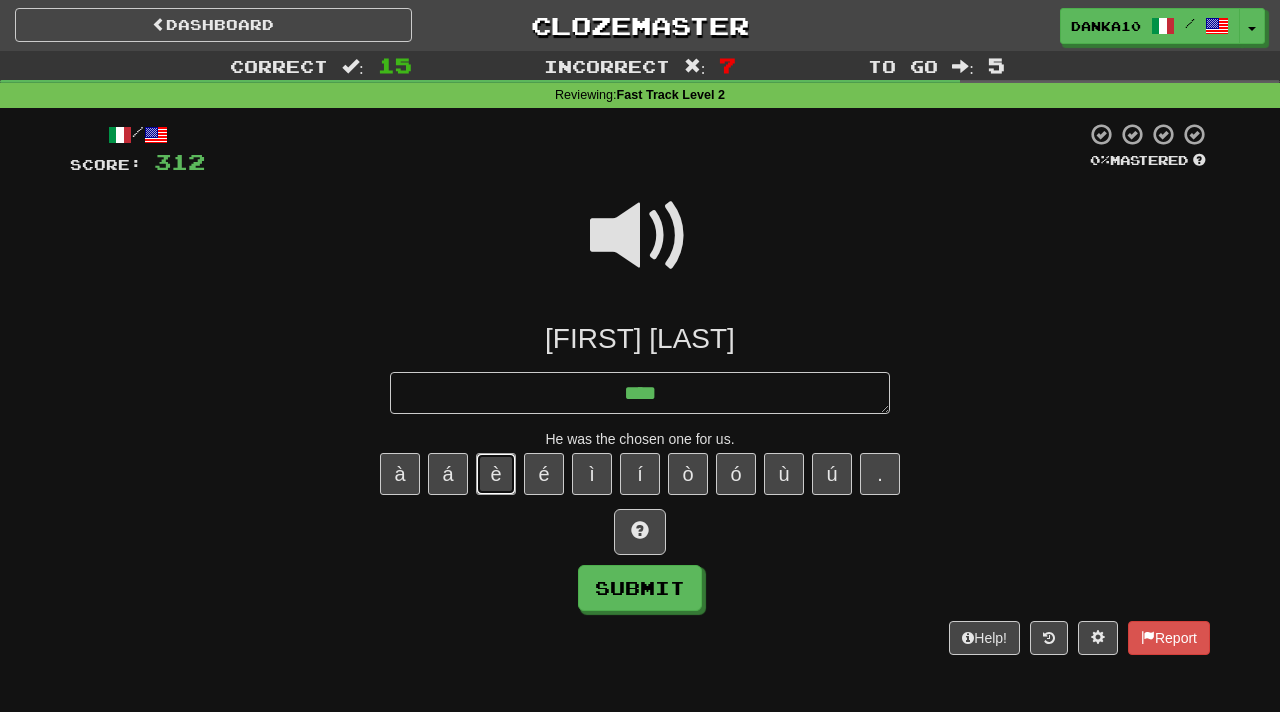 click on "è" at bounding box center [496, 474] 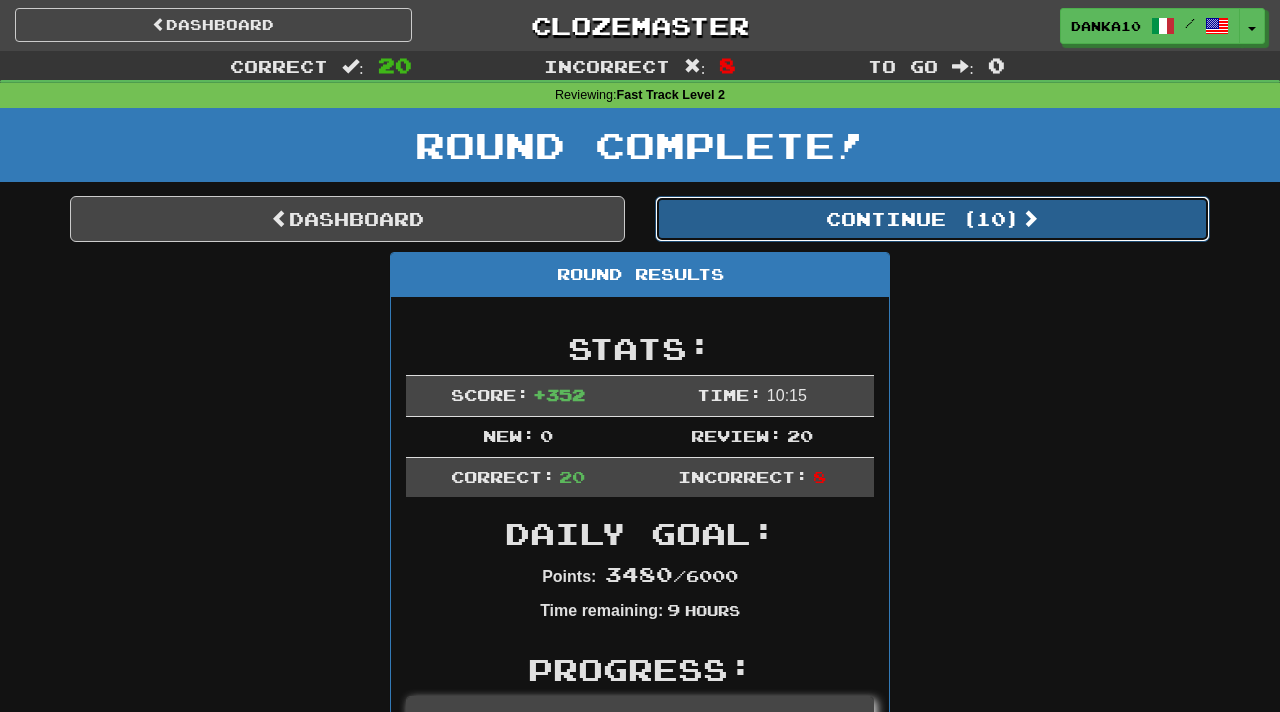 click on "Continue ( 10 )" at bounding box center [932, 219] 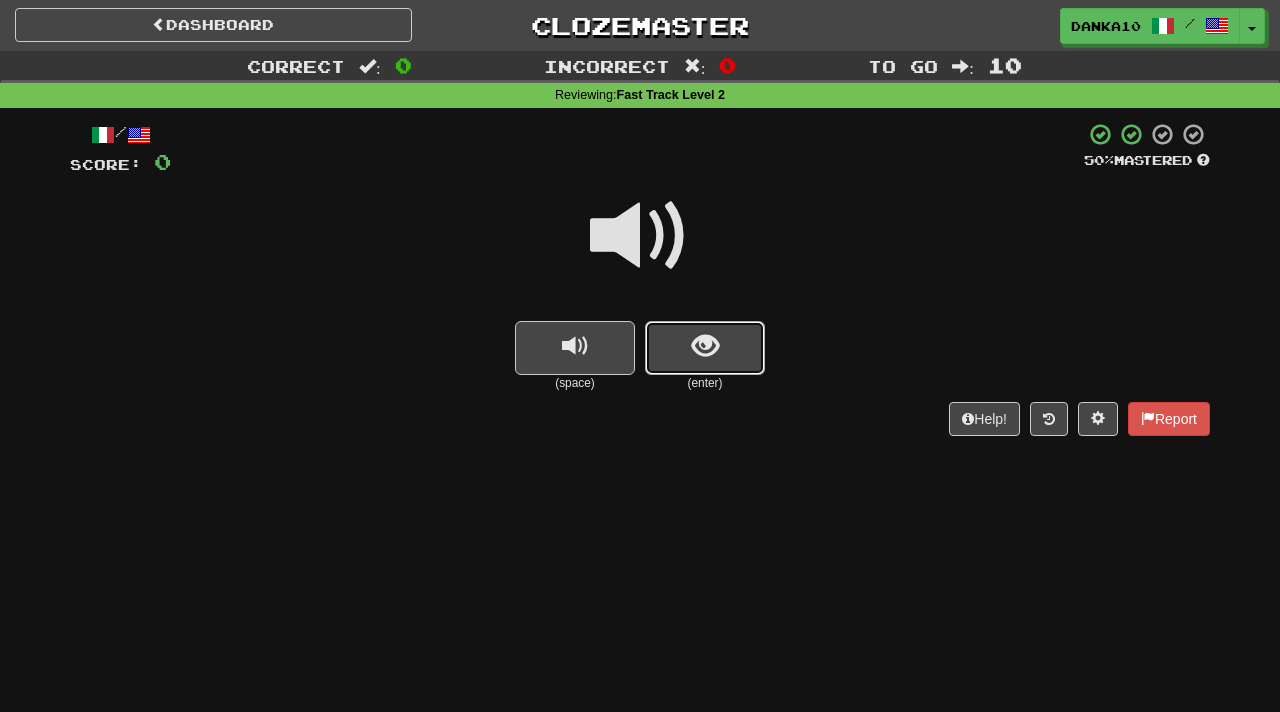 click at bounding box center (705, 346) 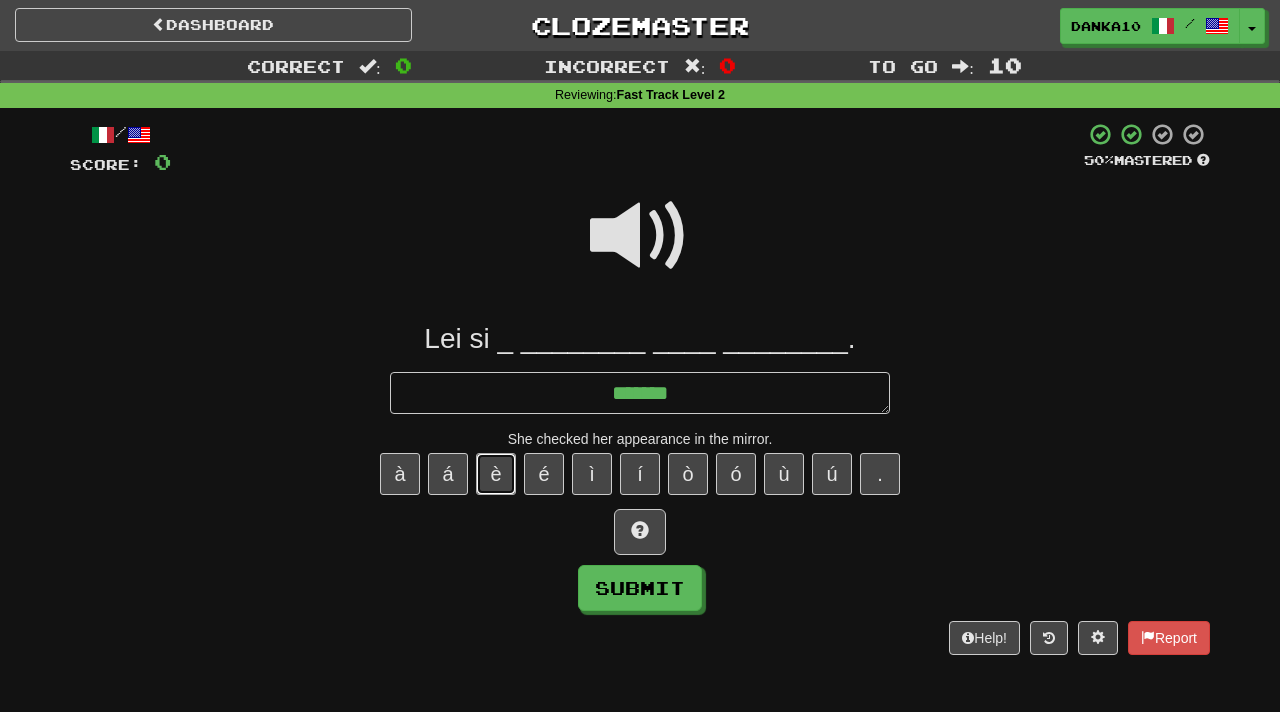 click on "è" at bounding box center [496, 474] 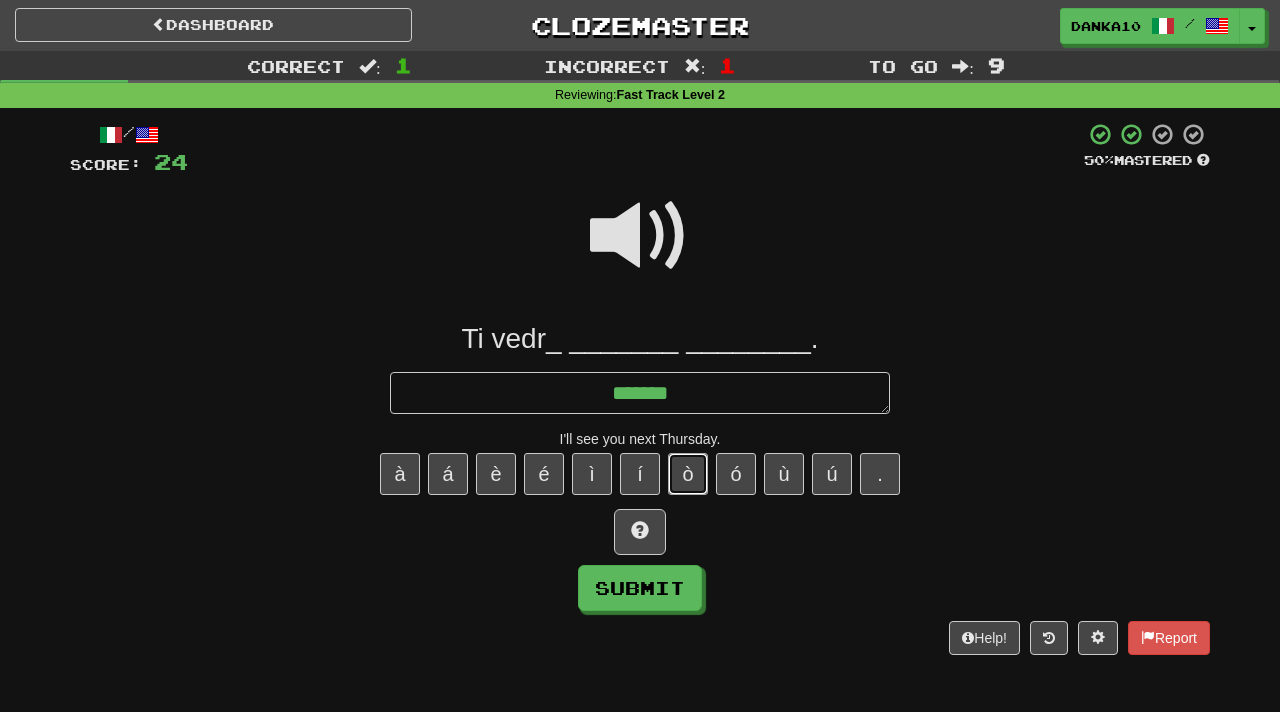 click on "ò" at bounding box center [688, 474] 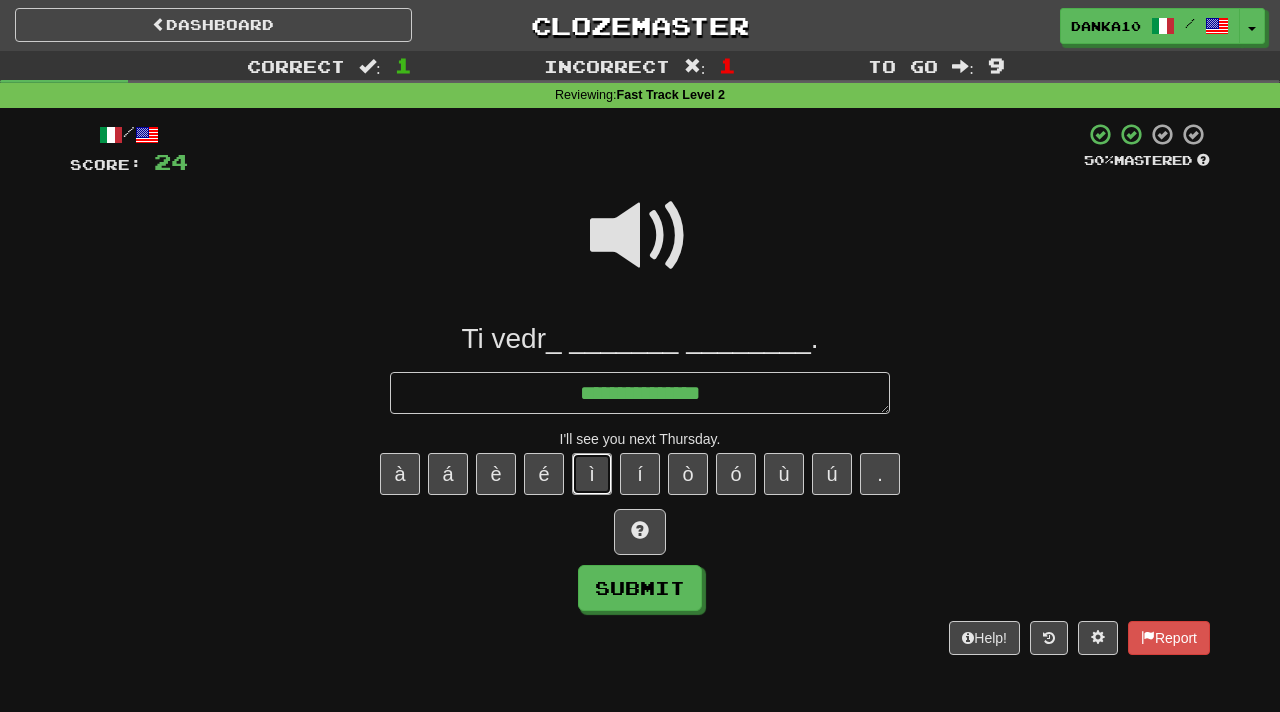 click on "ì" at bounding box center (592, 474) 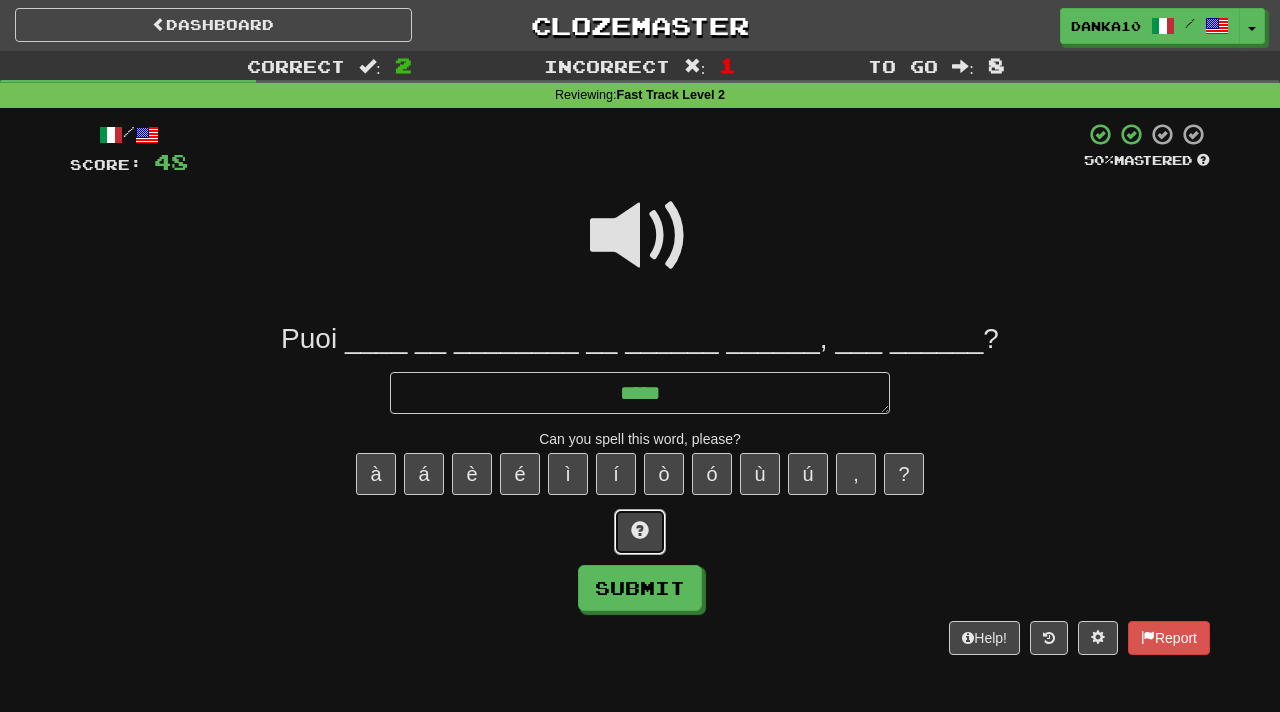 click at bounding box center [640, 530] 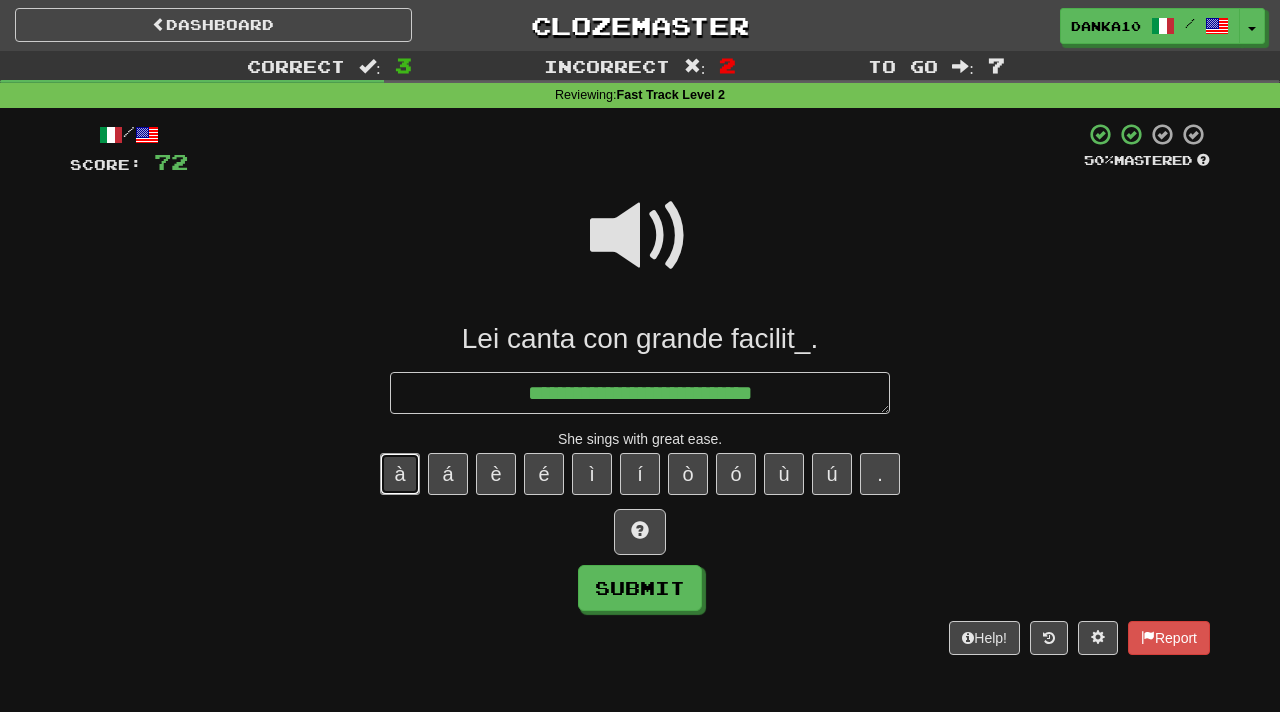 click on "à" at bounding box center [400, 474] 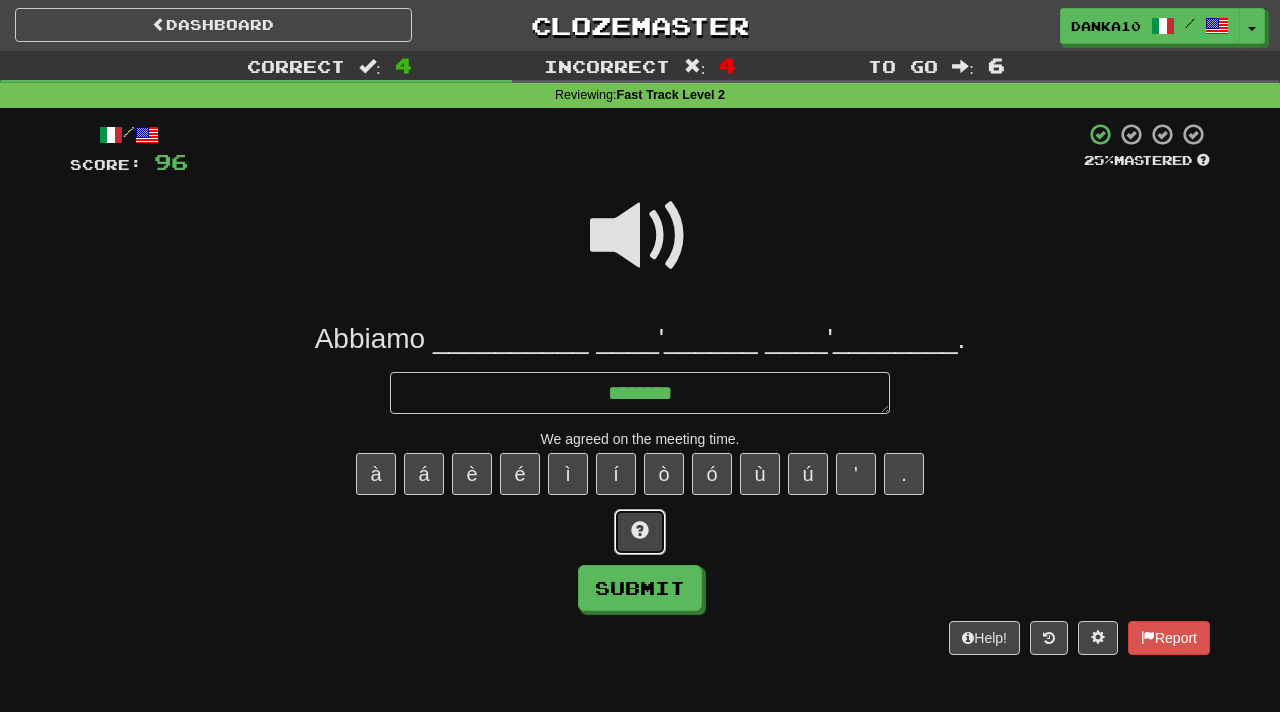 click at bounding box center [640, 532] 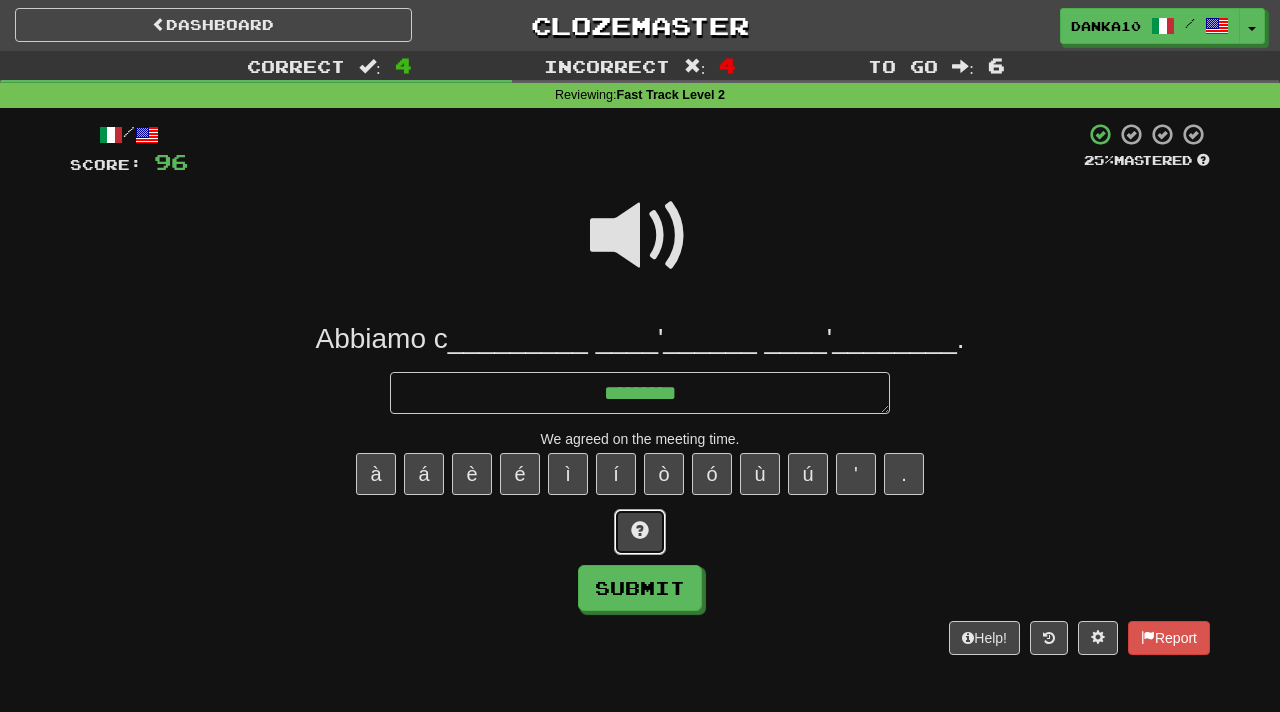 click at bounding box center (640, 532) 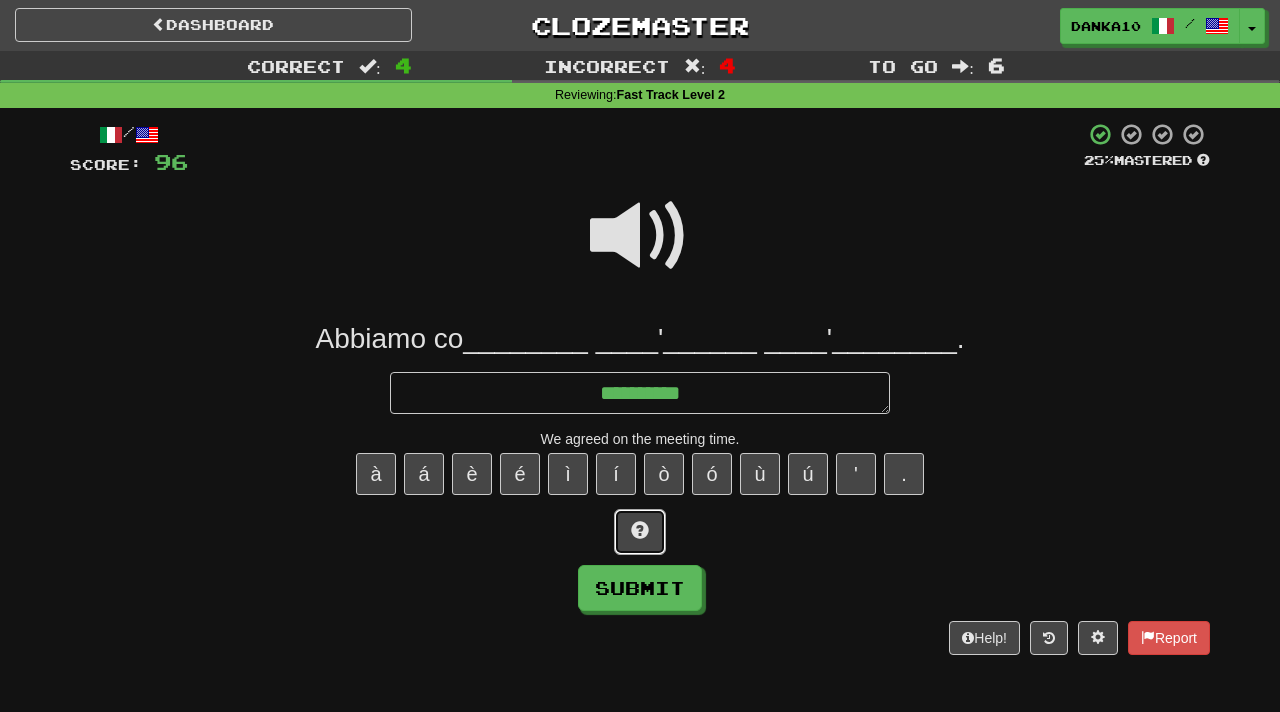 click at bounding box center (640, 532) 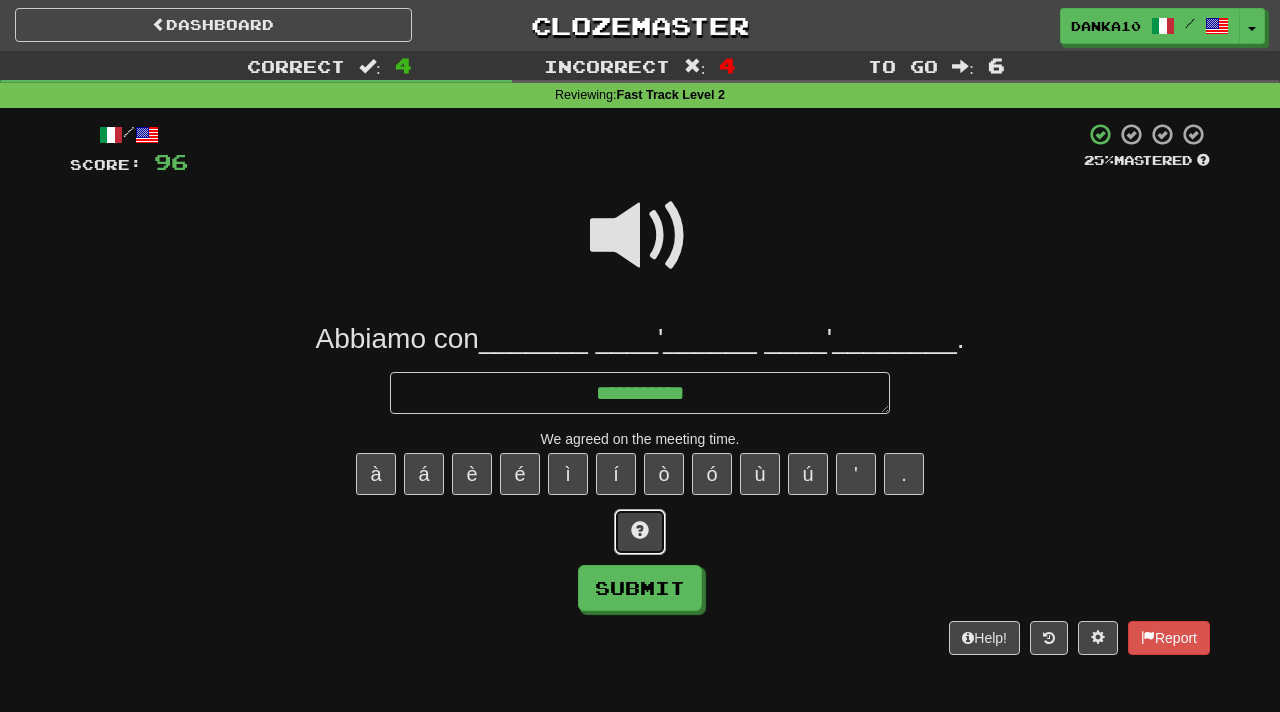 click at bounding box center (640, 532) 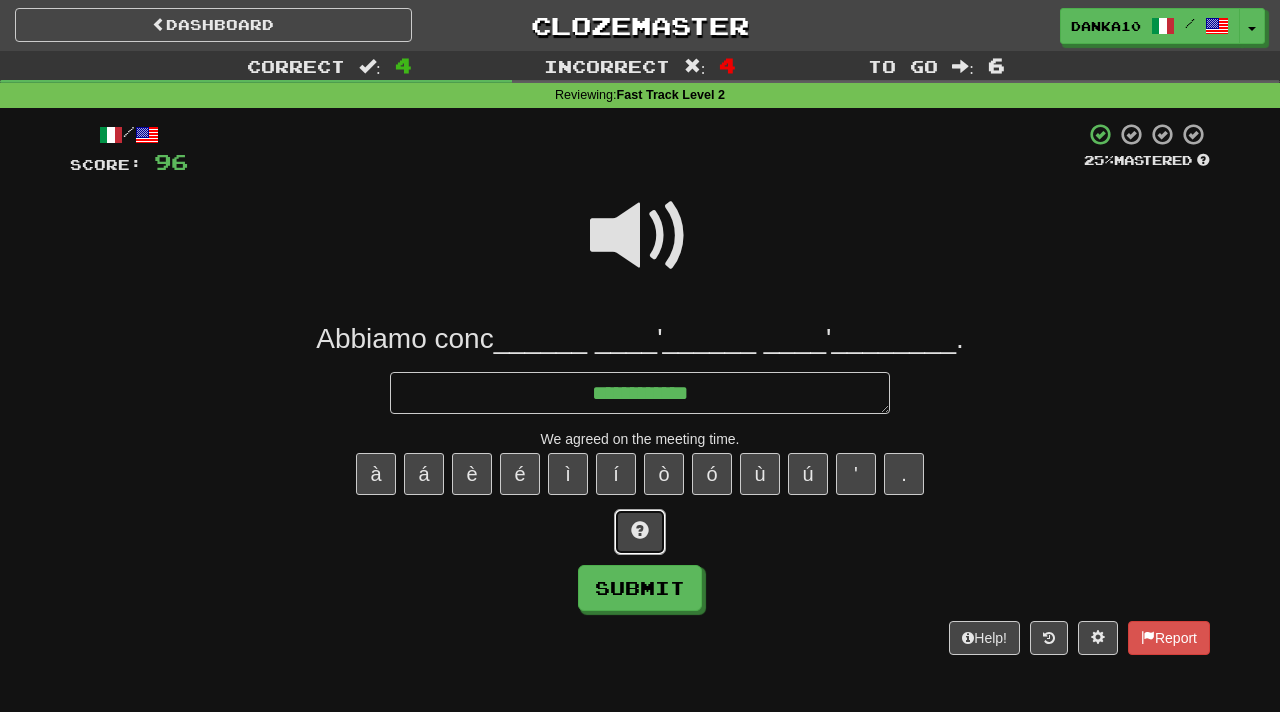 click at bounding box center [640, 532] 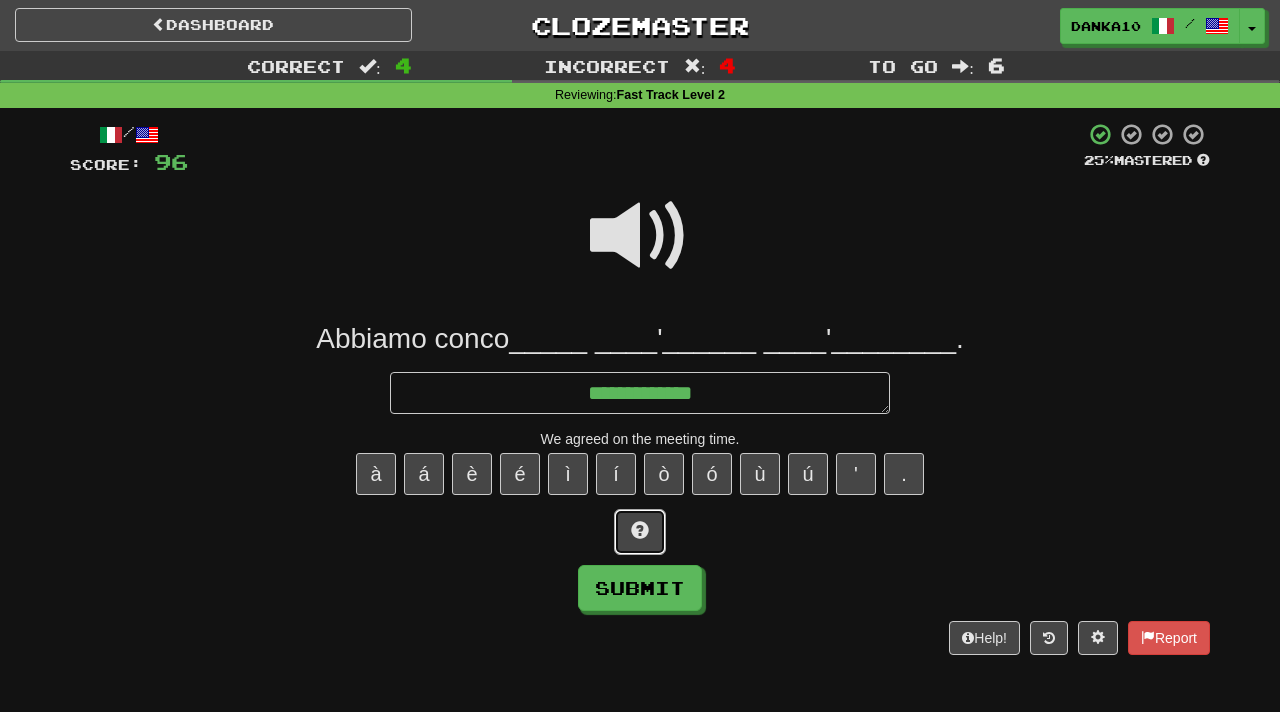 click at bounding box center [640, 532] 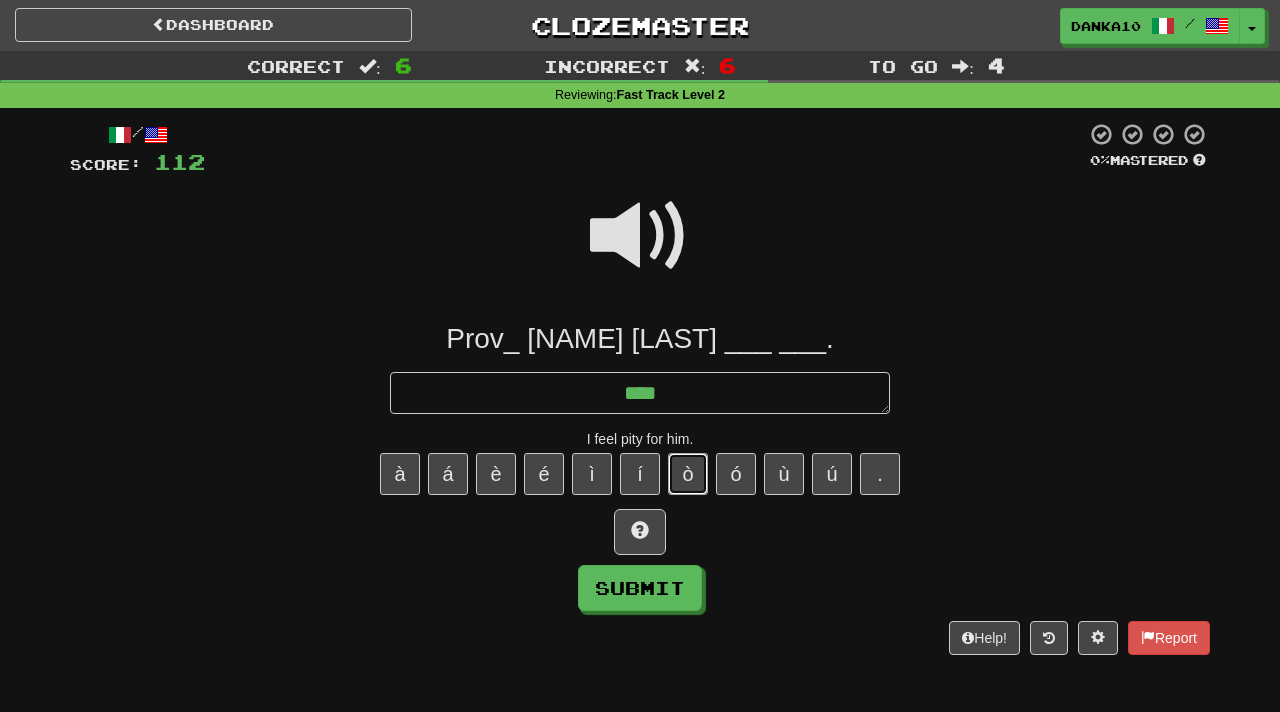 click on "ò" at bounding box center [688, 474] 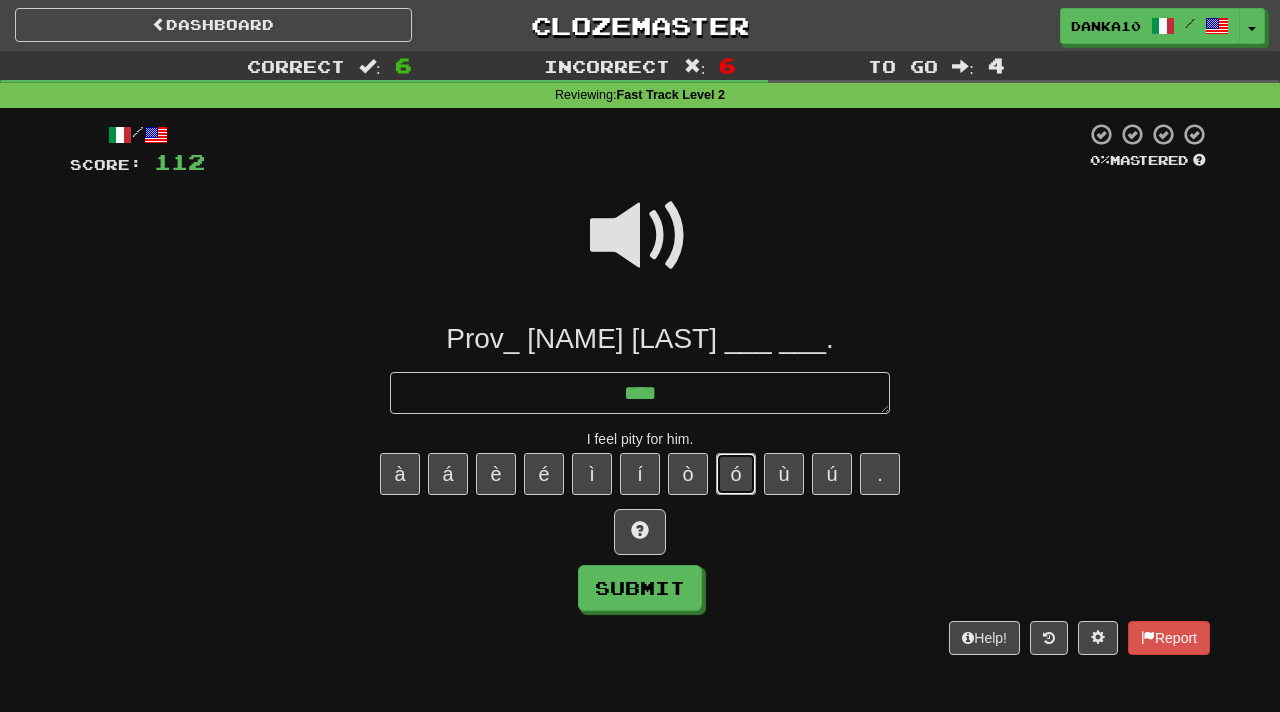 click on "ó" at bounding box center [736, 474] 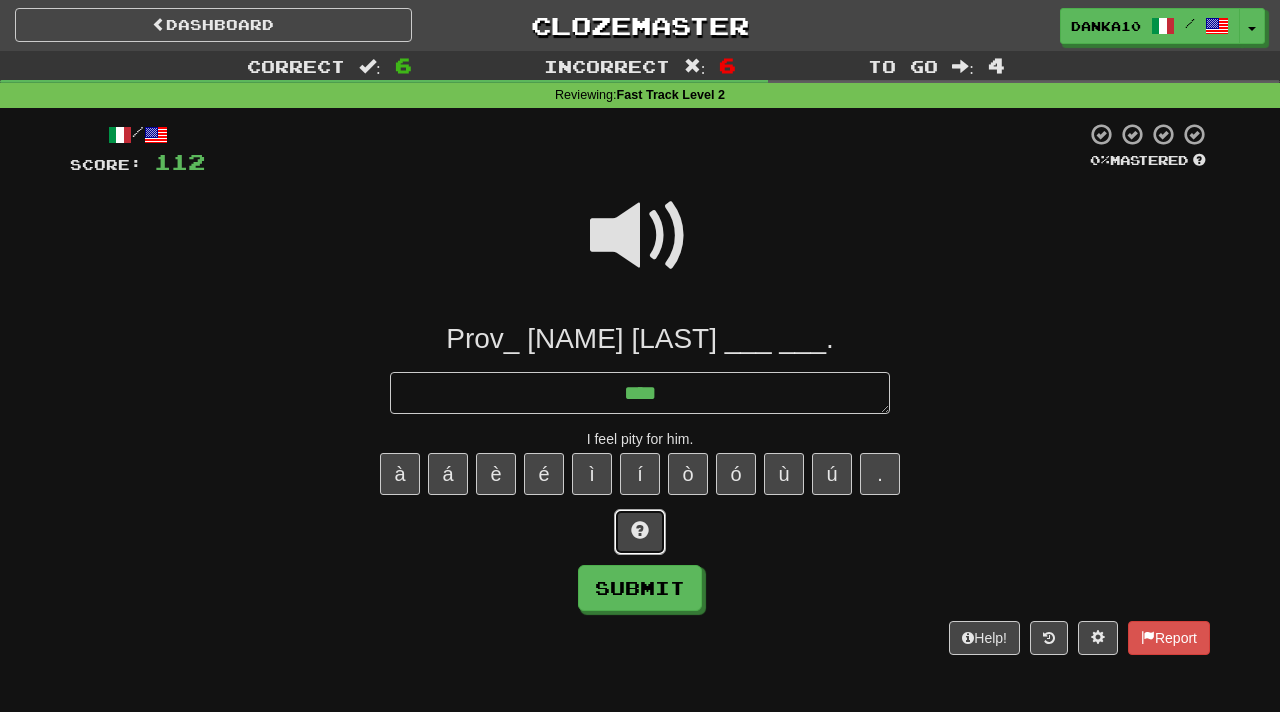 click at bounding box center [640, 530] 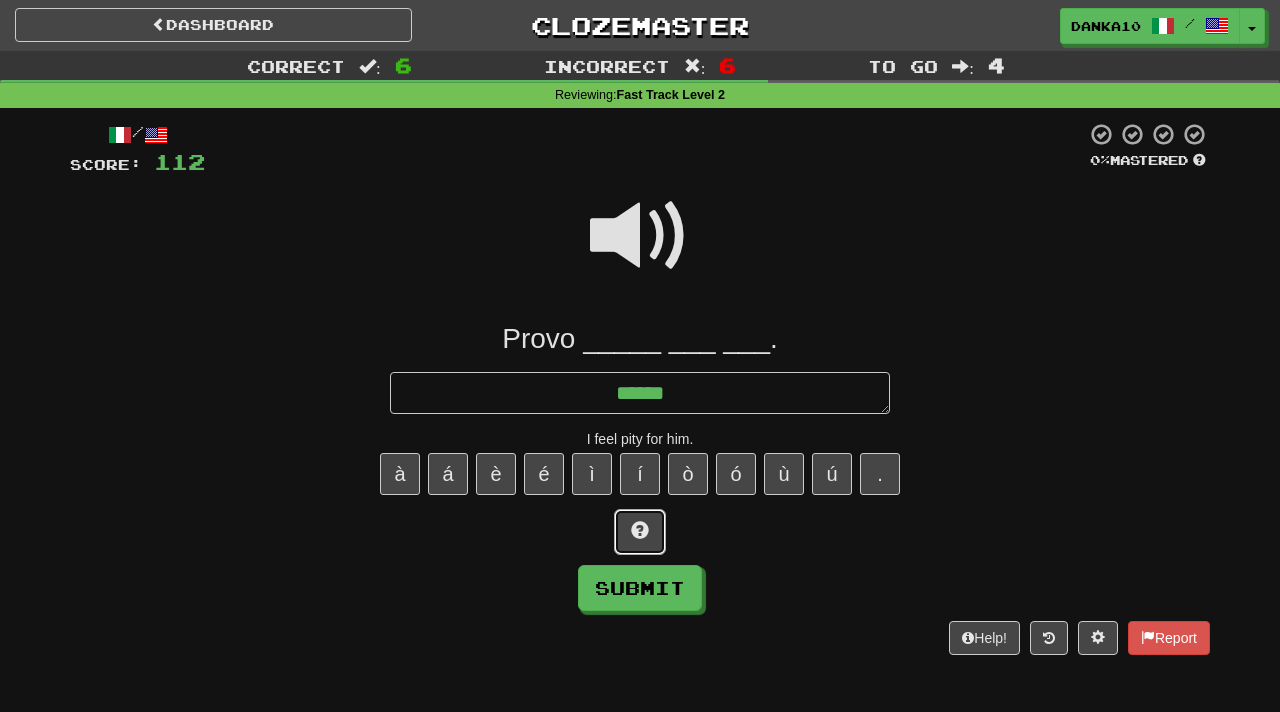 click at bounding box center (640, 530) 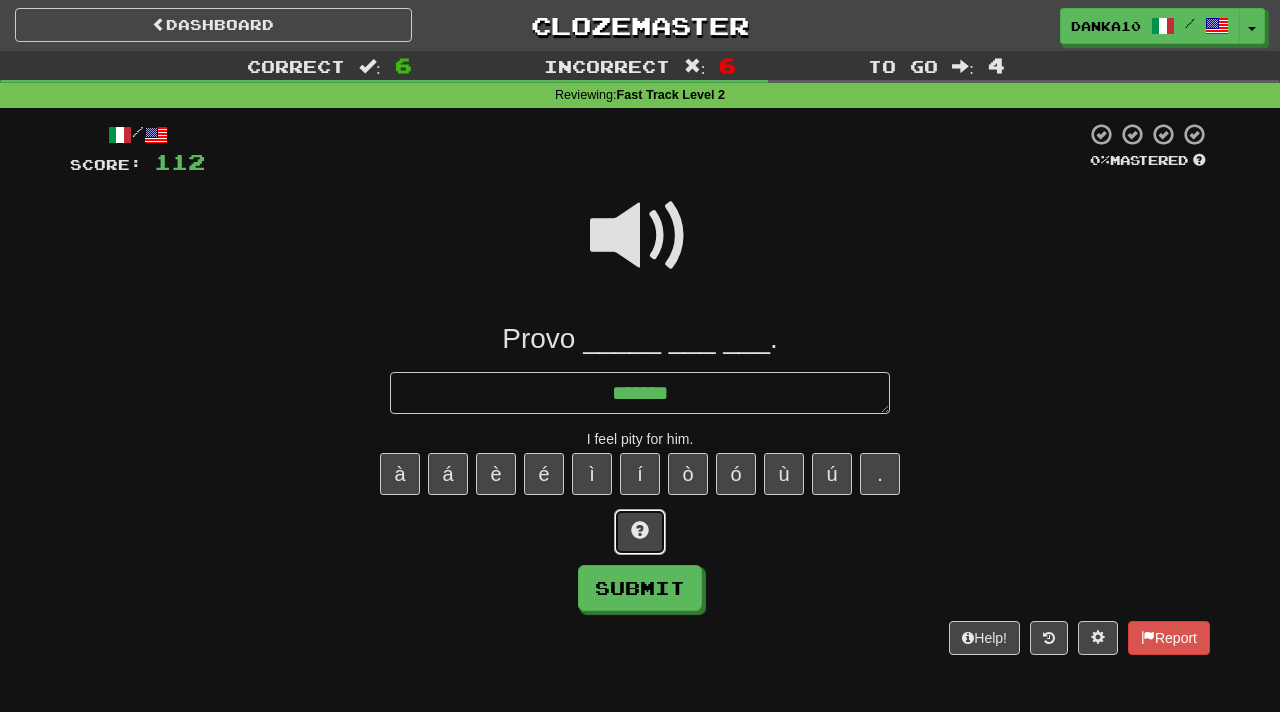 click at bounding box center [640, 530] 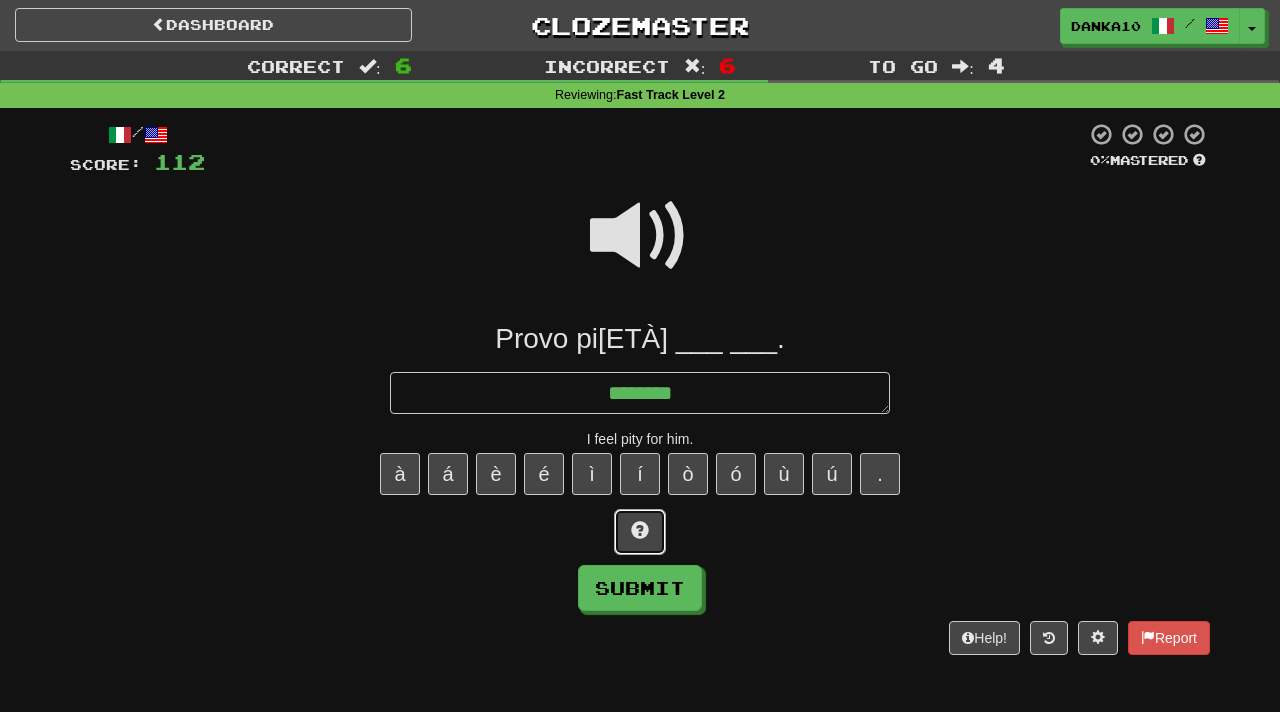 click at bounding box center (640, 530) 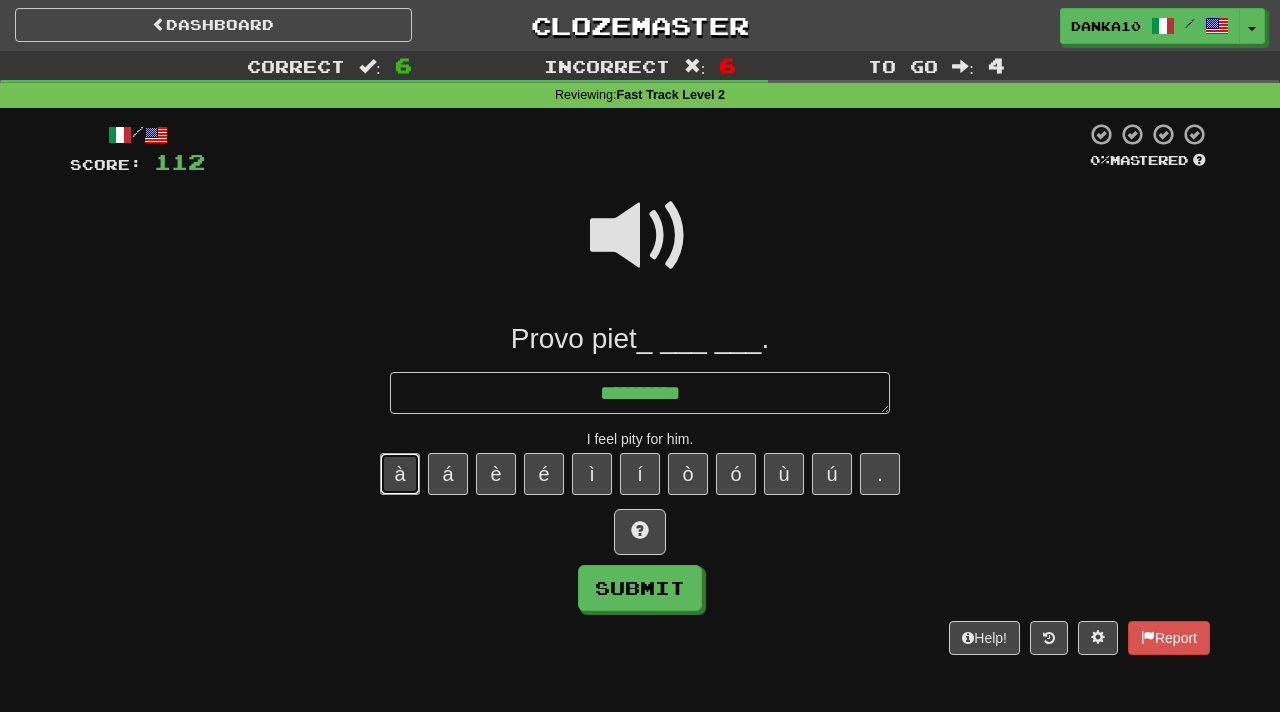 click on "à" at bounding box center (400, 474) 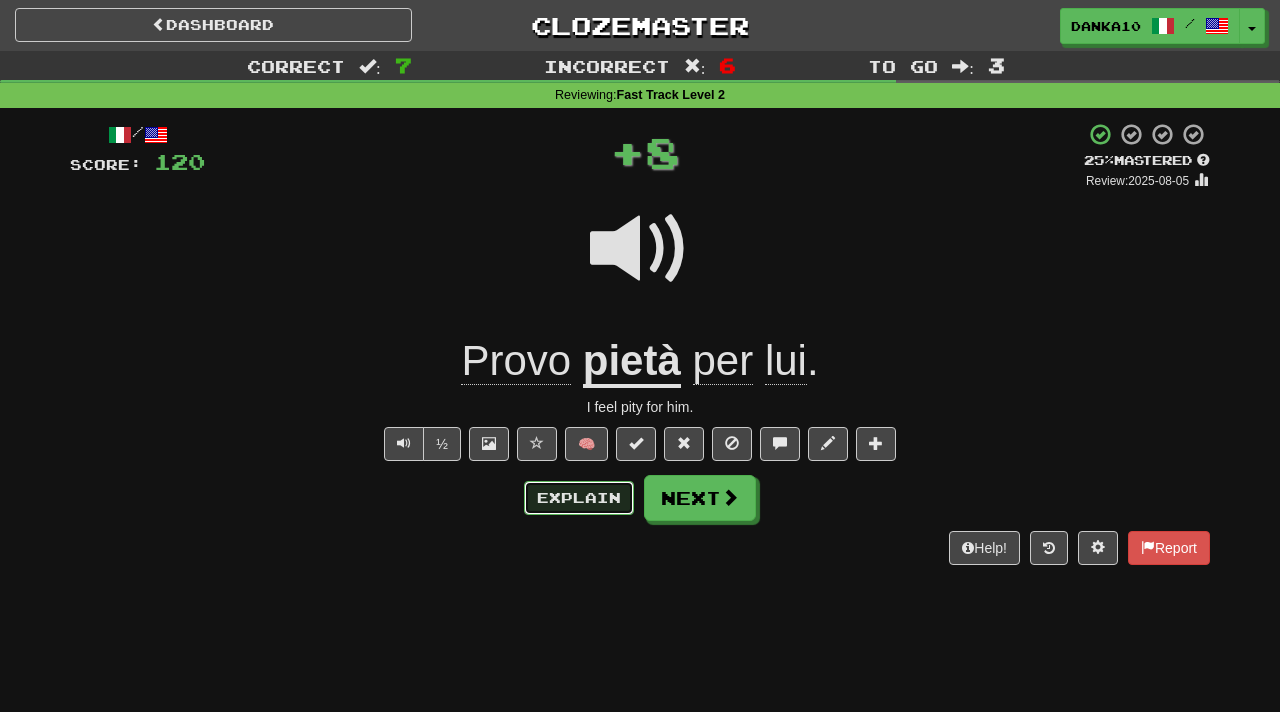 click on "Explain" at bounding box center (579, 498) 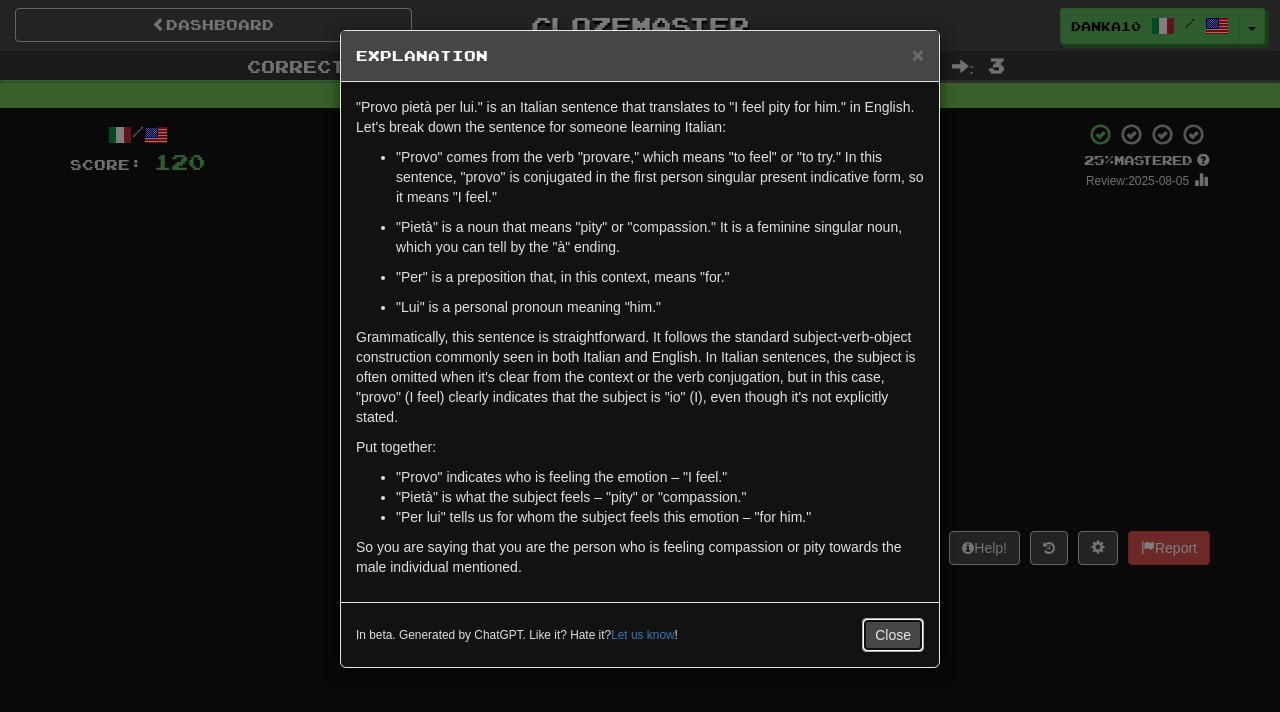 click on "Close" at bounding box center [893, 635] 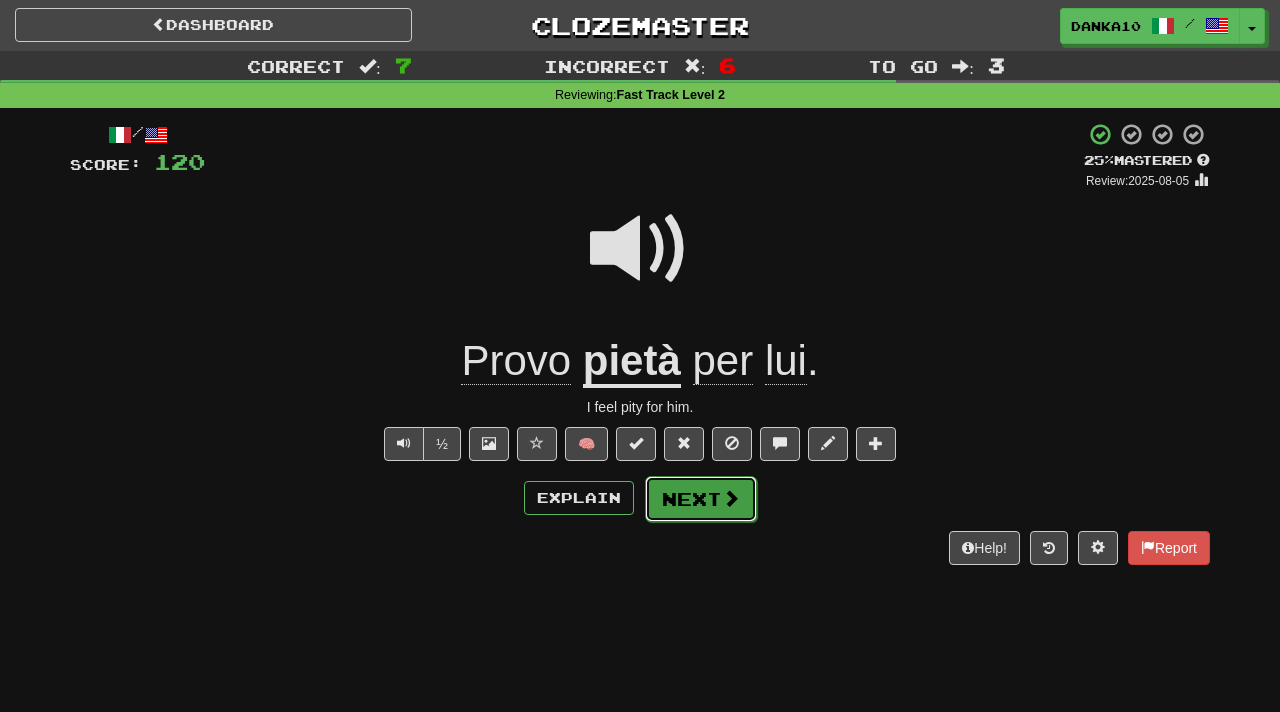 click at bounding box center [731, 498] 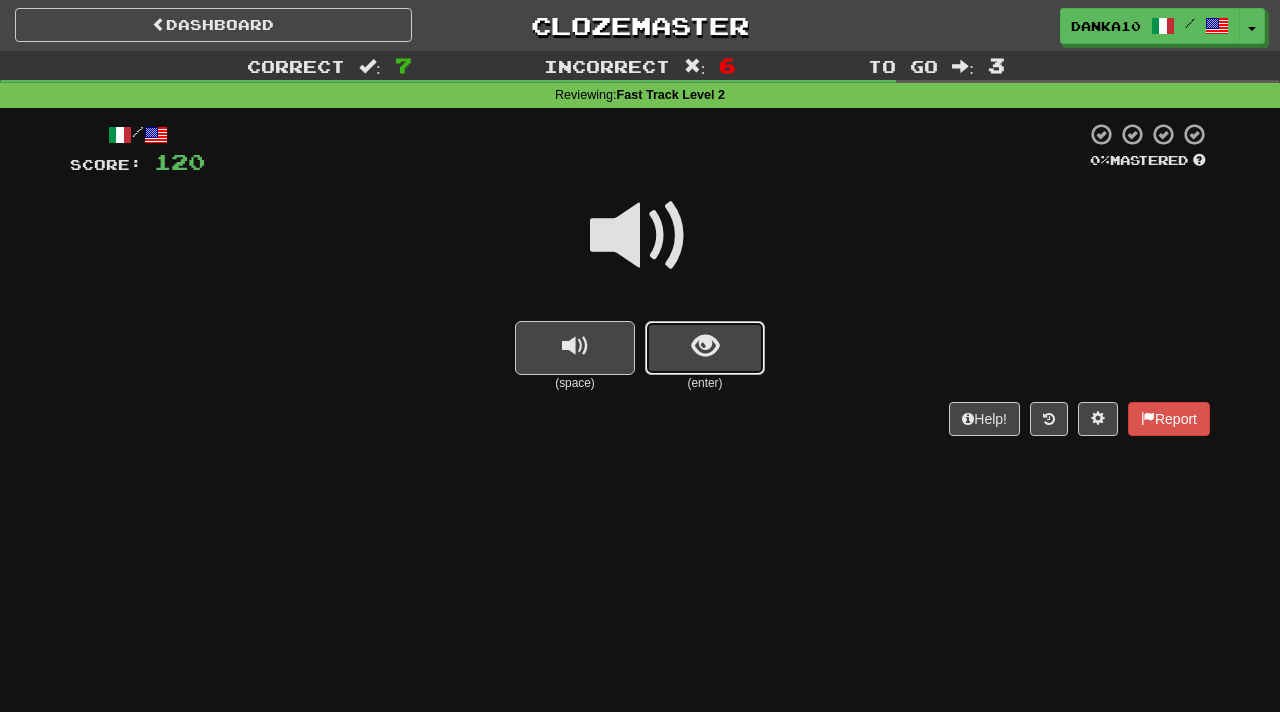 click at bounding box center [705, 348] 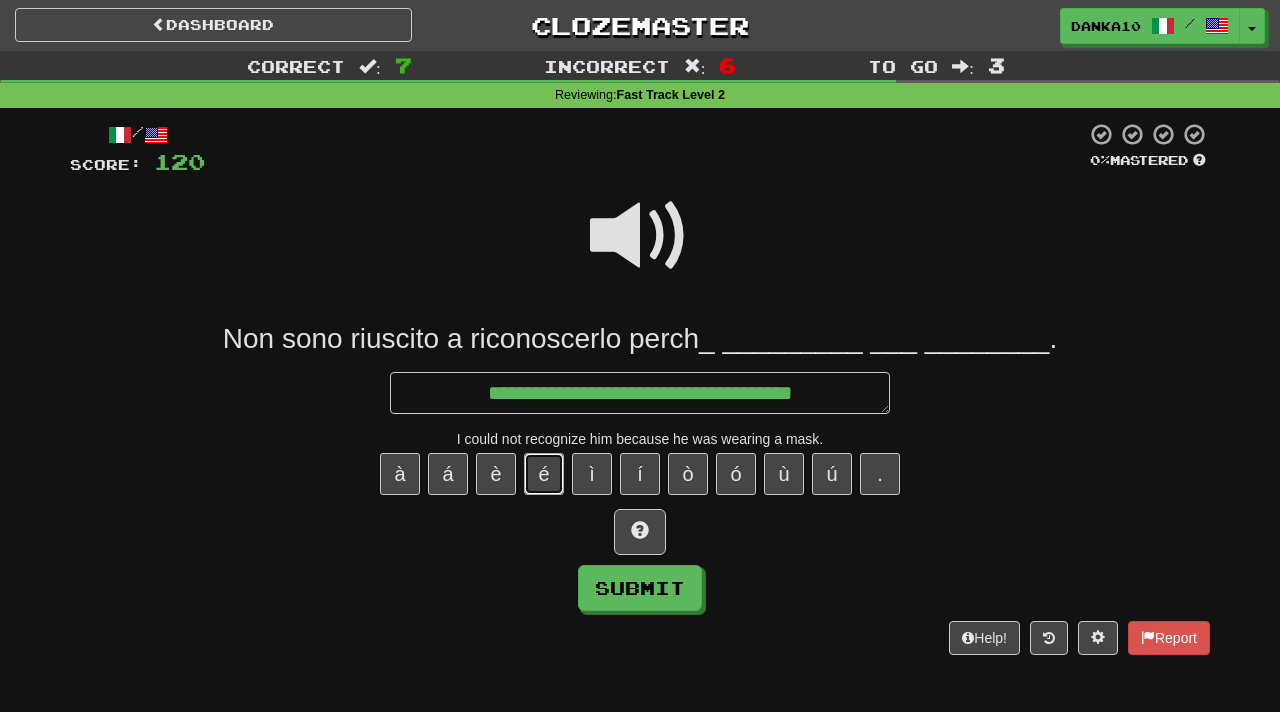 click on "é" at bounding box center (544, 474) 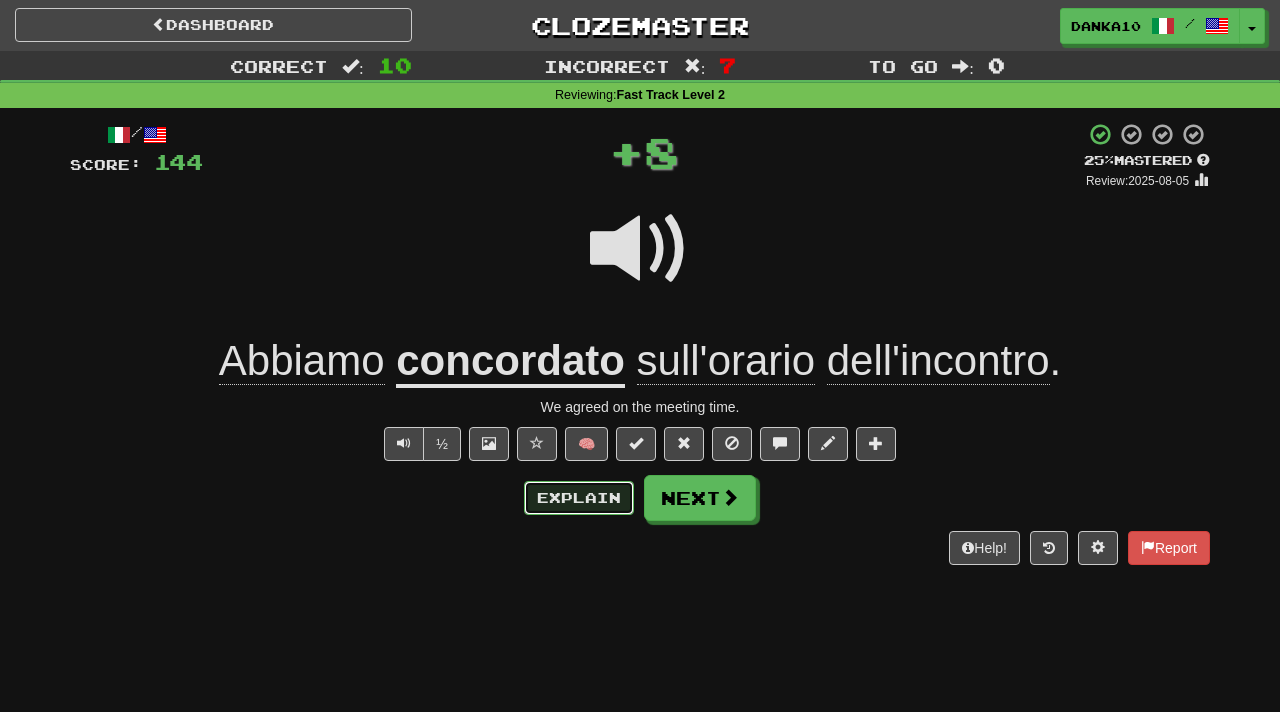 click on "Explain" at bounding box center [579, 498] 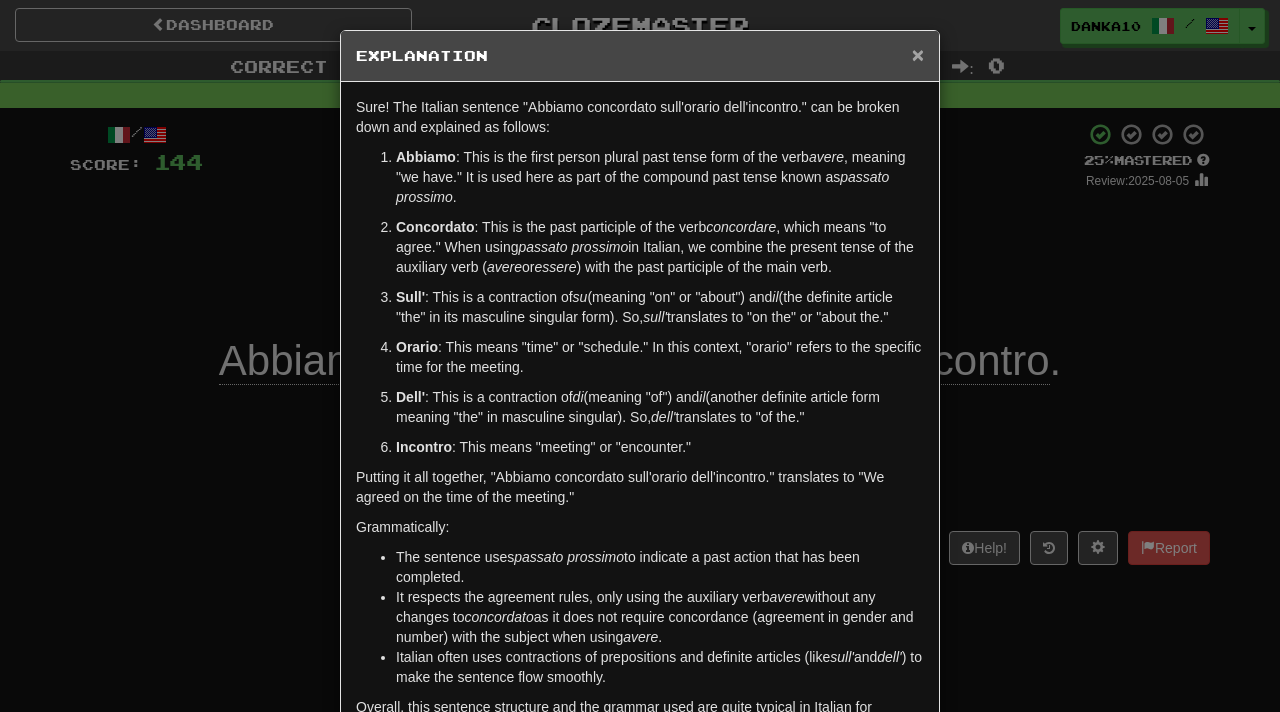 click on "×" at bounding box center [918, 54] 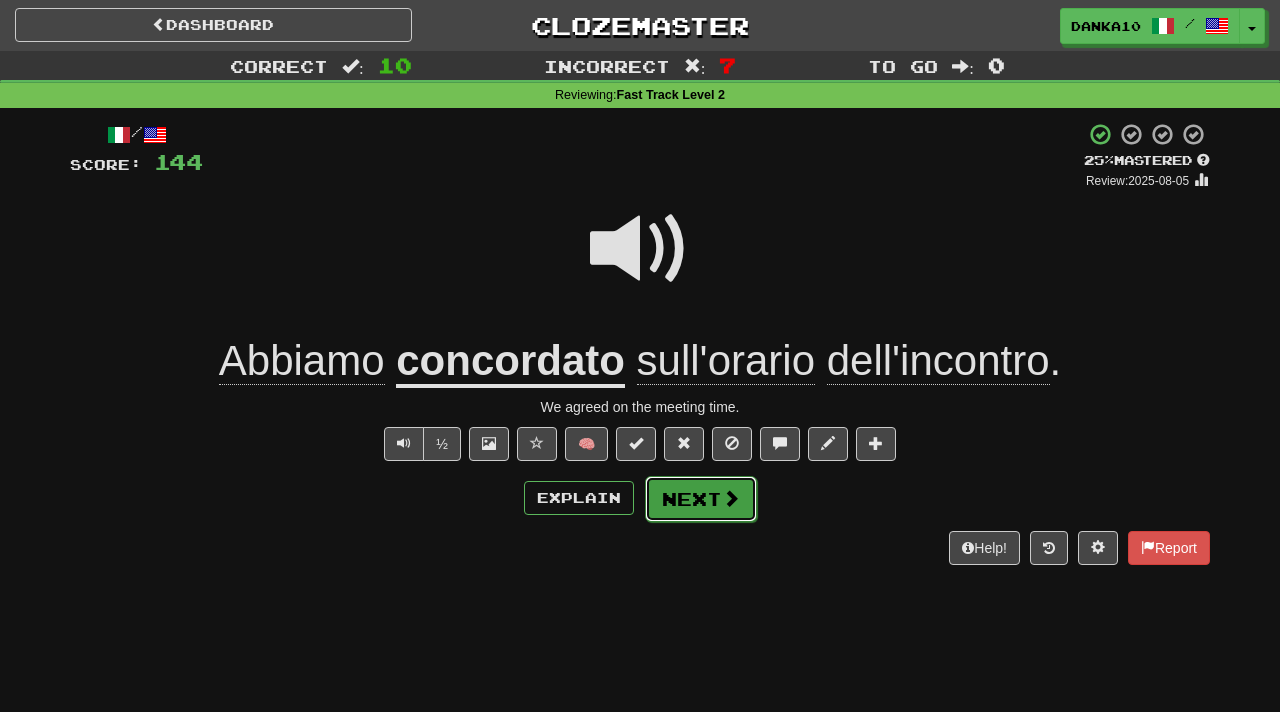 click on "Next" at bounding box center [701, 499] 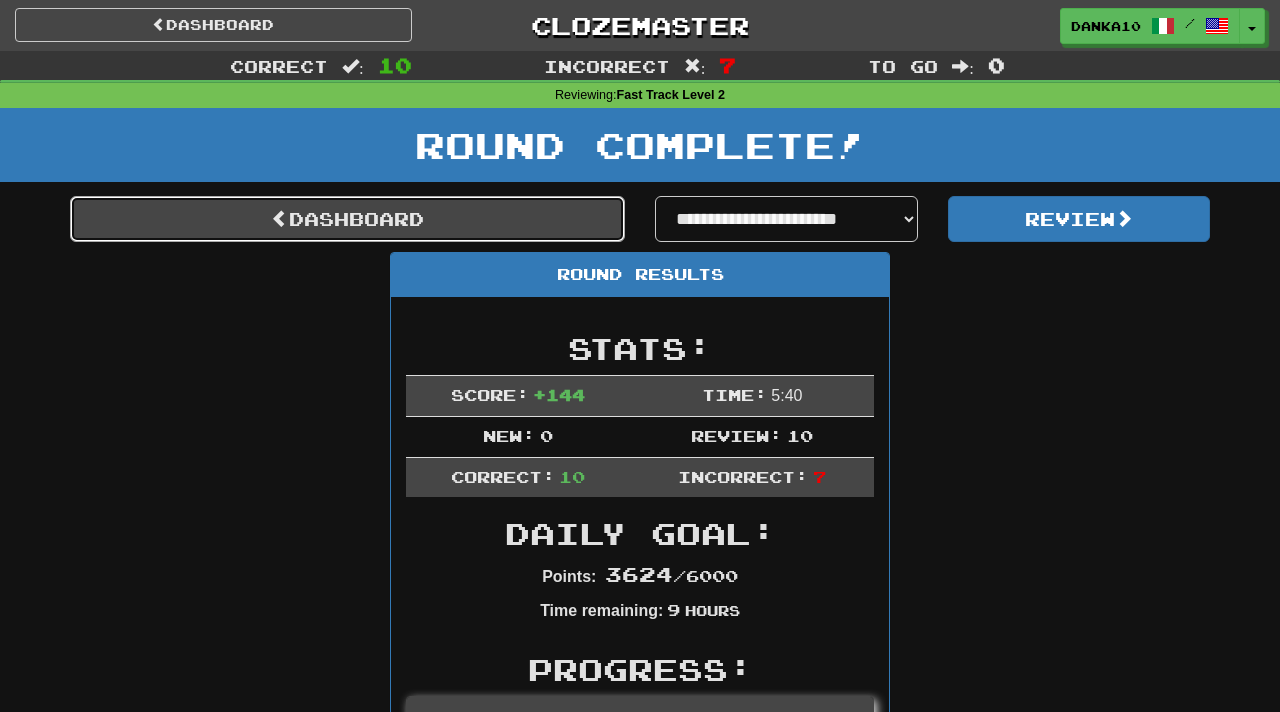 click on "Dashboard" at bounding box center (347, 219) 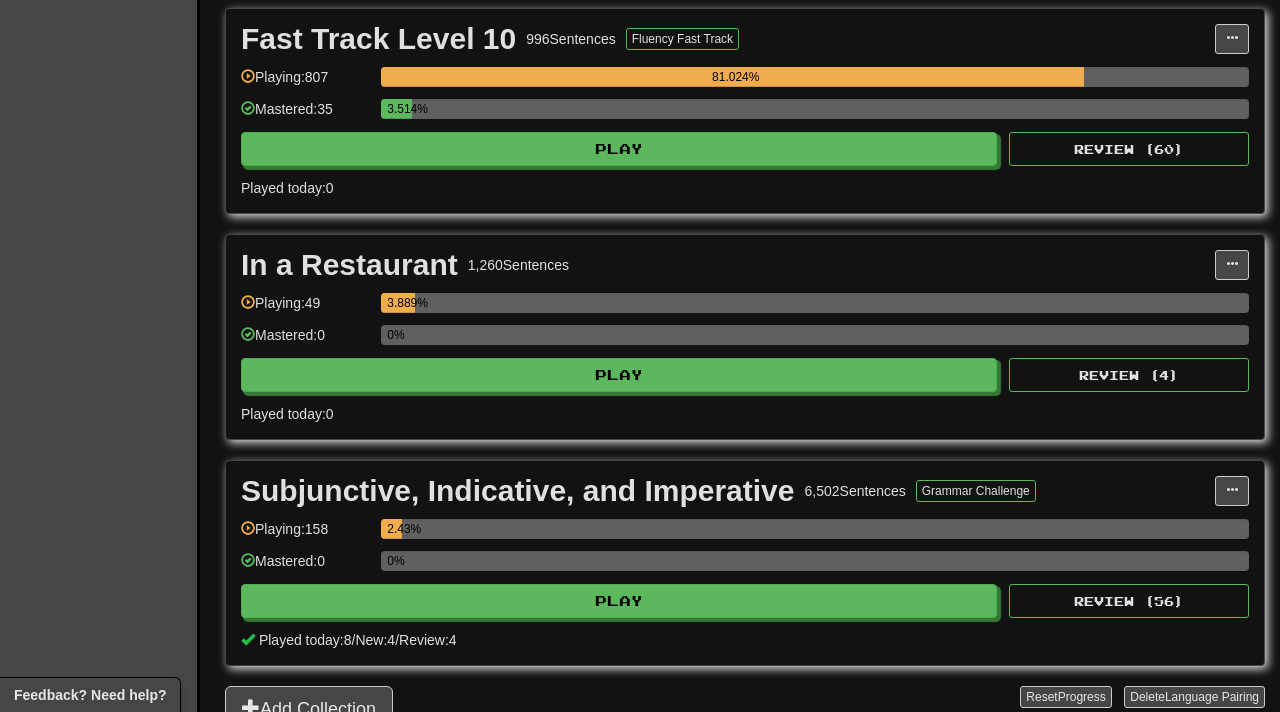 scroll, scrollTop: 1854, scrollLeft: 0, axis: vertical 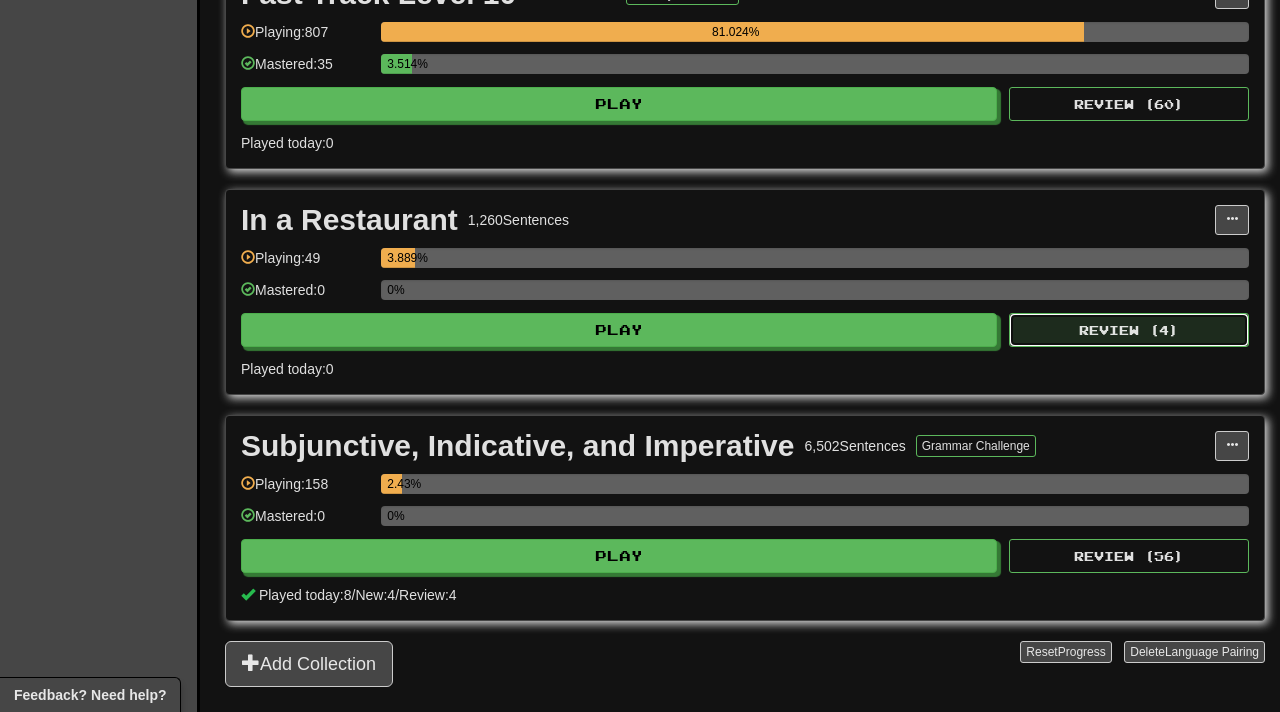 click on "Review ( 4 )" at bounding box center (1129, 330) 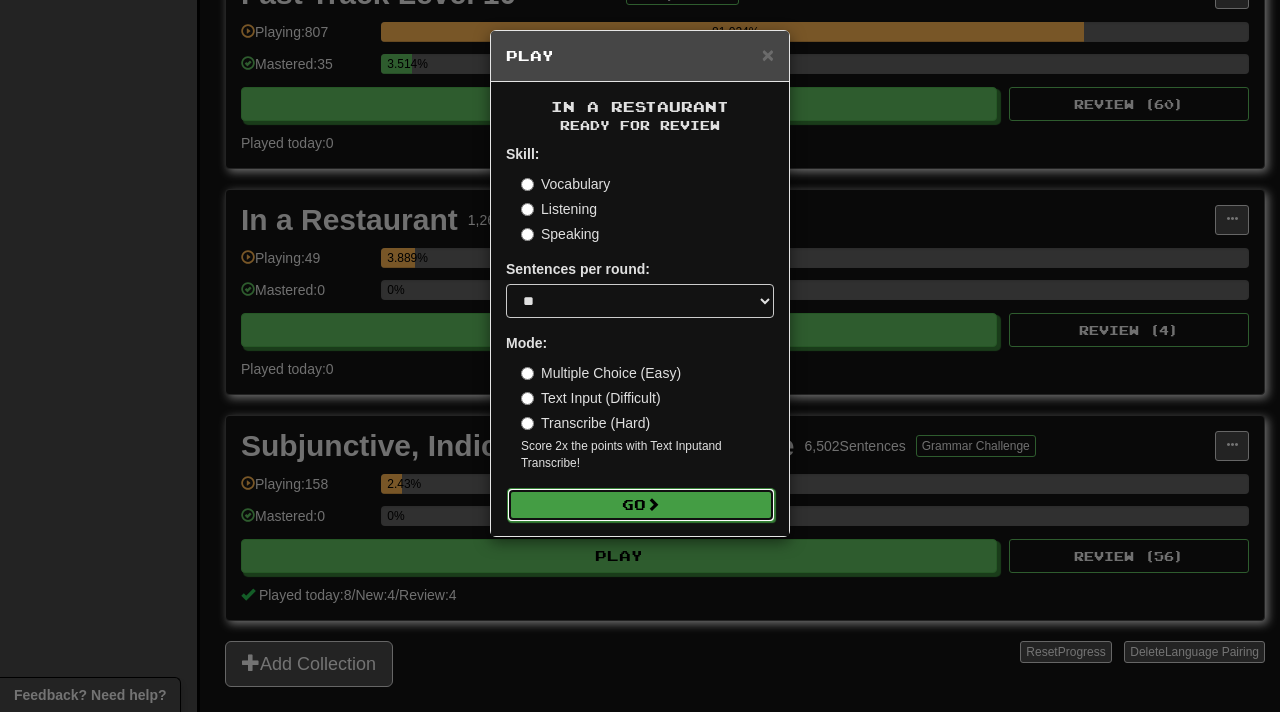 click on "Go" at bounding box center (641, 505) 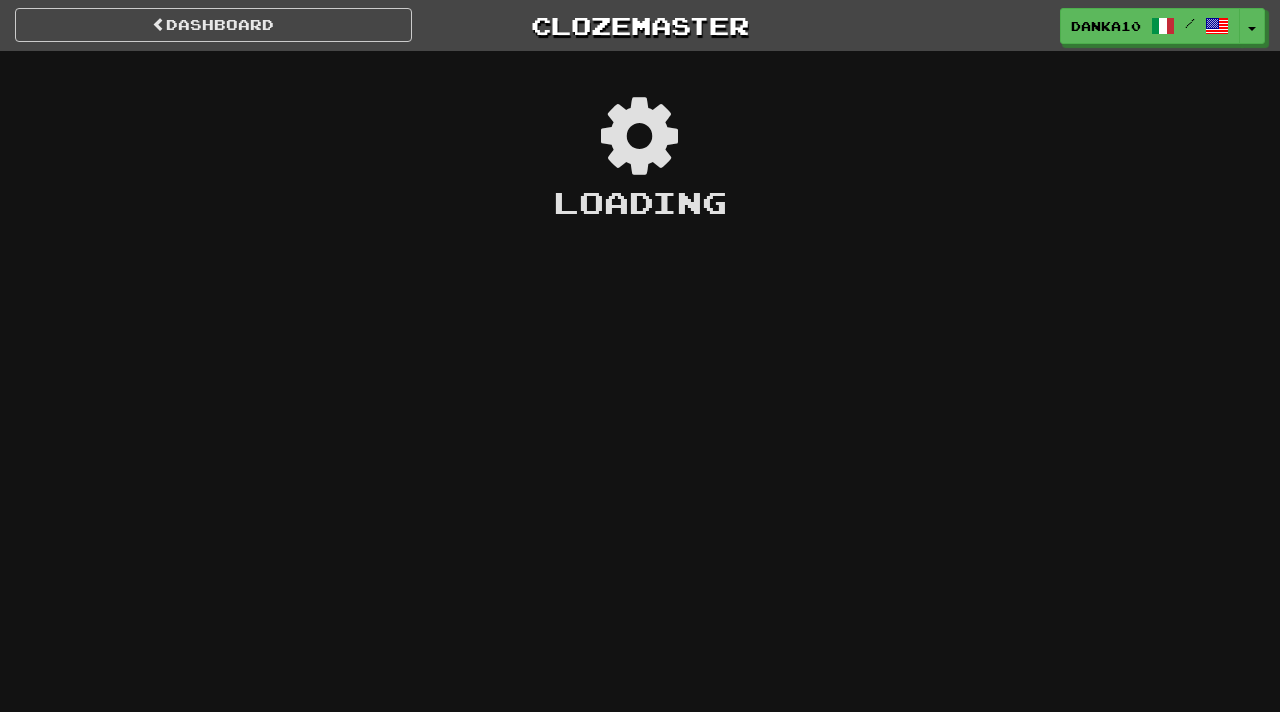 scroll, scrollTop: 0, scrollLeft: 0, axis: both 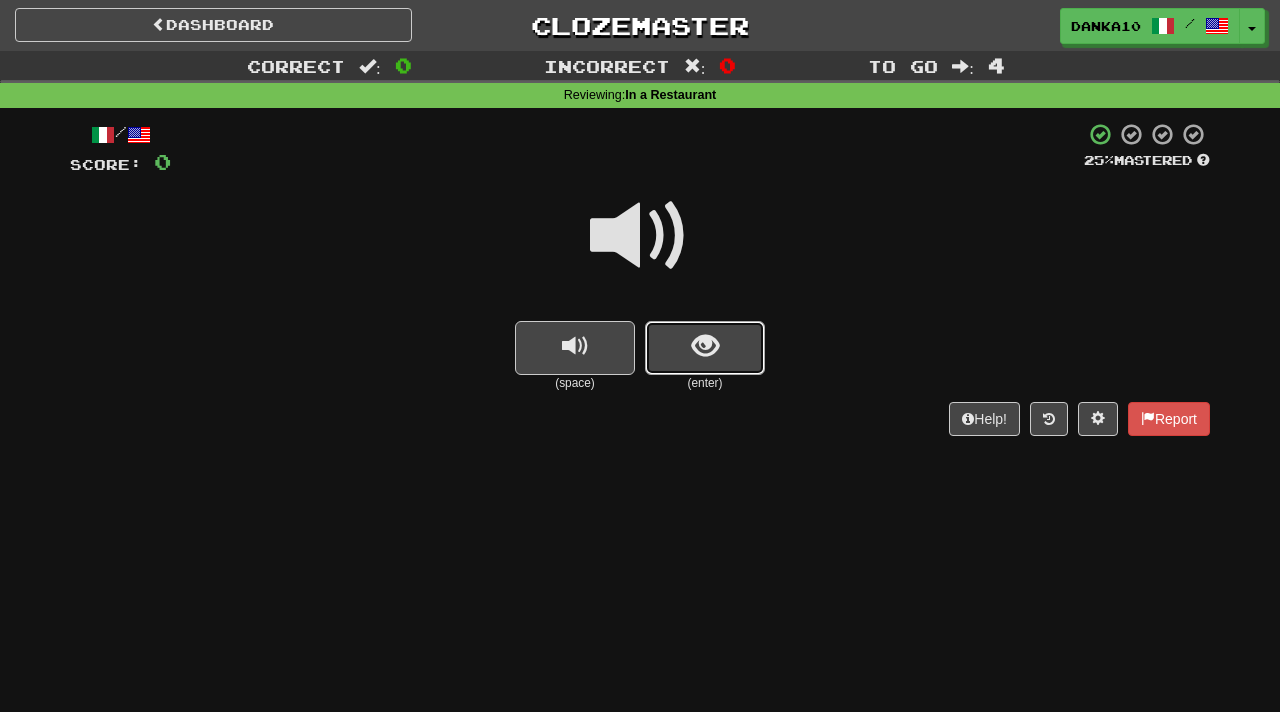 click at bounding box center [705, 348] 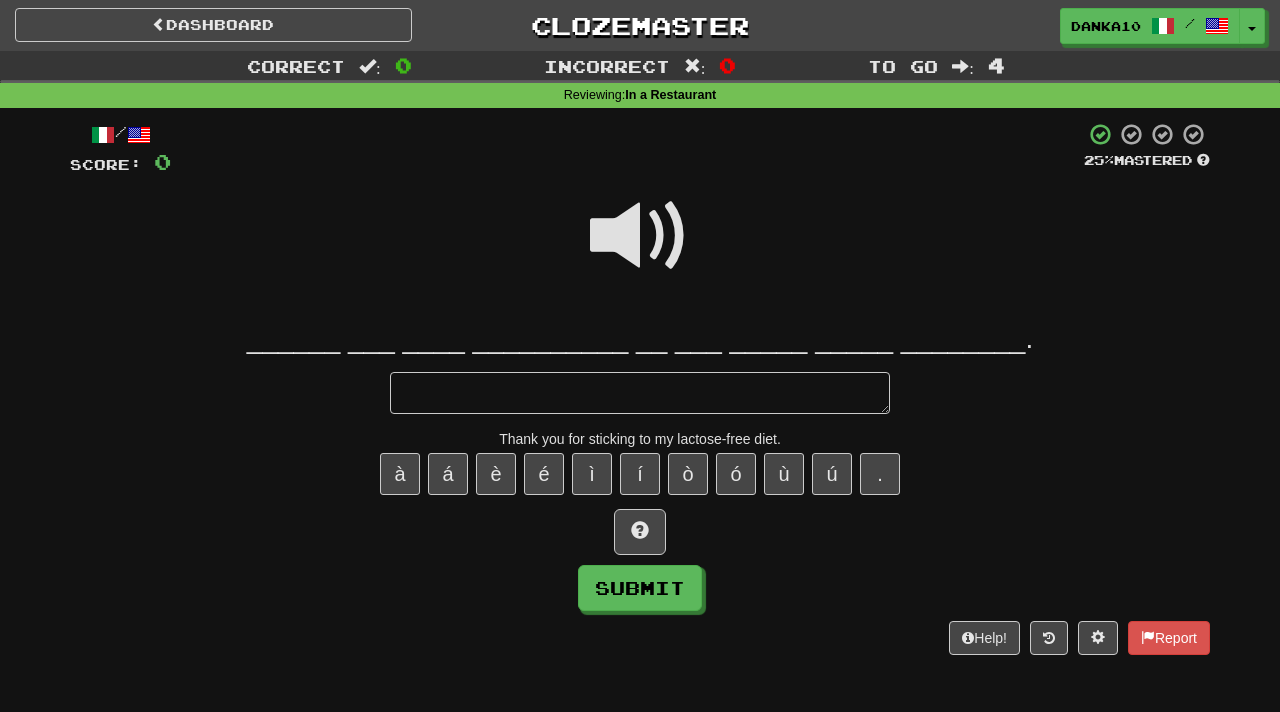 type on "*" 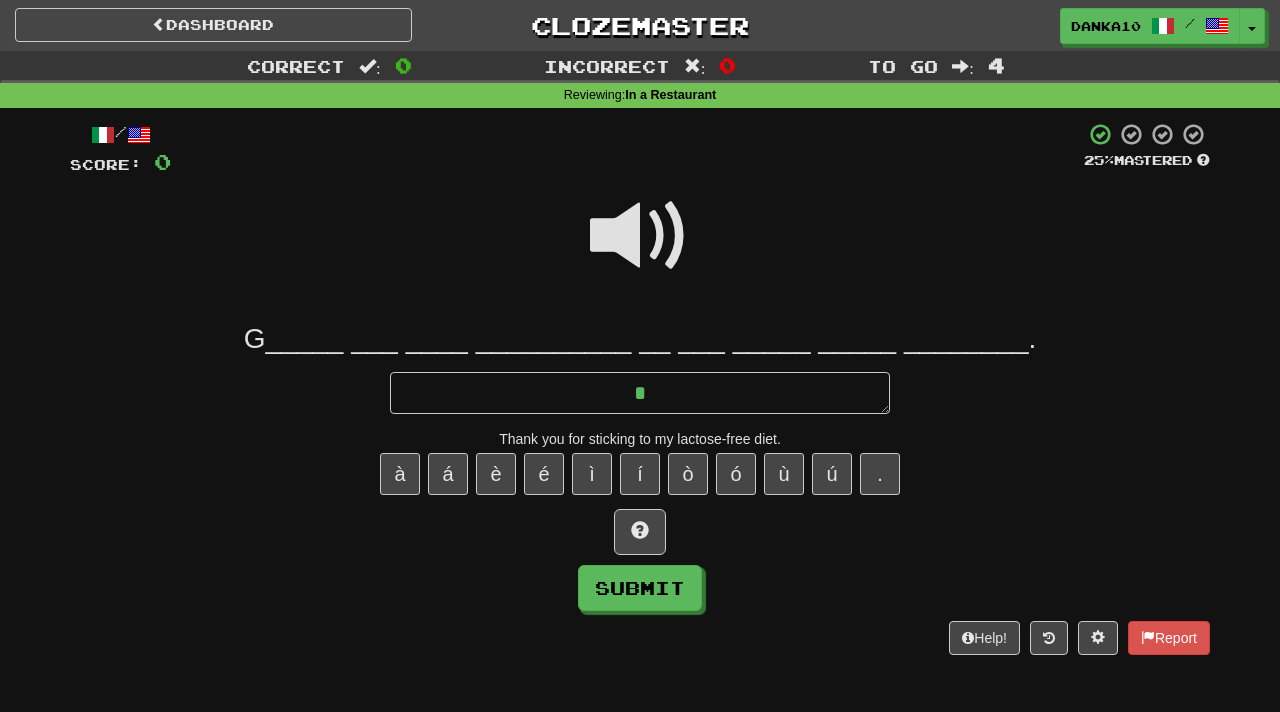 type on "*" 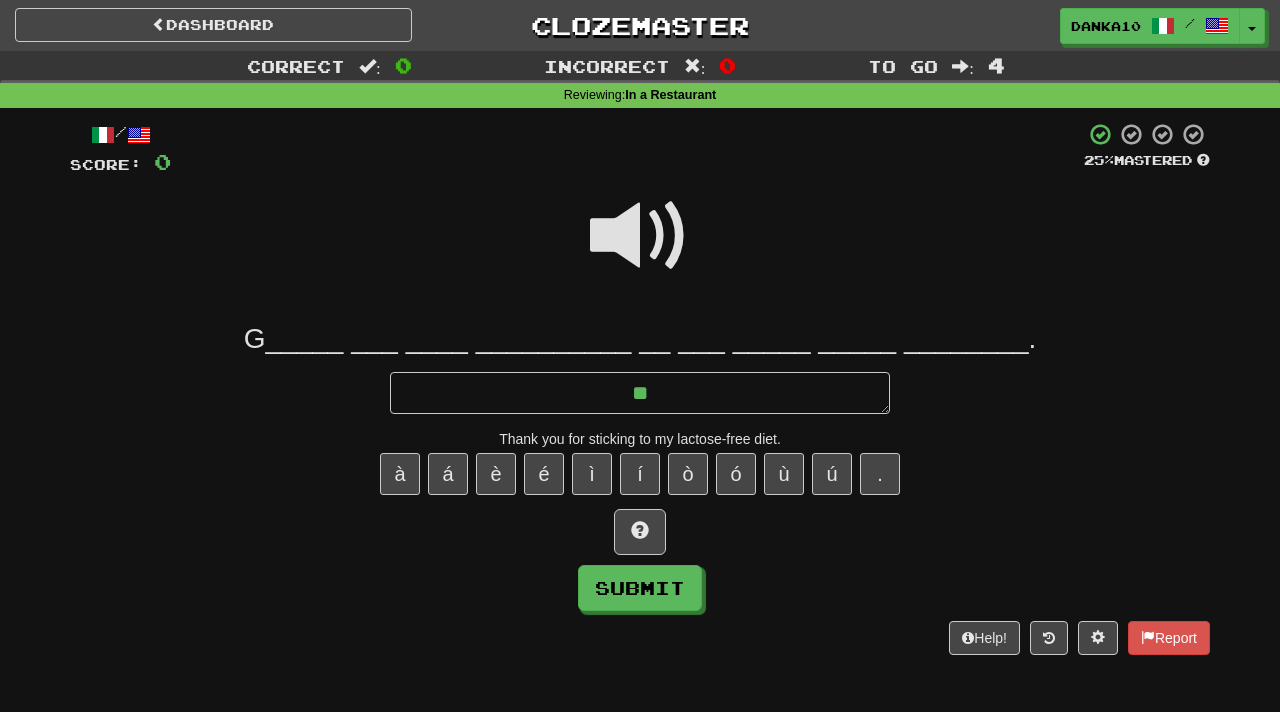 type on "*" 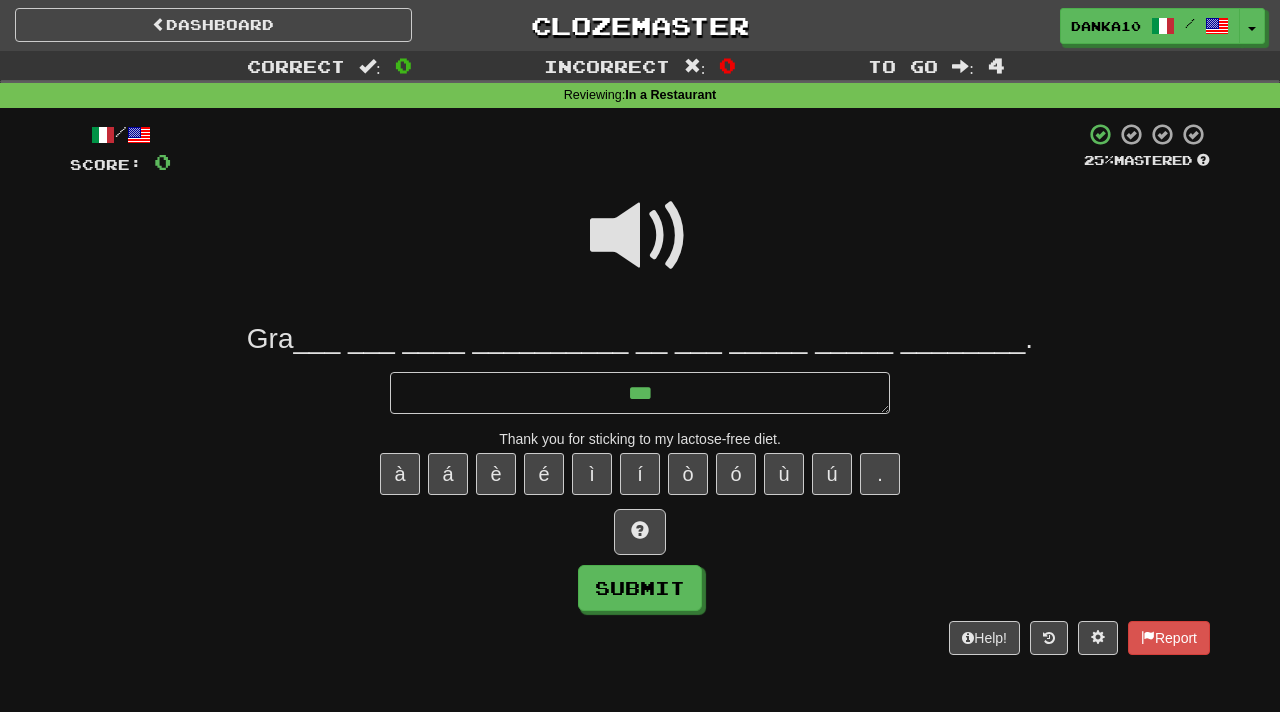type on "*" 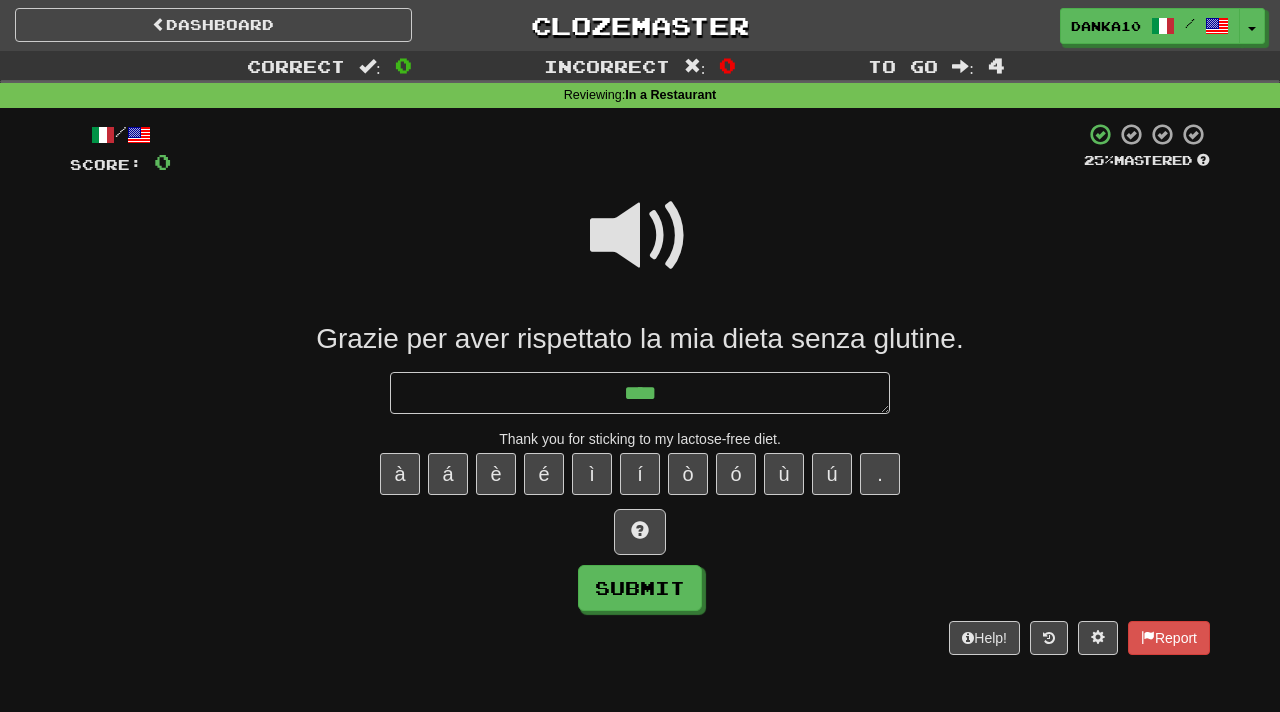 type on "*" 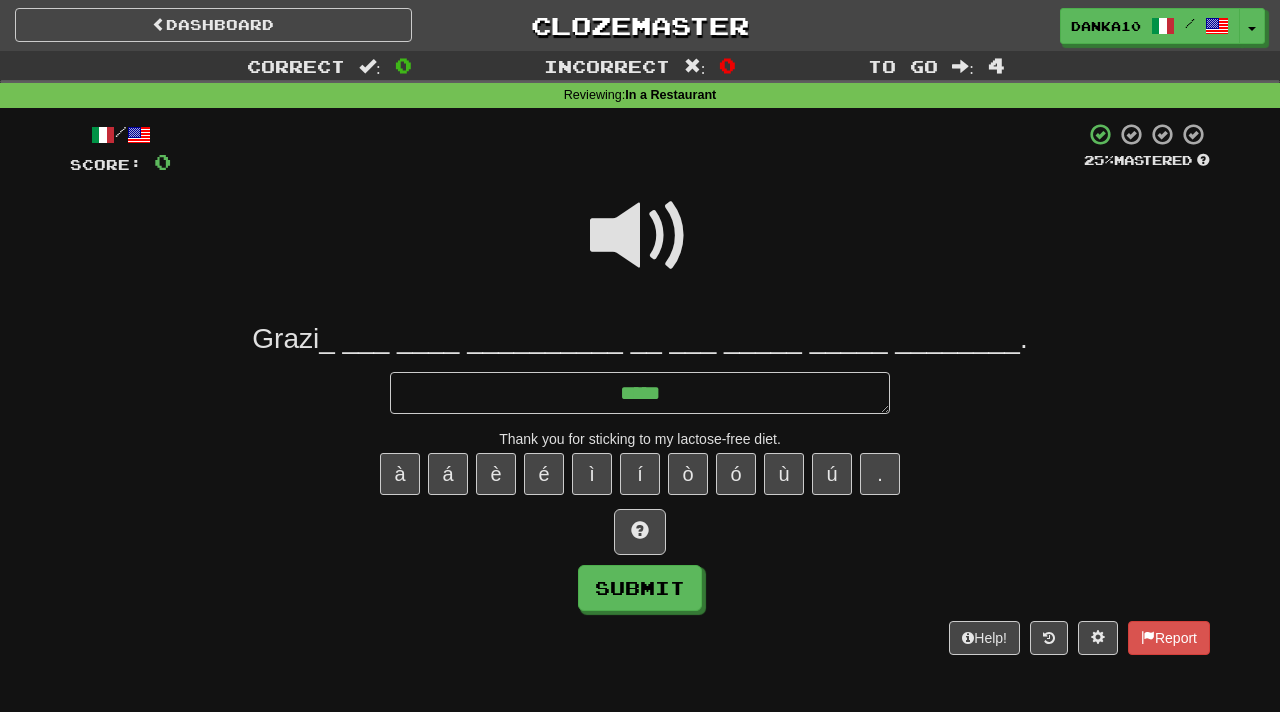 type on "*" 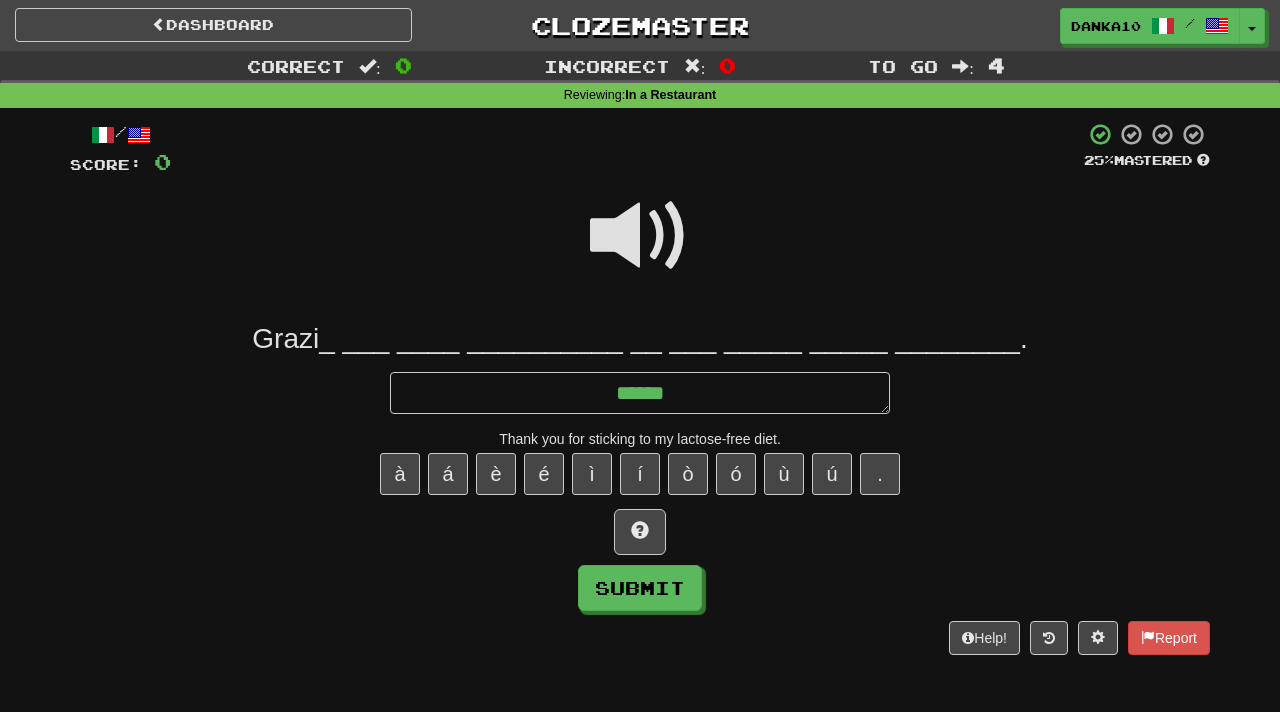 type on "*" 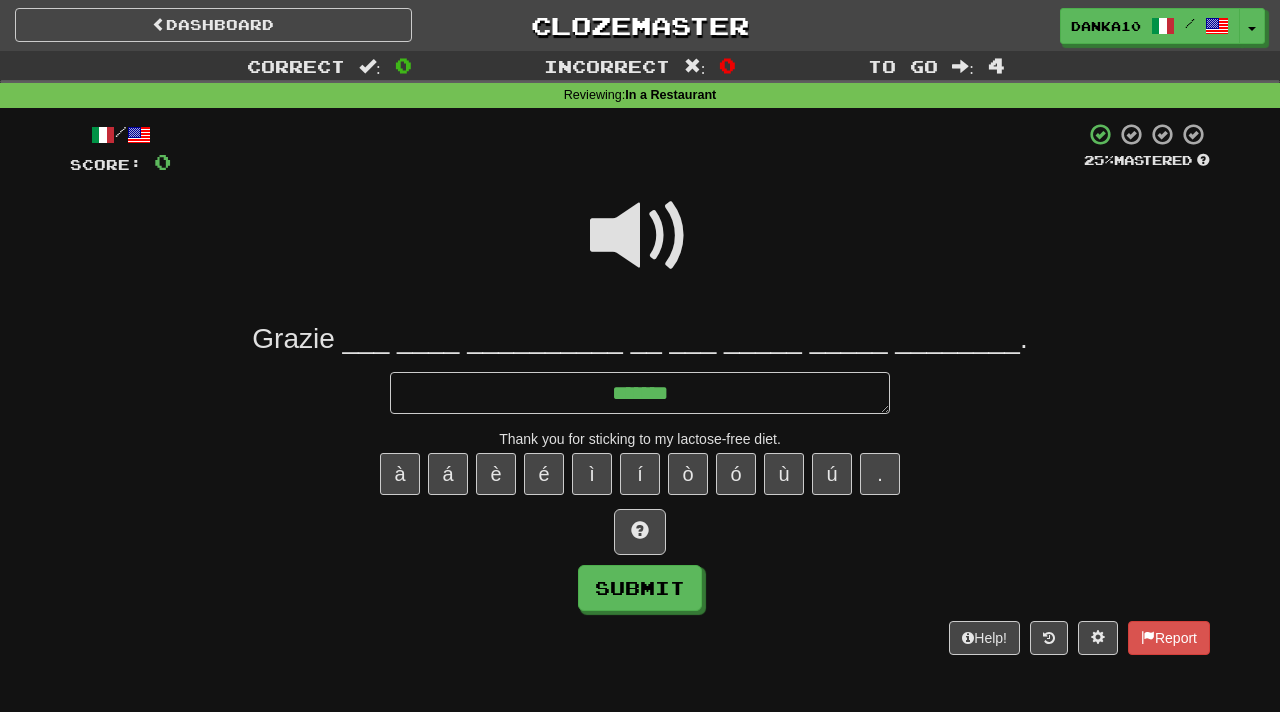 type on "*" 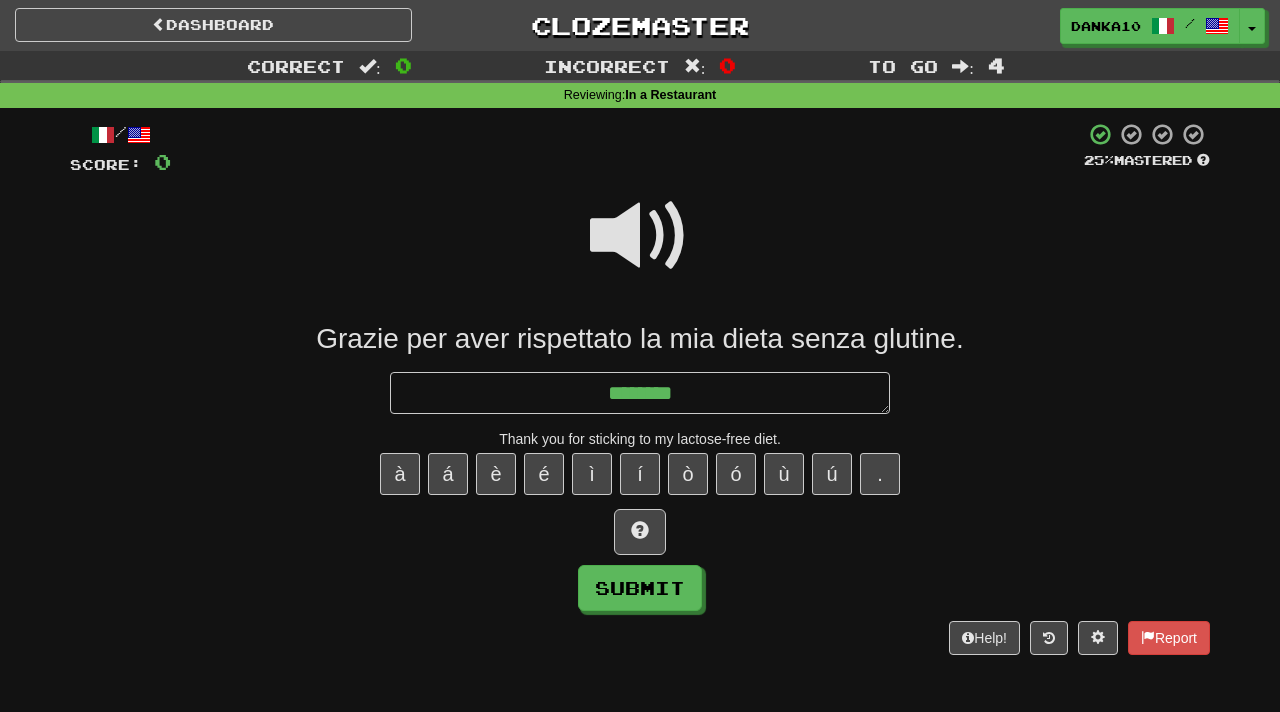 type on "*********" 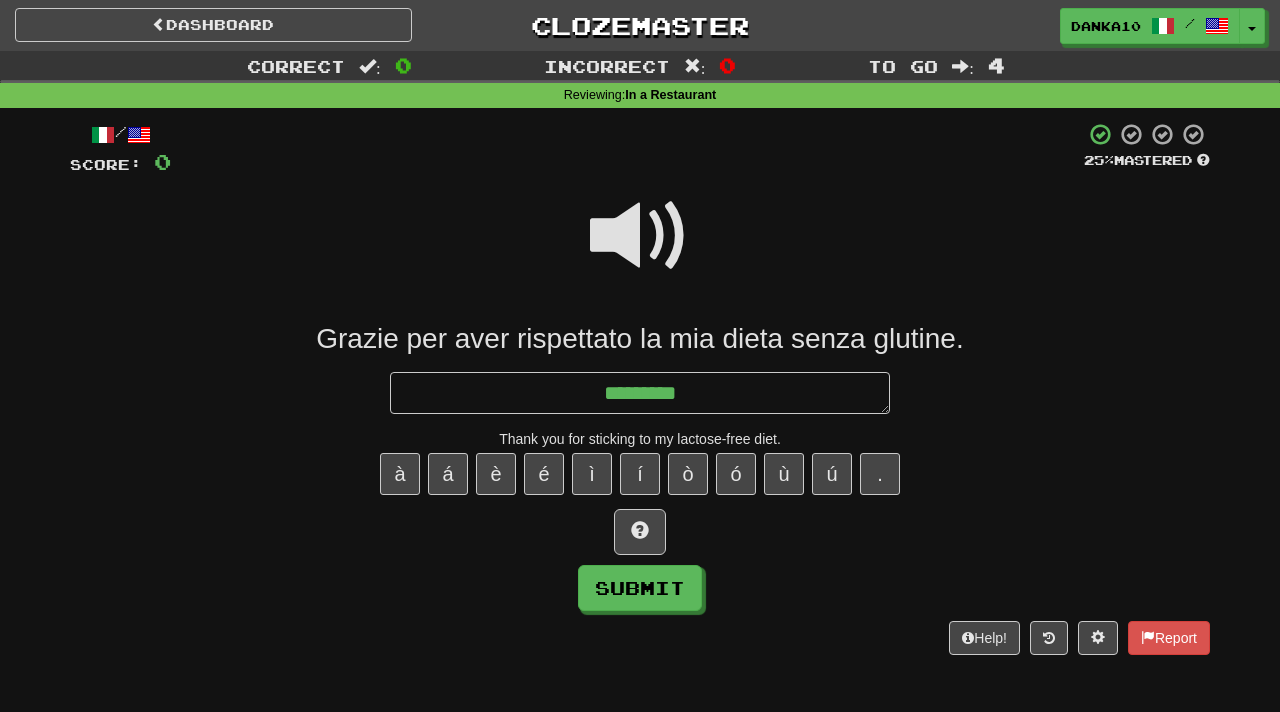 type on "*" 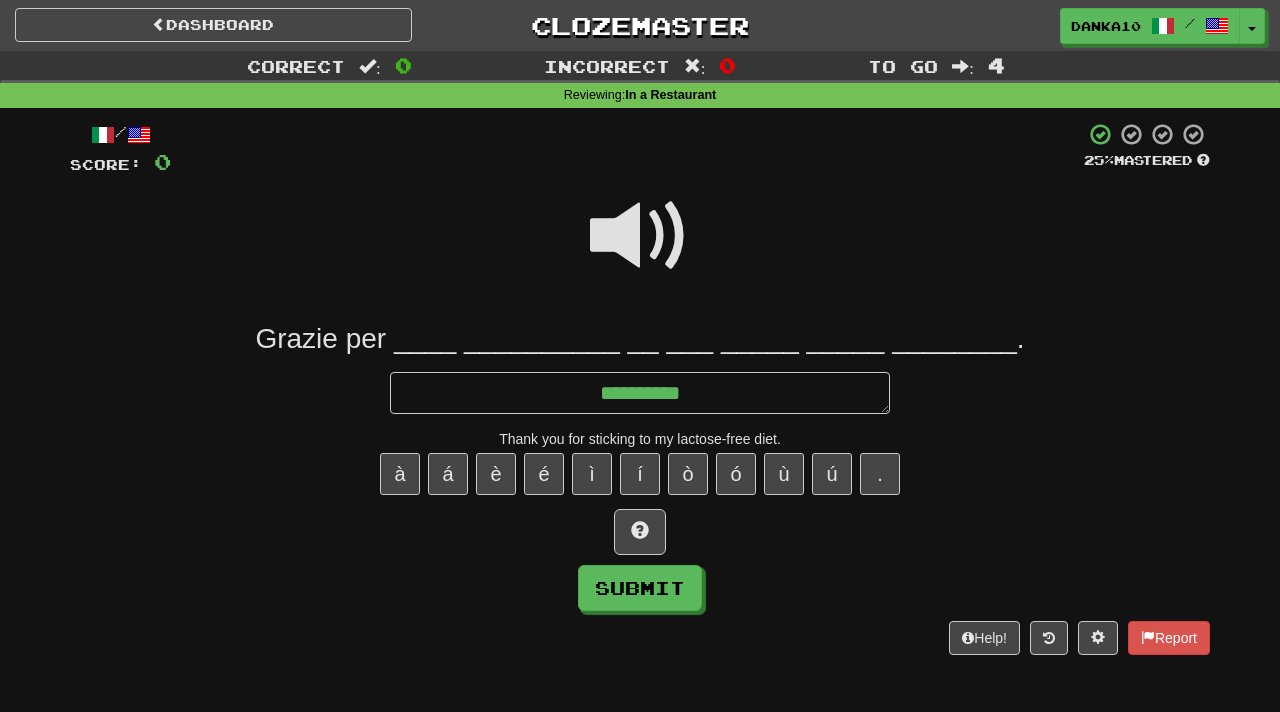 type on "*" 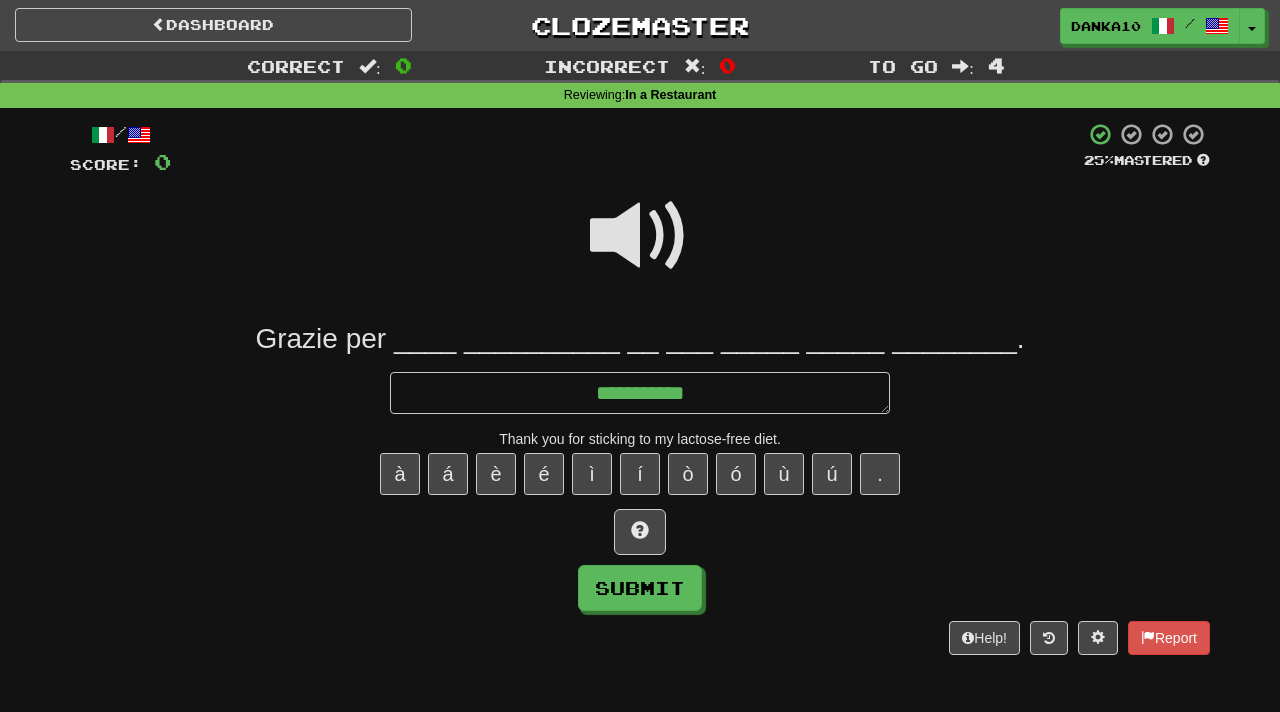 type on "*" 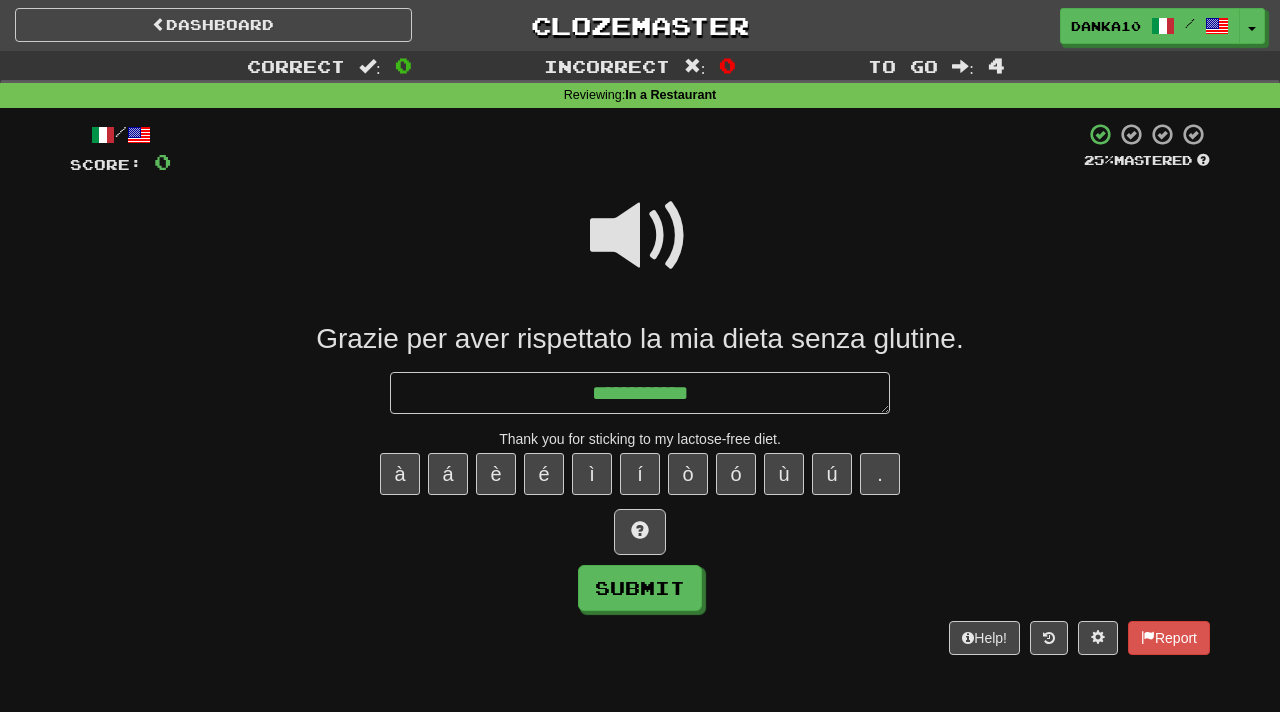 type on "*" 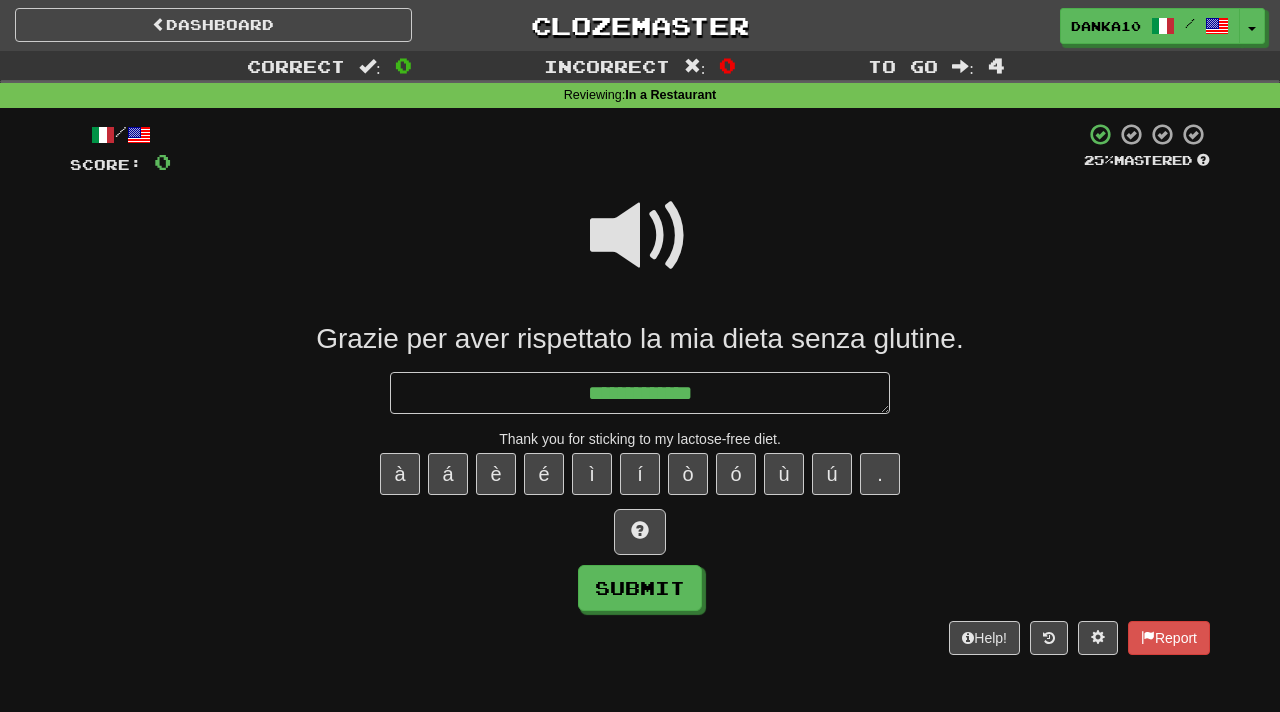 type on "*" 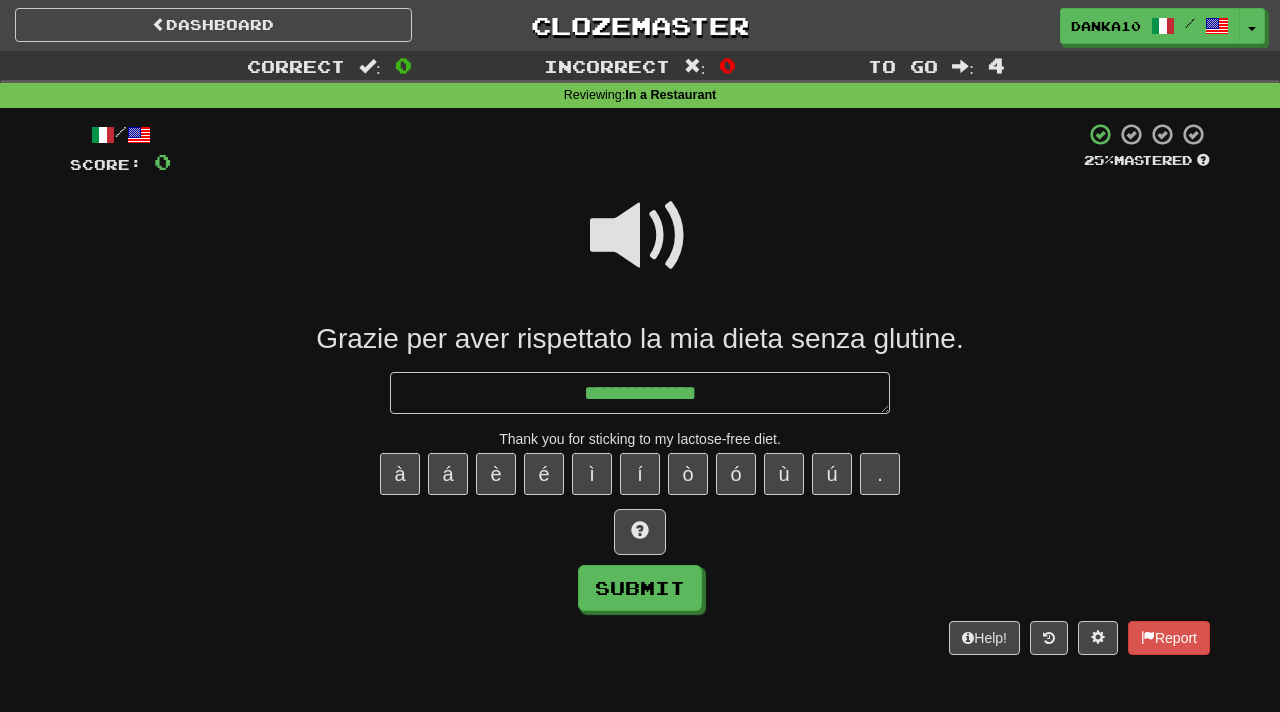 type on "*" 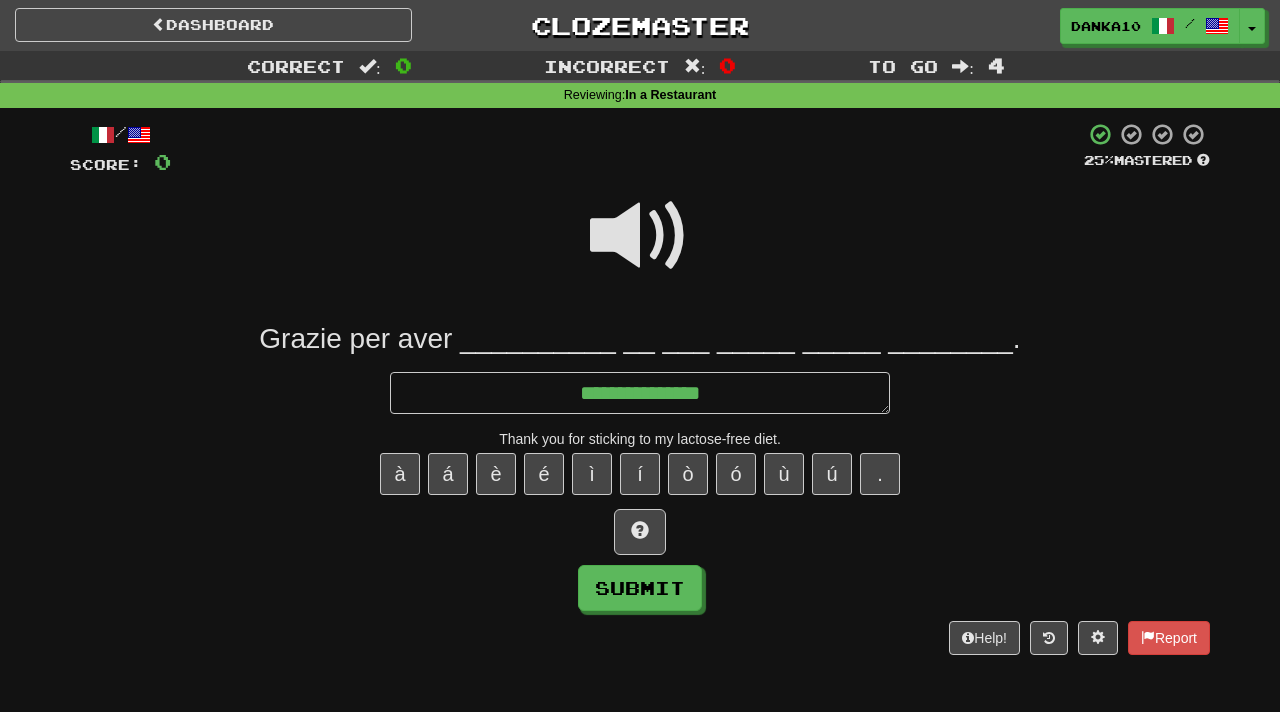 type on "*" 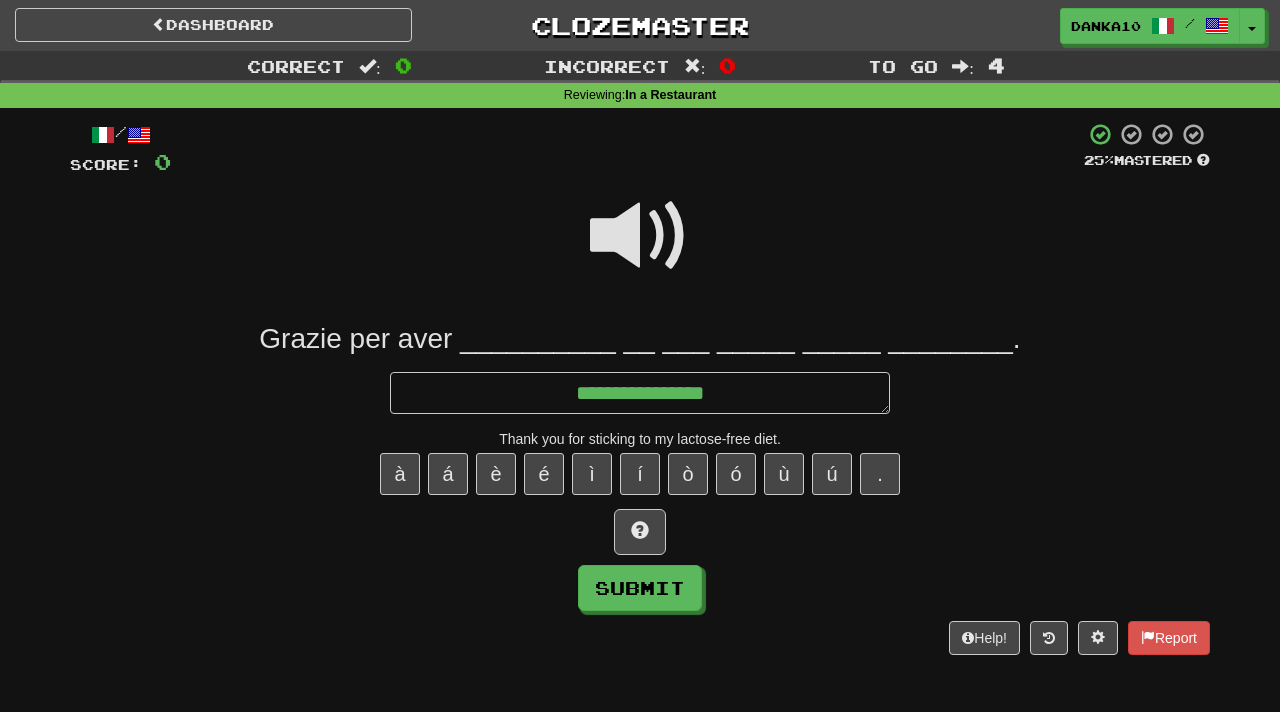 type on "*" 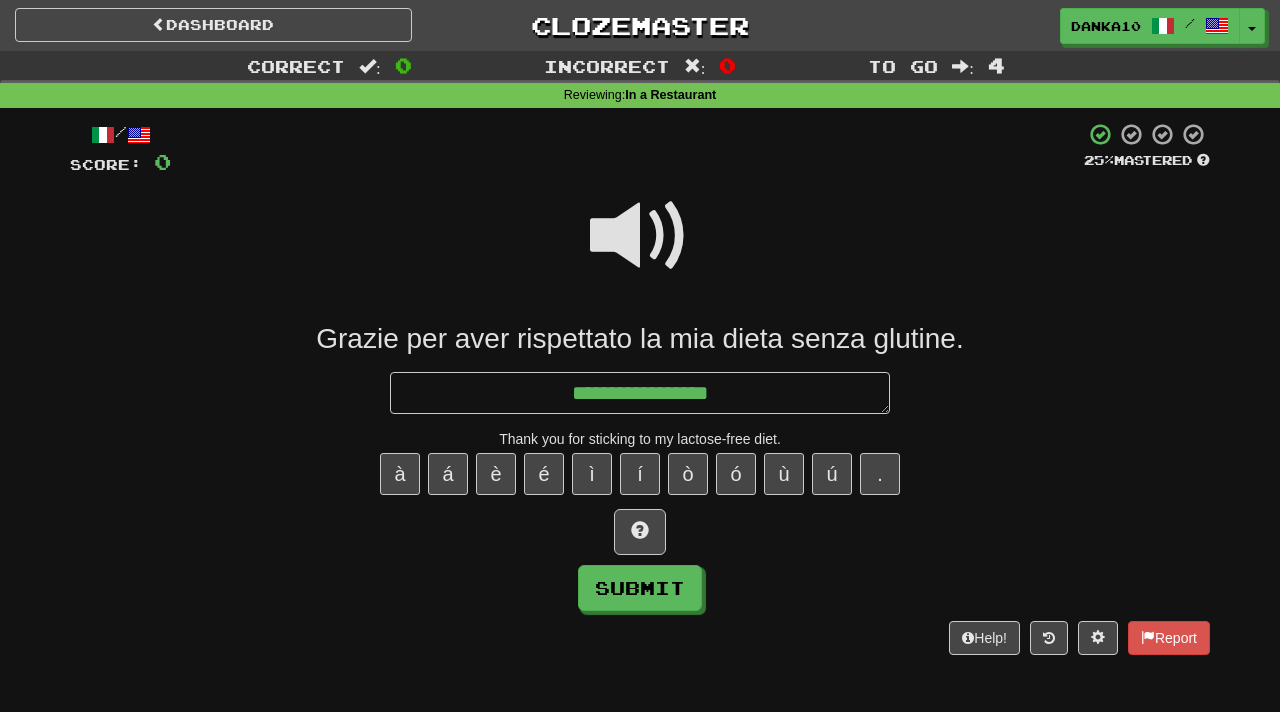type on "*" 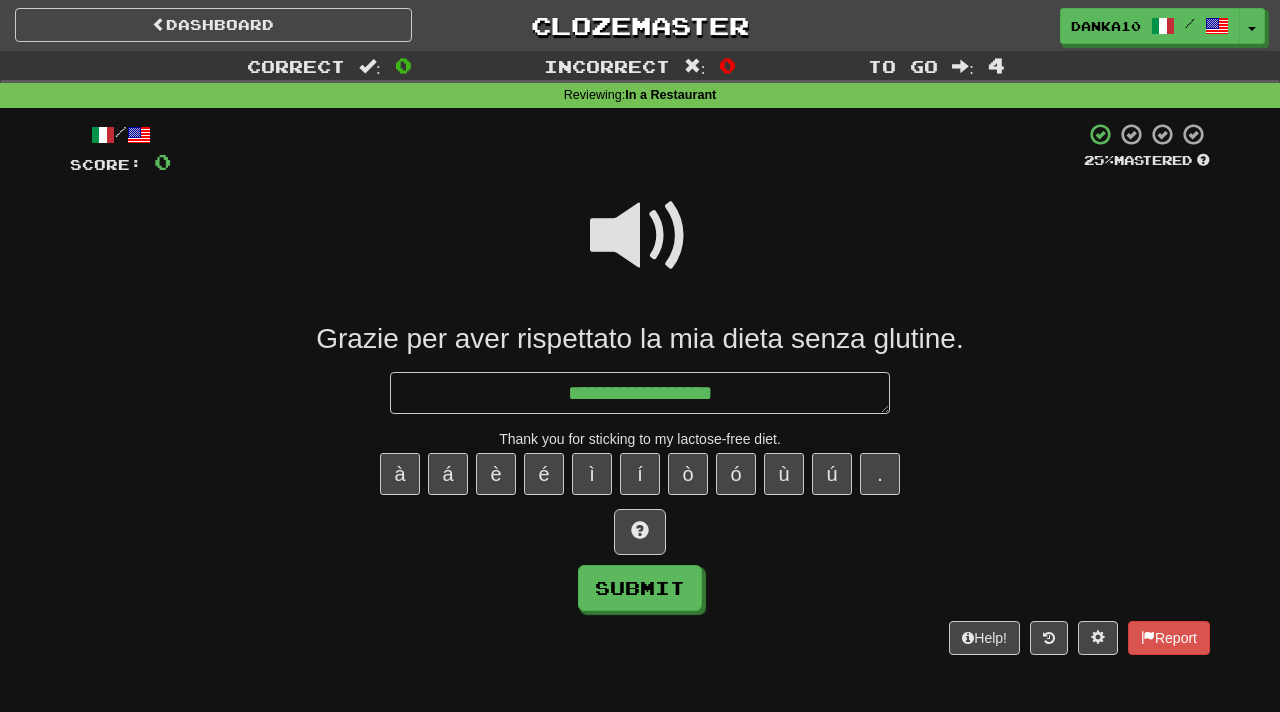type on "*" 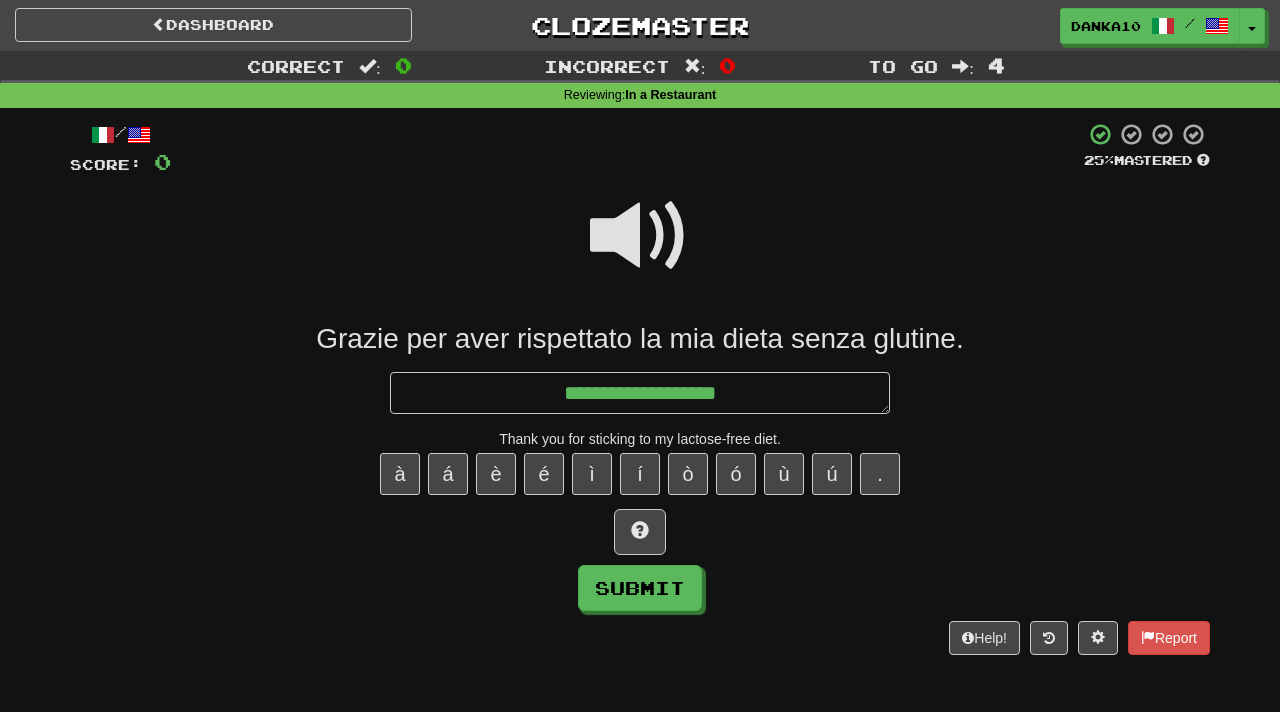 type on "*" 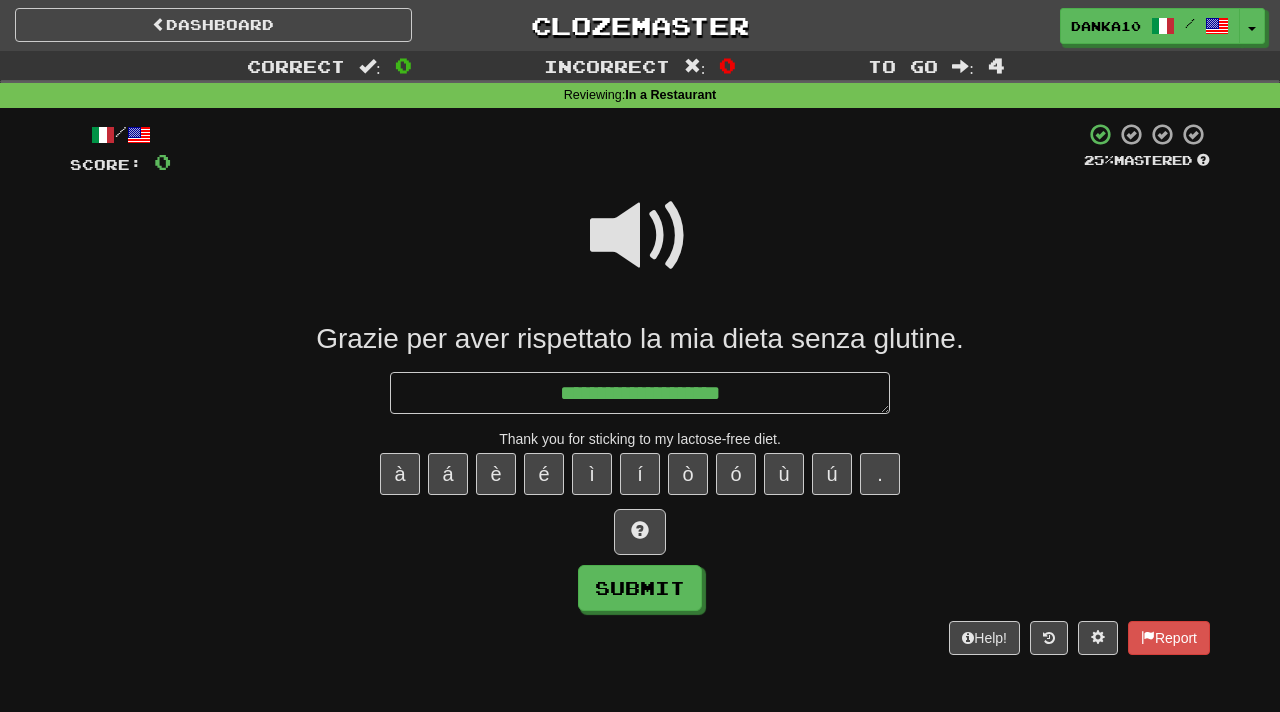 type on "*" 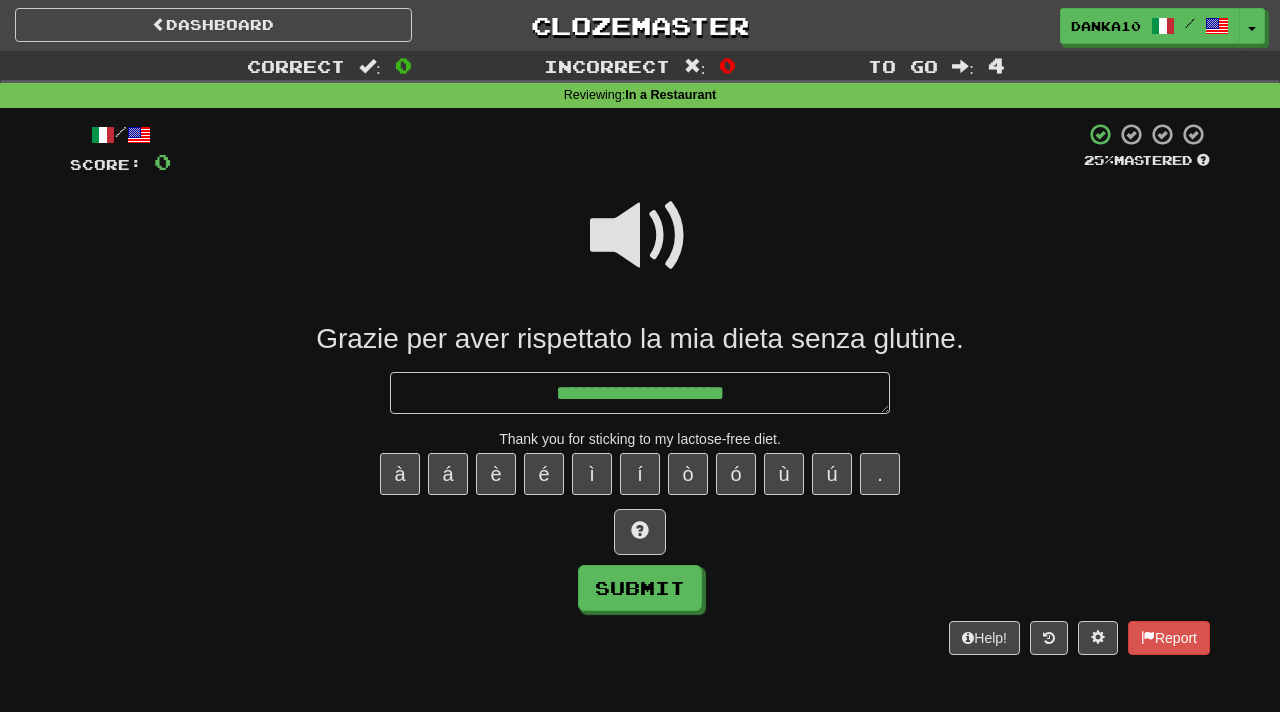 type on "*" 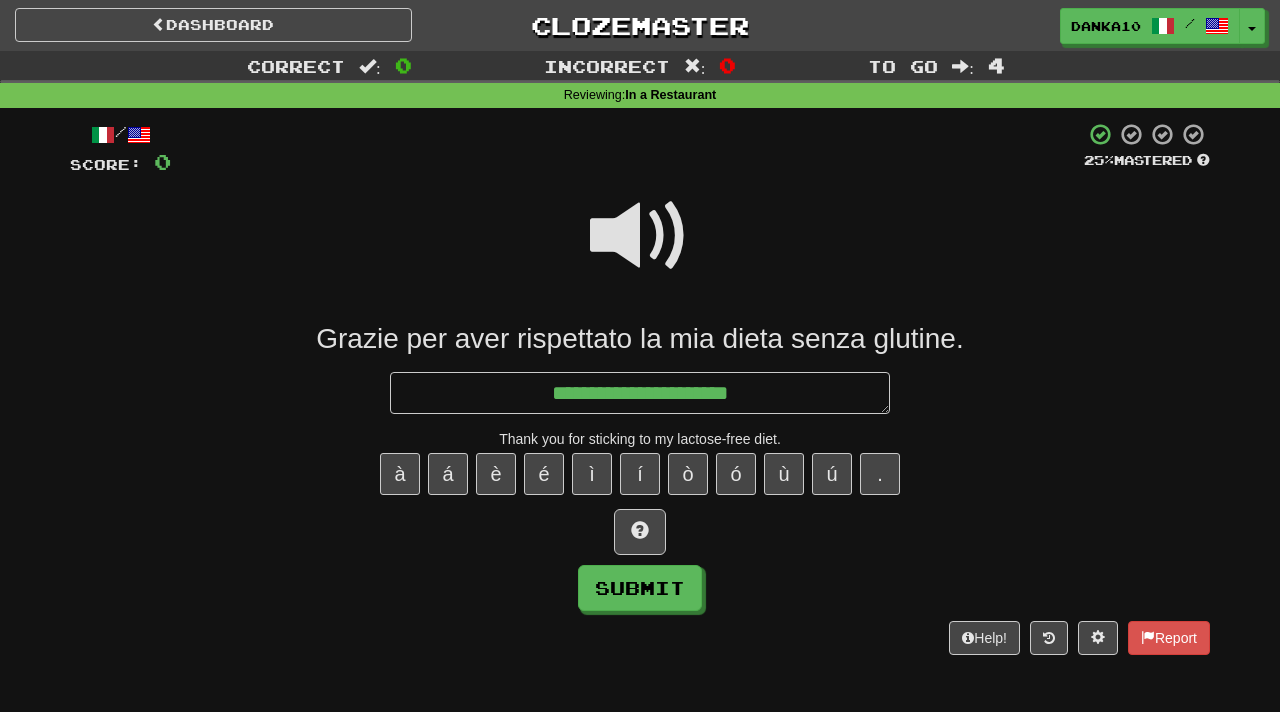 type on "*" 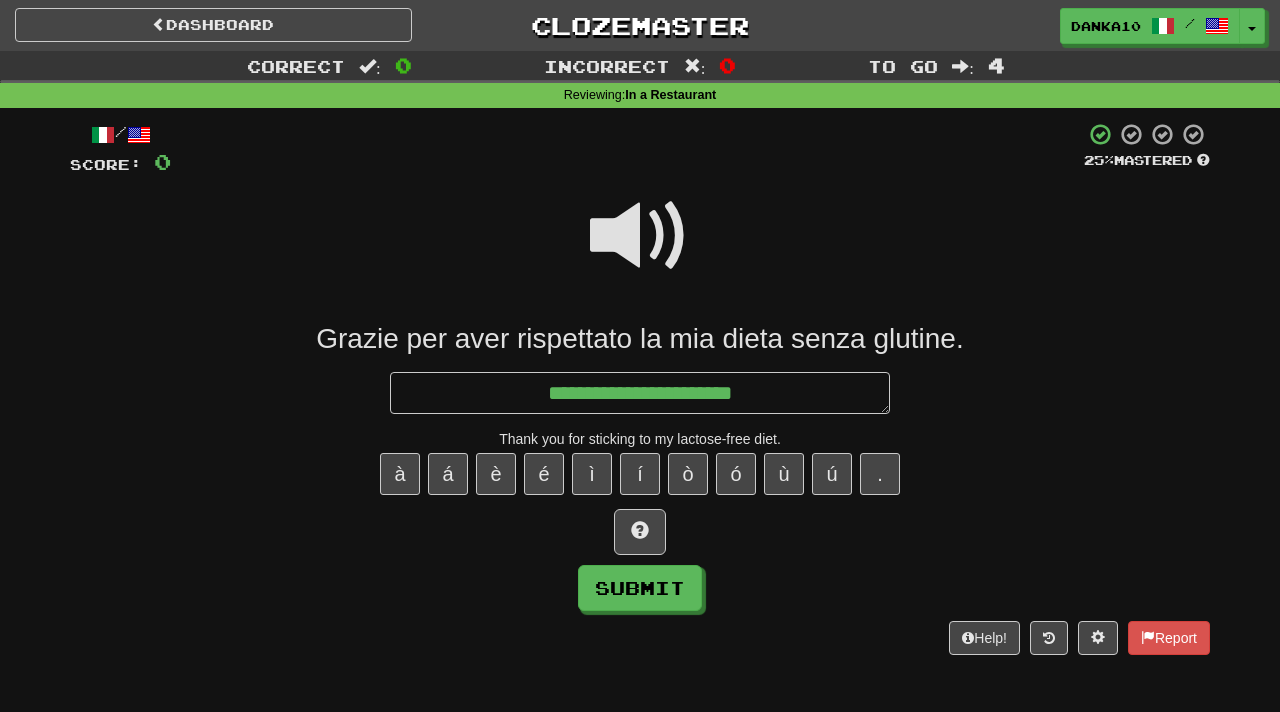 type on "*" 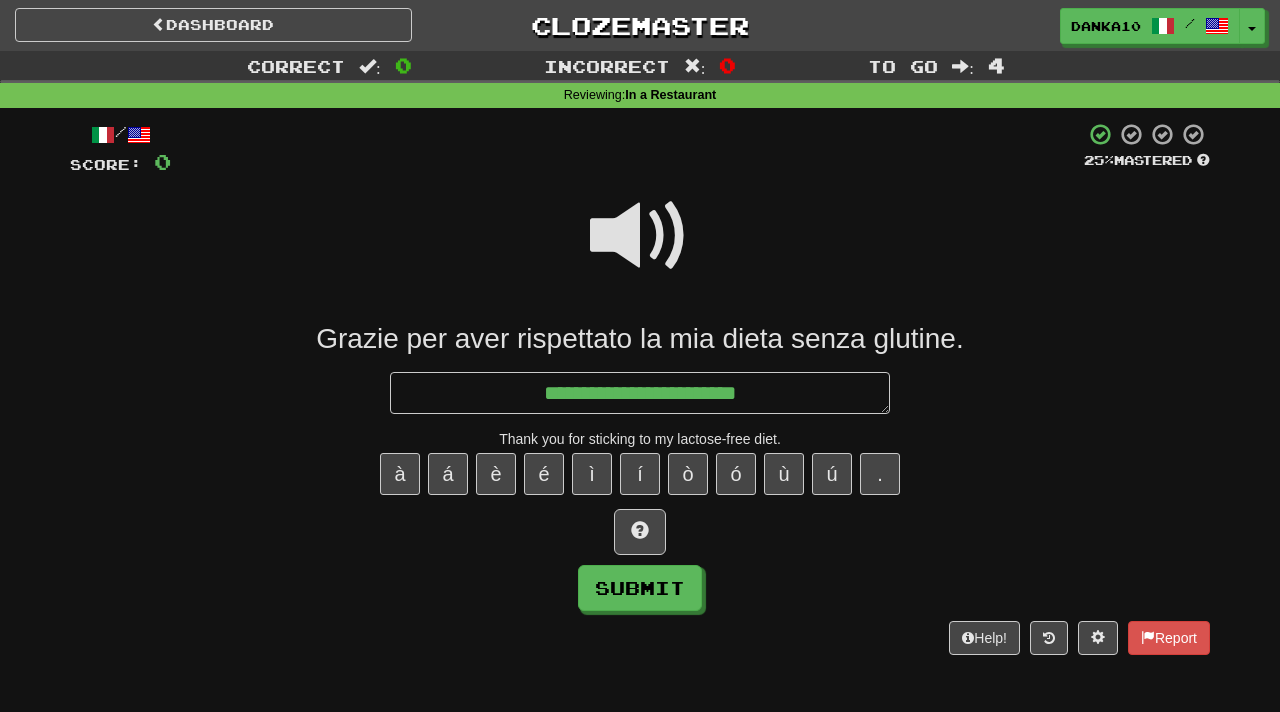 type on "*" 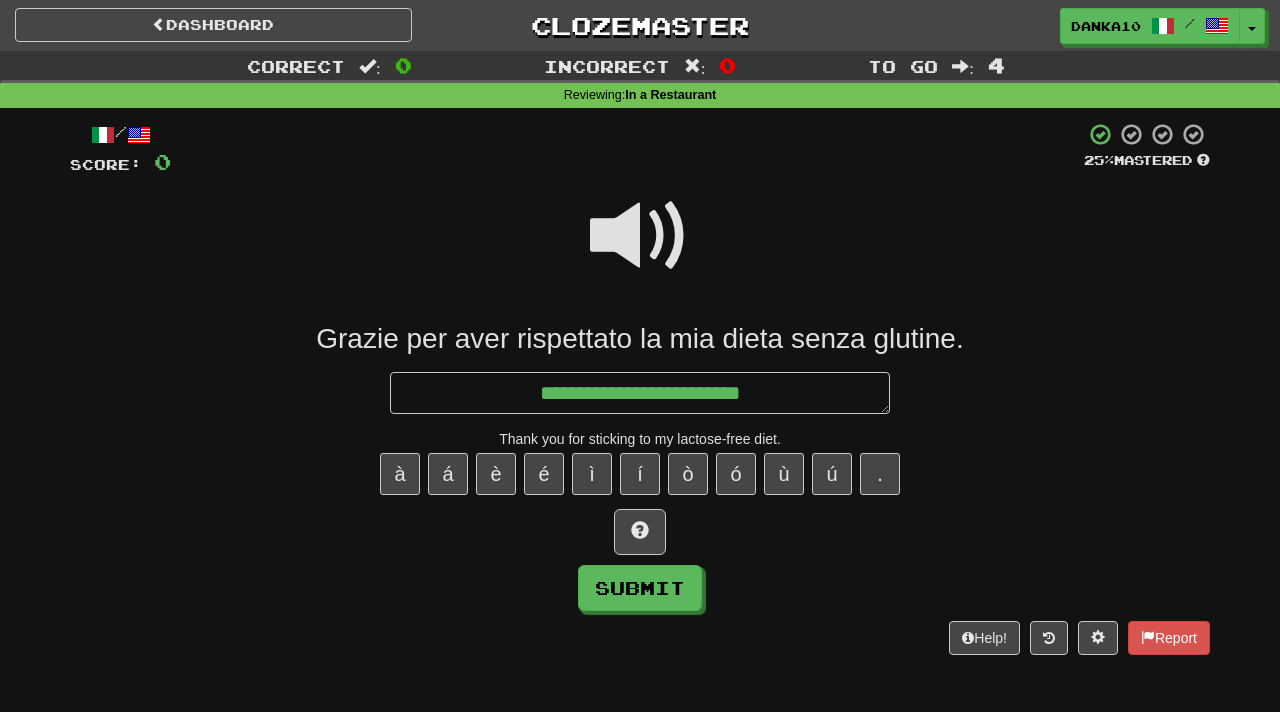 type on "*" 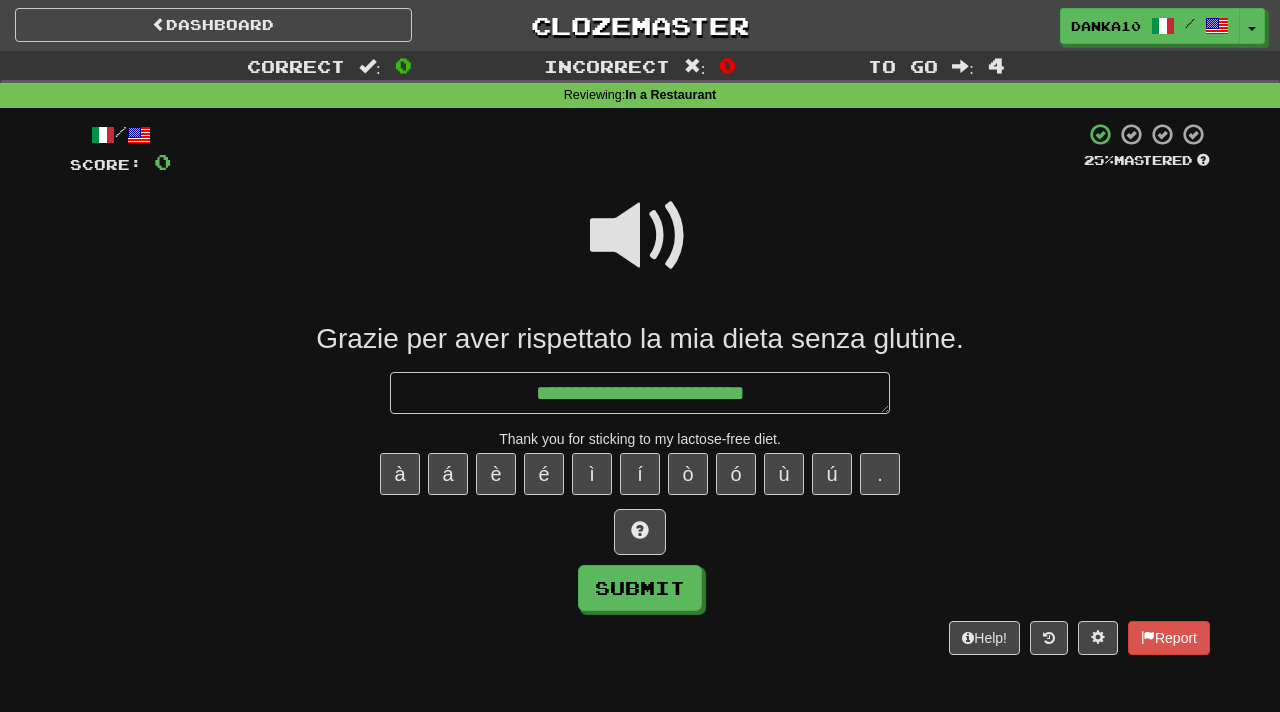 type on "*" 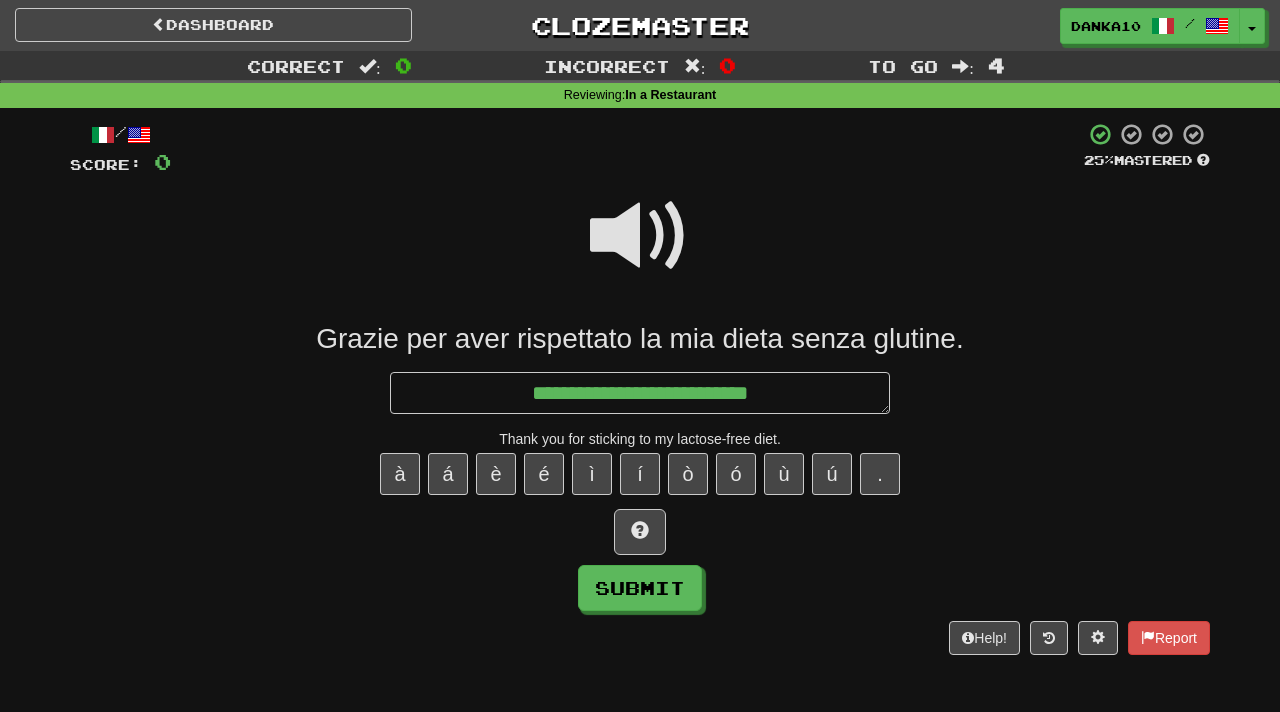 type on "*" 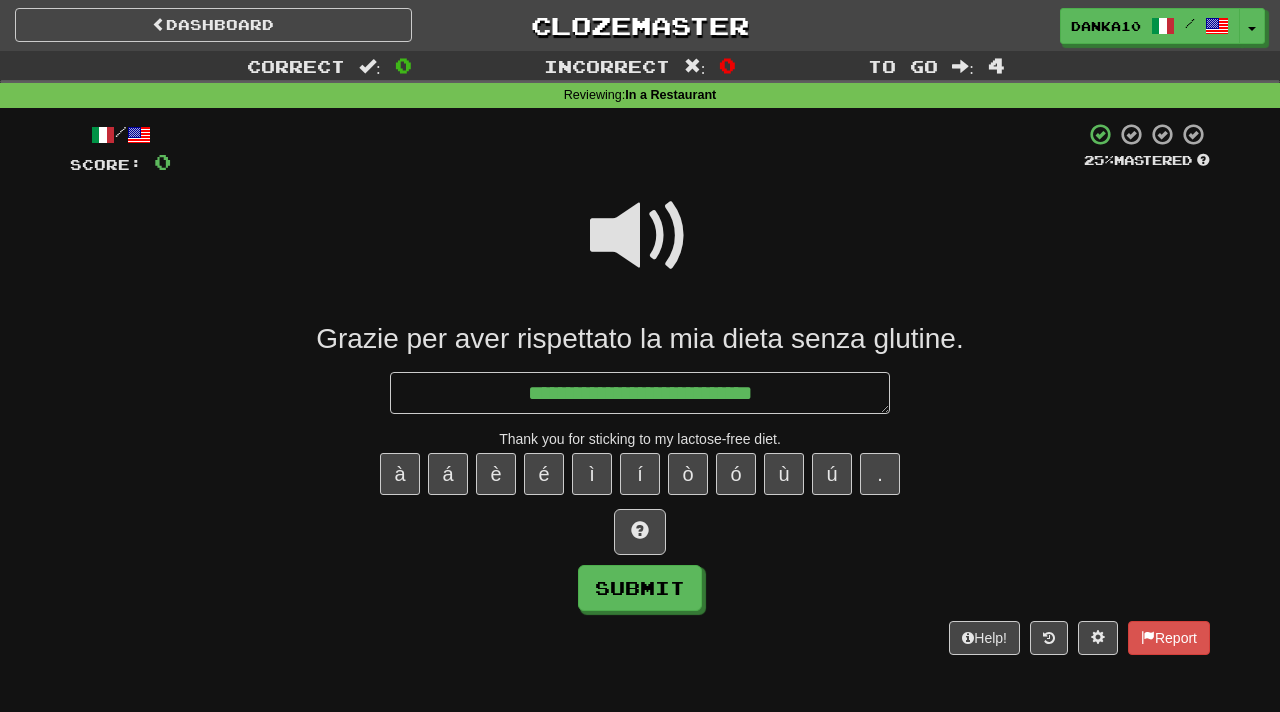 type on "**********" 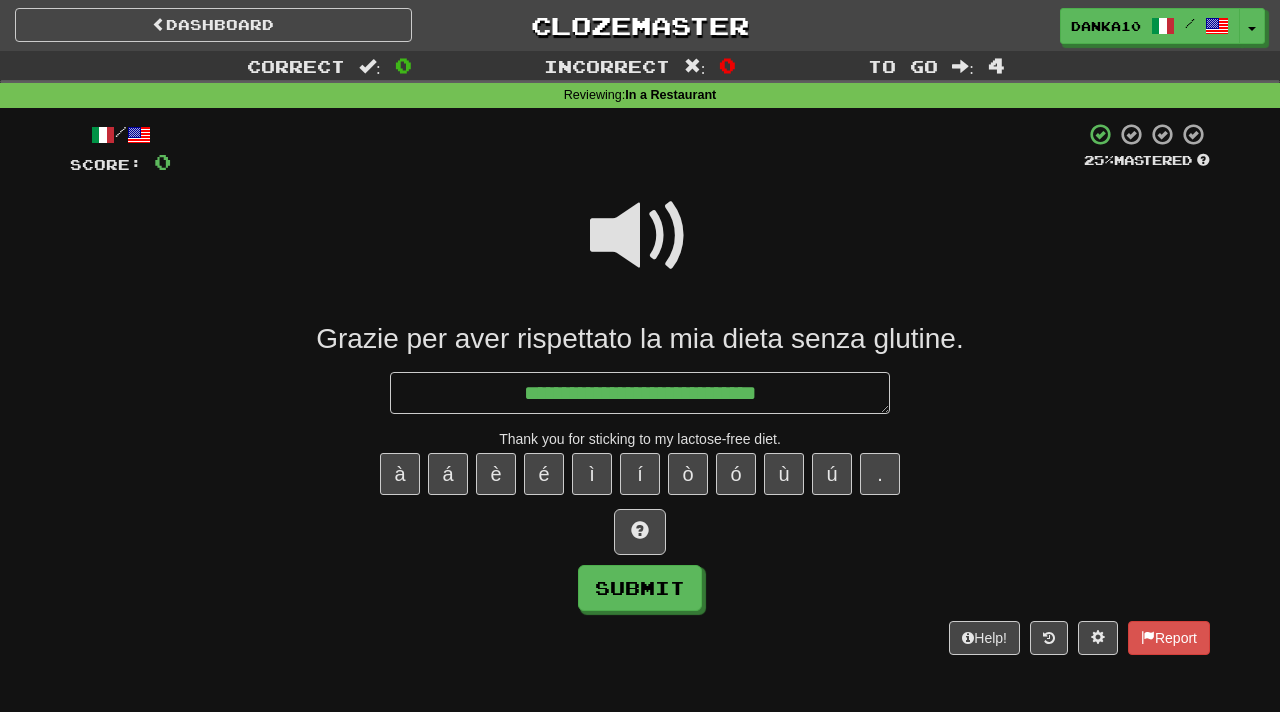 type on "*" 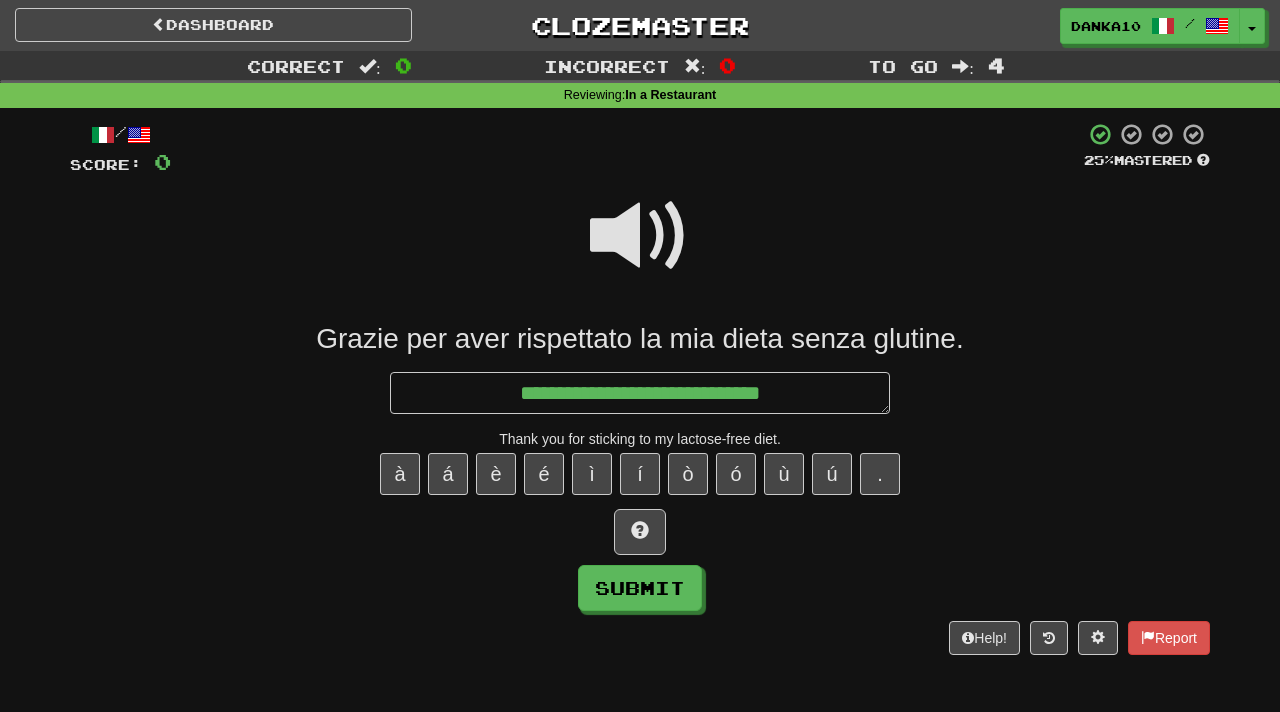 type on "*" 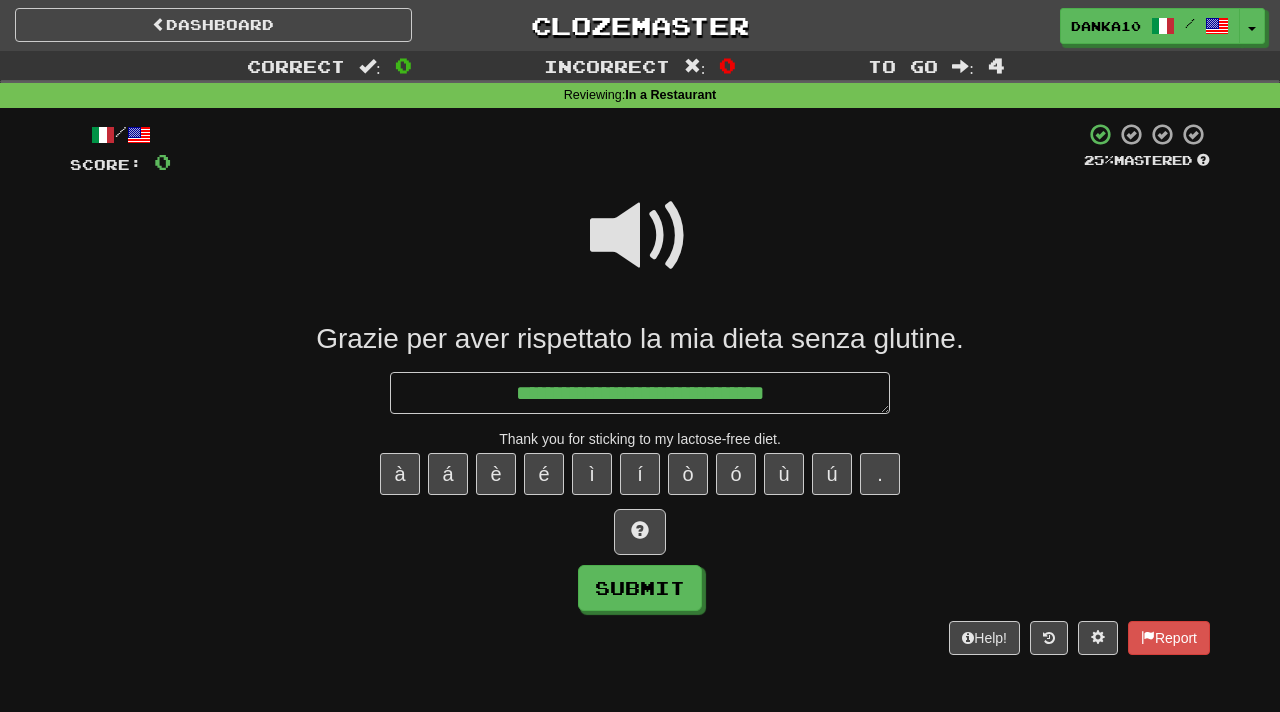 type on "**********" 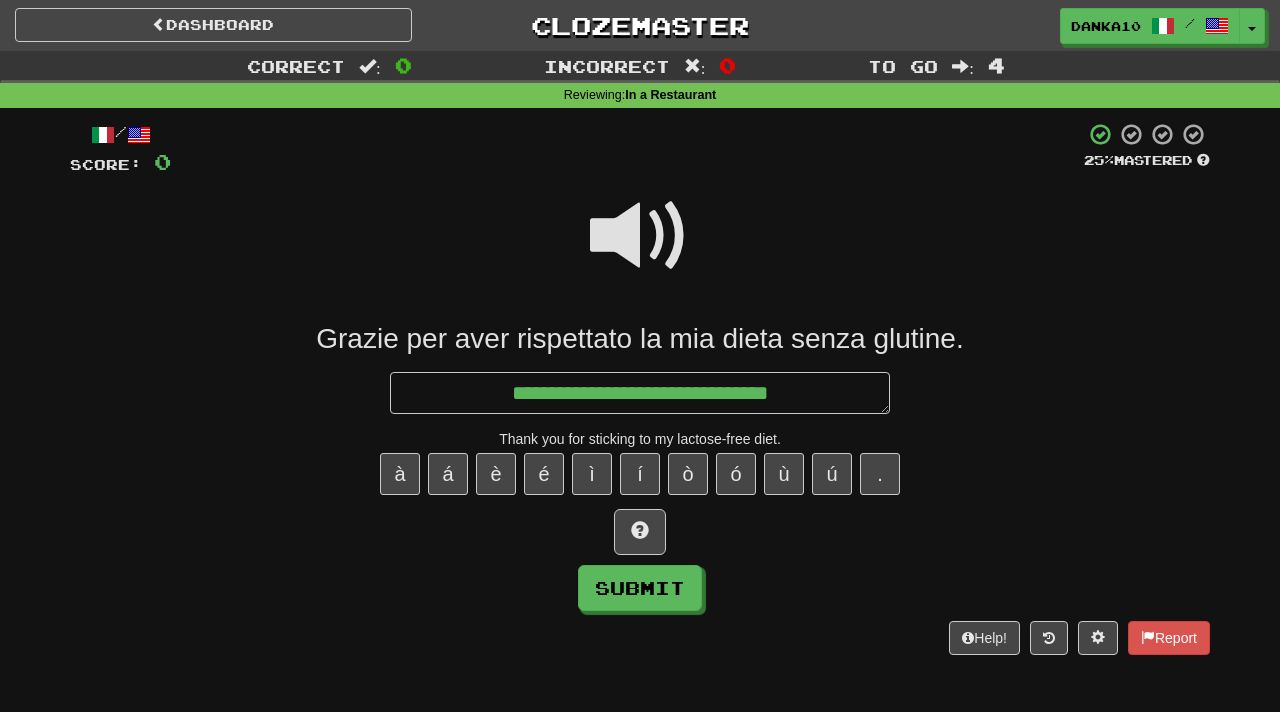 type on "*" 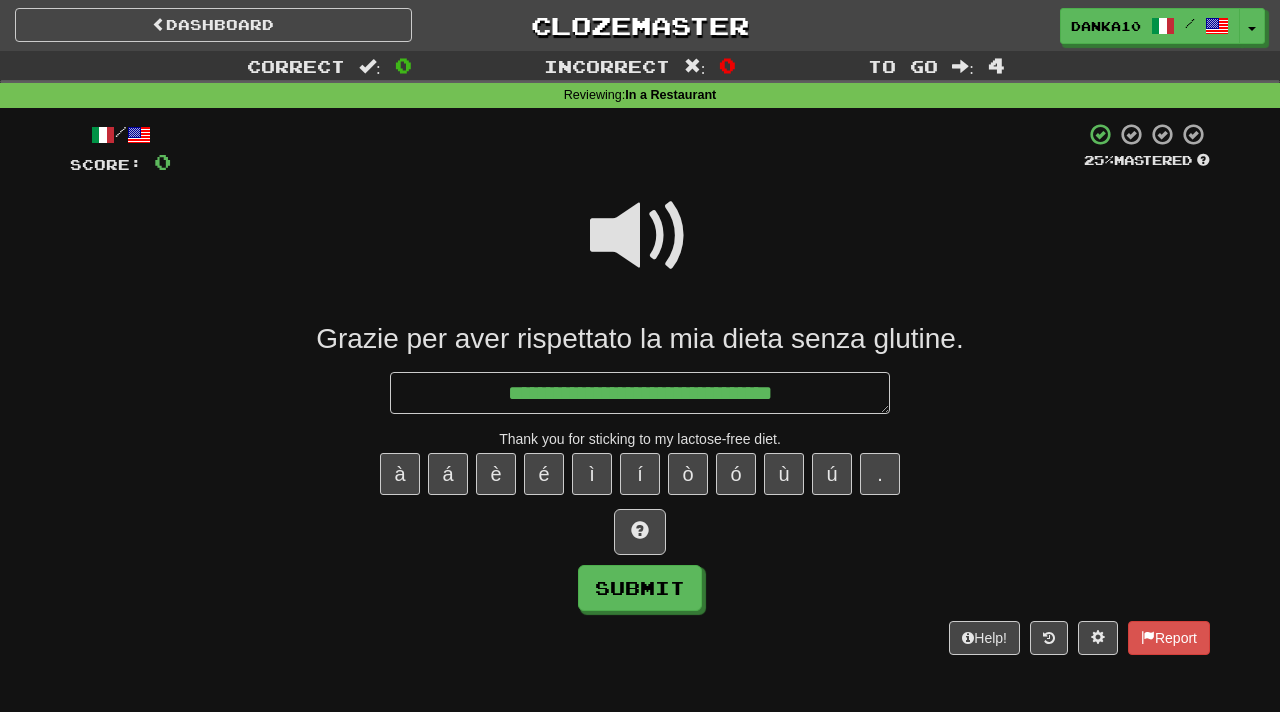 type on "*" 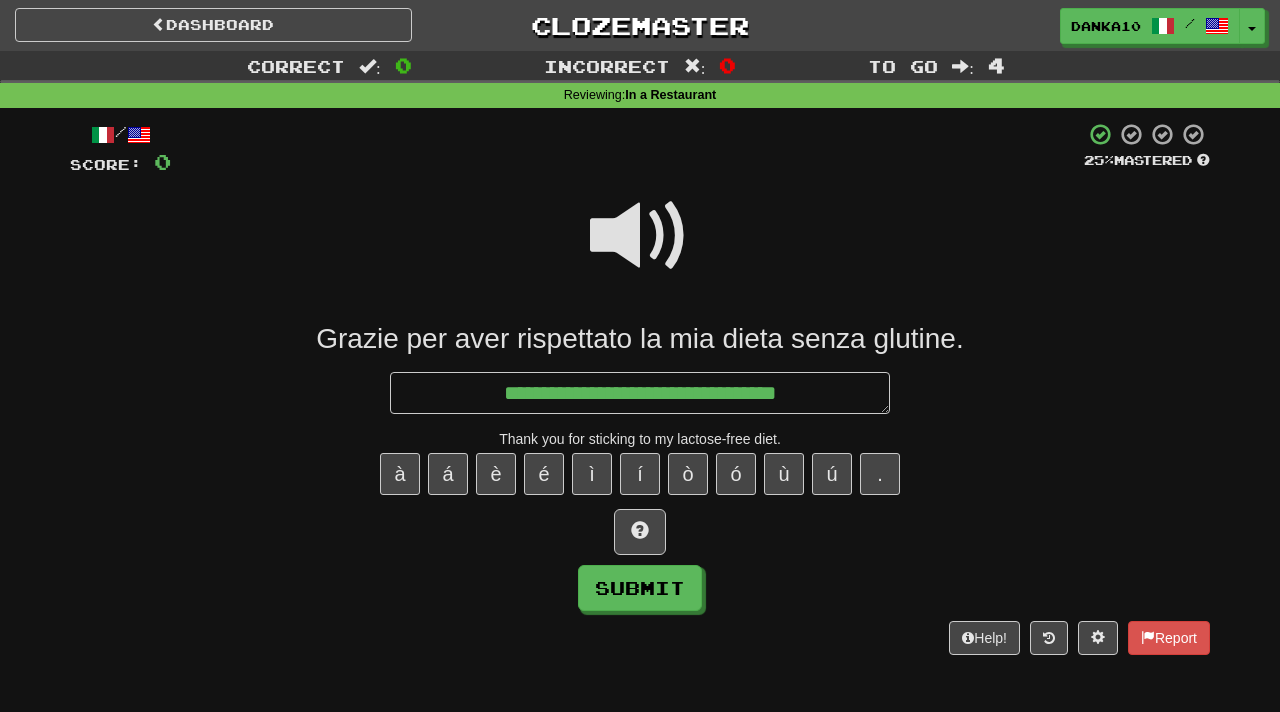 type on "*" 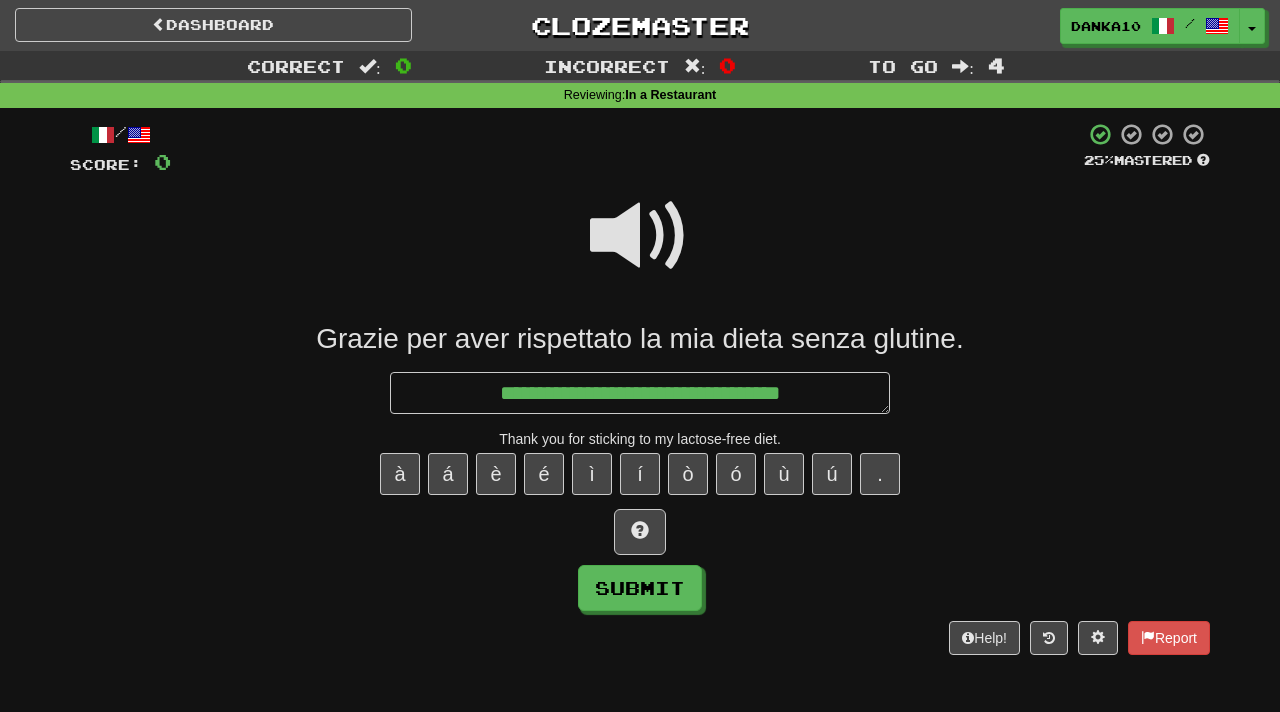 type on "*" 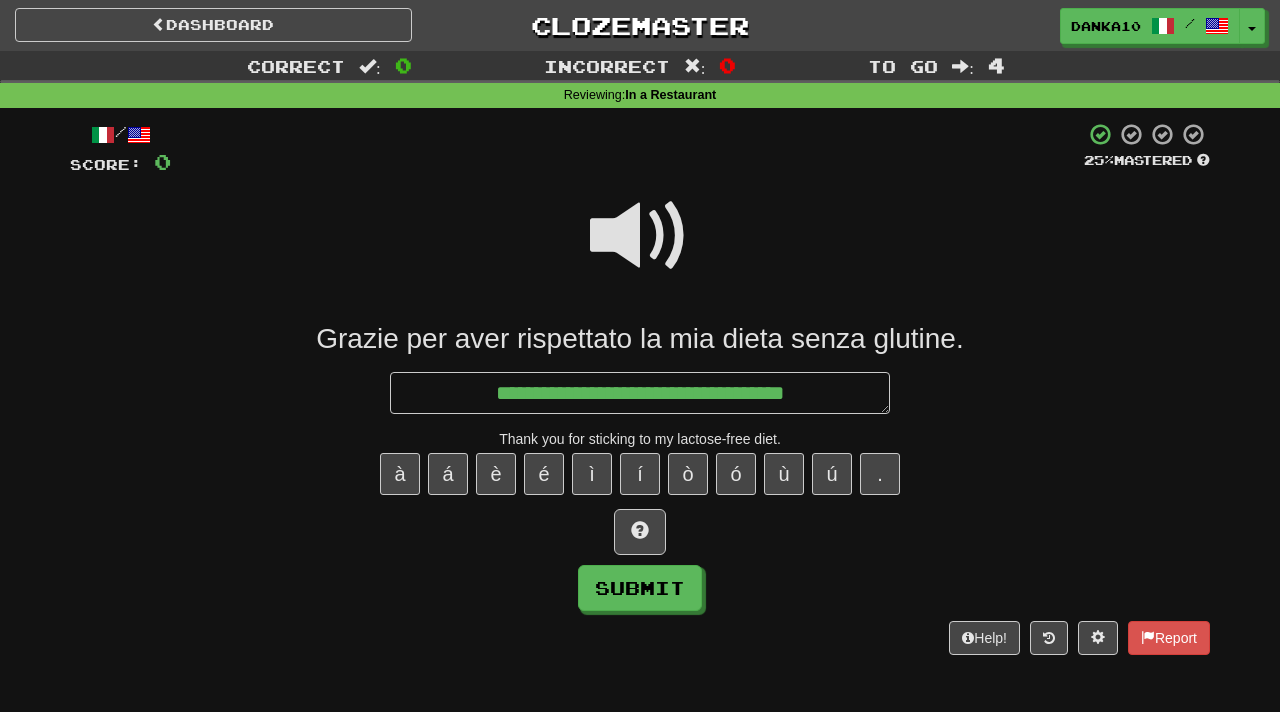 type on "*" 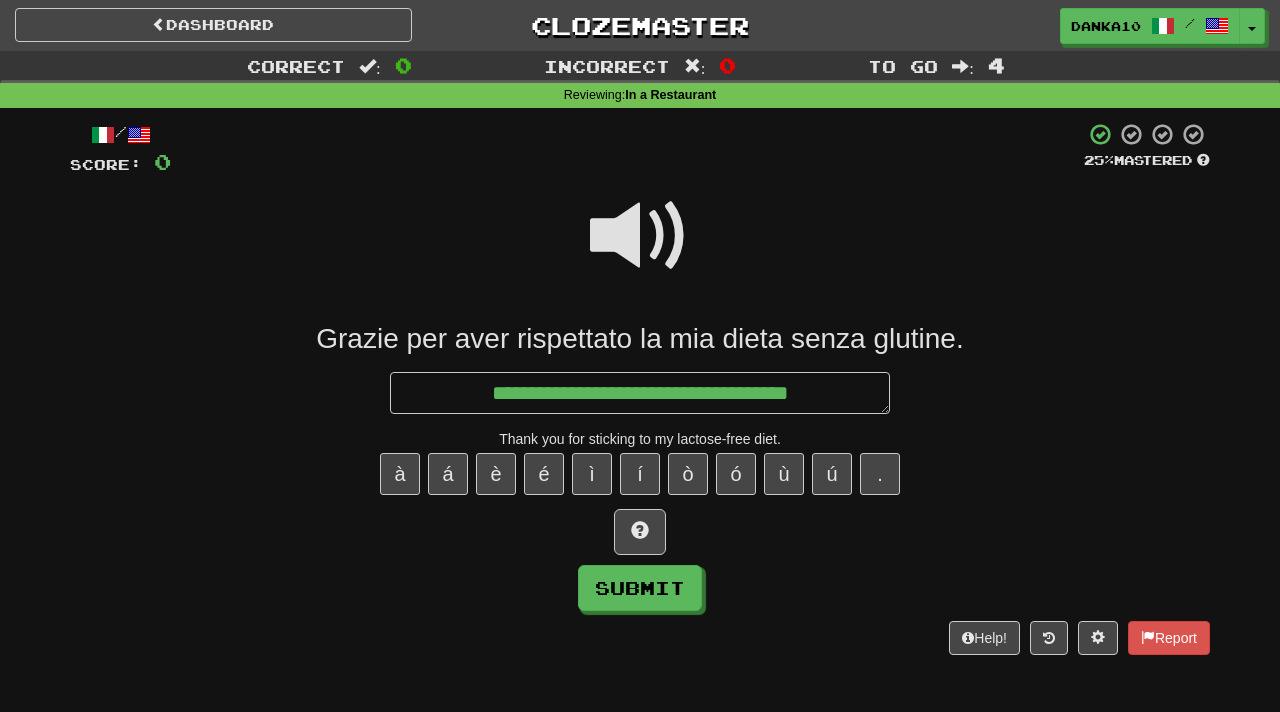 type on "*" 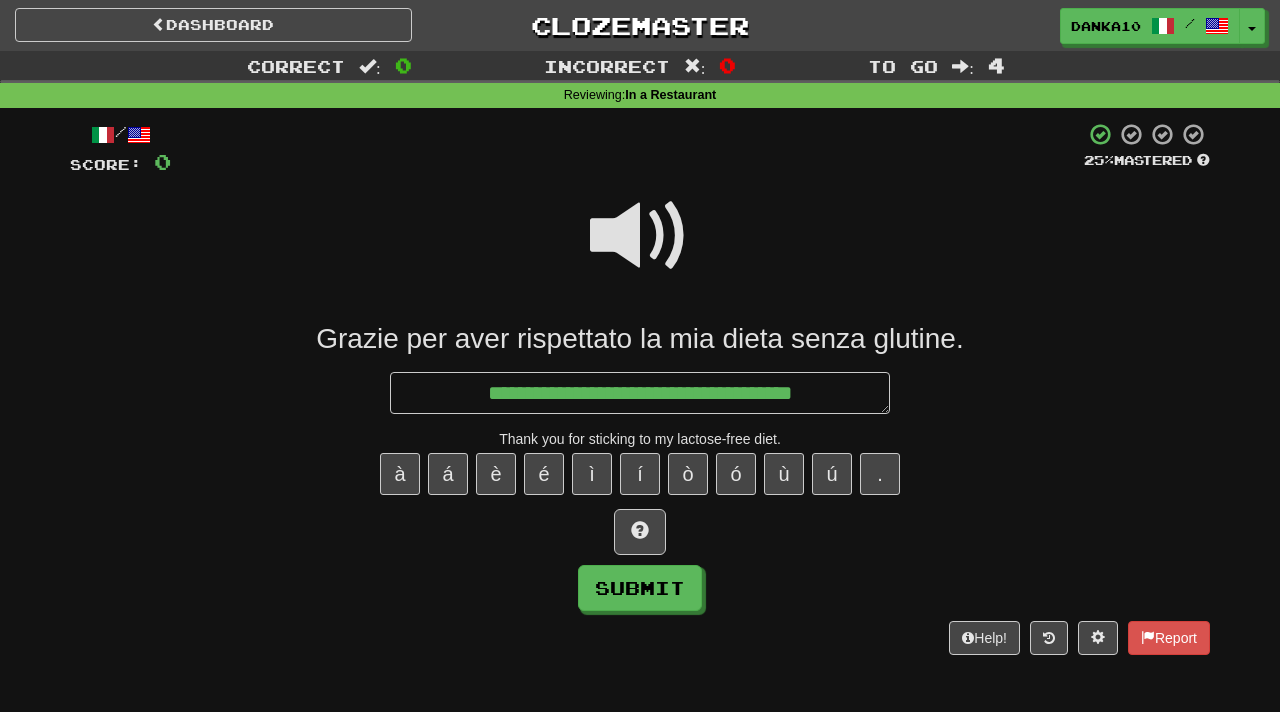 type on "*" 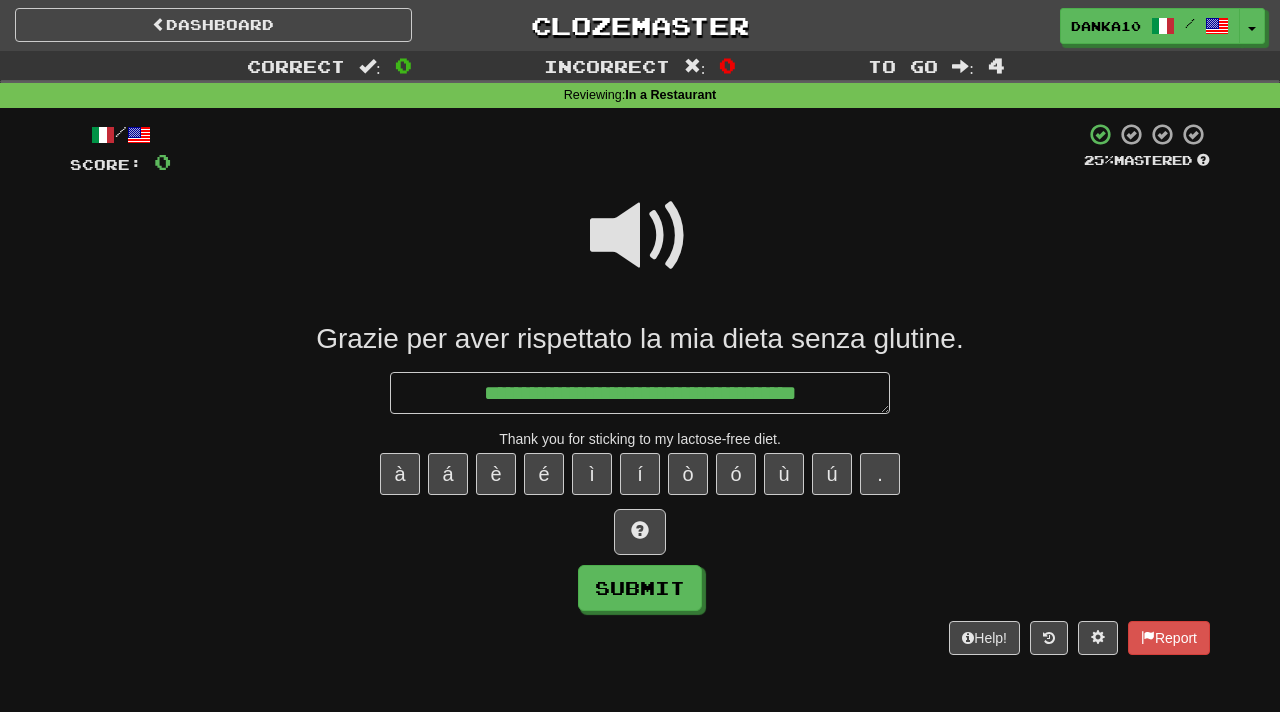 type on "*" 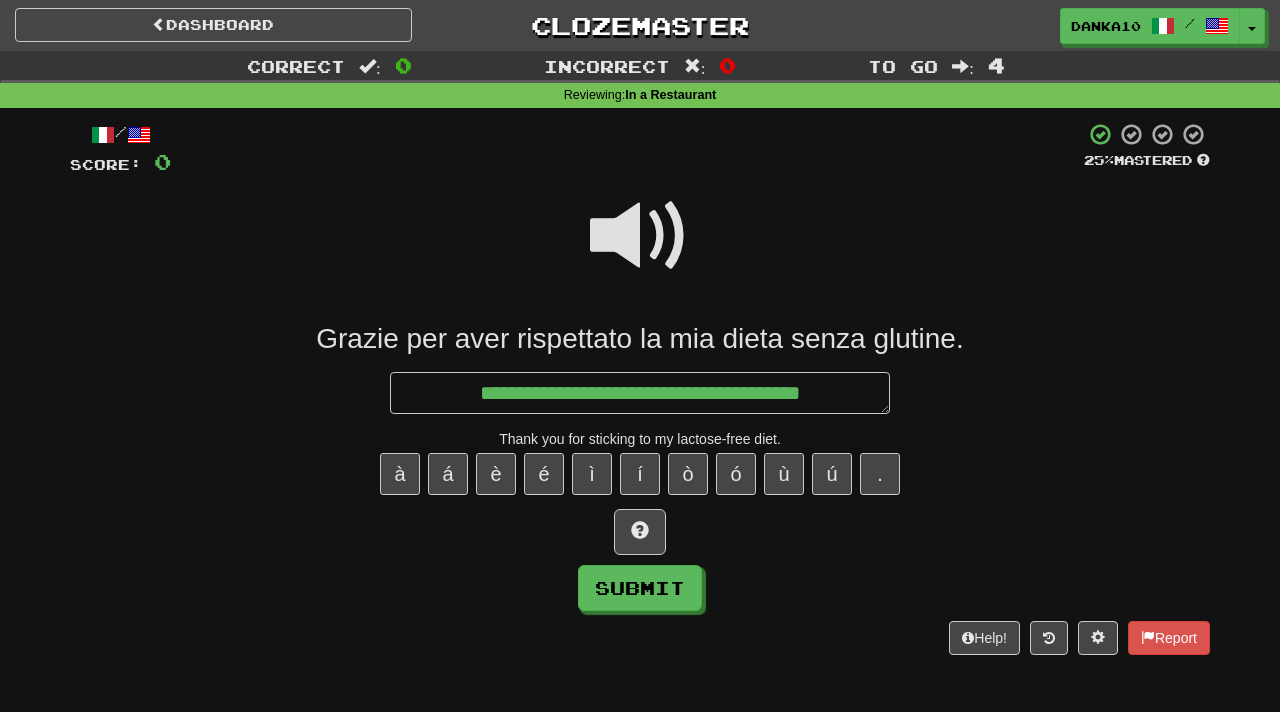 type on "*" 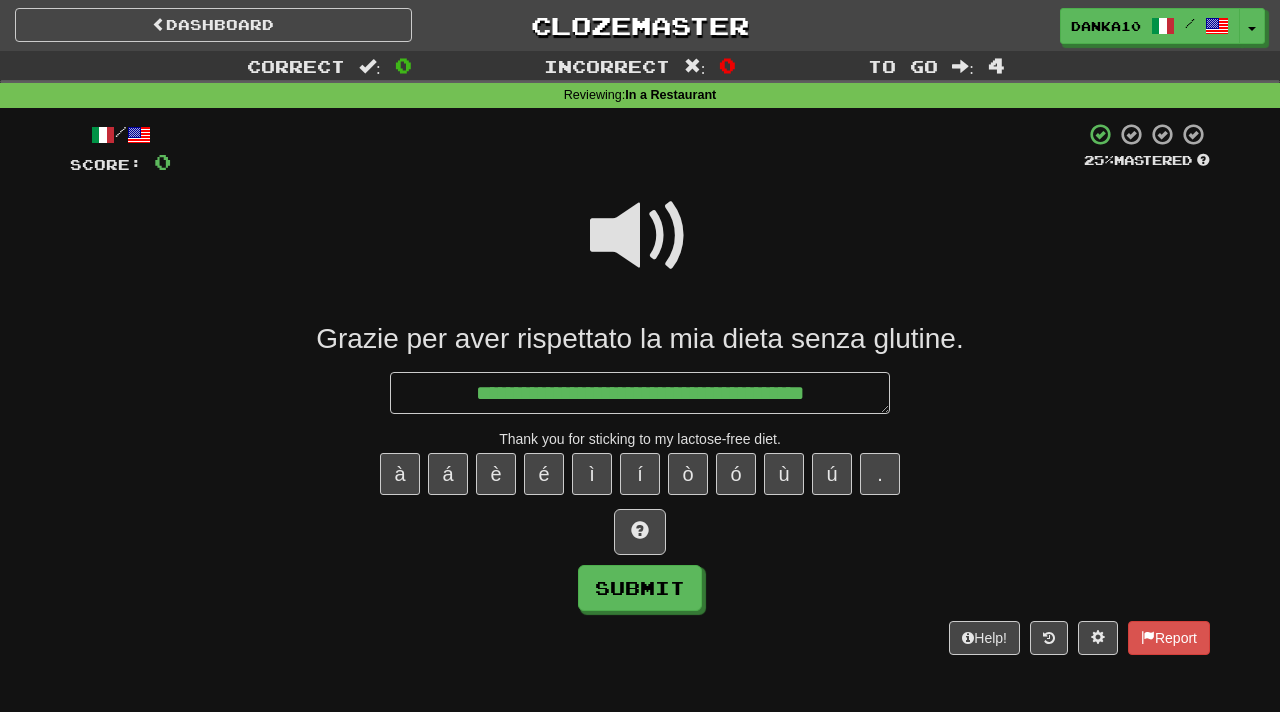 type on "**********" 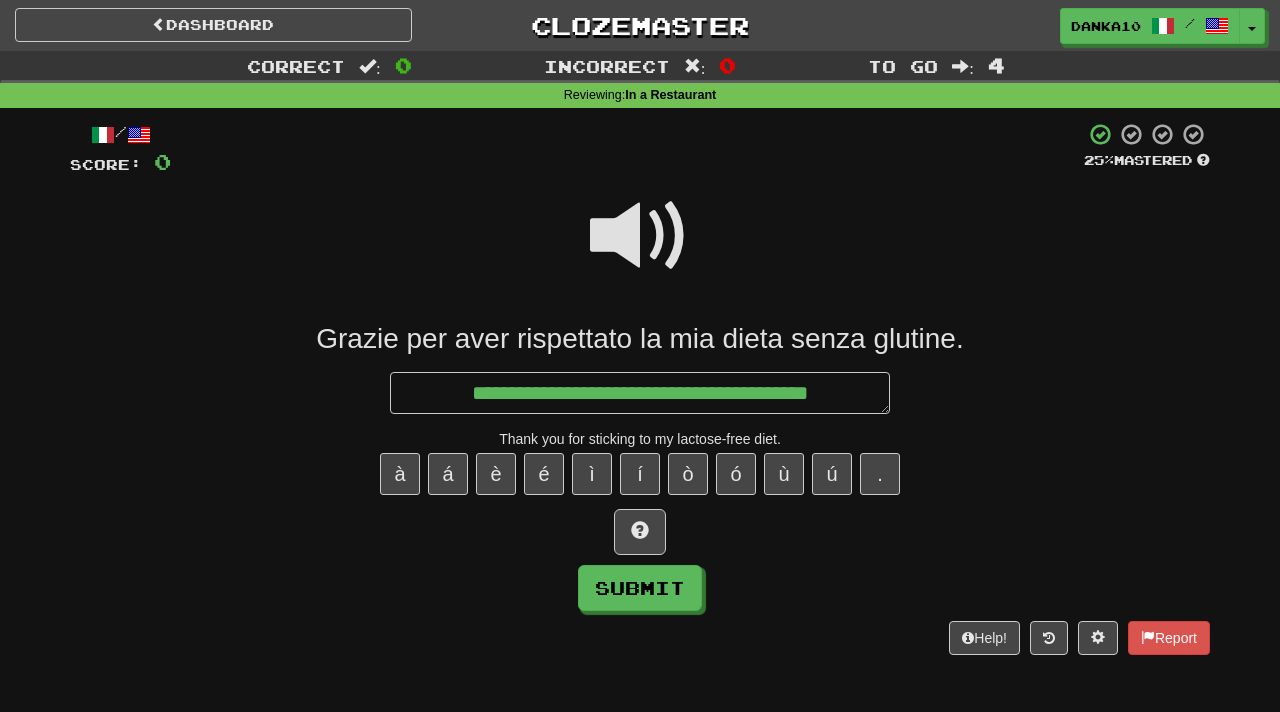 type on "*" 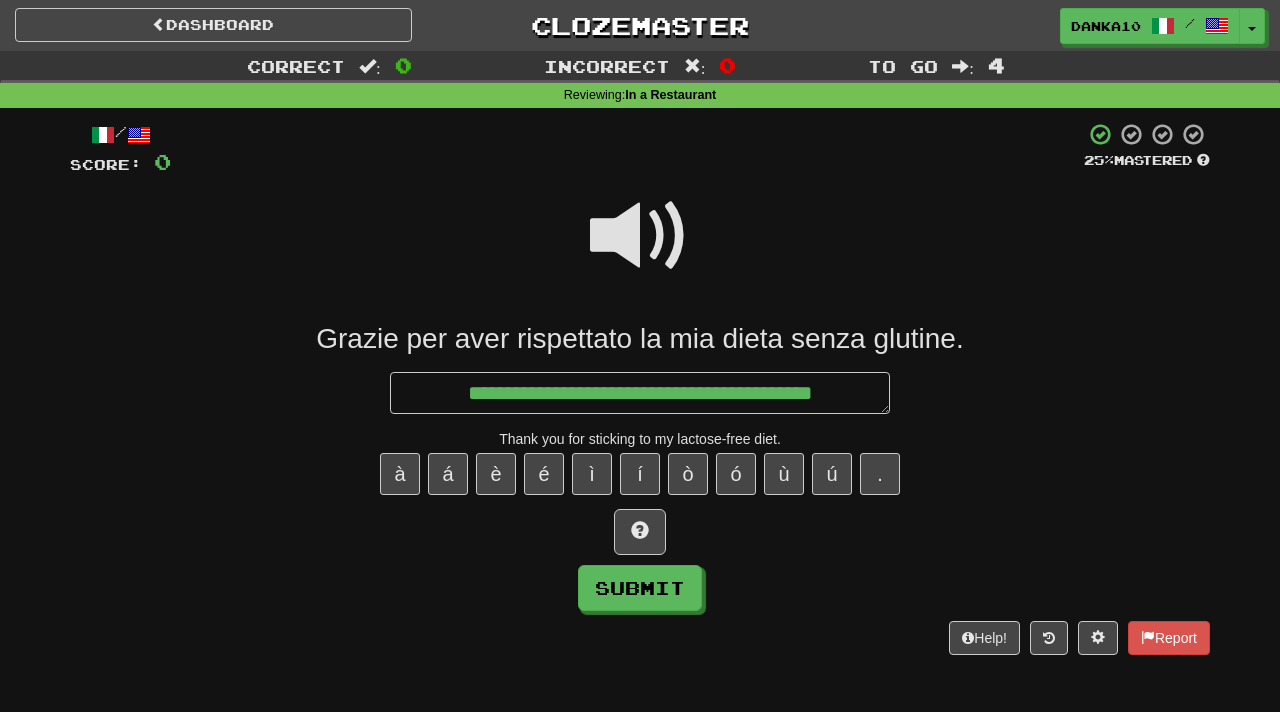 type on "*" 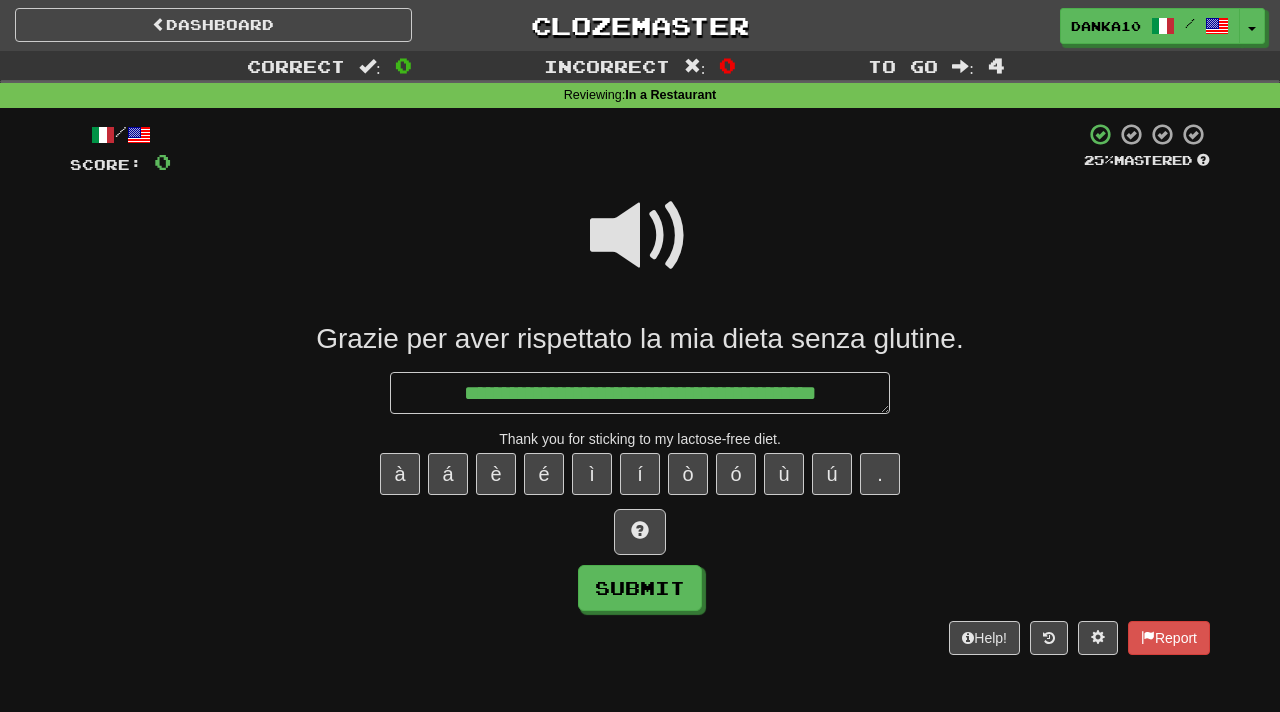 type on "*" 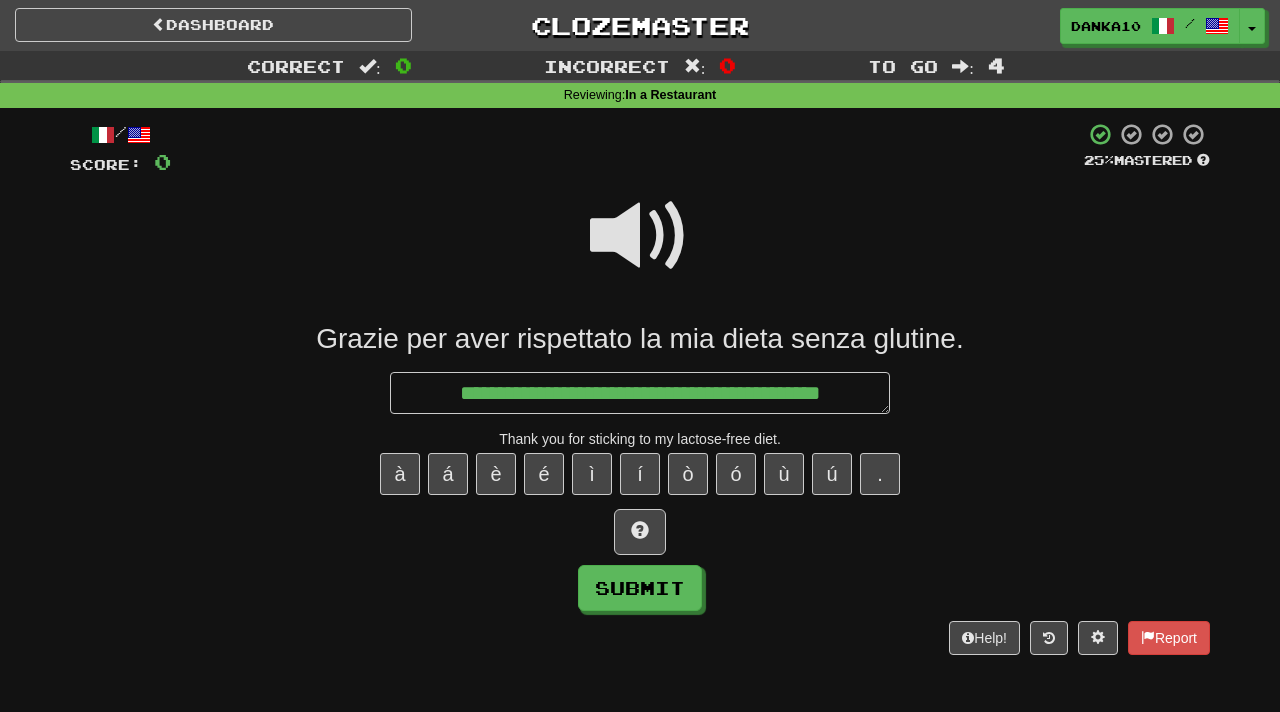 type on "*" 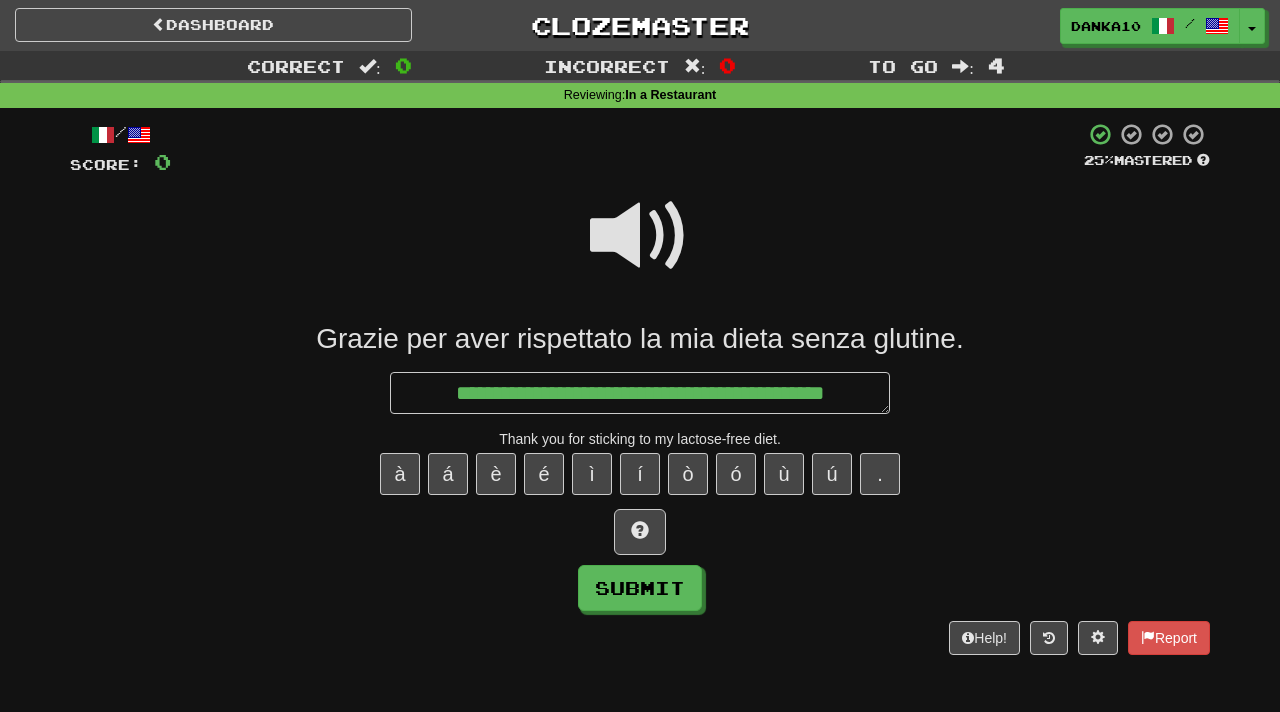 type on "*" 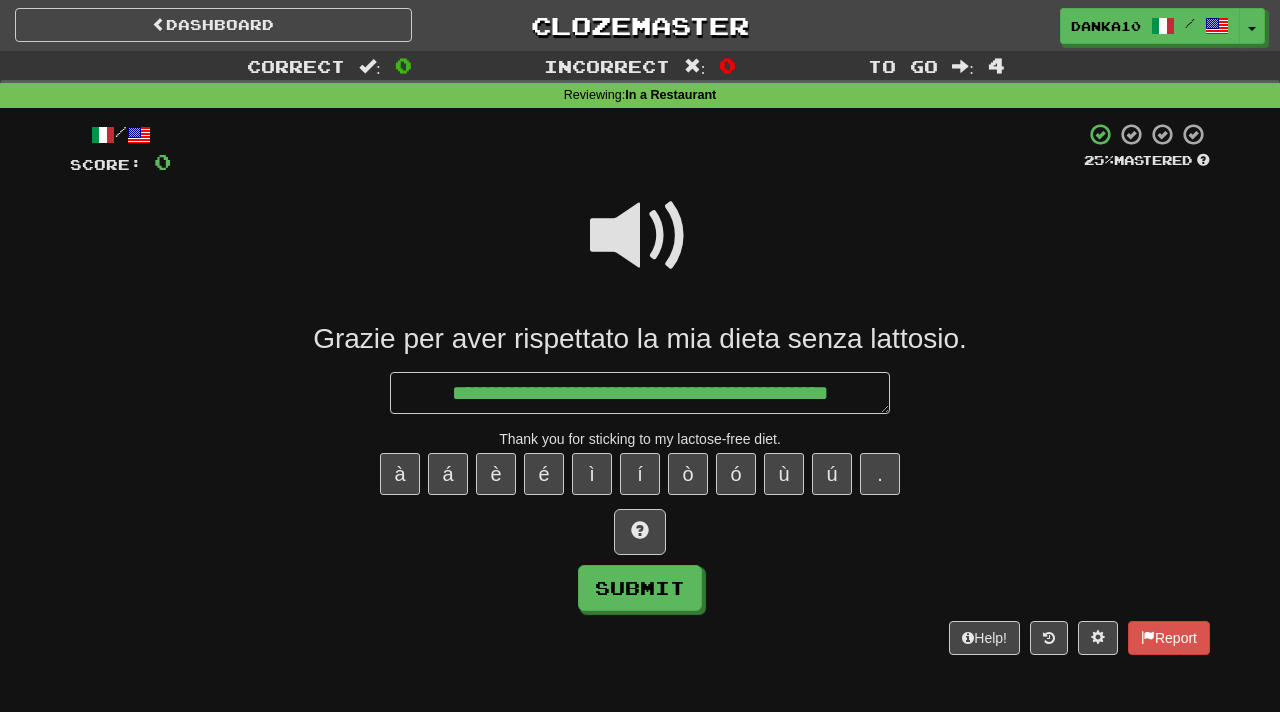 type on "*" 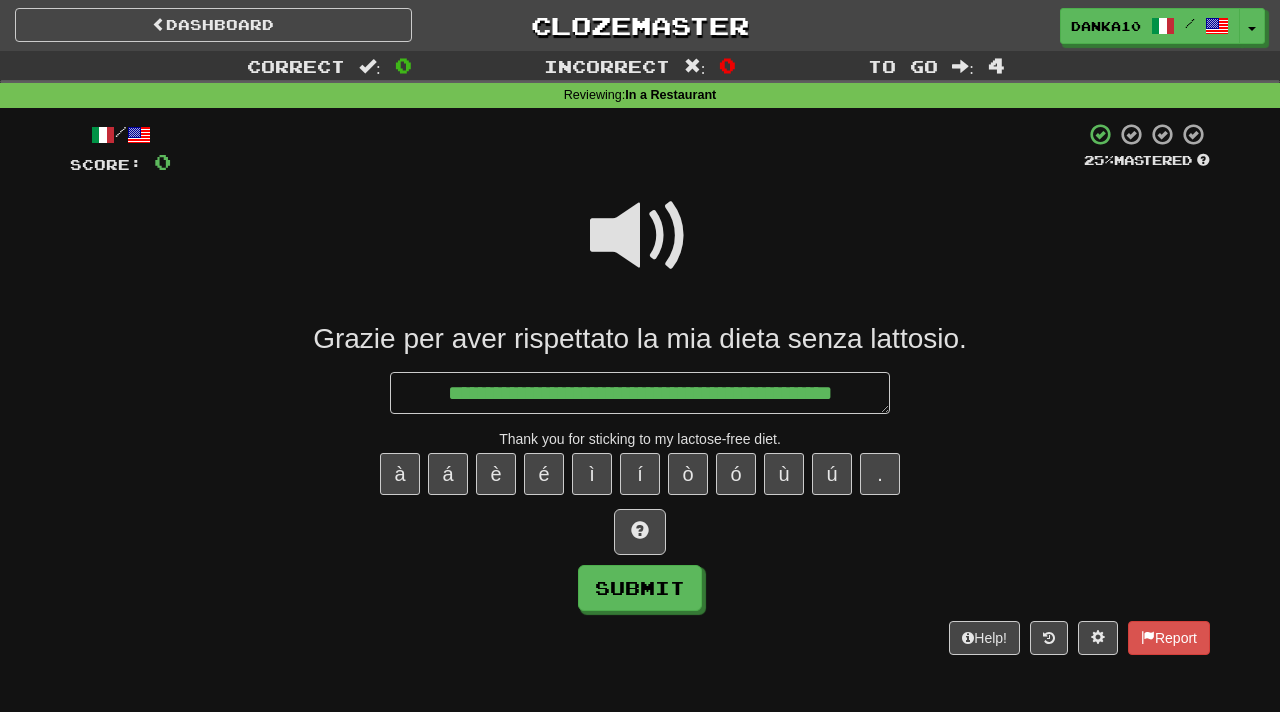 type on "*" 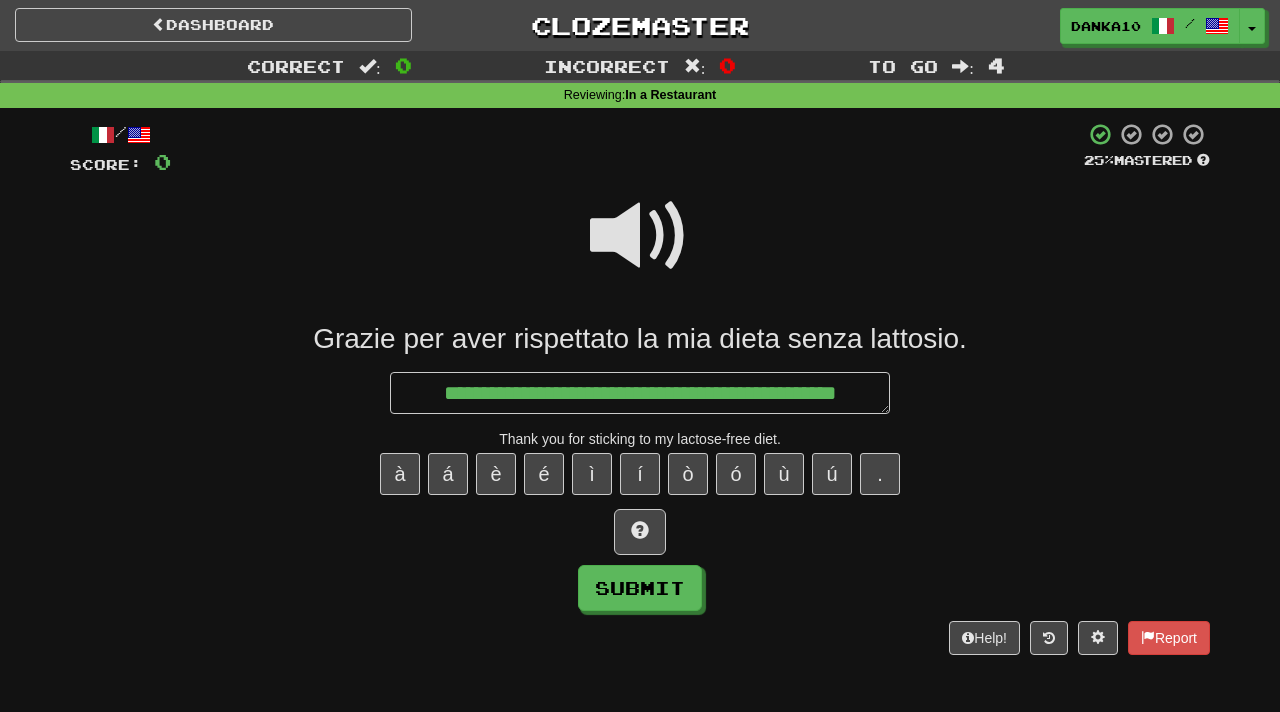 type on "*" 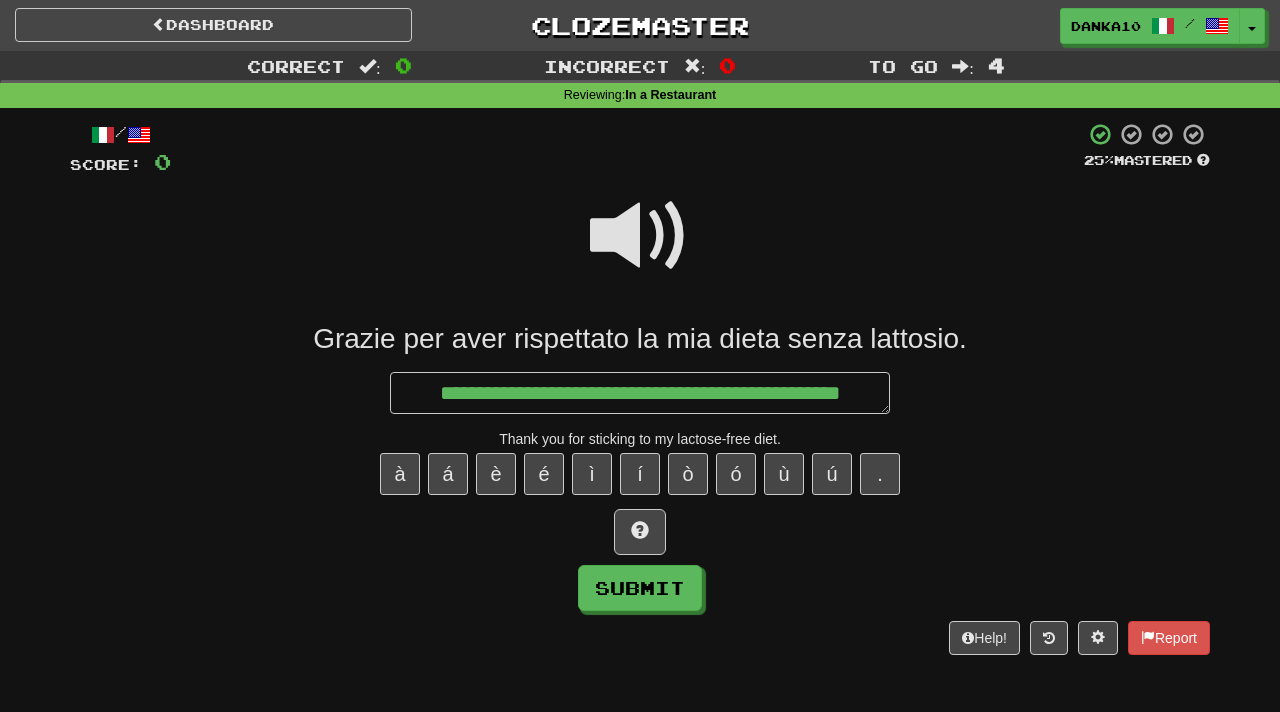type on "*" 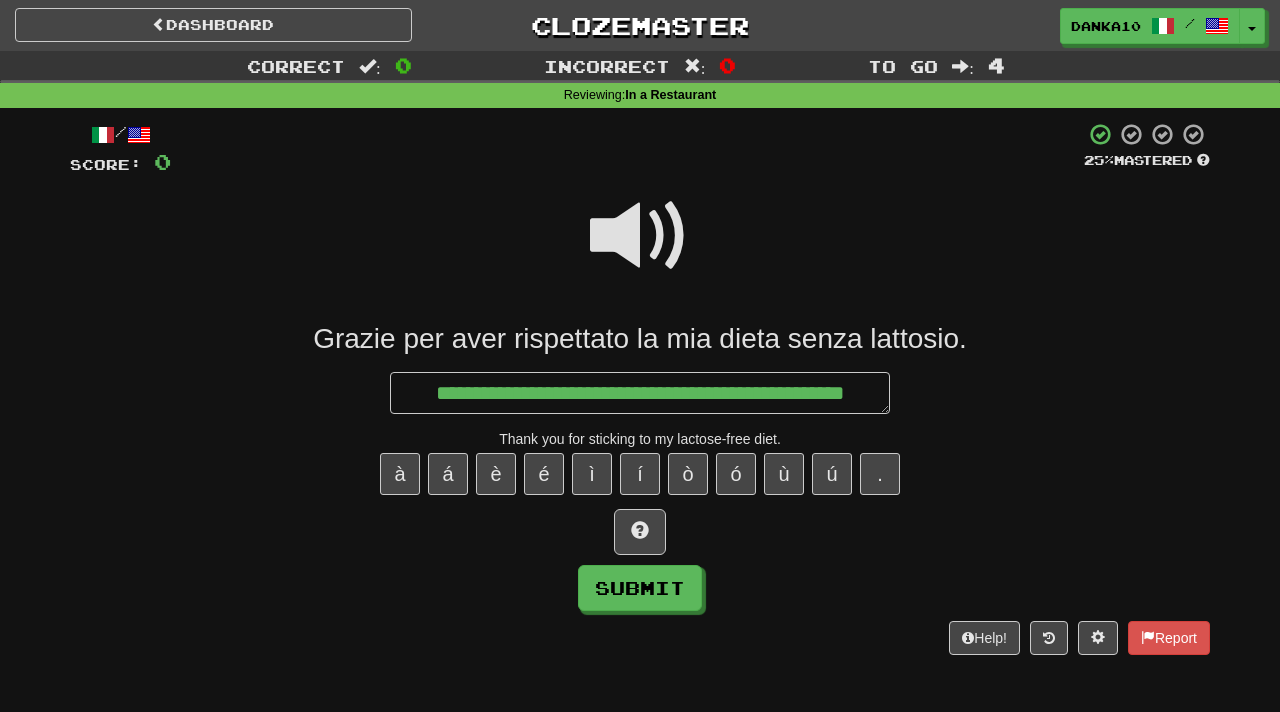 type on "*" 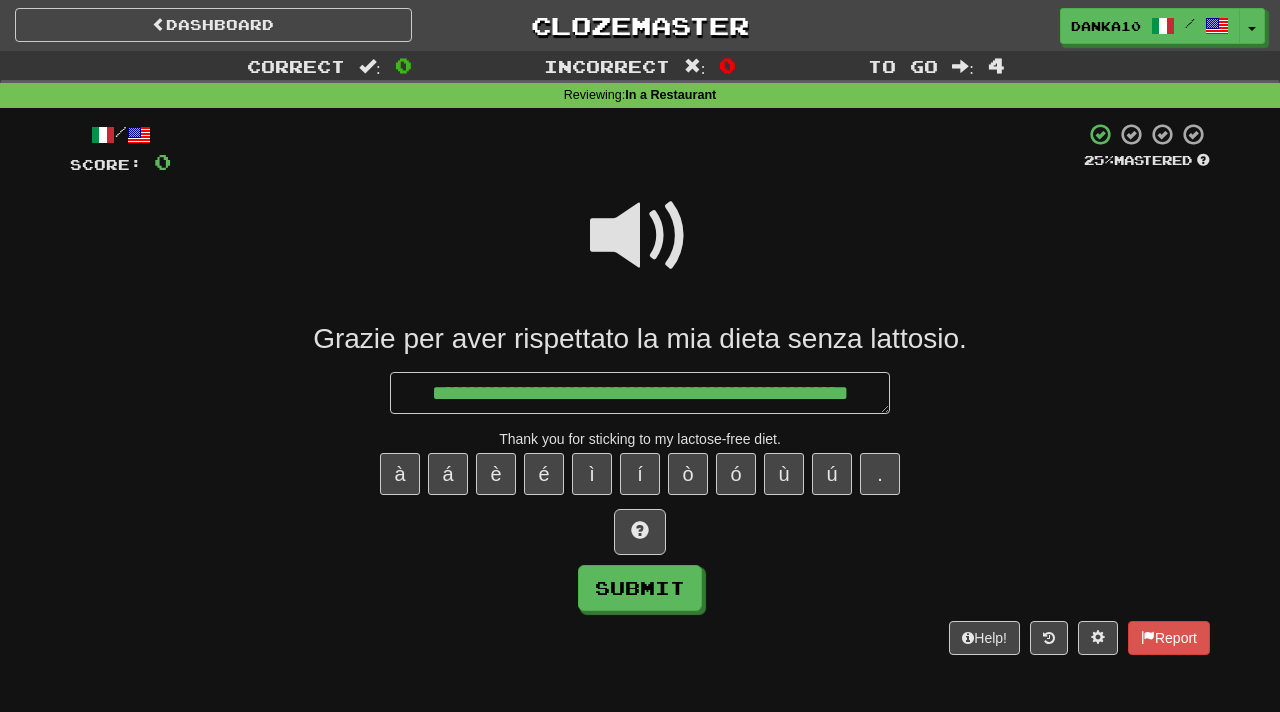 type on "**********" 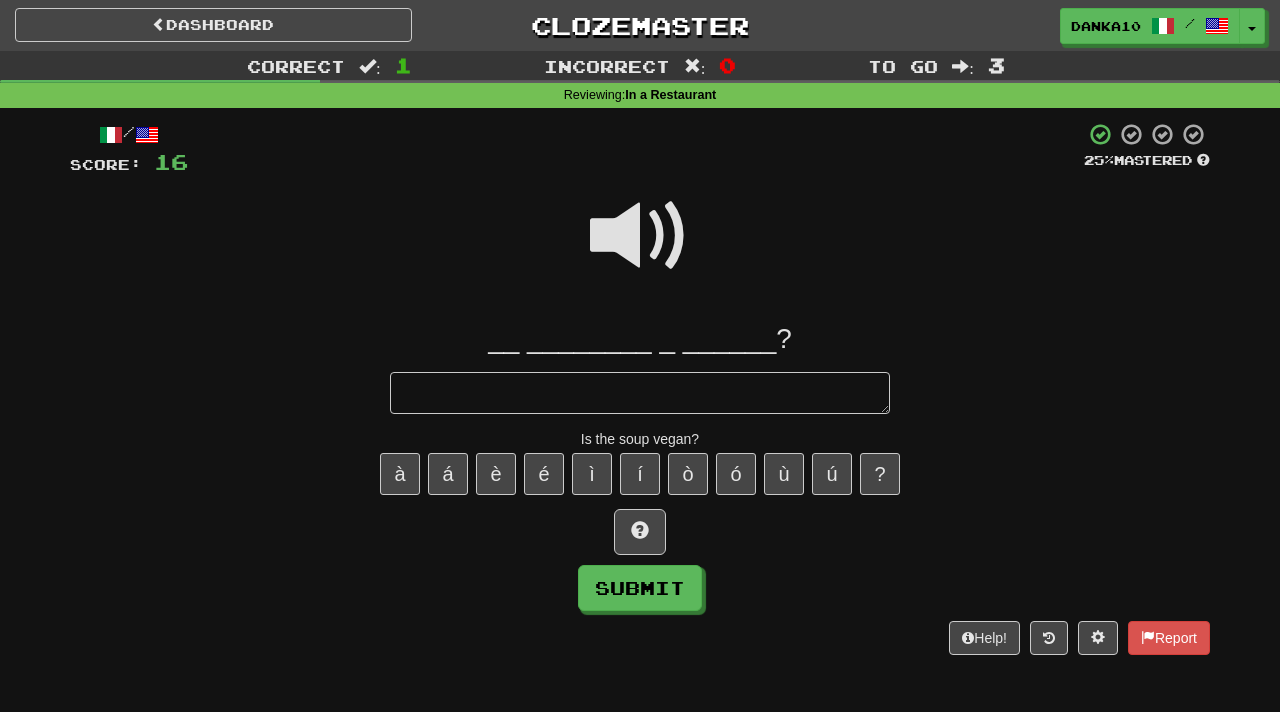 type on "*" 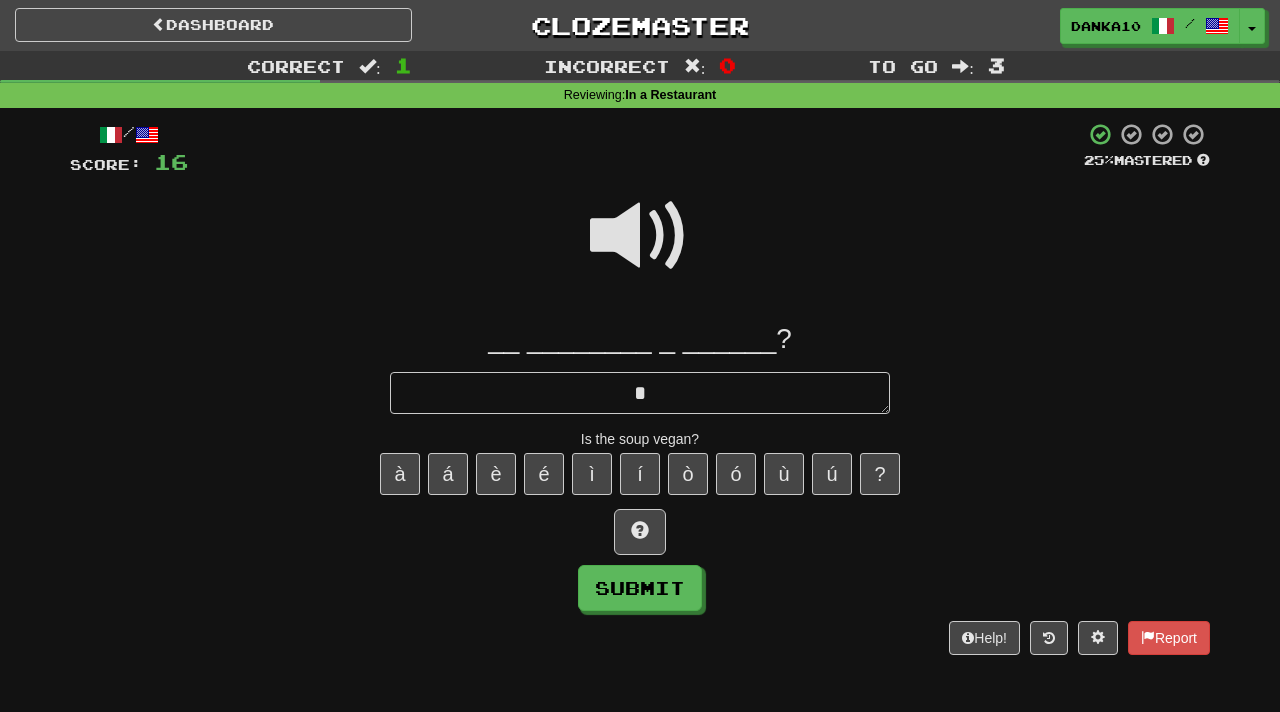 type on "*" 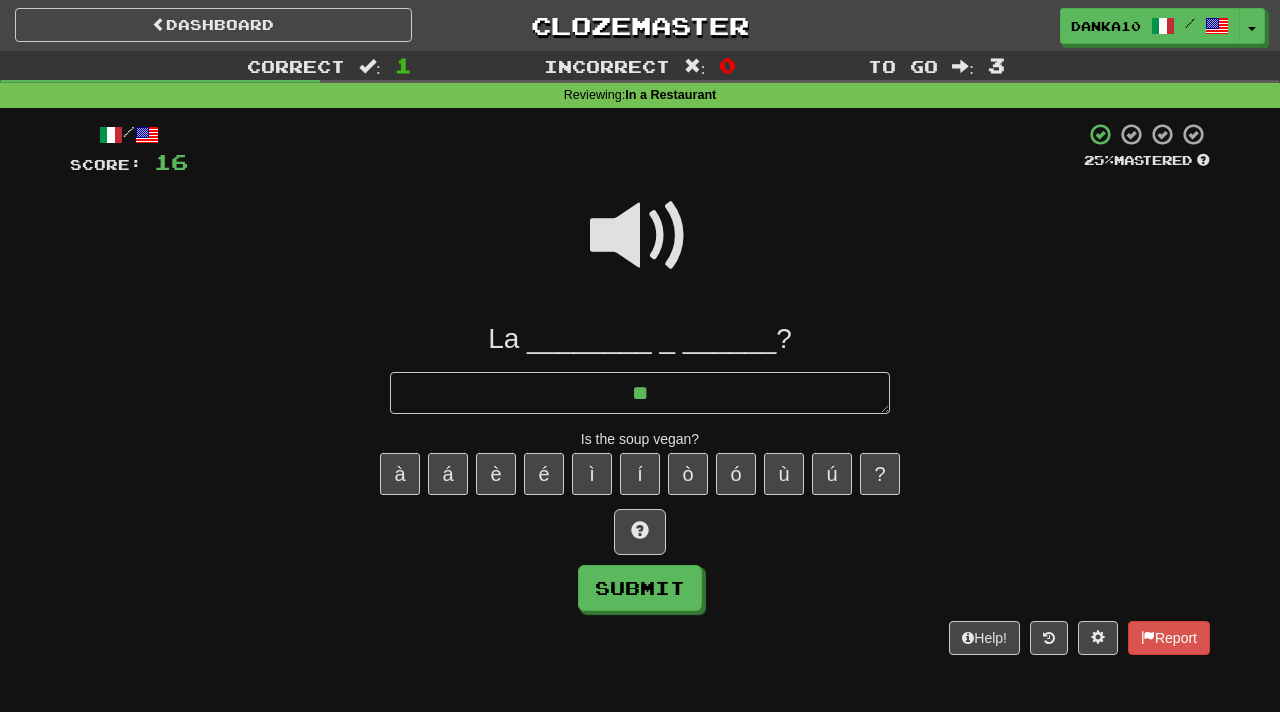 type on "*" 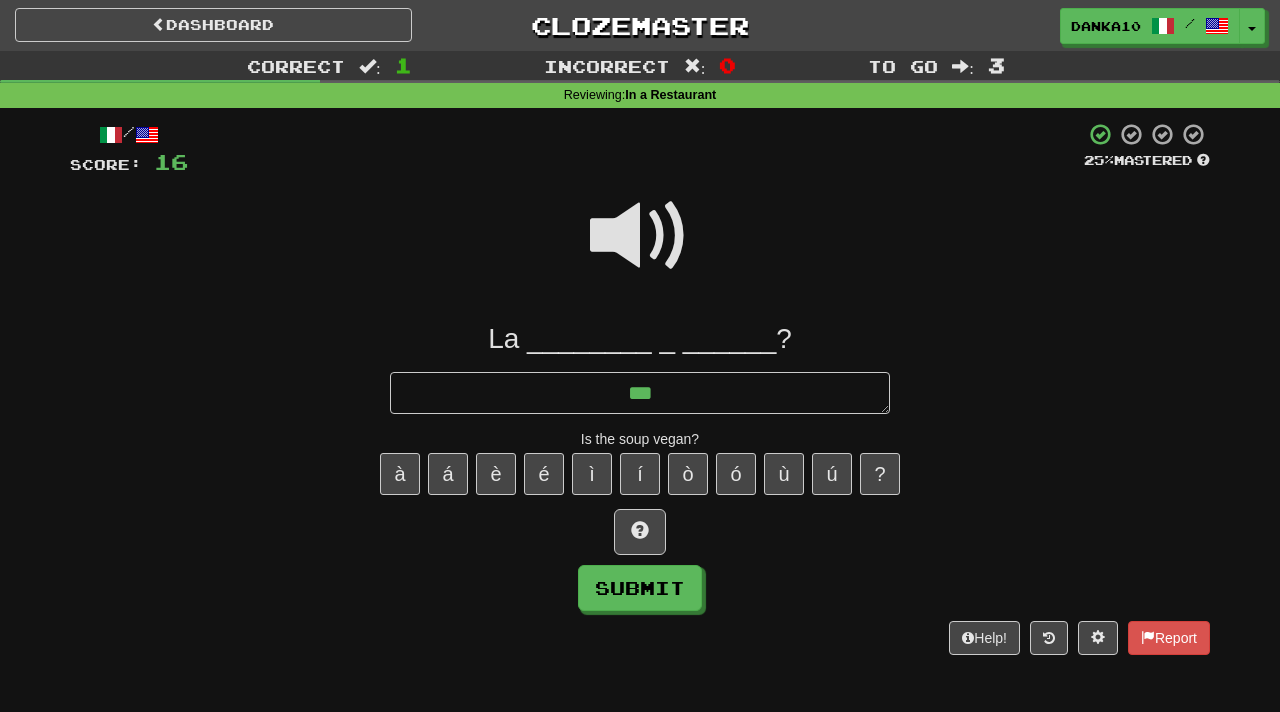 type on "*" 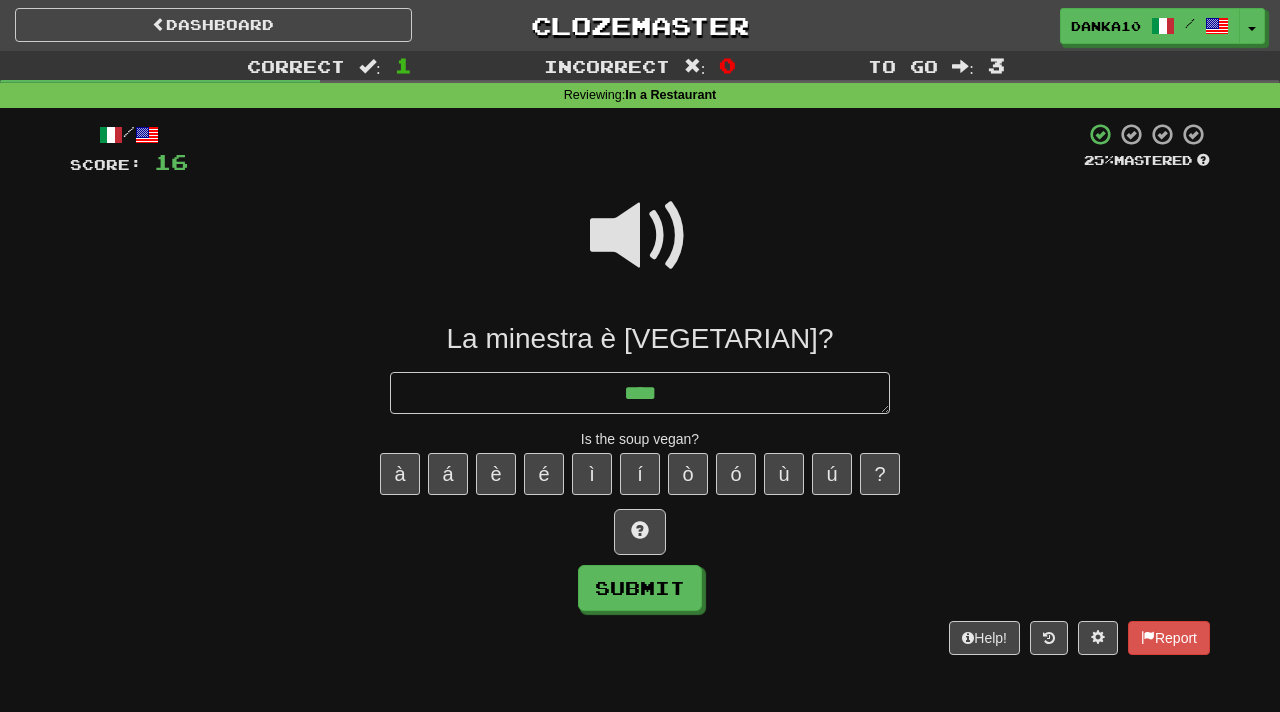 type on "*" 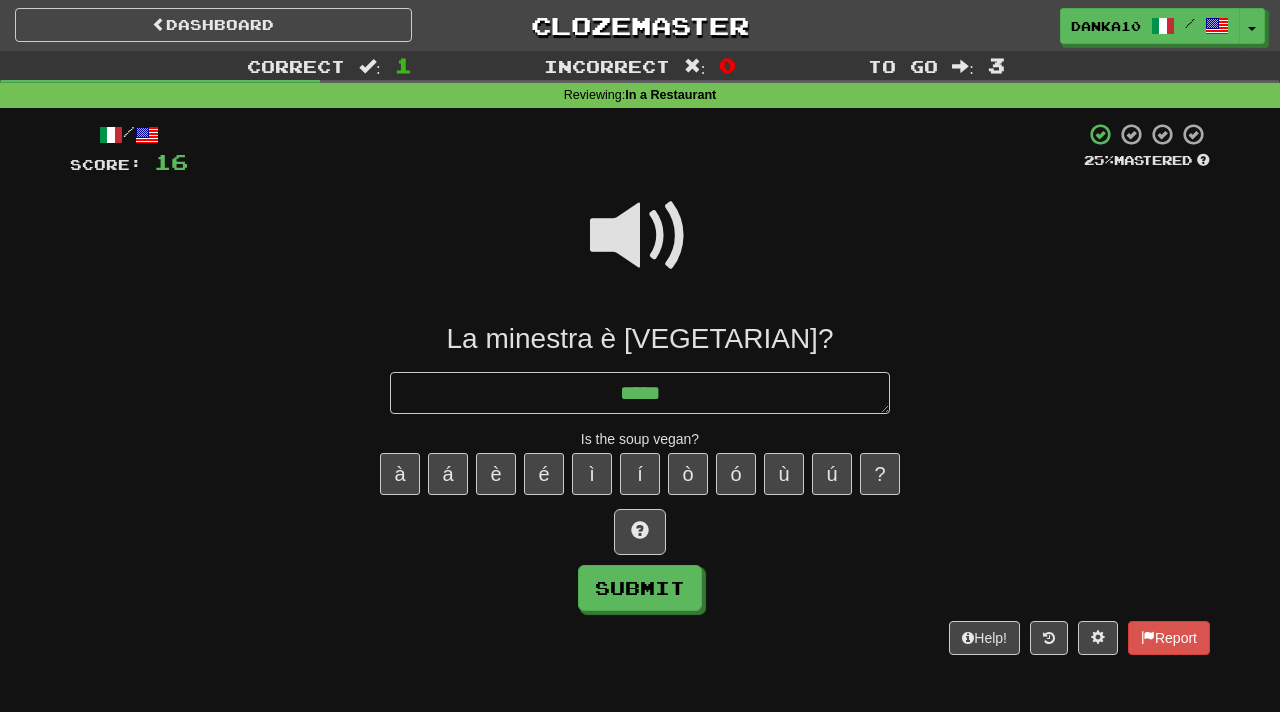 type on "*" 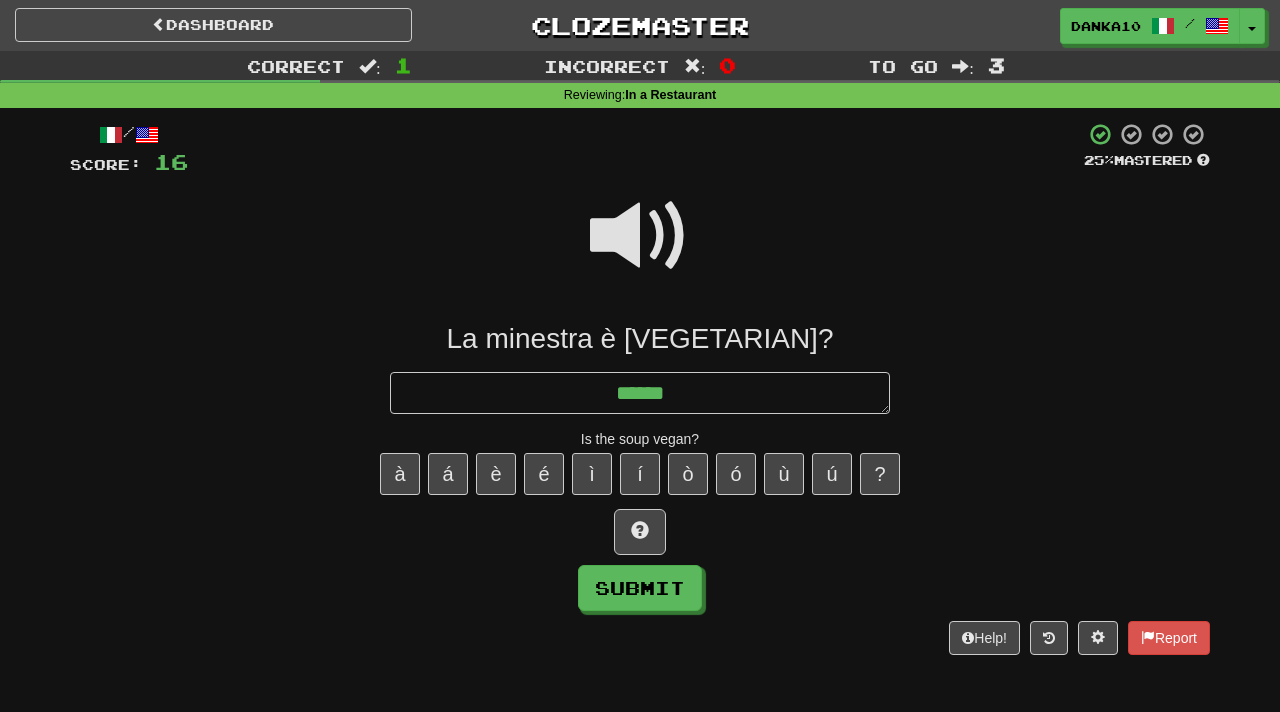 type on "*" 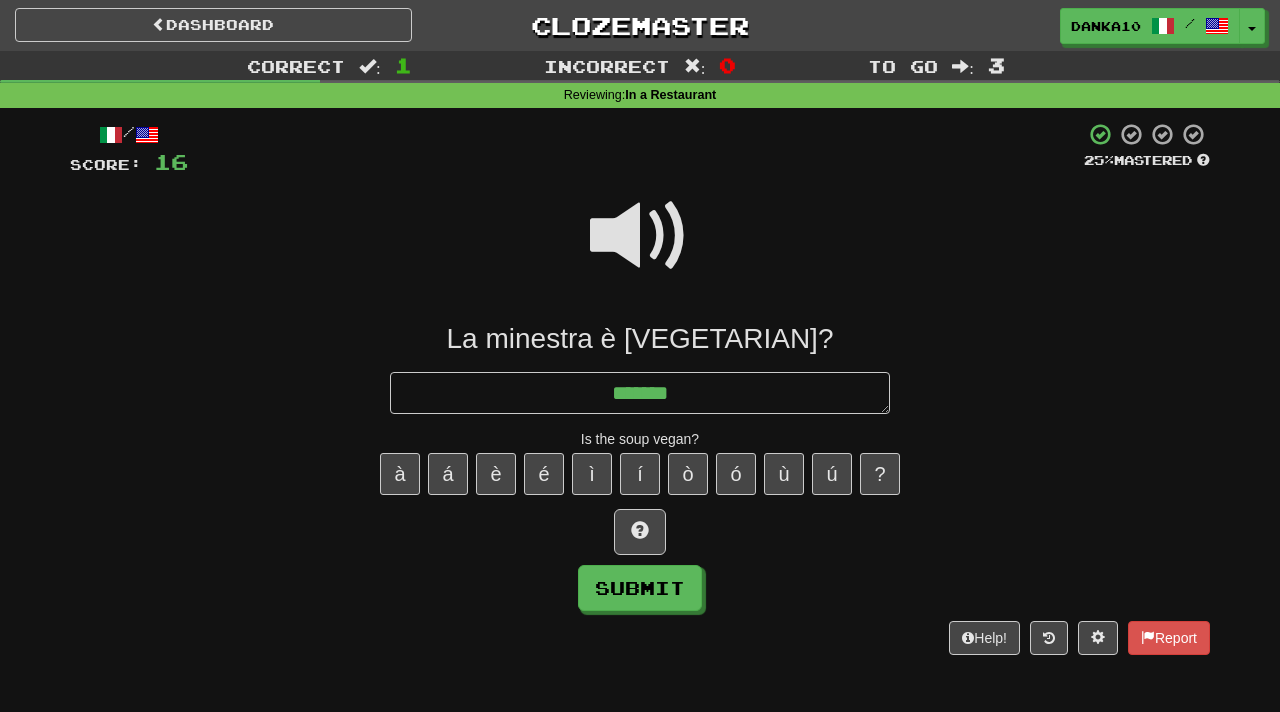 type on "*" 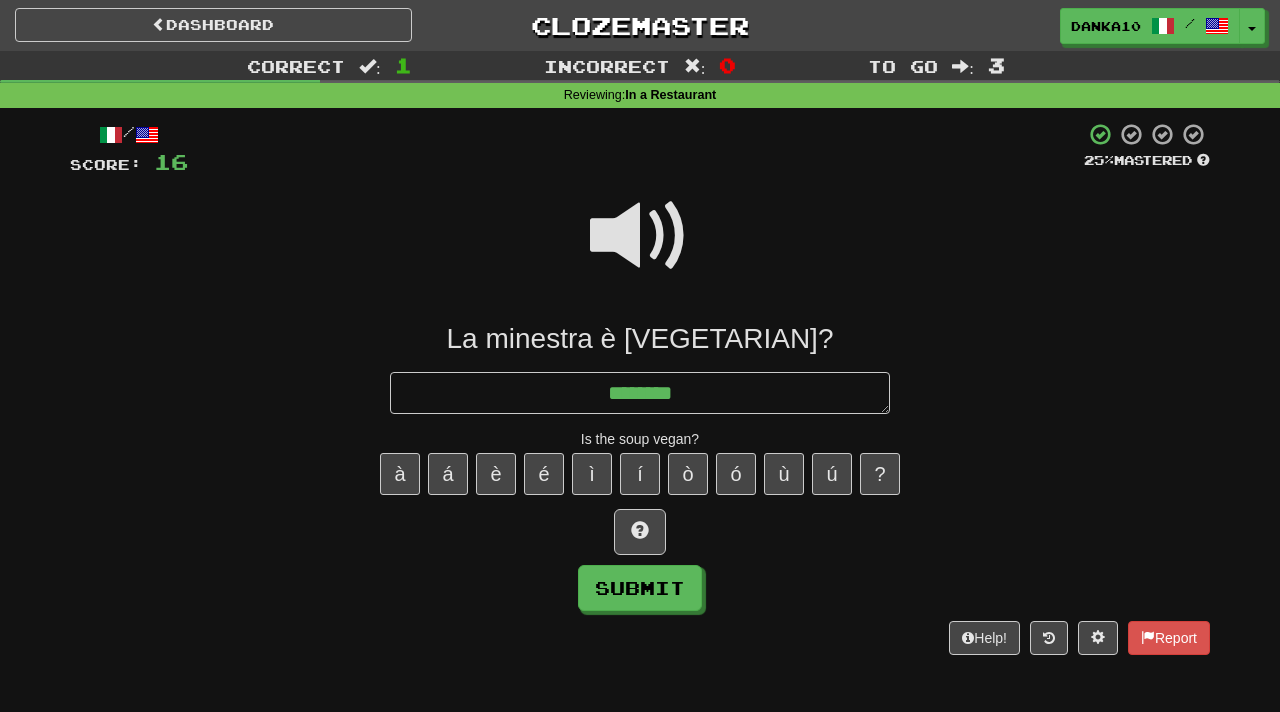 type on "*" 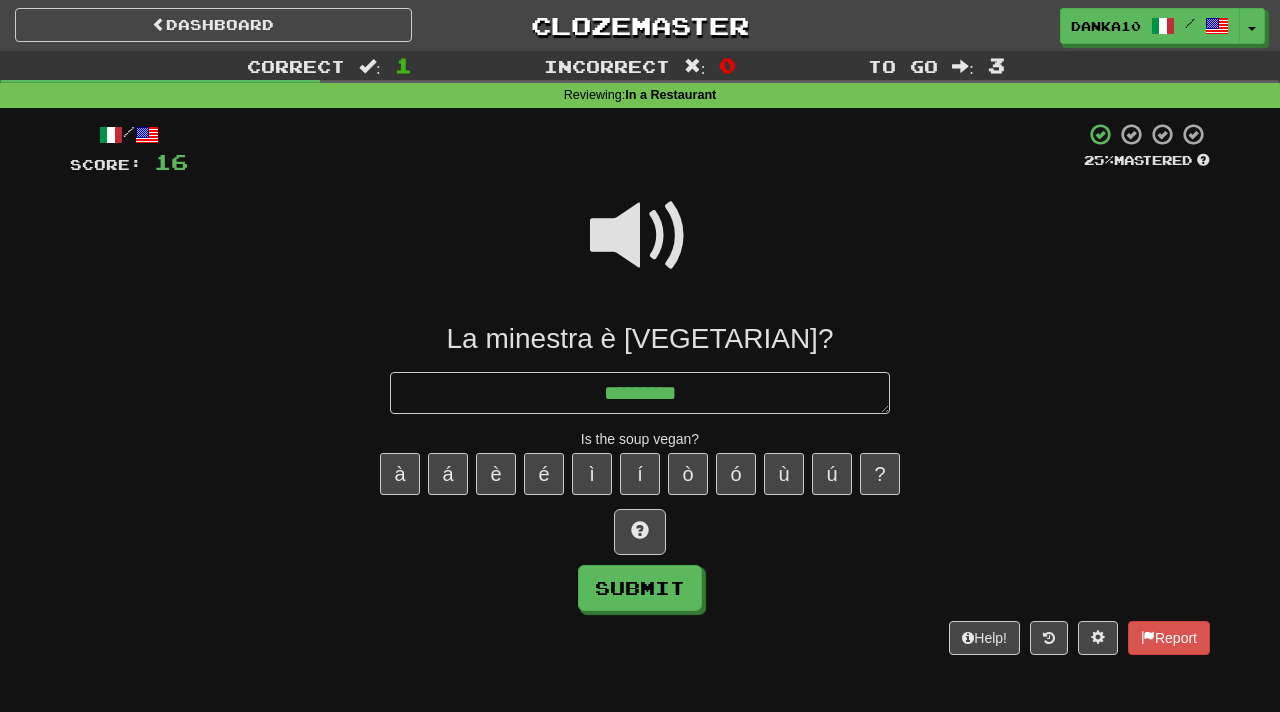 type on "*" 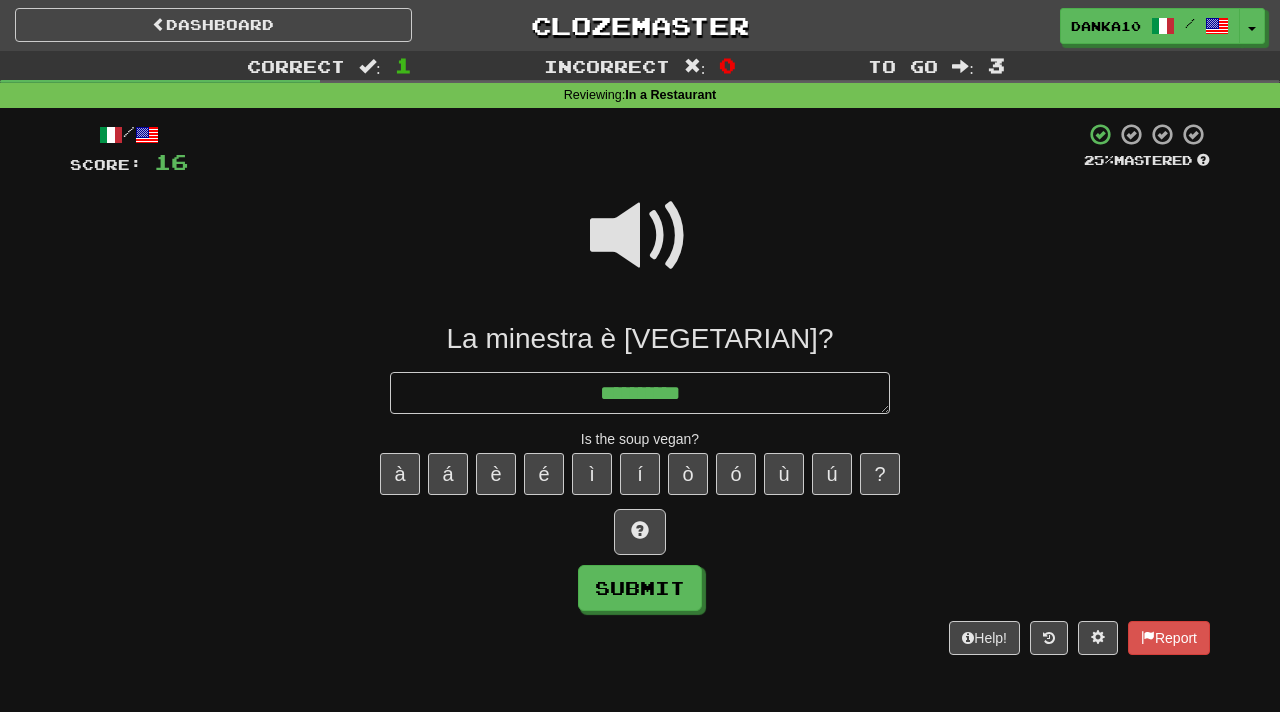 type on "*" 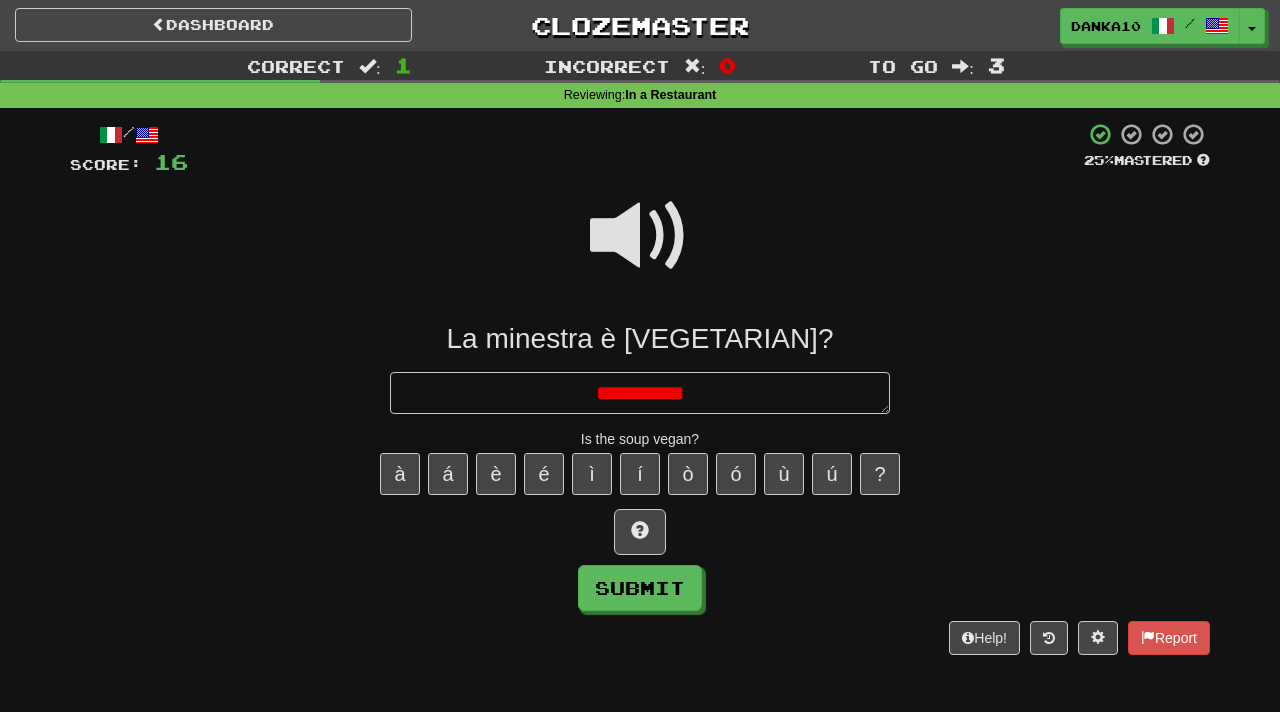 type on "*" 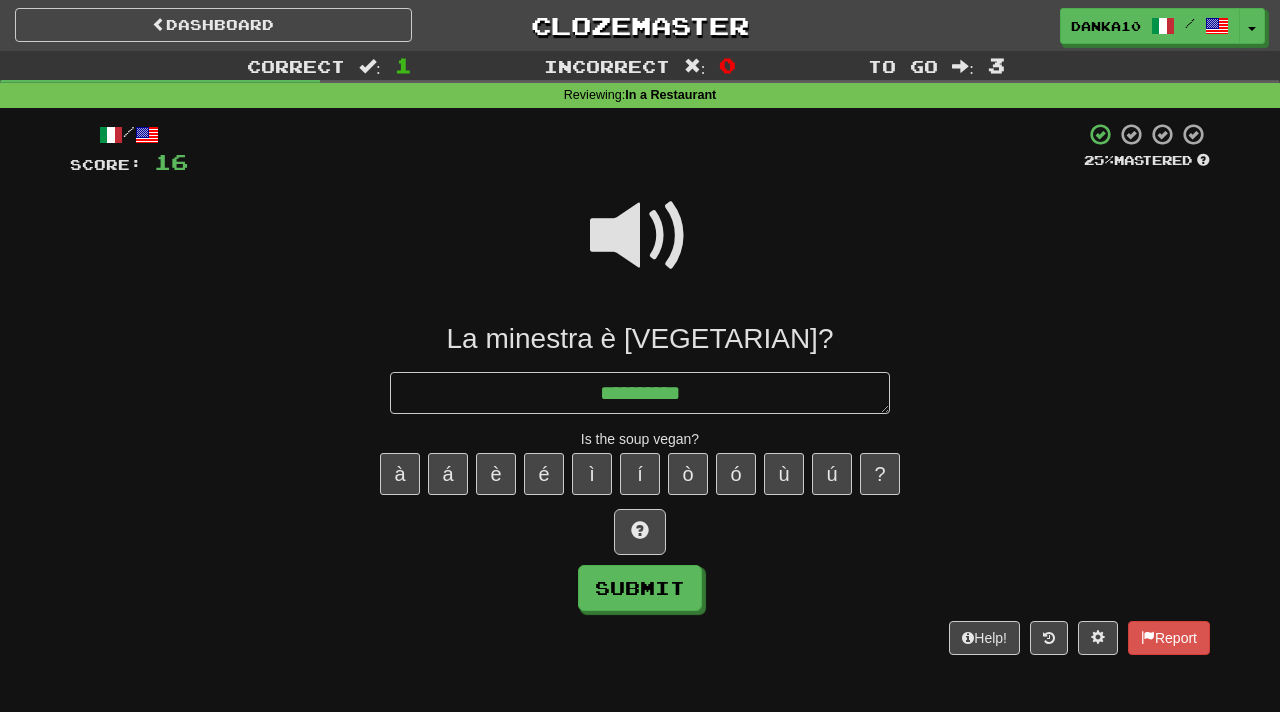type on "*" 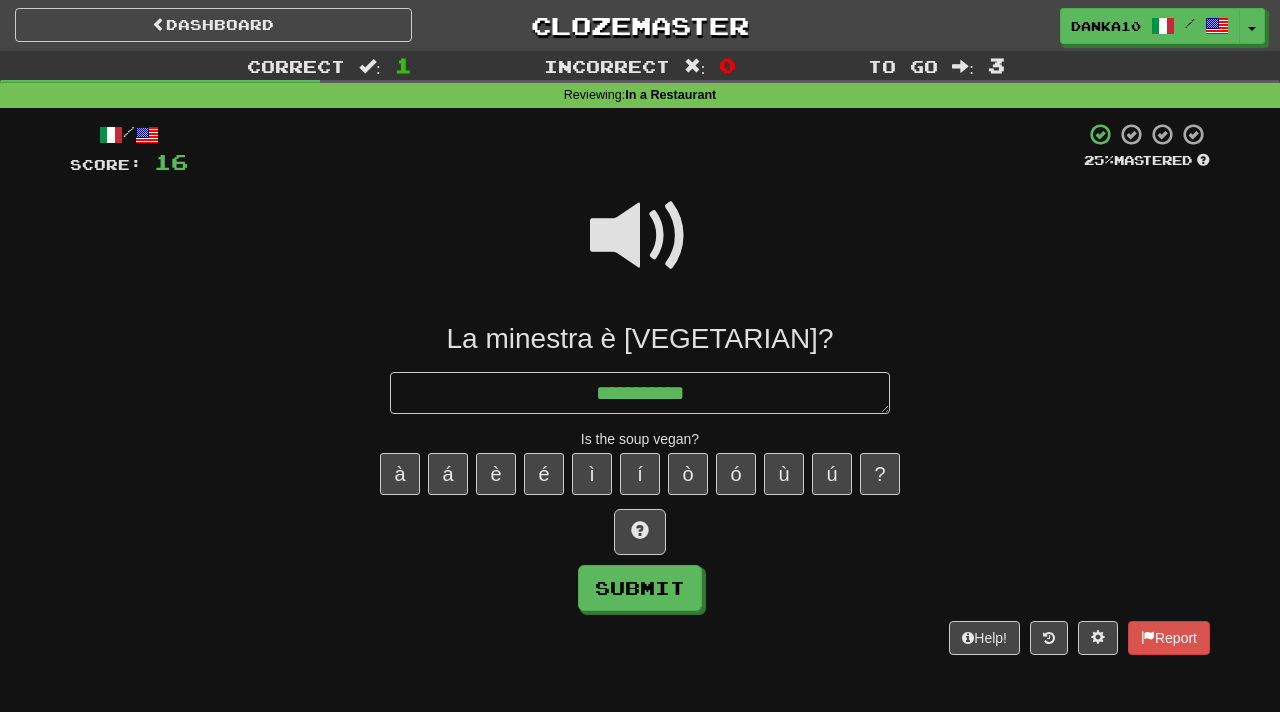type on "*" 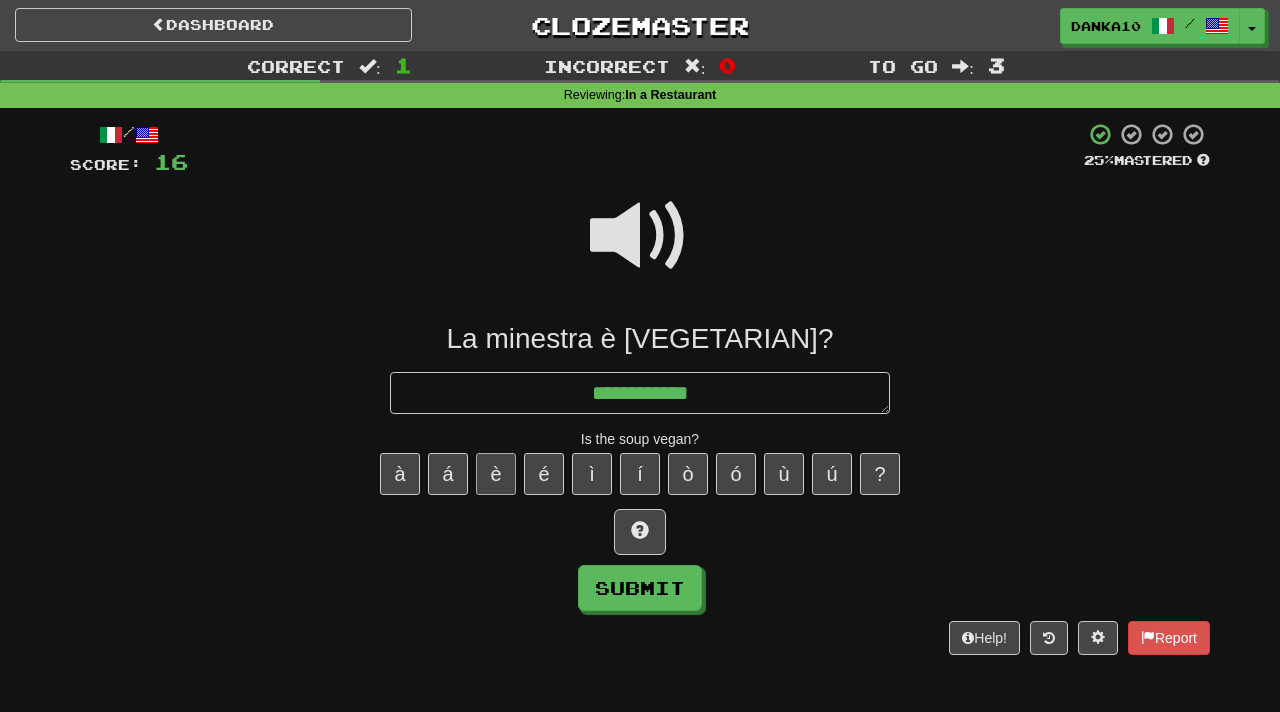 type on "**********" 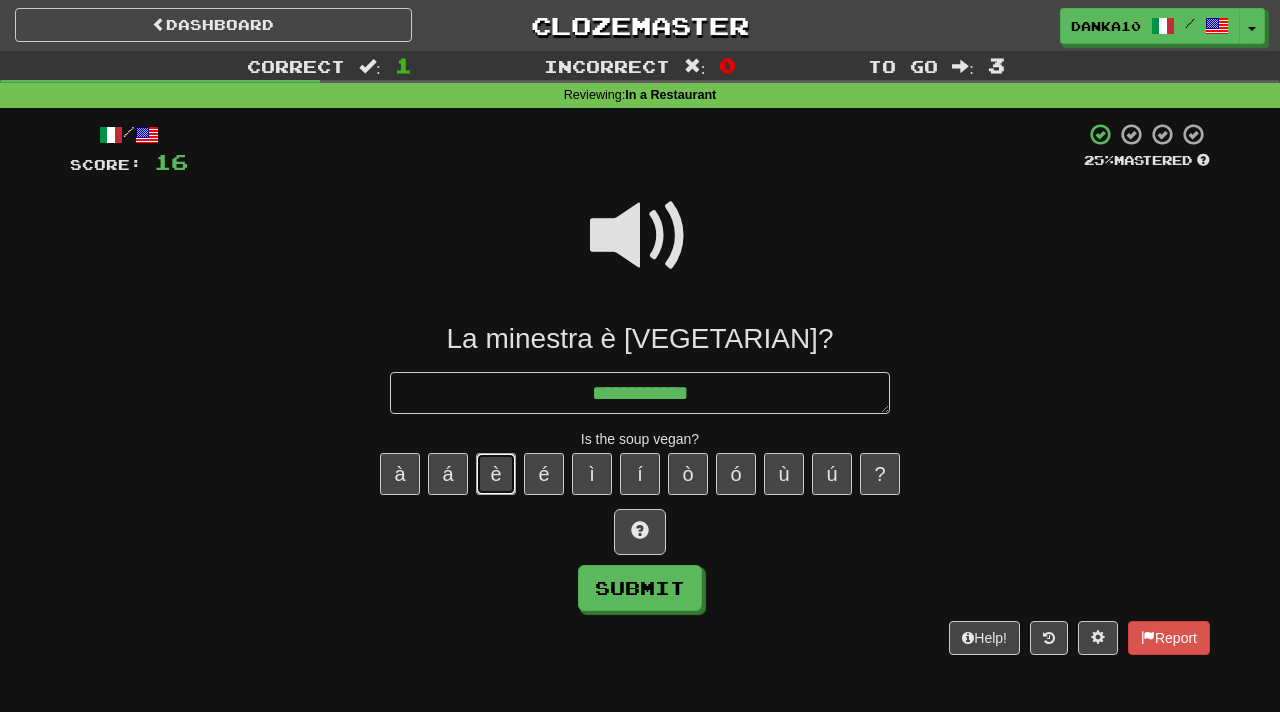 click on "è" at bounding box center [496, 474] 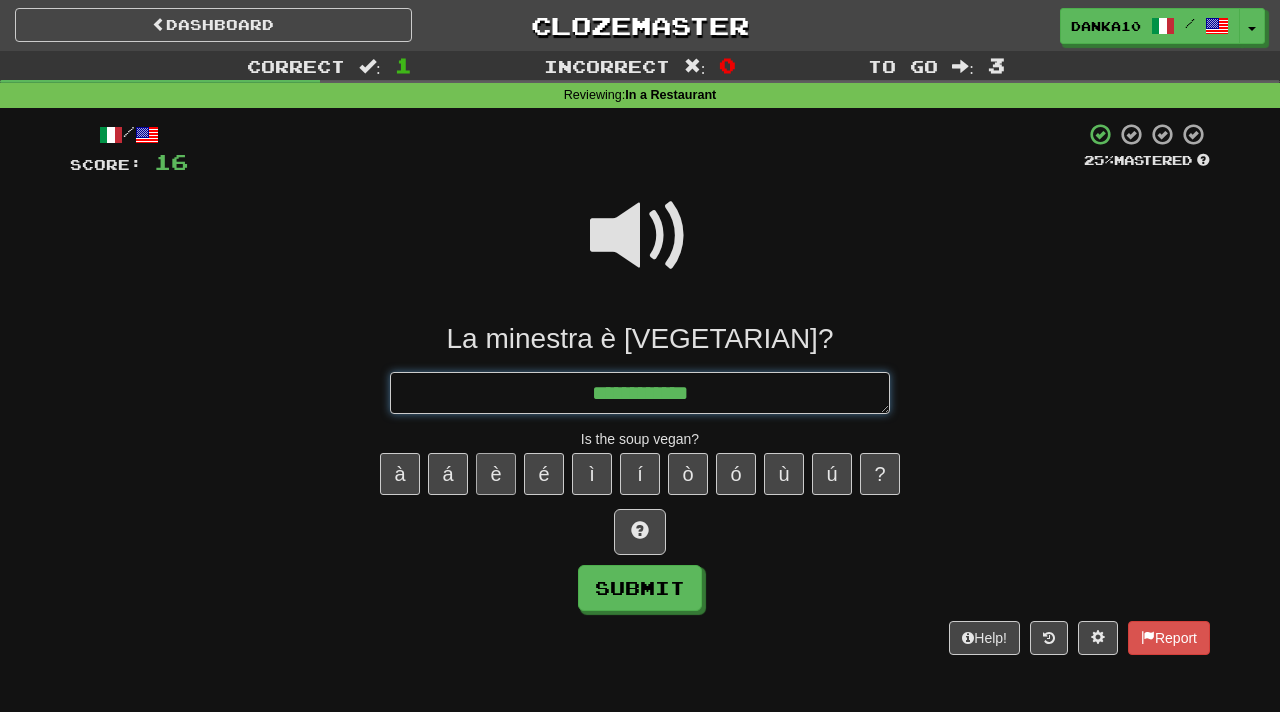 type on "*" 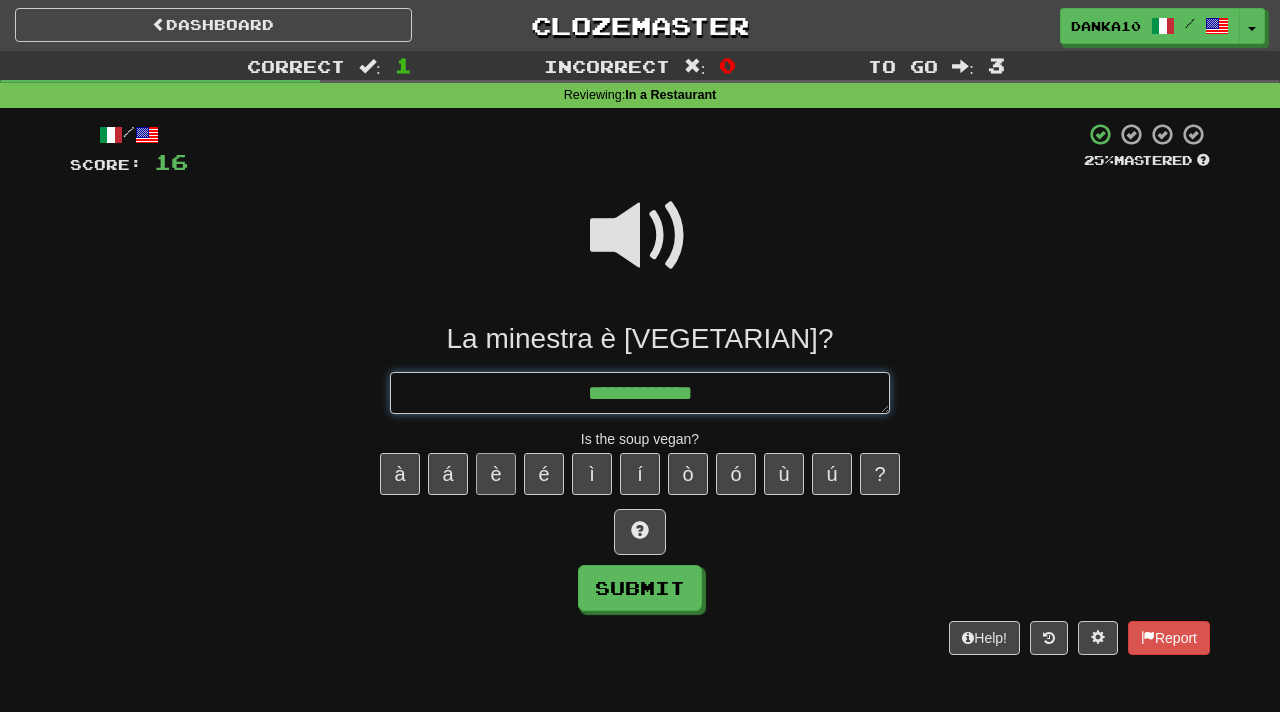 type on "*" 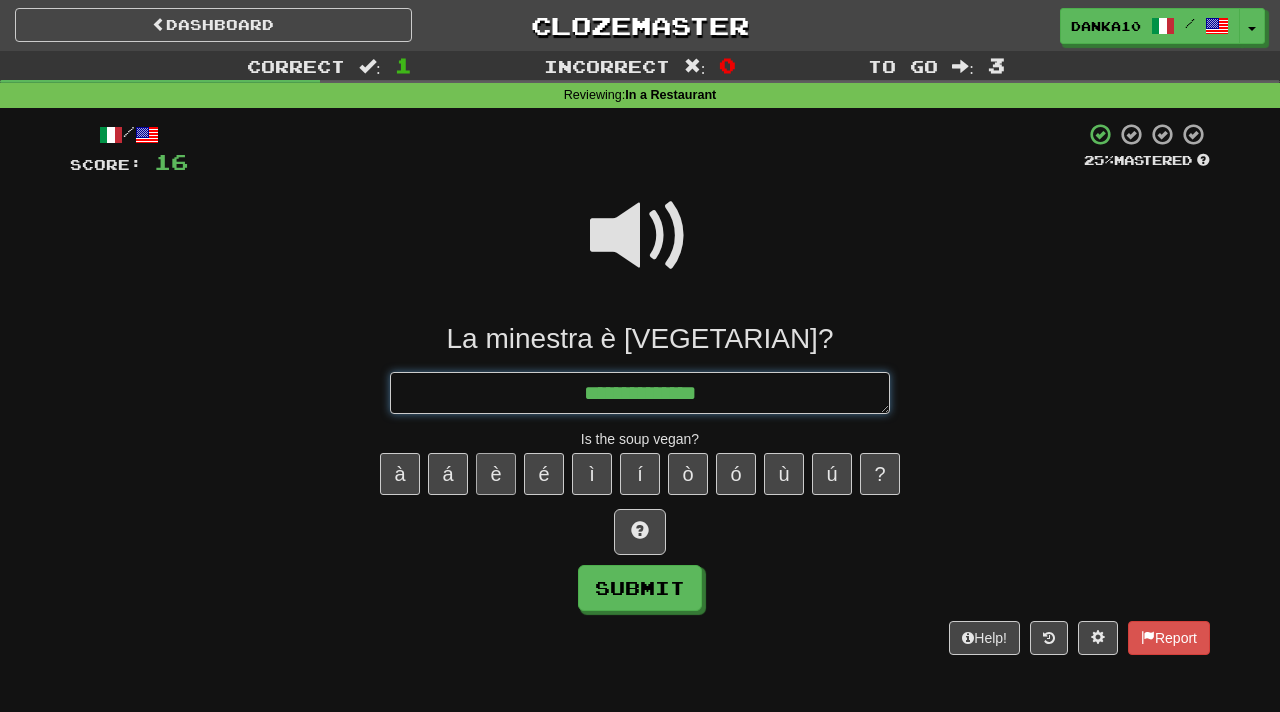 type on "*" 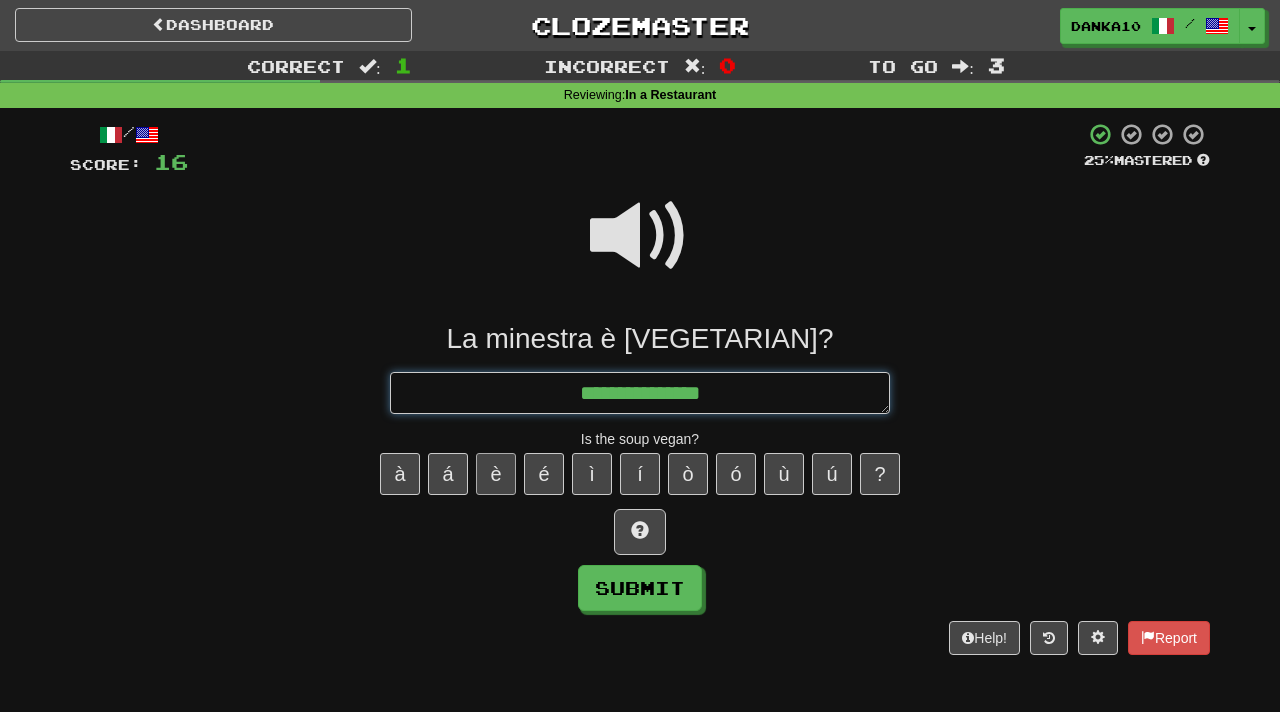 type on "*" 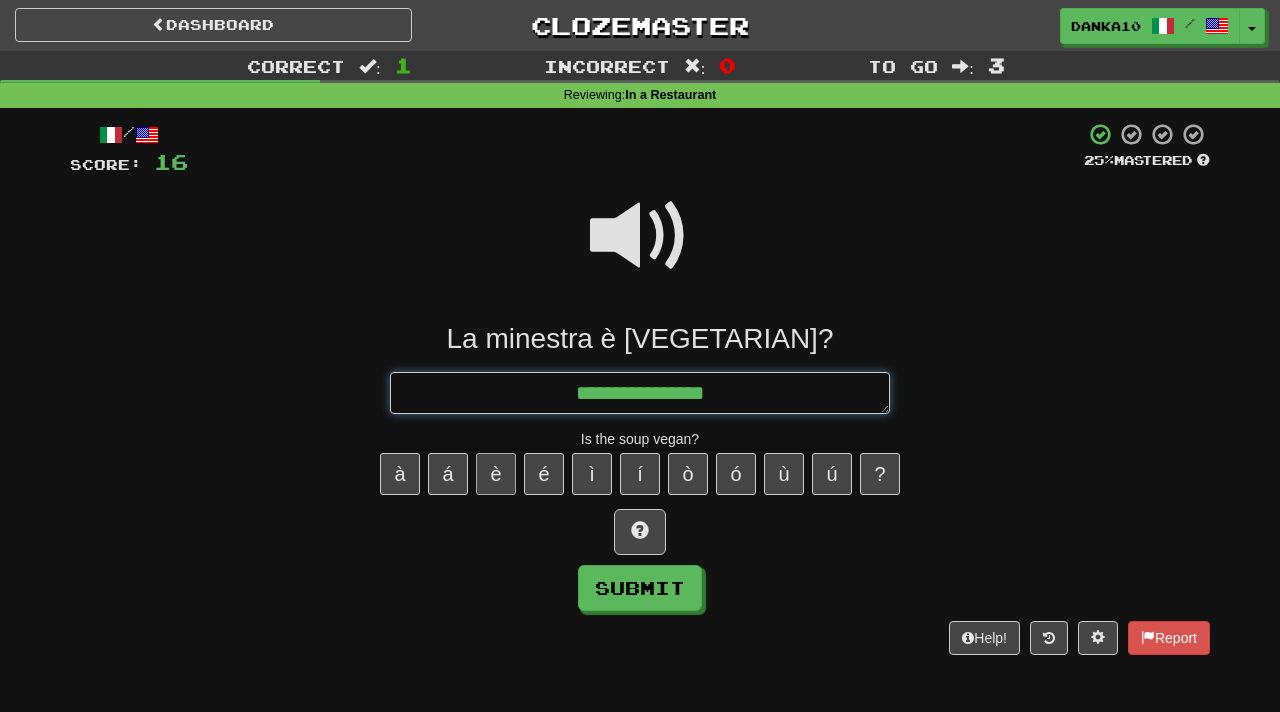 type on "*" 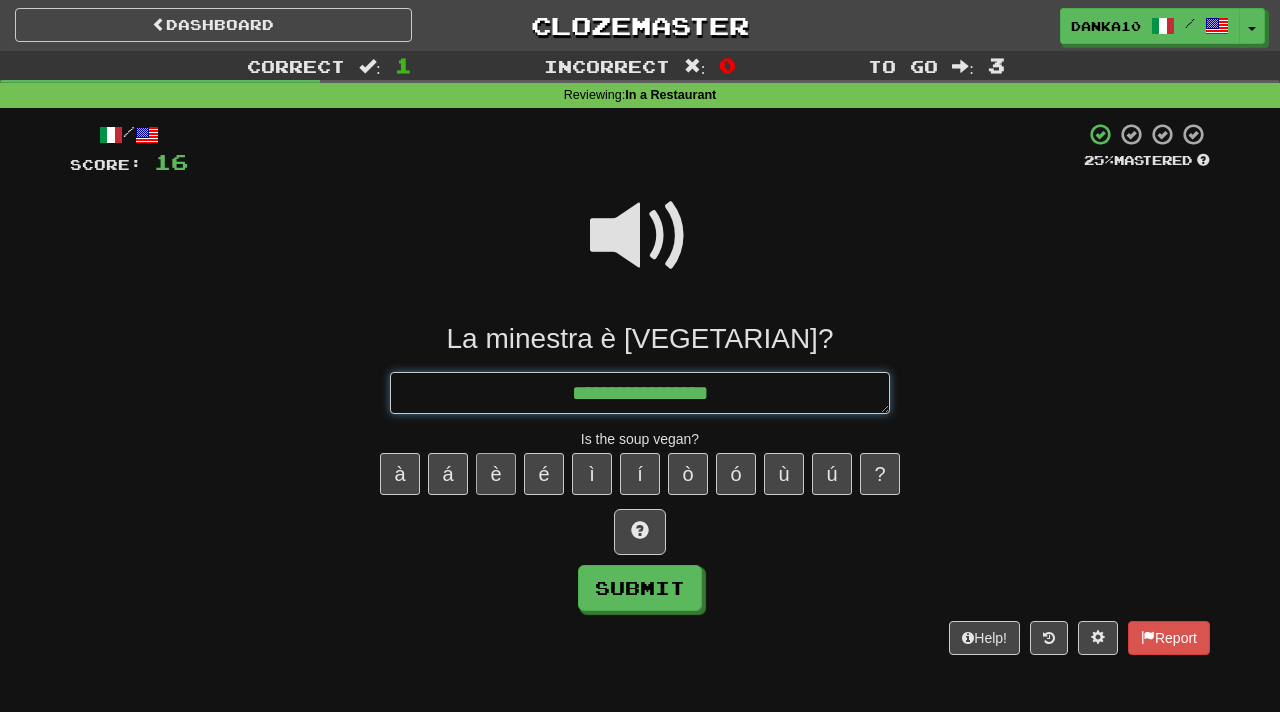 type on "*" 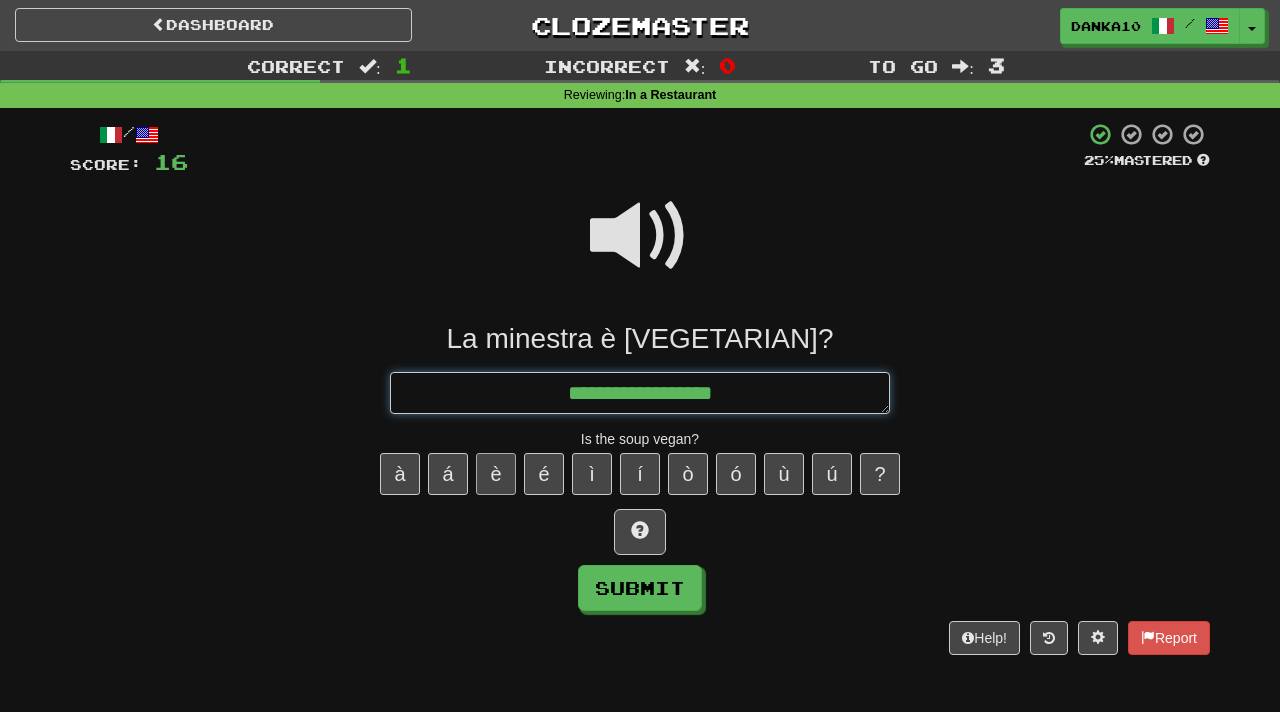 type on "*" 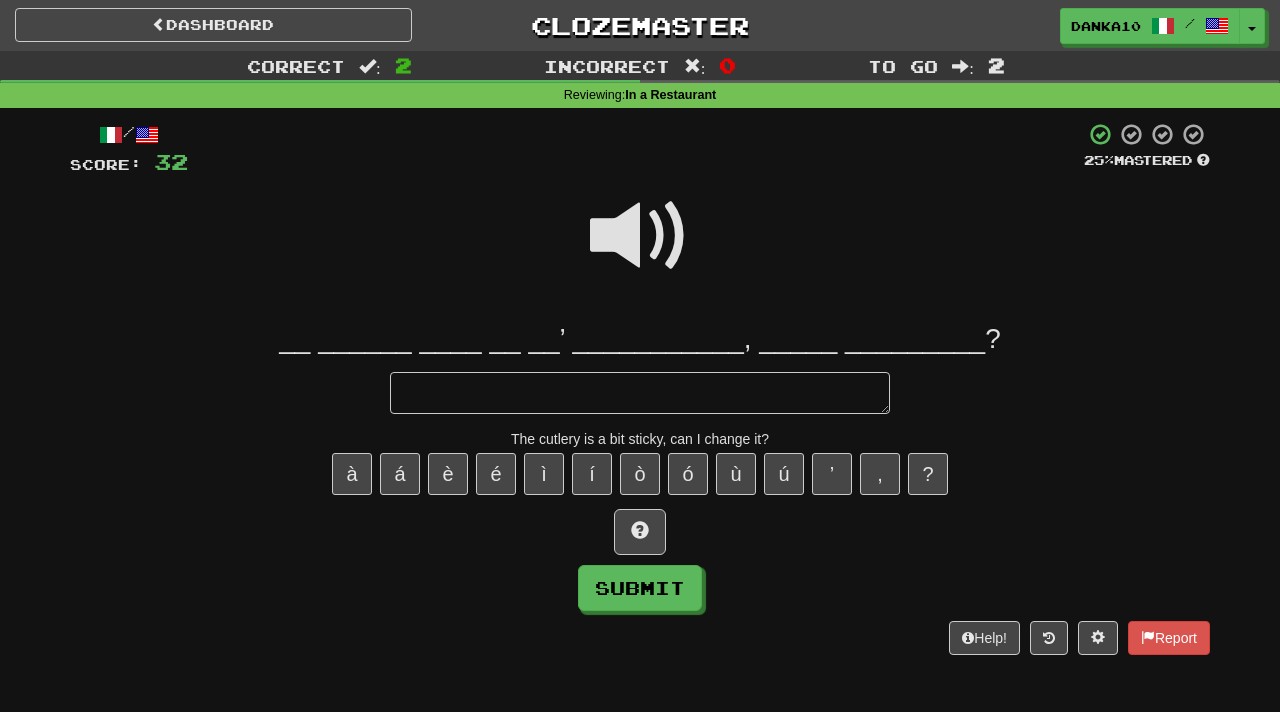 type on "*" 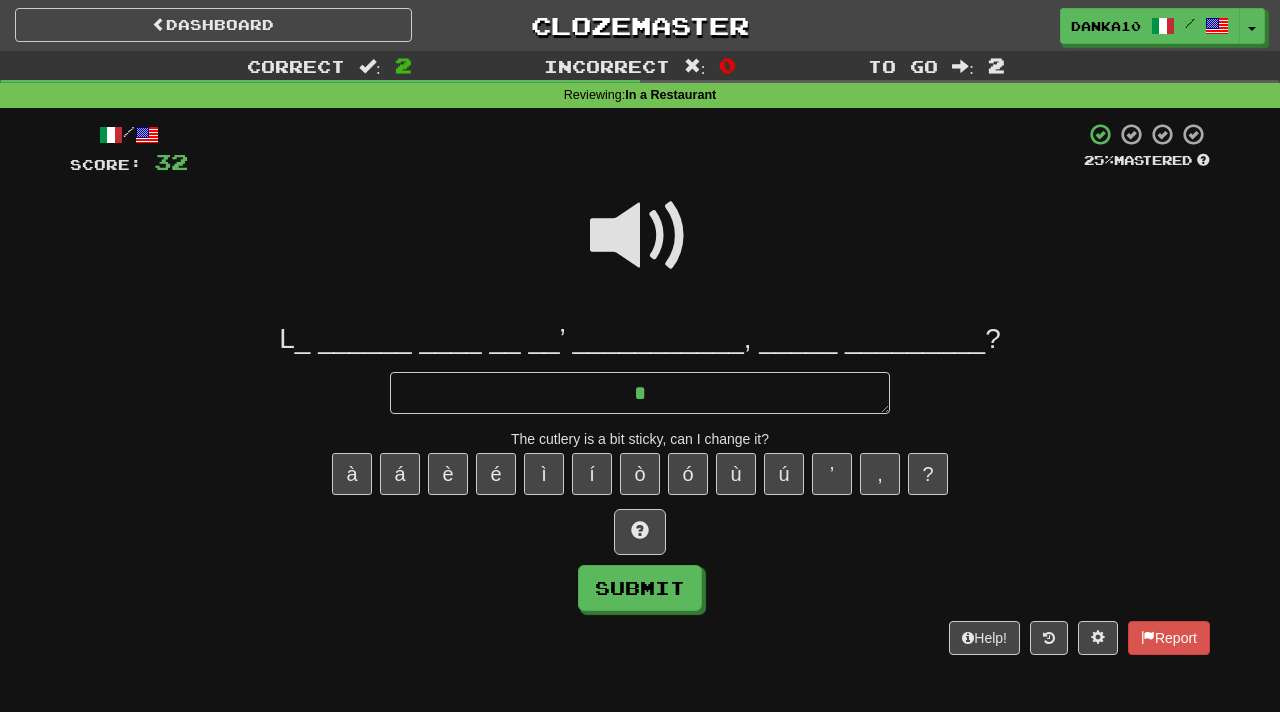 type on "*" 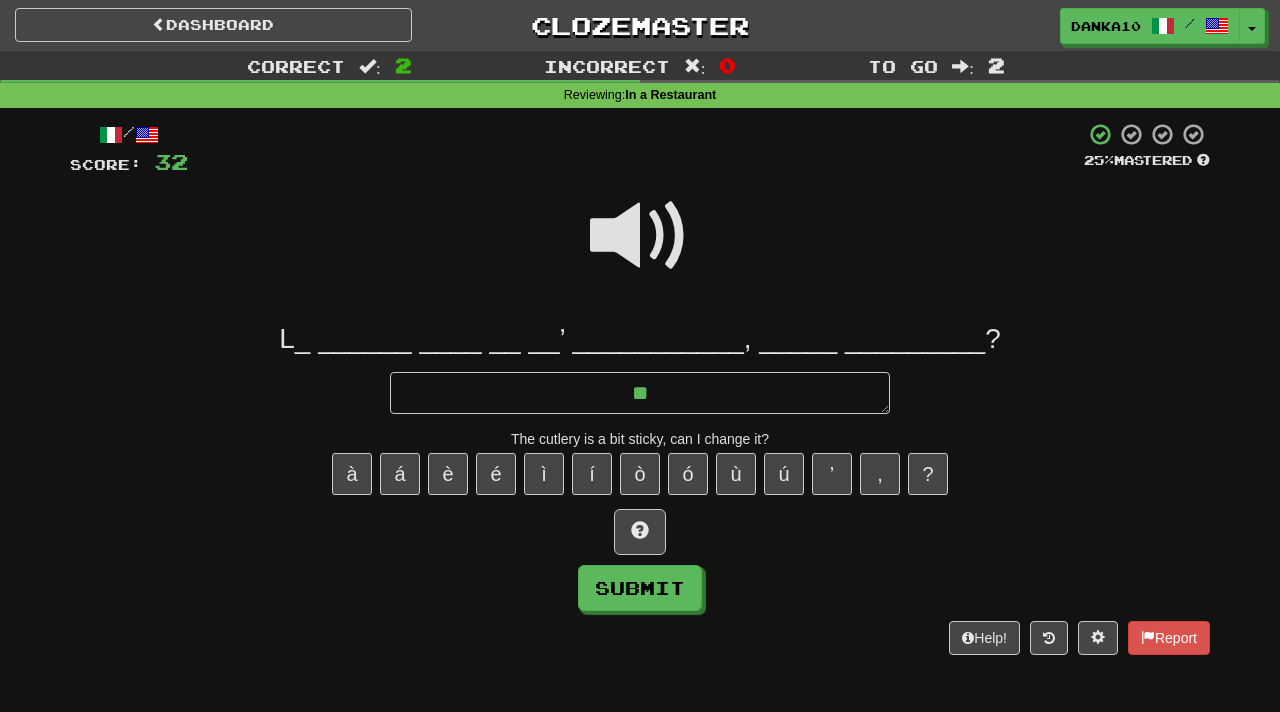 type on "*" 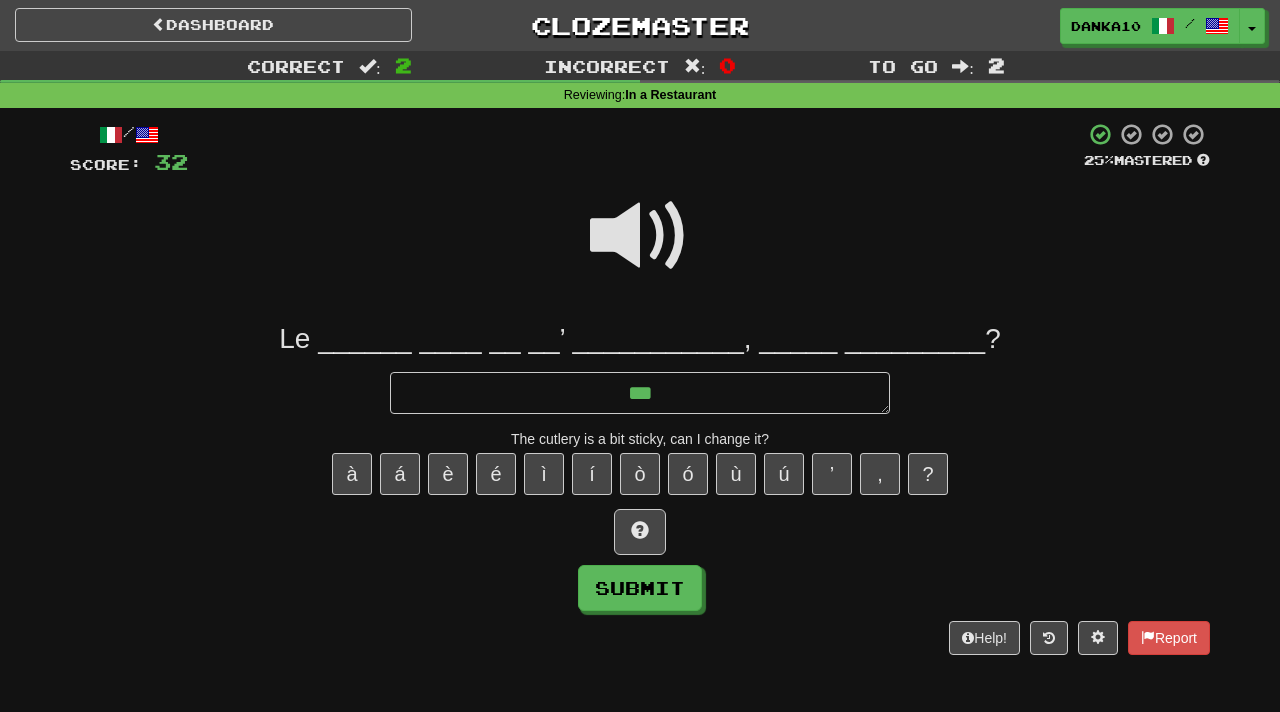 type on "*" 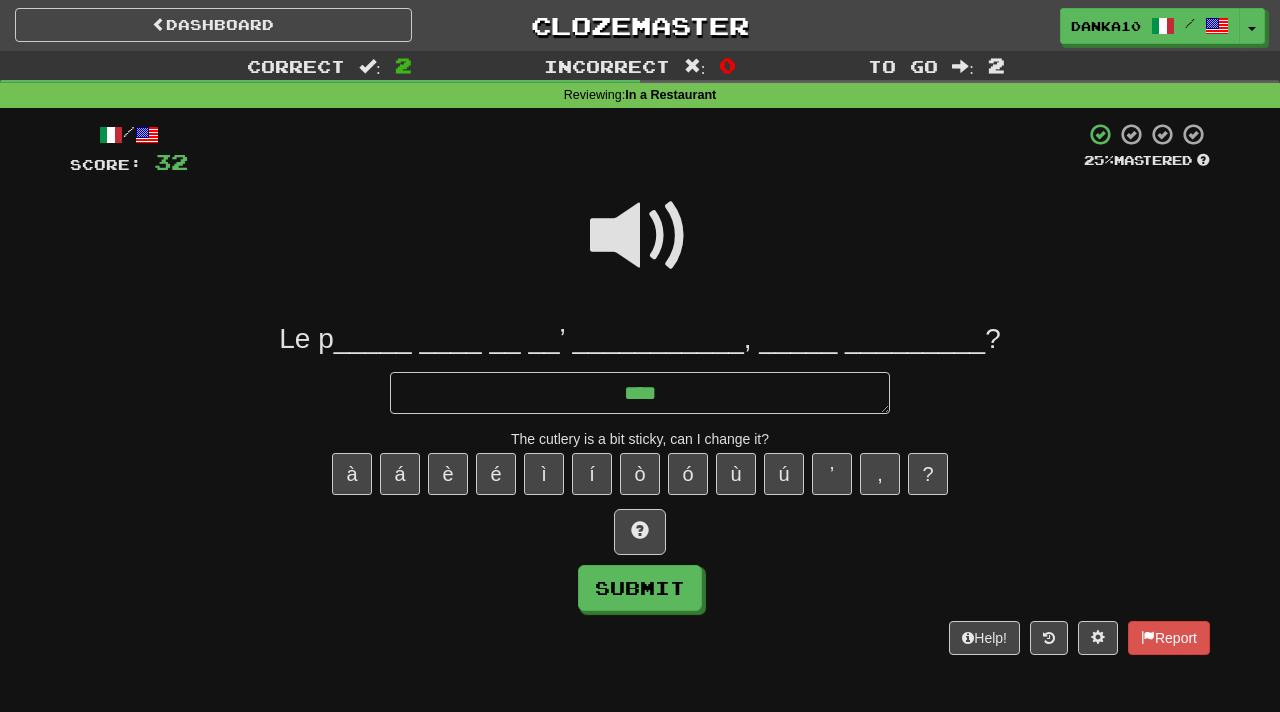 type on "*" 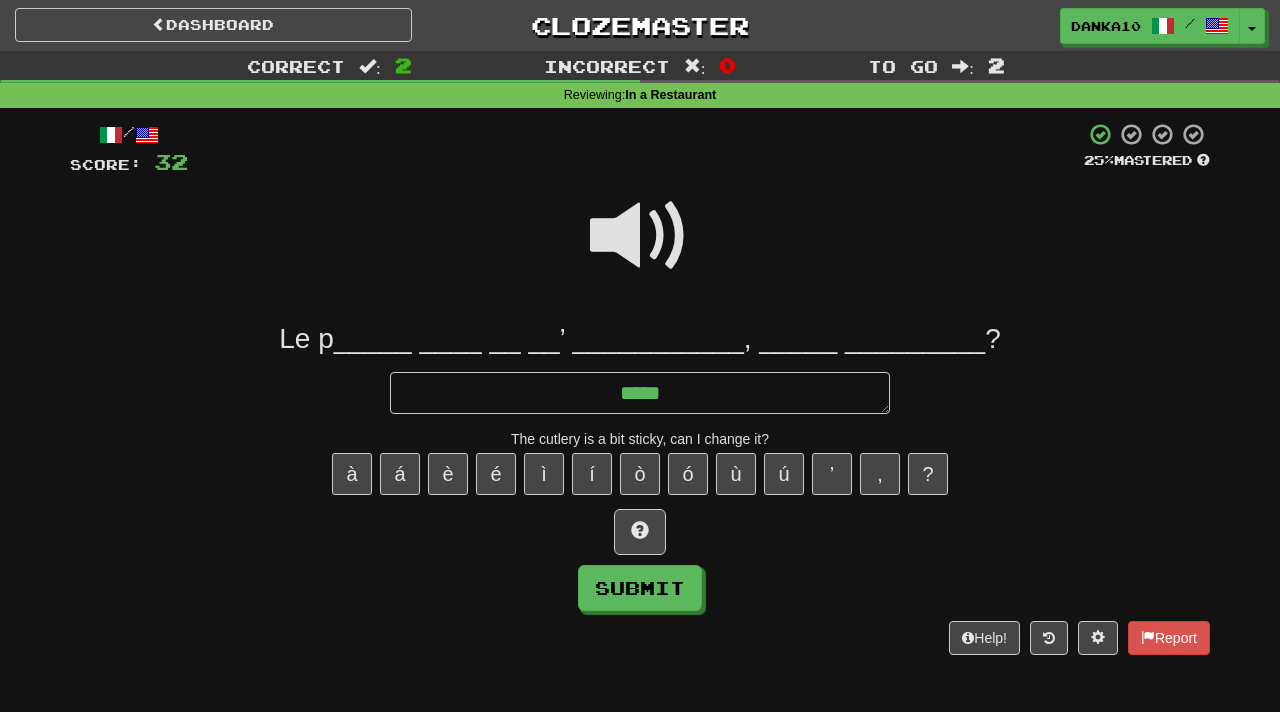 type on "*" 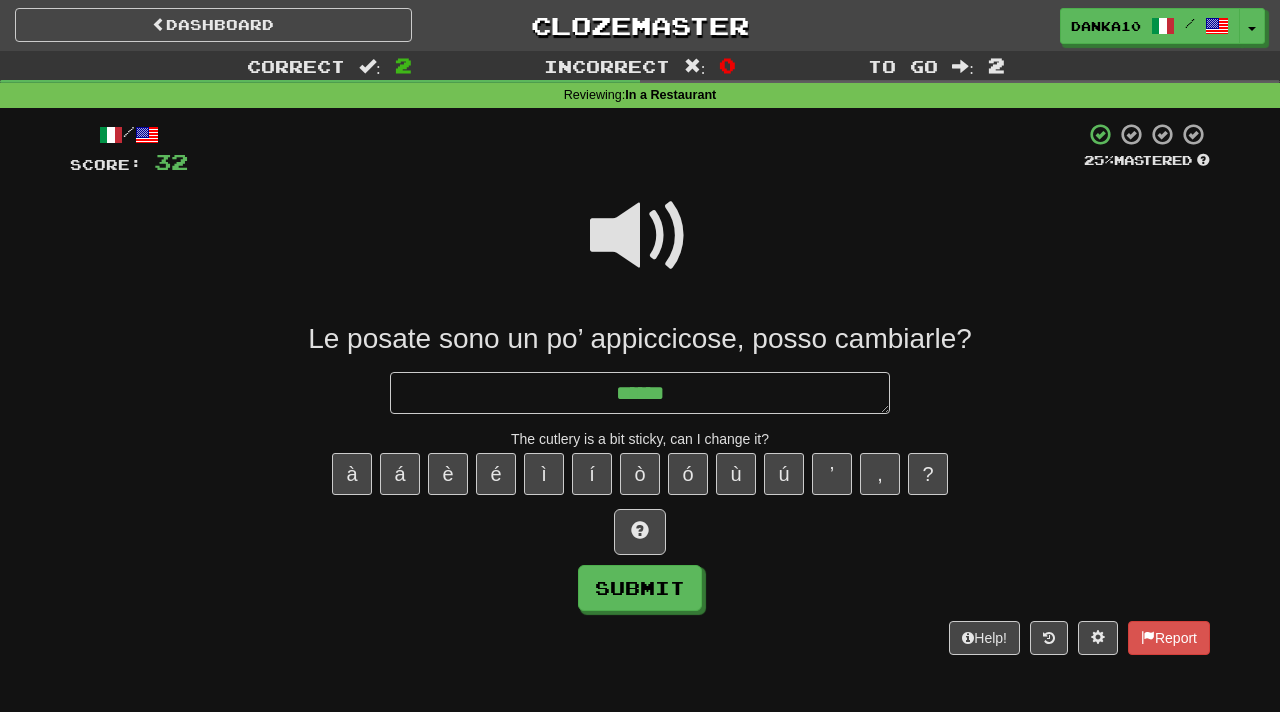 type on "*" 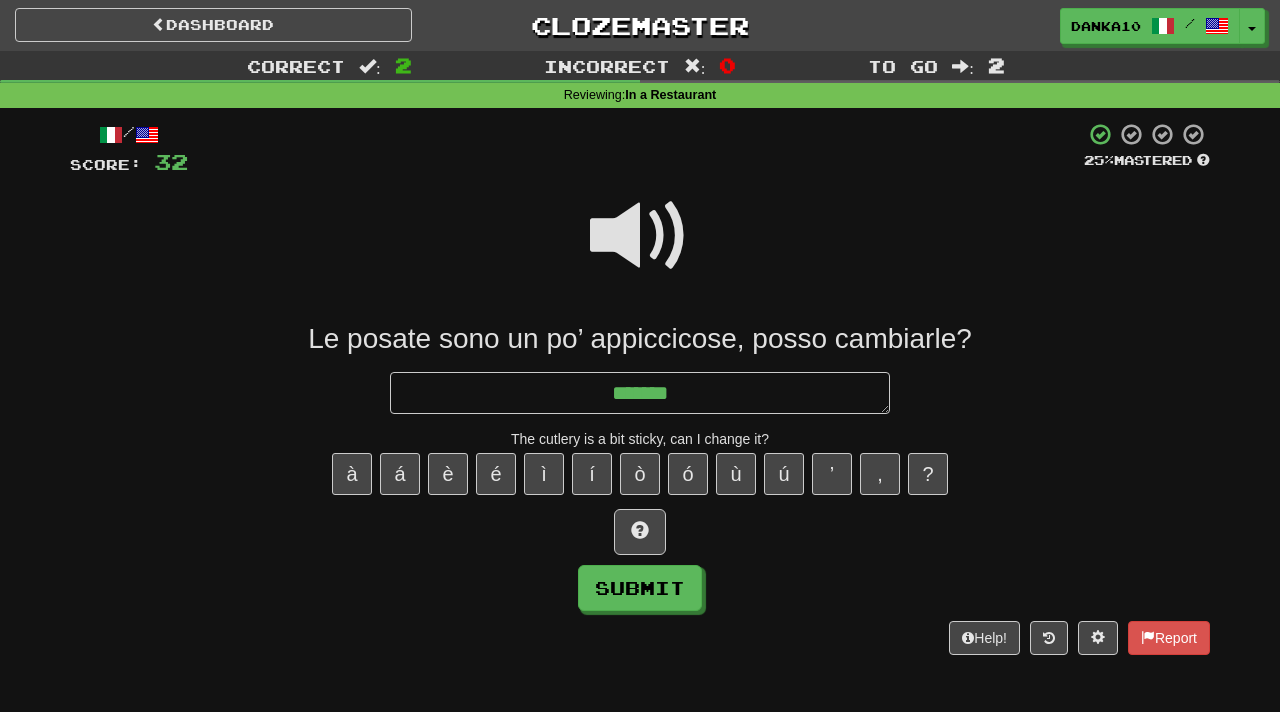 type on "*" 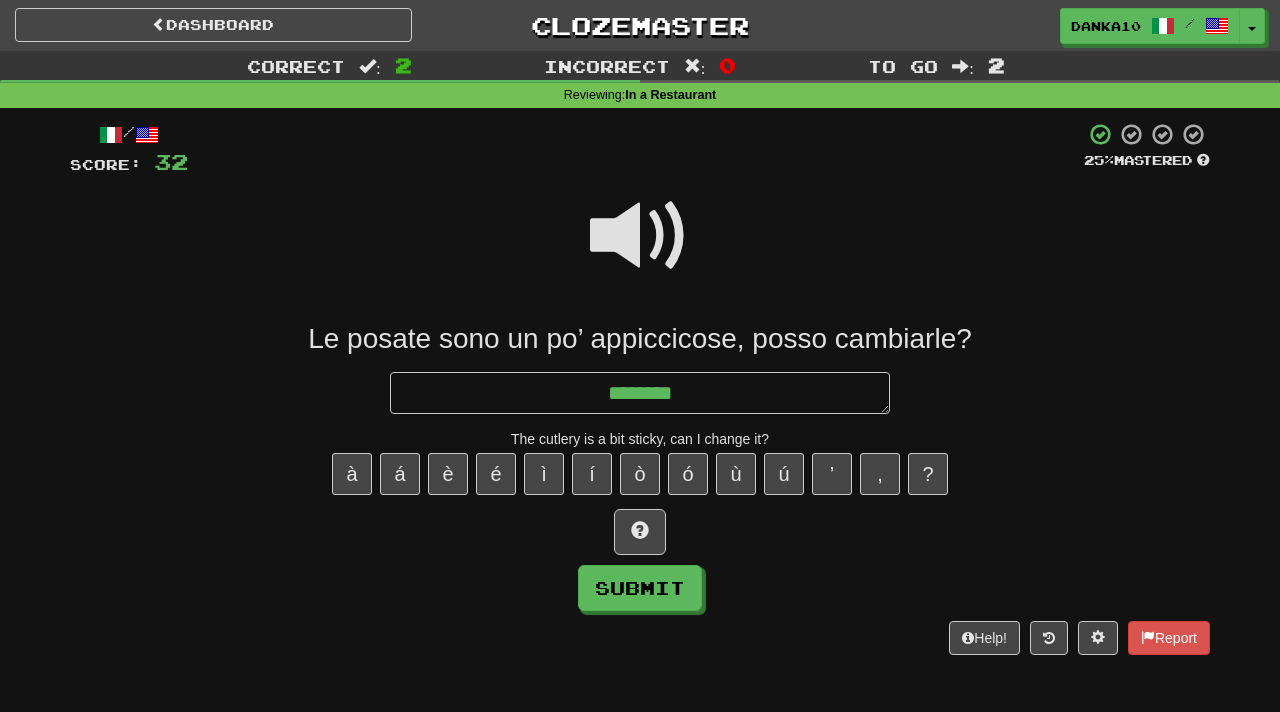 type on "*" 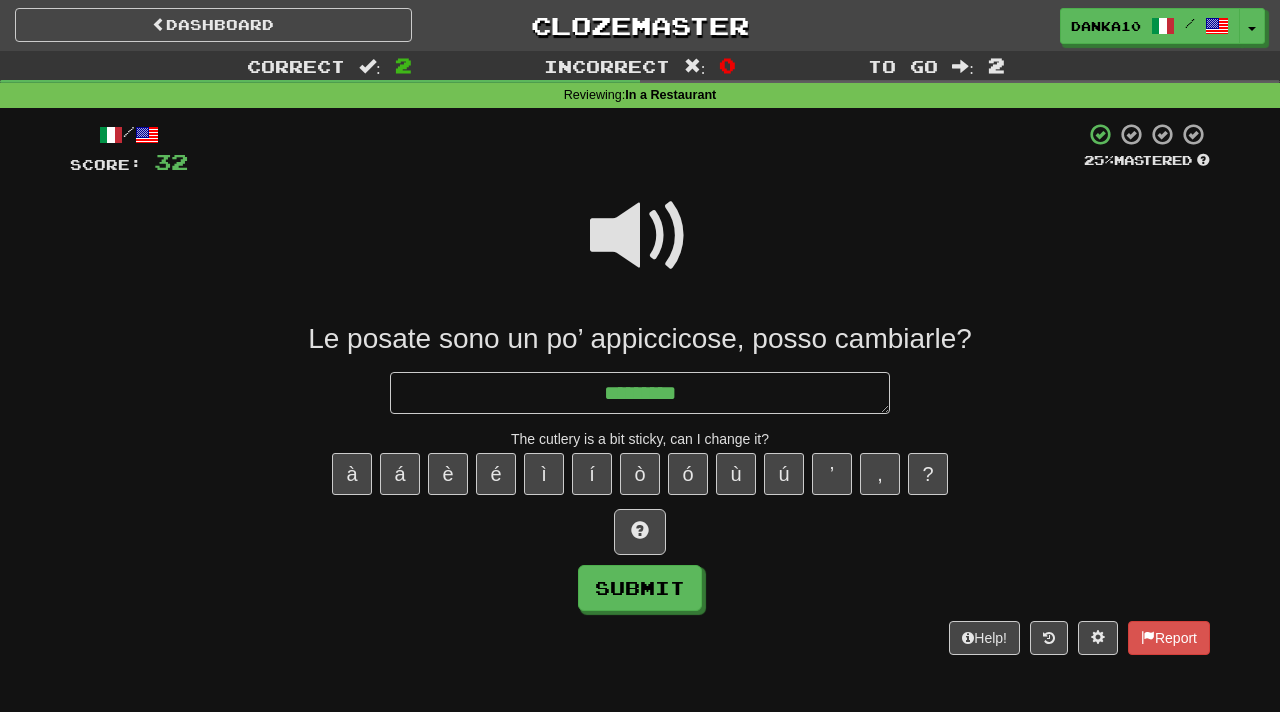 type on "*" 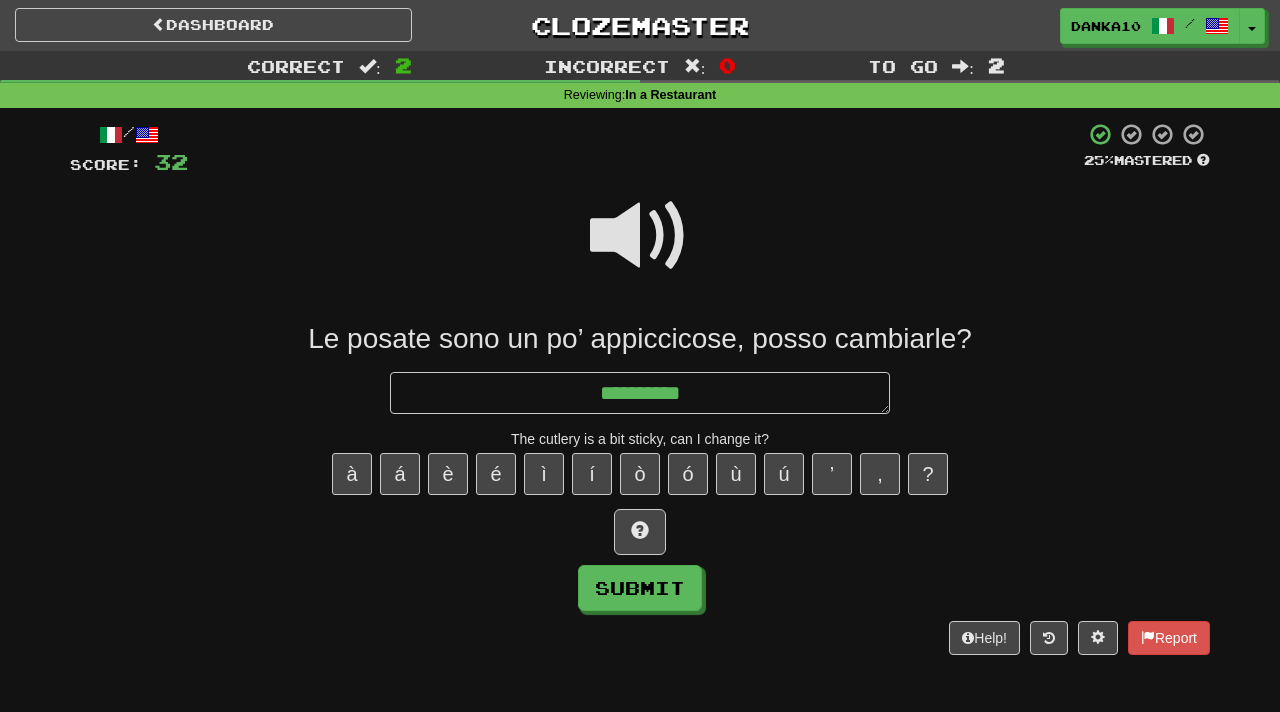 type on "*" 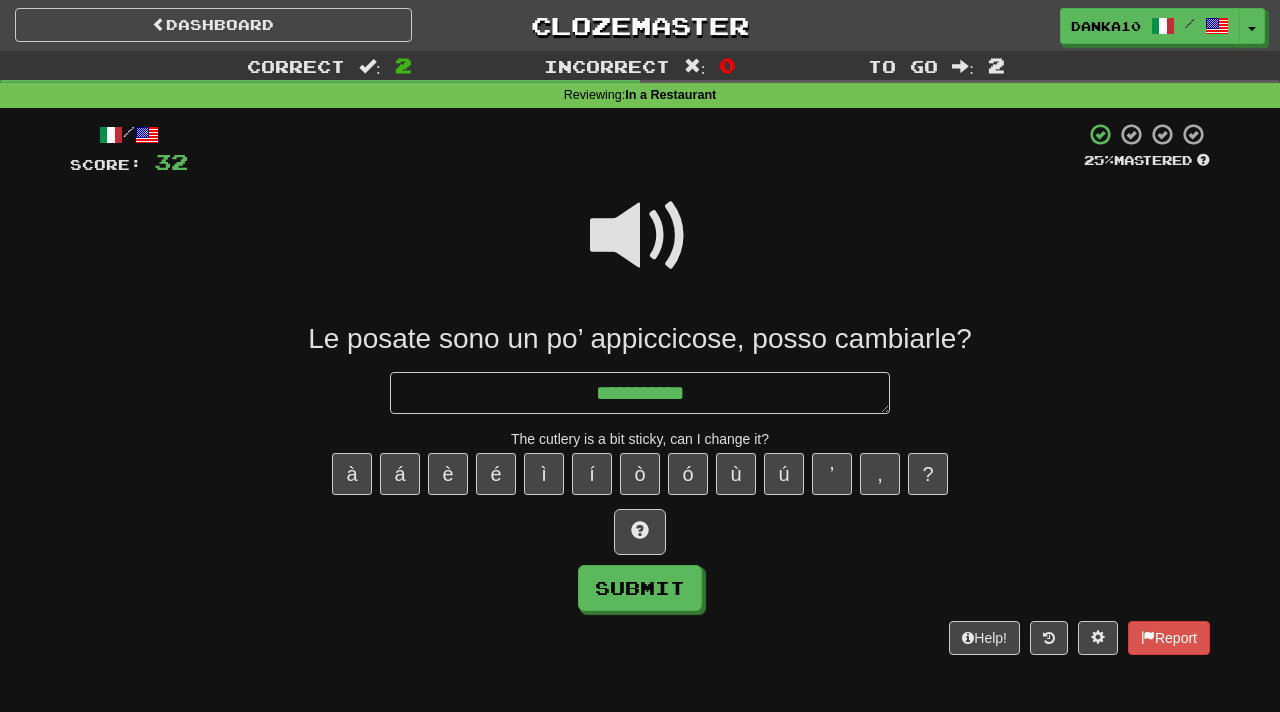 type on "*" 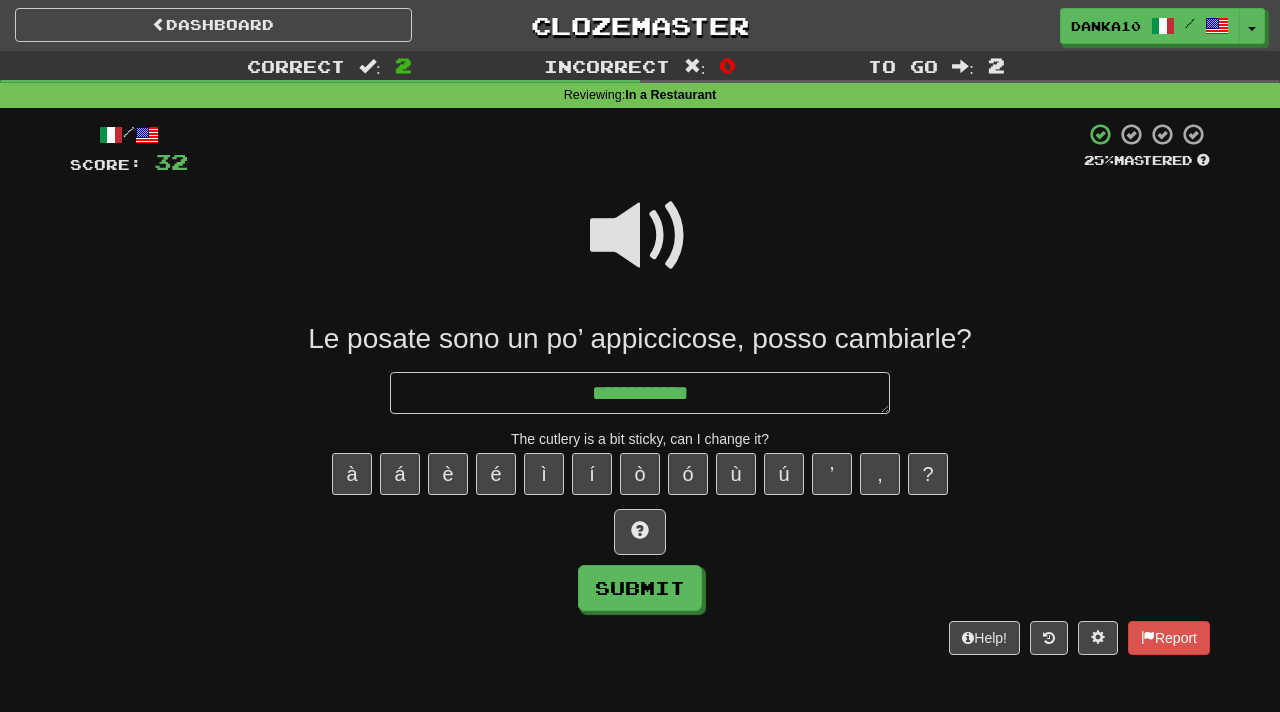 type on "*" 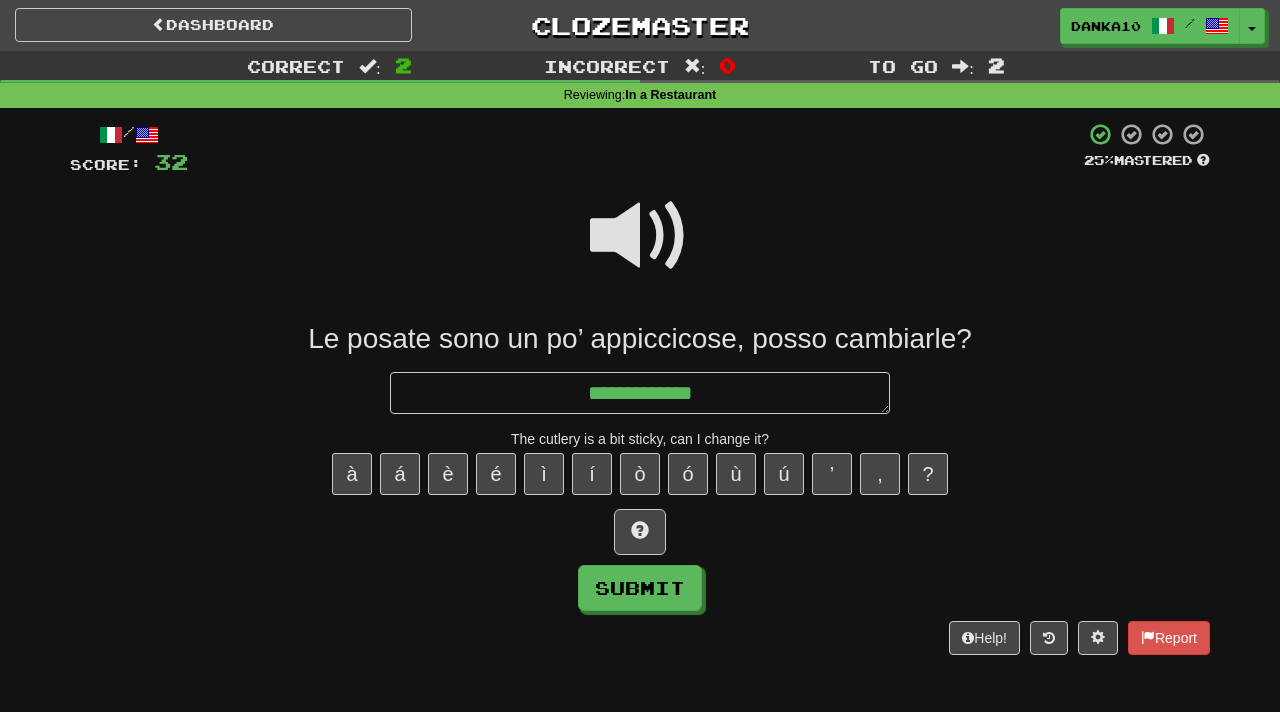 type on "*" 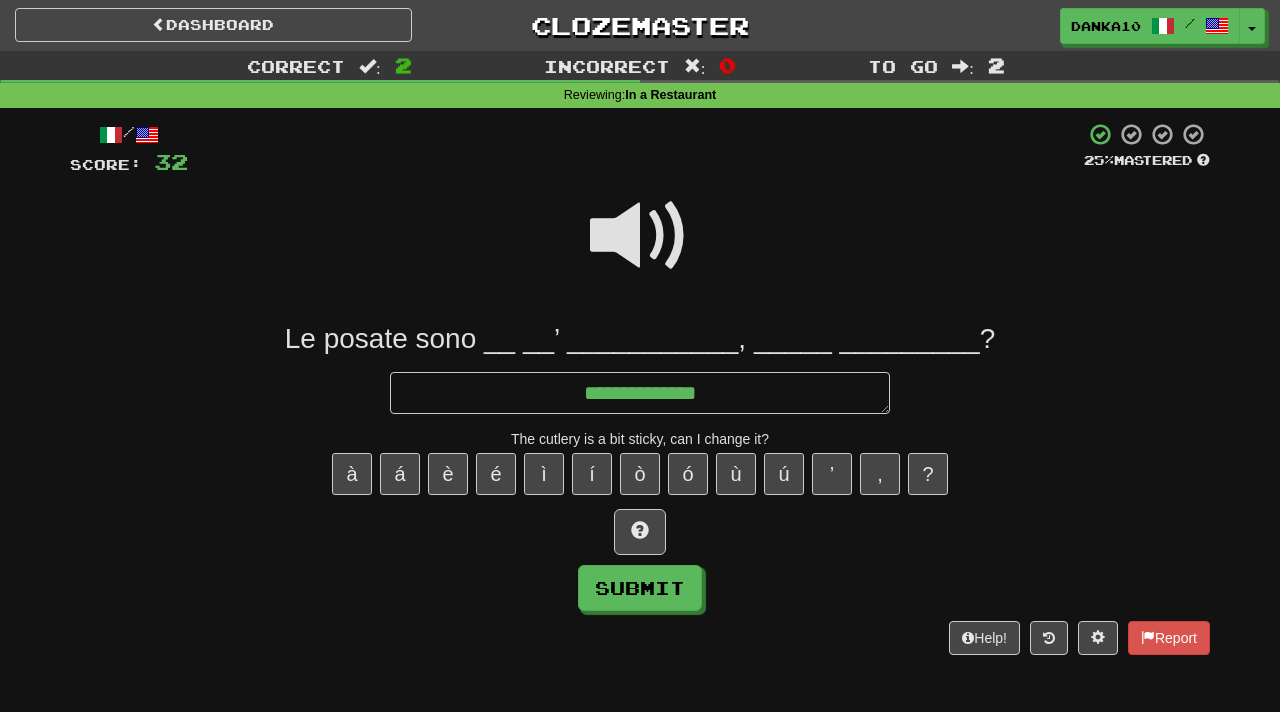 type on "*" 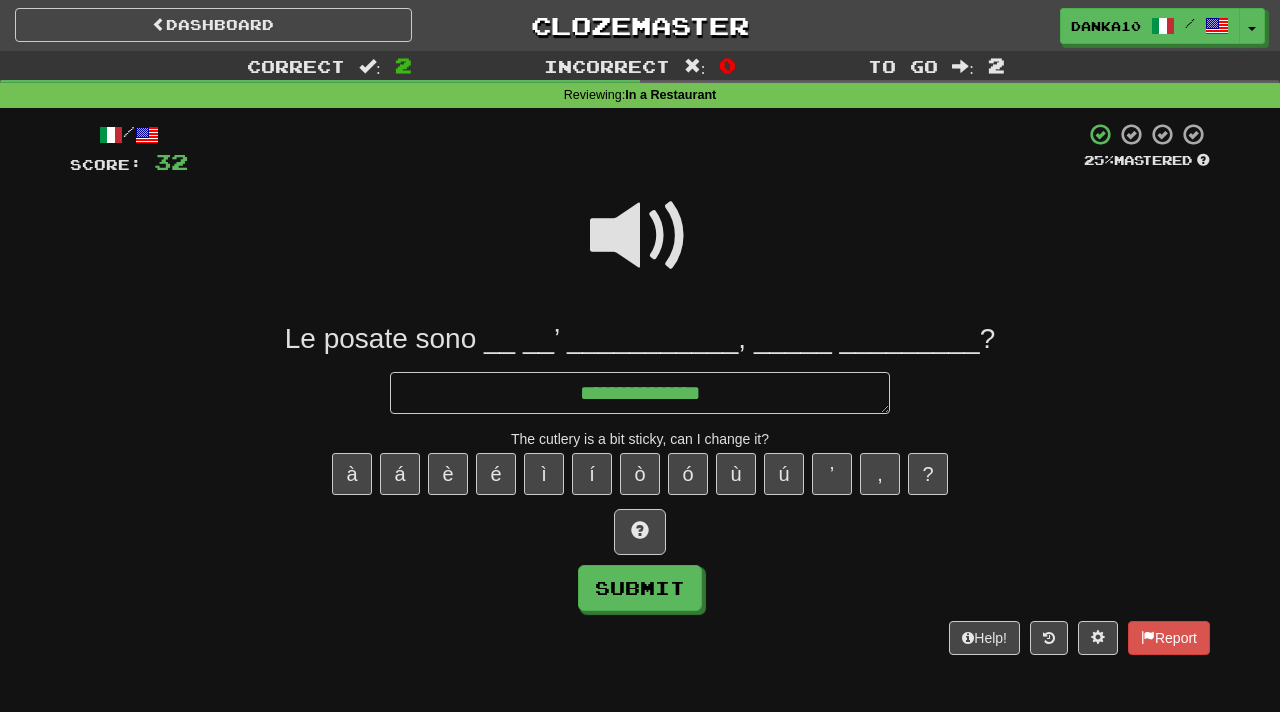 type on "*" 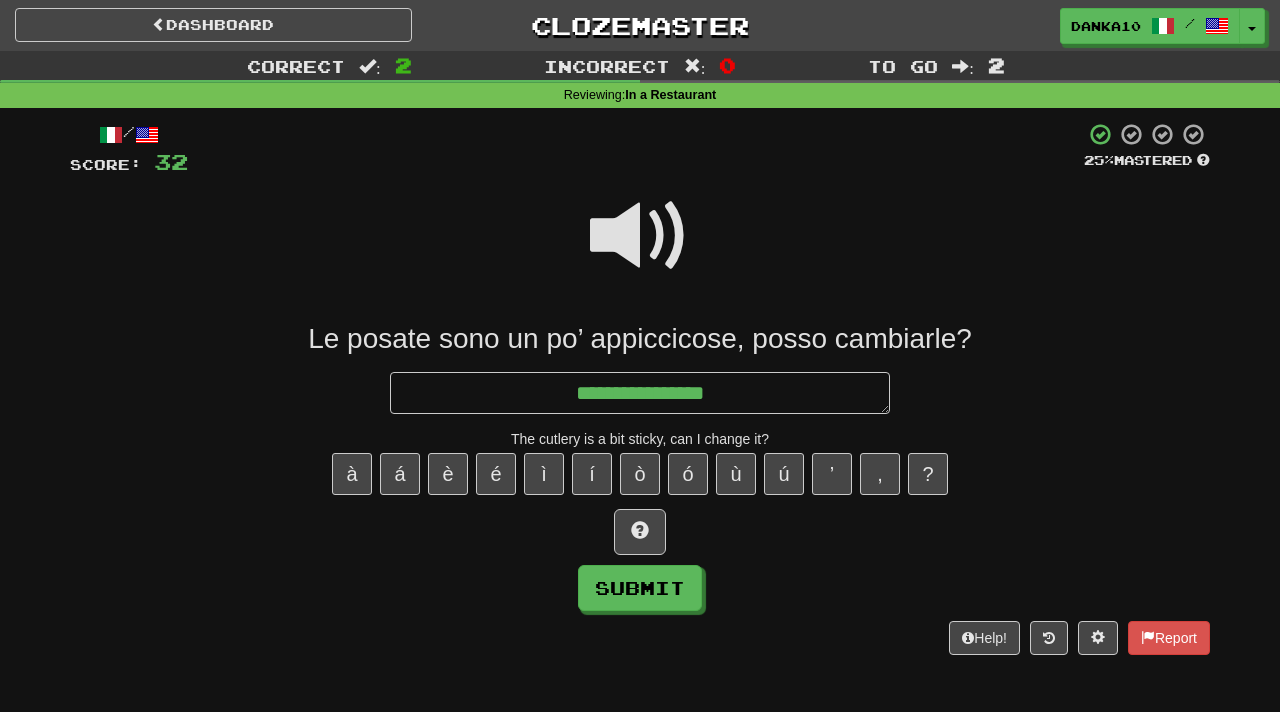 type on "*" 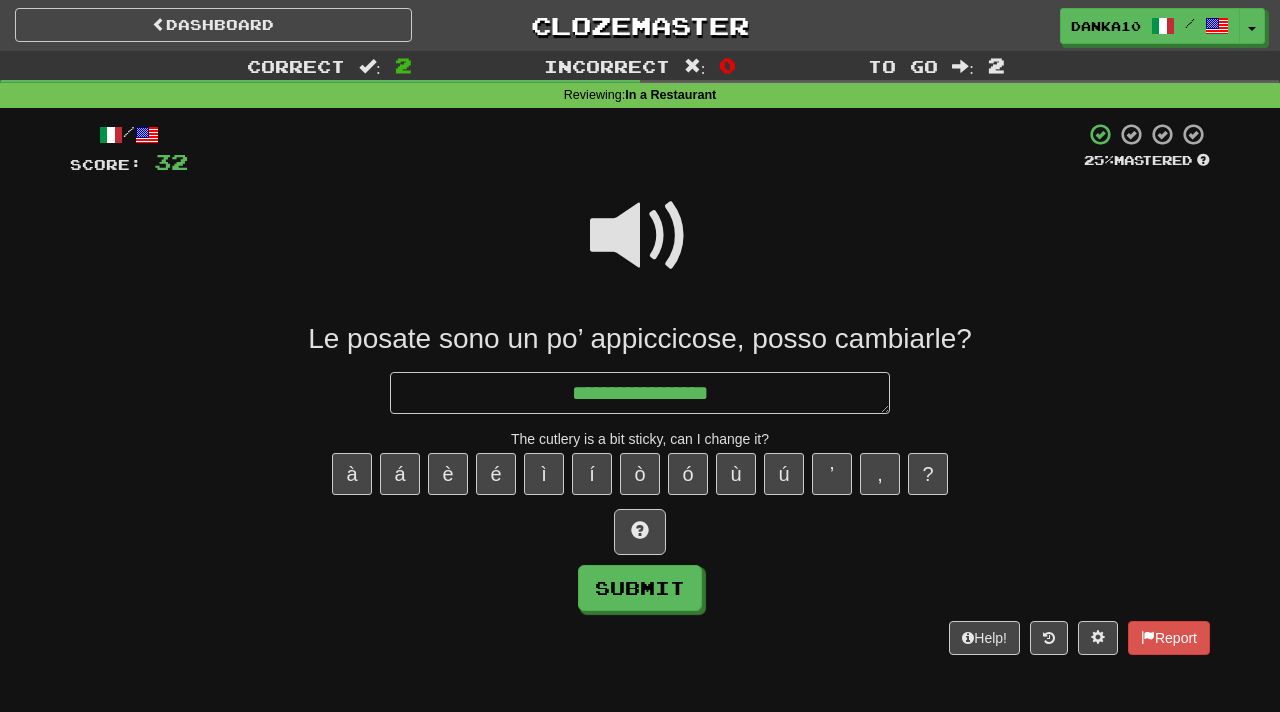 type on "*" 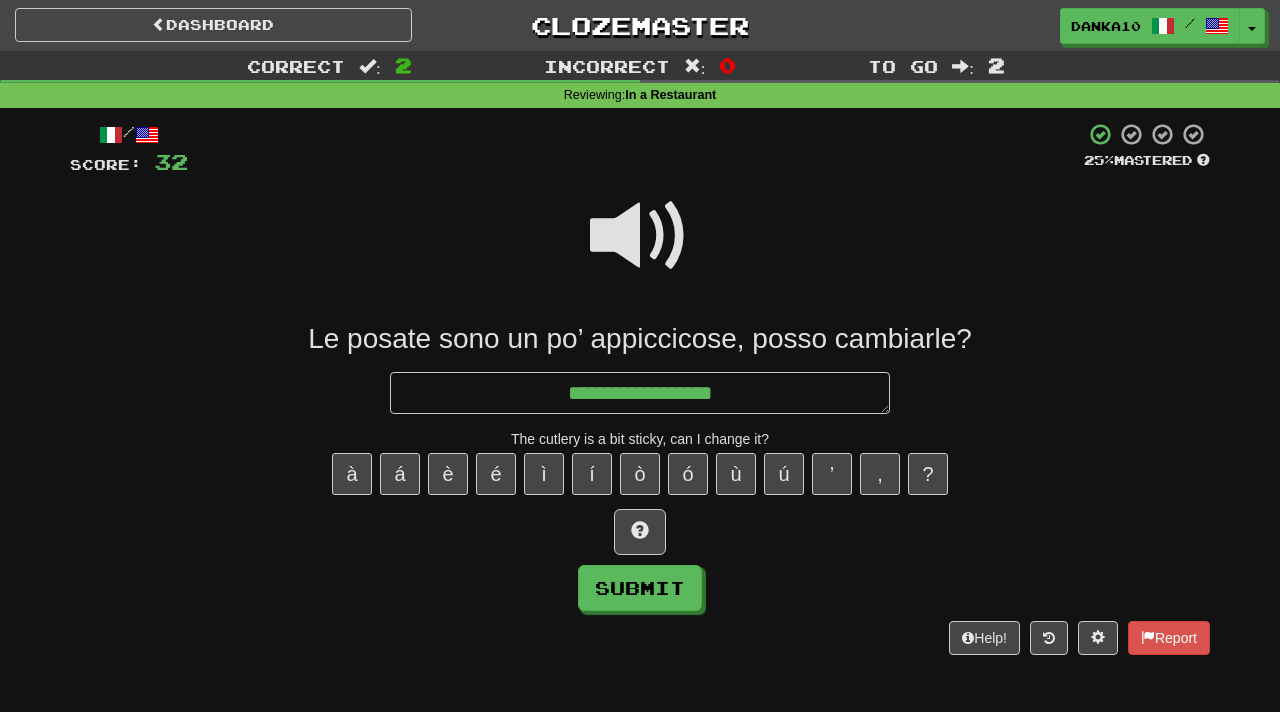 type on "**********" 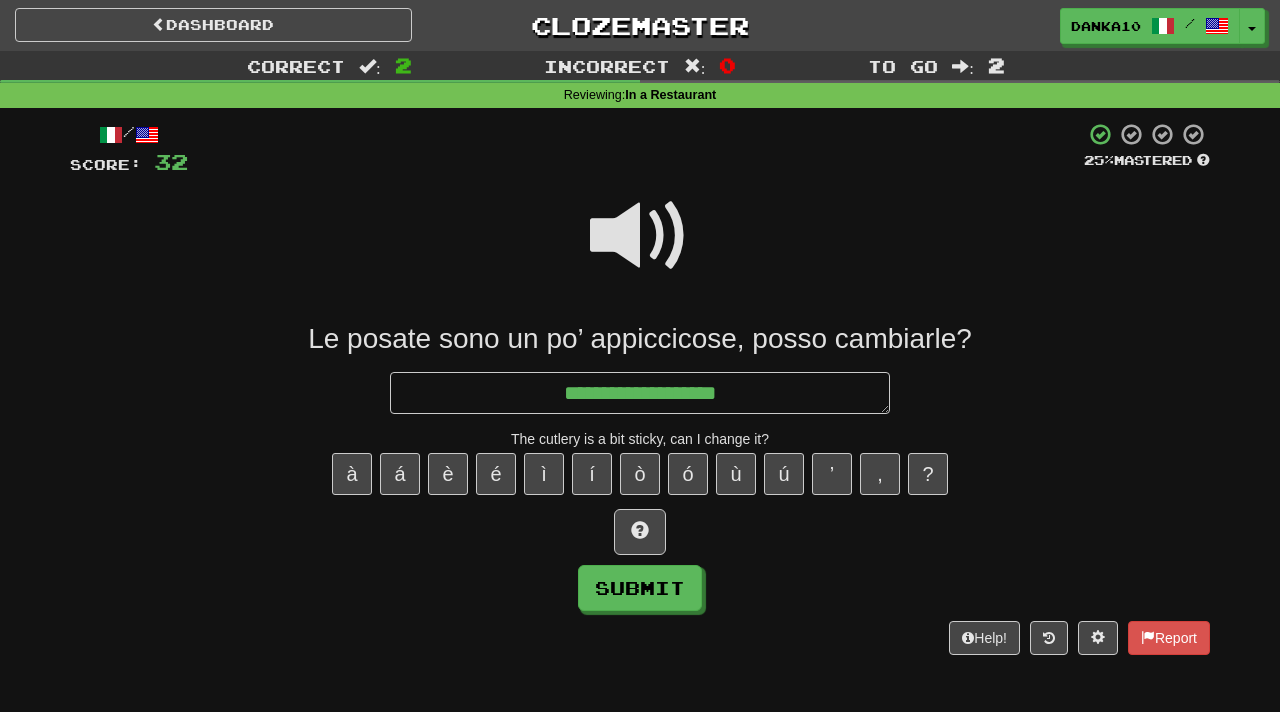 type on "*" 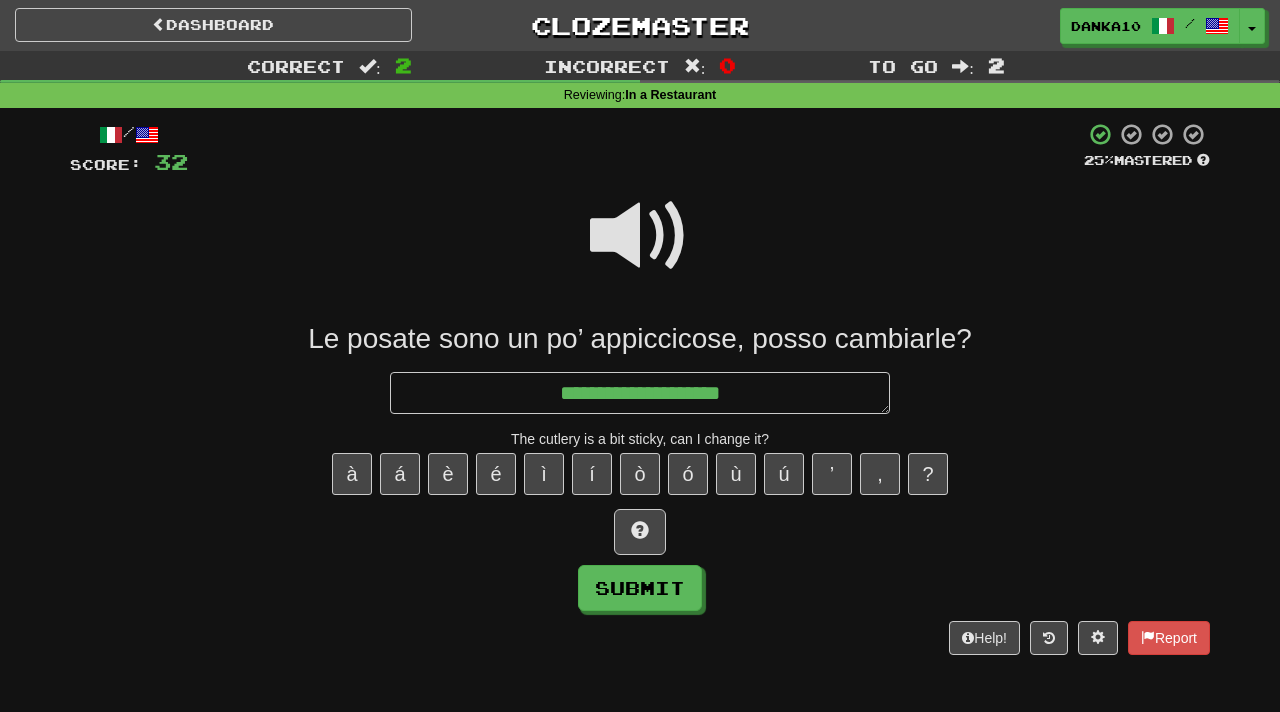 type on "*" 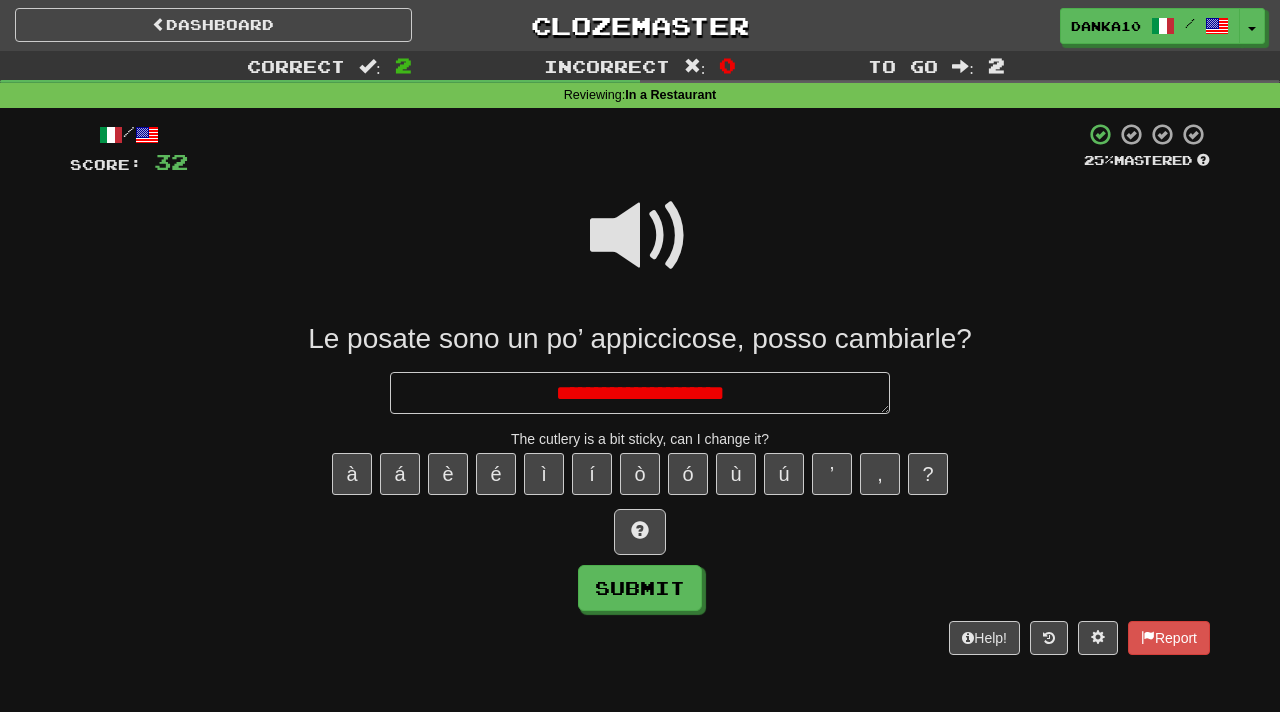 type on "*" 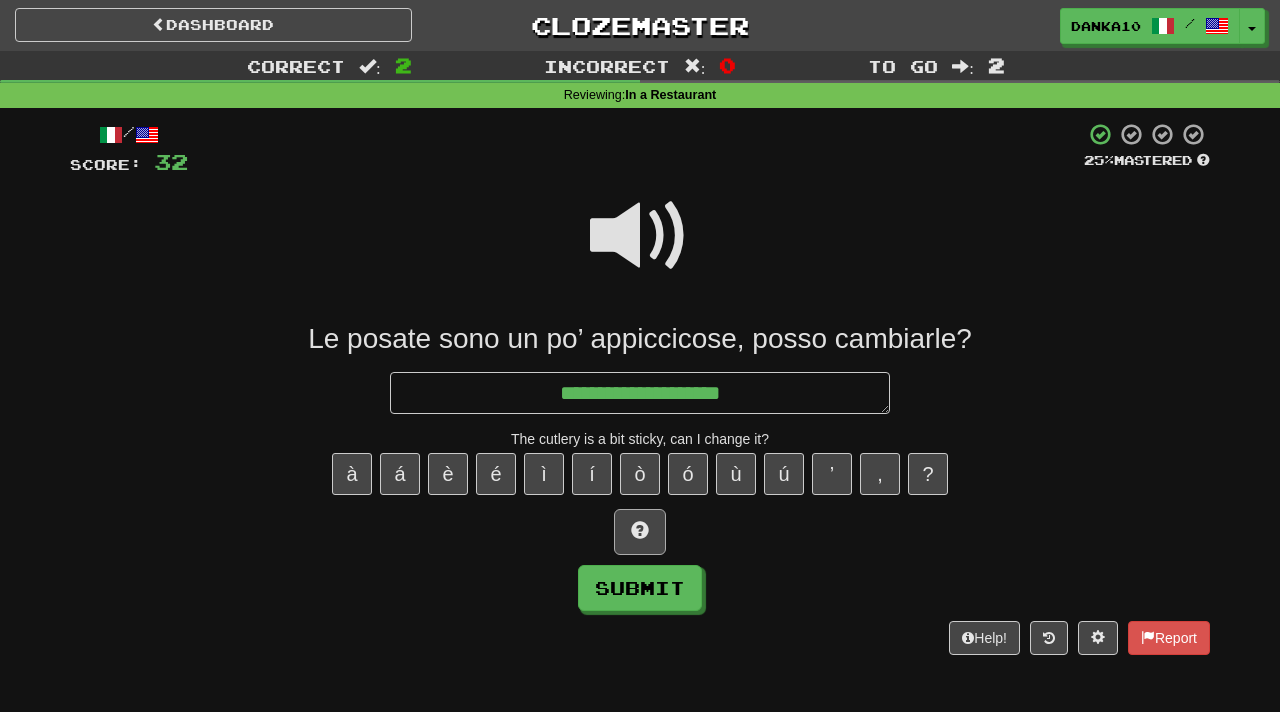 type on "**********" 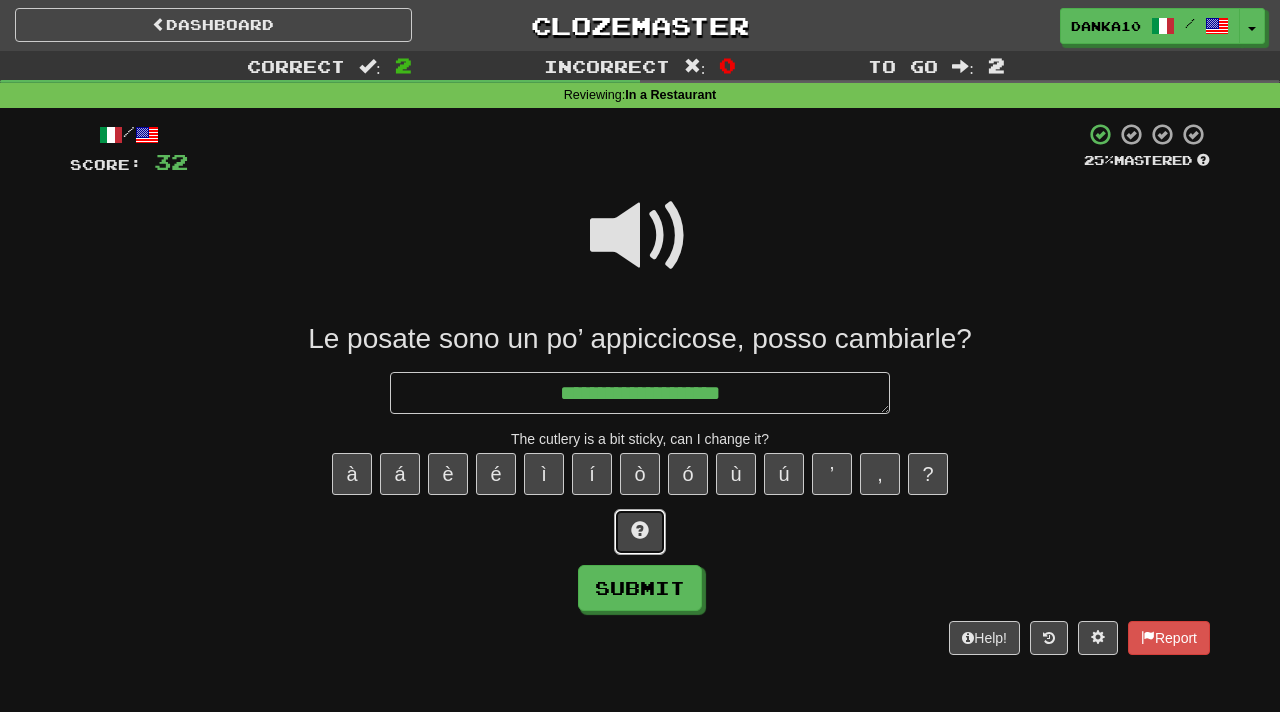 click at bounding box center (640, 530) 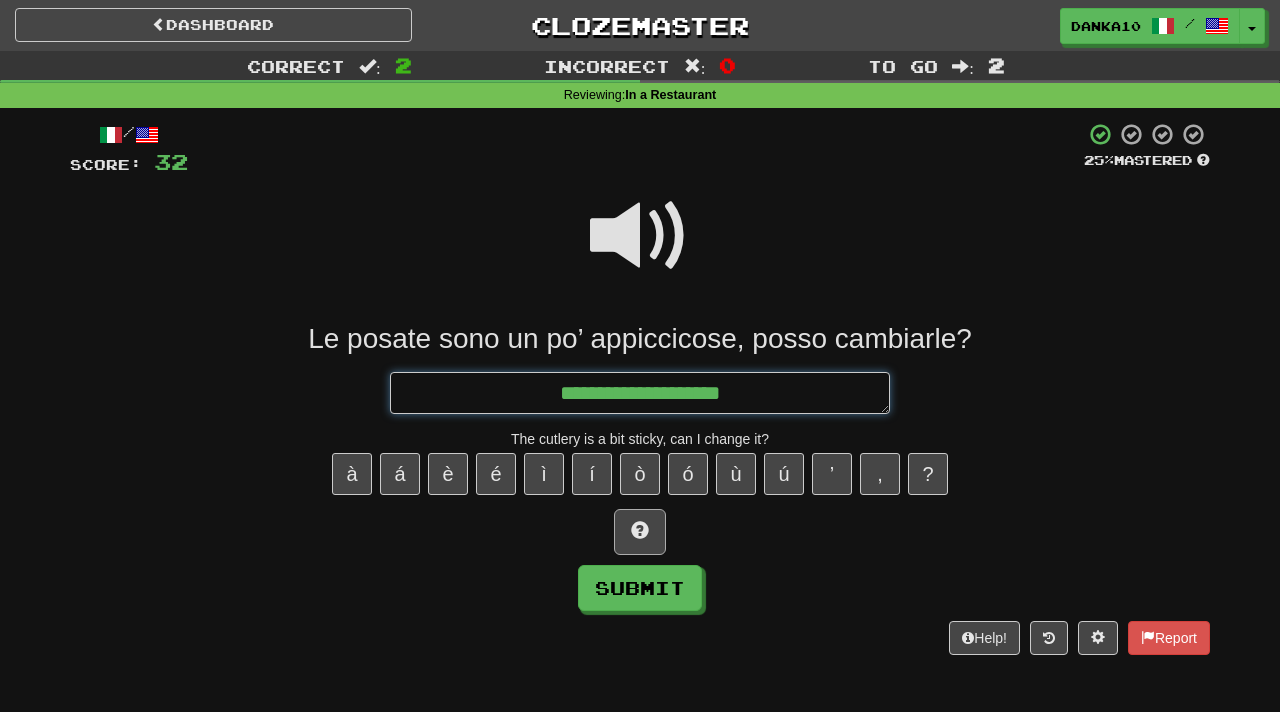 type on "*" 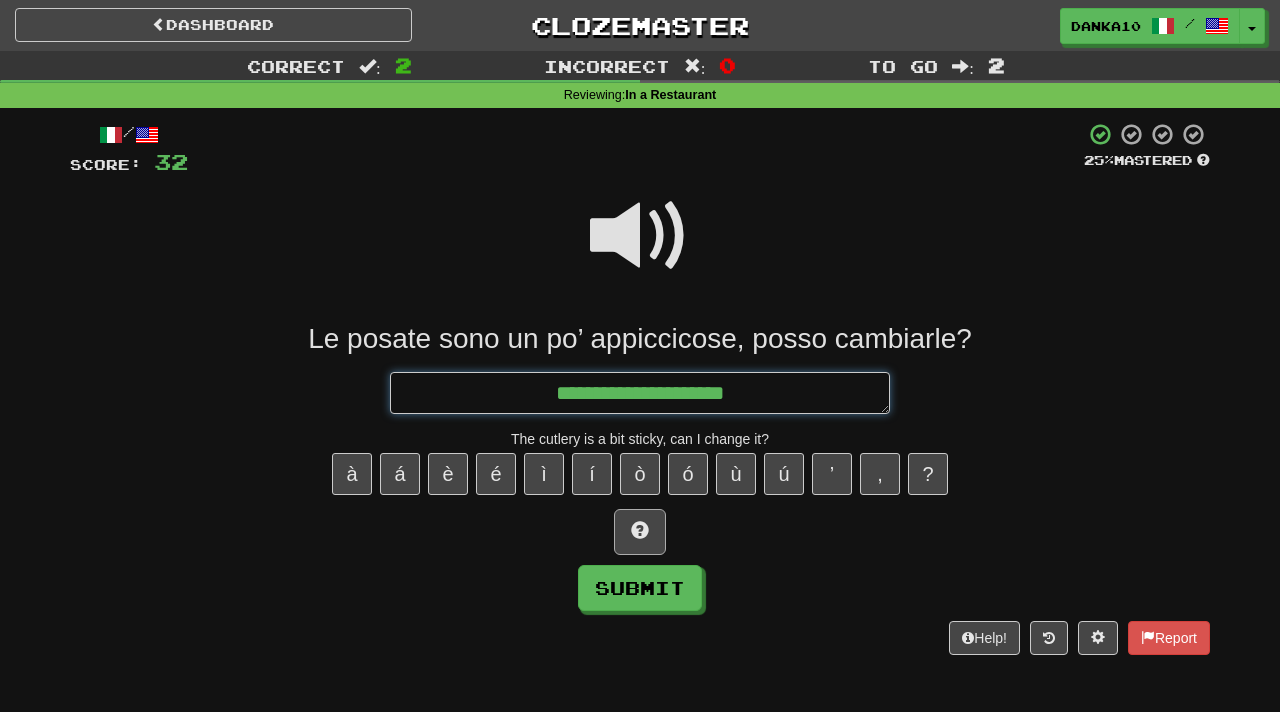 type on "*" 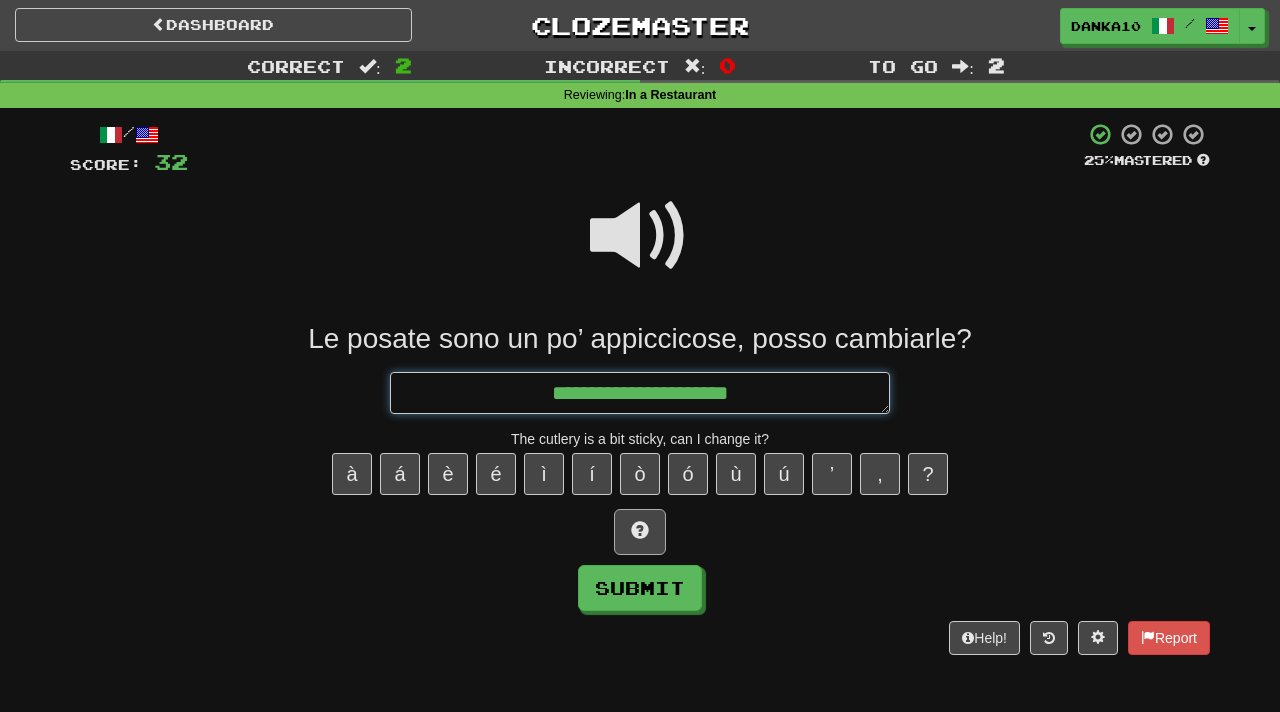 type on "*" 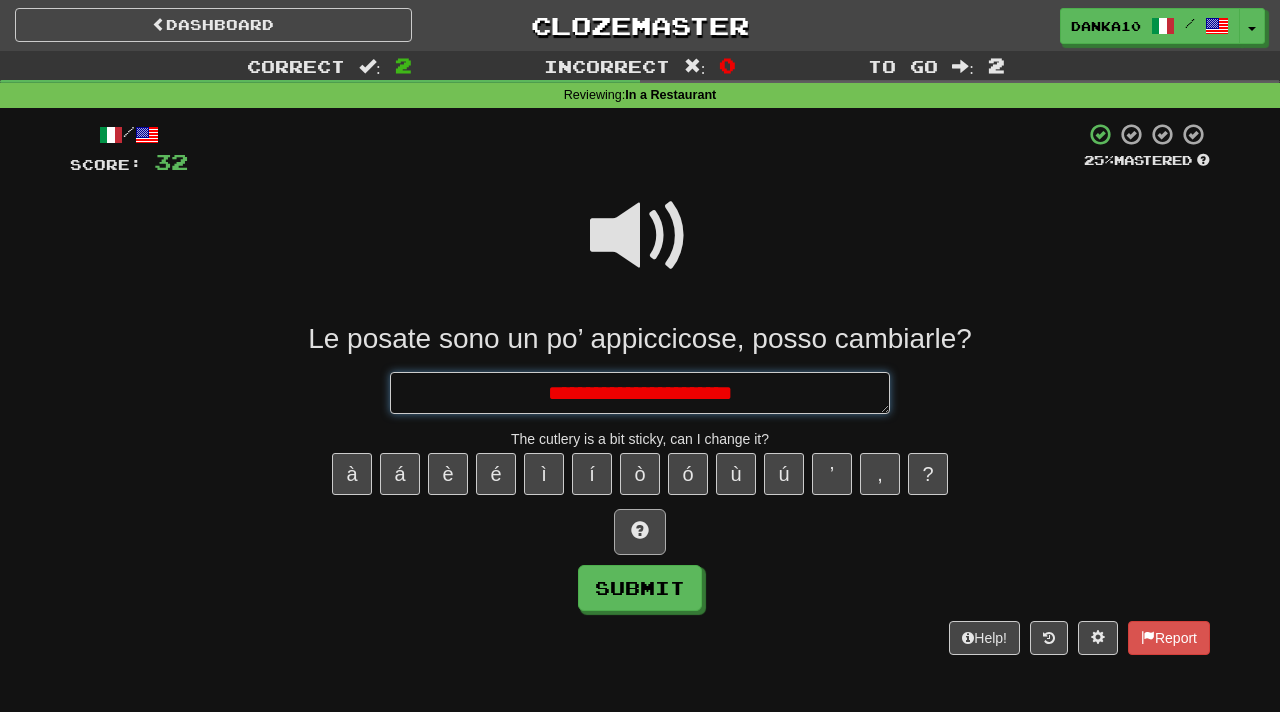 type on "*" 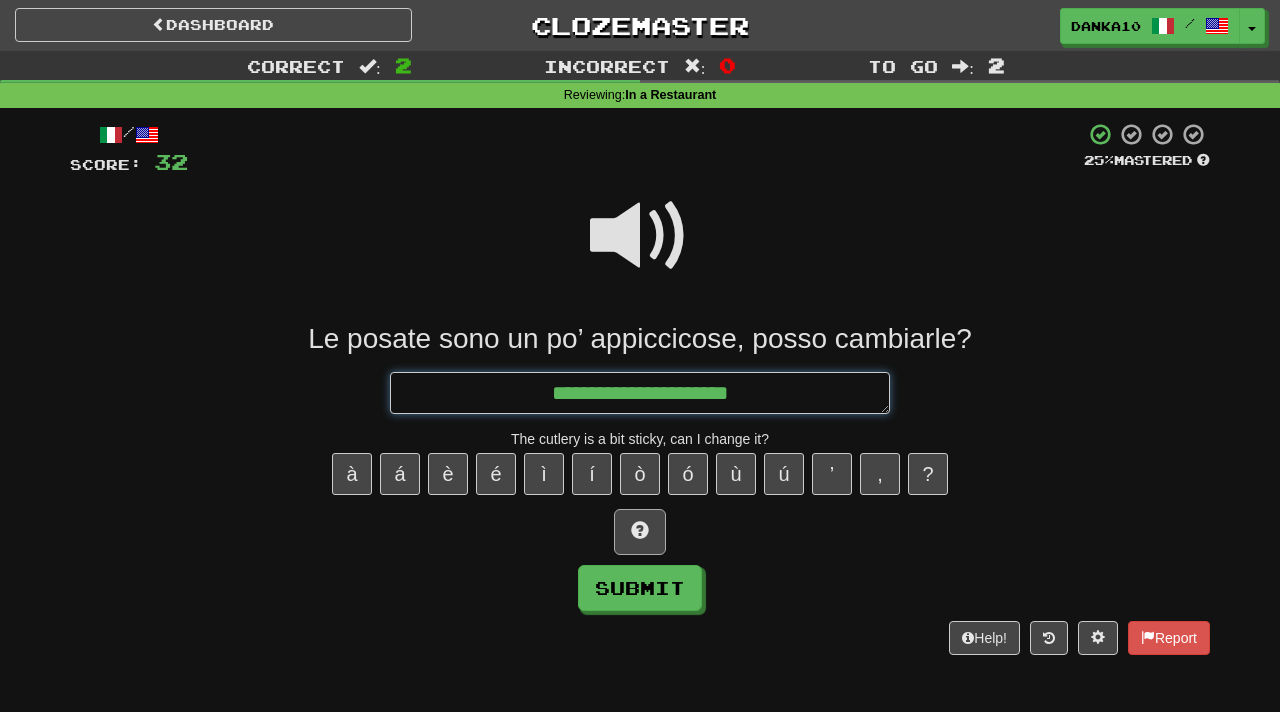 type on "*" 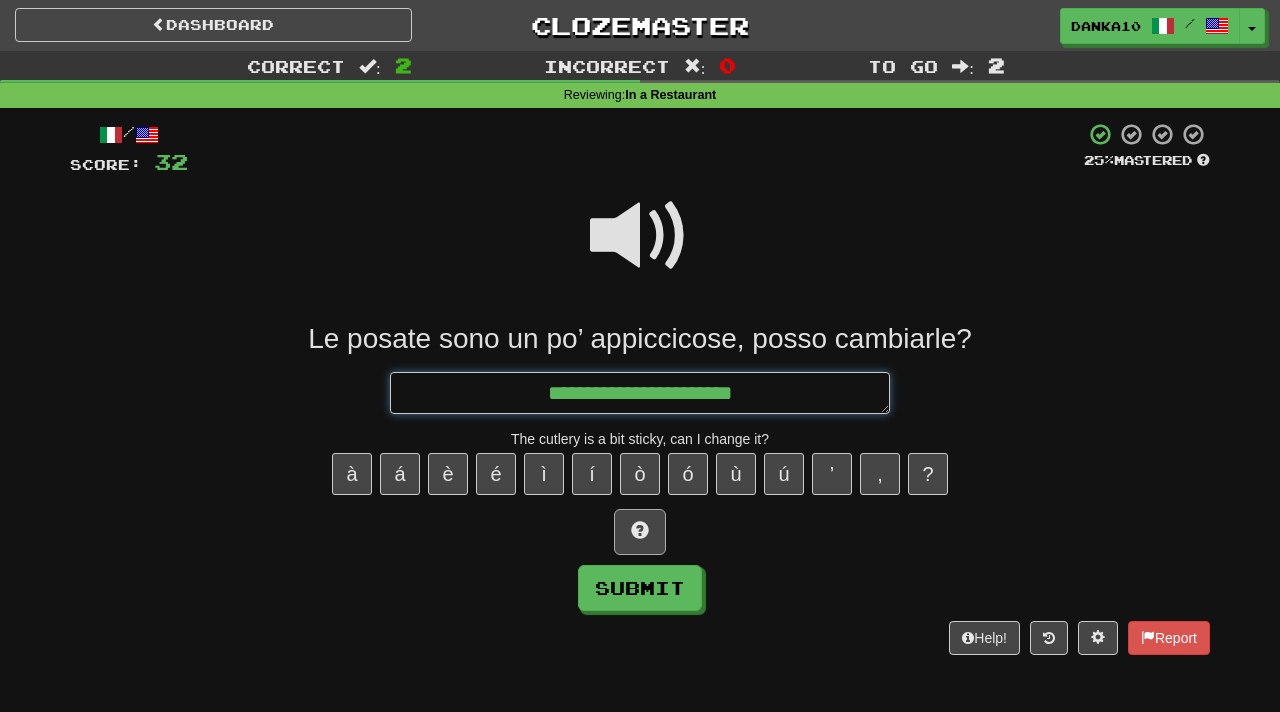type on "*" 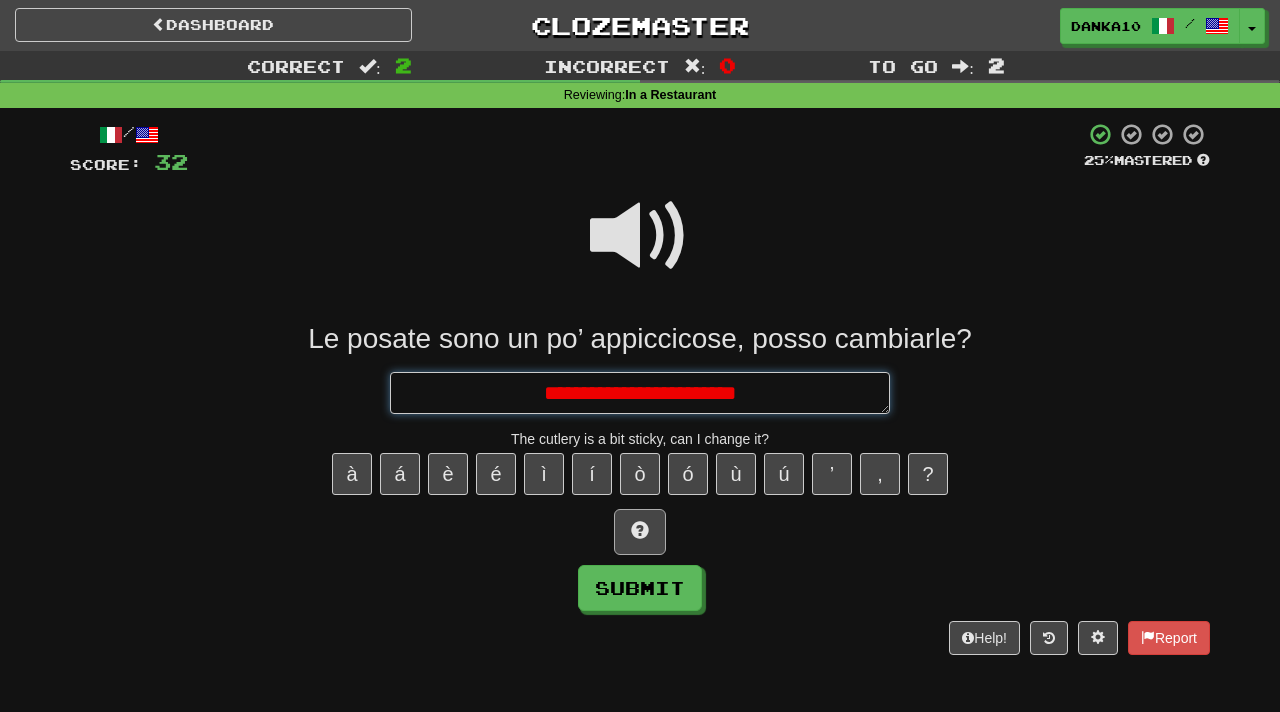 type on "*" 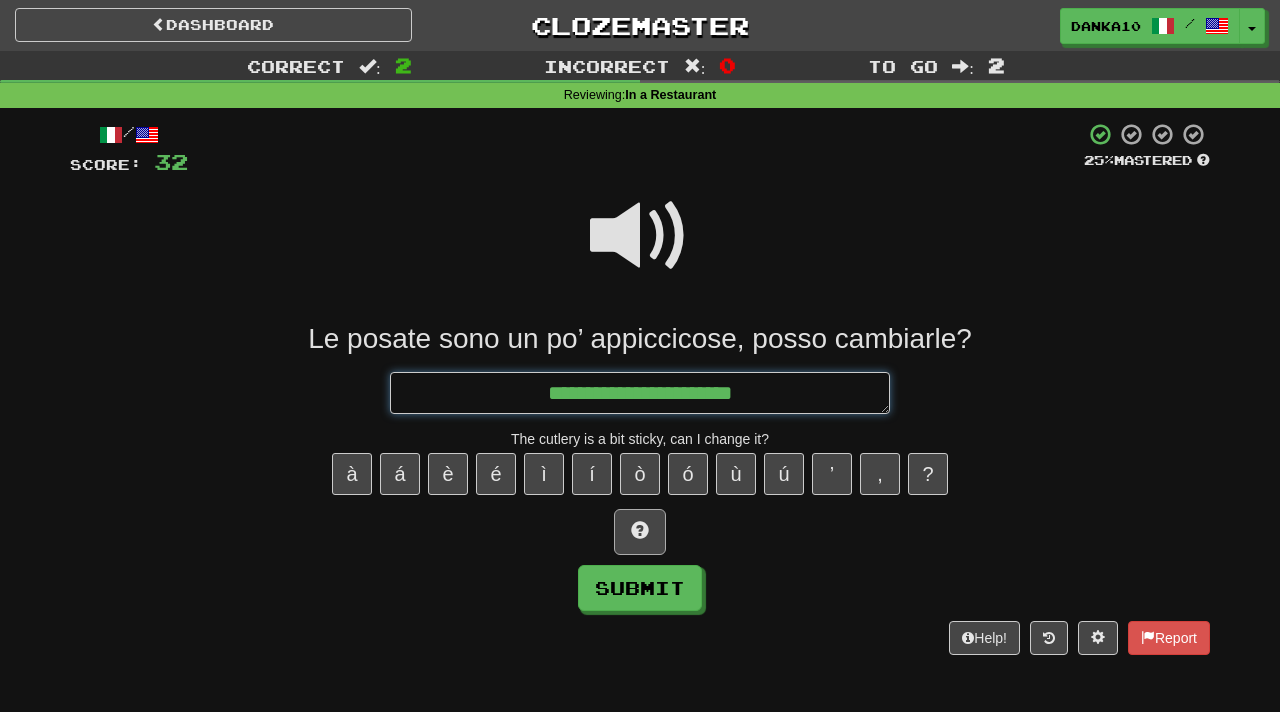 type on "*" 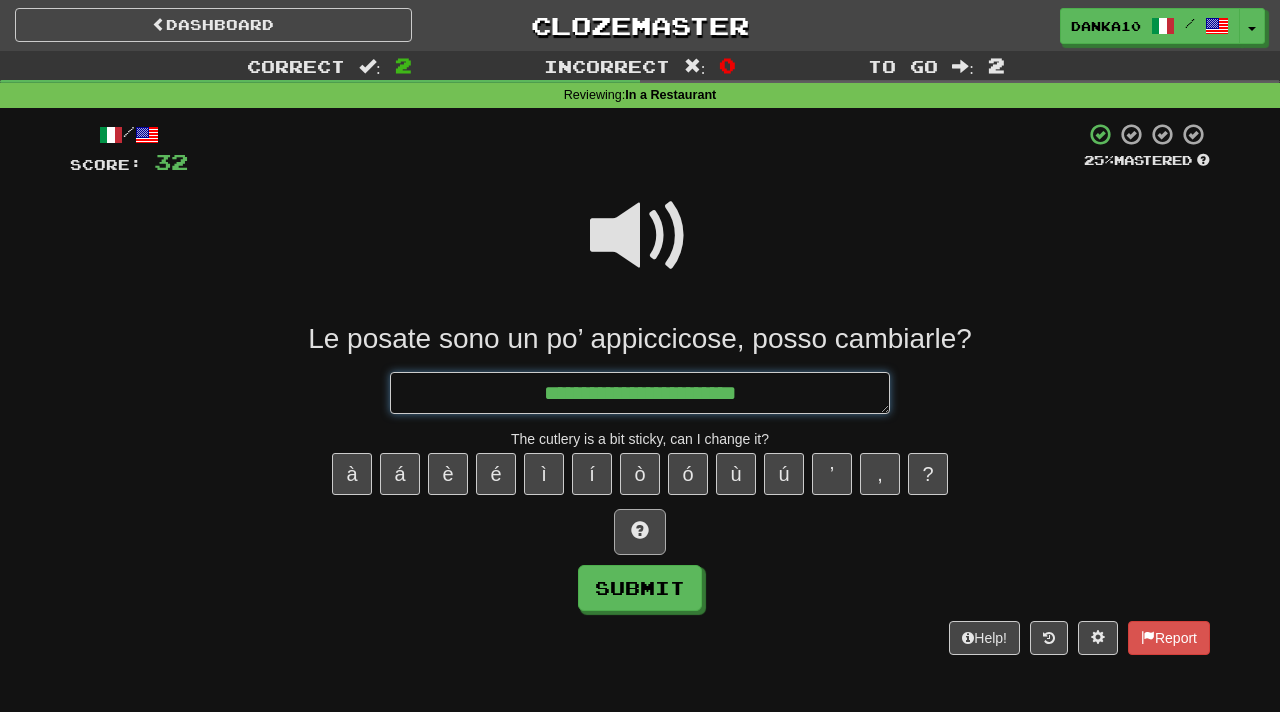 type on "*" 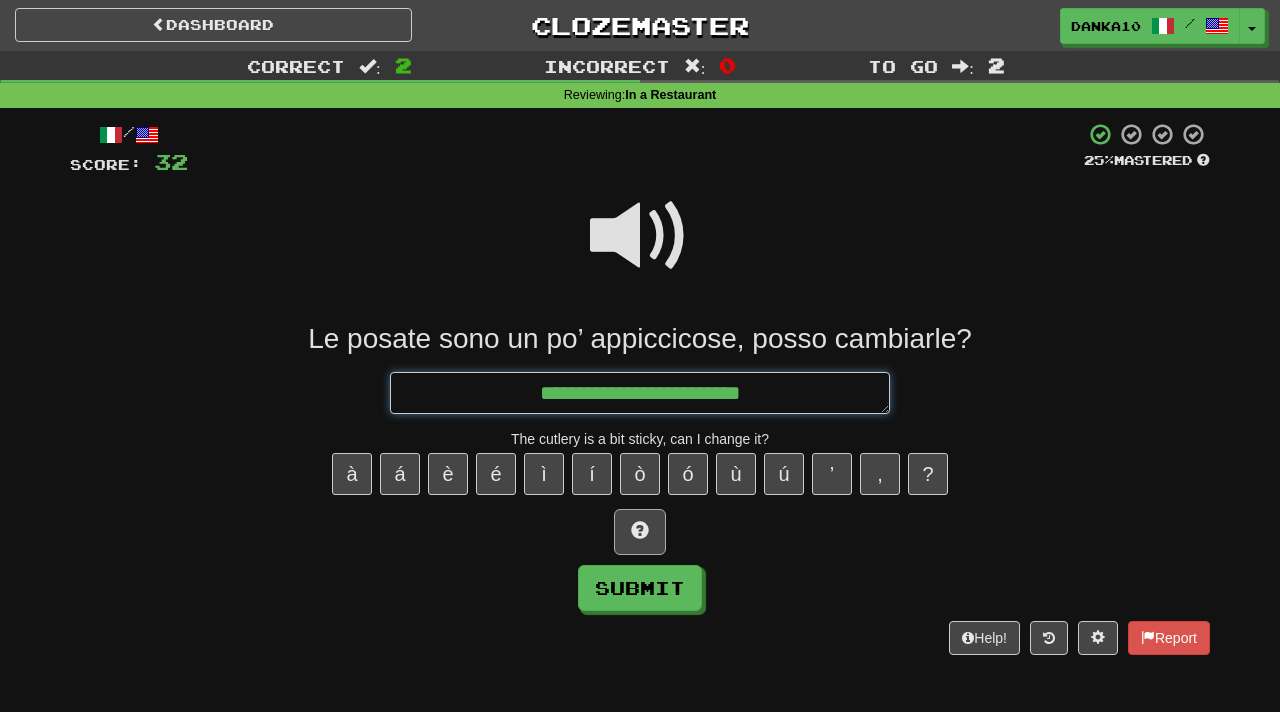 type on "*" 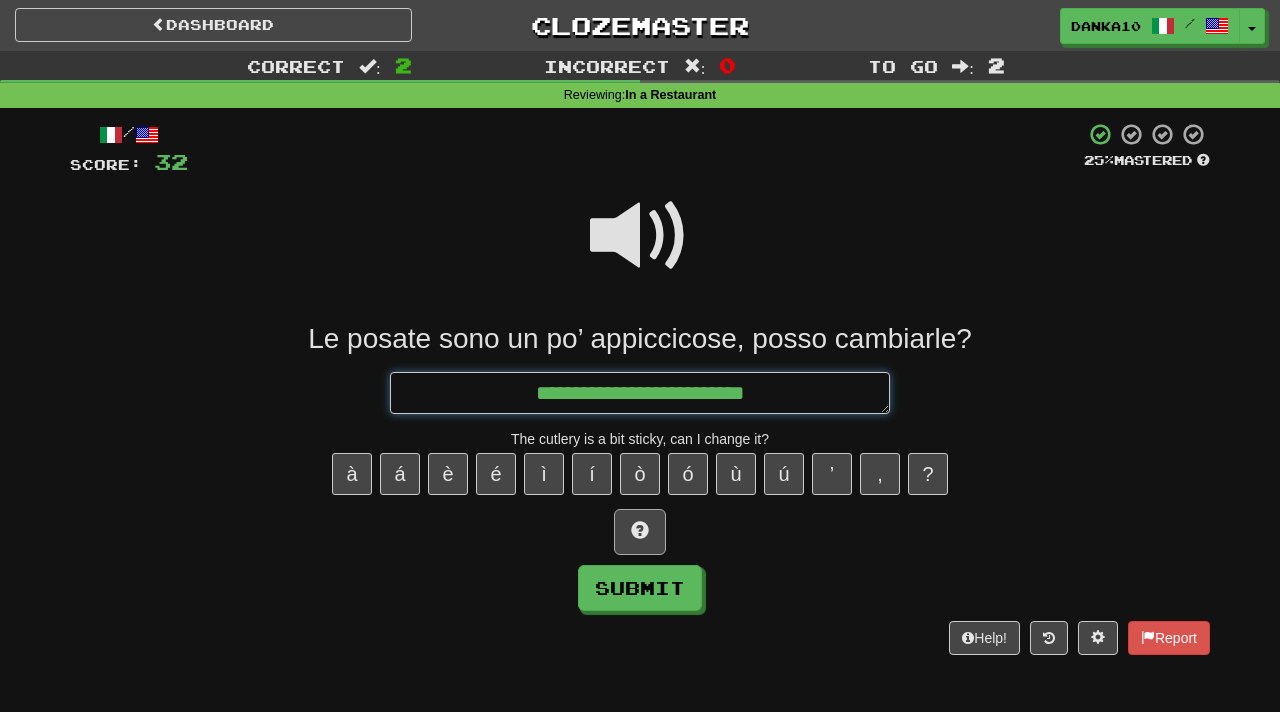 type 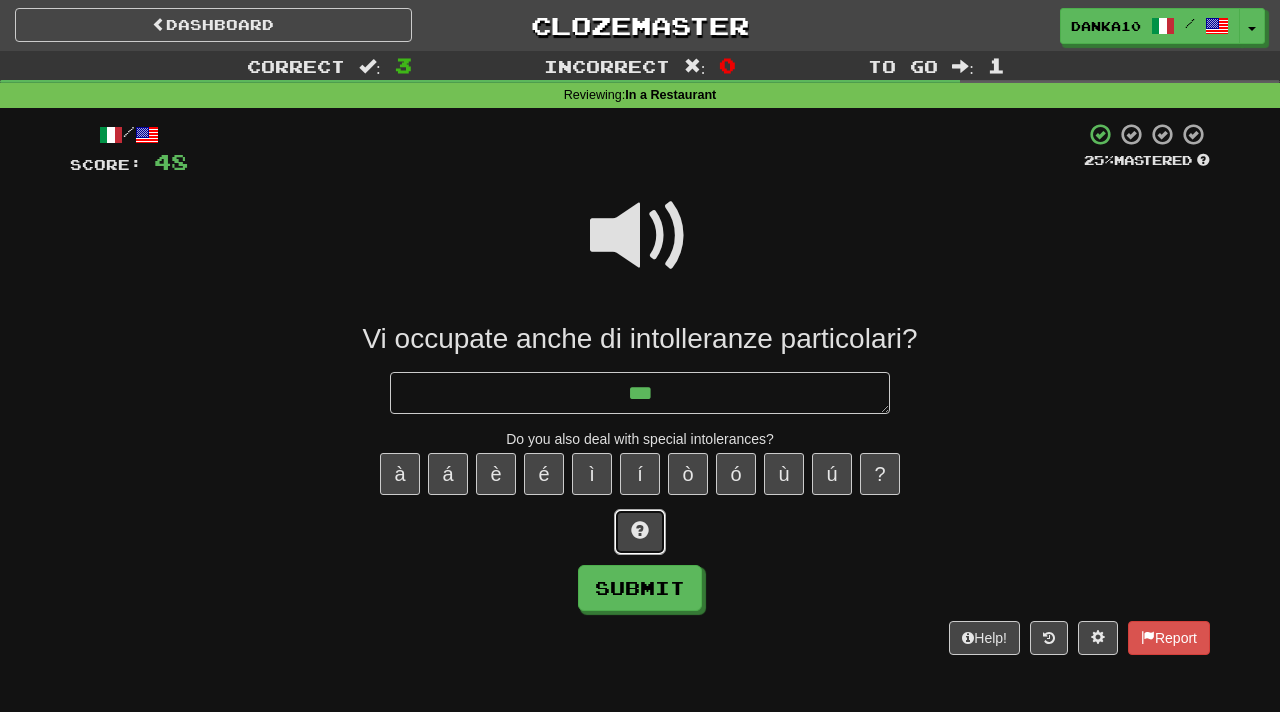 click at bounding box center [640, 532] 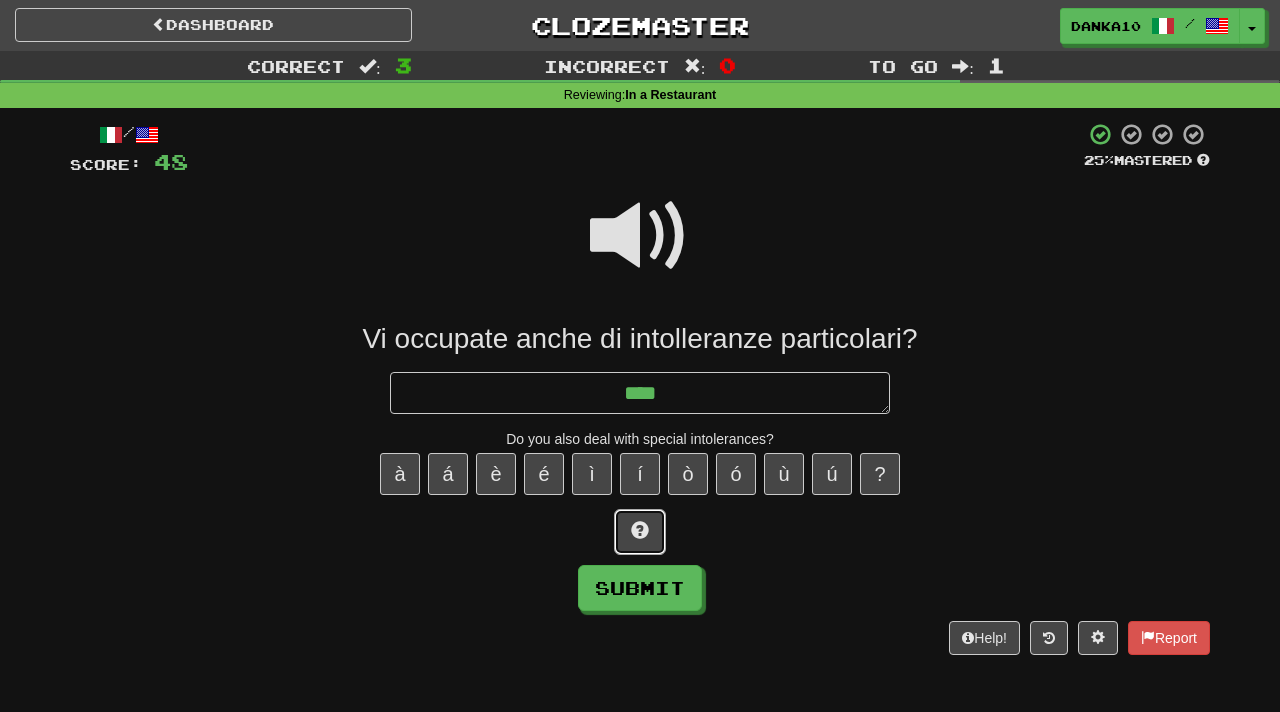 click at bounding box center [640, 532] 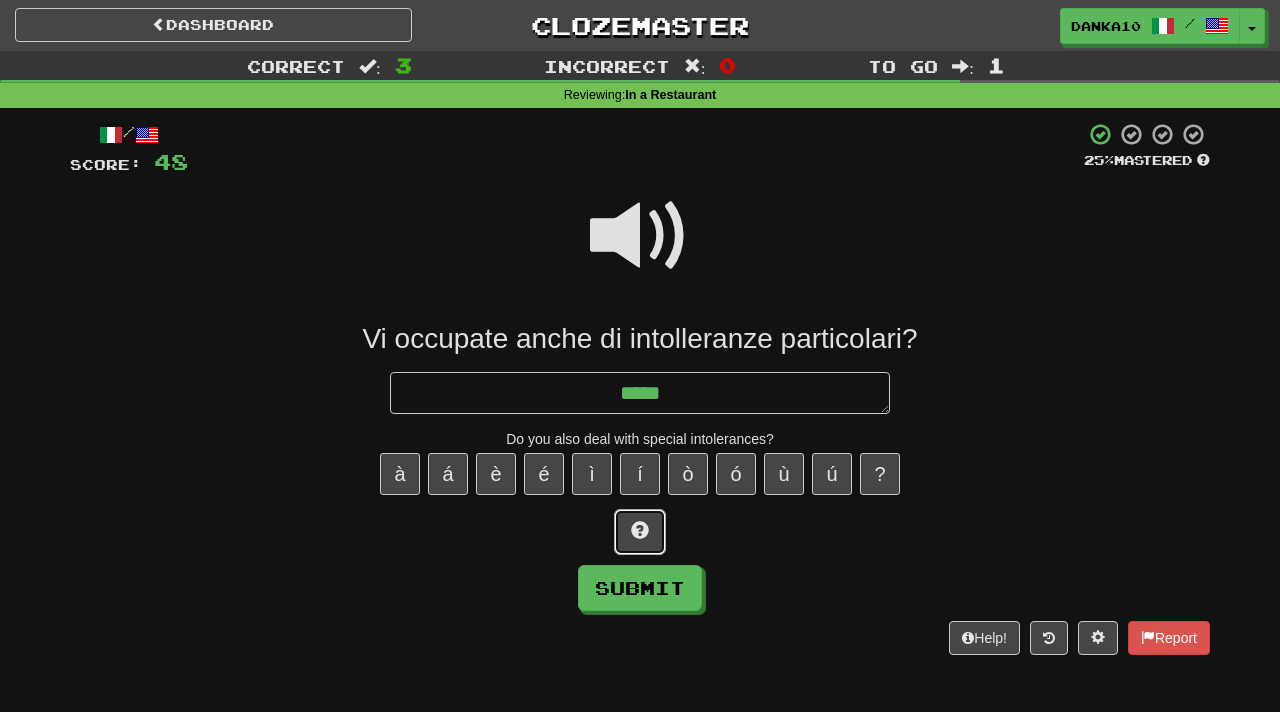 click at bounding box center [640, 532] 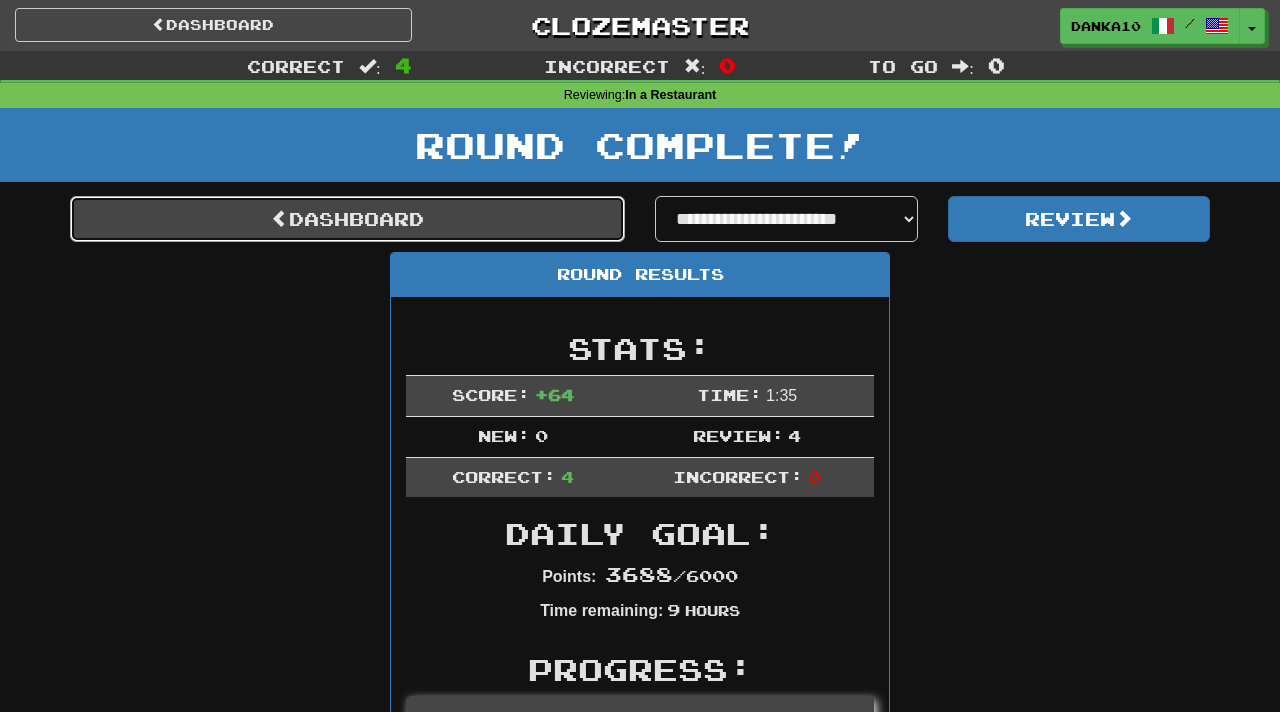 click on "Dashboard" at bounding box center [347, 219] 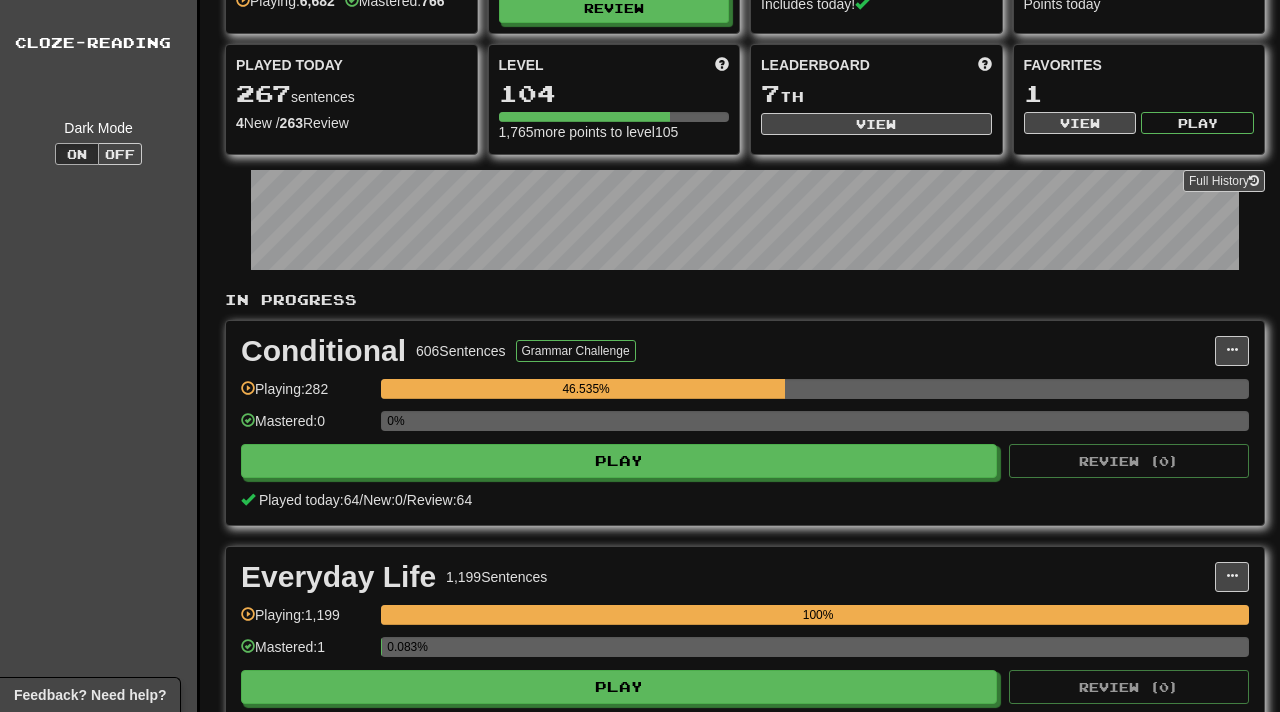 scroll, scrollTop: 0, scrollLeft: 0, axis: both 